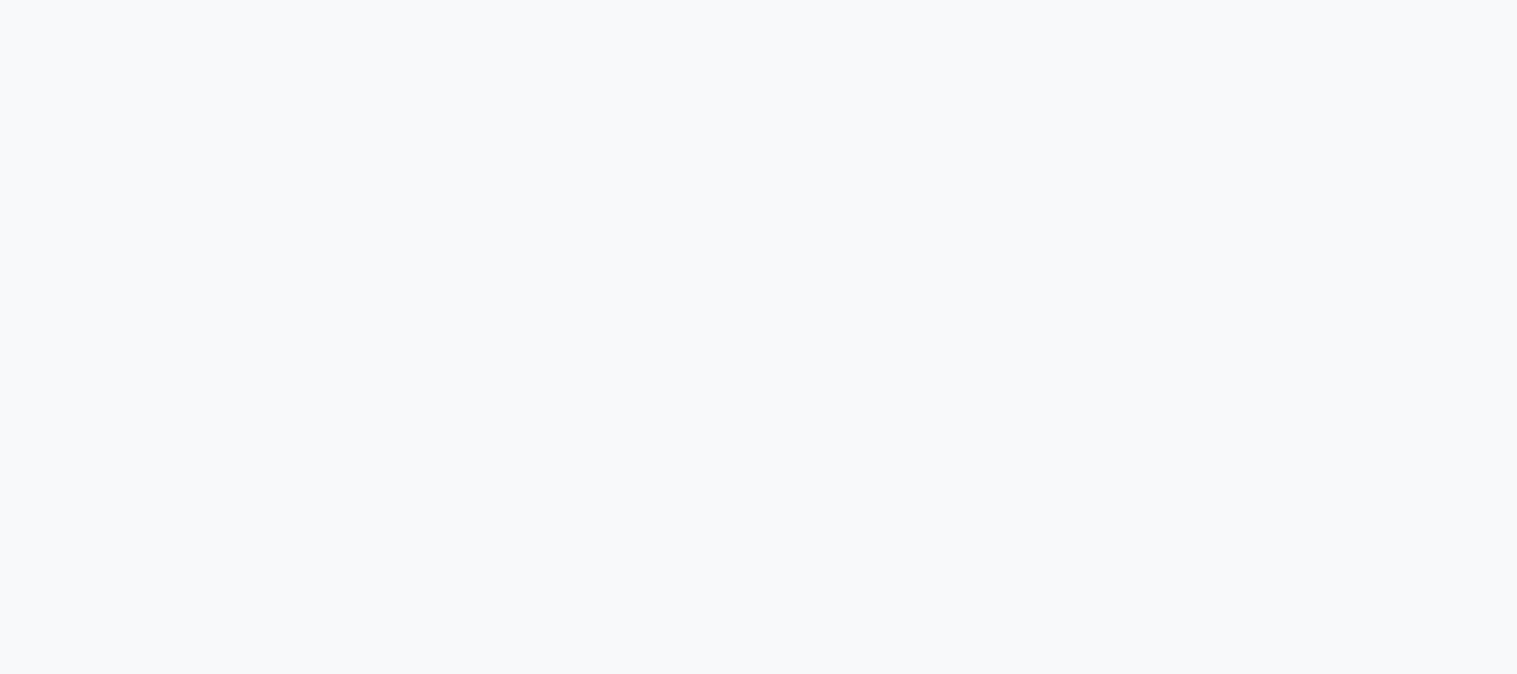 select on "7250" 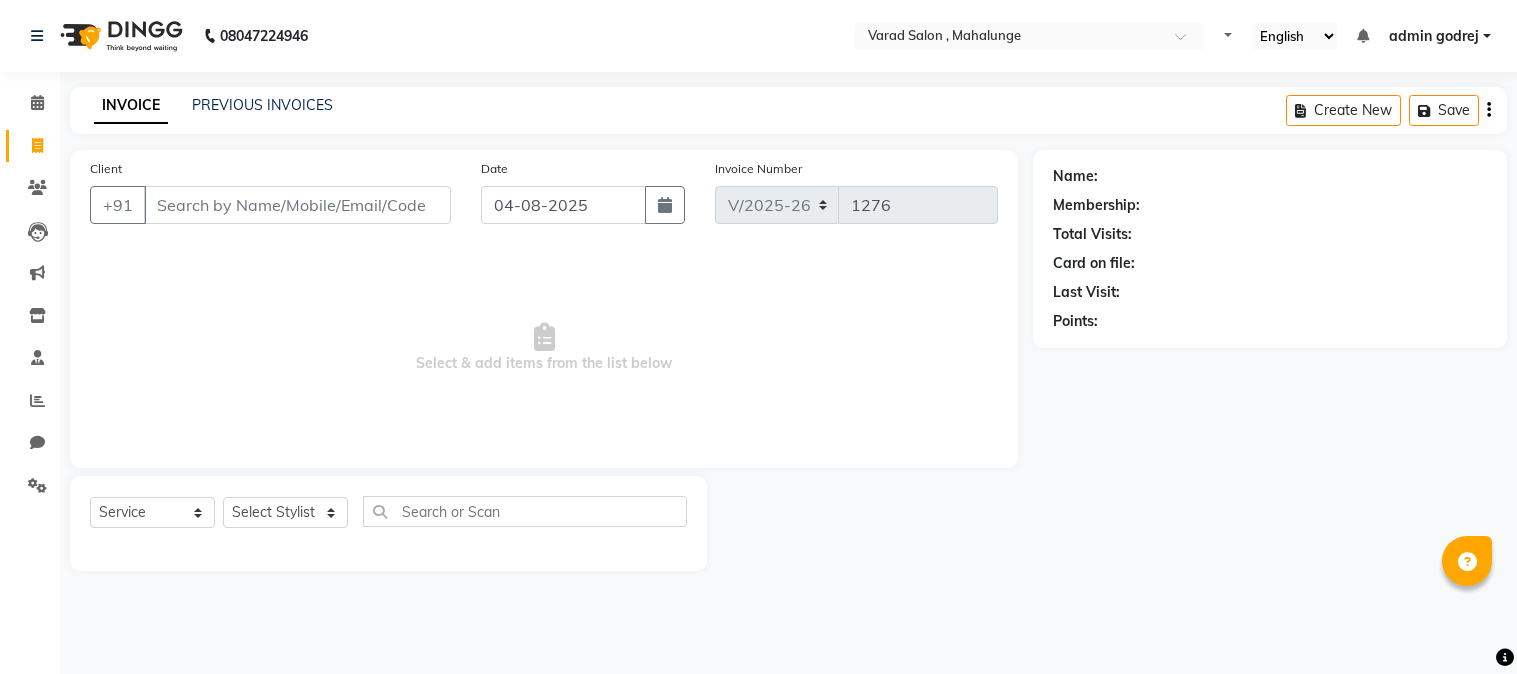 scroll, scrollTop: 0, scrollLeft: 0, axis: both 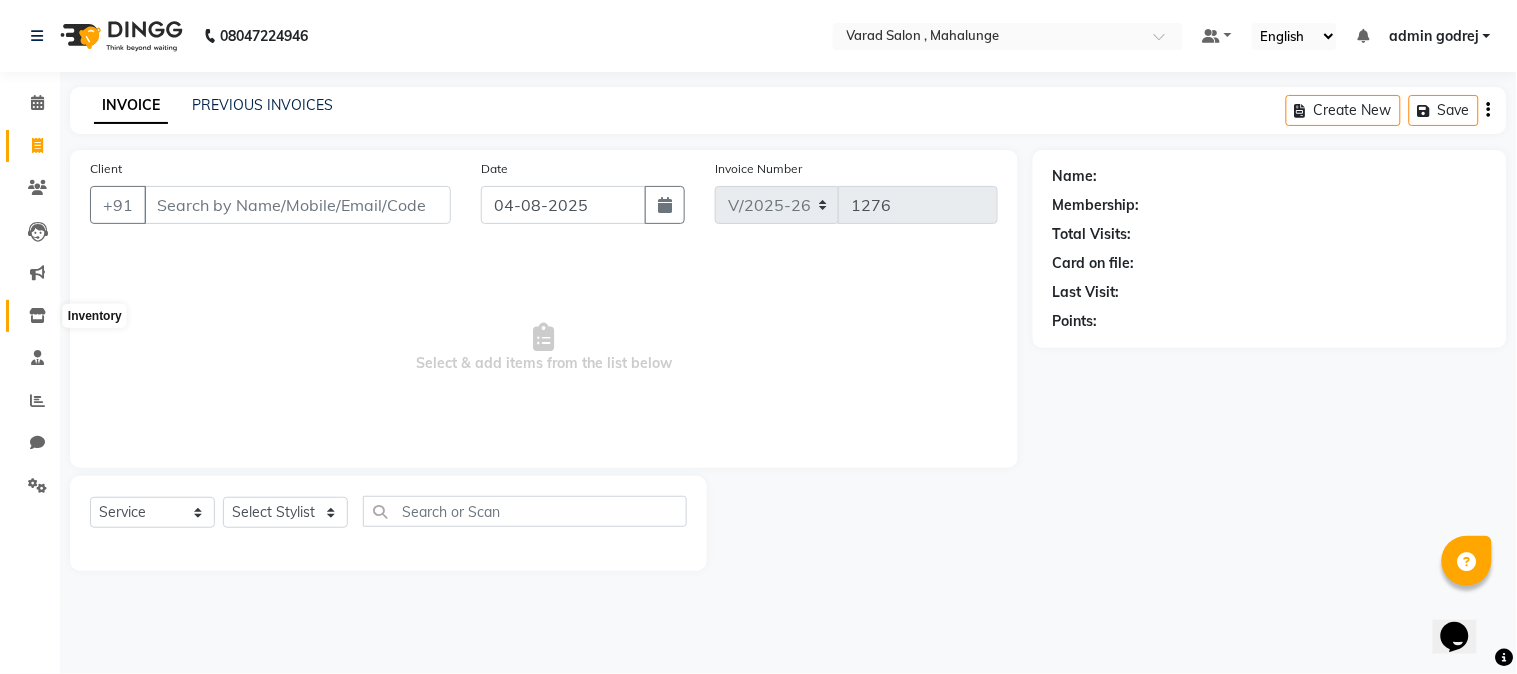 click 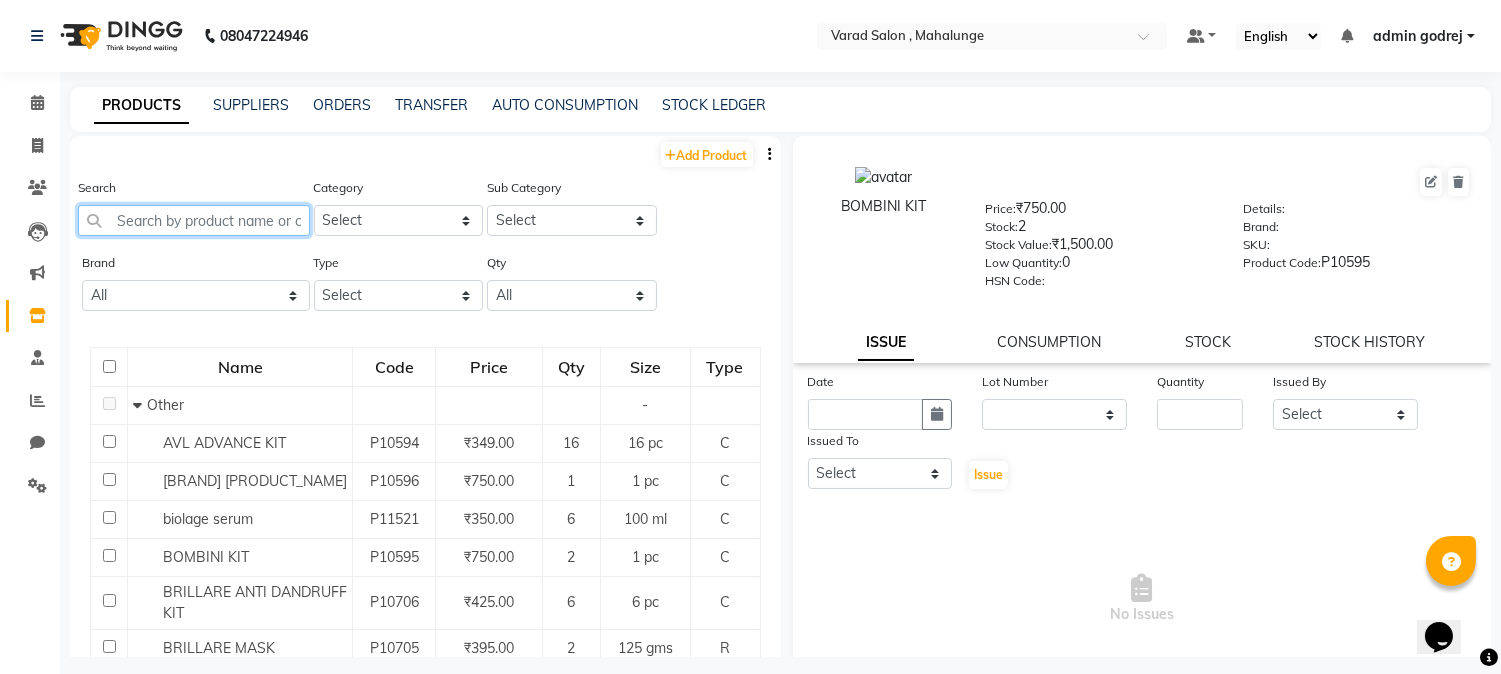 click 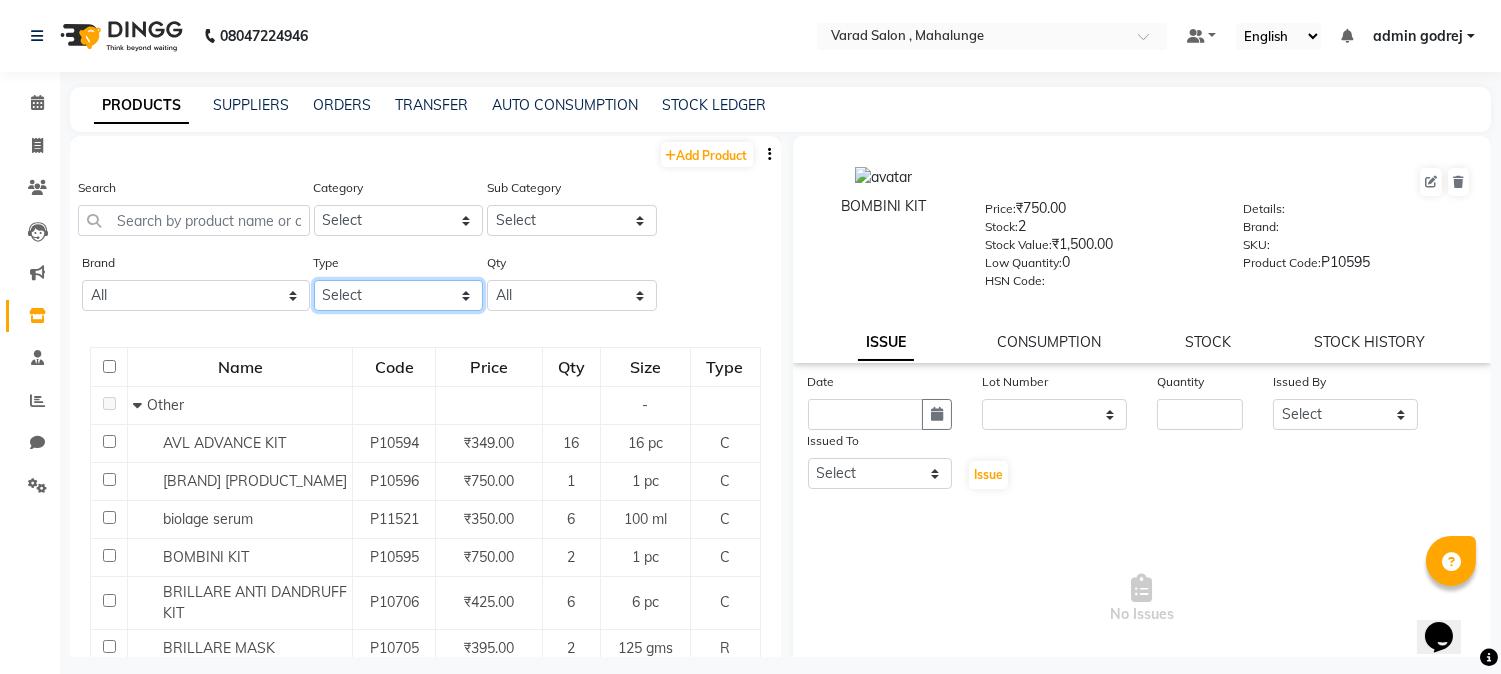 click on "Select Both Retail Consumable" 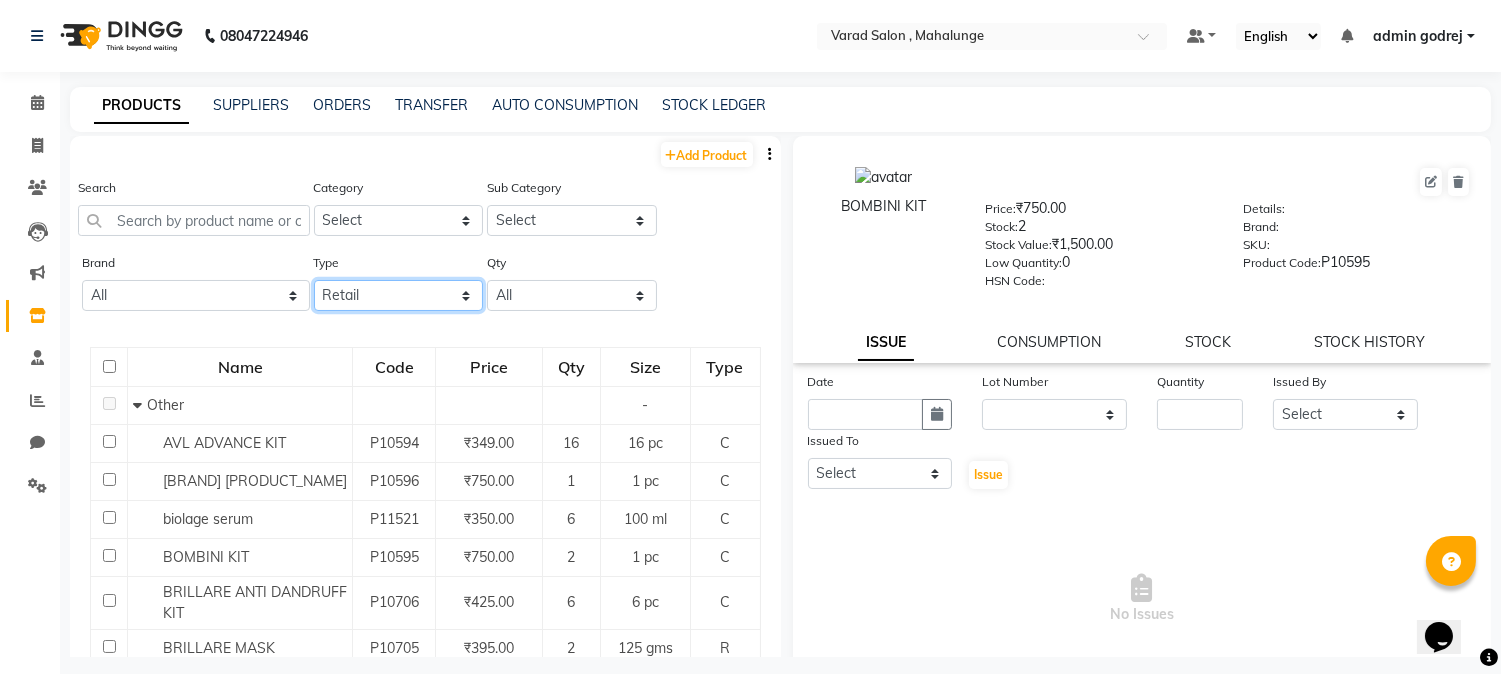click on "Select Both Retail Consumable" 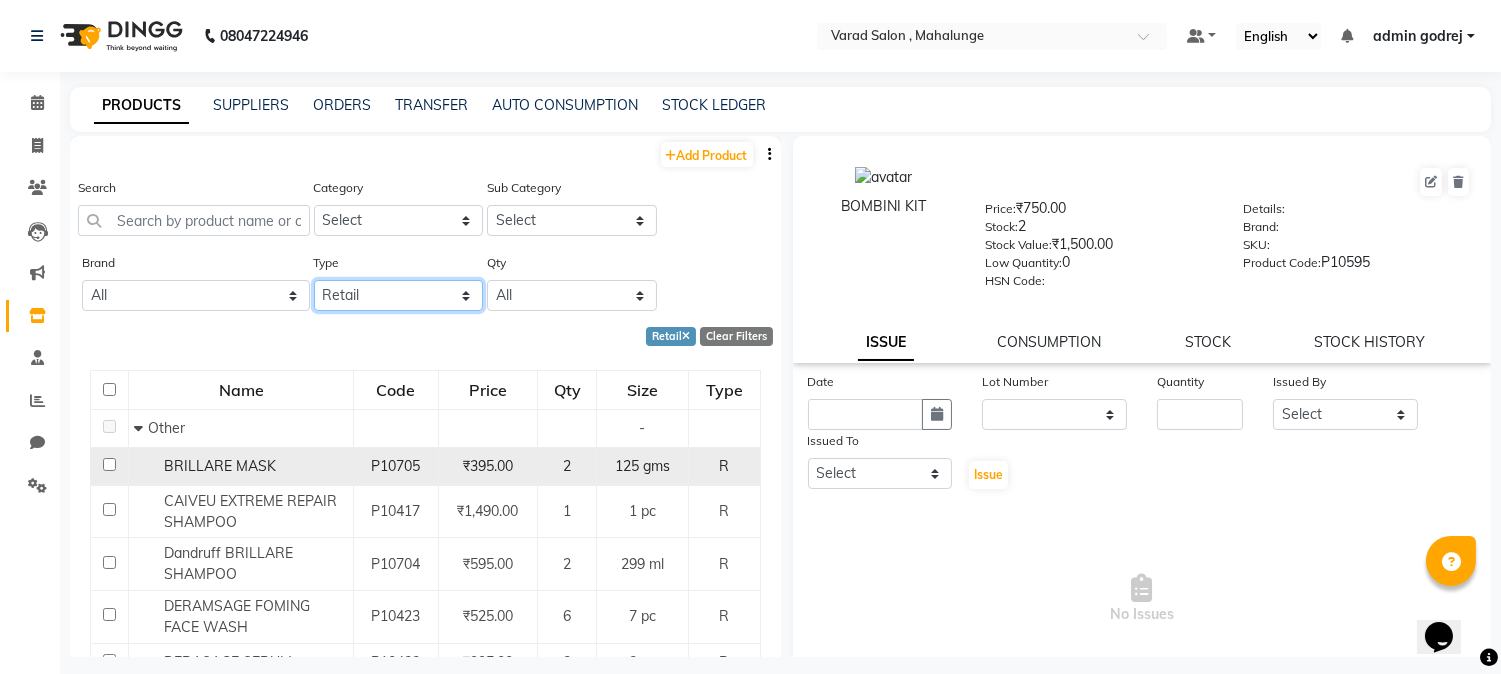 scroll, scrollTop: 111, scrollLeft: 0, axis: vertical 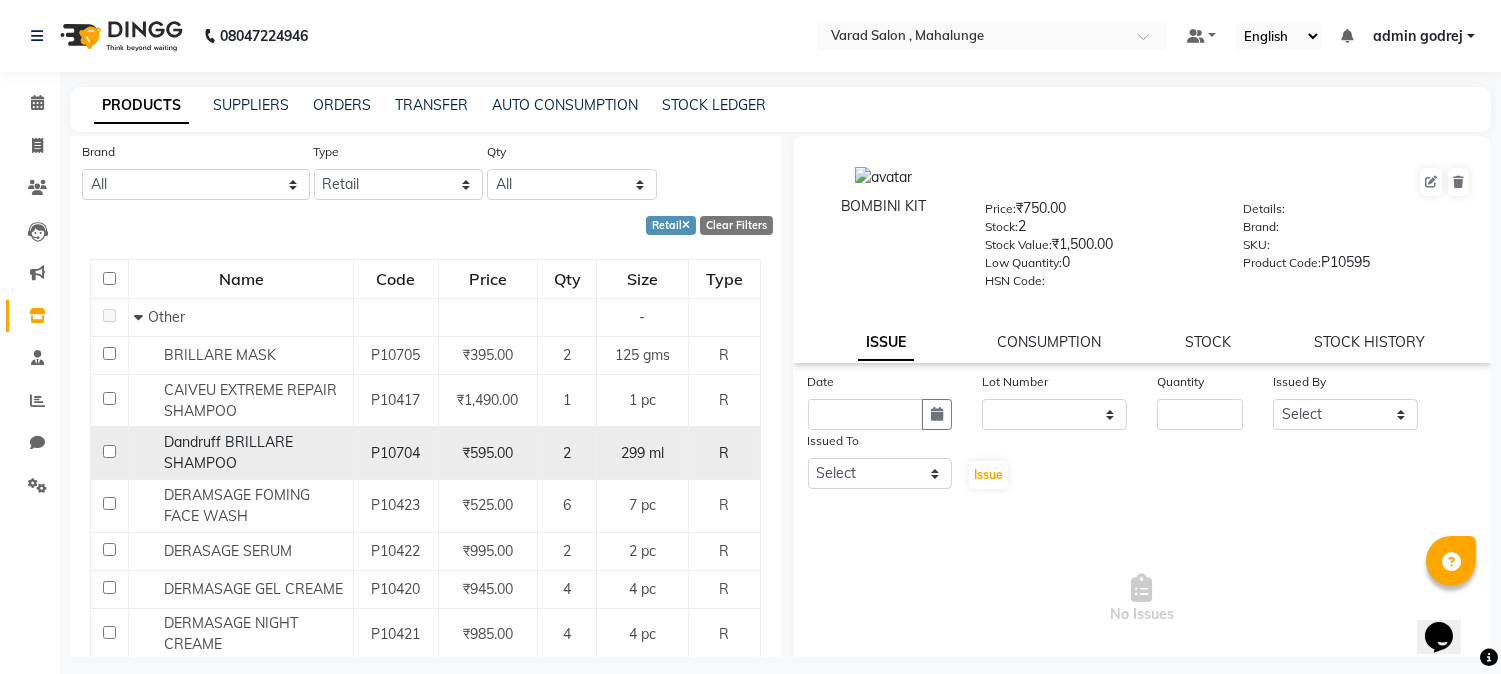 click 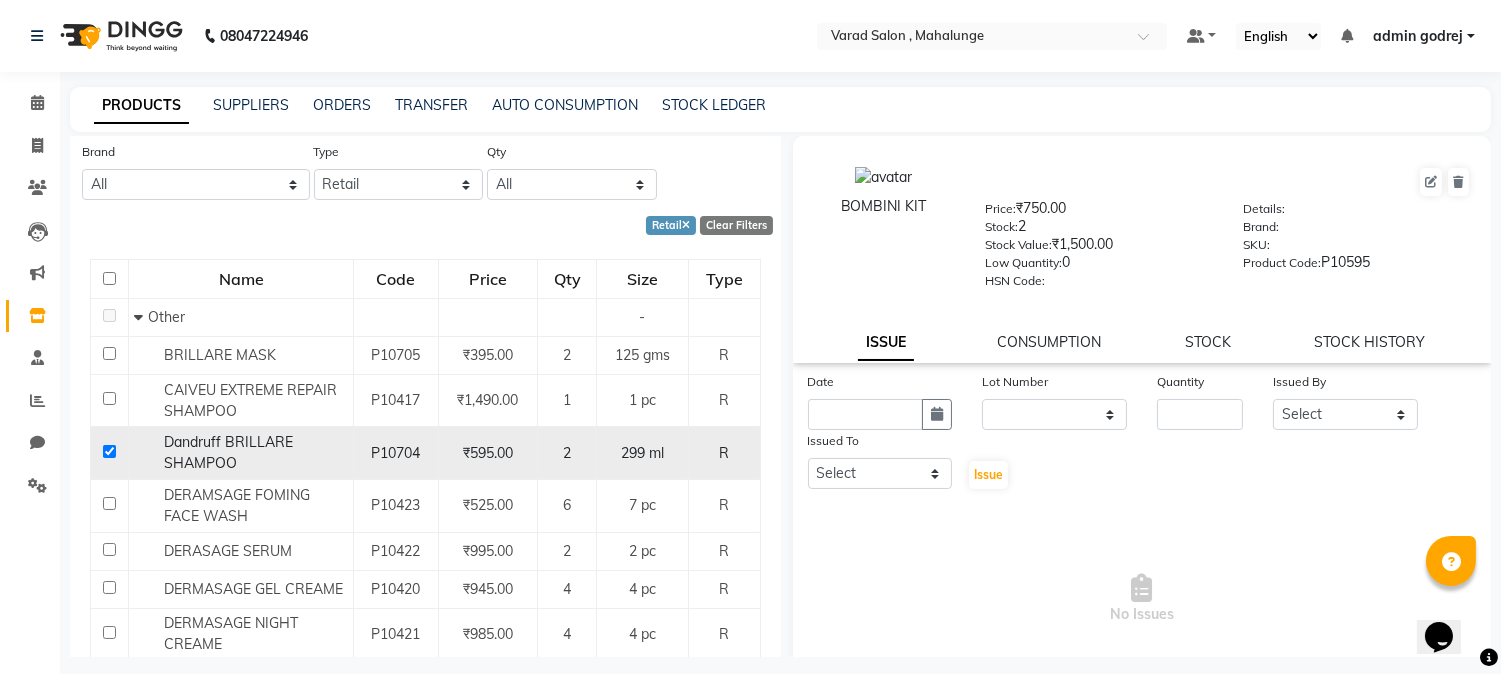 checkbox on "true" 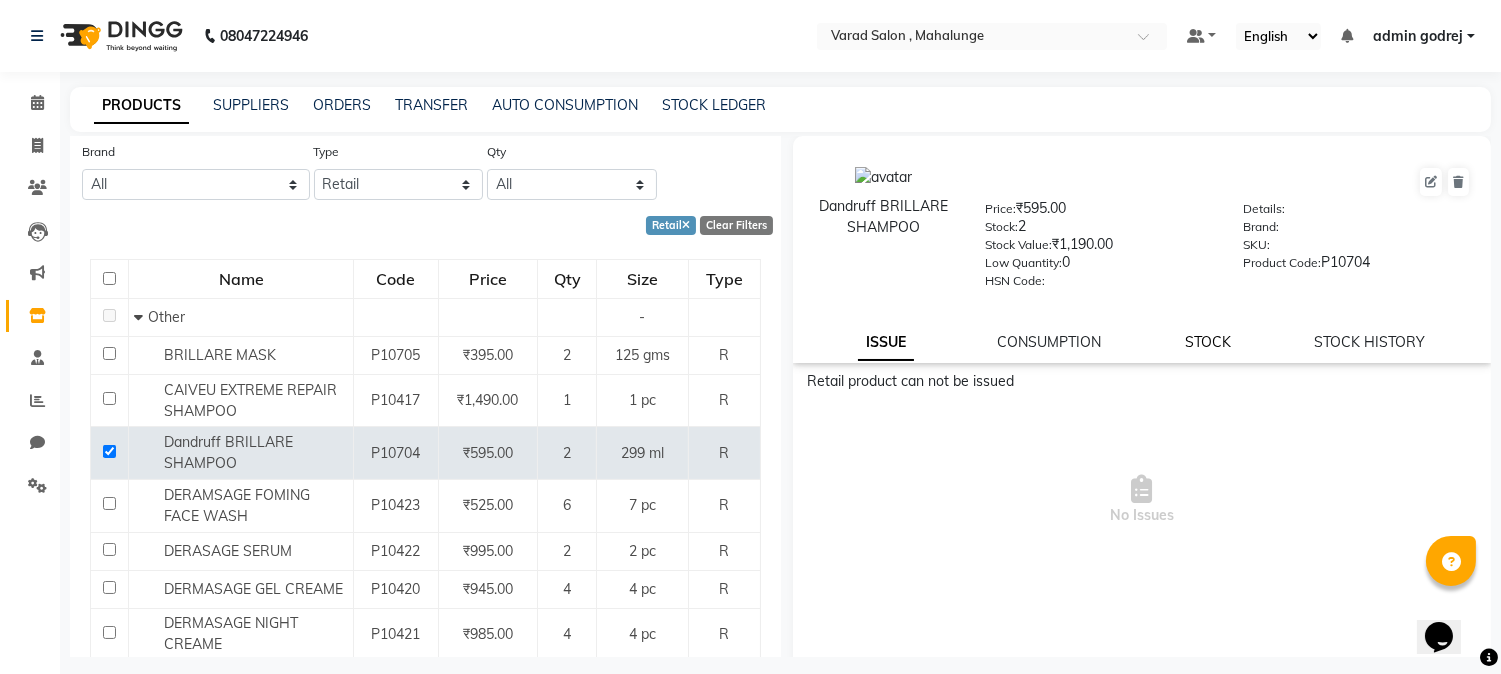 click on "STOCK" 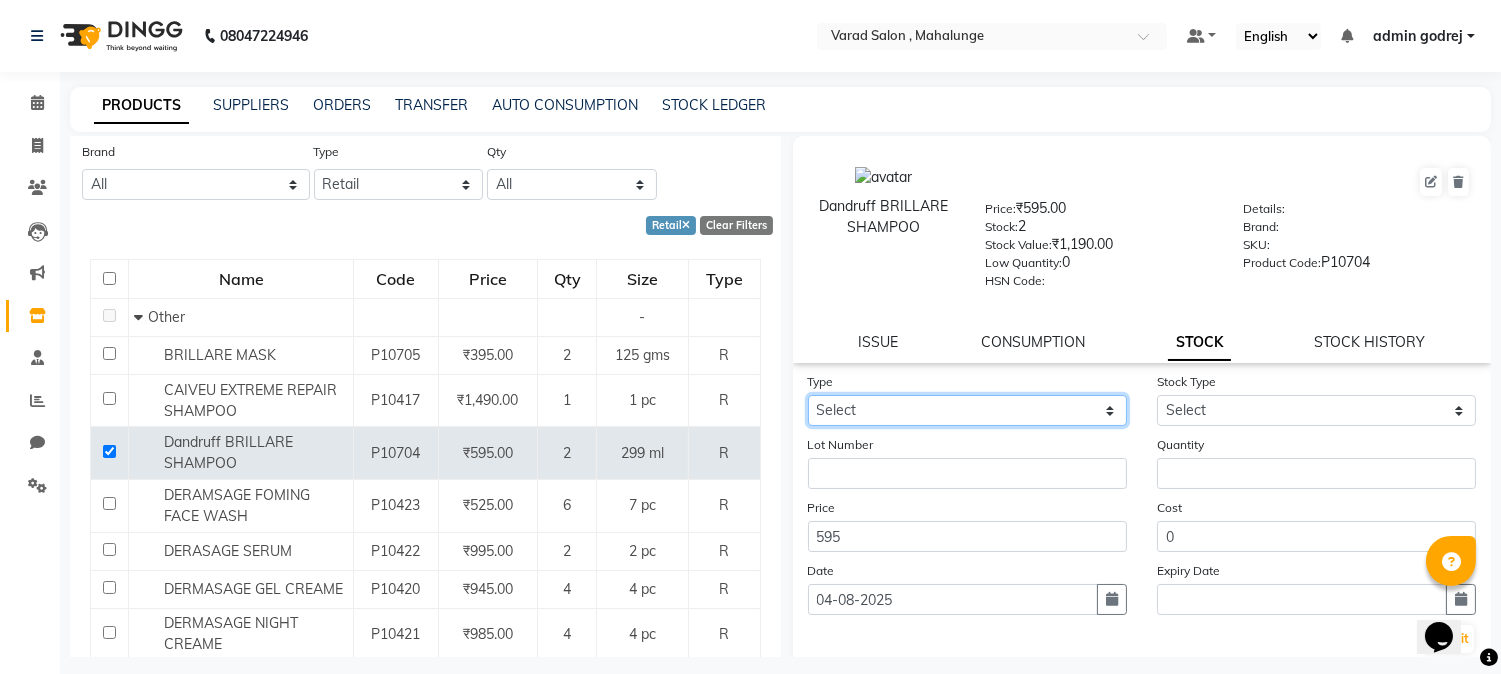 click on "Select In Out" 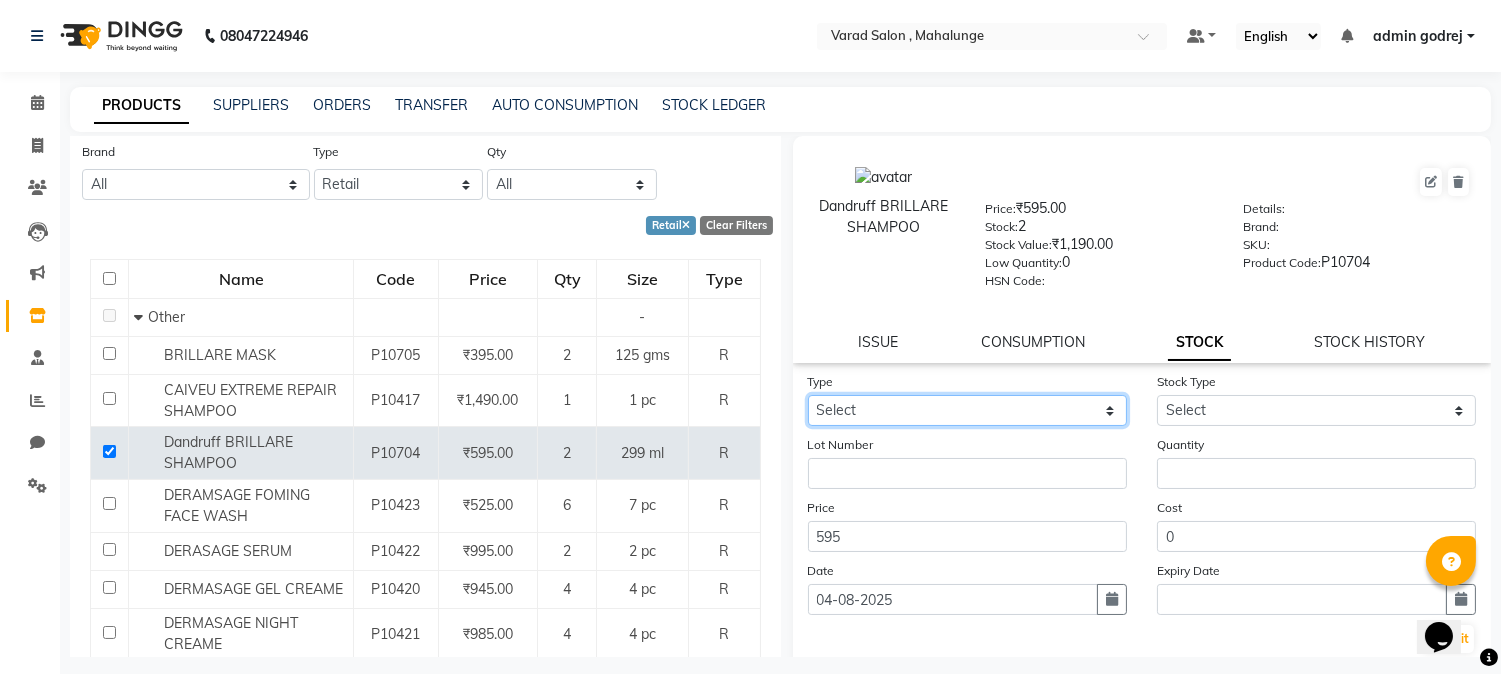 select on "out" 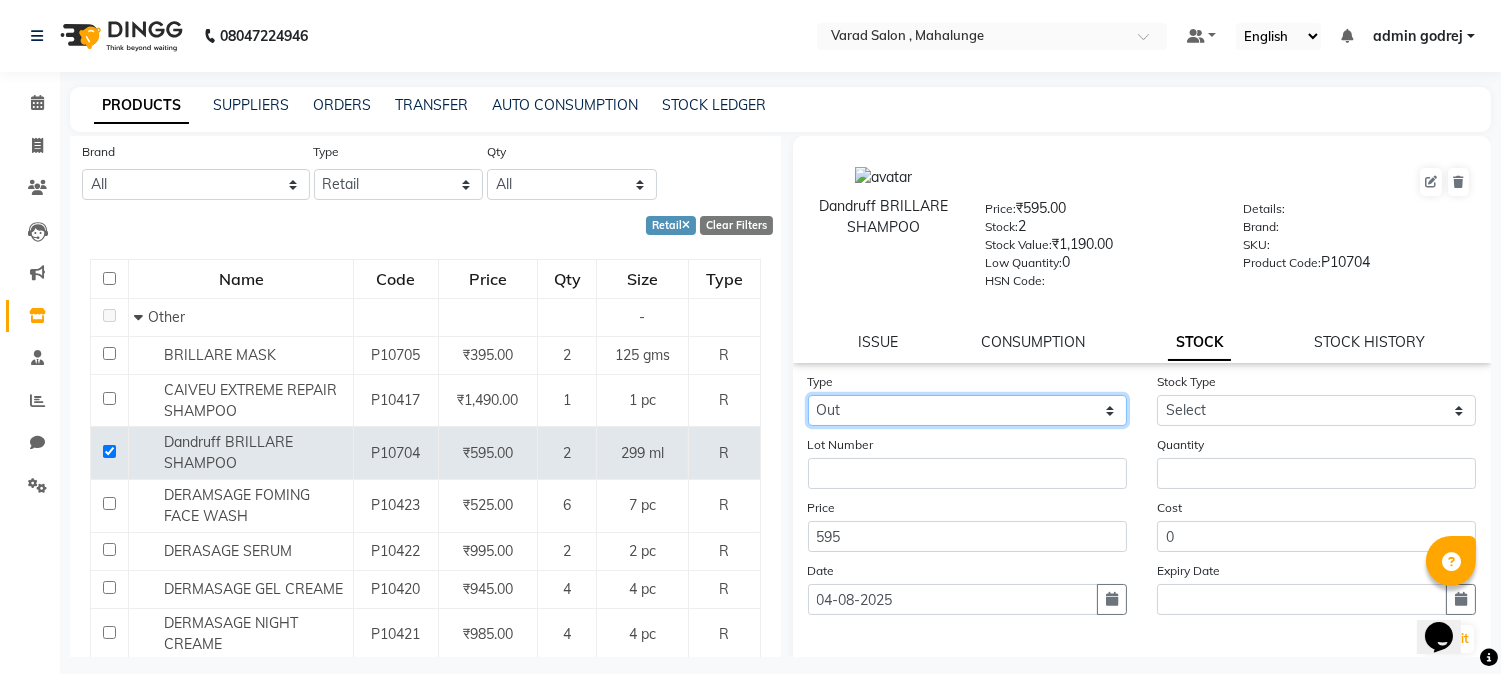 click on "Select In Out" 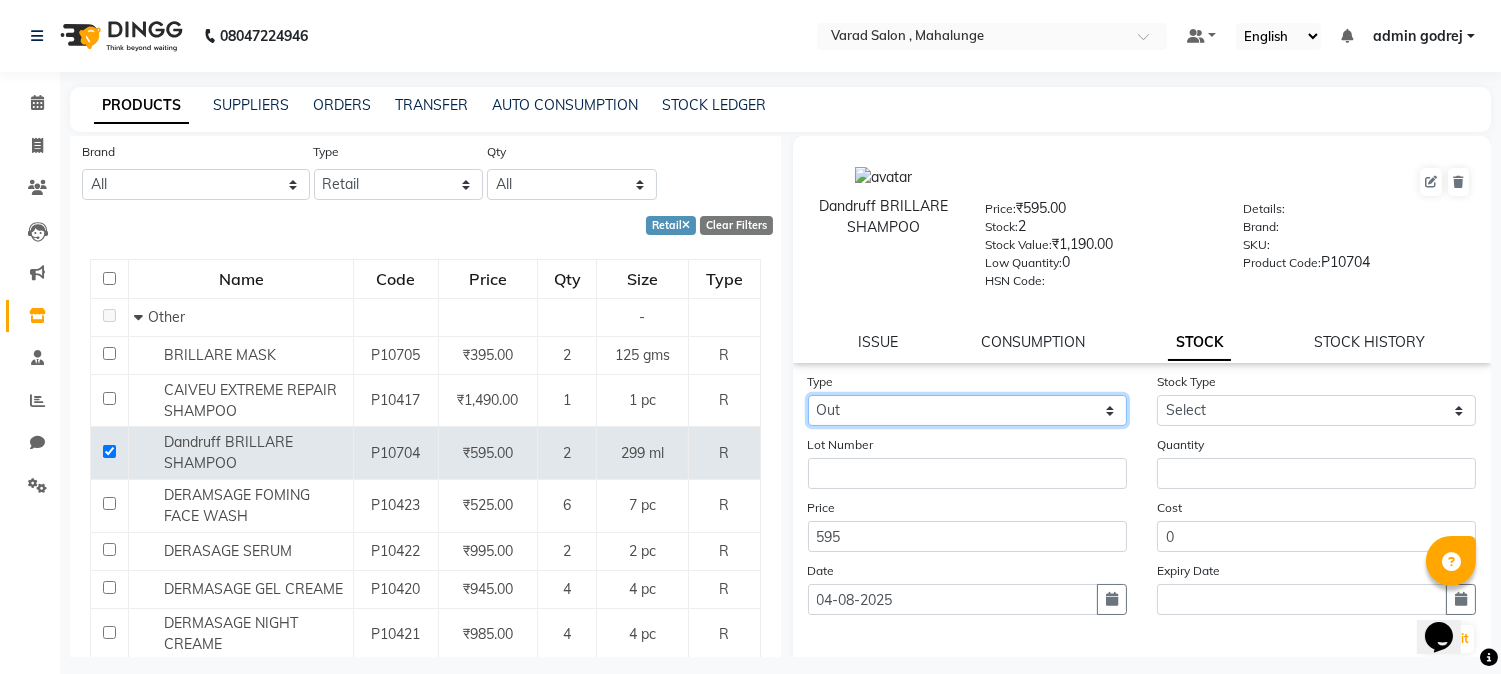 select 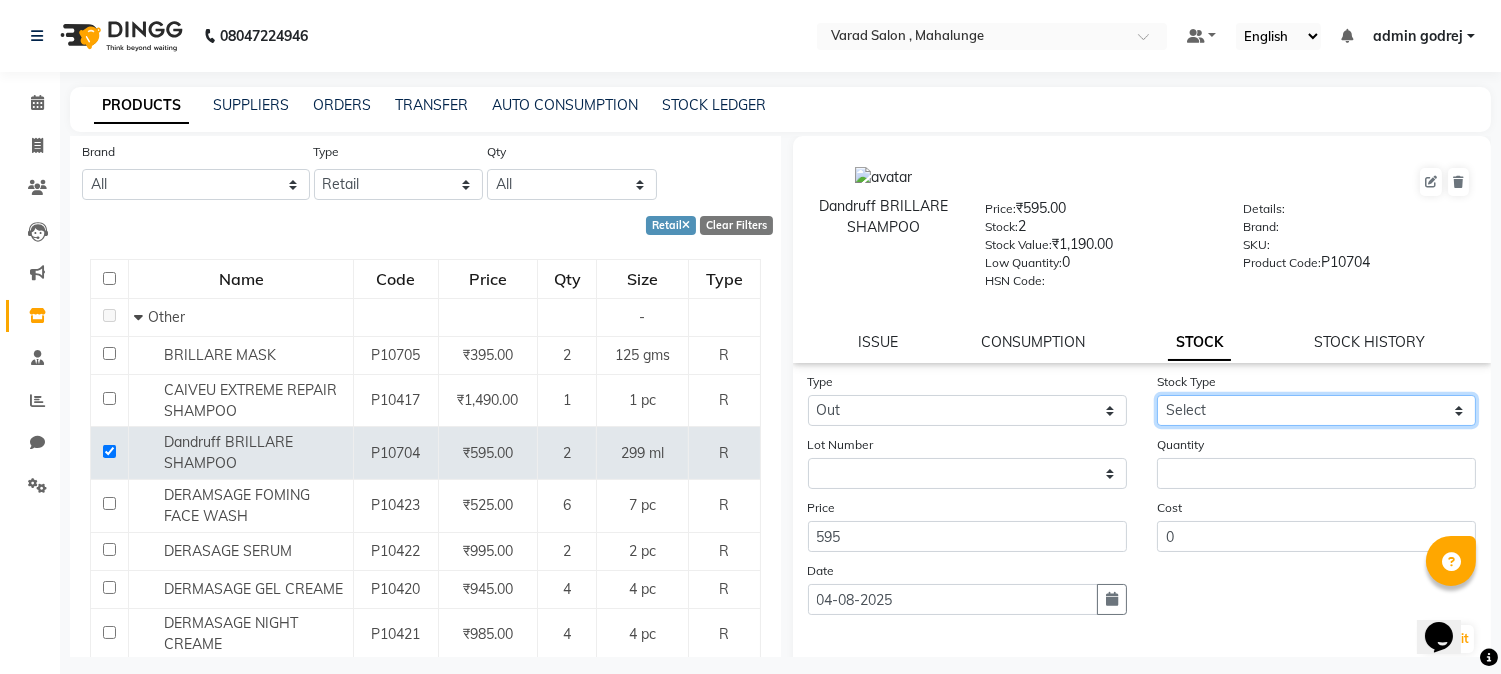 click on "Select Internal Use Damaged Expired Adjustment Return Other" 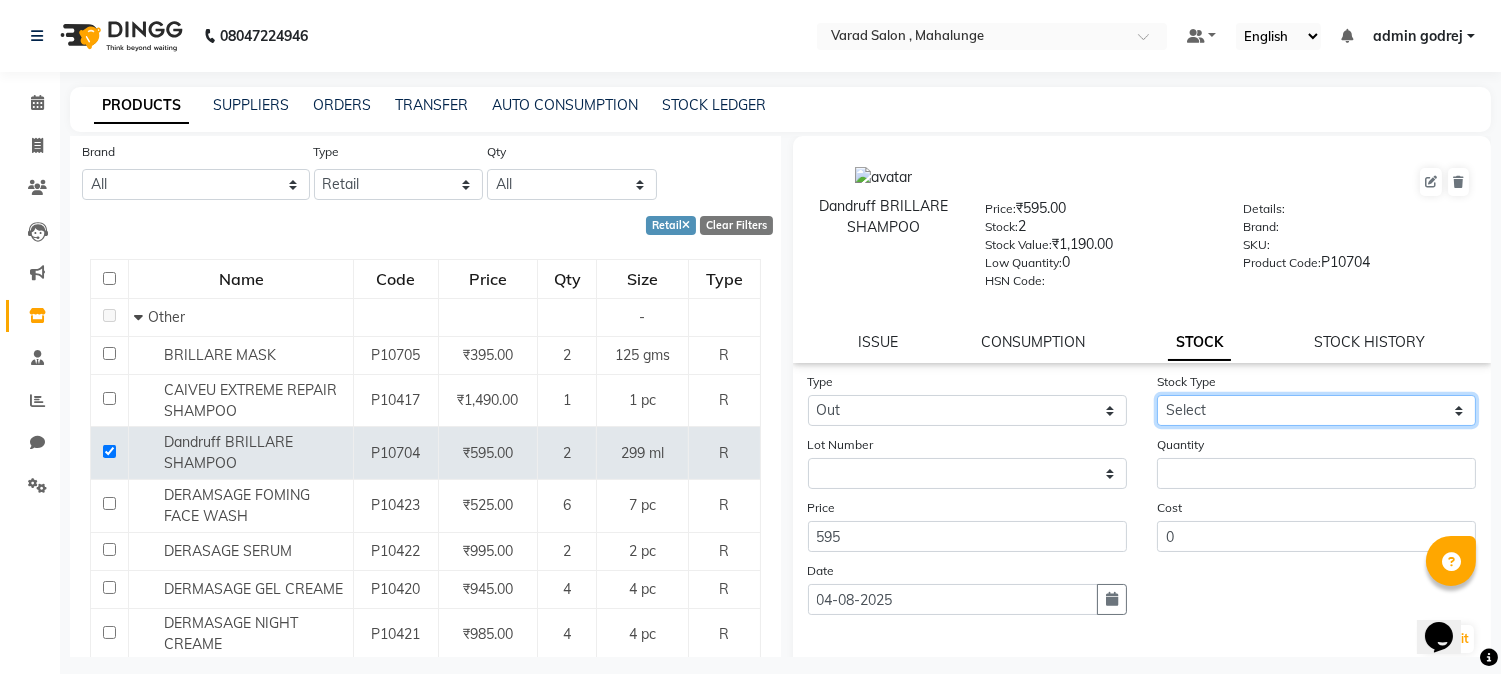 select on "internal use" 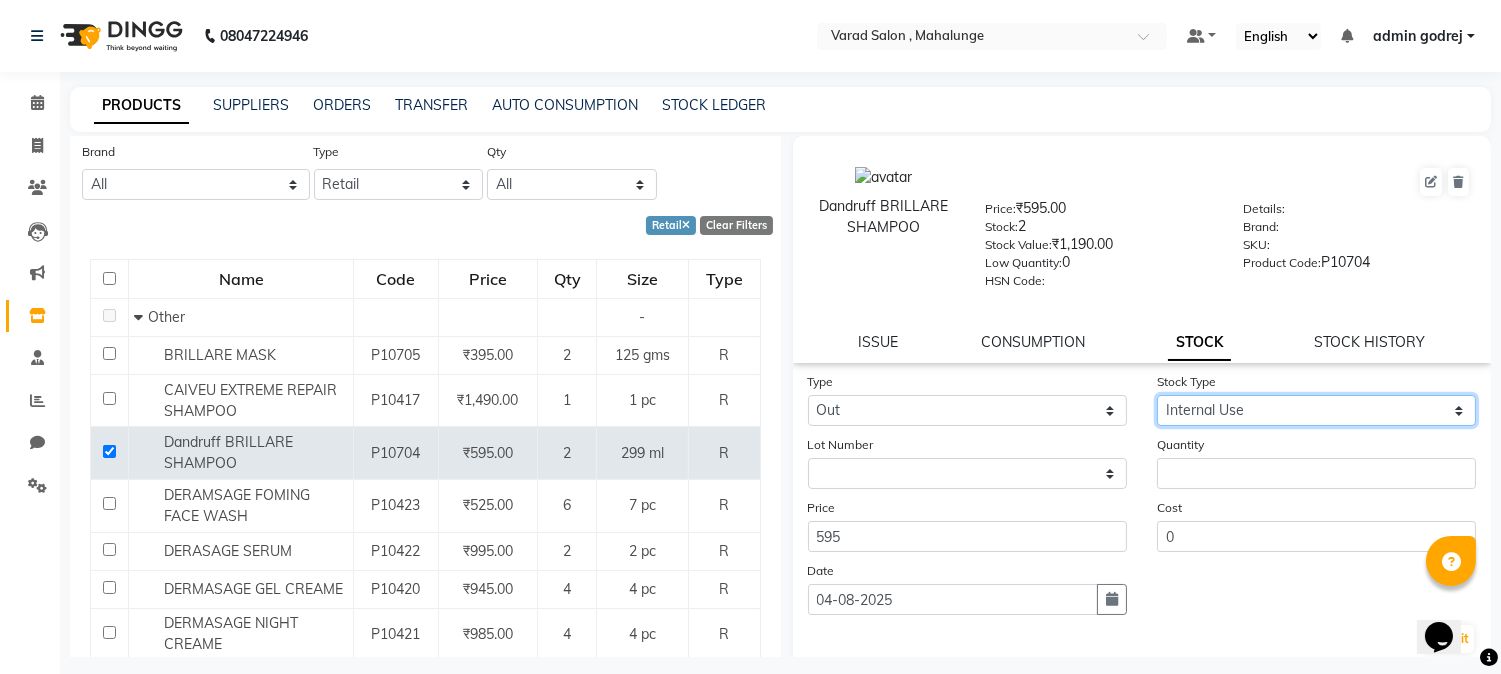 click on "Select Internal Use Damaged Expired Adjustment Return Other" 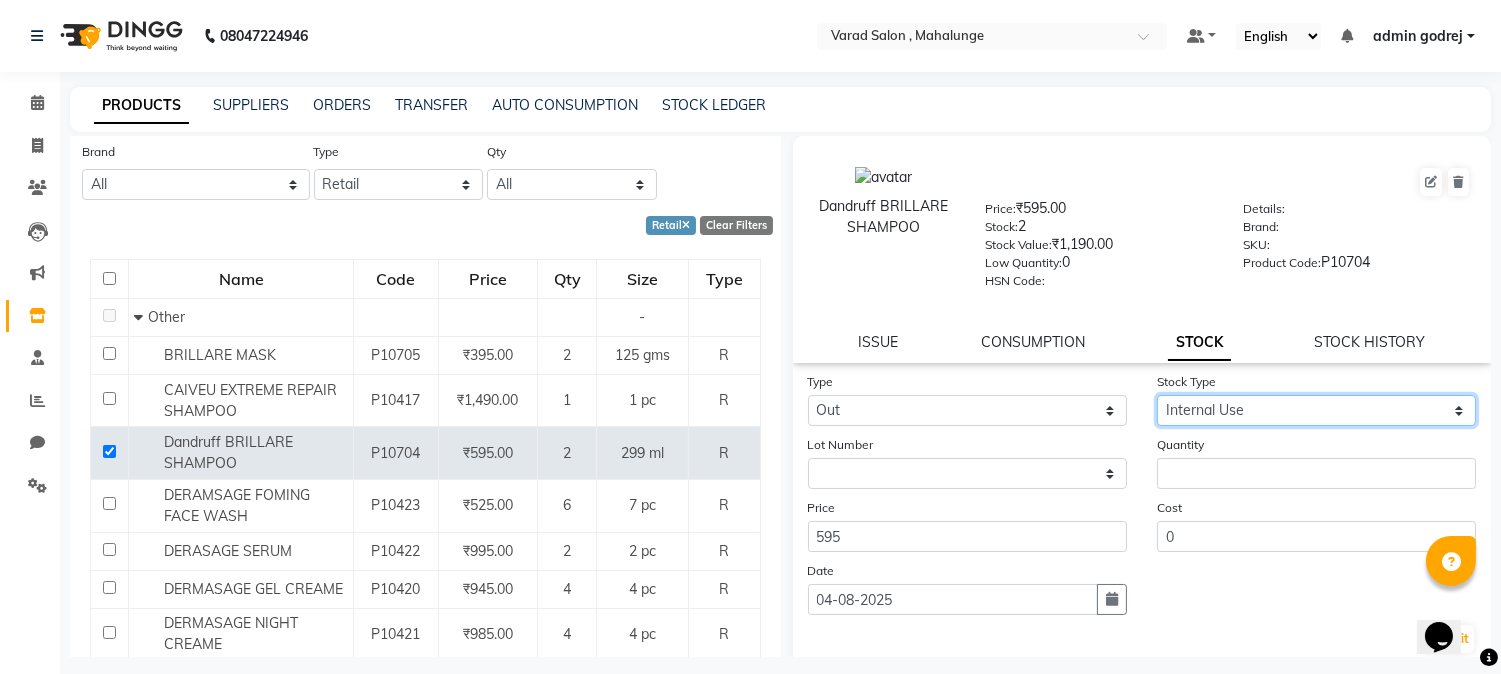 click on "Select Internal Use Damaged Expired Adjustment Return Other" 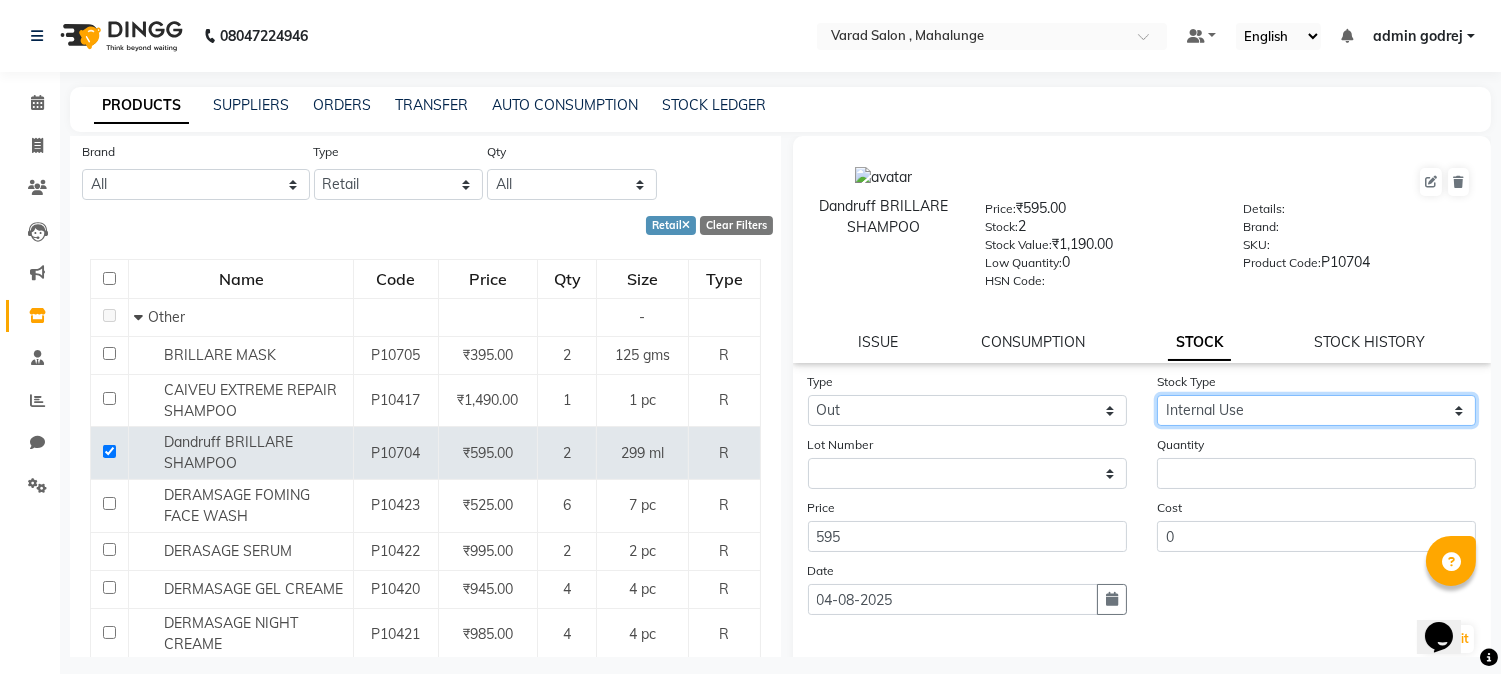 click on "Select Internal Use Damaged Expired Adjustment Return Other" 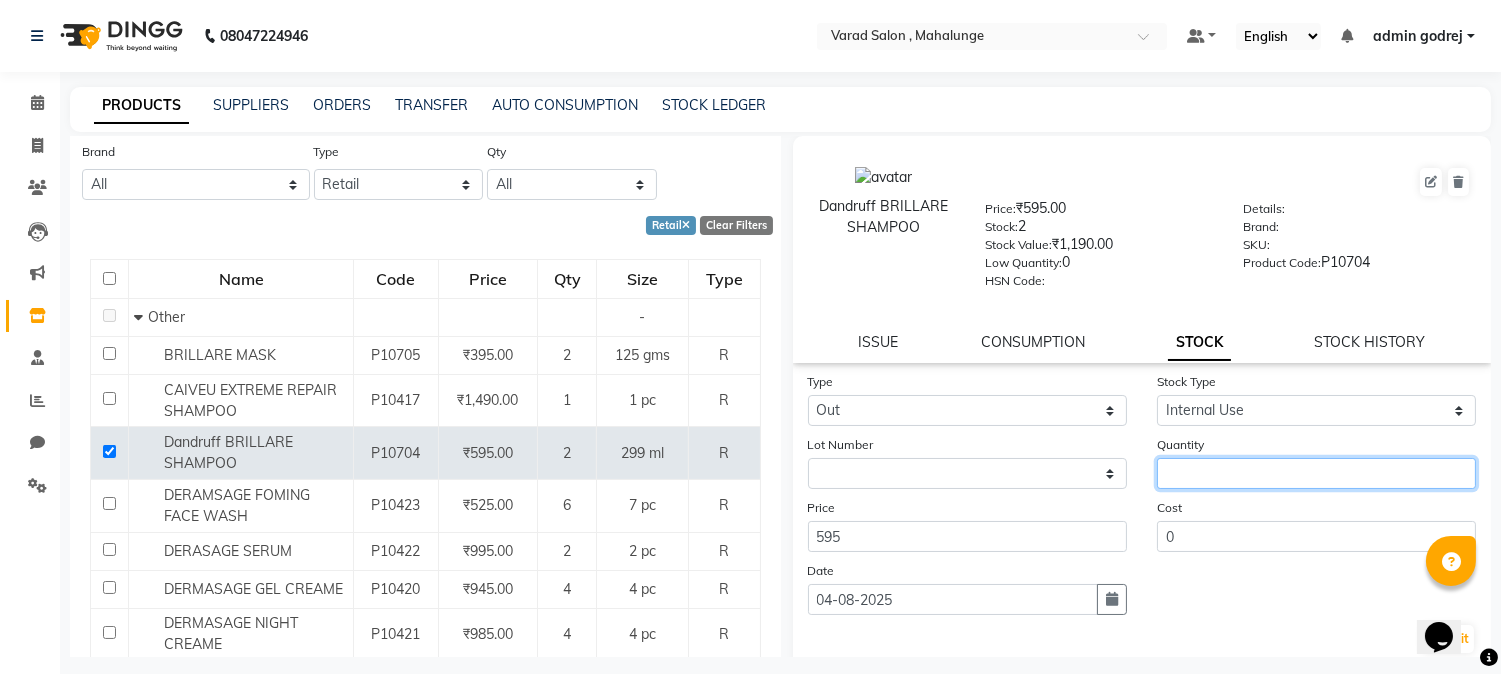 click 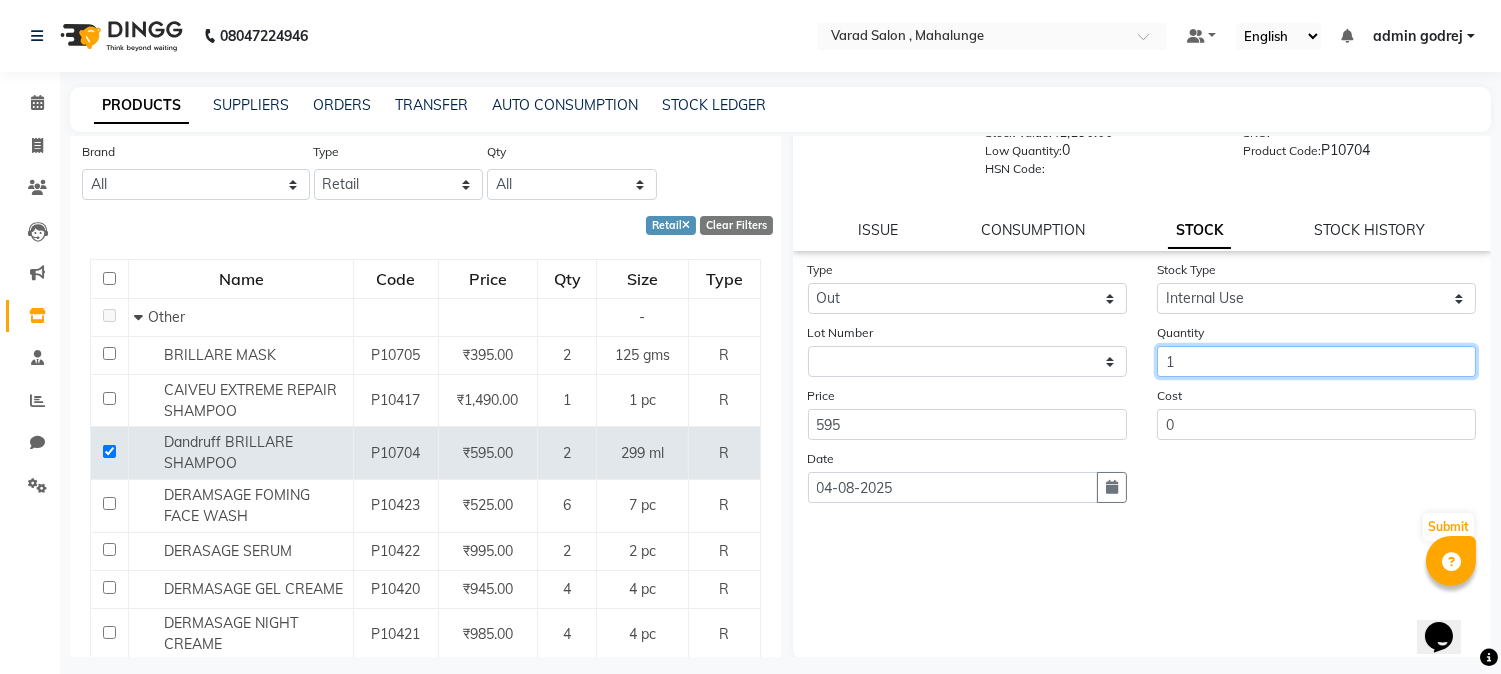 scroll, scrollTop: 114, scrollLeft: 0, axis: vertical 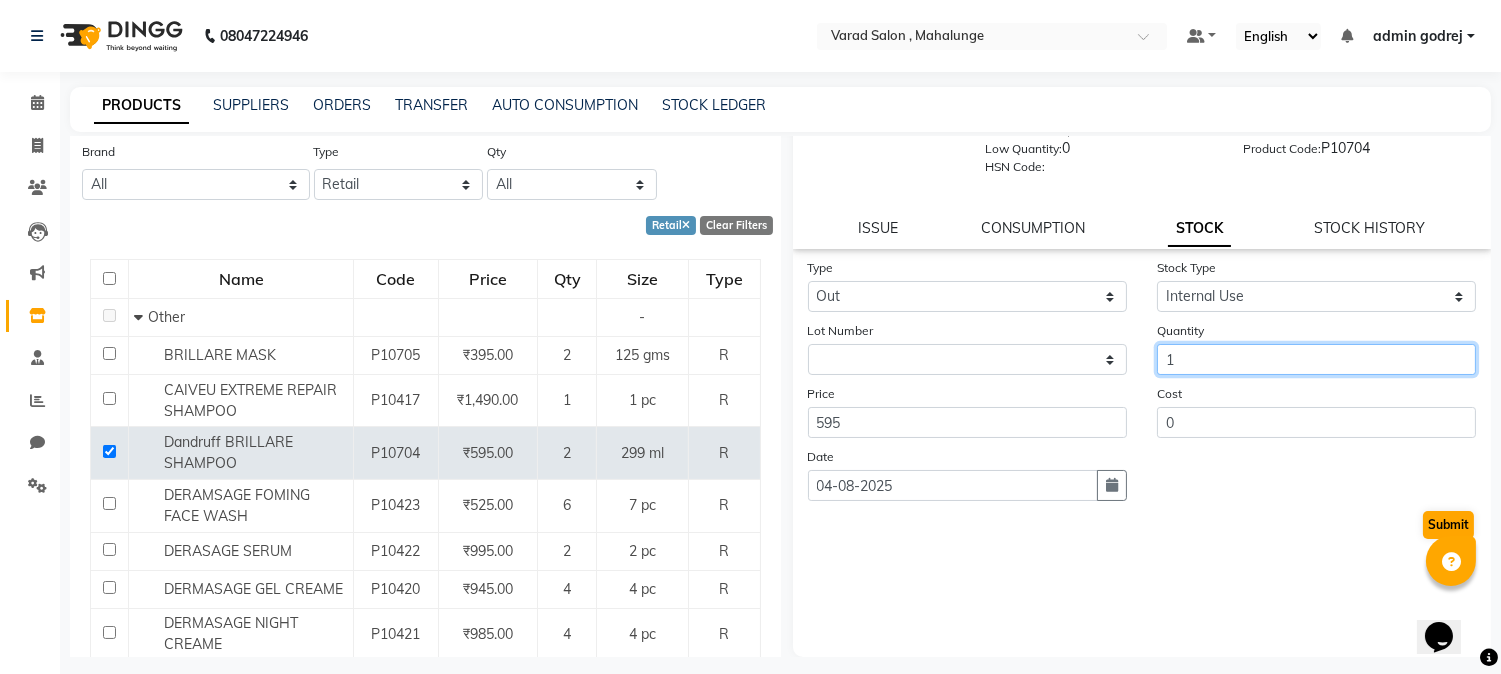type on "1" 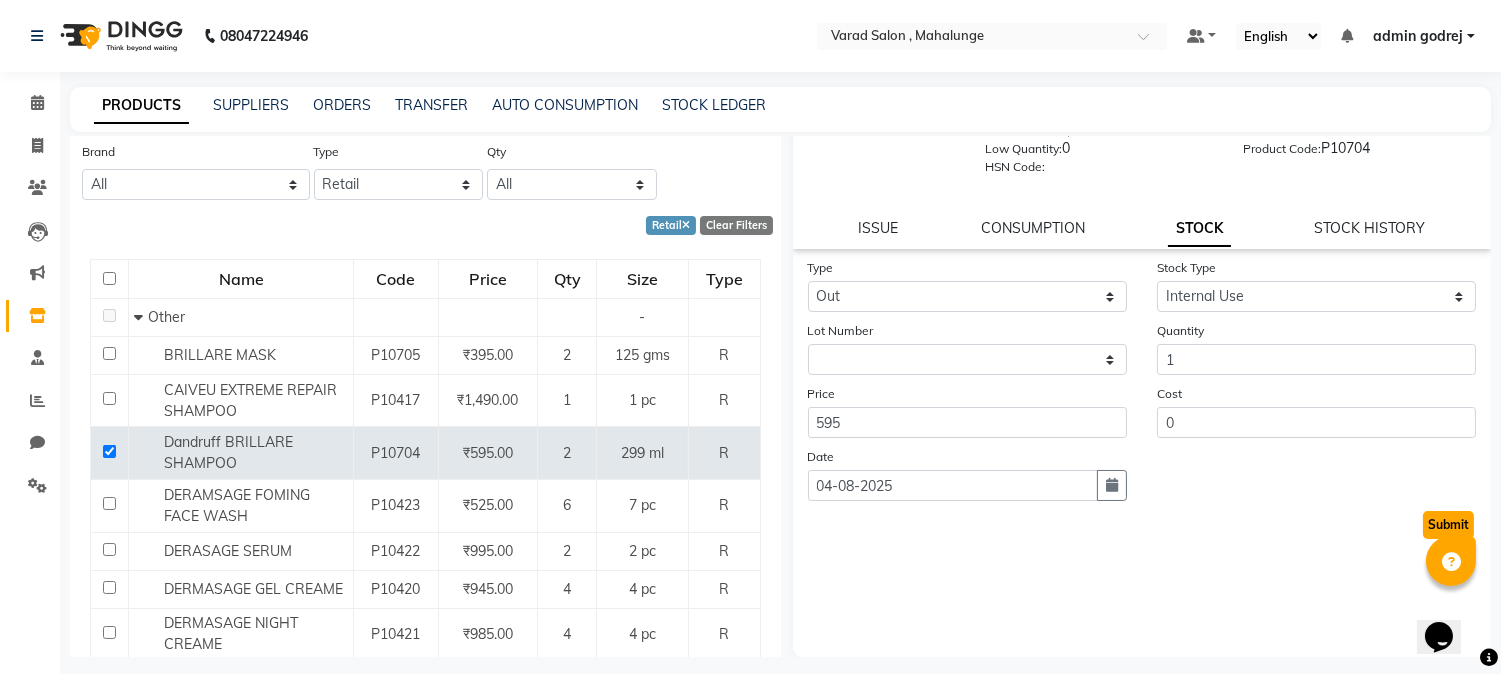 click on "Submit" 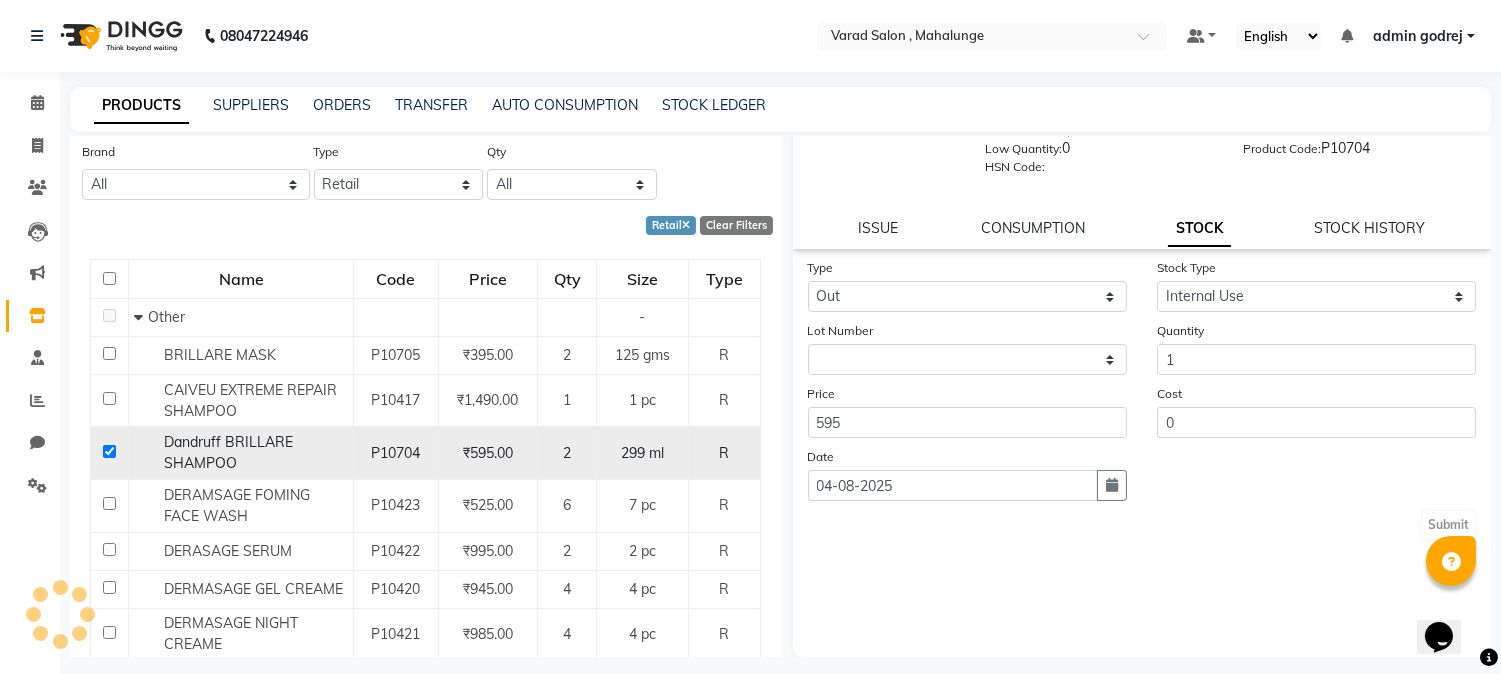 select 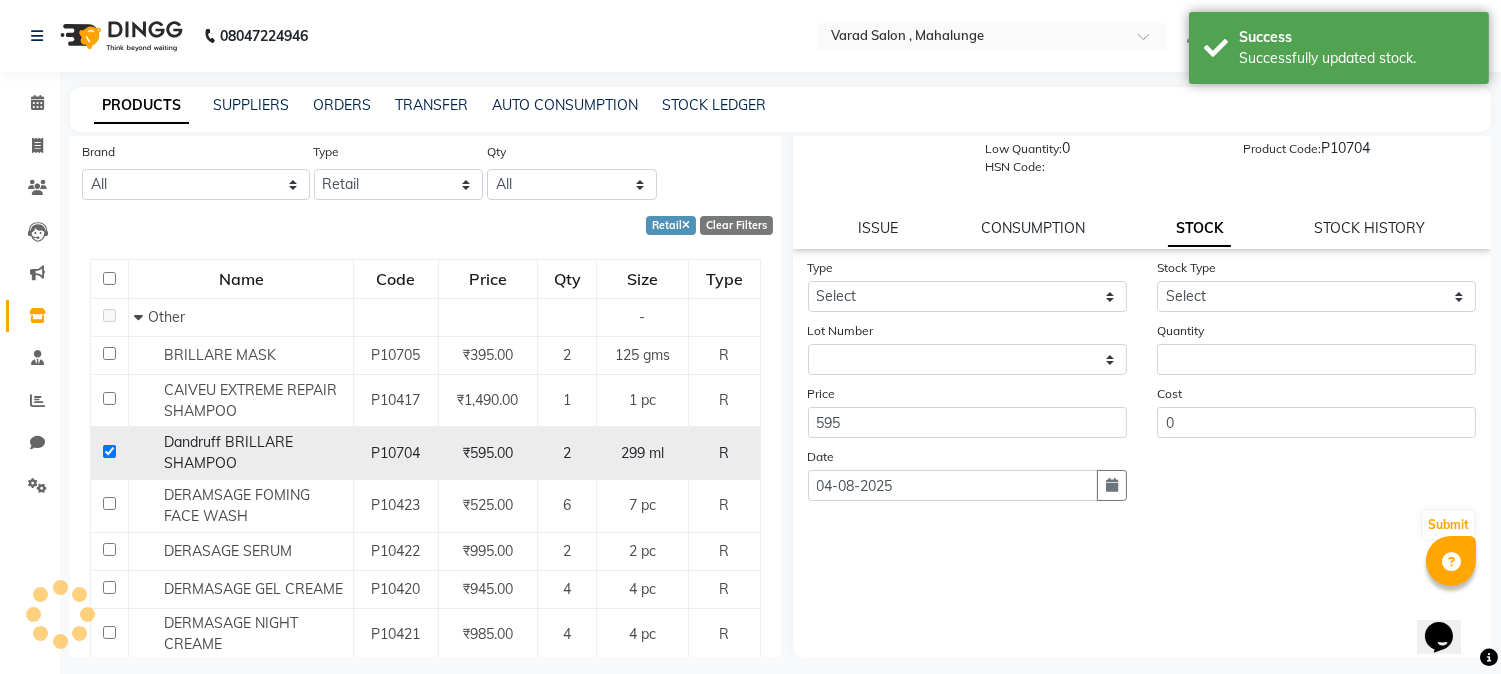 scroll, scrollTop: 0, scrollLeft: 0, axis: both 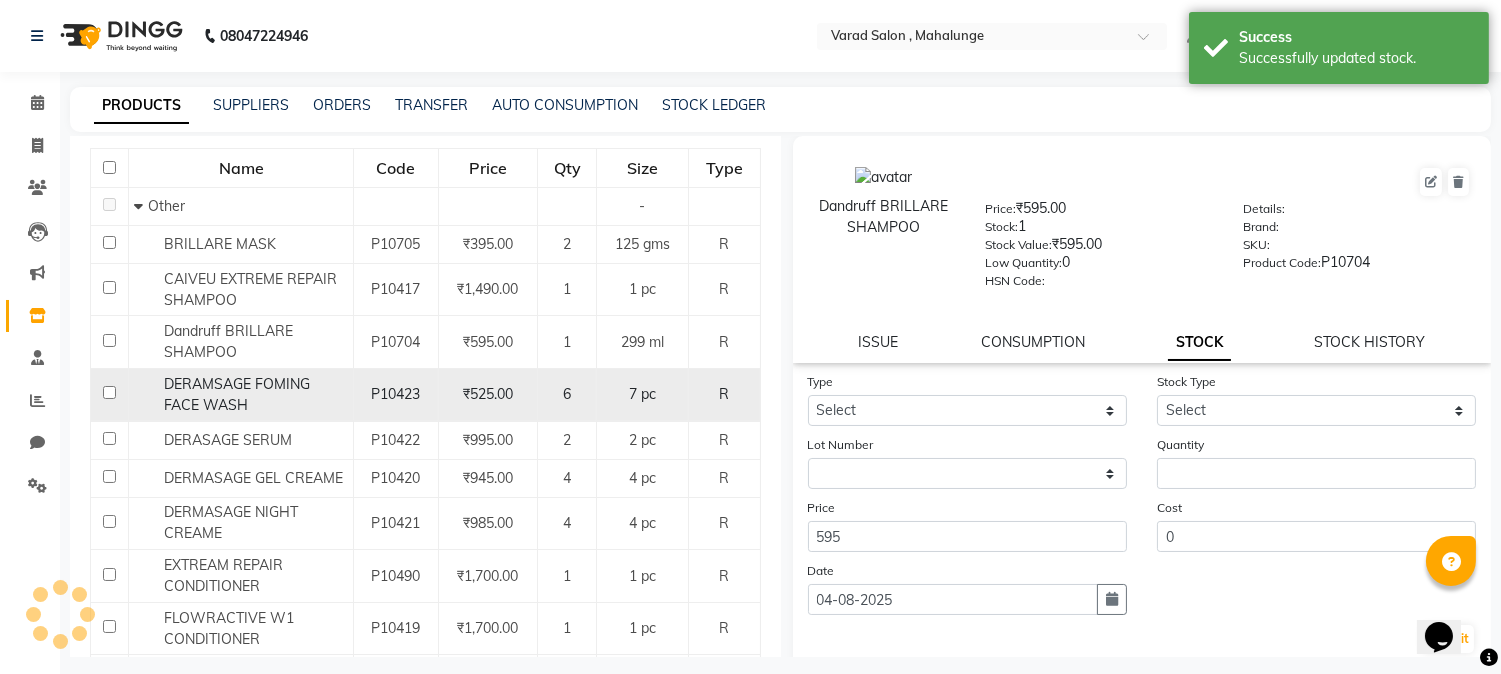 click 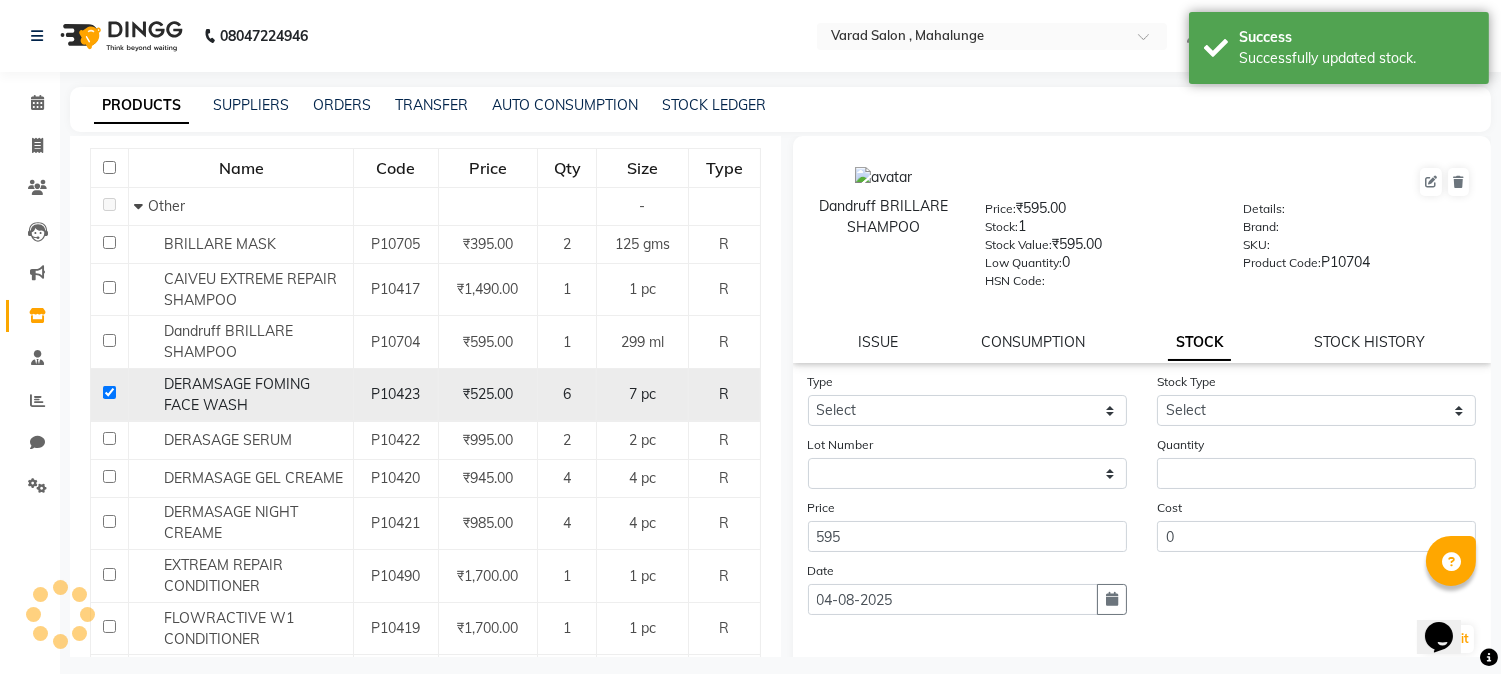 checkbox on "true" 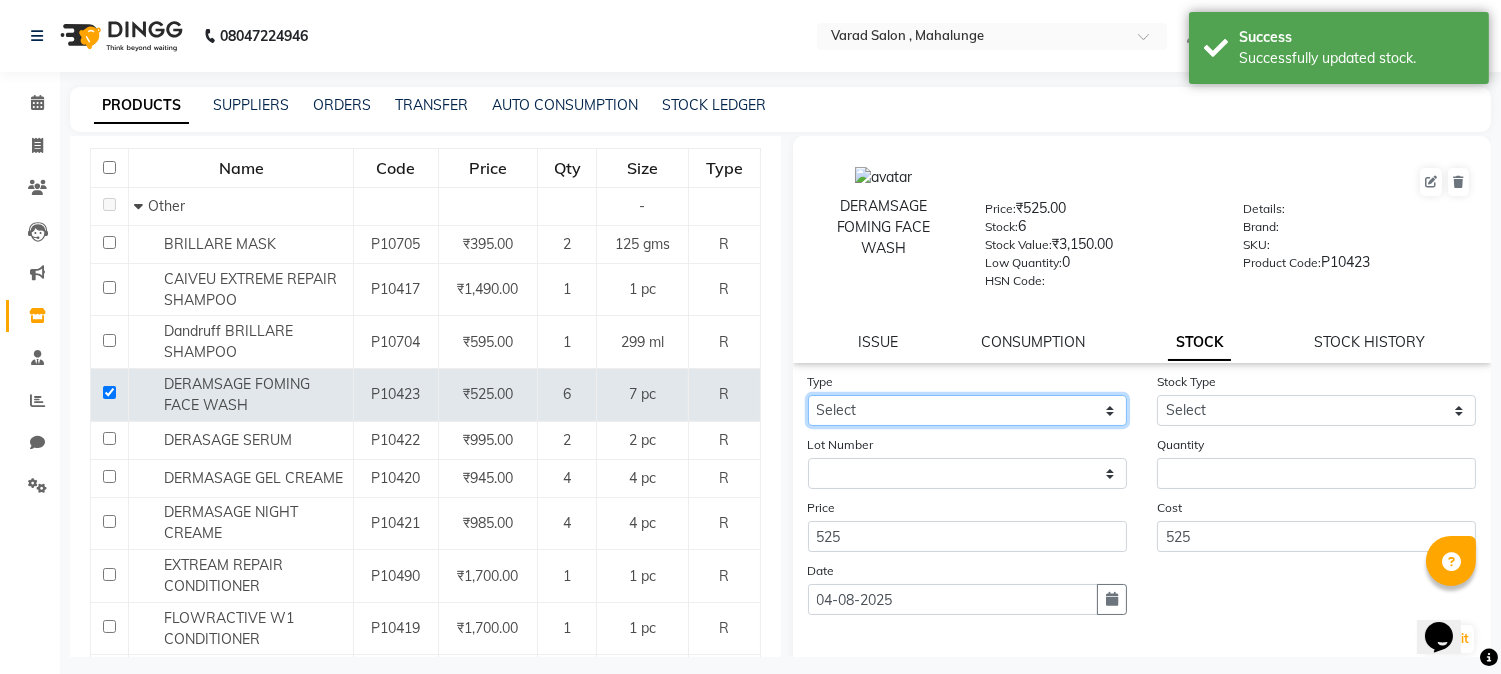 click on "Select In Out" 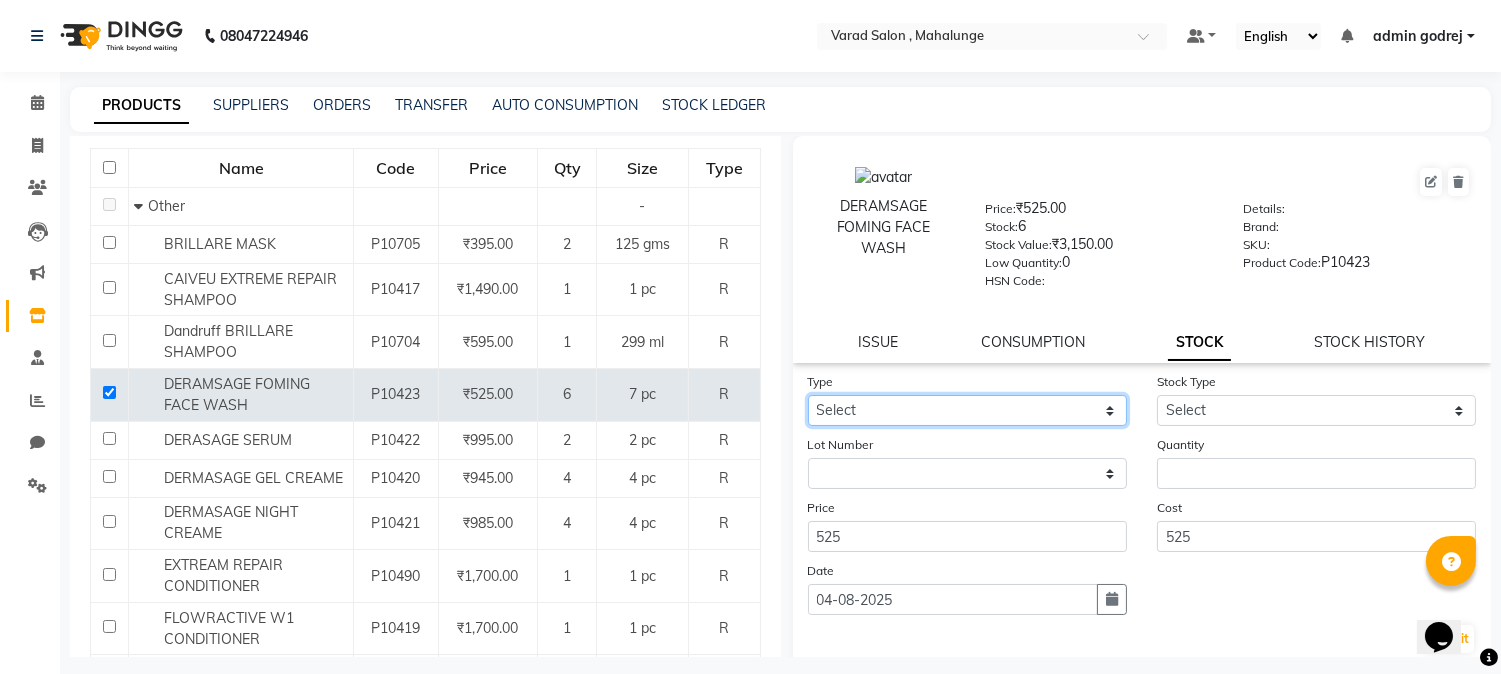 select on "out" 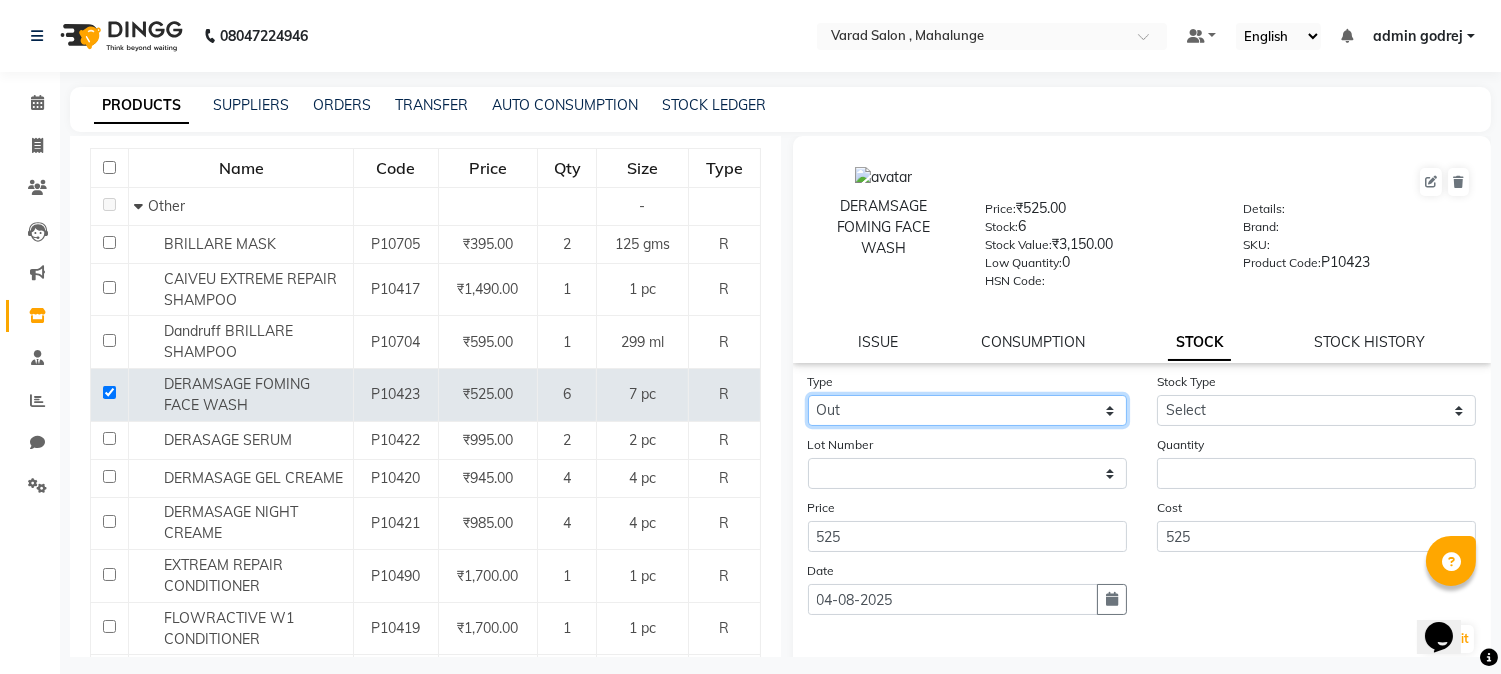 click on "Select In Out" 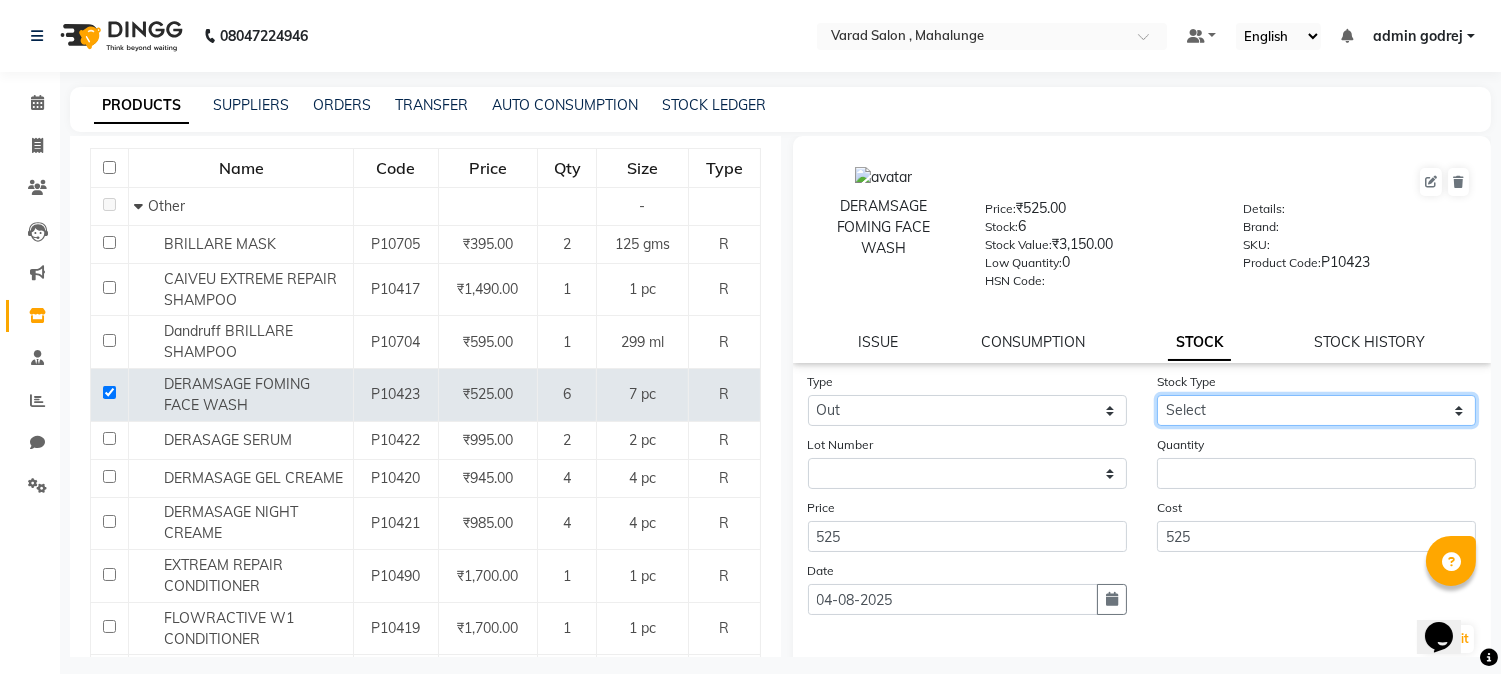 click on "Select Internal Use Damaged Expired Adjustment Return Other" 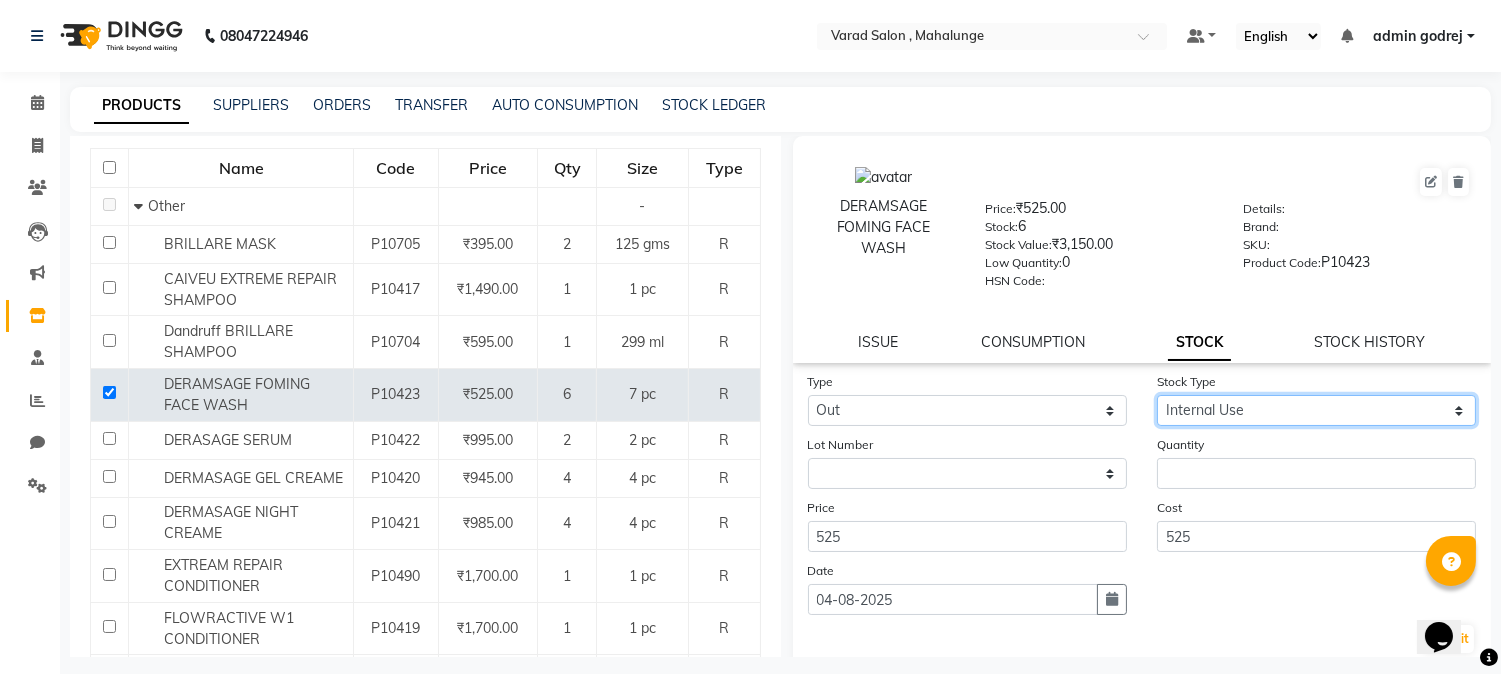 click on "Select Internal Use Damaged Expired Adjustment Return Other" 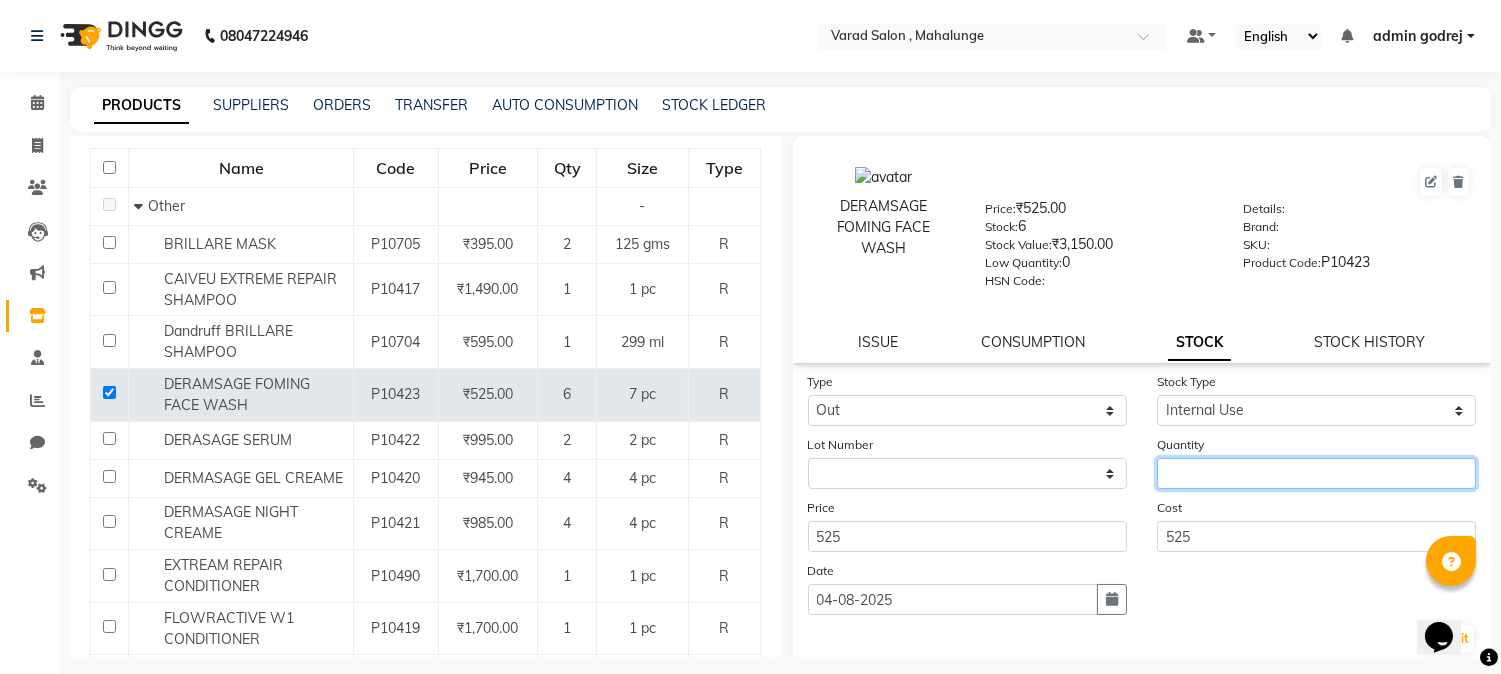 click 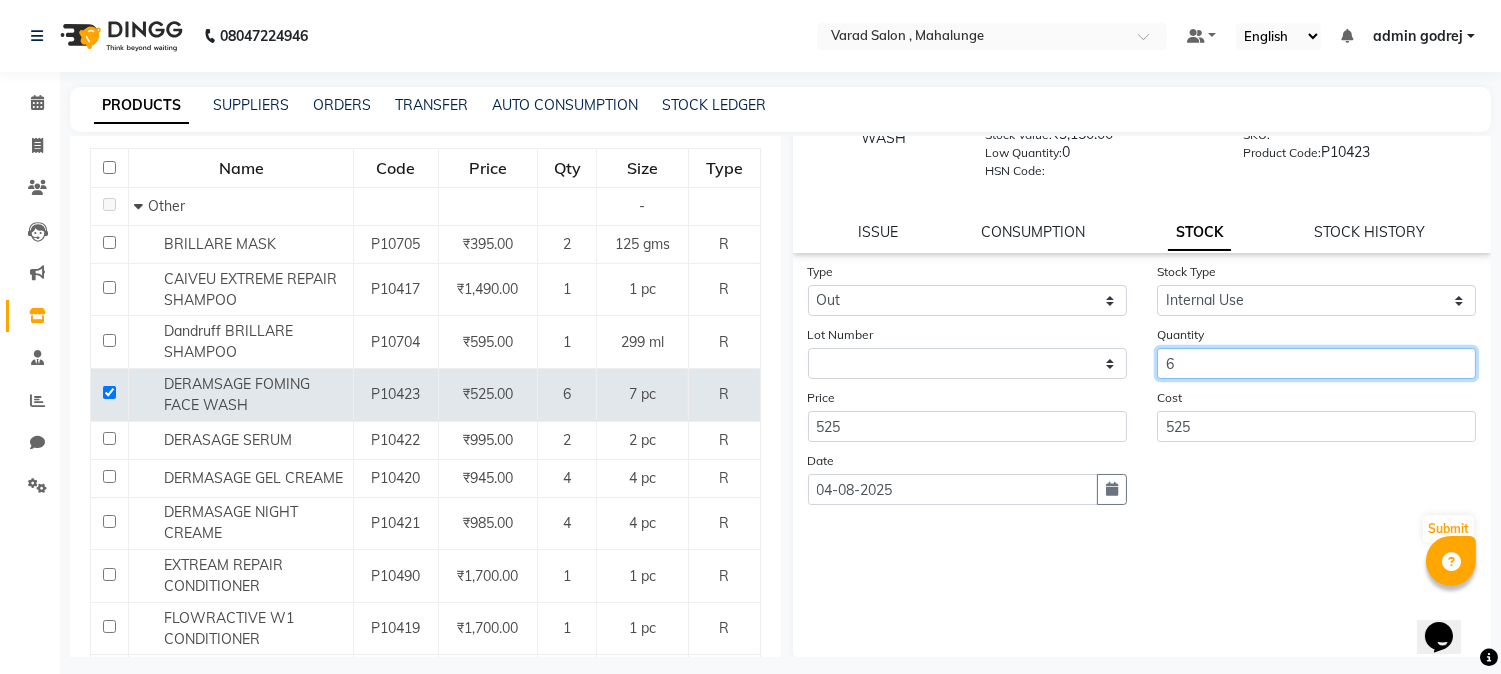 scroll, scrollTop: 114, scrollLeft: 0, axis: vertical 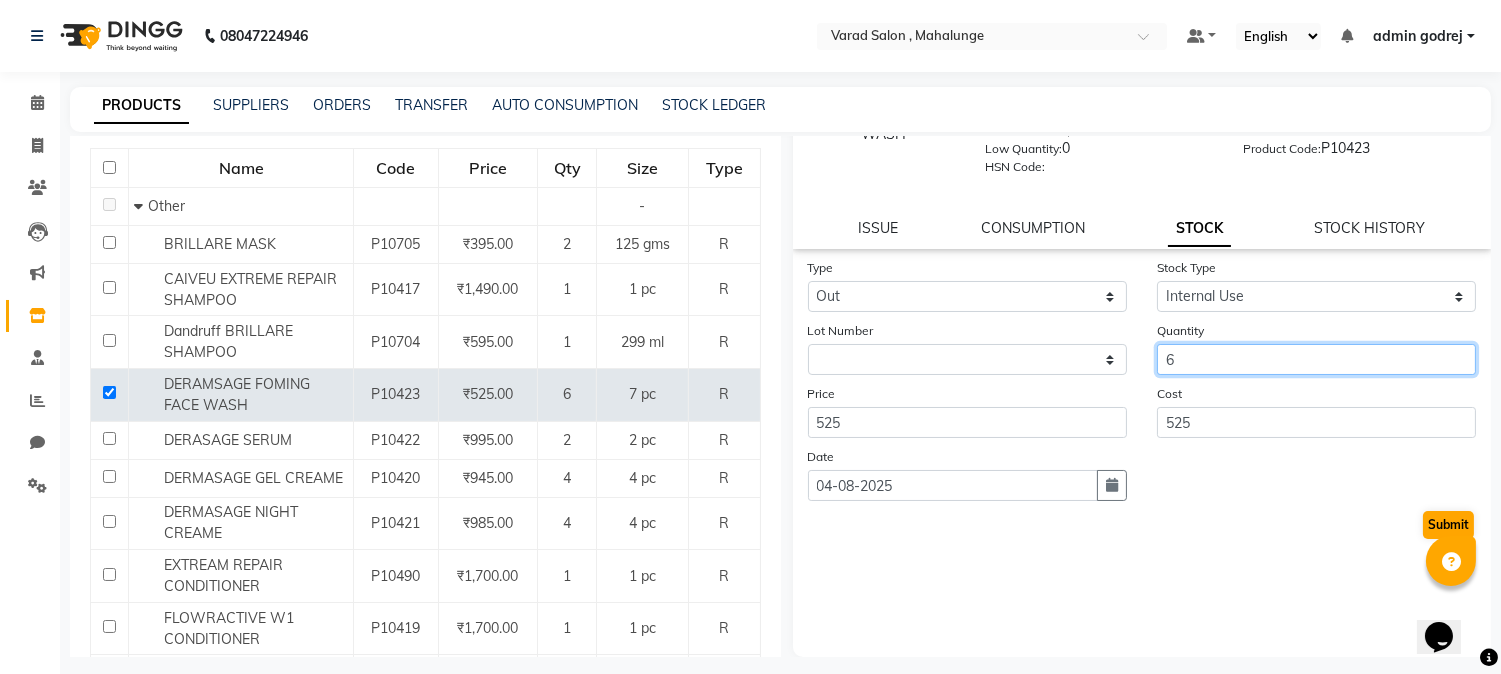 type on "6" 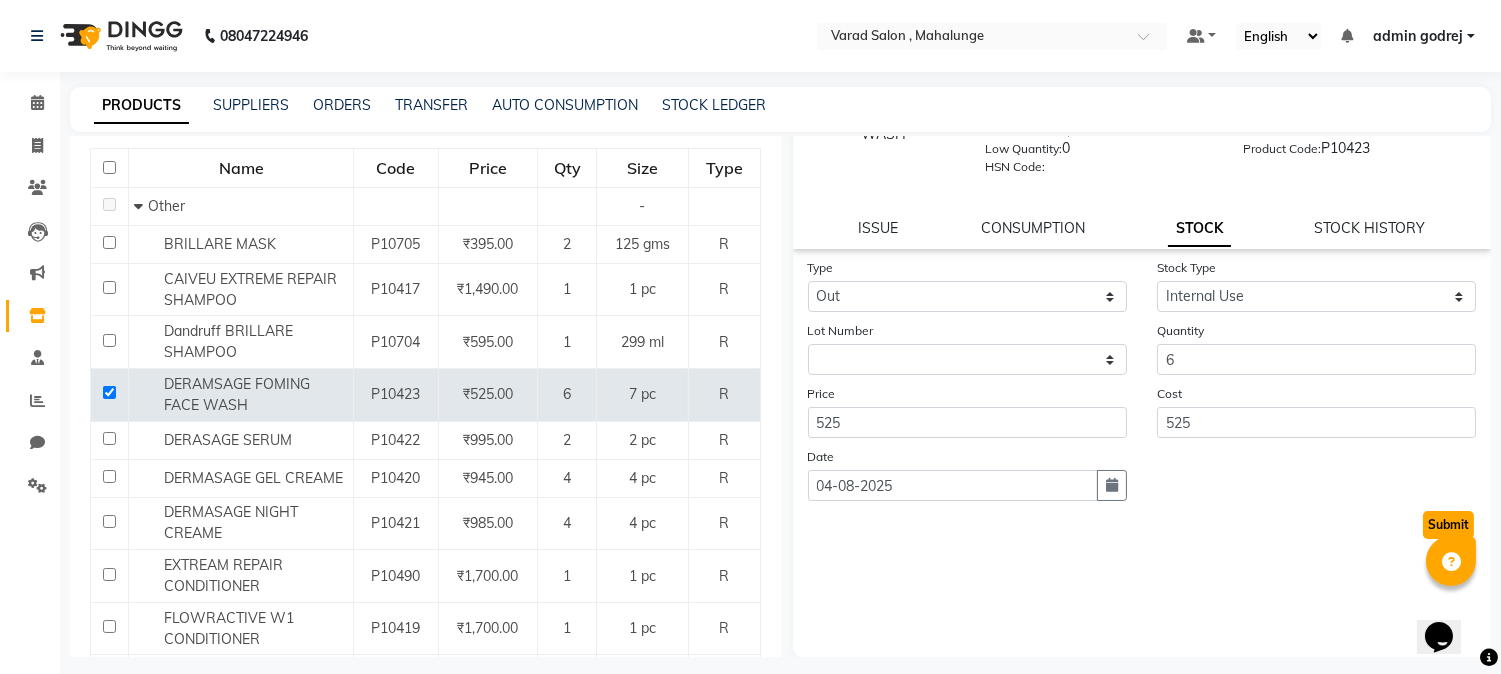 click on "Submit" 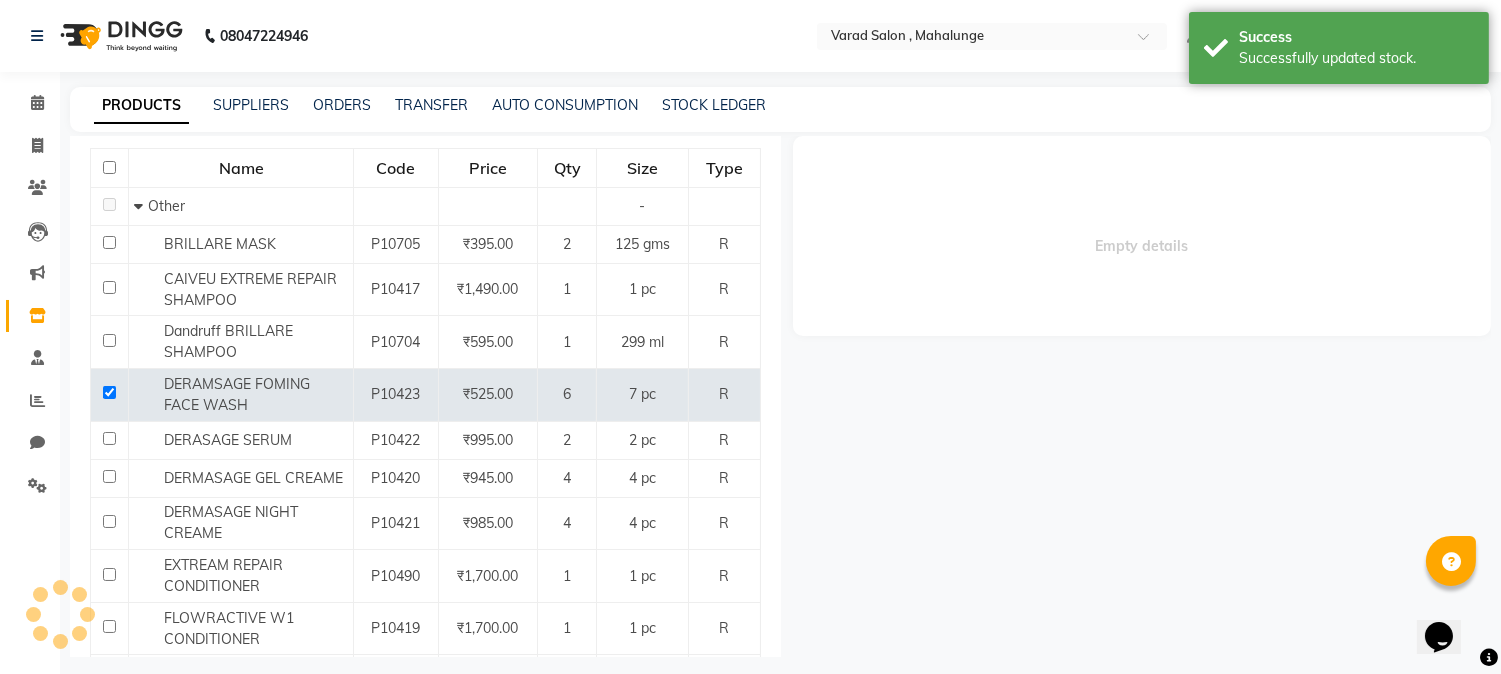scroll, scrollTop: 0, scrollLeft: 0, axis: both 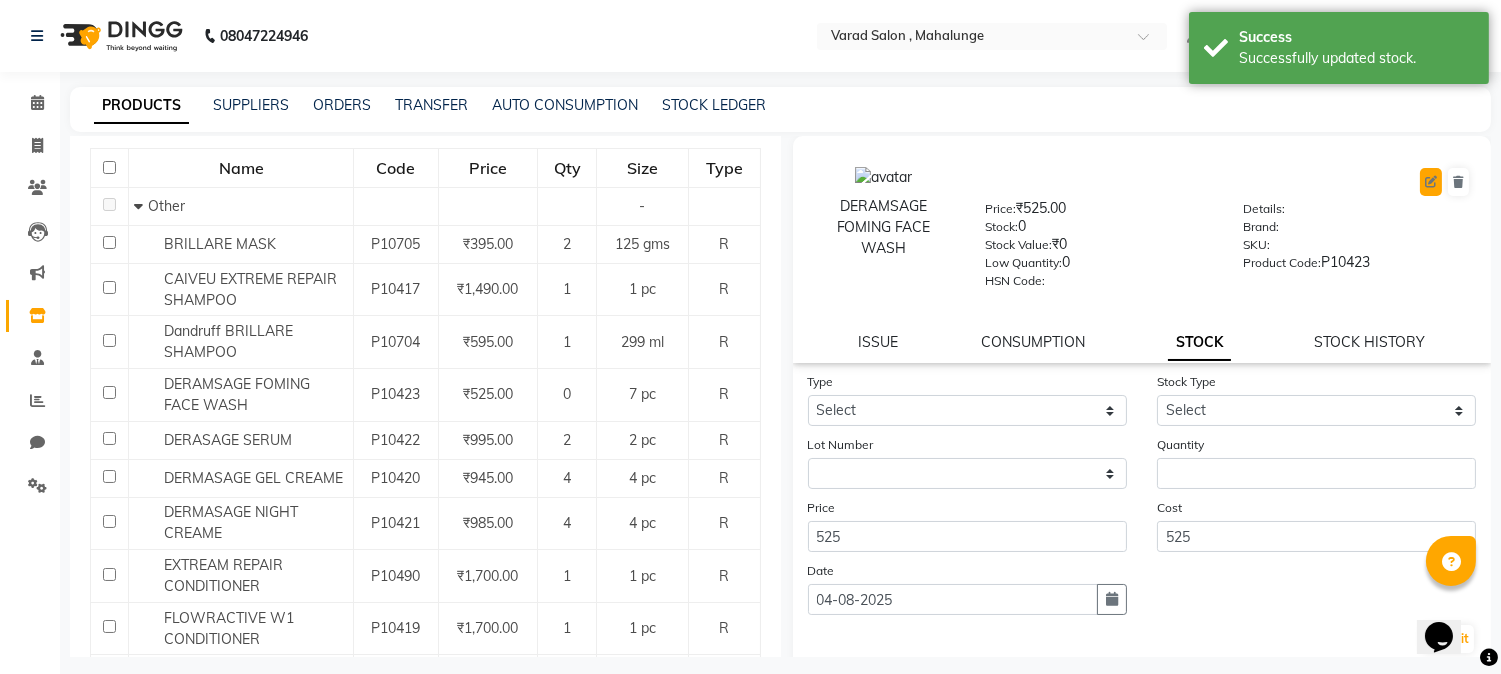 click 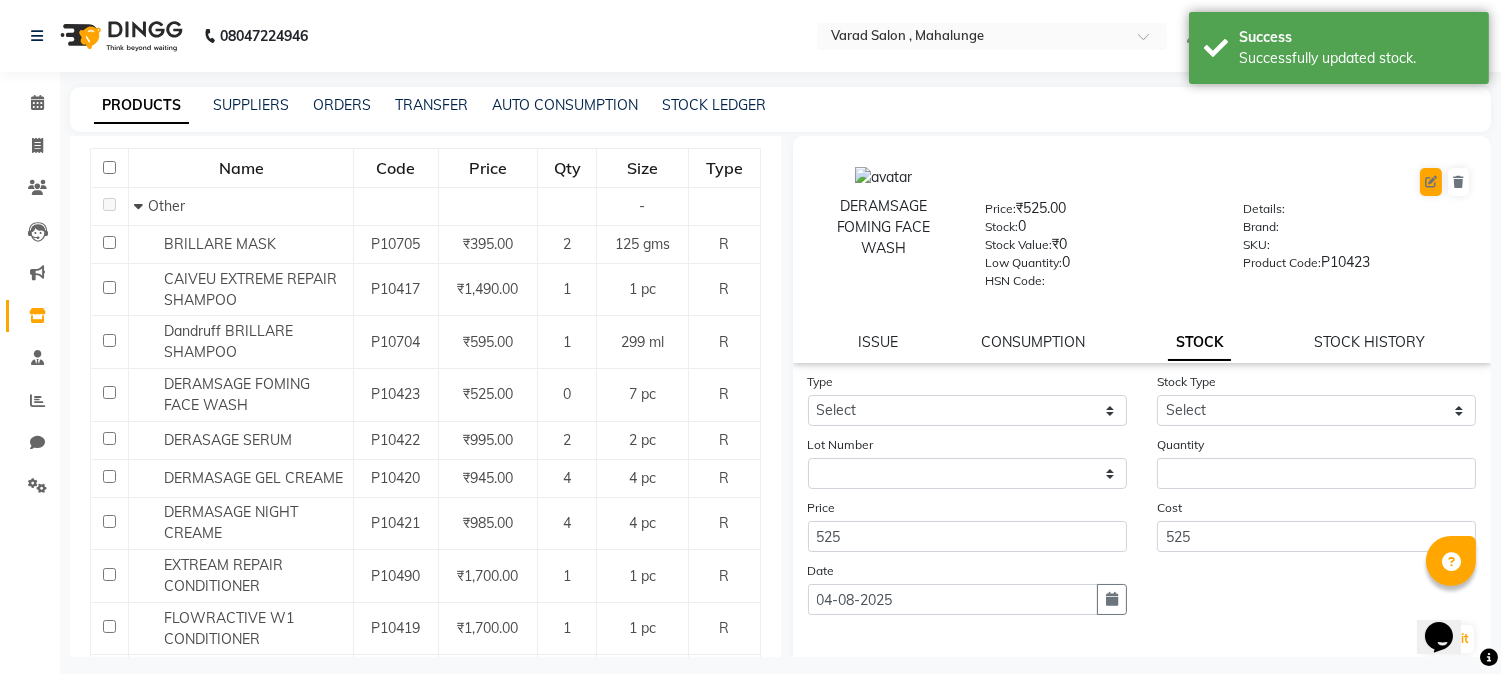 select on "R" 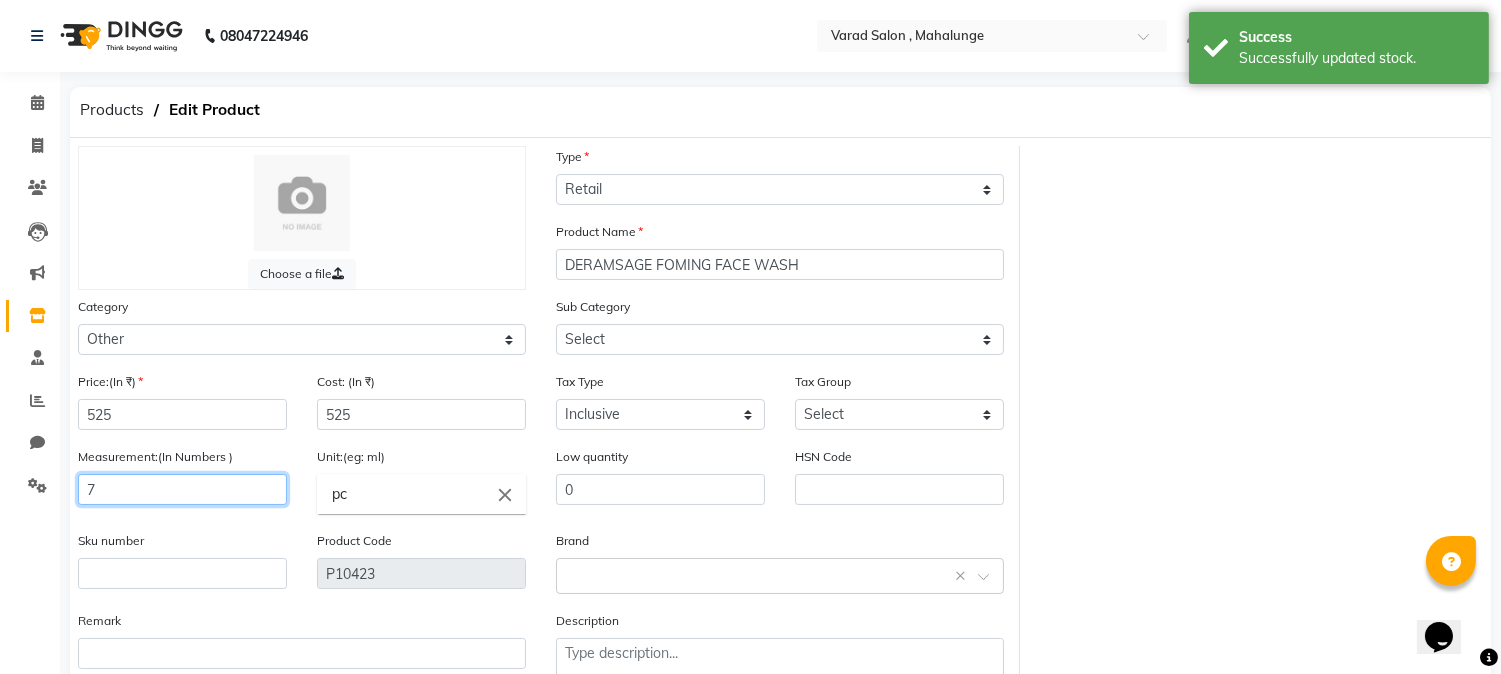click on "7" 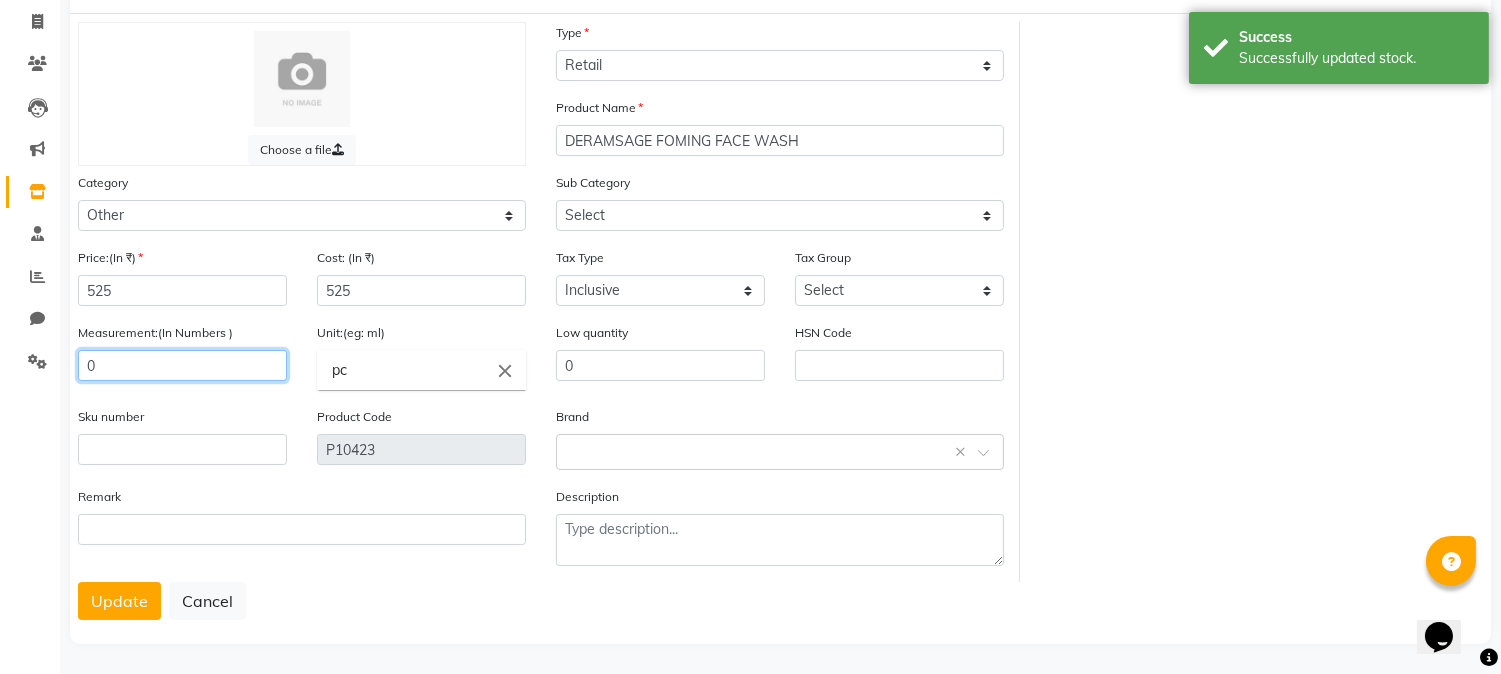 scroll, scrollTop: 128, scrollLeft: 0, axis: vertical 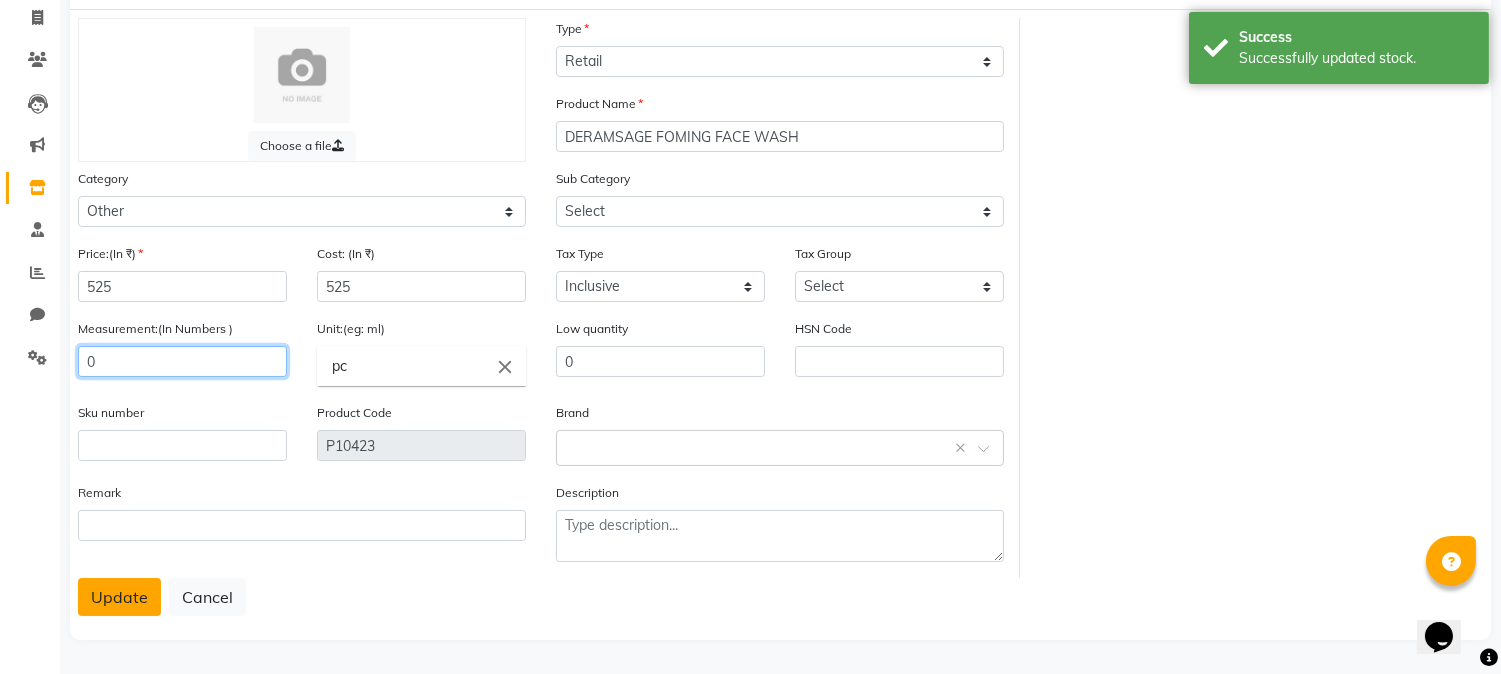 type on "0" 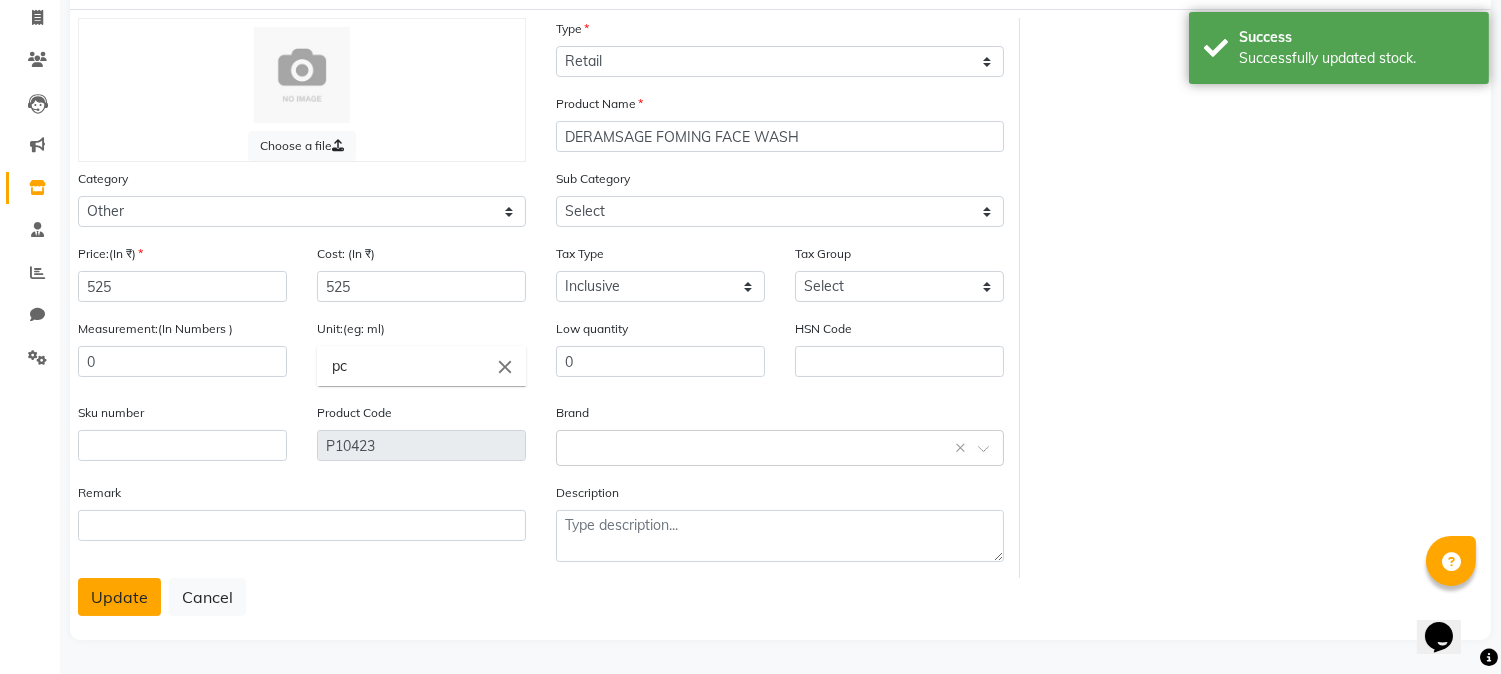 click on "Update" 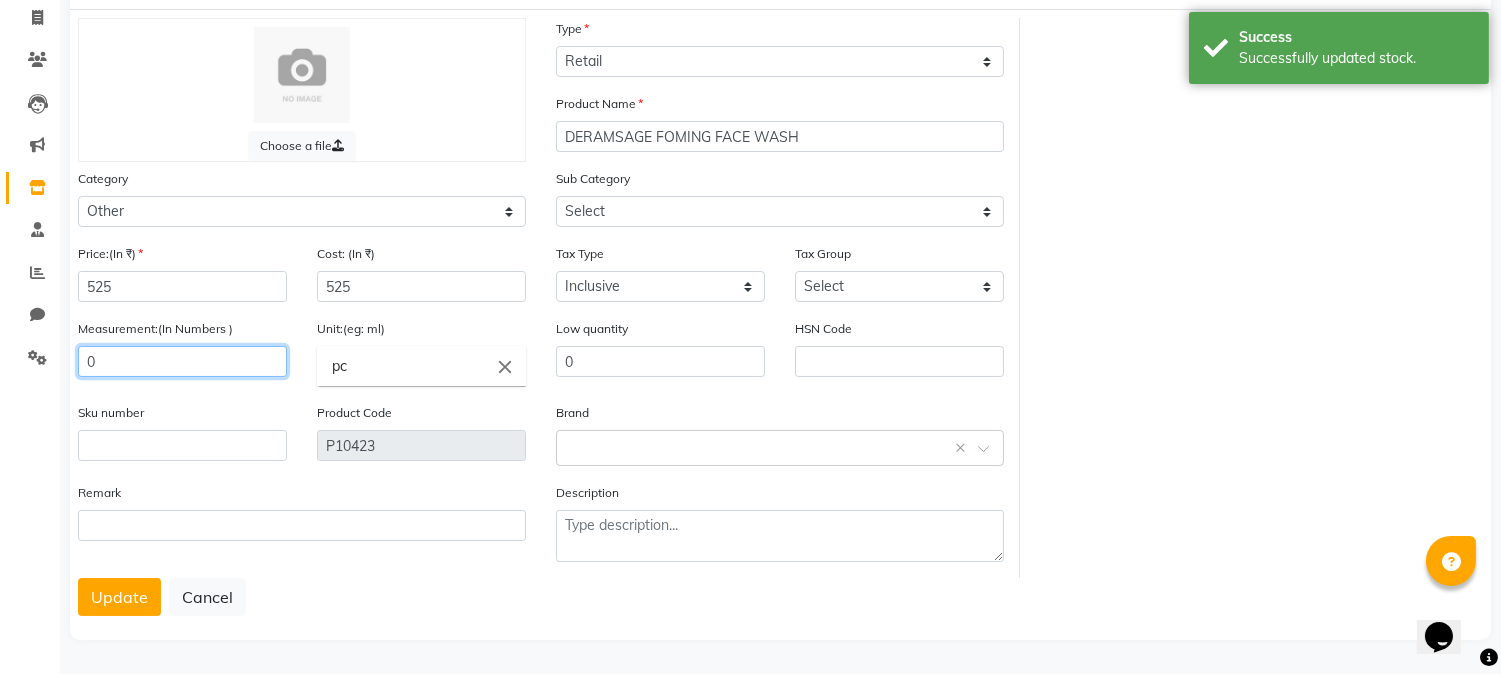 click on "0" 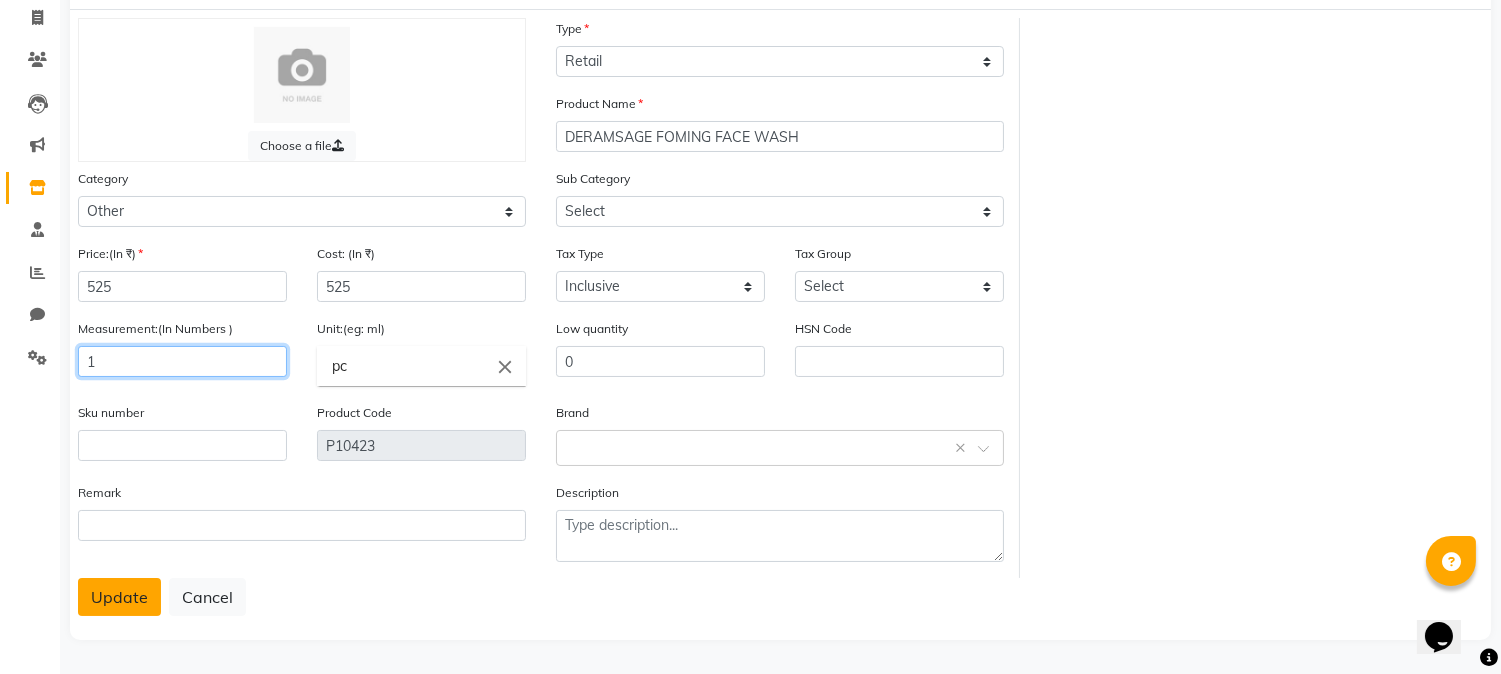 type on "1" 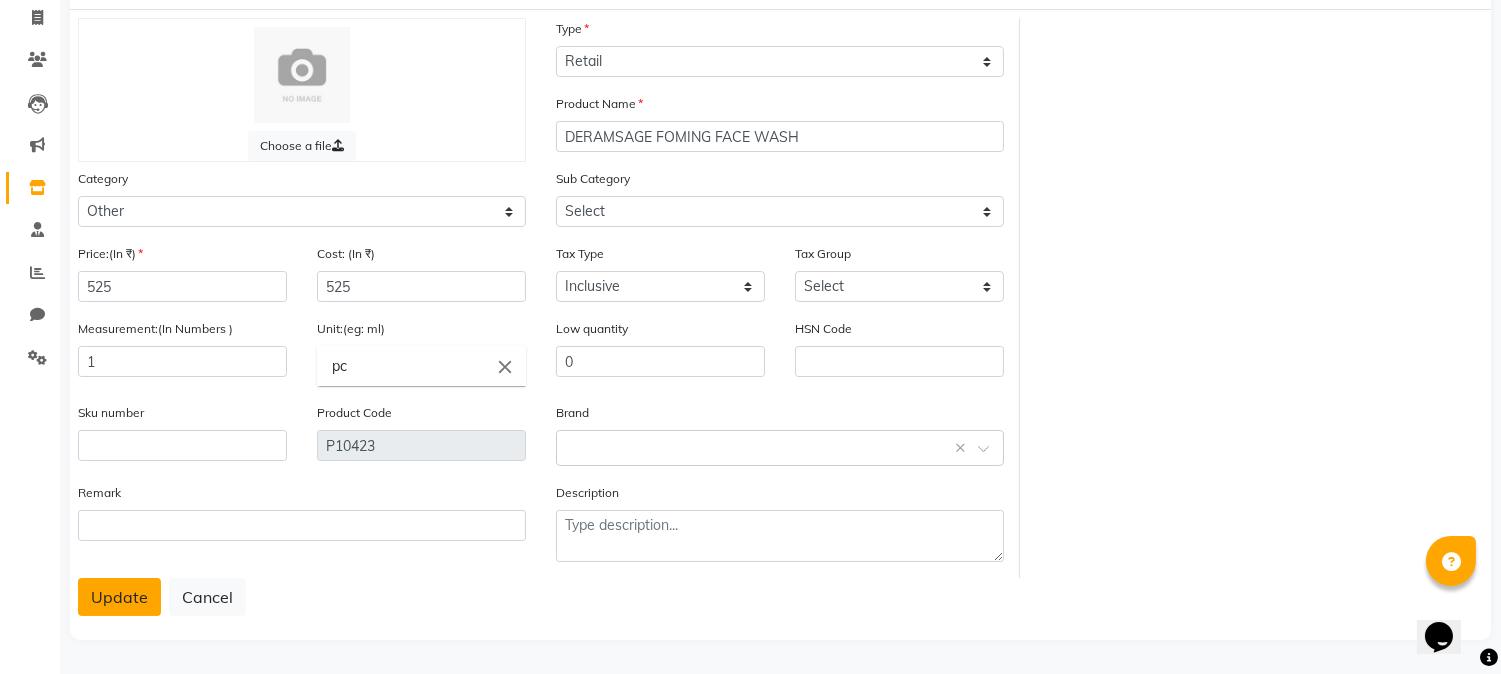 click on "Update" 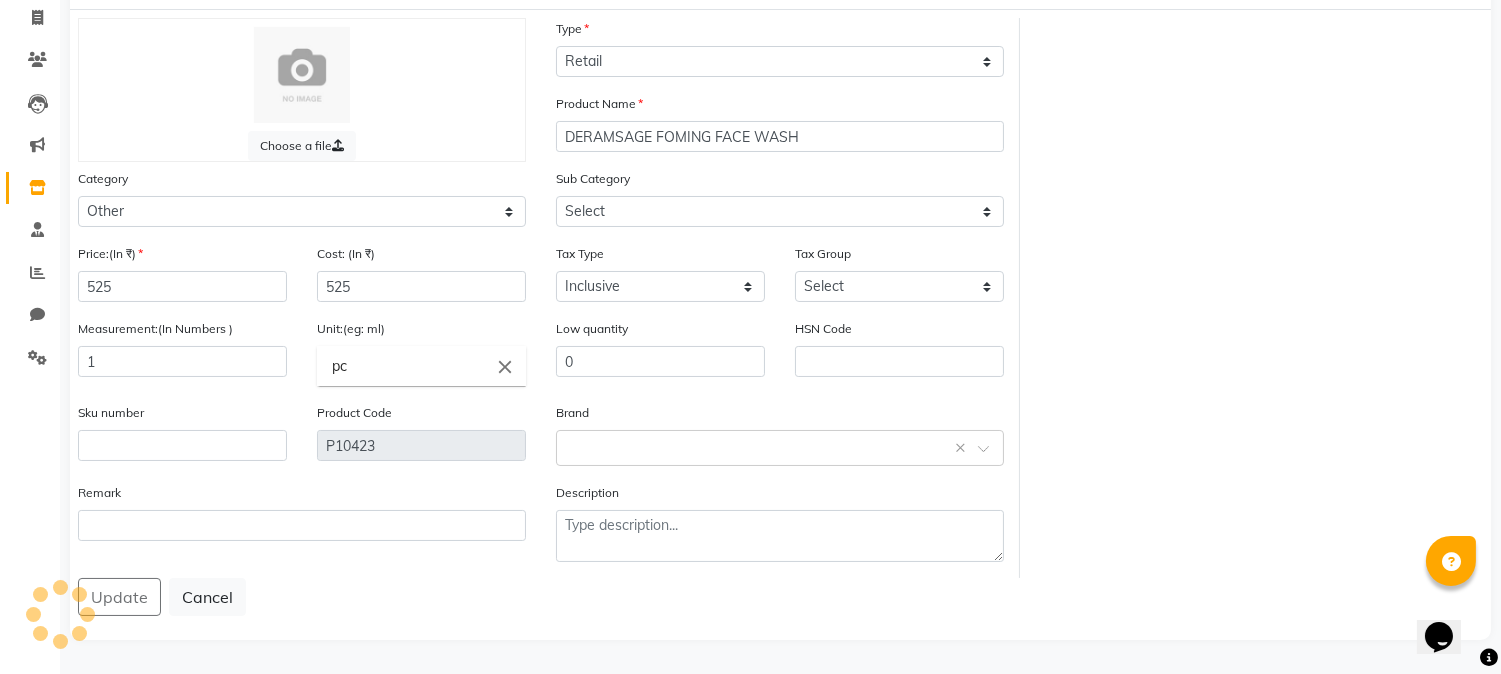 scroll, scrollTop: 0, scrollLeft: 0, axis: both 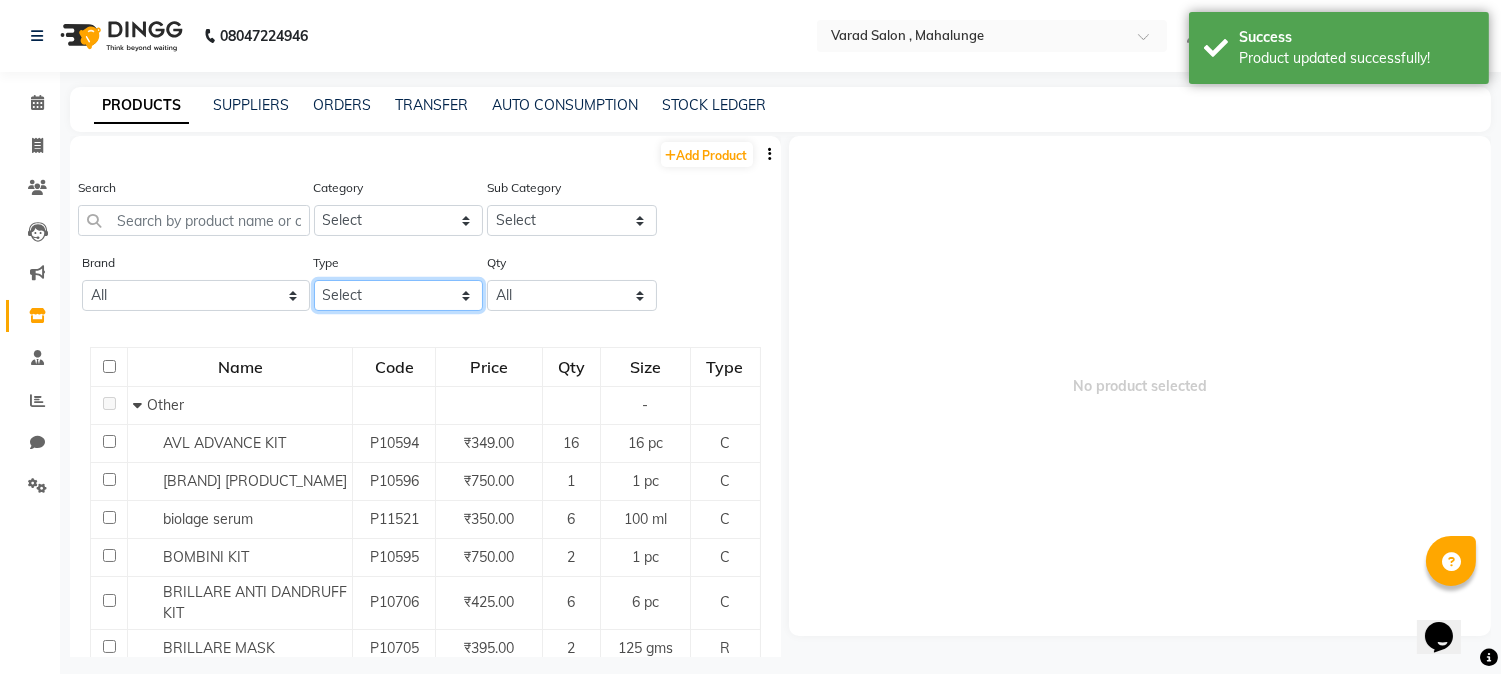 click on "Select Both Retail Consumable" 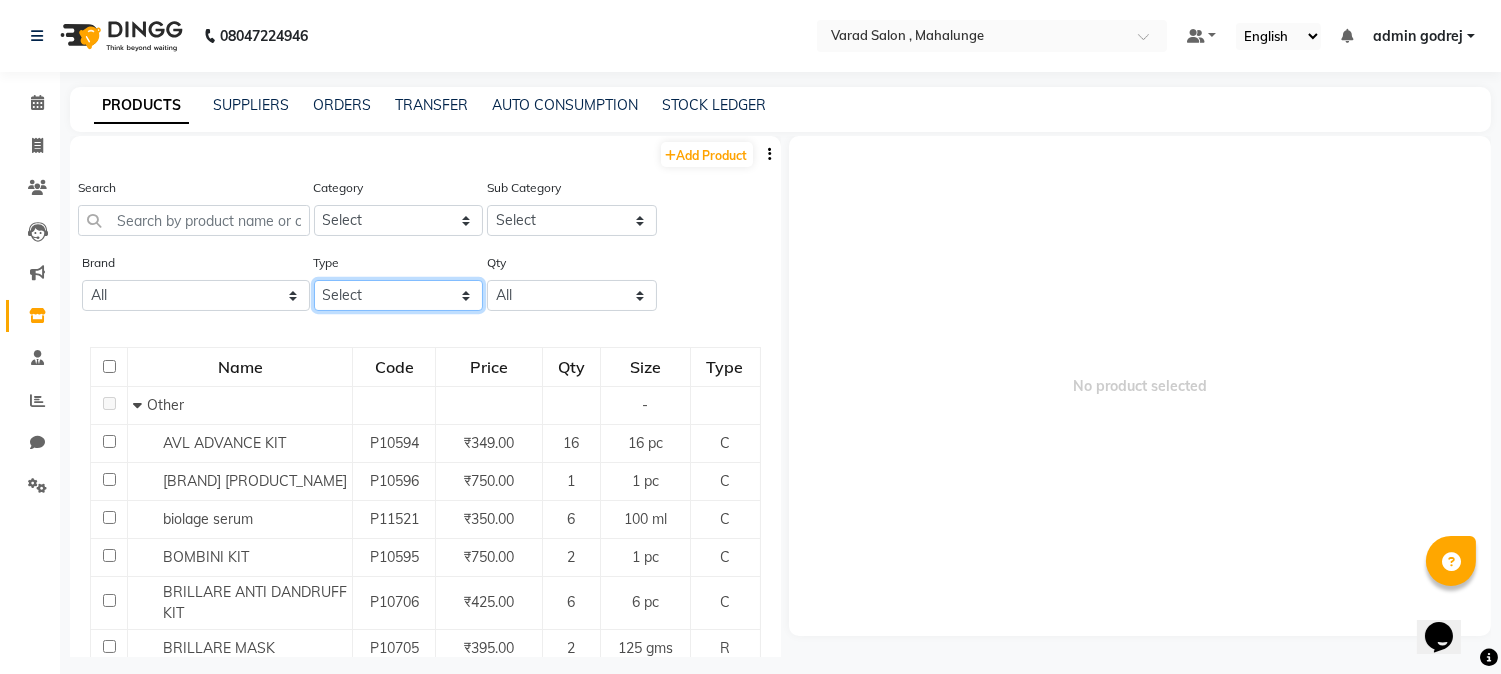 select on "R" 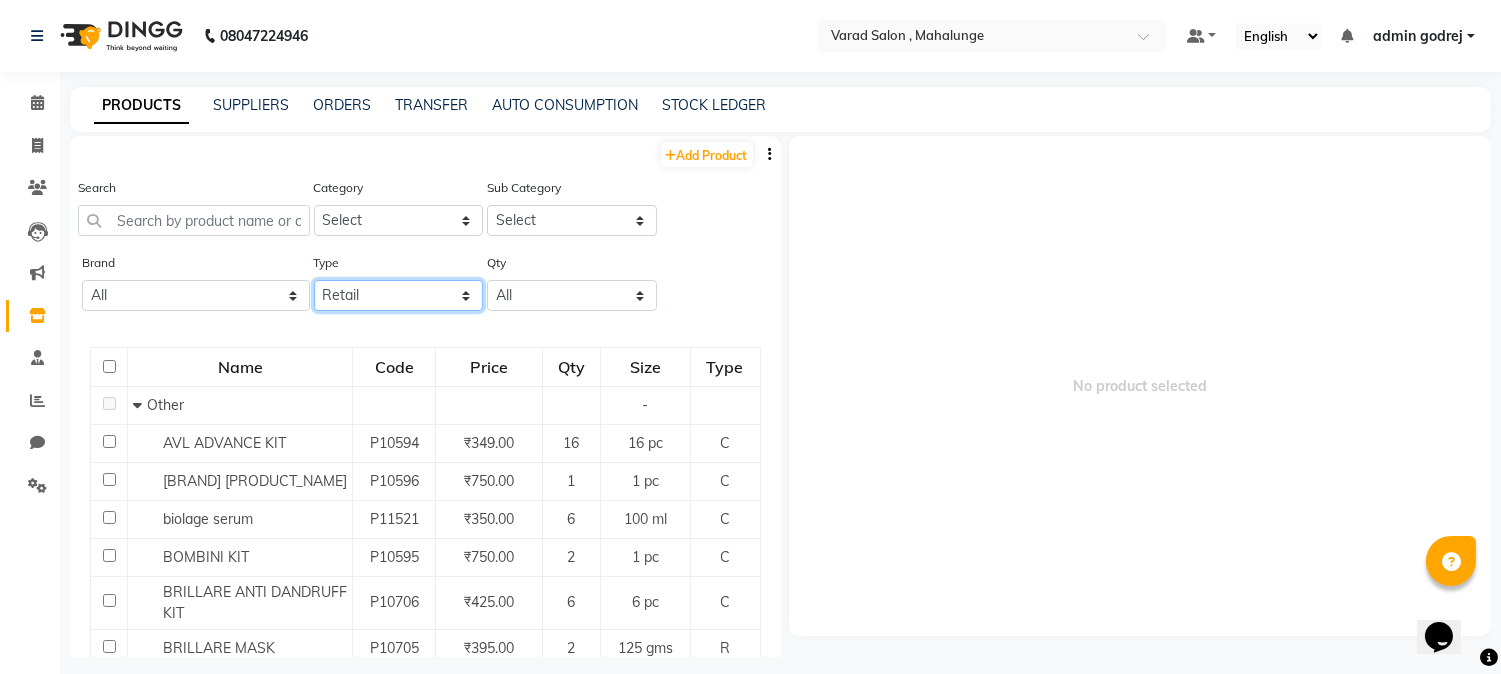 click on "Select Both Retail Consumable" 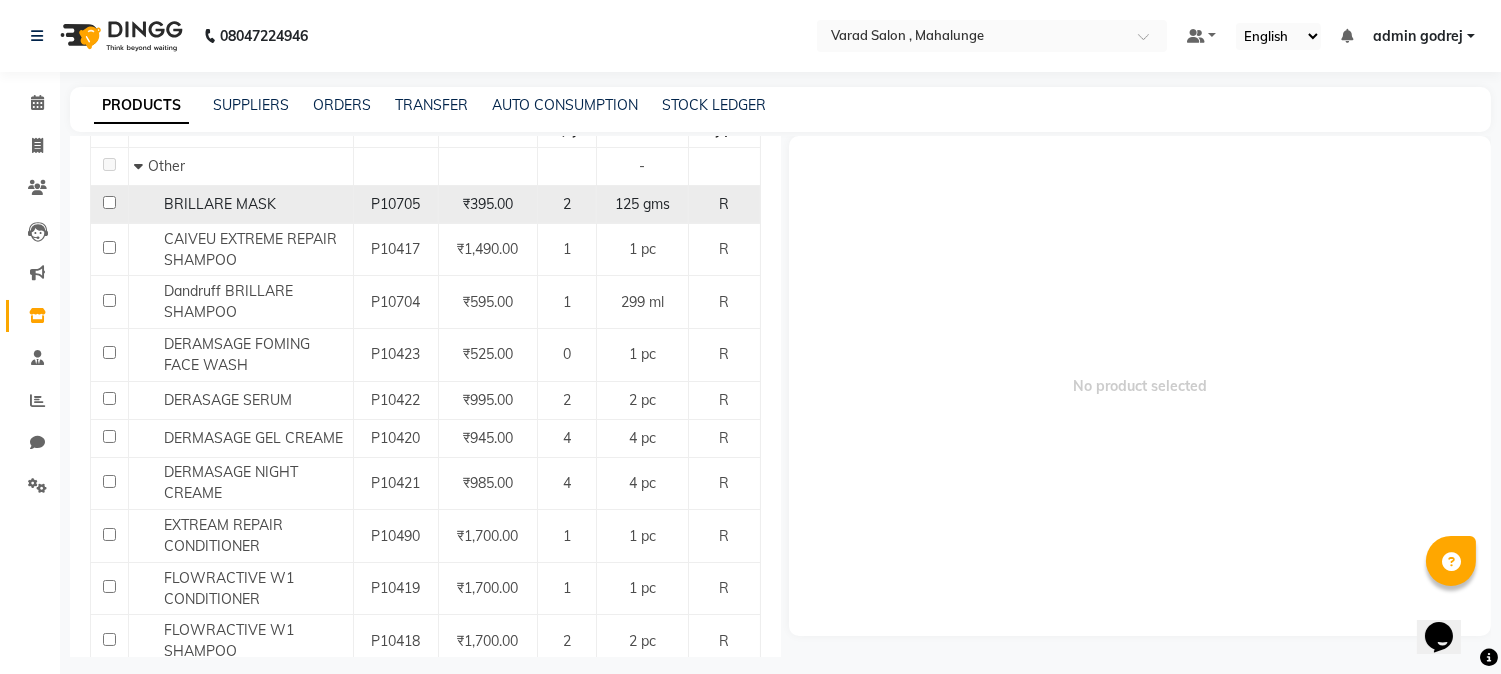 scroll, scrollTop: 263, scrollLeft: 0, axis: vertical 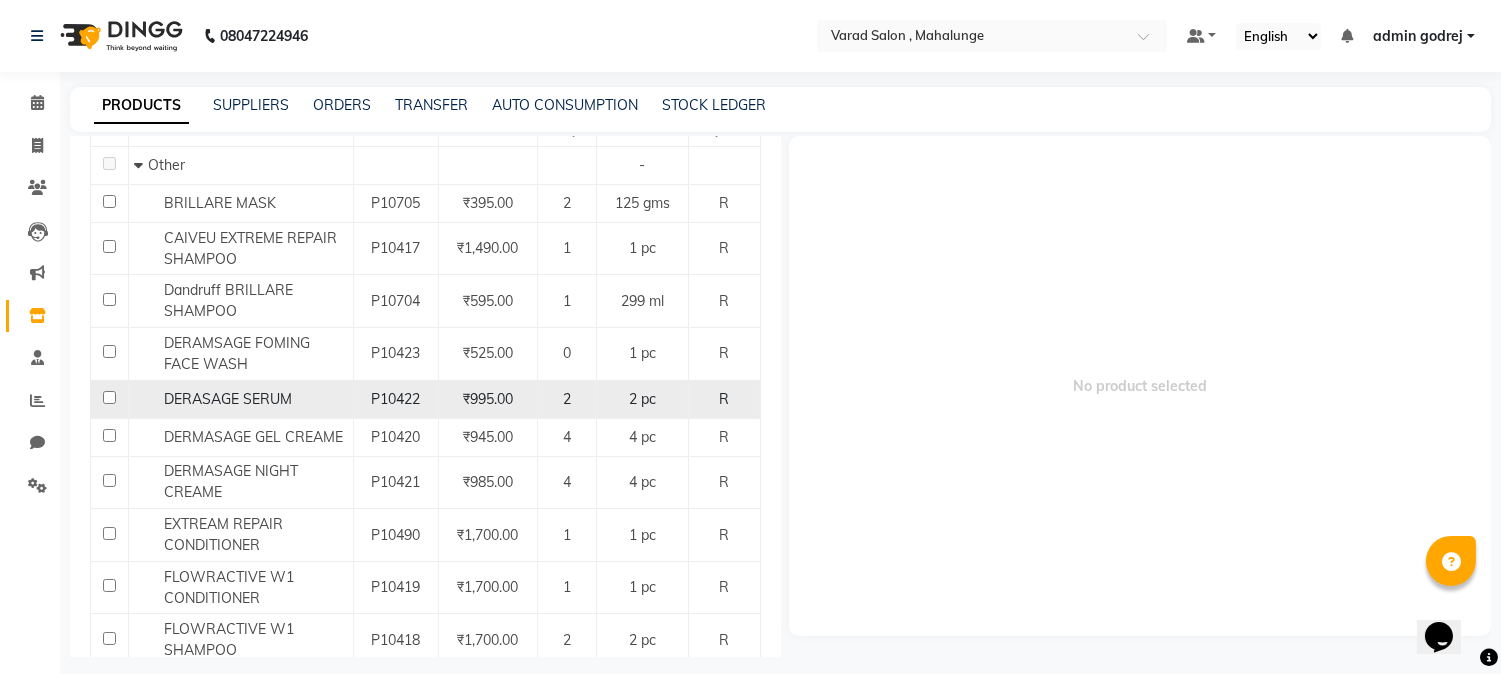 click on "DERASAGE SERUM" 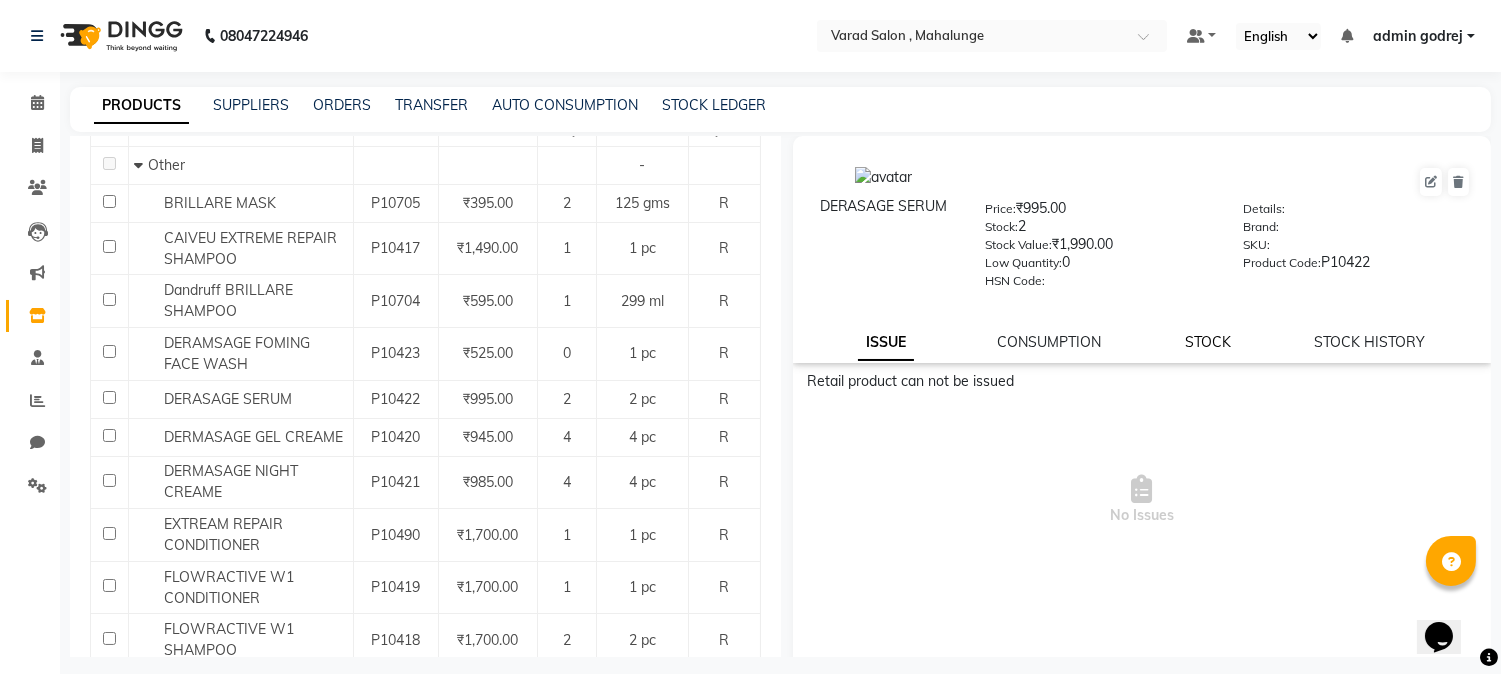 click on "STOCK" 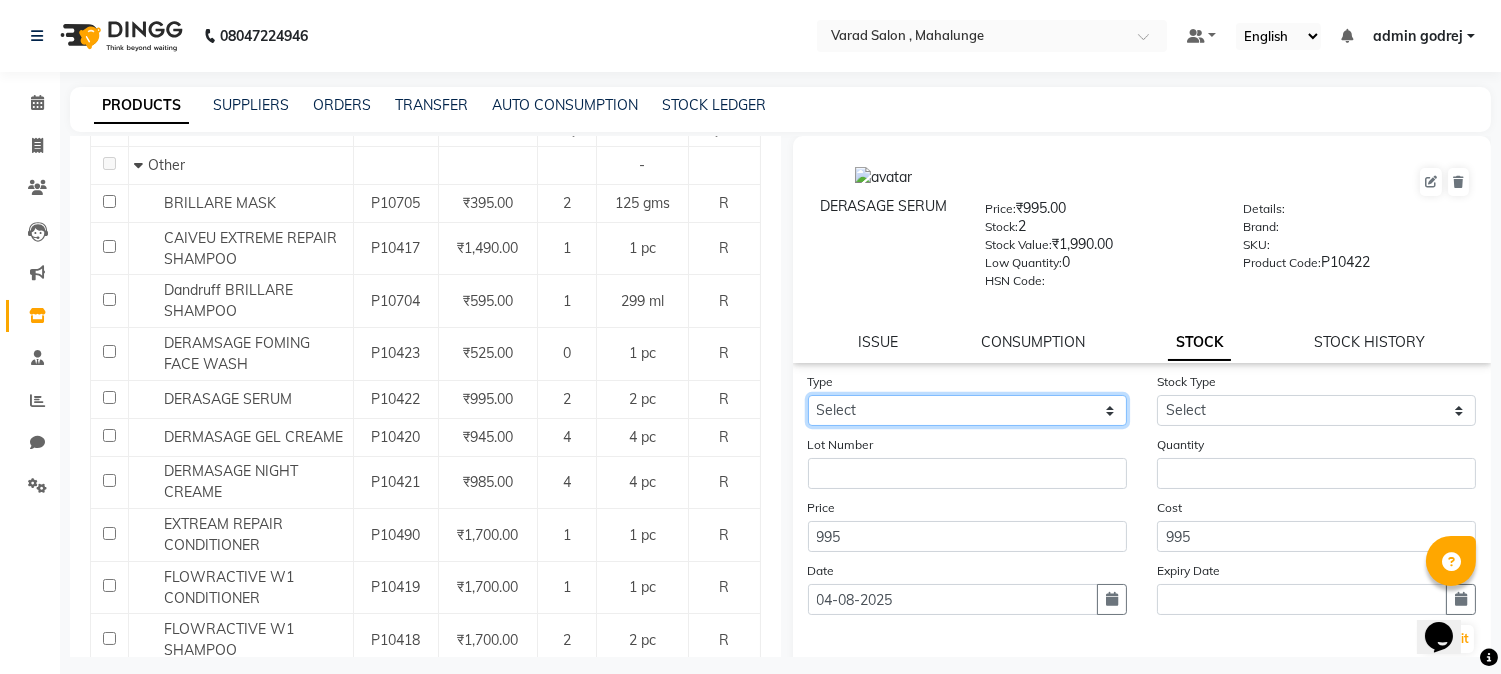 click on "Select In Out" 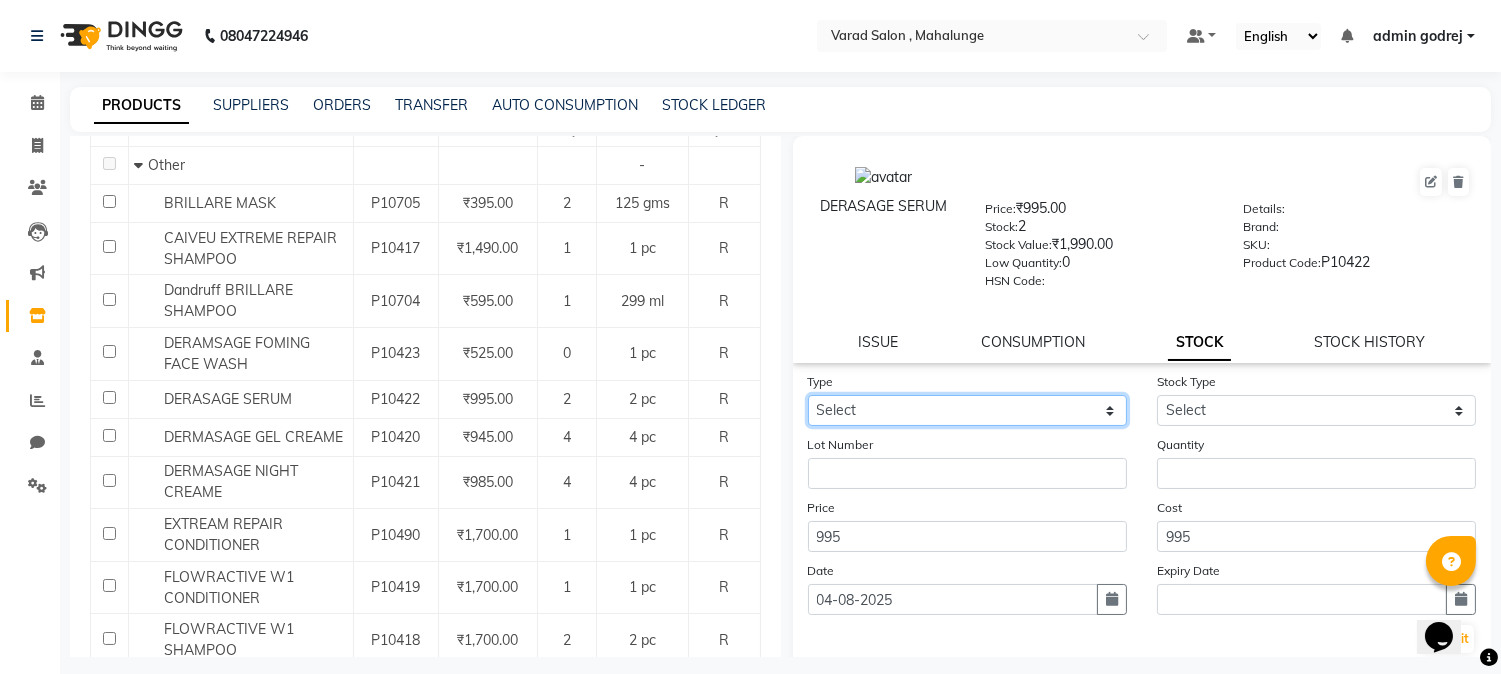 select on "out" 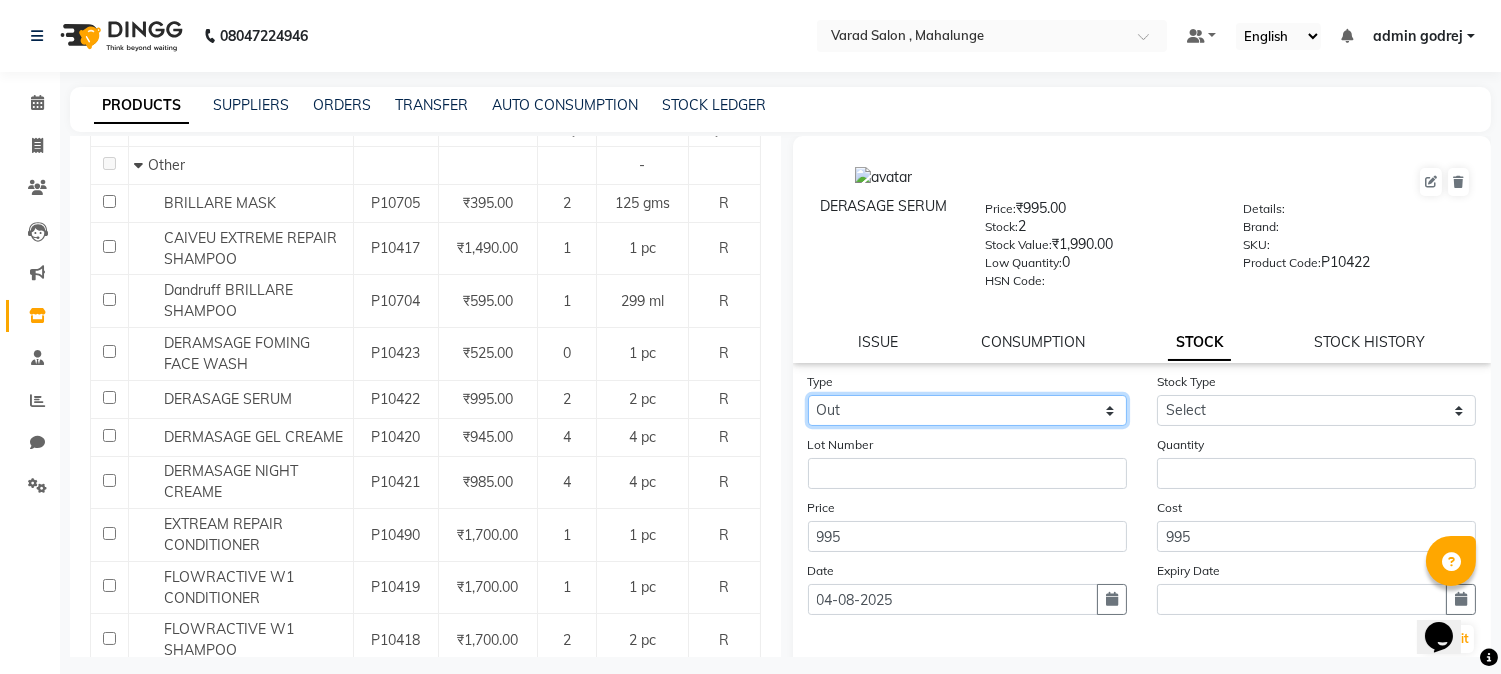 click on "Select In Out" 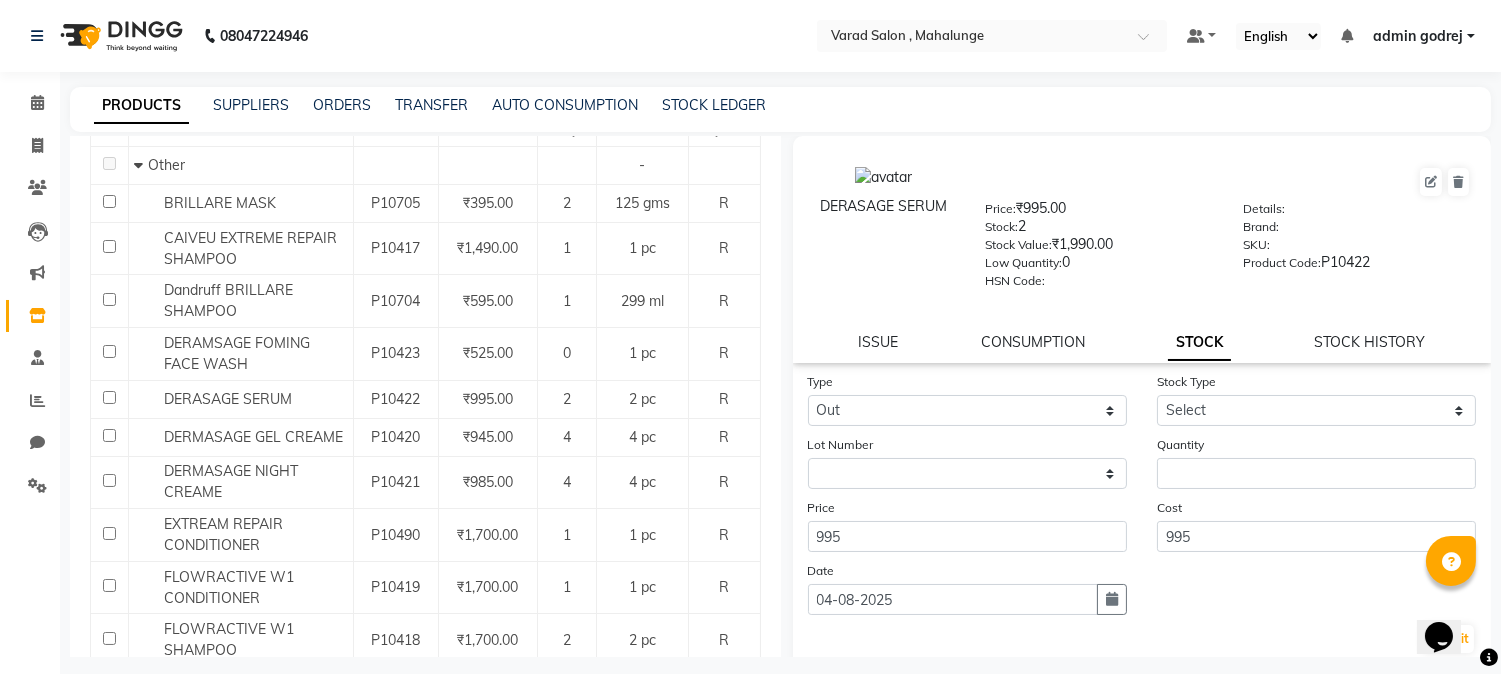 click on "Stock Type Select Internal Use Damaged Expired Adjustment Return Other" 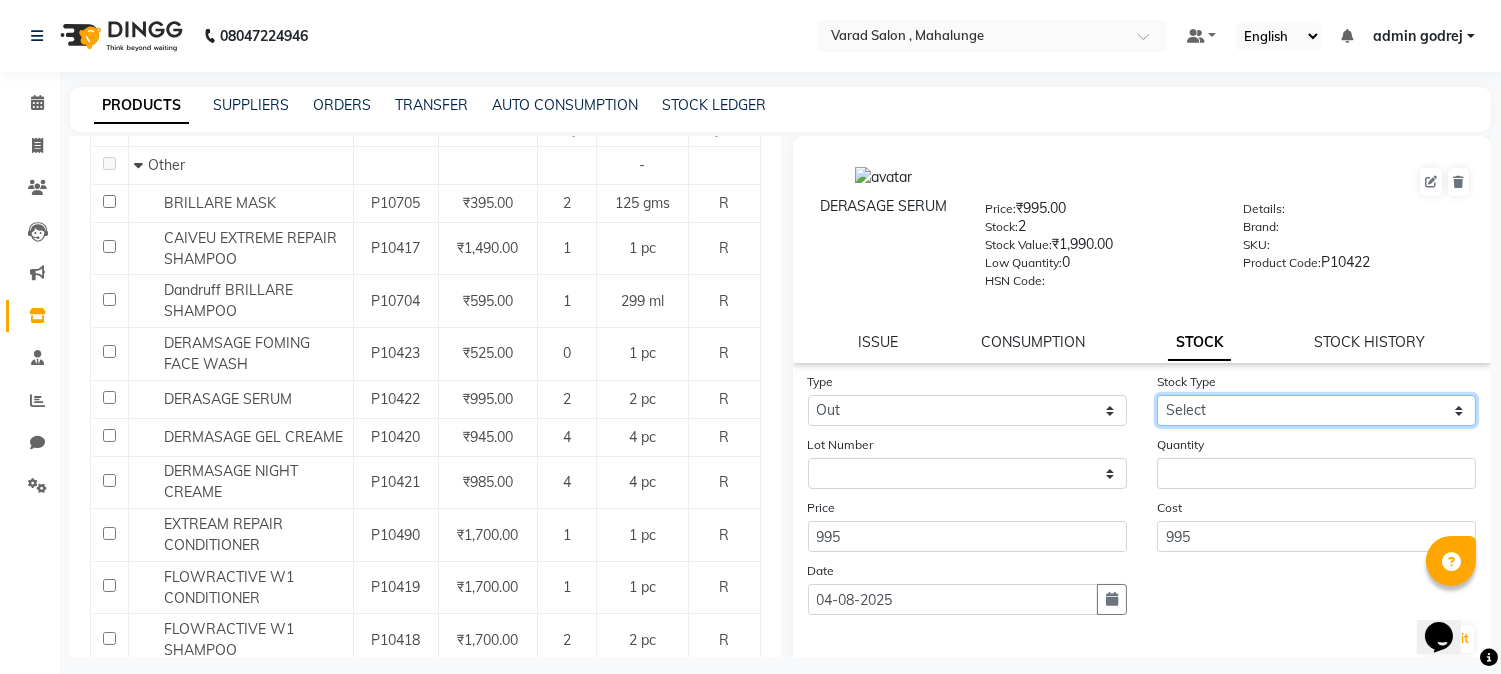 click on "Select Internal Use Damaged Expired Adjustment Return Other" 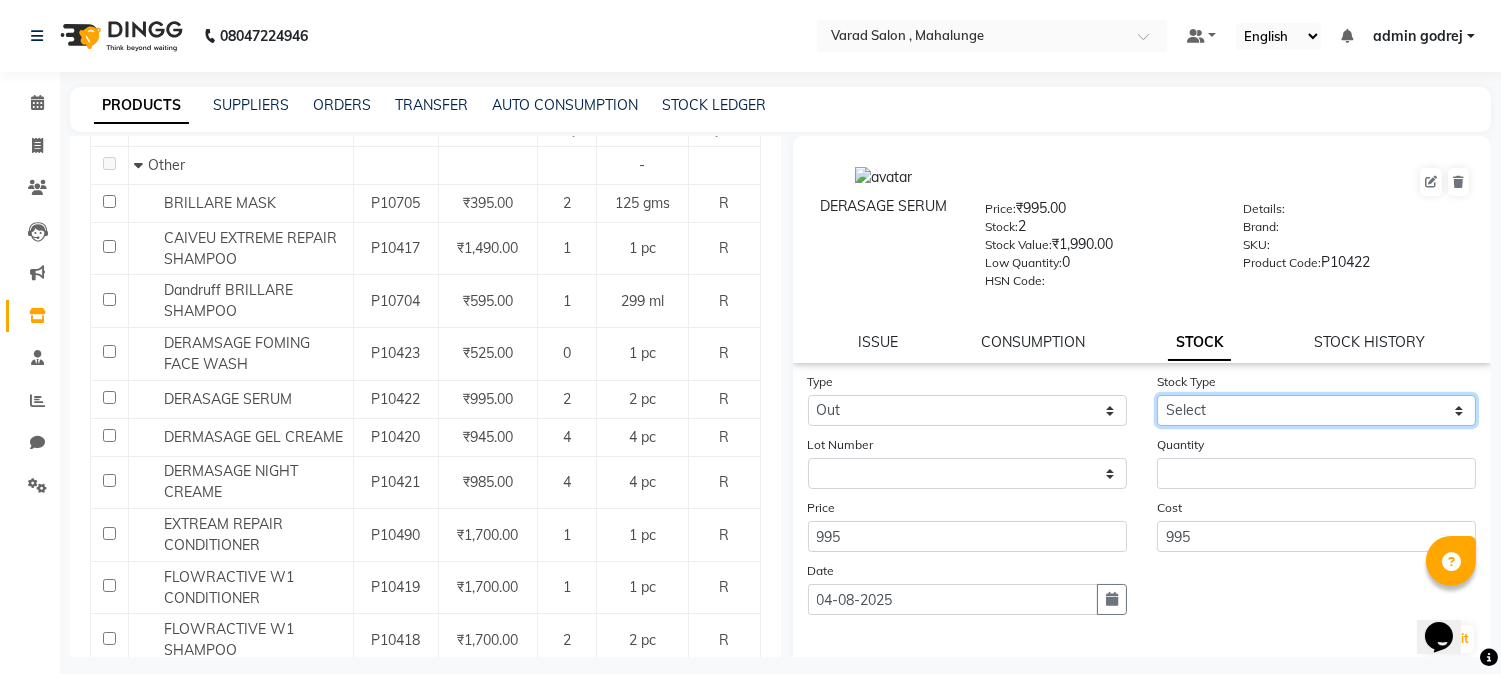 select on "internal use" 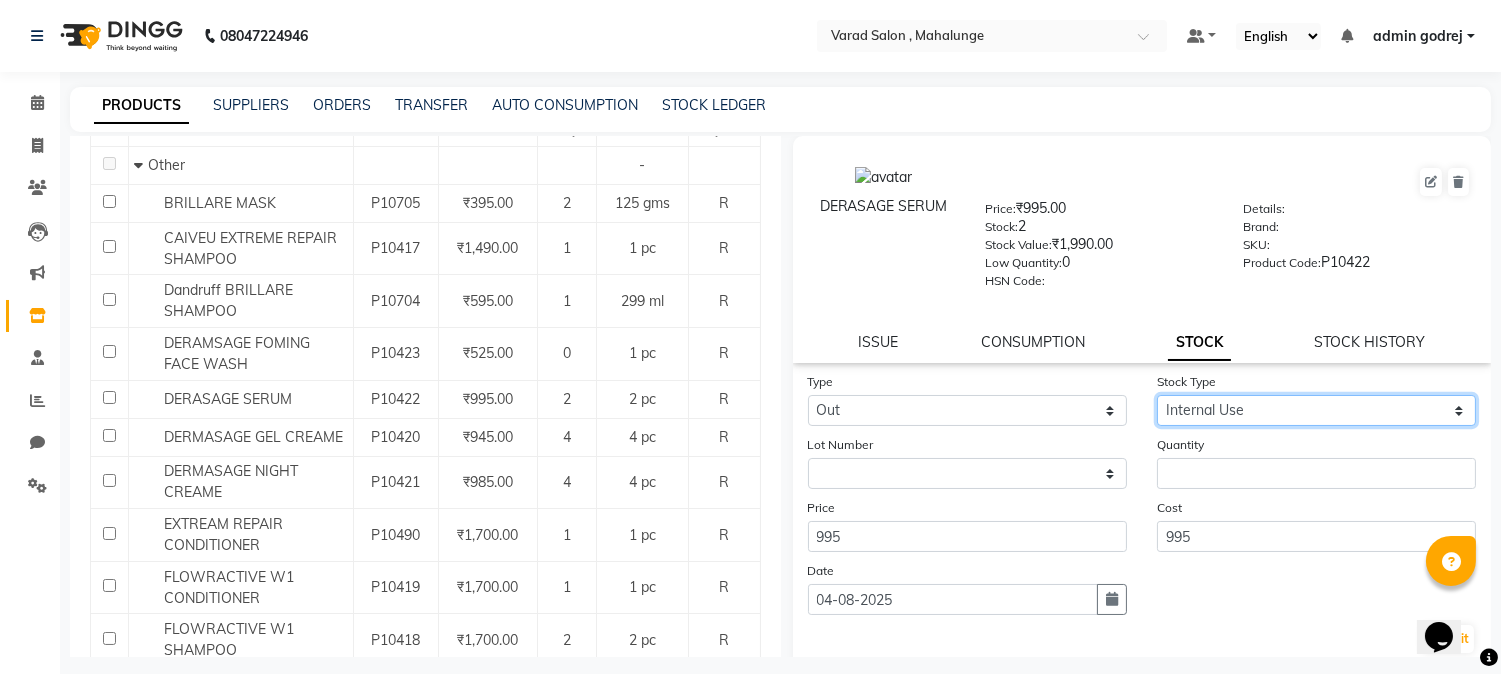click on "Select Internal Use Damaged Expired Adjustment Return Other" 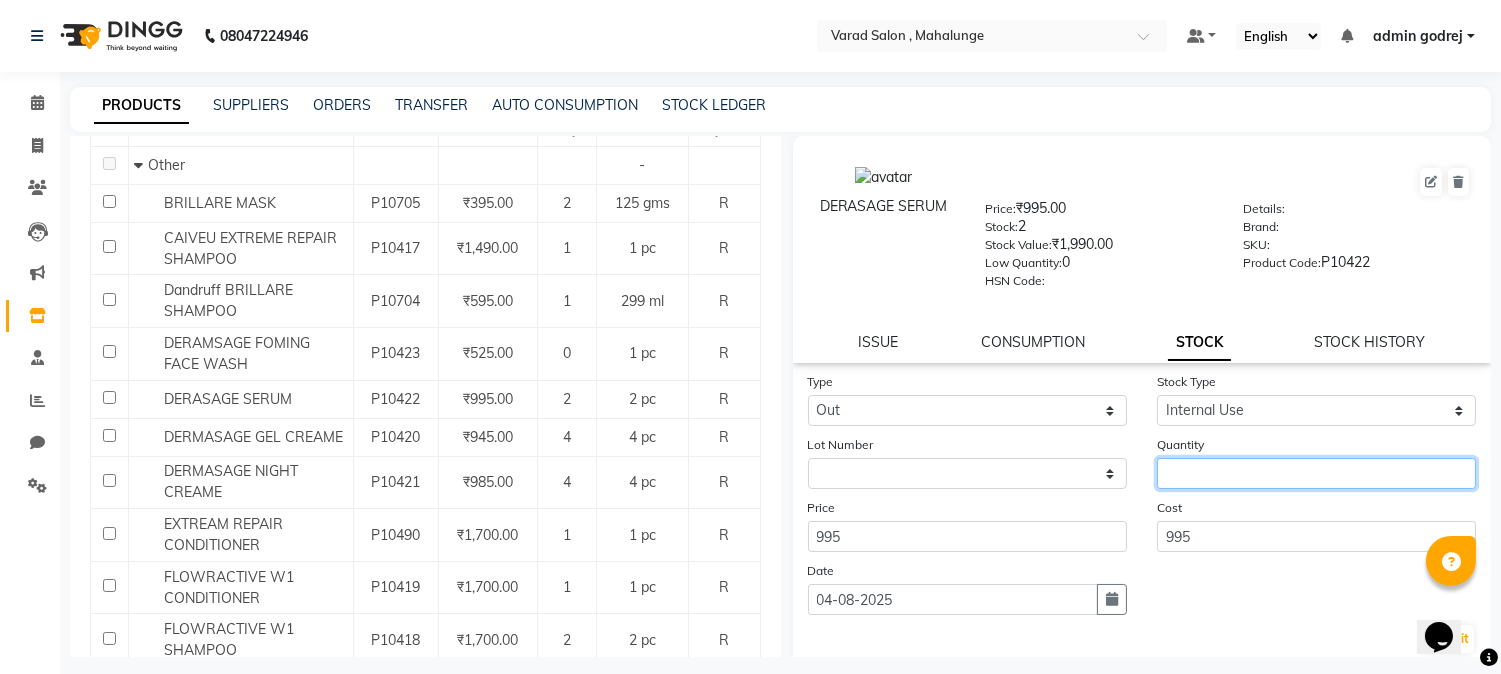 click 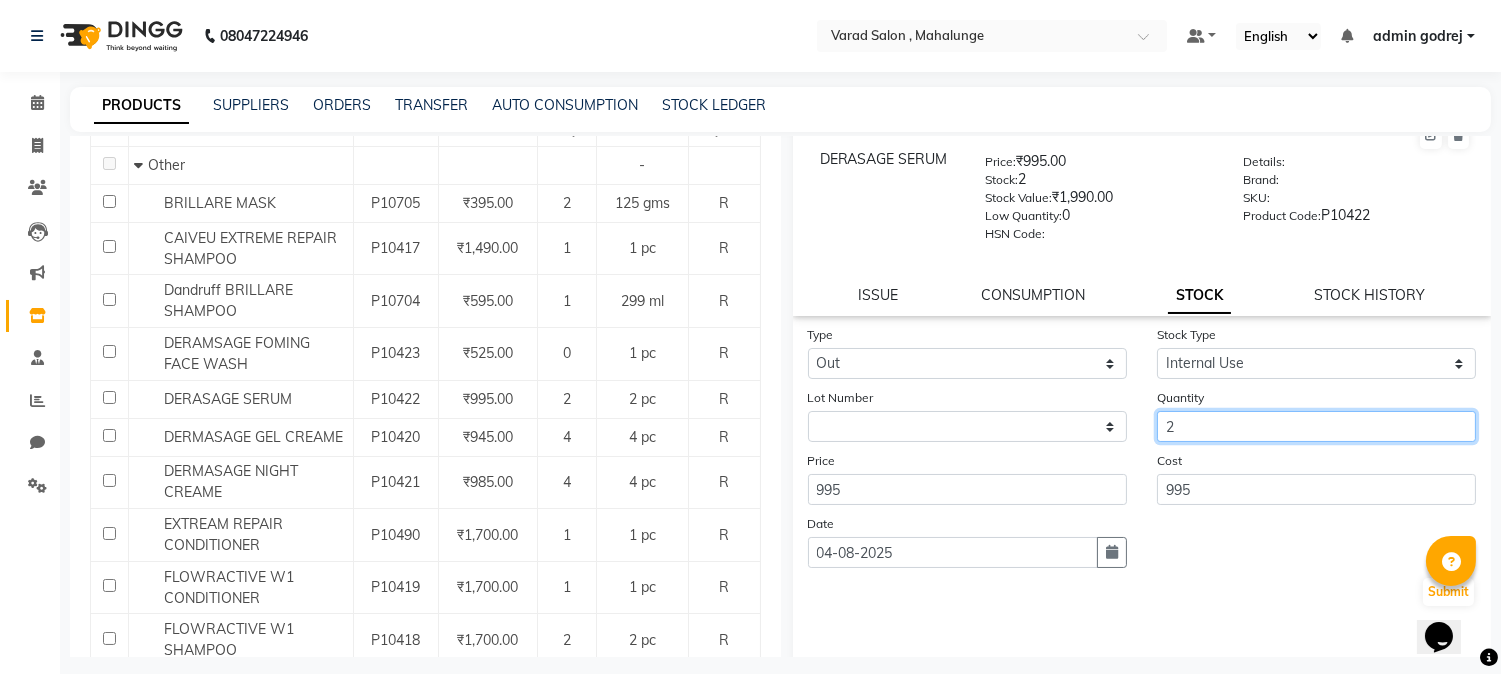 scroll, scrollTop: 114, scrollLeft: 0, axis: vertical 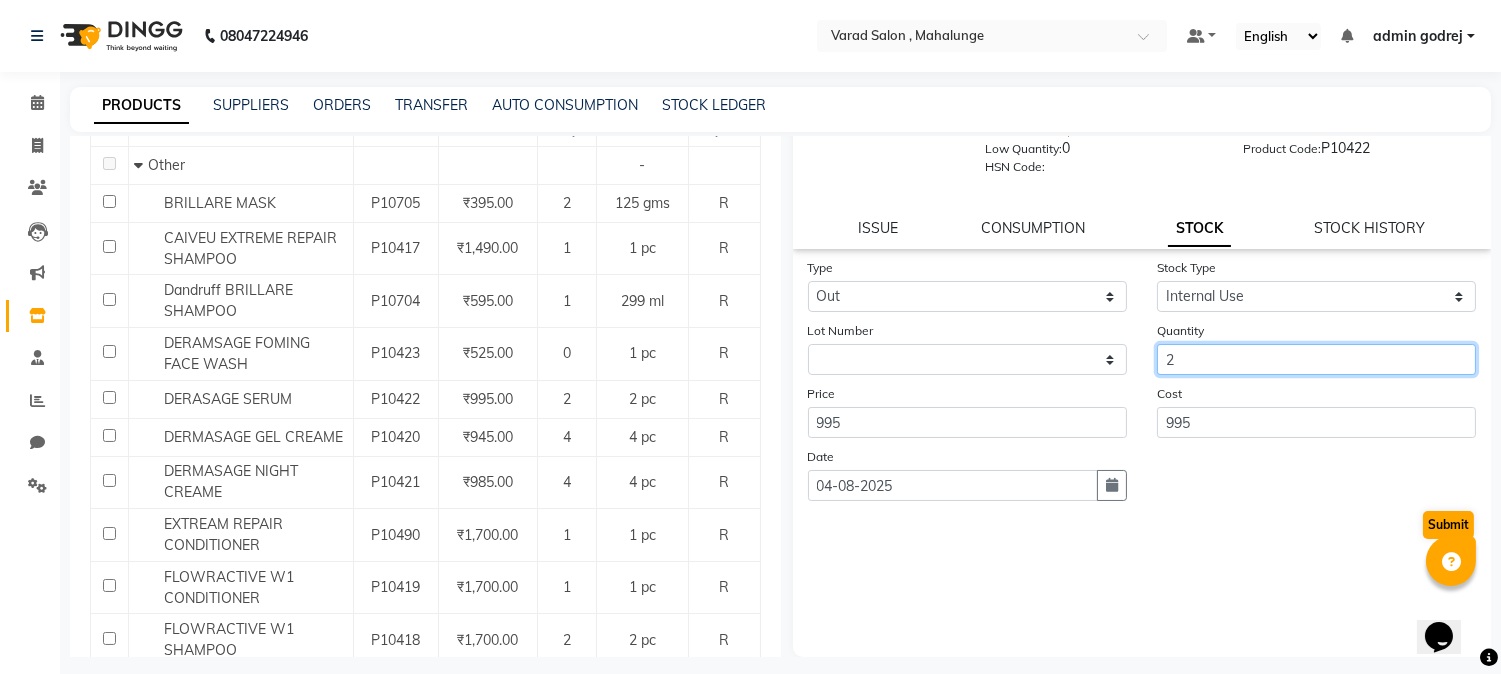 type on "2" 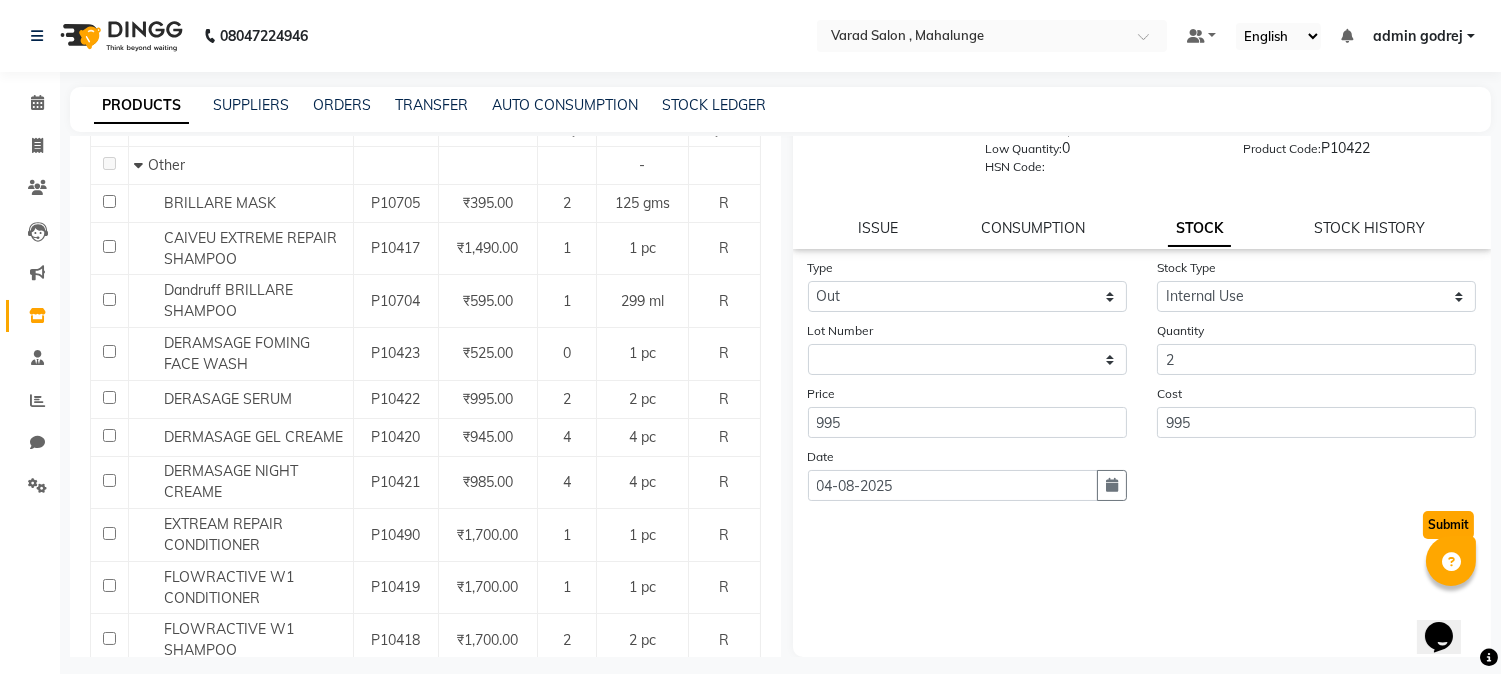 drag, startPoint x: 1424, startPoint y: 518, endPoint x: 1400, endPoint y: 376, distance: 144.01389 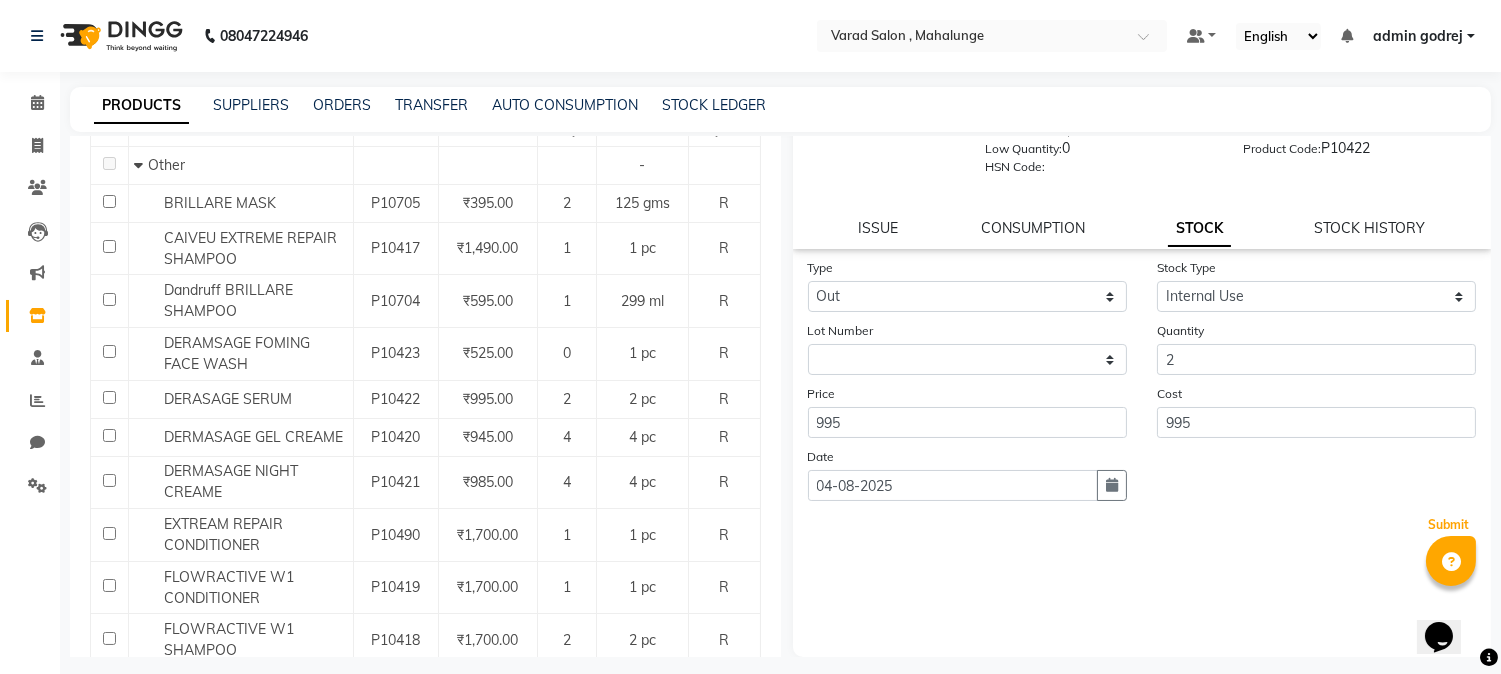 click on "Submit" 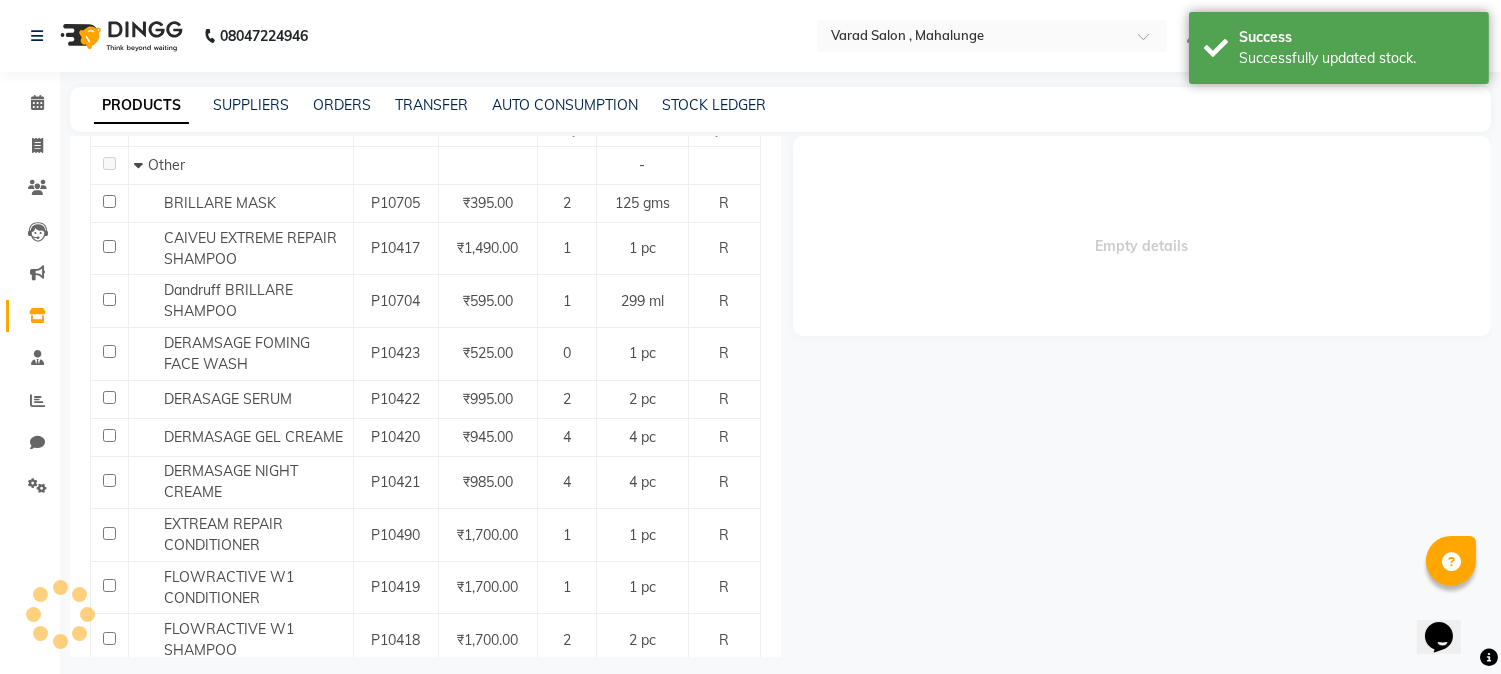 scroll, scrollTop: 0, scrollLeft: 0, axis: both 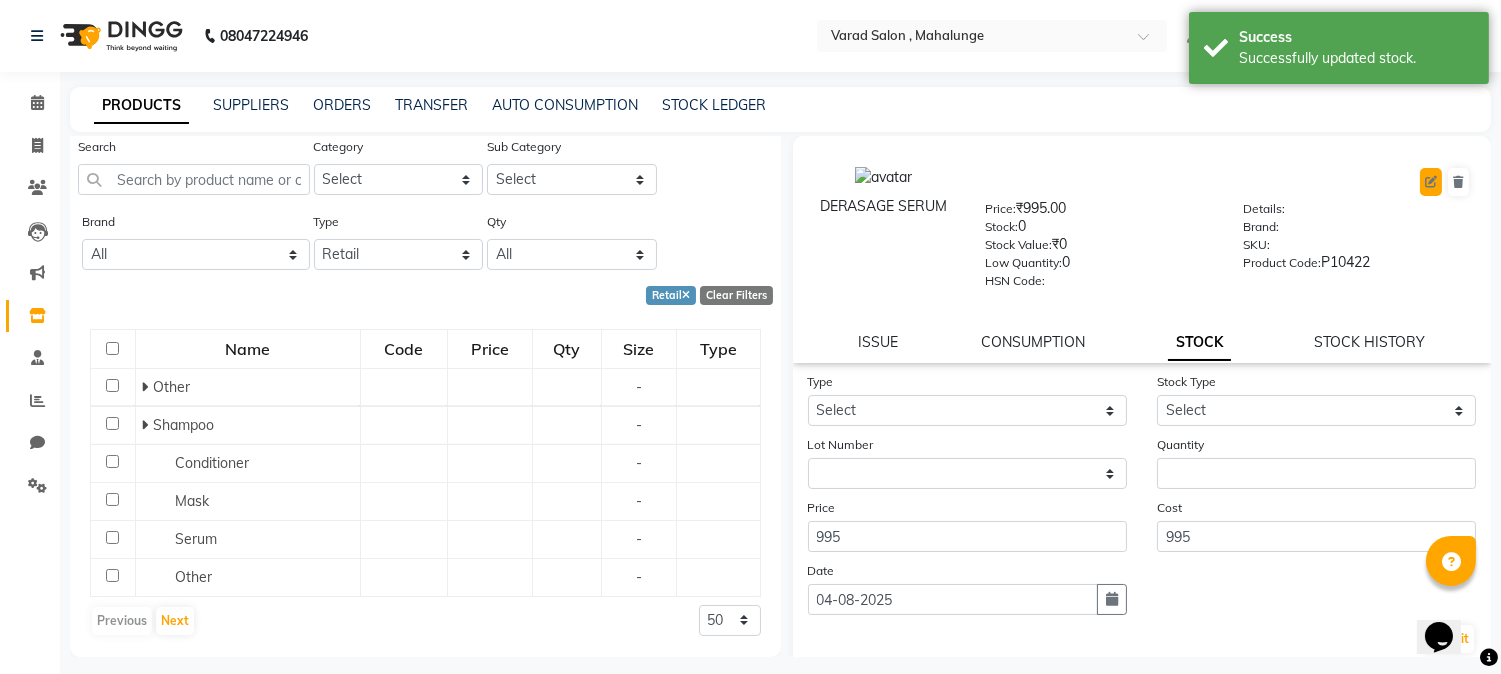 click 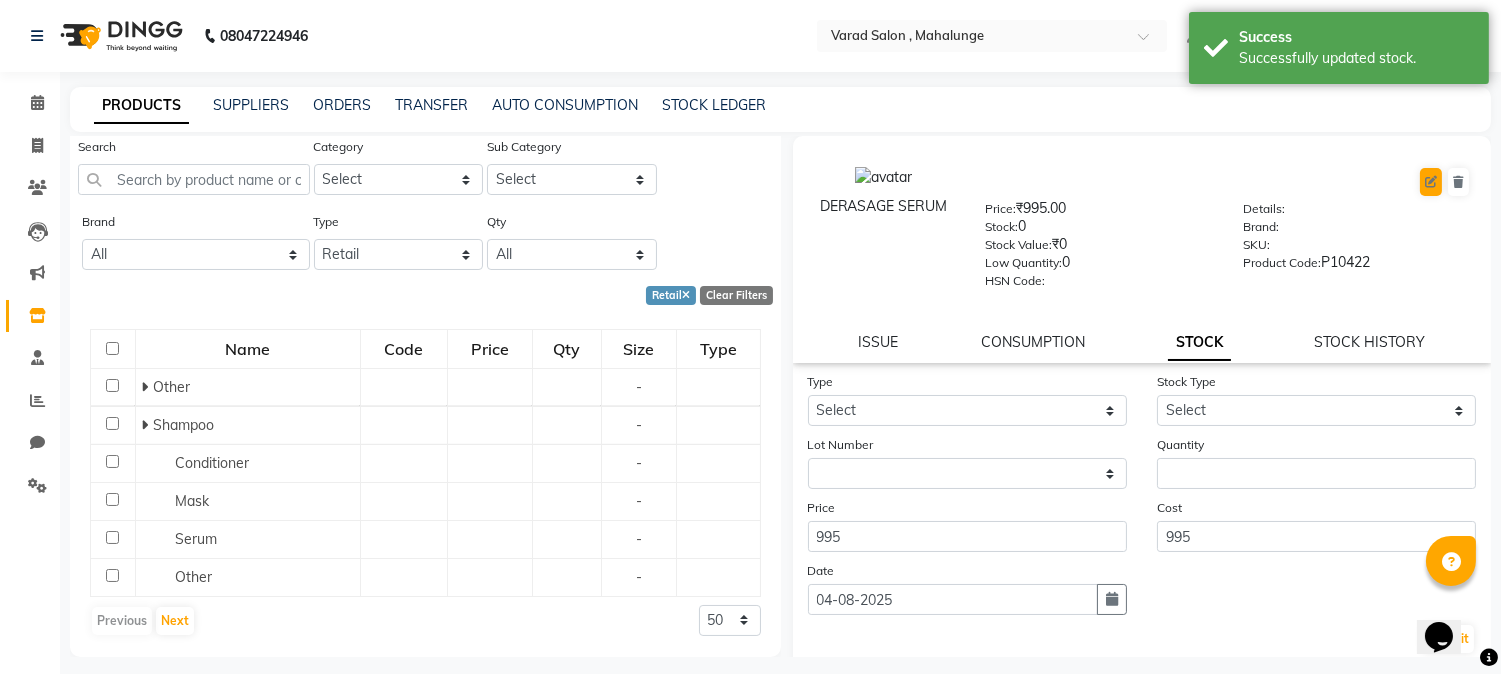 select on "true" 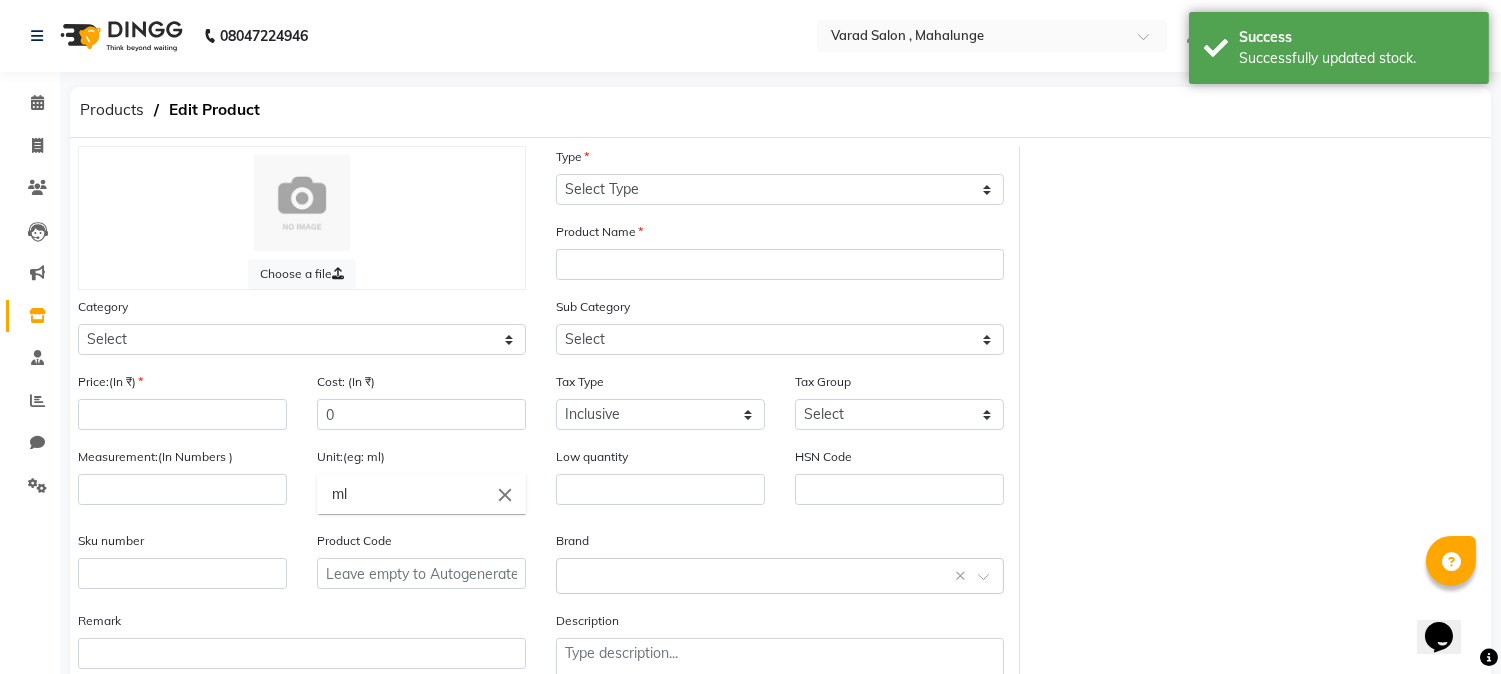 select on "R" 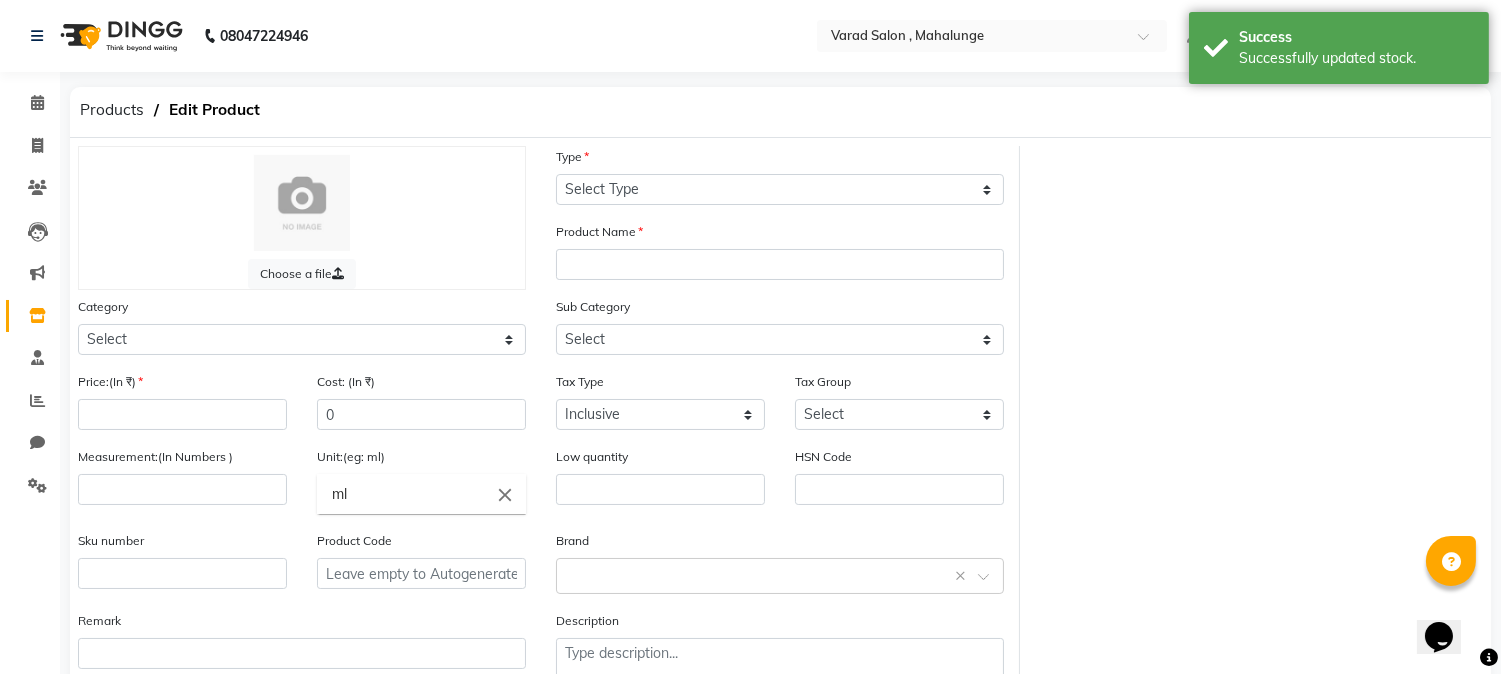 type on "DERASAGE SERUM" 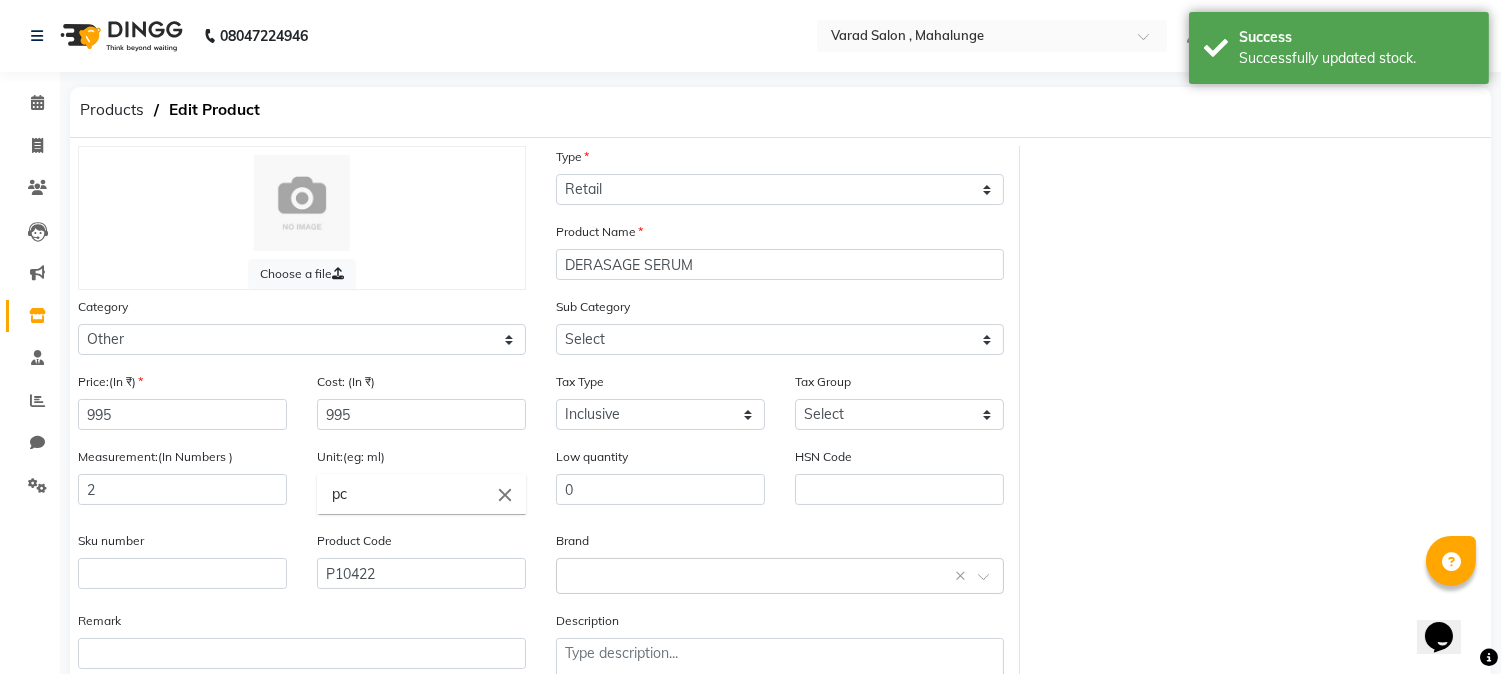 select on "[POSTAL_CODE]" 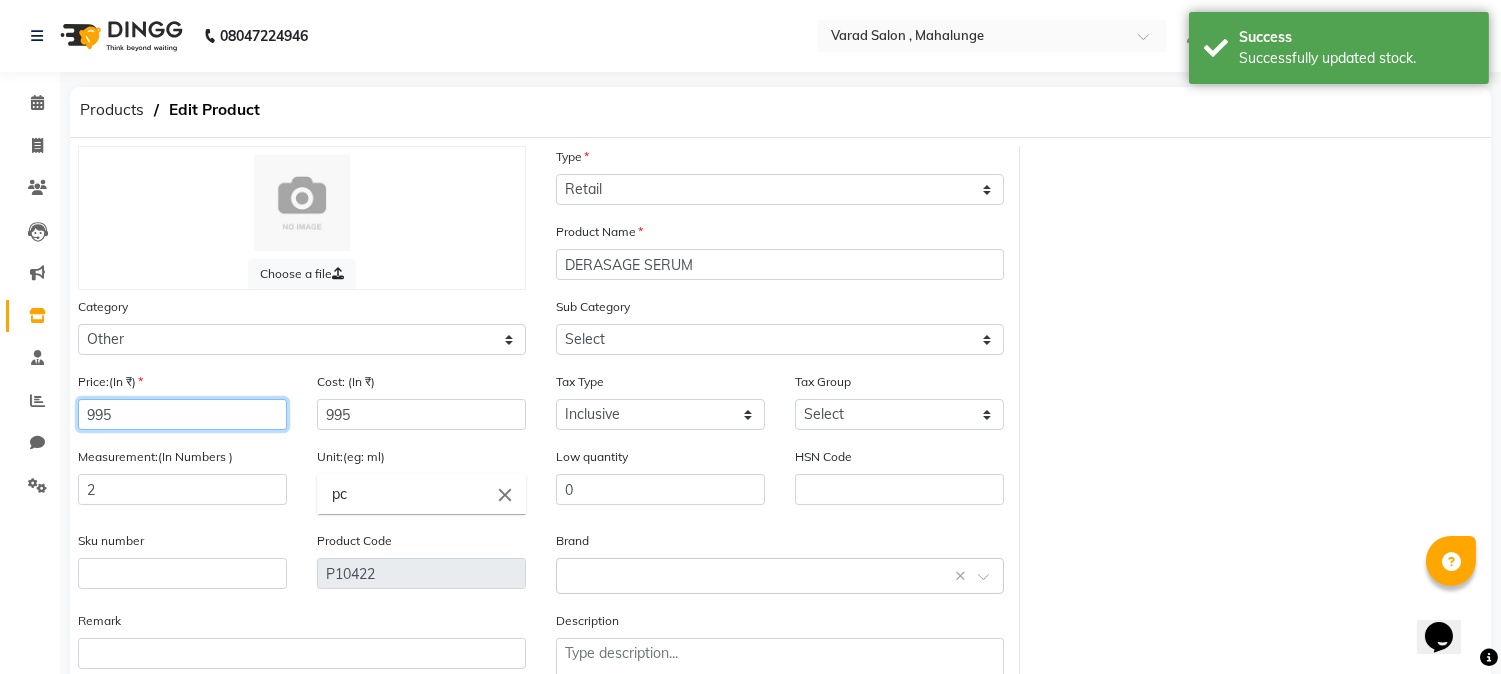 click on "995" 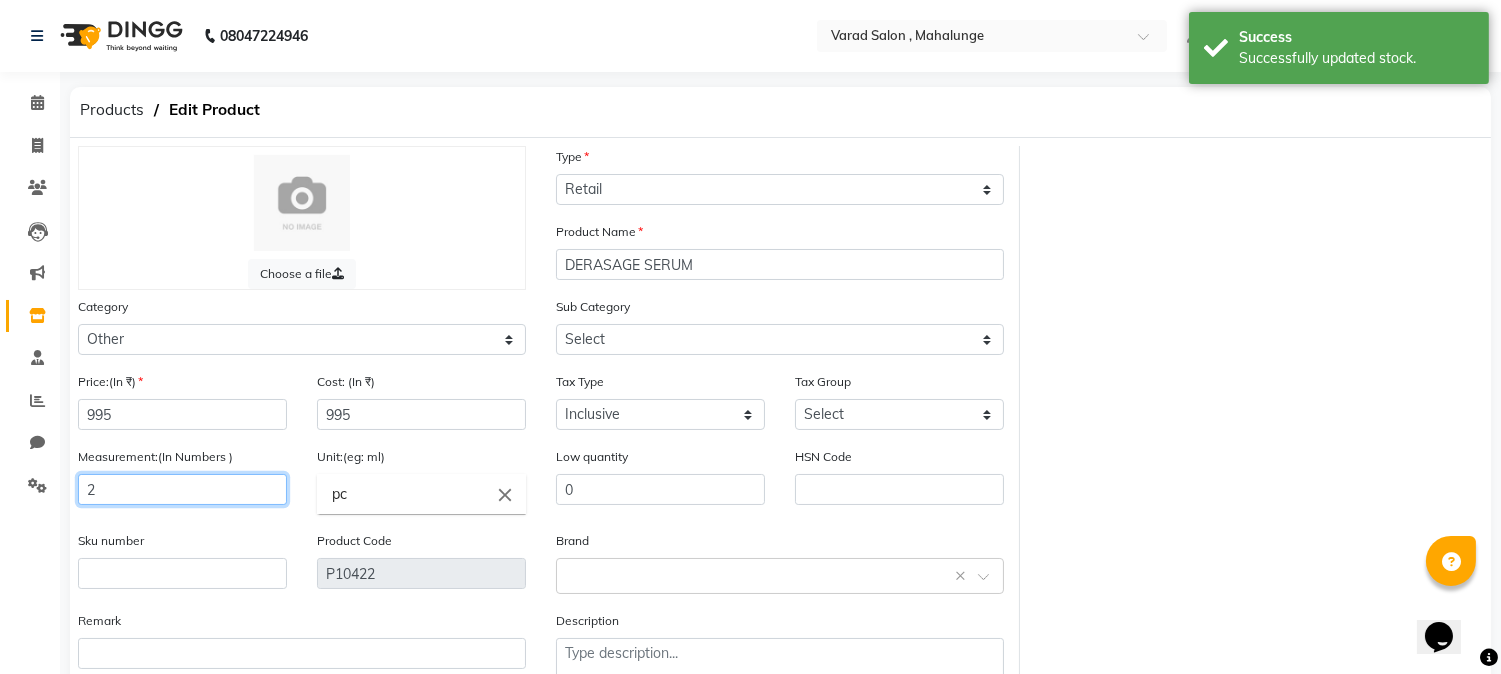 click on "2" 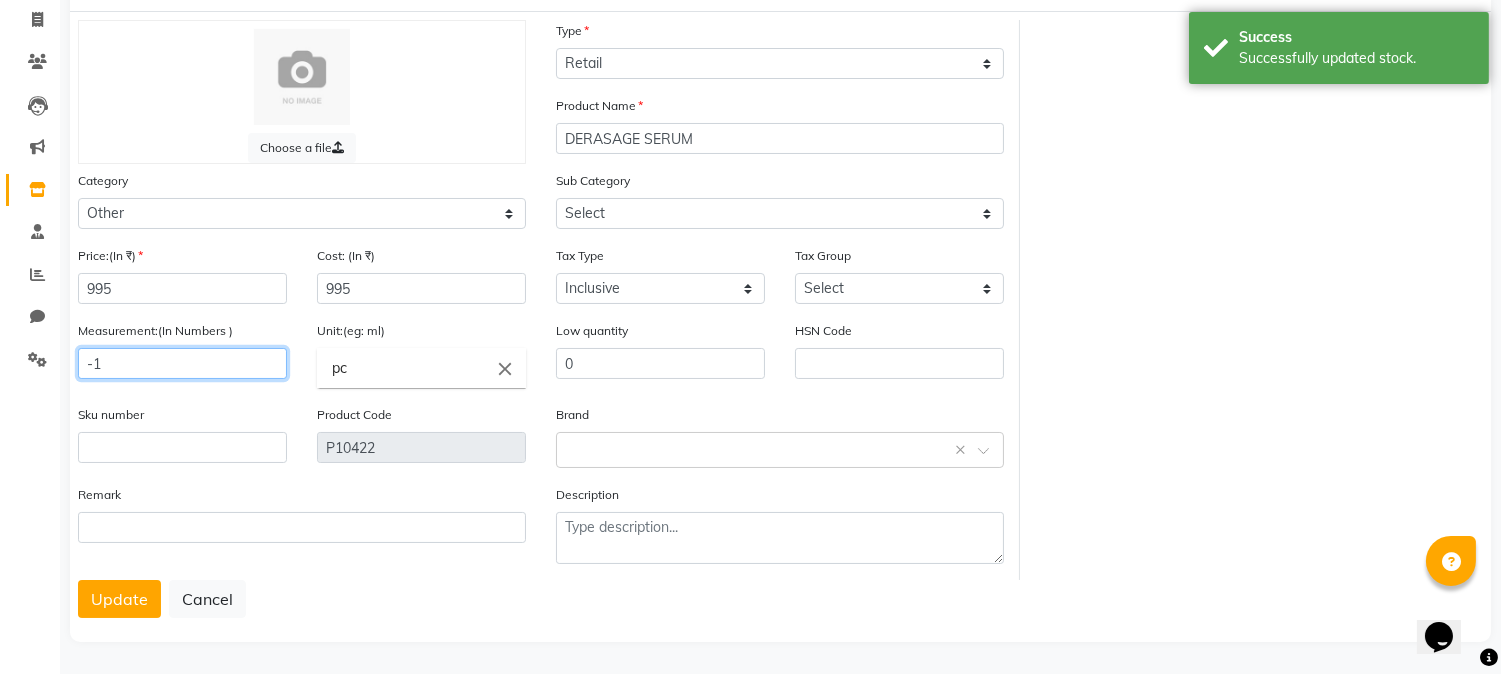 scroll, scrollTop: 128, scrollLeft: 0, axis: vertical 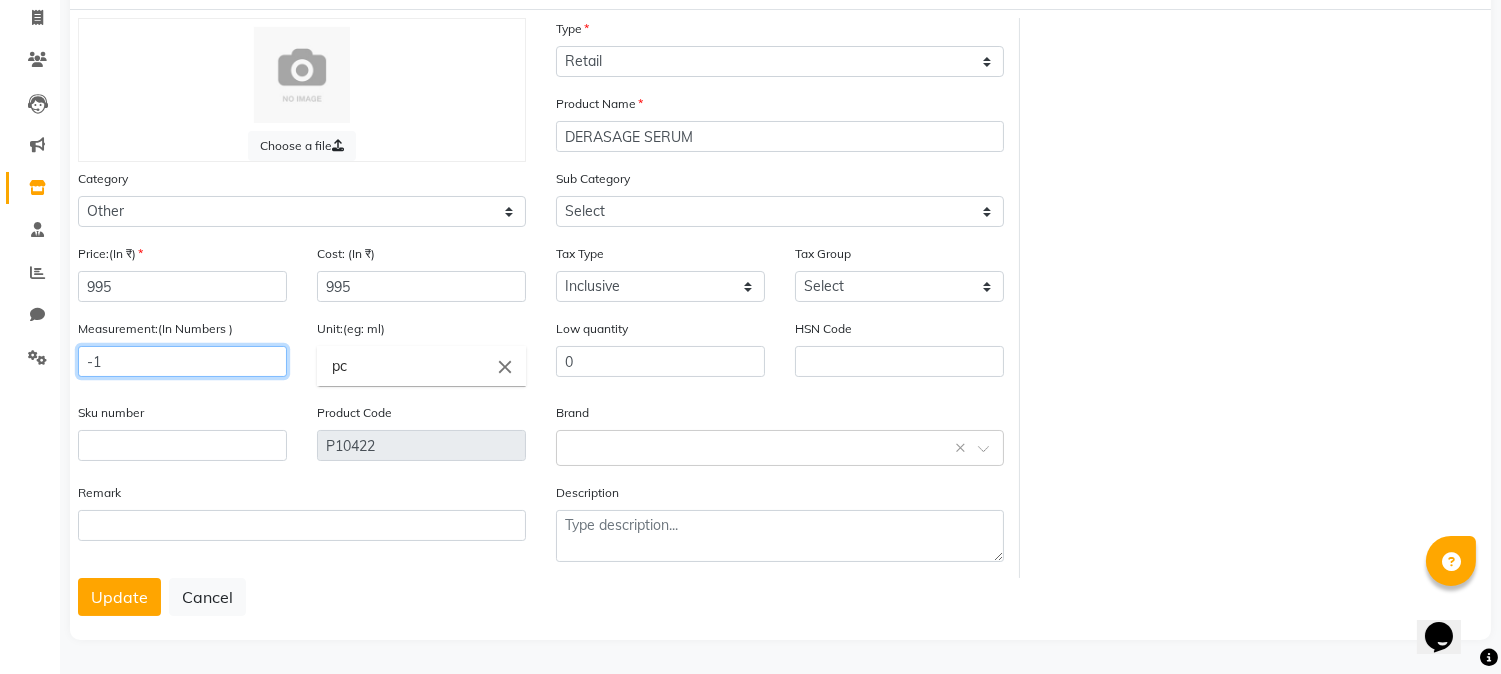 type on "-1" 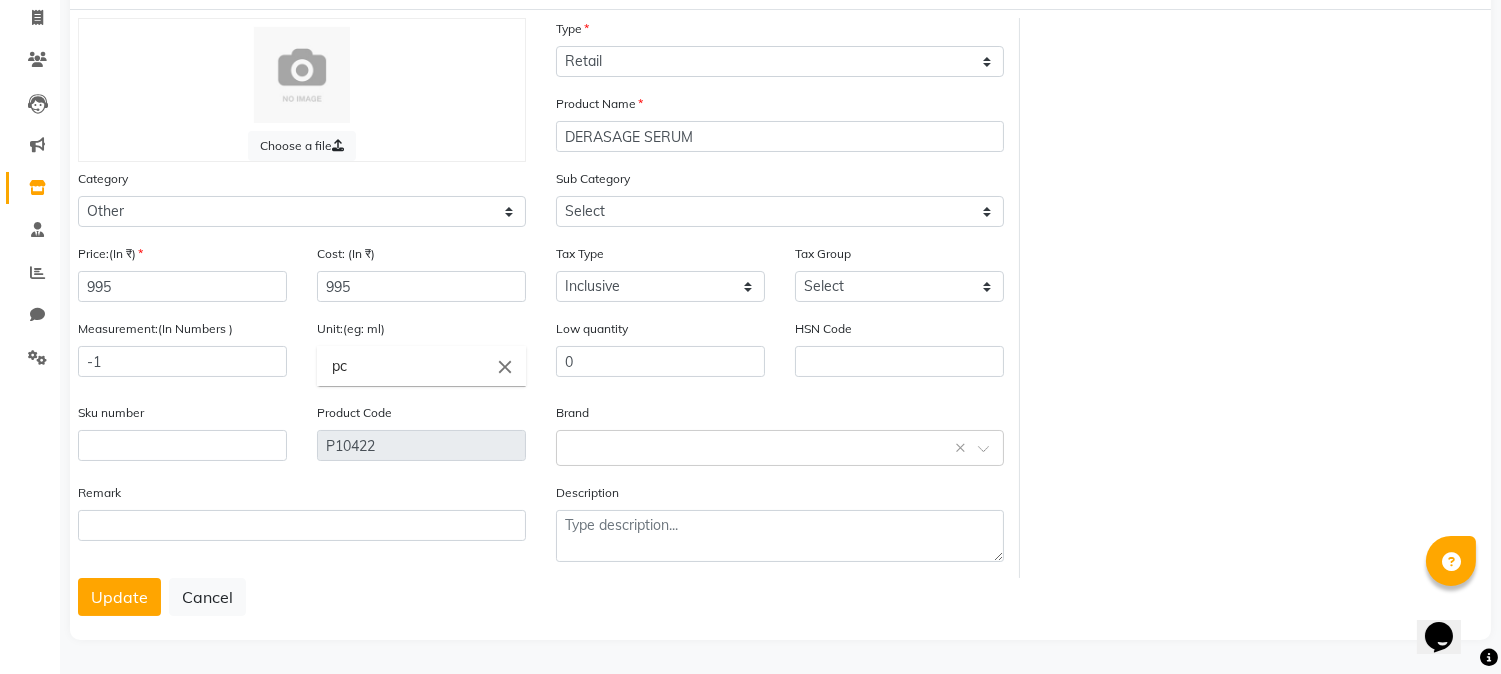click on "Remark" 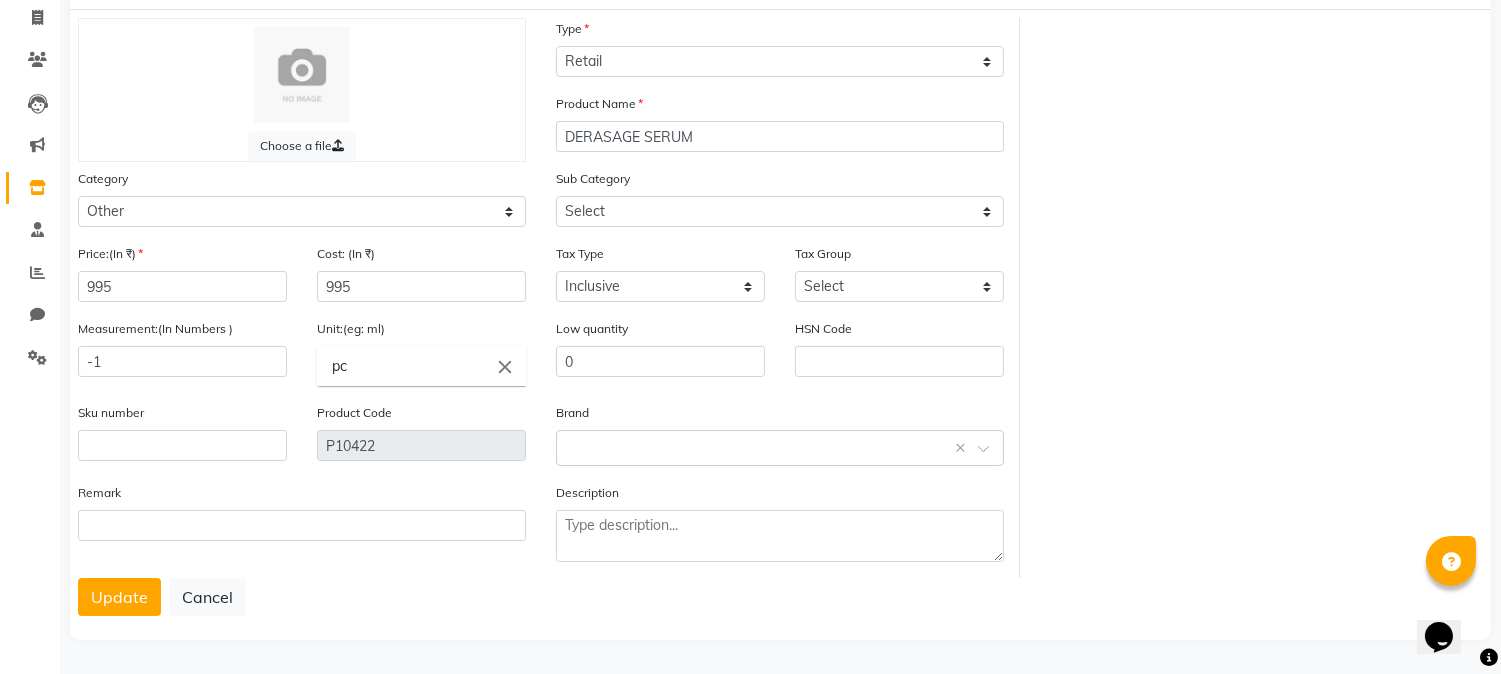 click on "Choose a file Type Select Type Both Retail Consumable Product Name DERASAGE SERUM Category Select Hair Skin Makeup Personal Care Appliances Beard Disposable Threading Hands and Feet Beauty Planet Botox Cadiveu Casmara Cheryls Loreal Olaplex Old Other Sub Category Select Houskeeping Other Price:(In ₹) 995 Cost: (In ₹) 995 Tax Type Select Inclusive Exclusive Tax Group Select GST Measurement:(In Numbers ) -1 Unit:(eg: ml) pc close Low quantity 0 HSN Code Sku number Product Code P10422 Brand Select brand or add custom brand    × Remark Description  Update   Cancel" 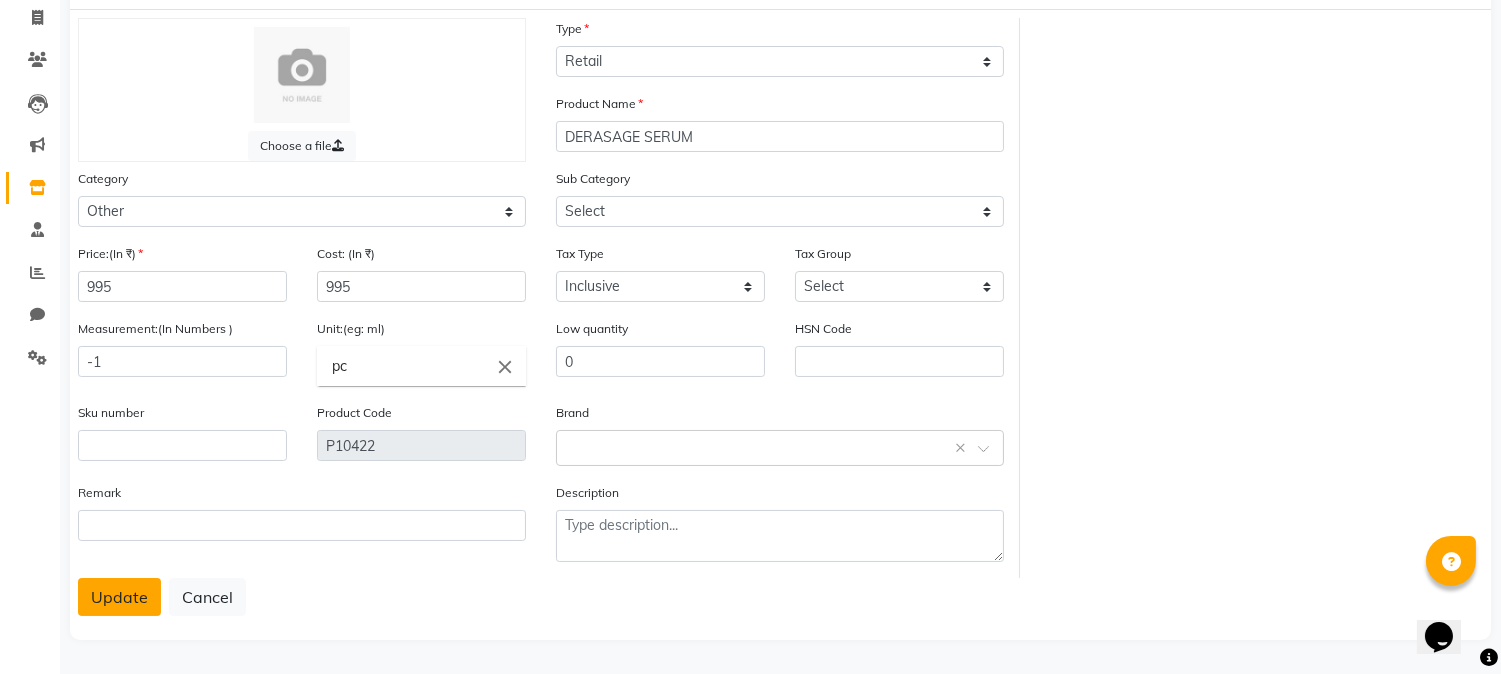 click on "Update" 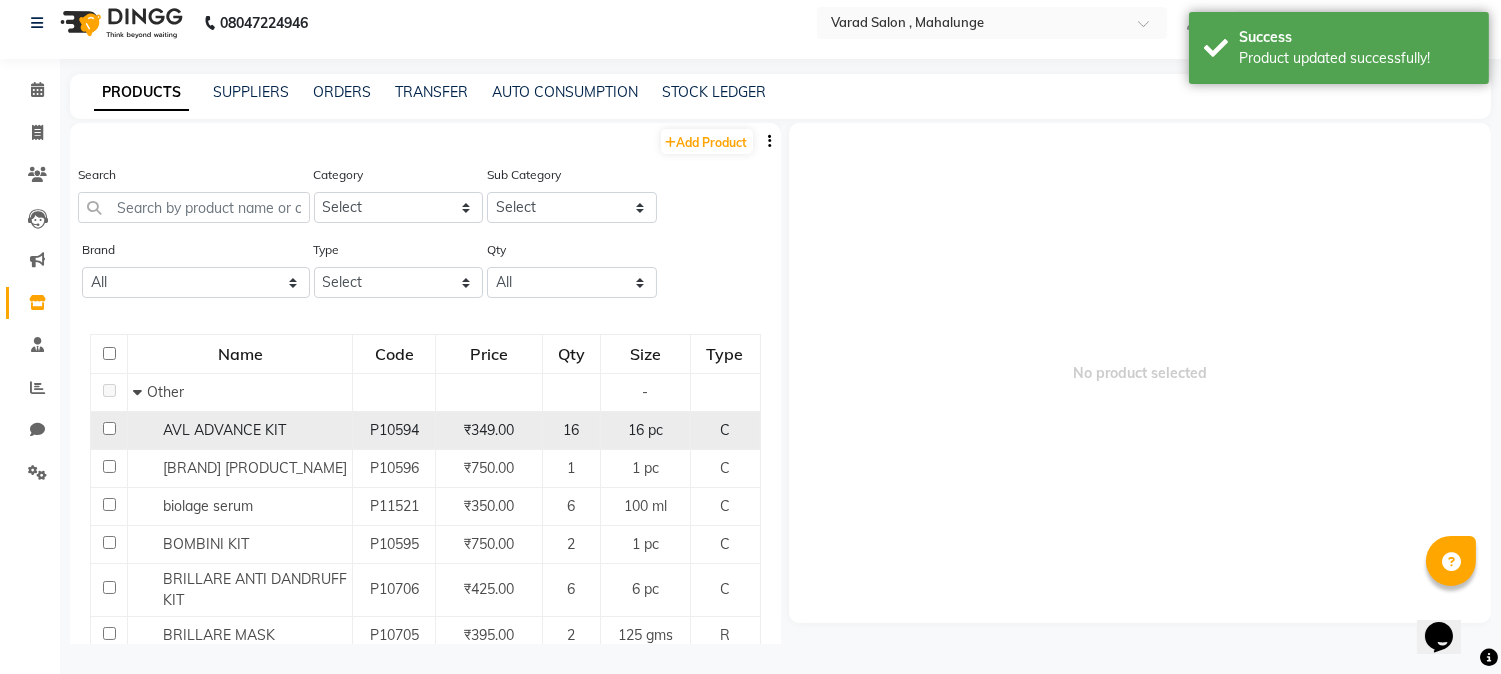 scroll, scrollTop: 12, scrollLeft: 0, axis: vertical 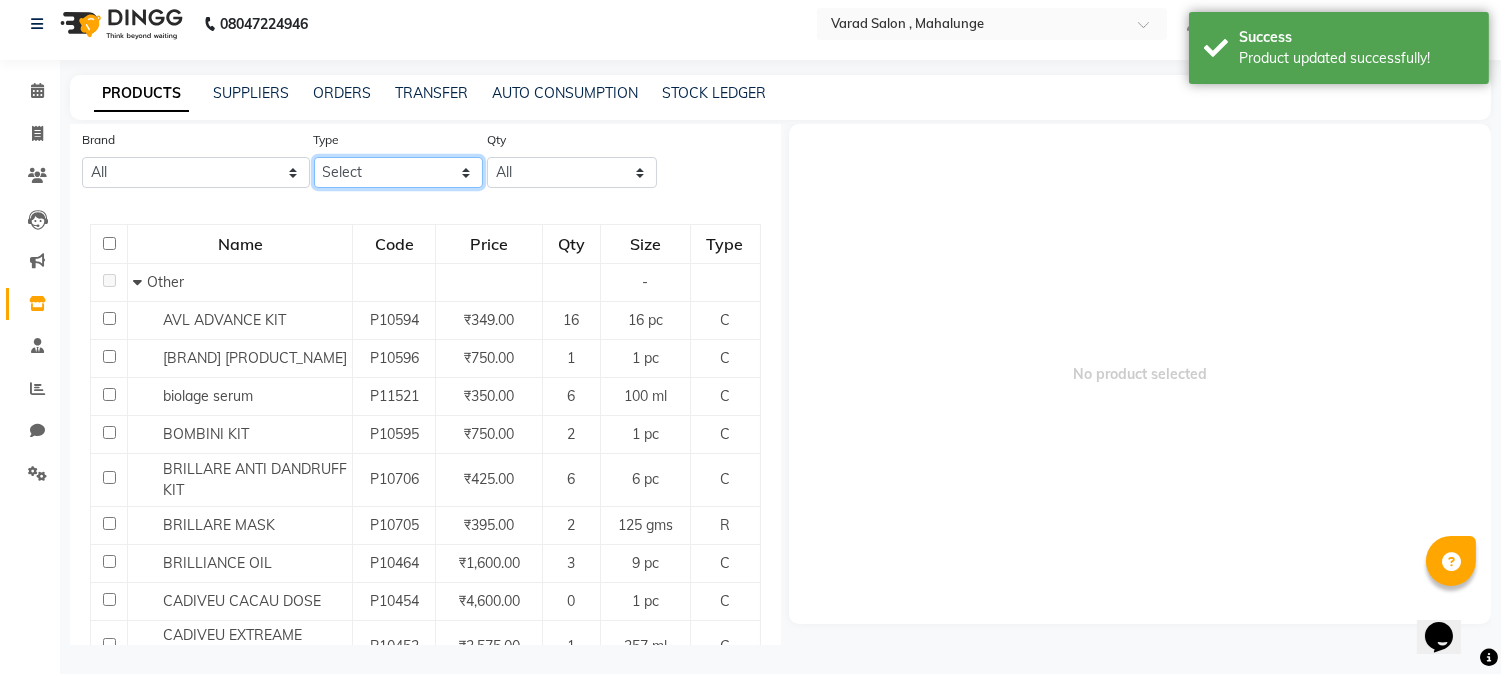 click on "Select Both Retail Consumable" 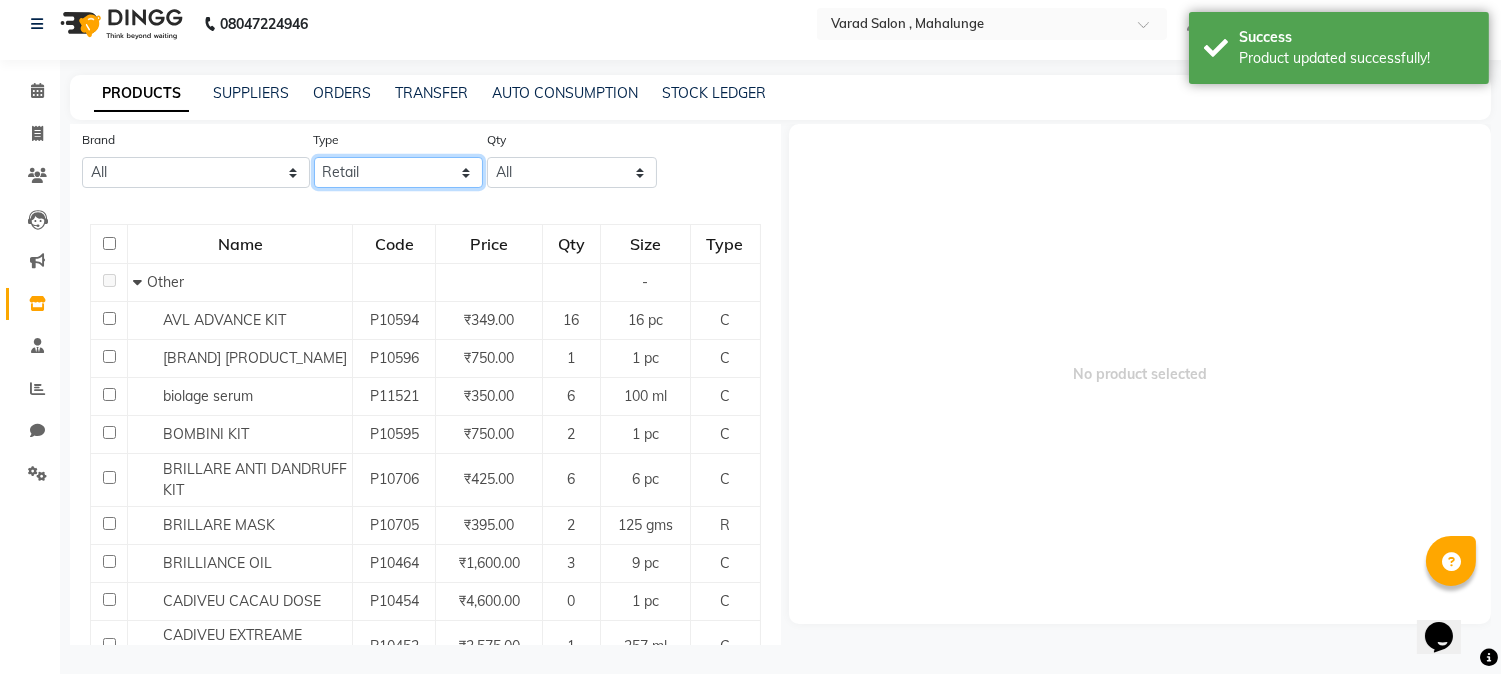 click on "Select Both Retail Consumable" 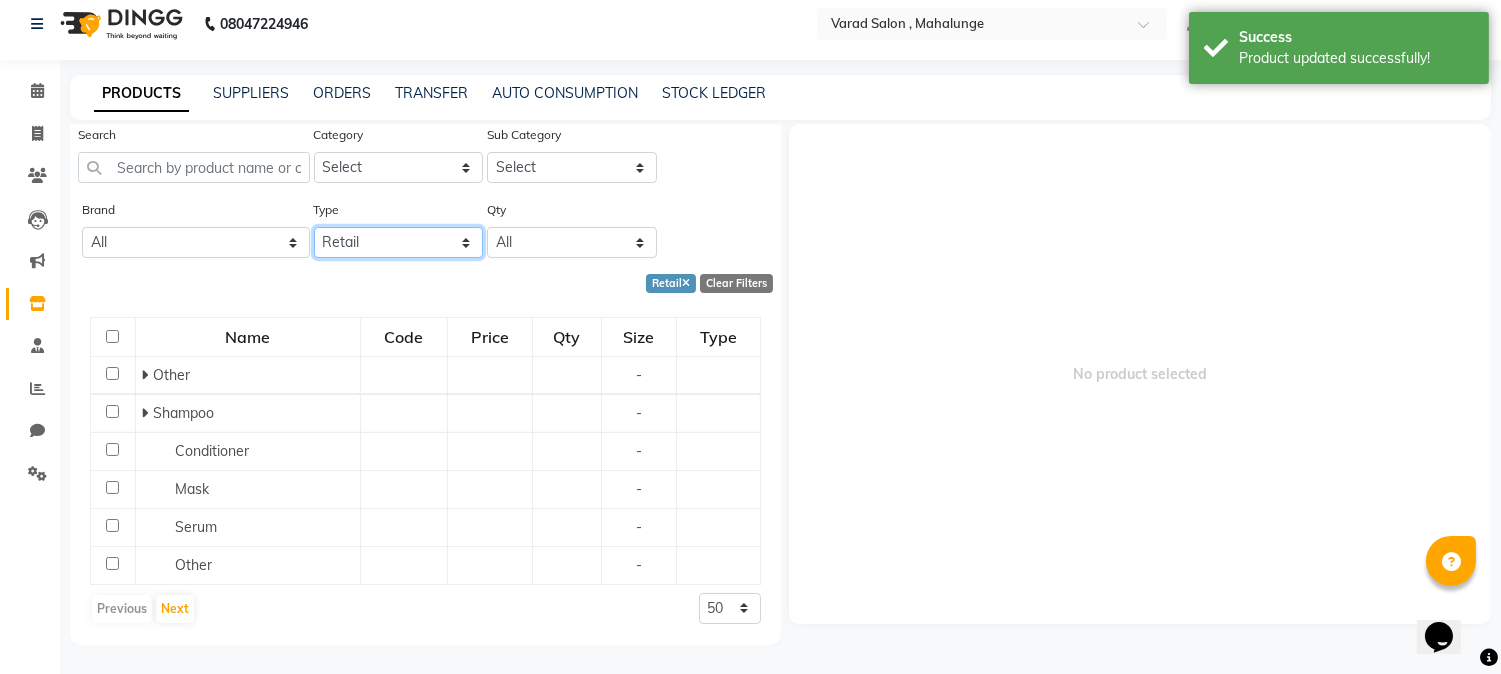 scroll, scrollTop: 222, scrollLeft: 0, axis: vertical 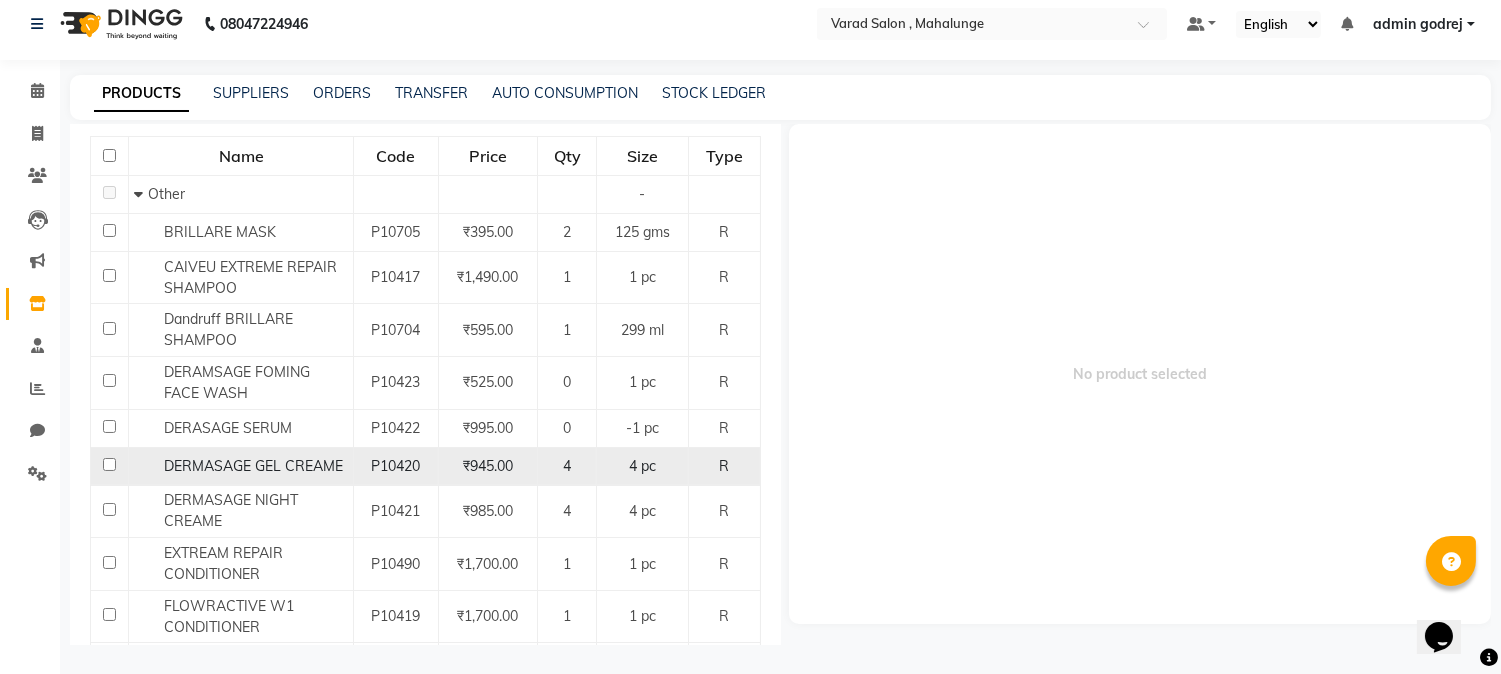 click 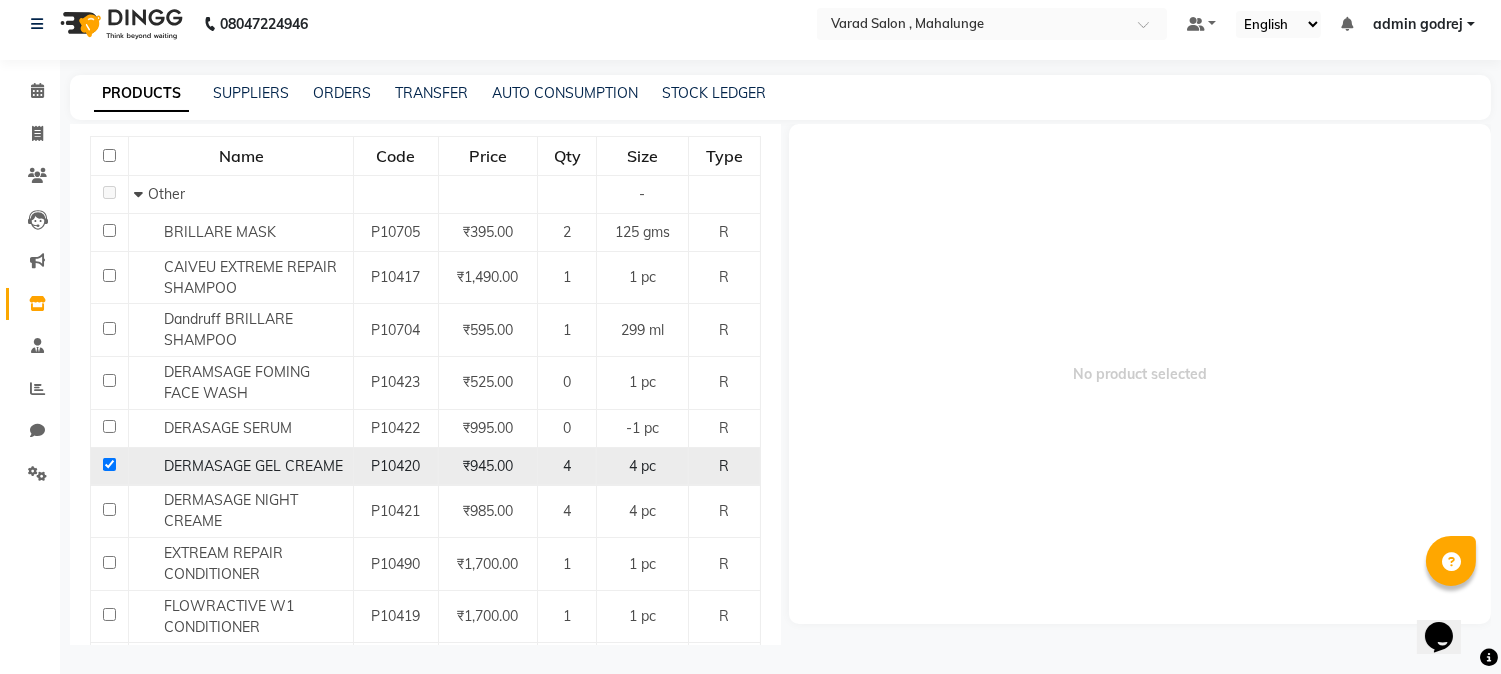 checkbox on "true" 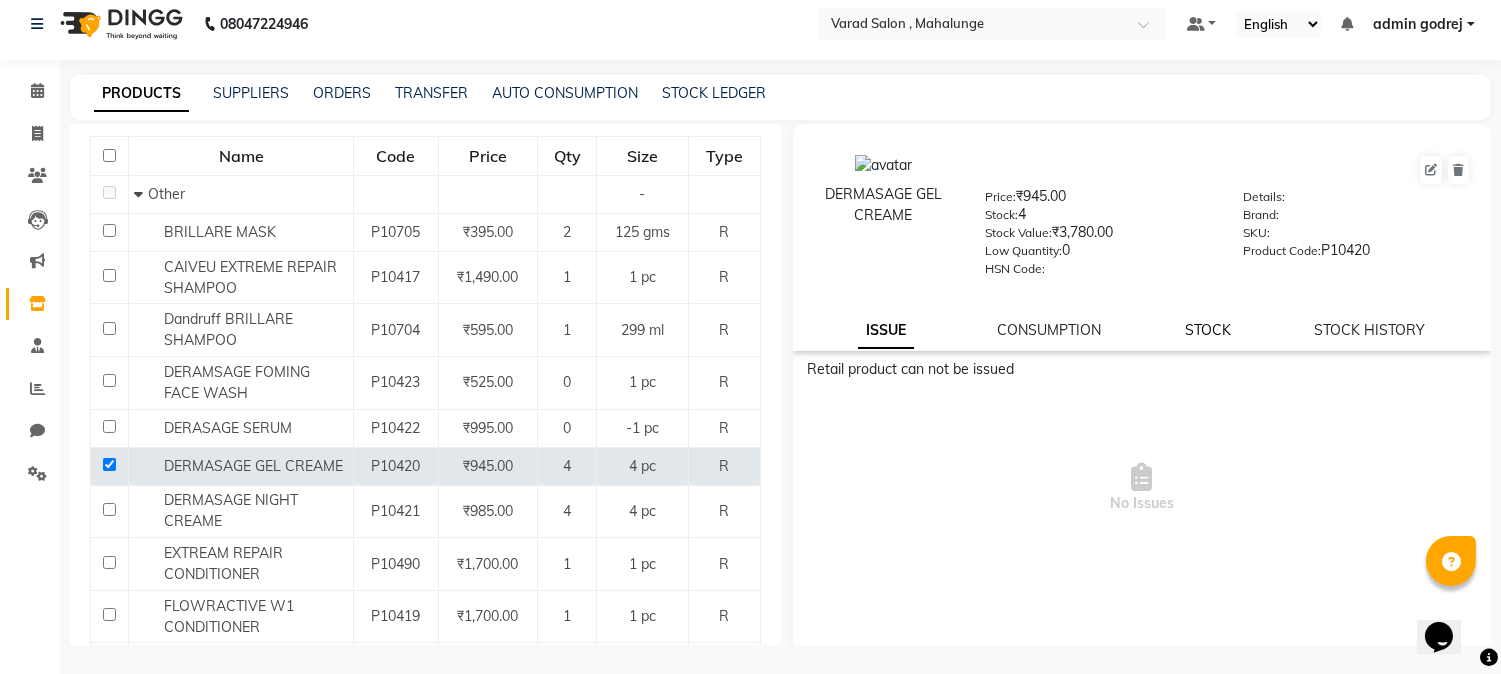 click on "STOCK" 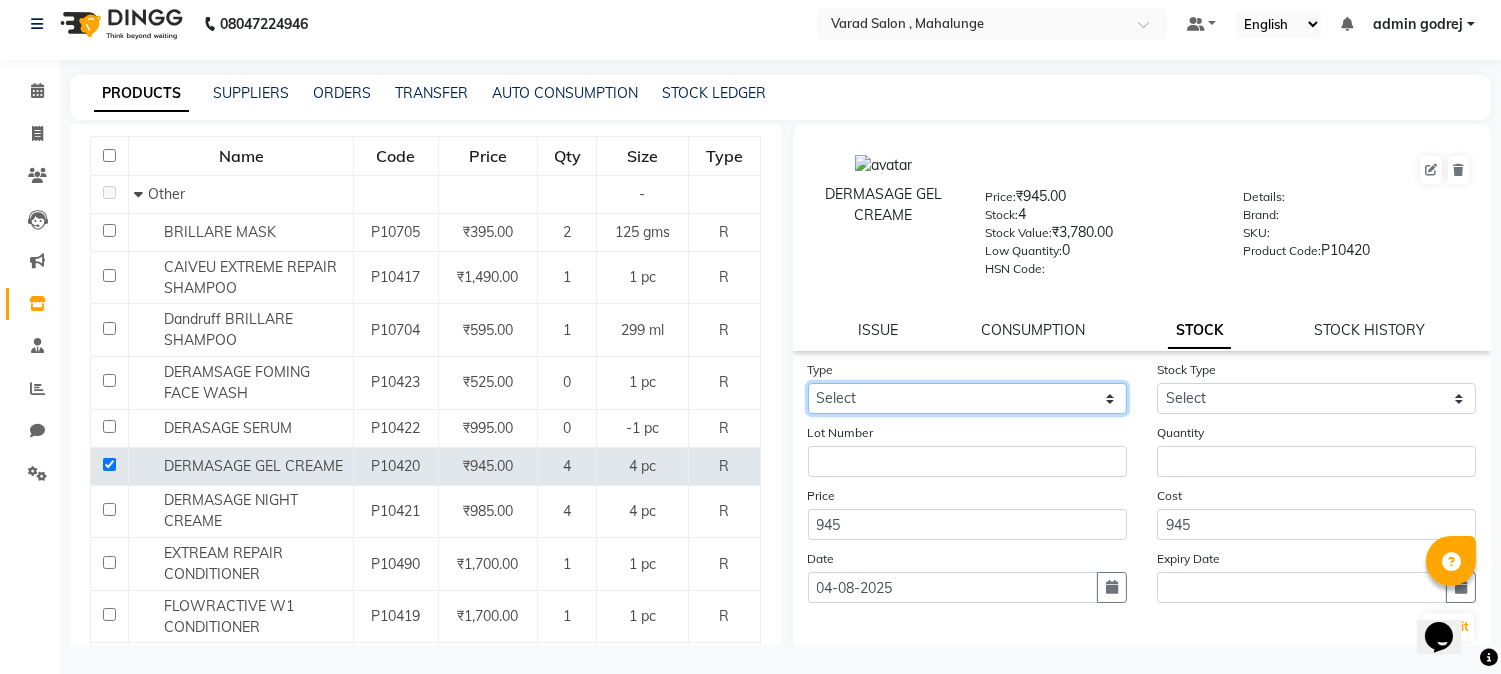 drag, startPoint x: 953, startPoint y: 400, endPoint x: 946, endPoint y: 411, distance: 13.038404 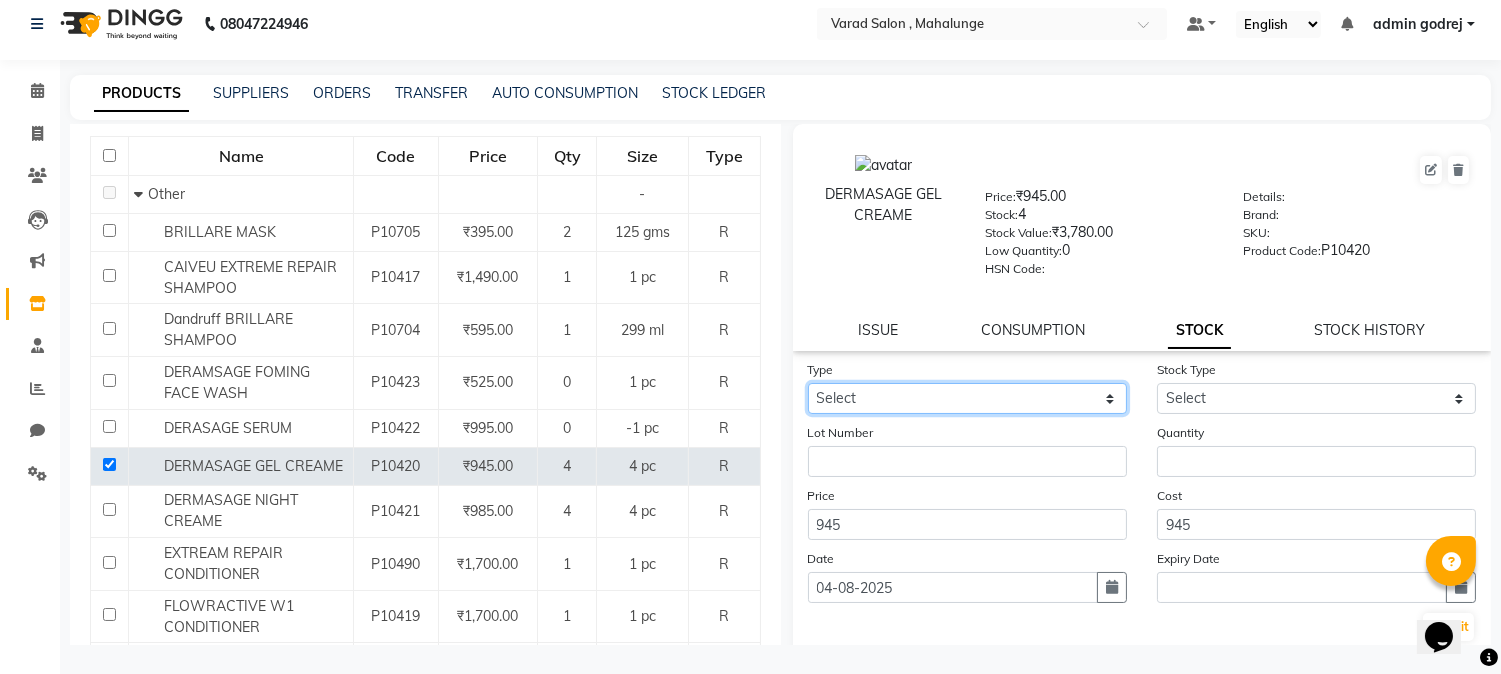select on "out" 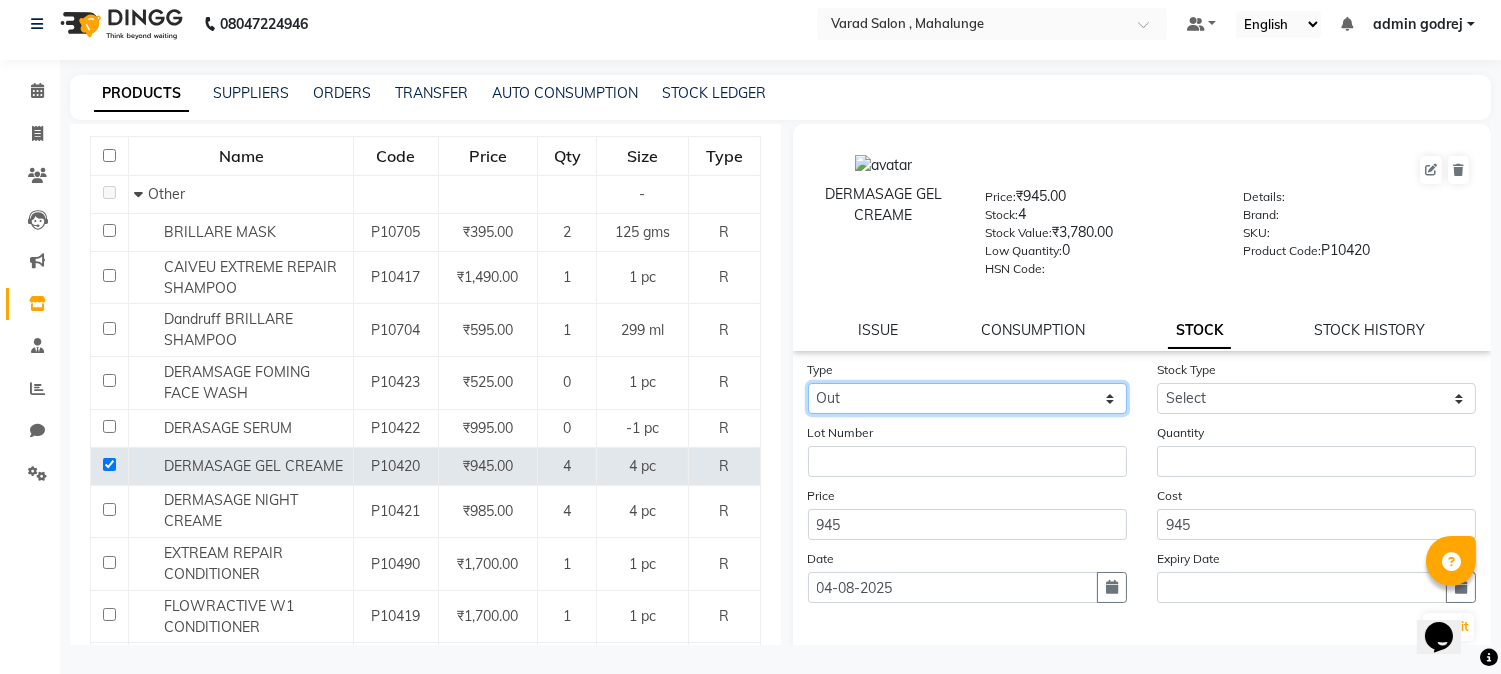 click on "Select In Out" 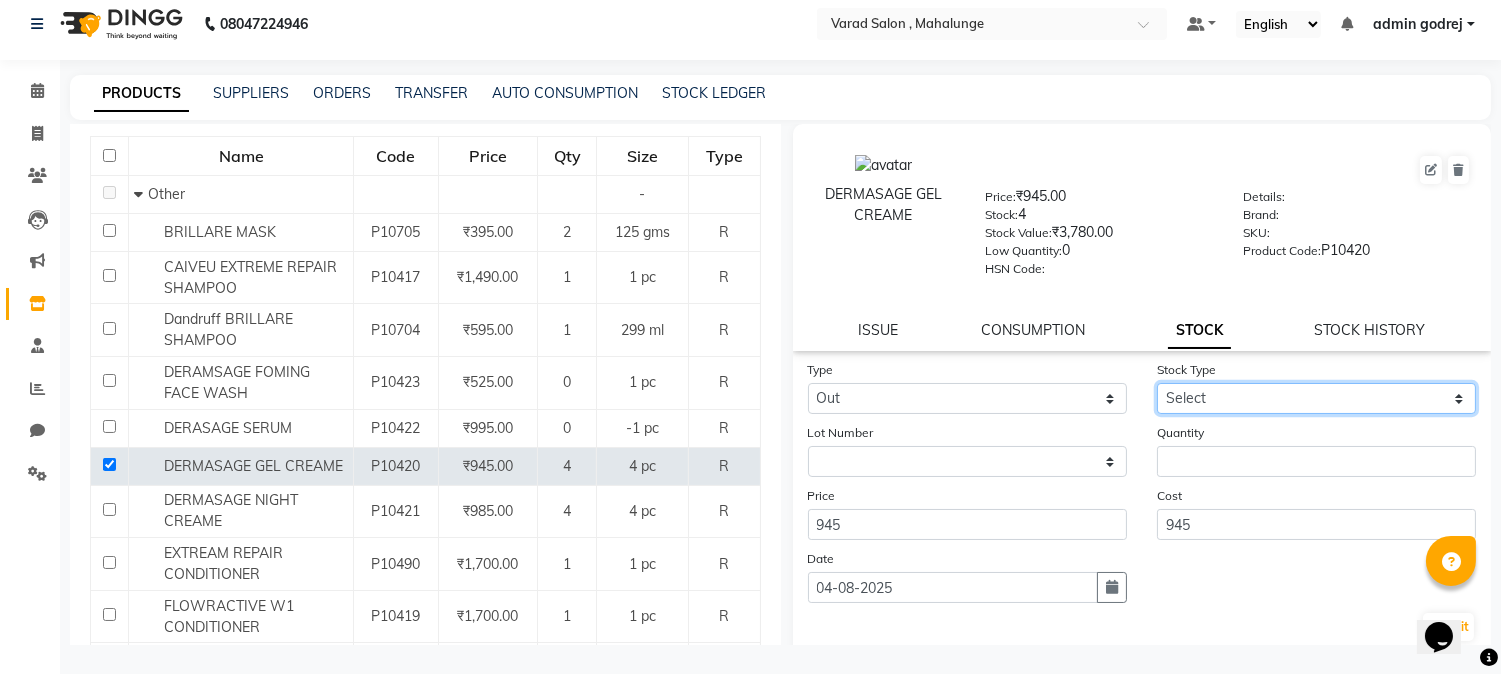 click on "Select Internal Use Damaged Expired Adjustment Return Other" 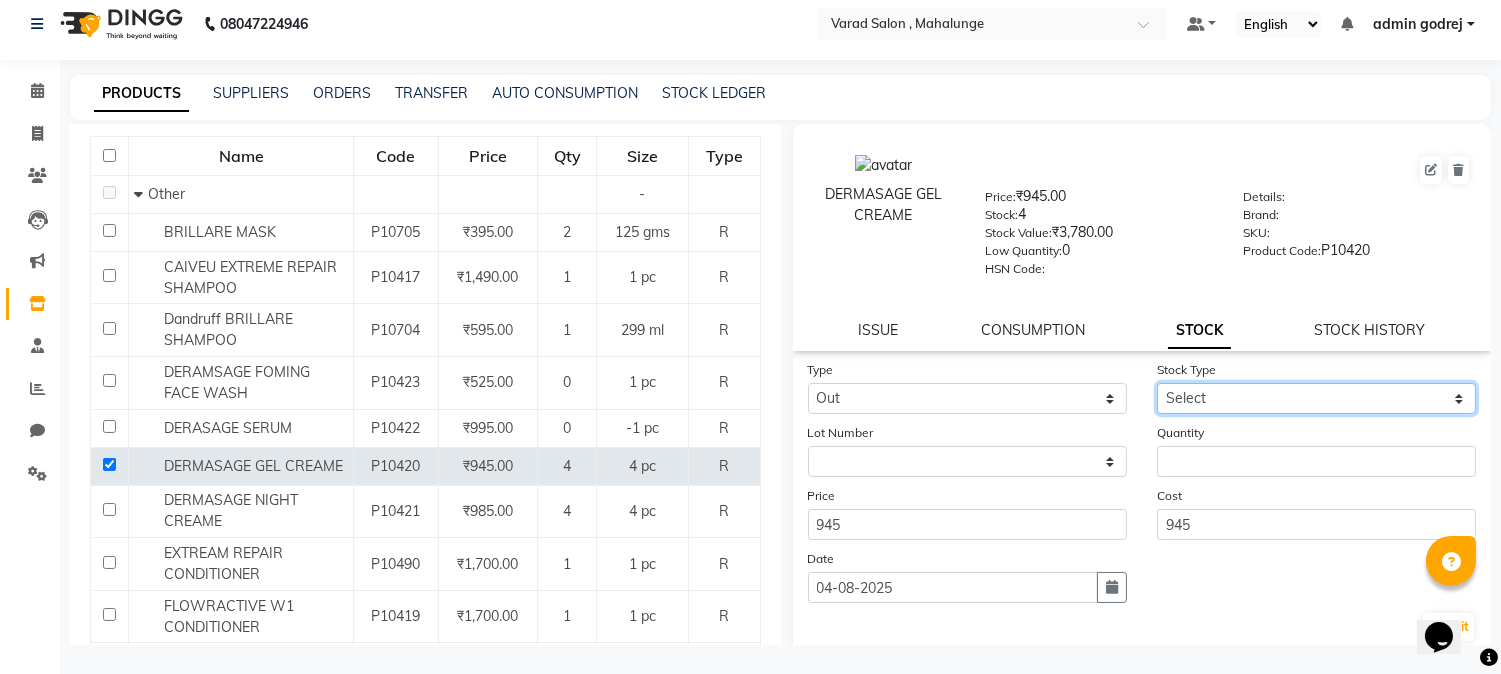select on "internal use" 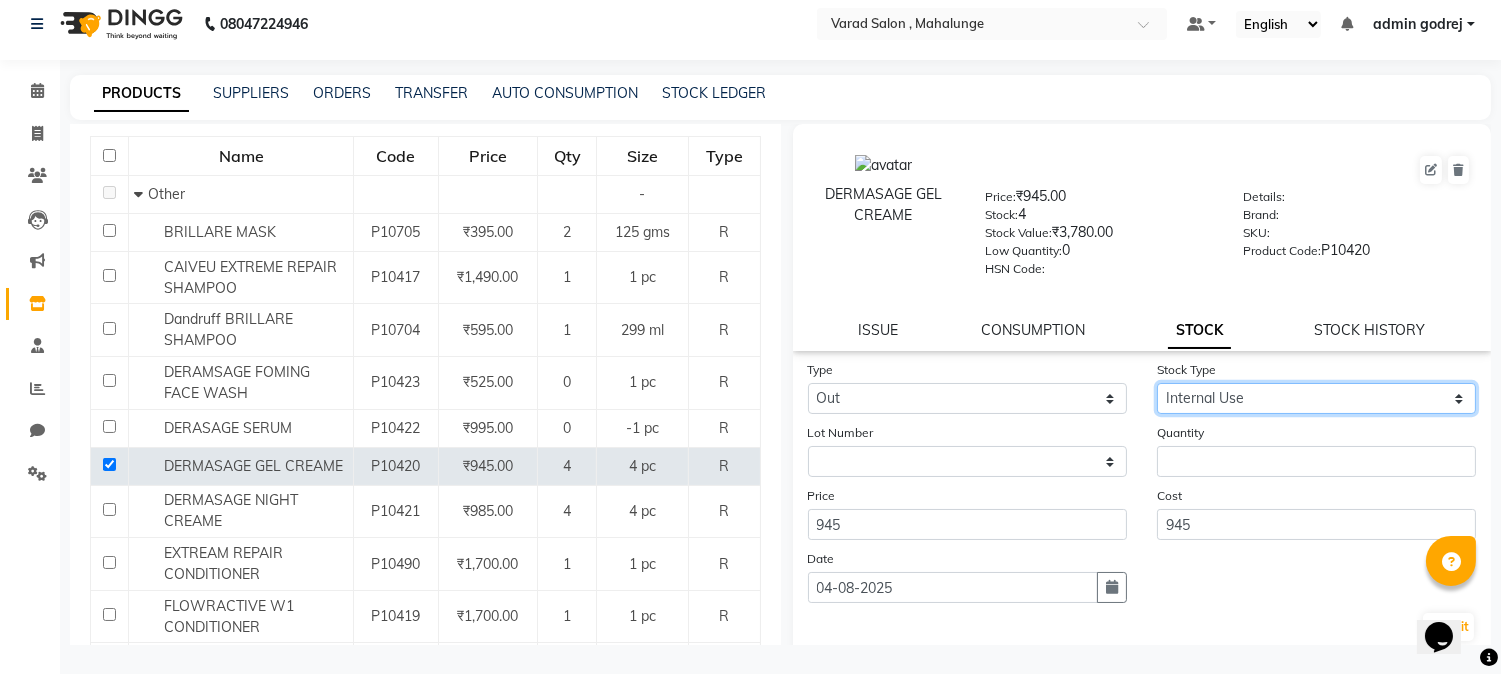 click on "Select Internal Use Damaged Expired Adjustment Return Other" 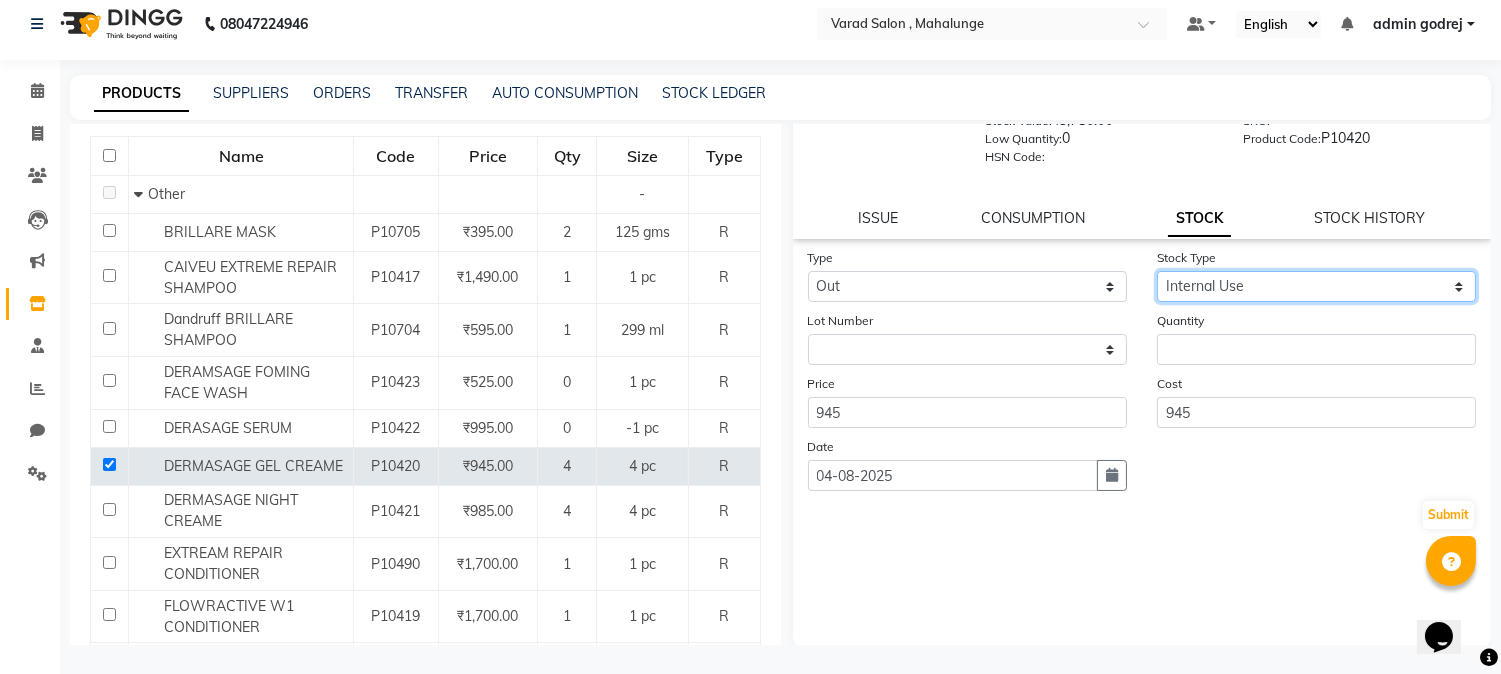 scroll, scrollTop: 114, scrollLeft: 0, axis: vertical 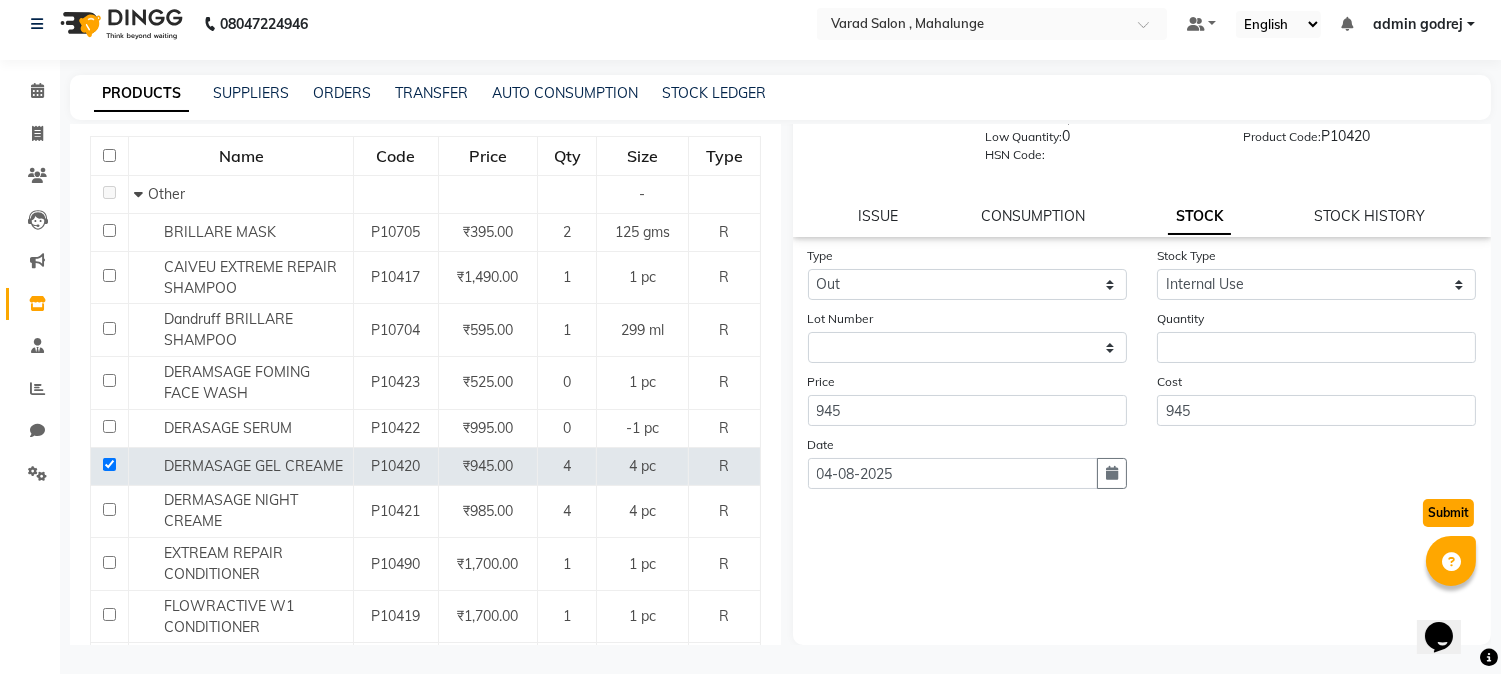 click on "Submit" 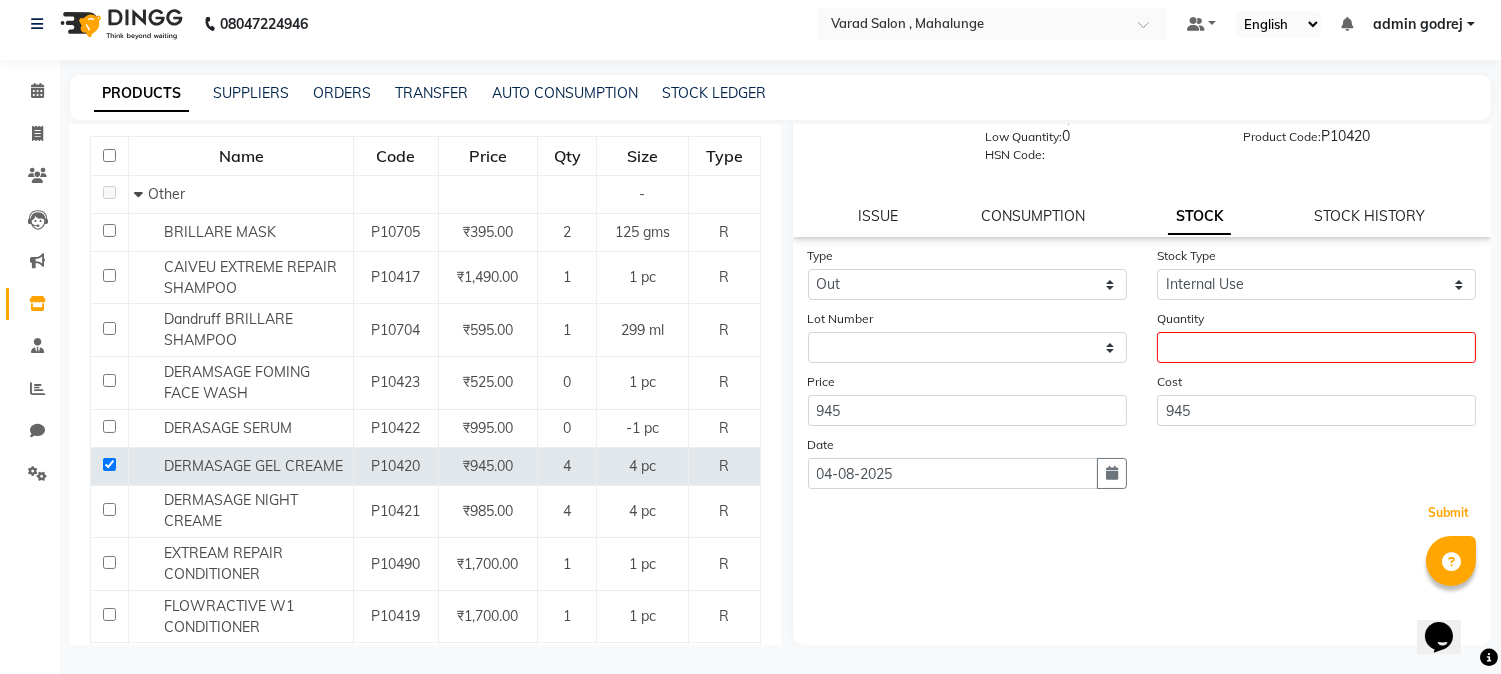 type 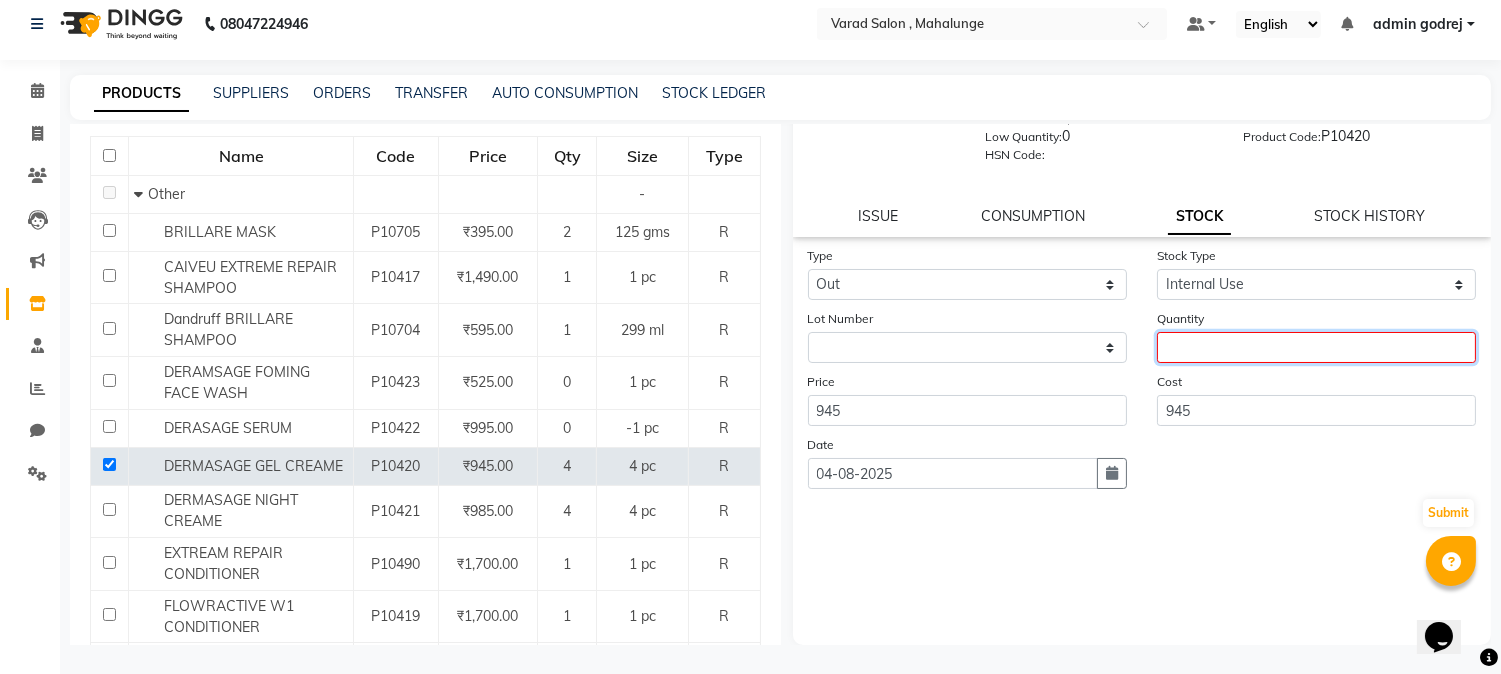 click 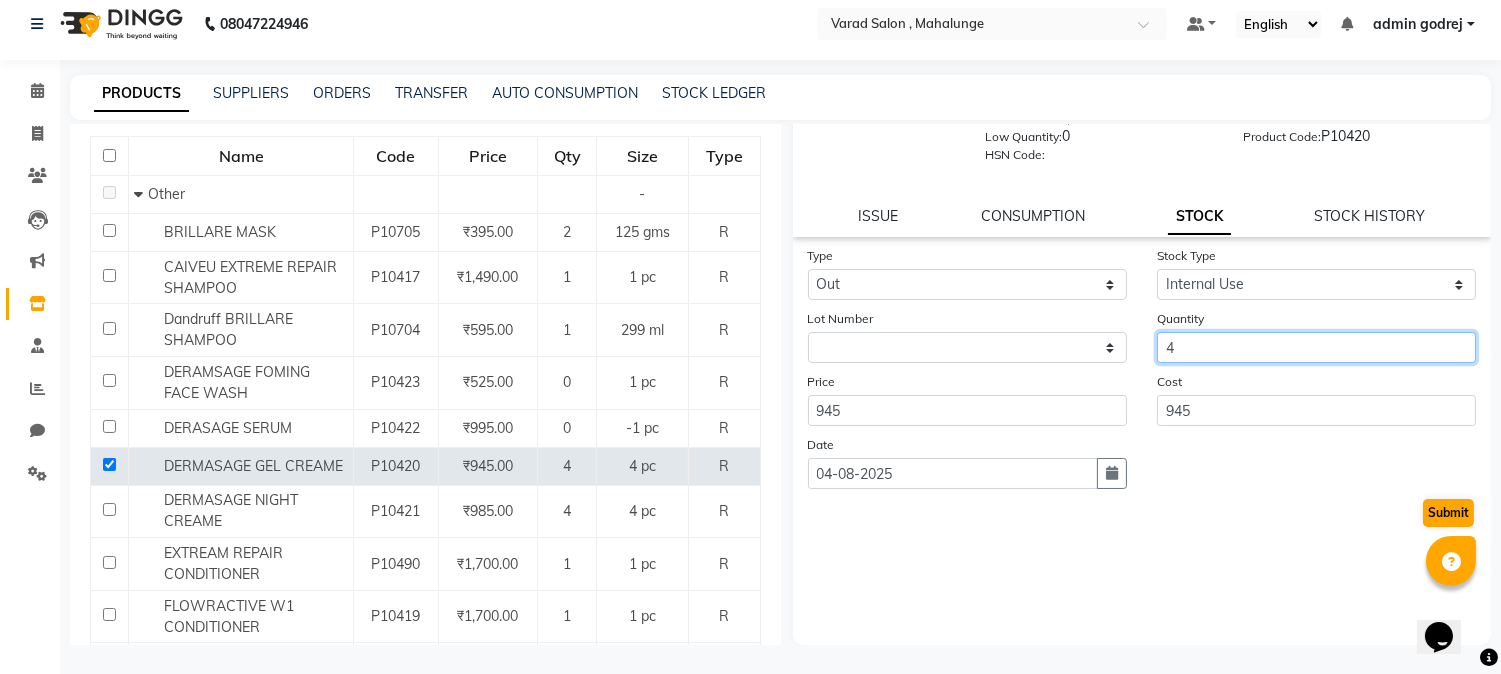 type on "4" 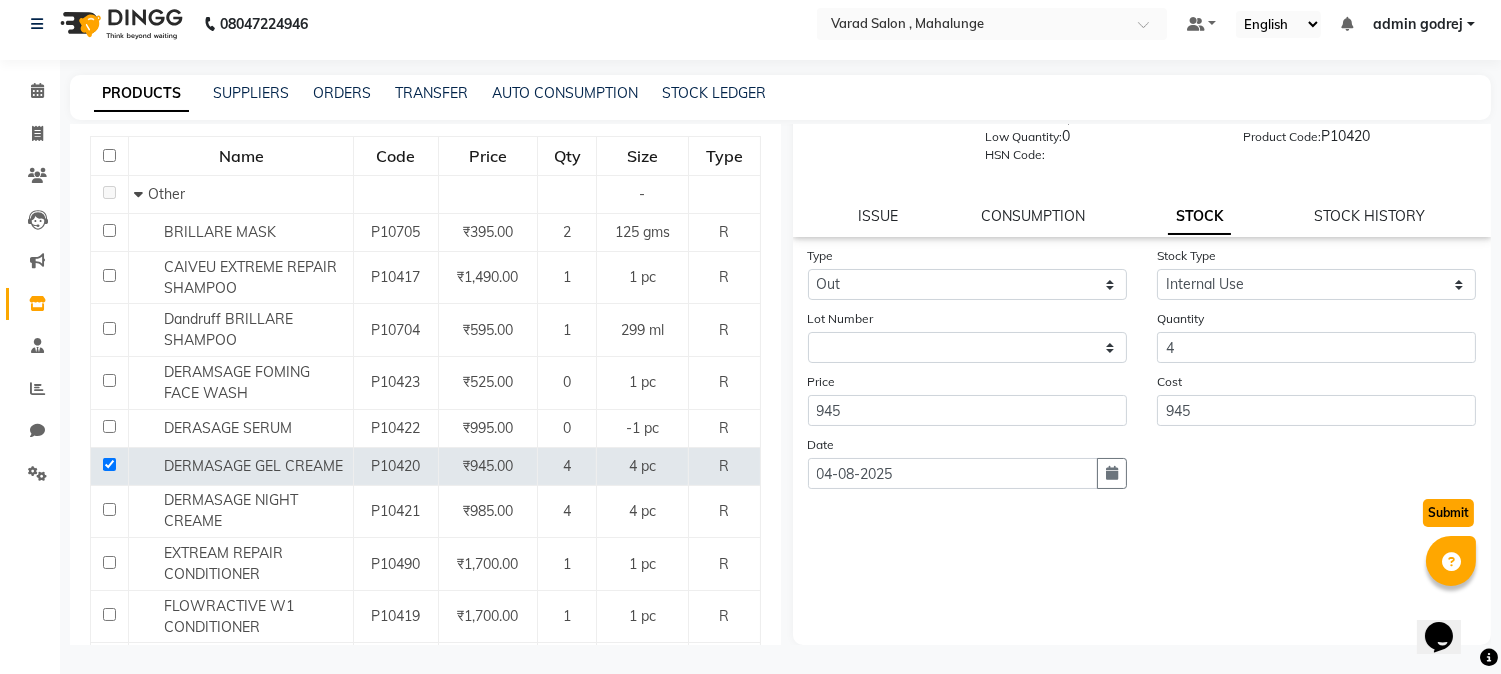 click on "Submit" 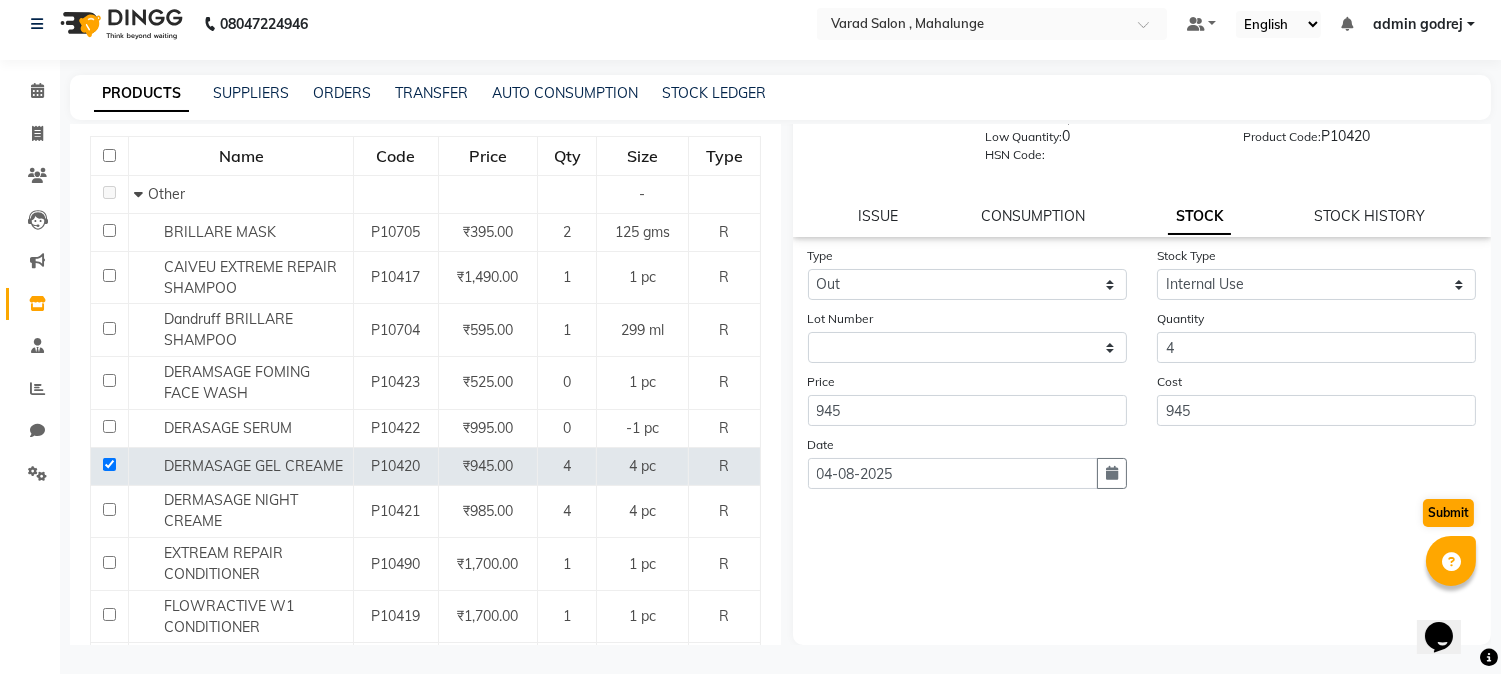 select 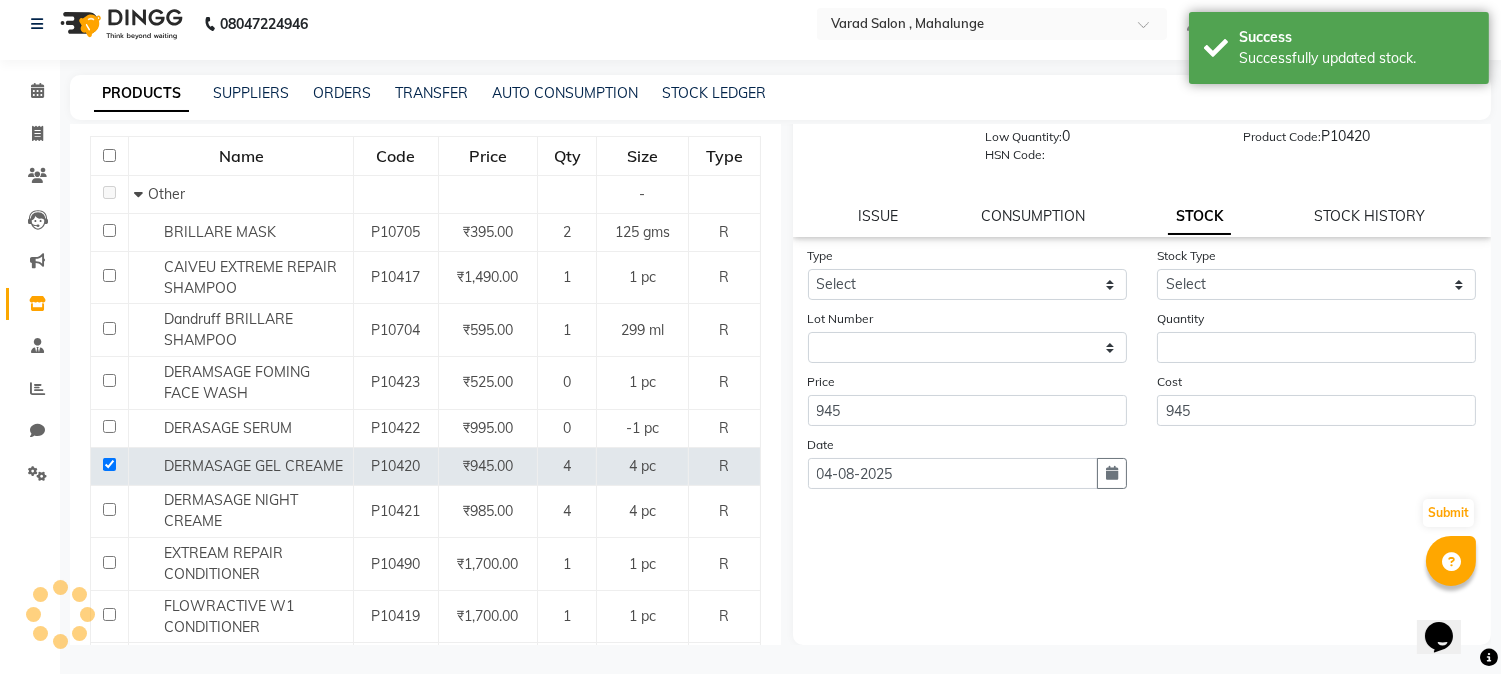 scroll, scrollTop: 0, scrollLeft: 0, axis: both 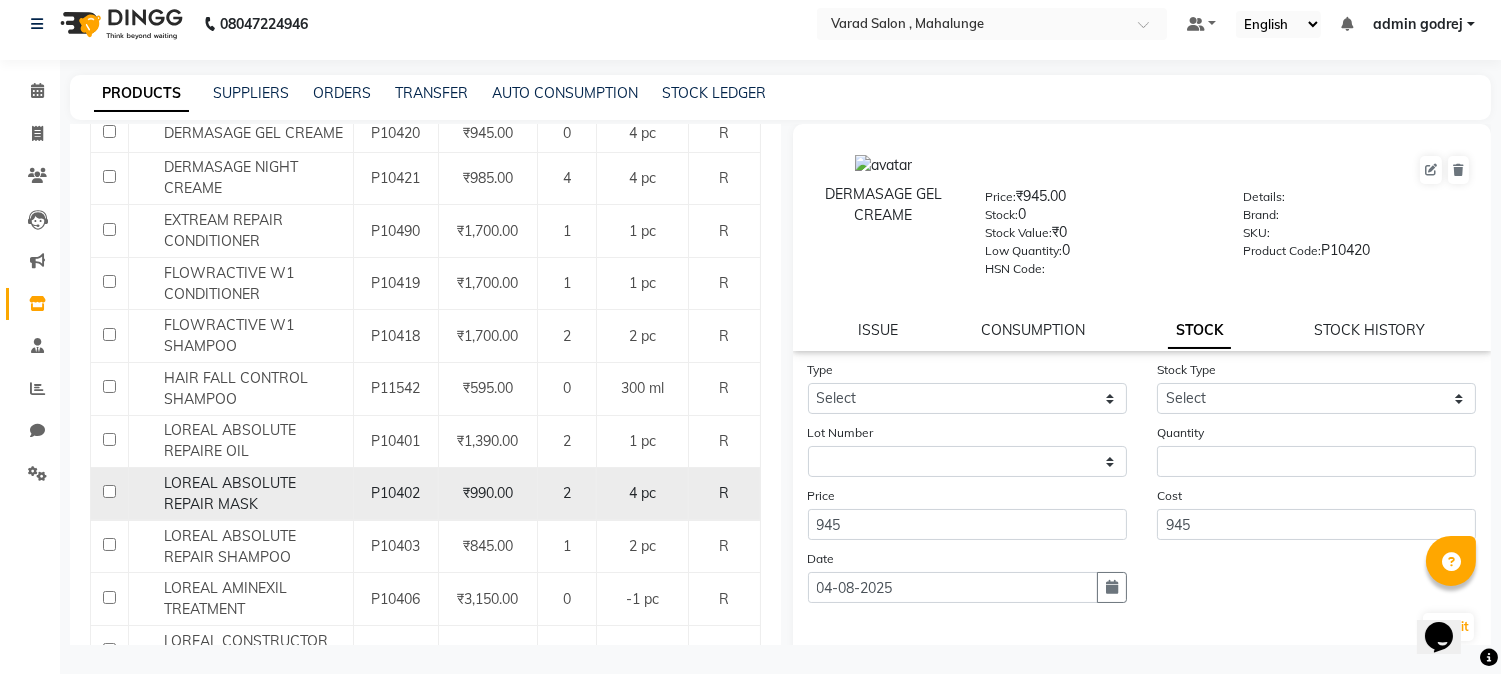 click 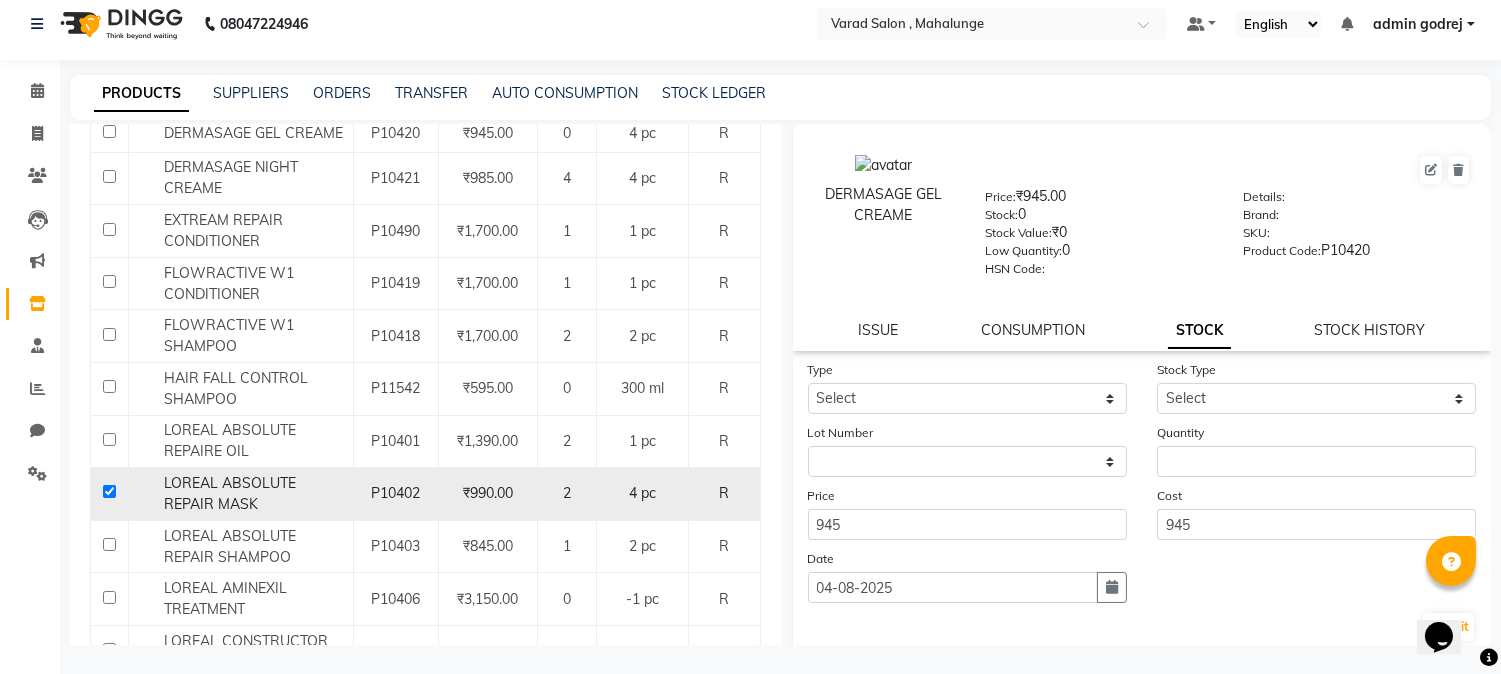 checkbox on "true" 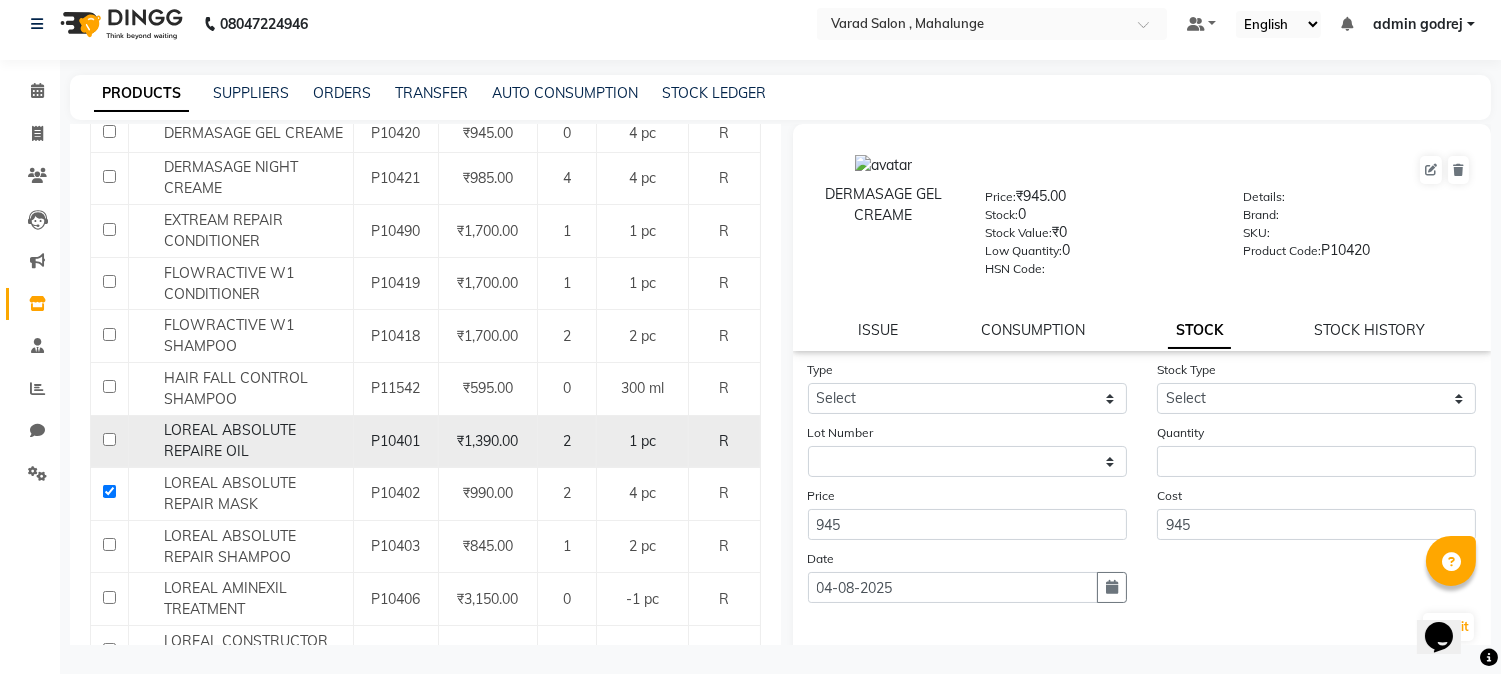select 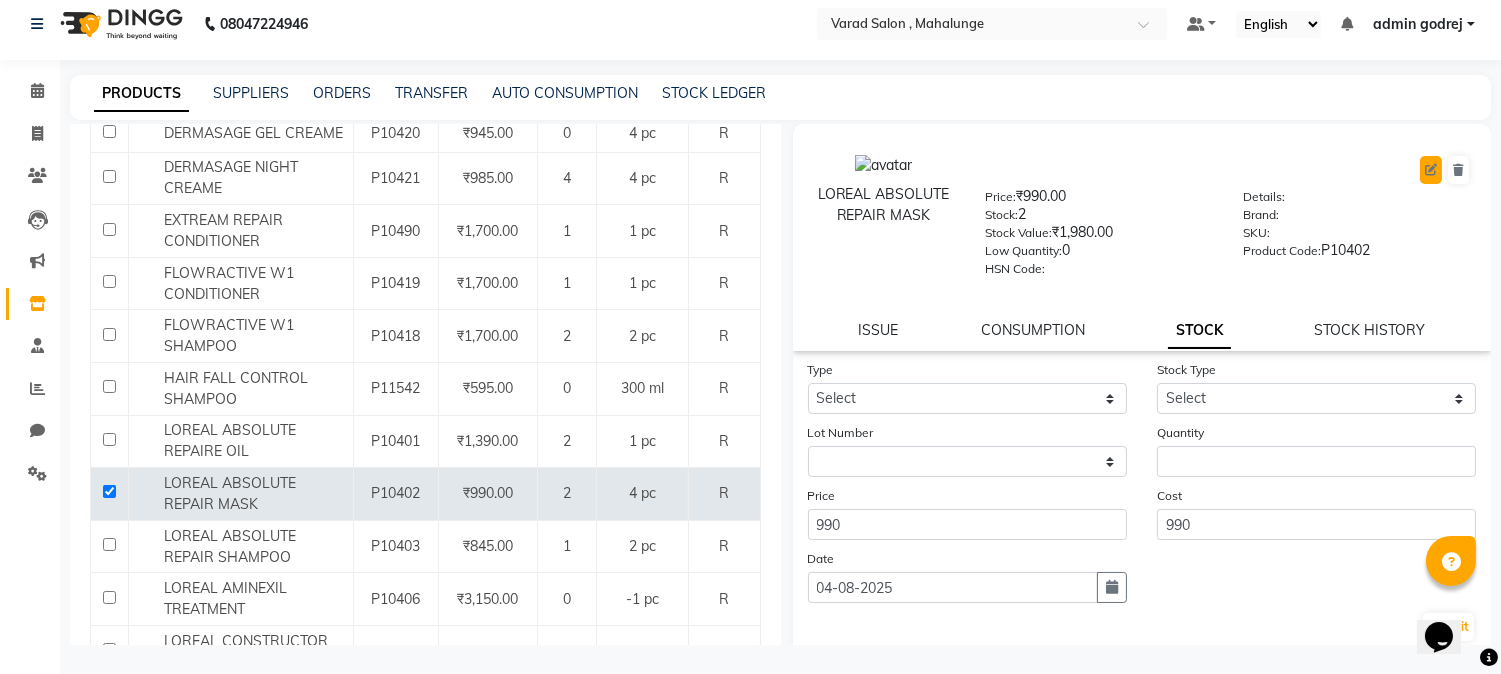 click 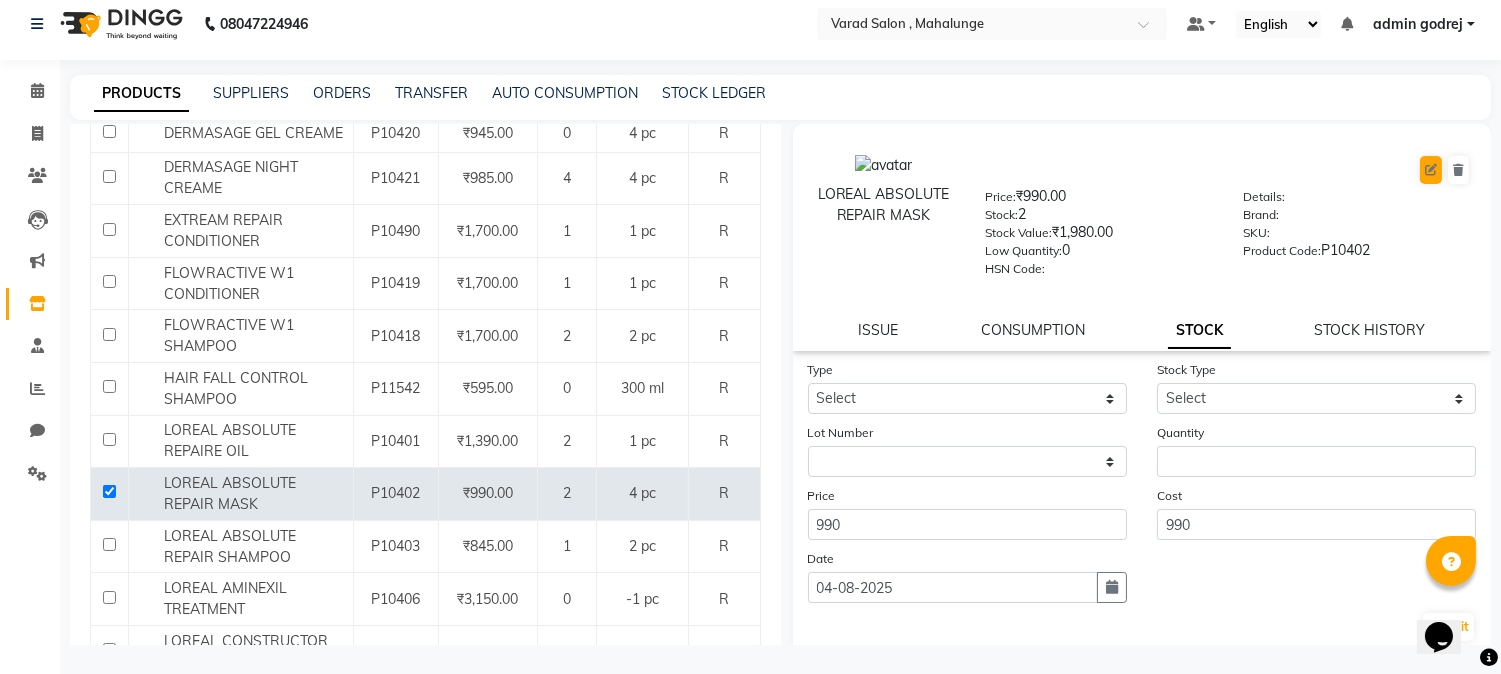 select on "R" 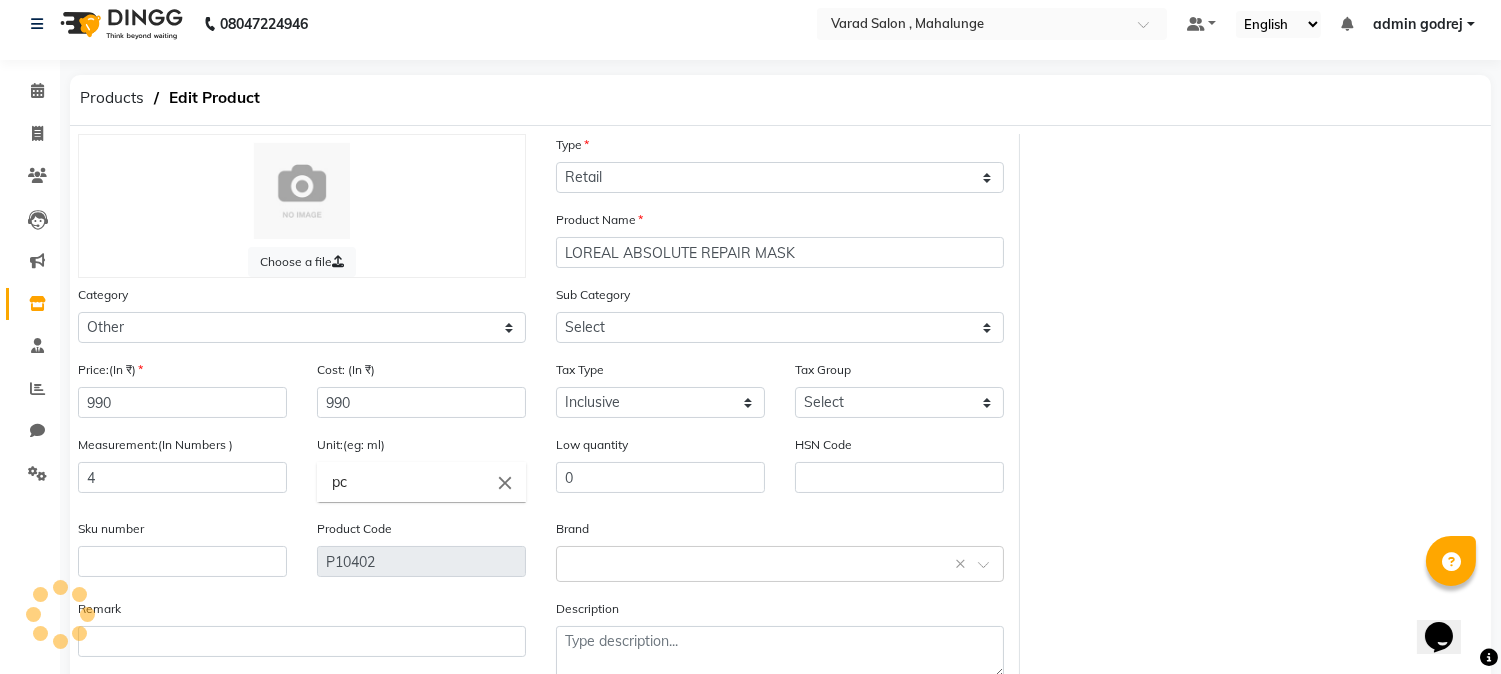 select on "[POSTAL_CODE]" 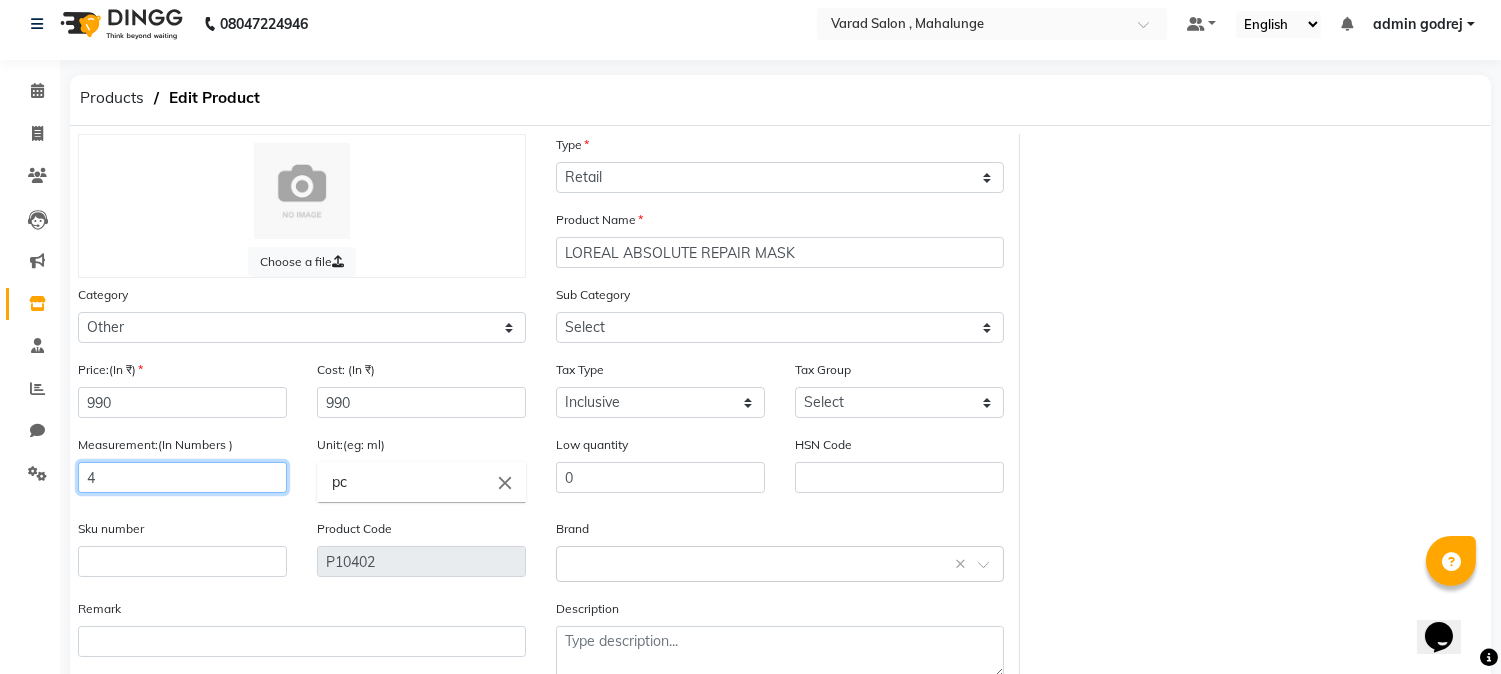 click on "4" 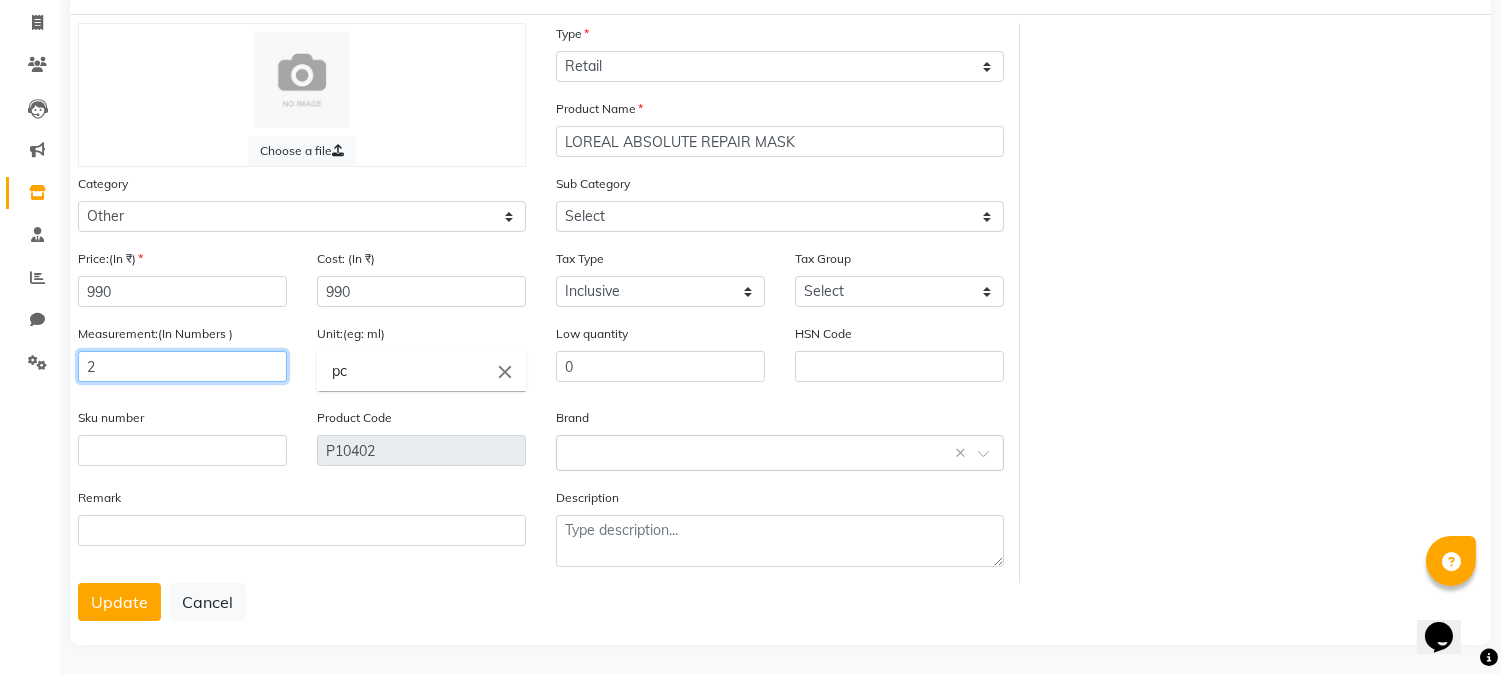 scroll, scrollTop: 128, scrollLeft: 0, axis: vertical 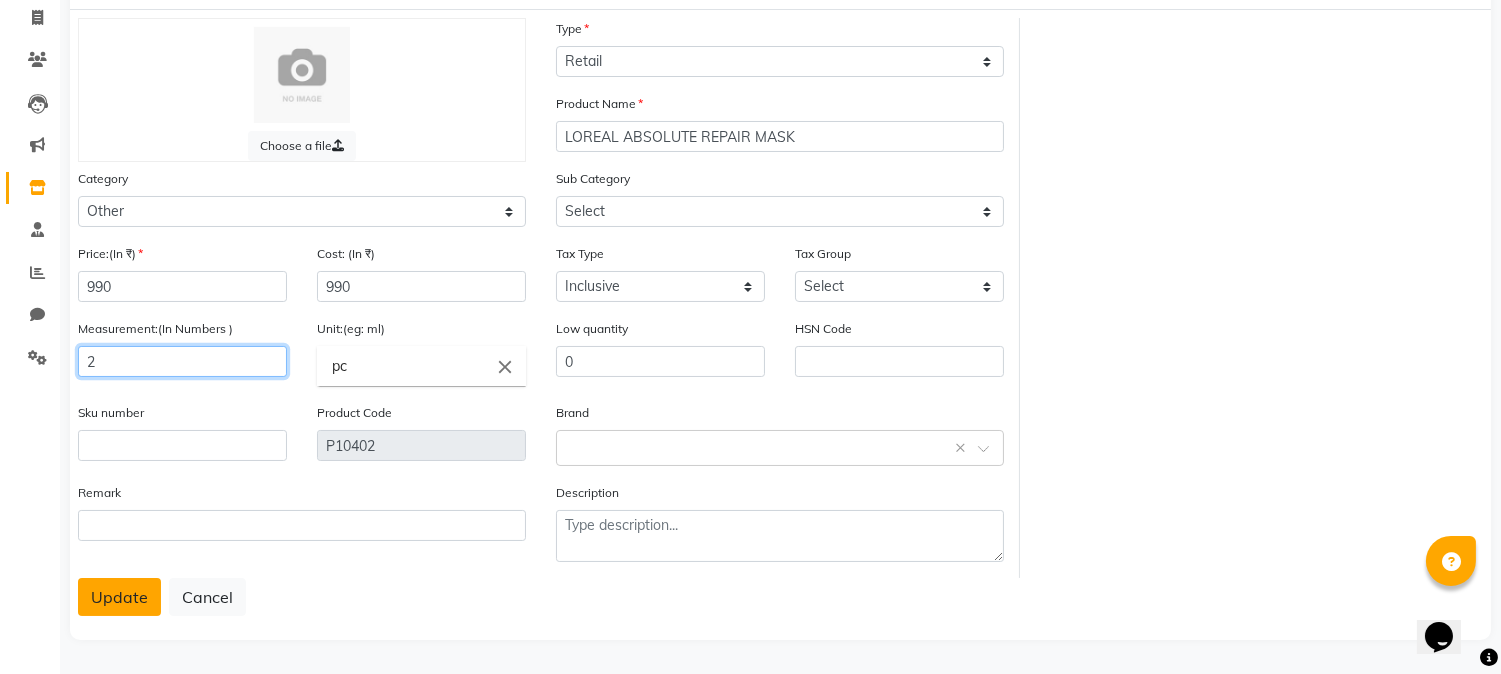 type on "2" 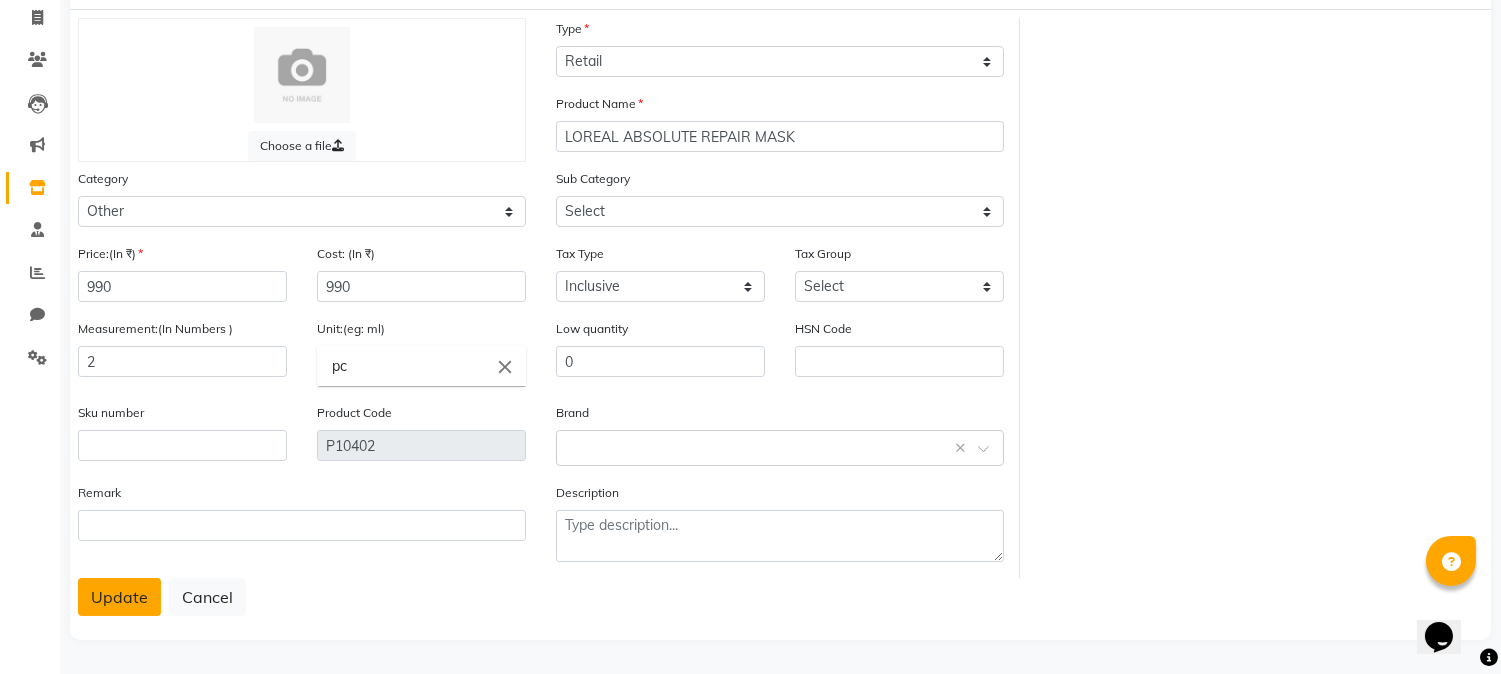 click on "Update" 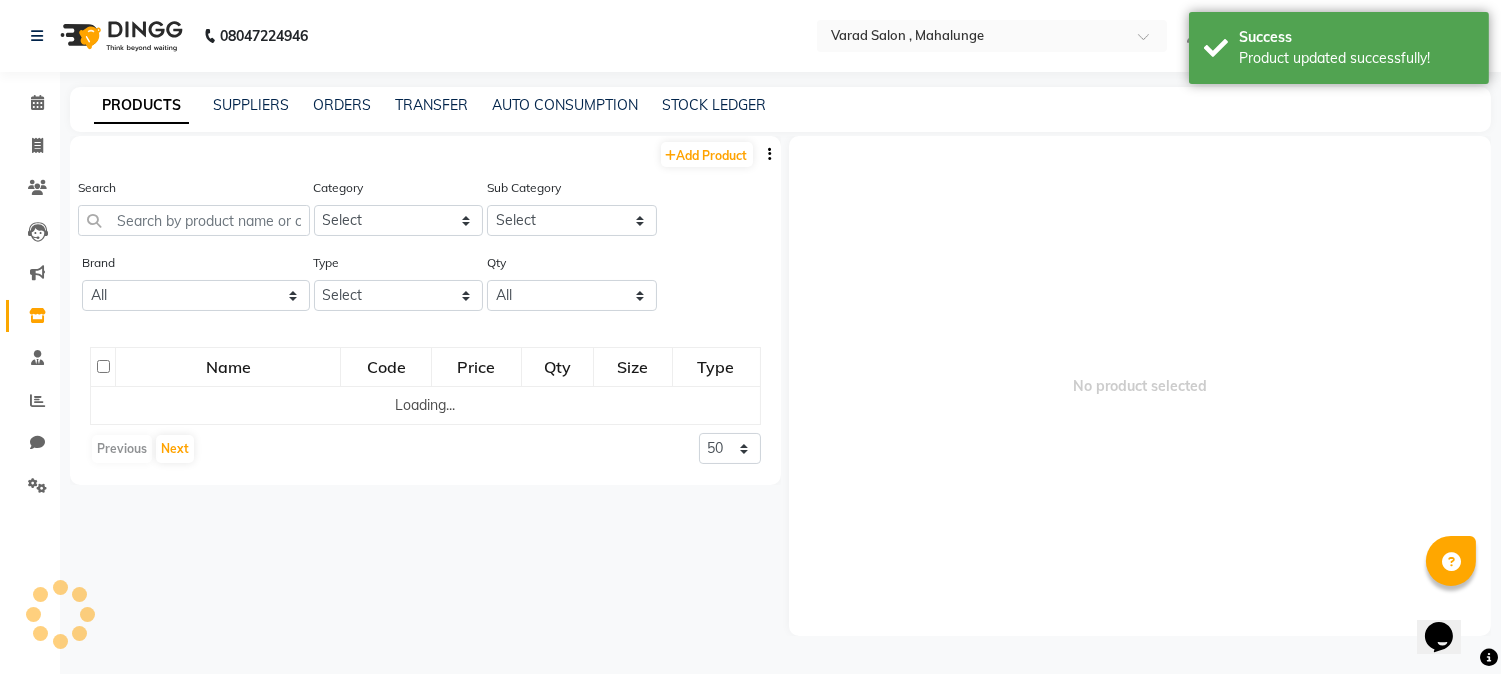 scroll, scrollTop: 0, scrollLeft: 0, axis: both 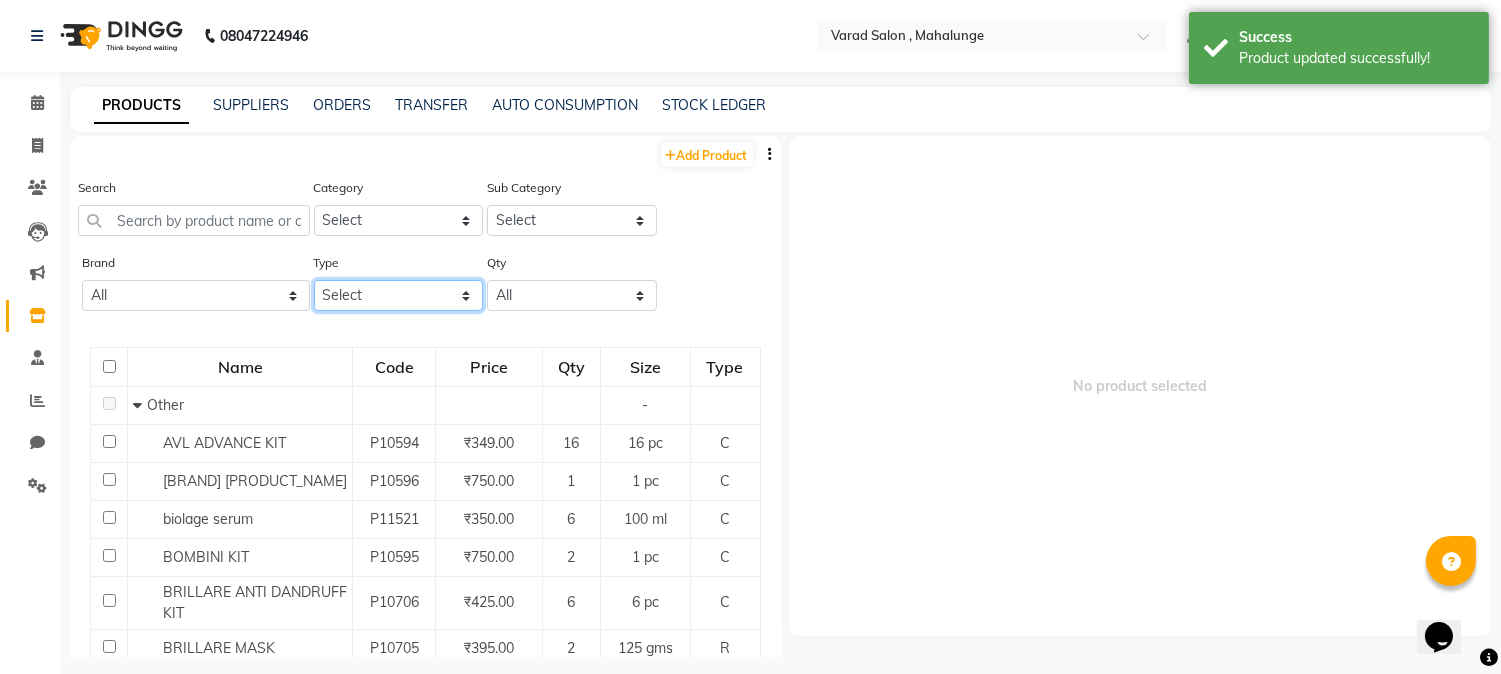 click on "Select Both Retail Consumable" 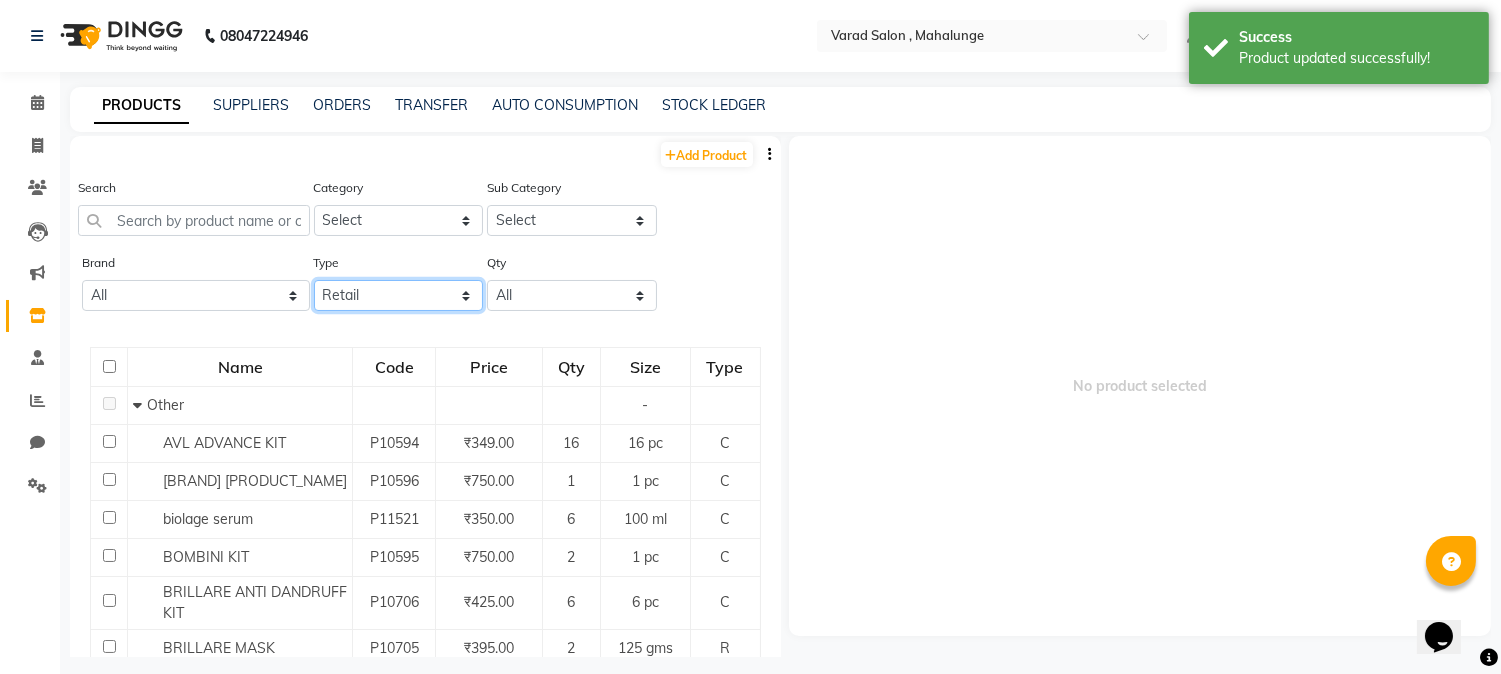 click on "Select Both Retail Consumable" 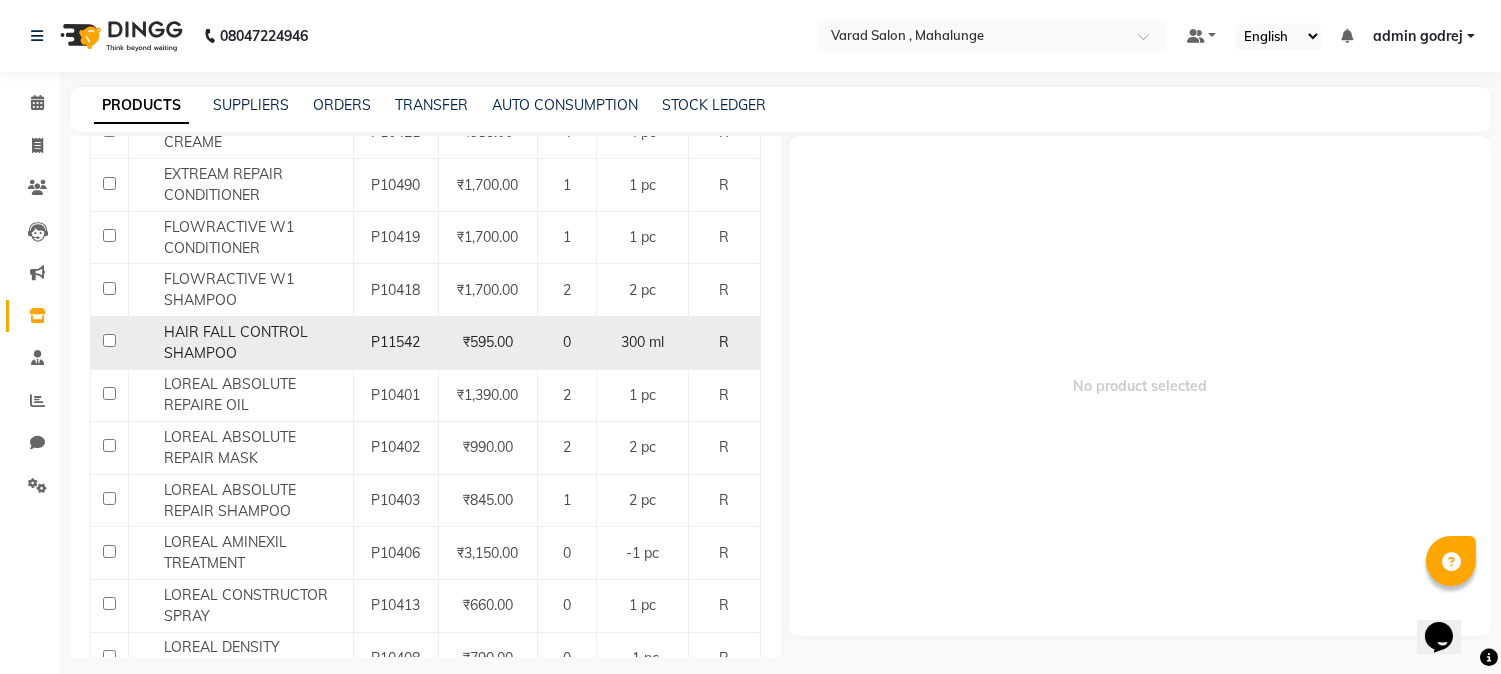 scroll, scrollTop: 665, scrollLeft: 0, axis: vertical 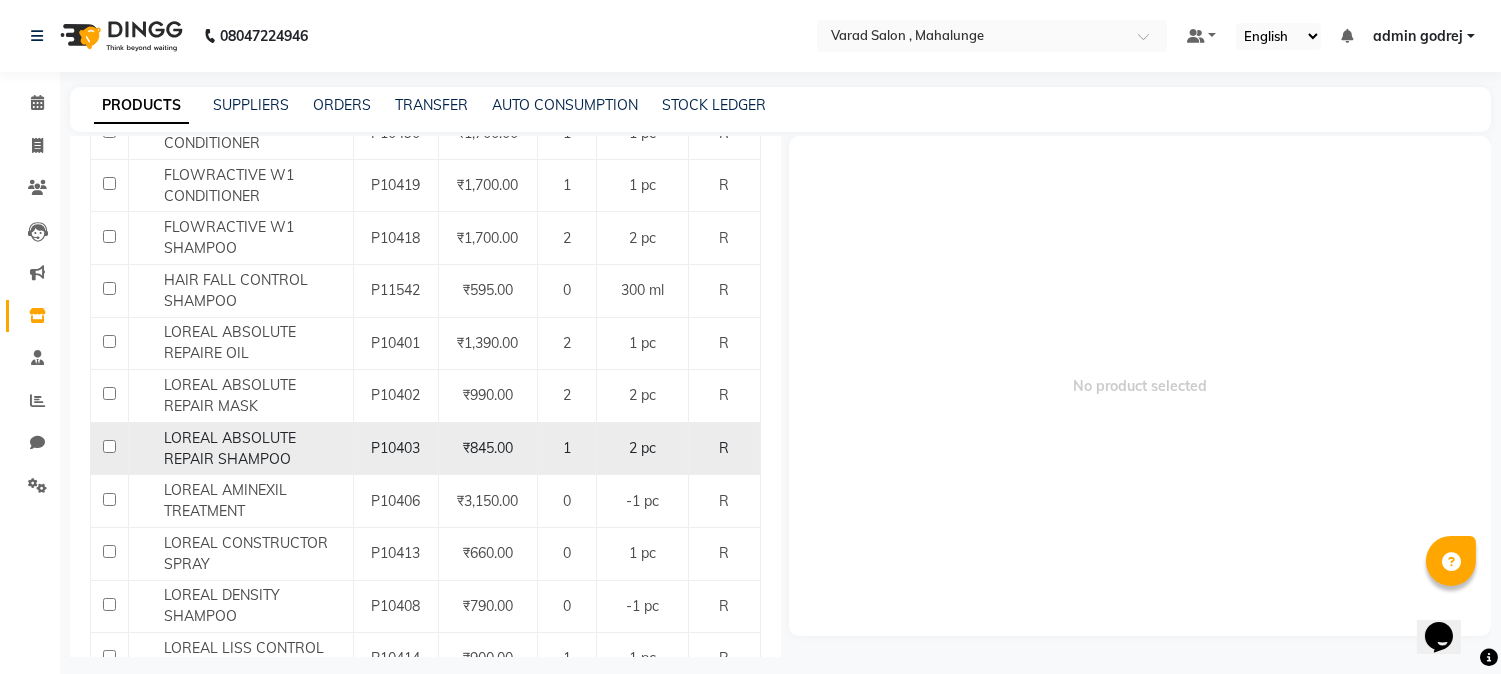 click 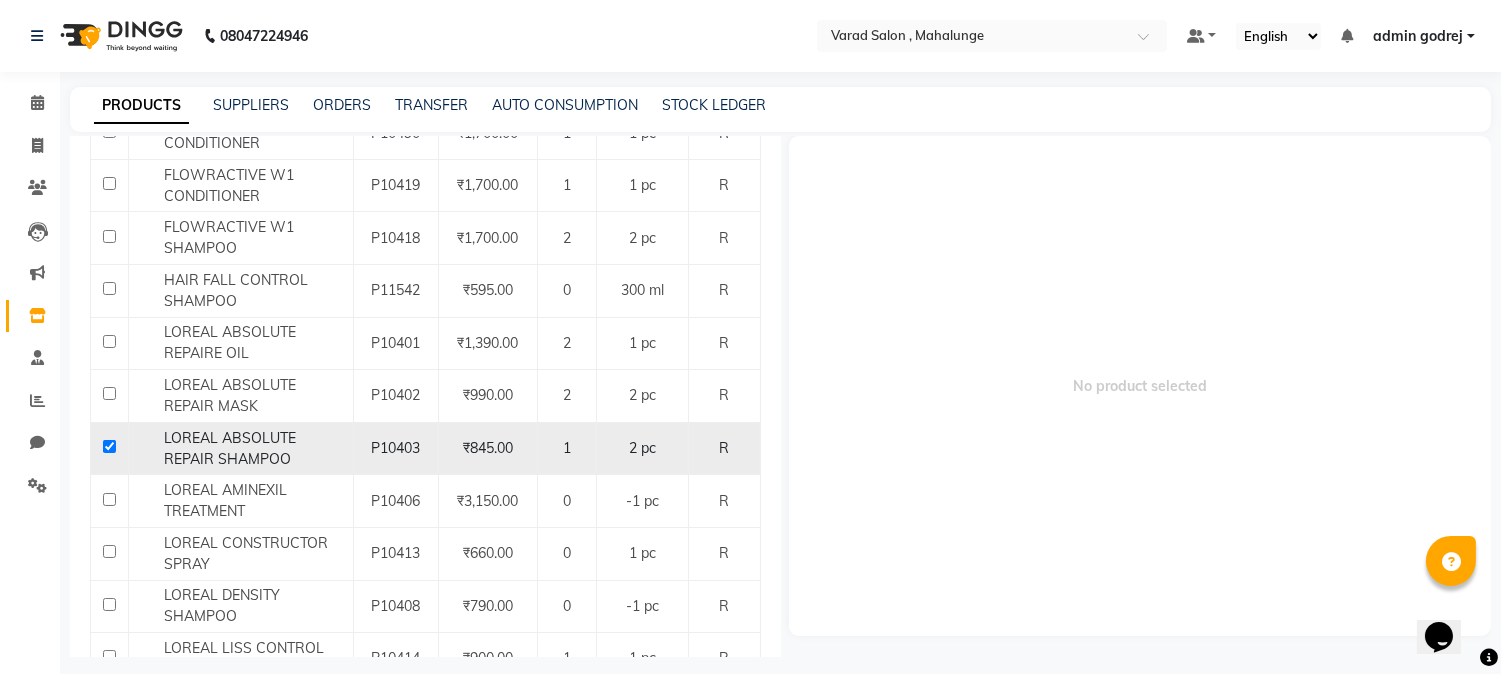 checkbox on "true" 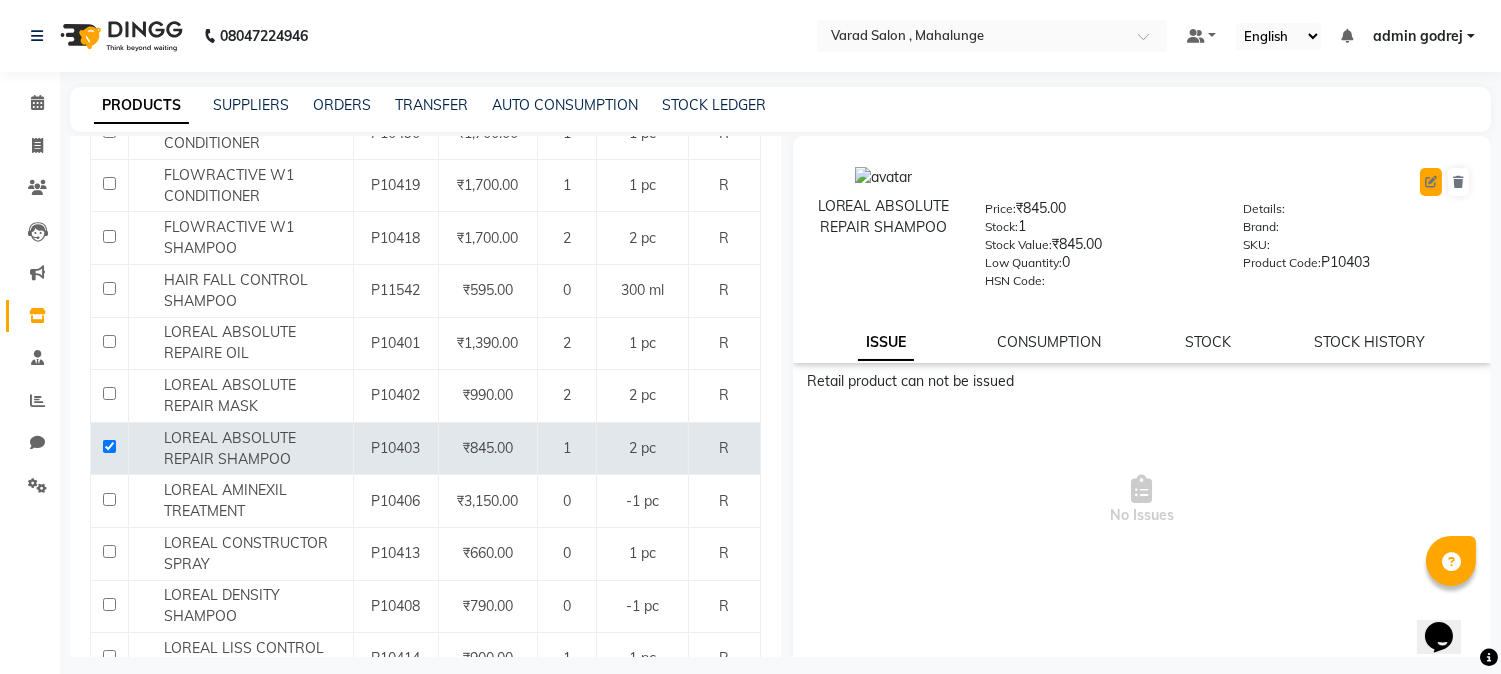 click 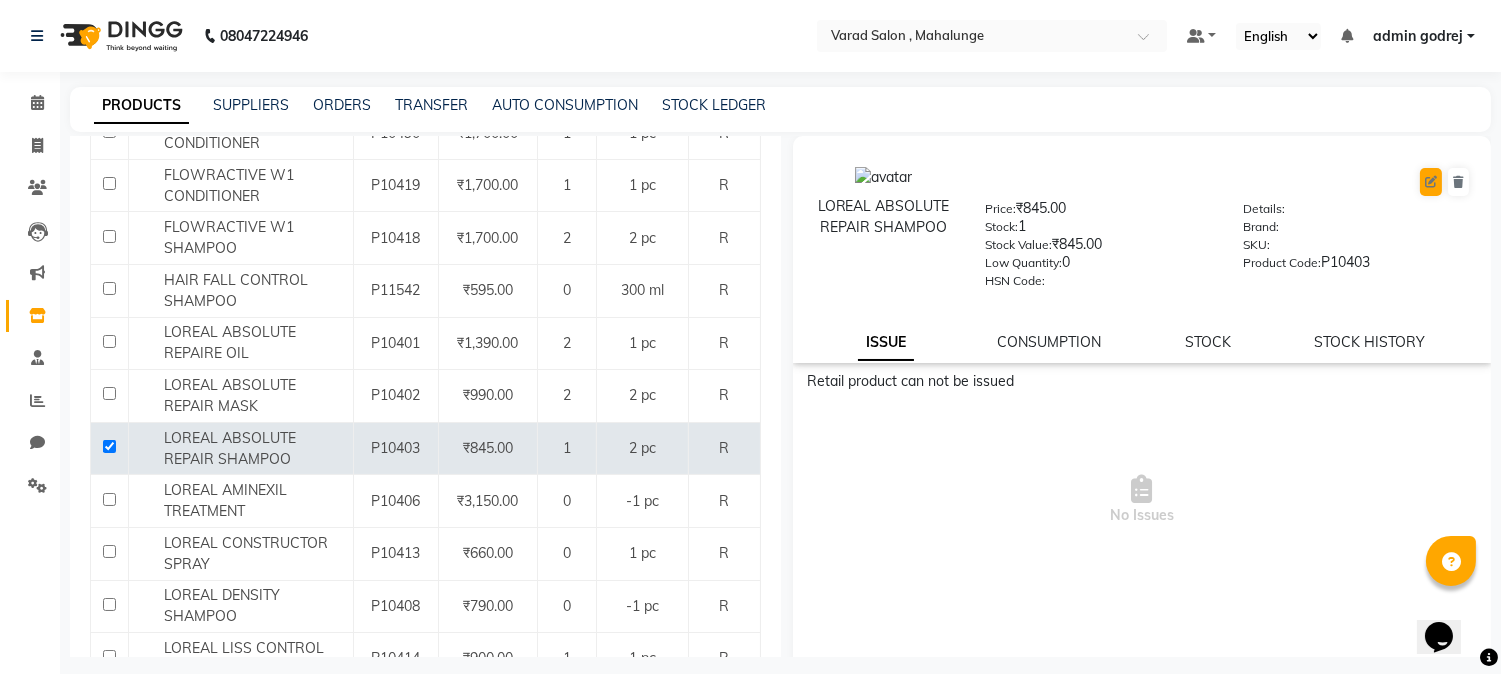 select on "R" 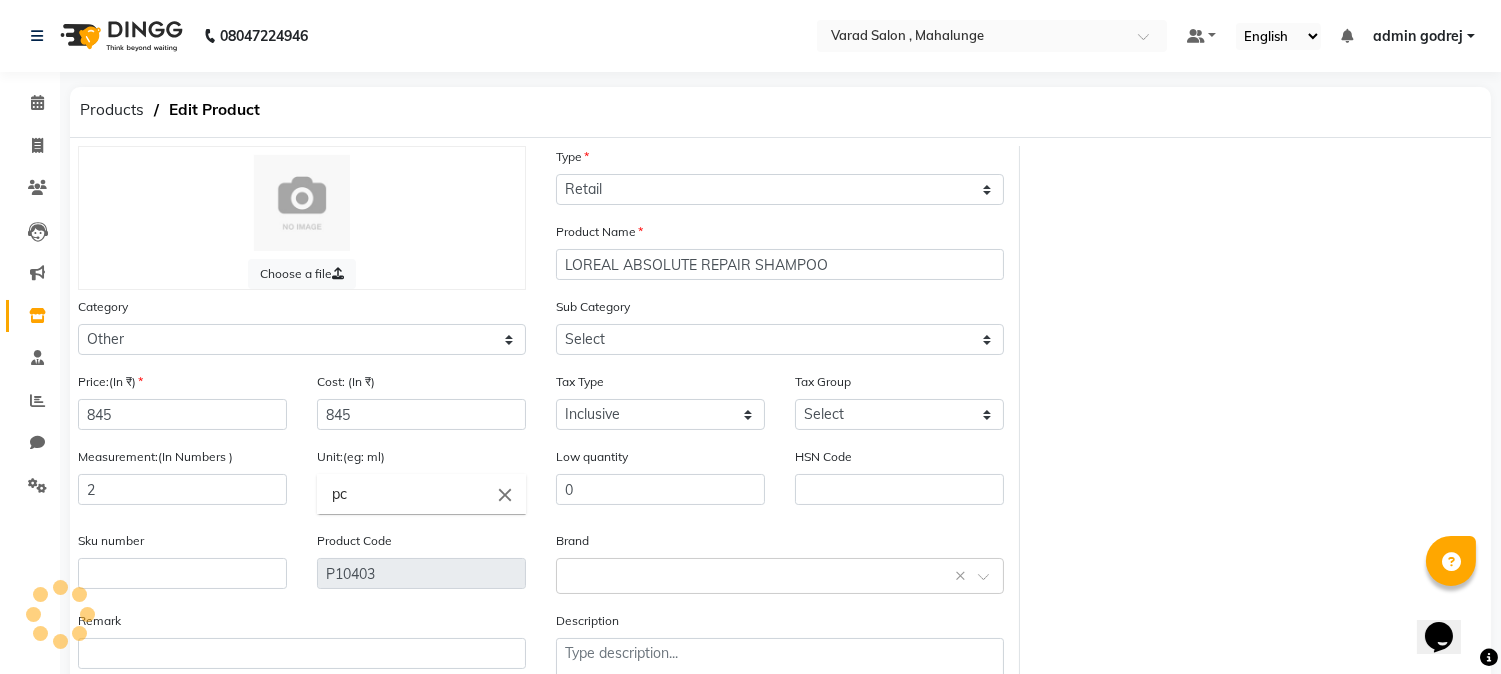 select on "[POSTAL_CODE]" 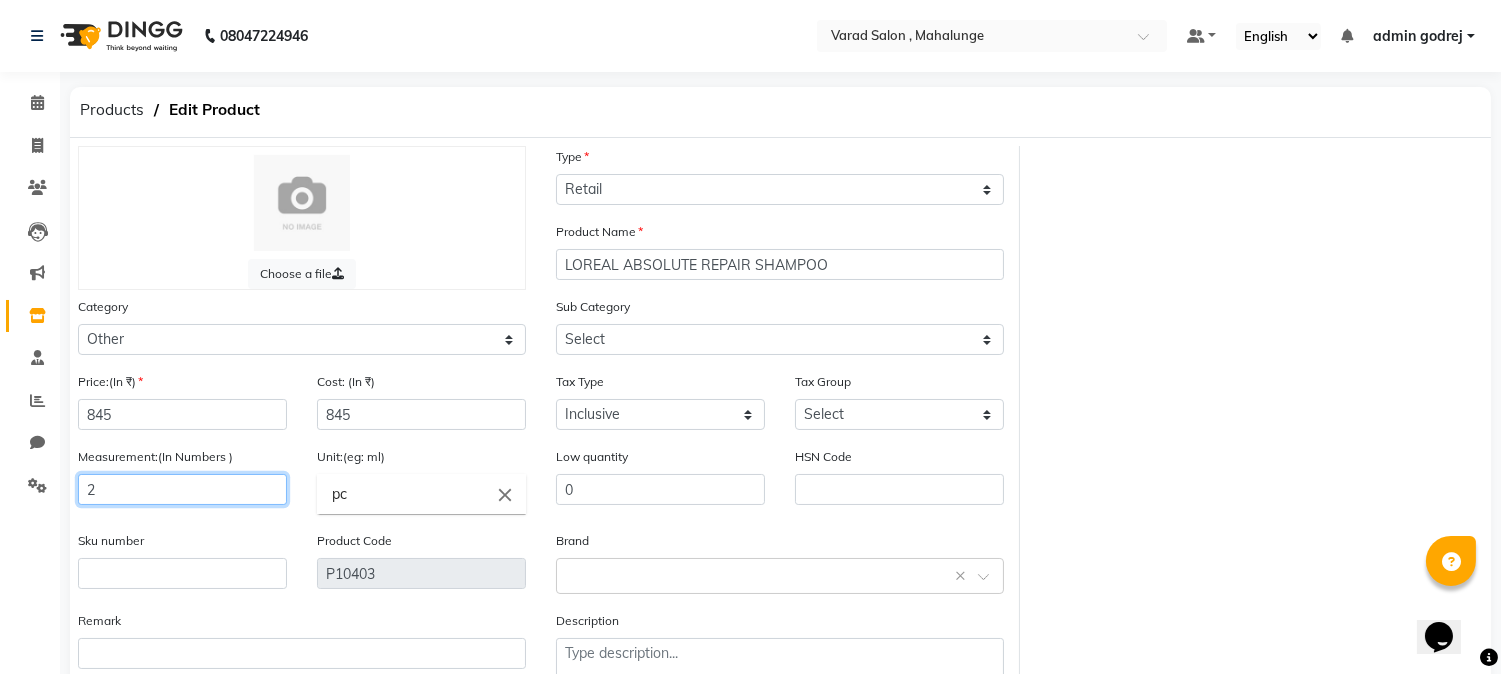 click on "2" 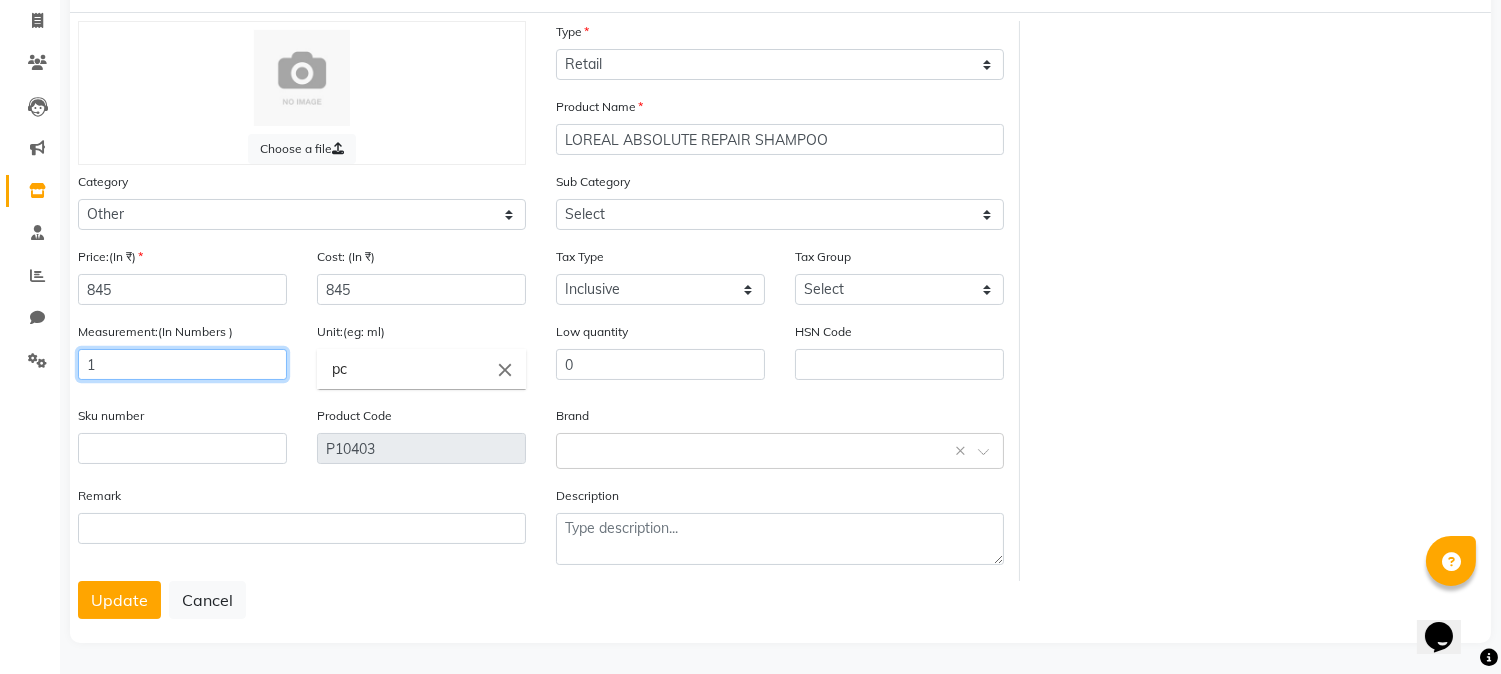 scroll, scrollTop: 128, scrollLeft: 0, axis: vertical 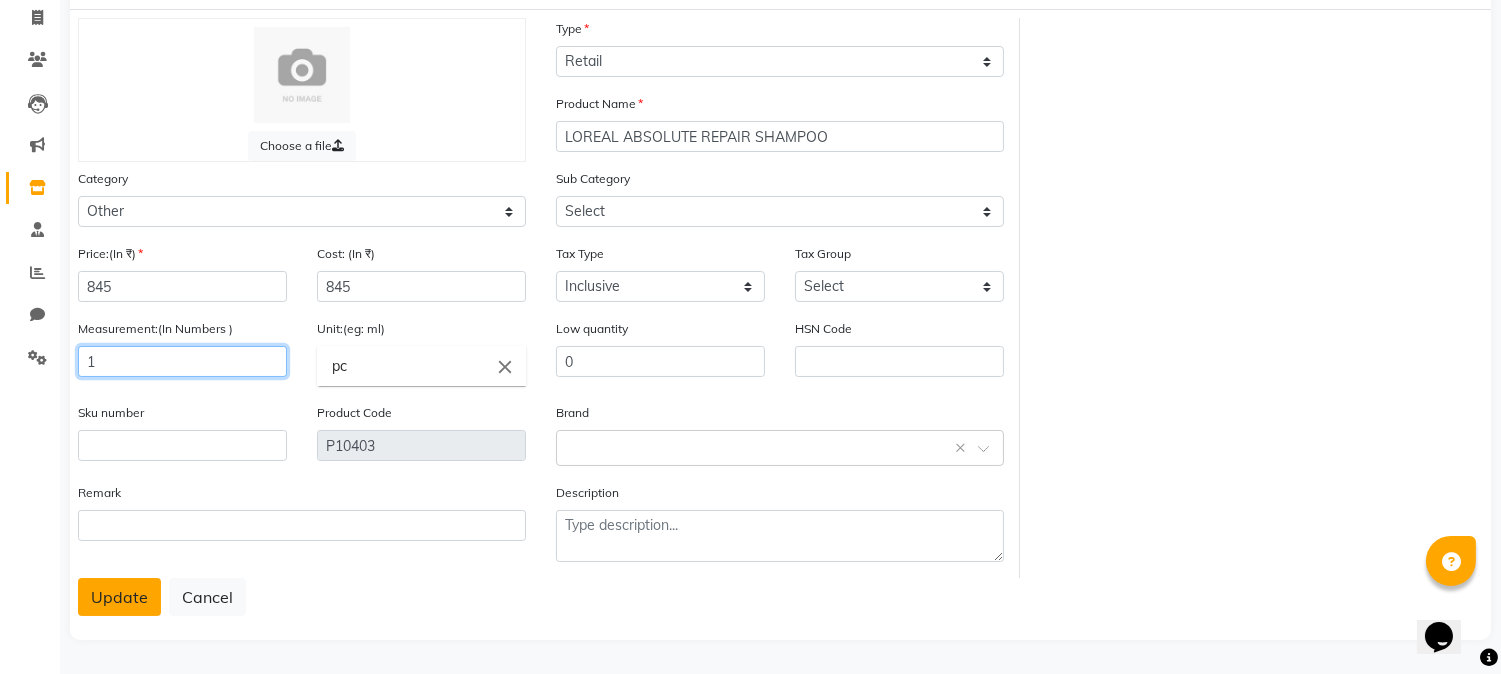 type on "1" 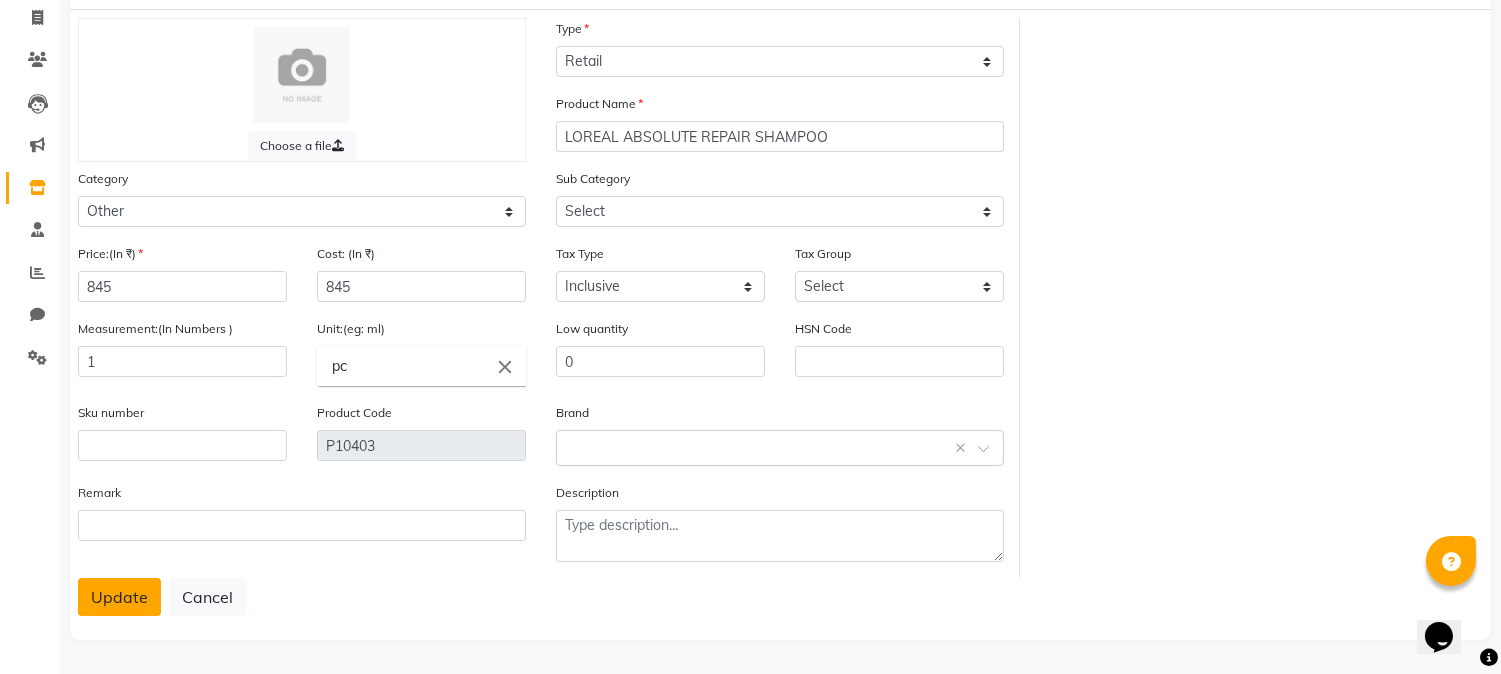 click on "Update" 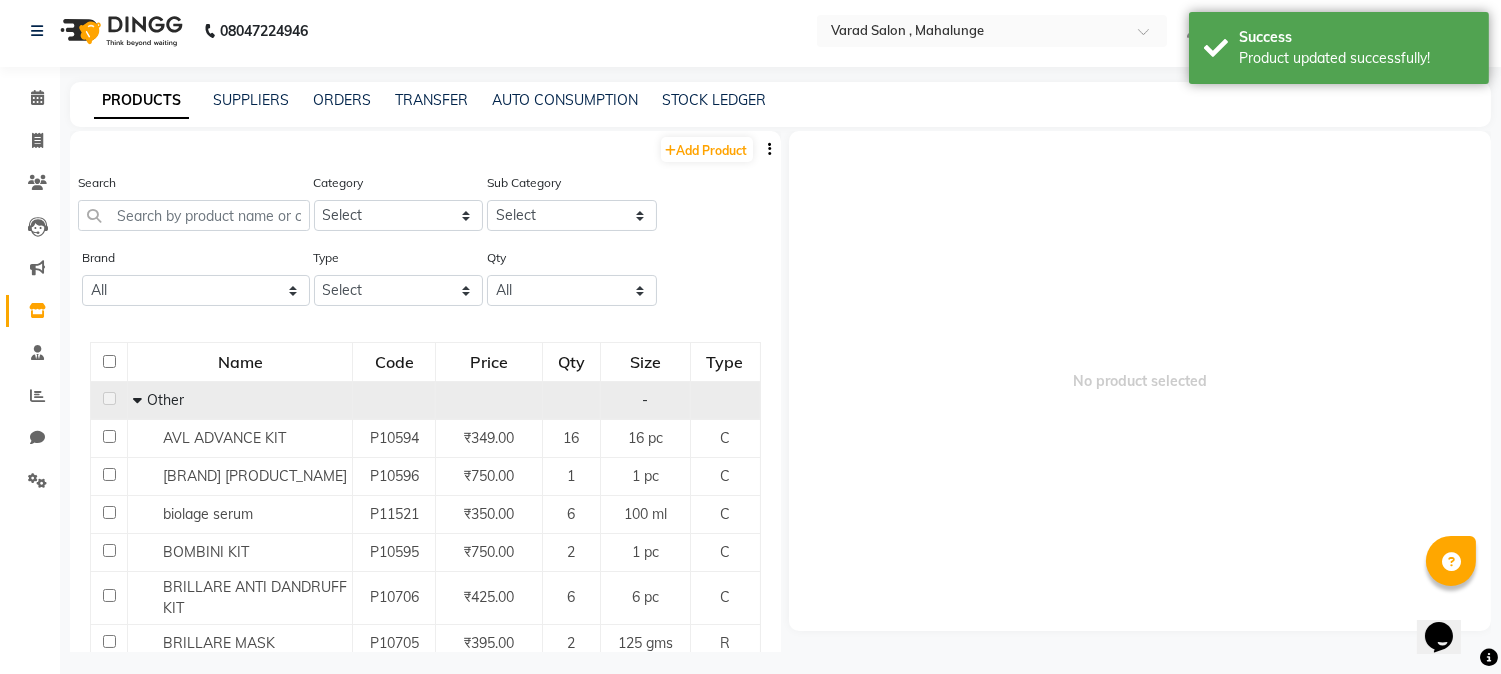 scroll, scrollTop: 0, scrollLeft: 0, axis: both 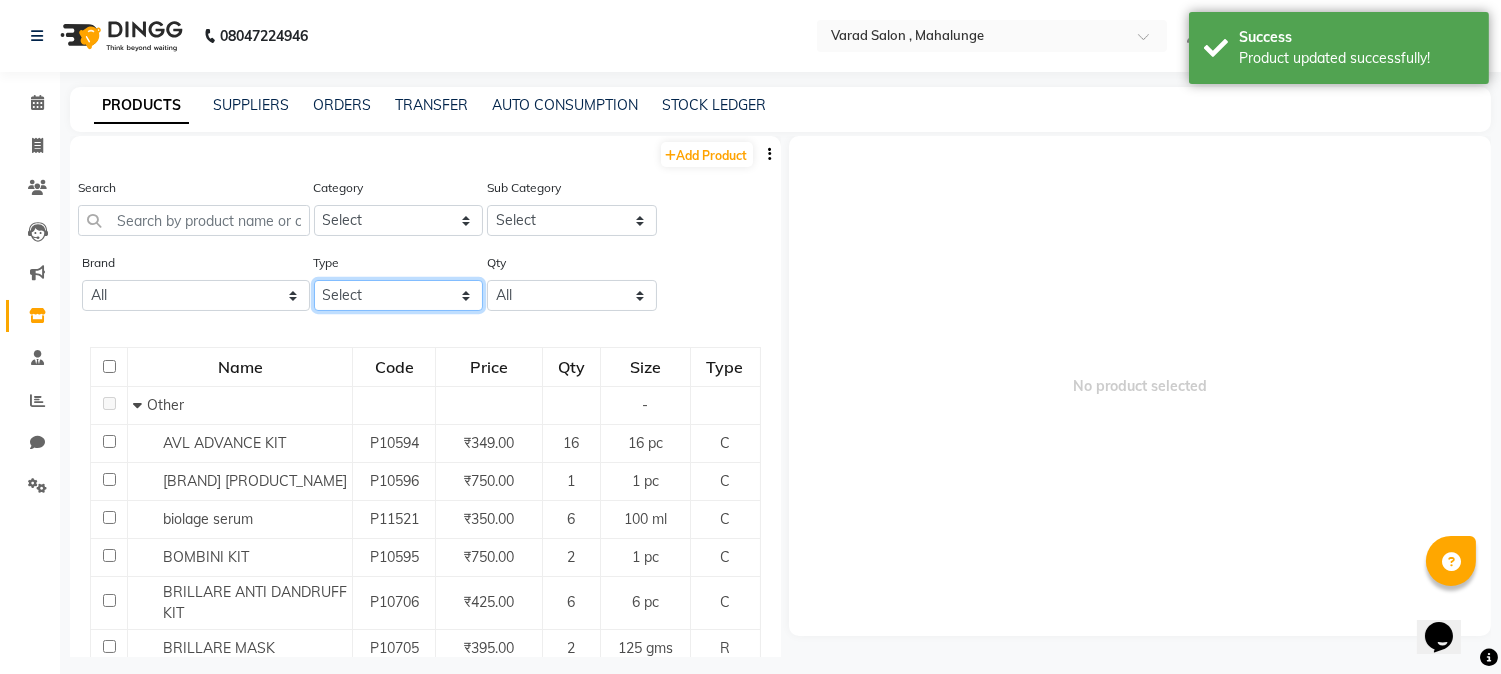 click on "Select Both Retail Consumable" 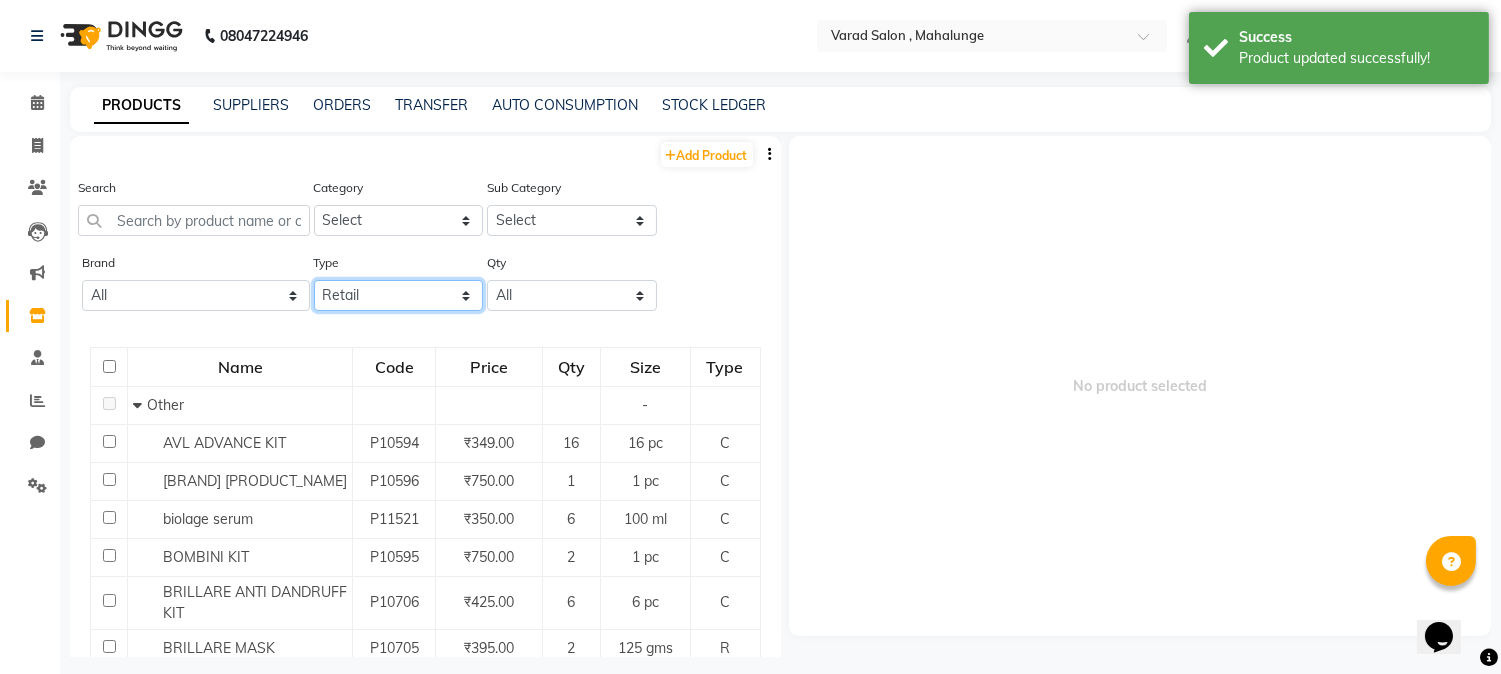click on "Select Both Retail Consumable" 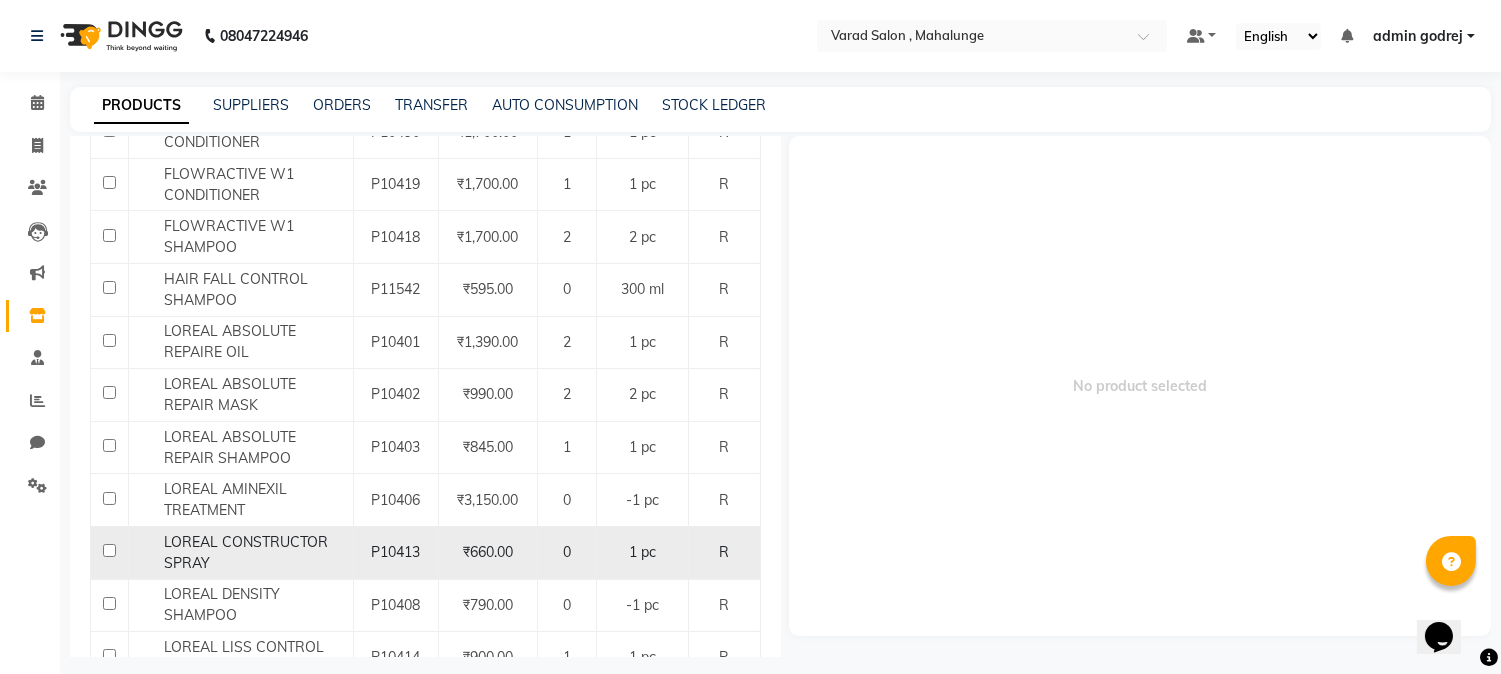 scroll, scrollTop: 777, scrollLeft: 0, axis: vertical 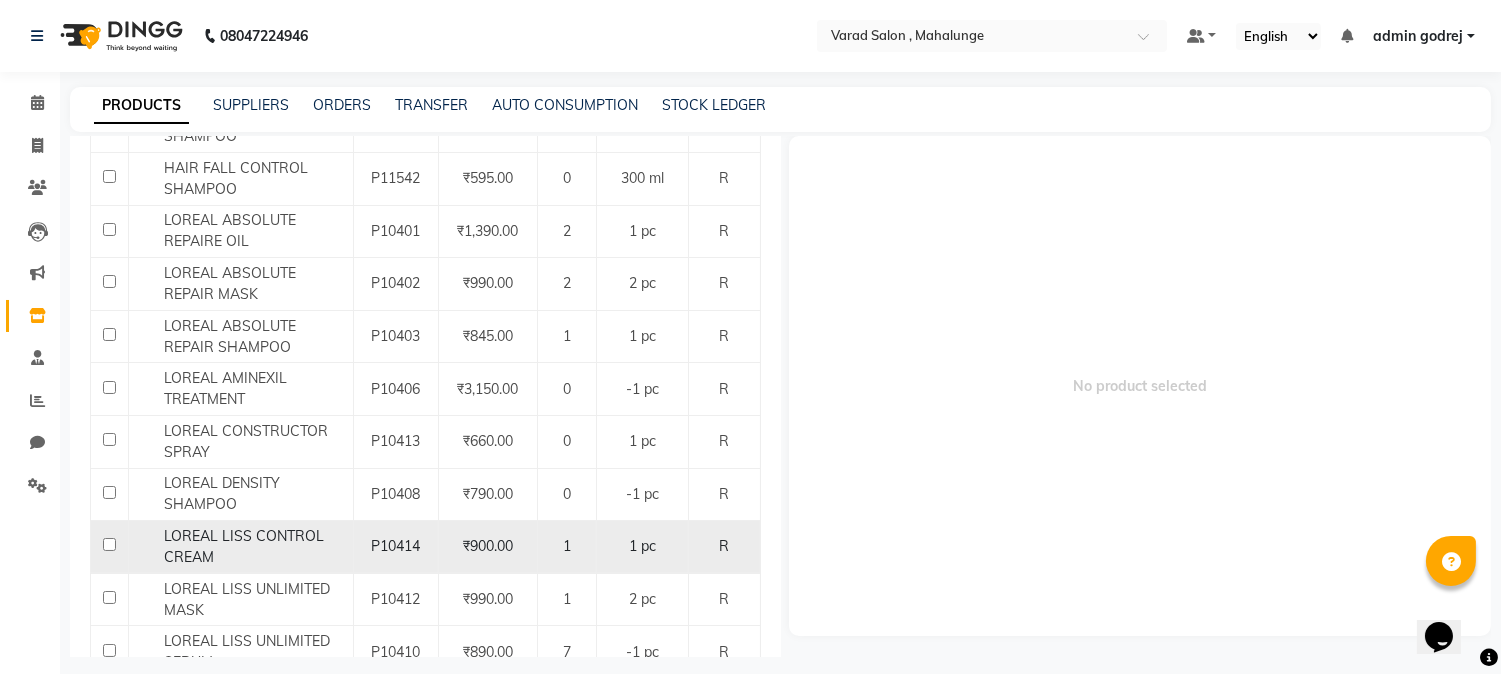 click 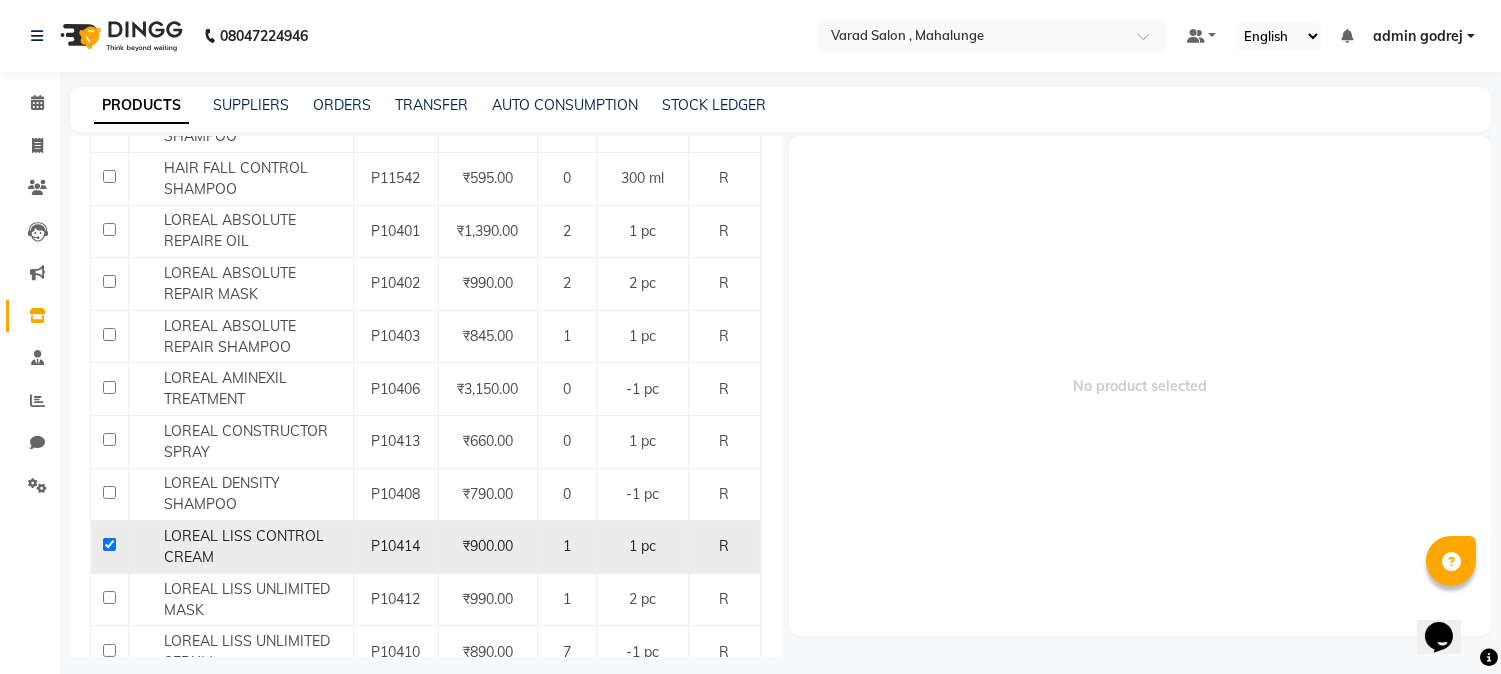 checkbox on "true" 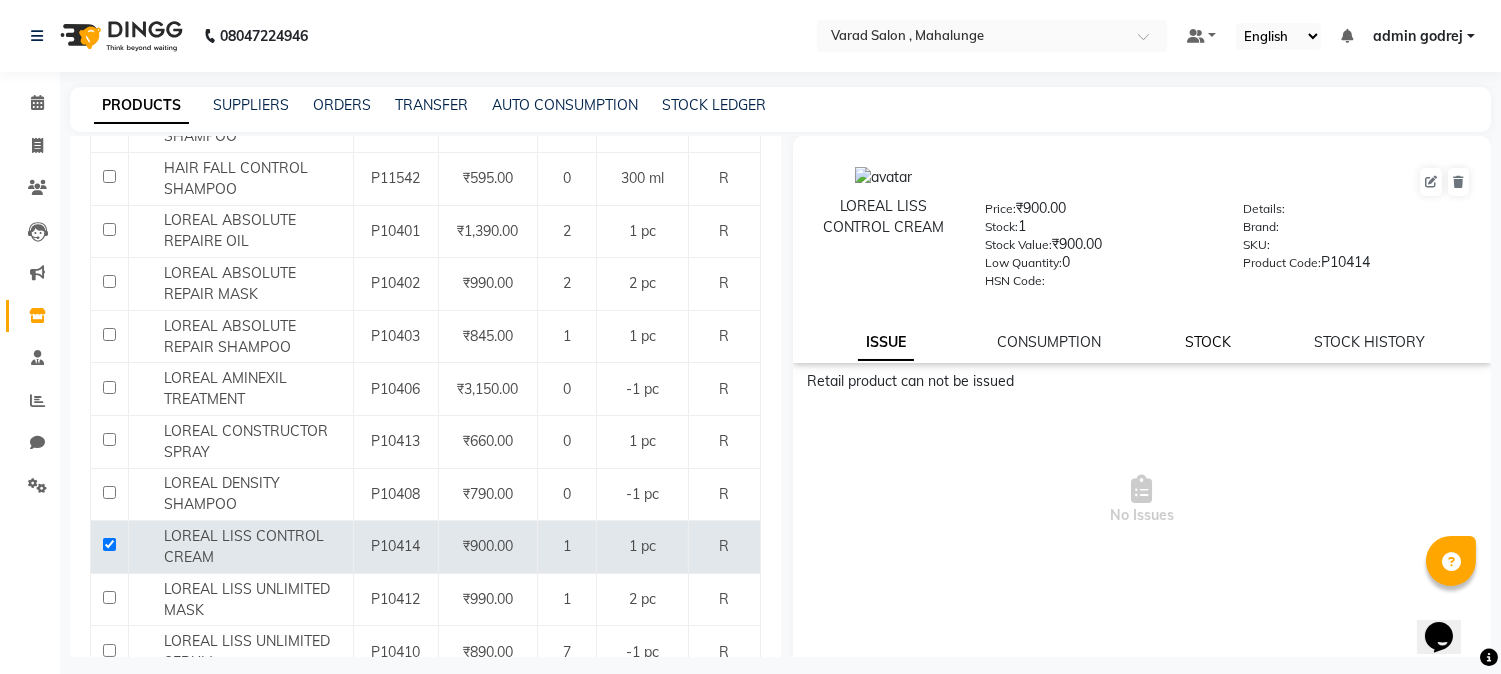 click on "STOCK" 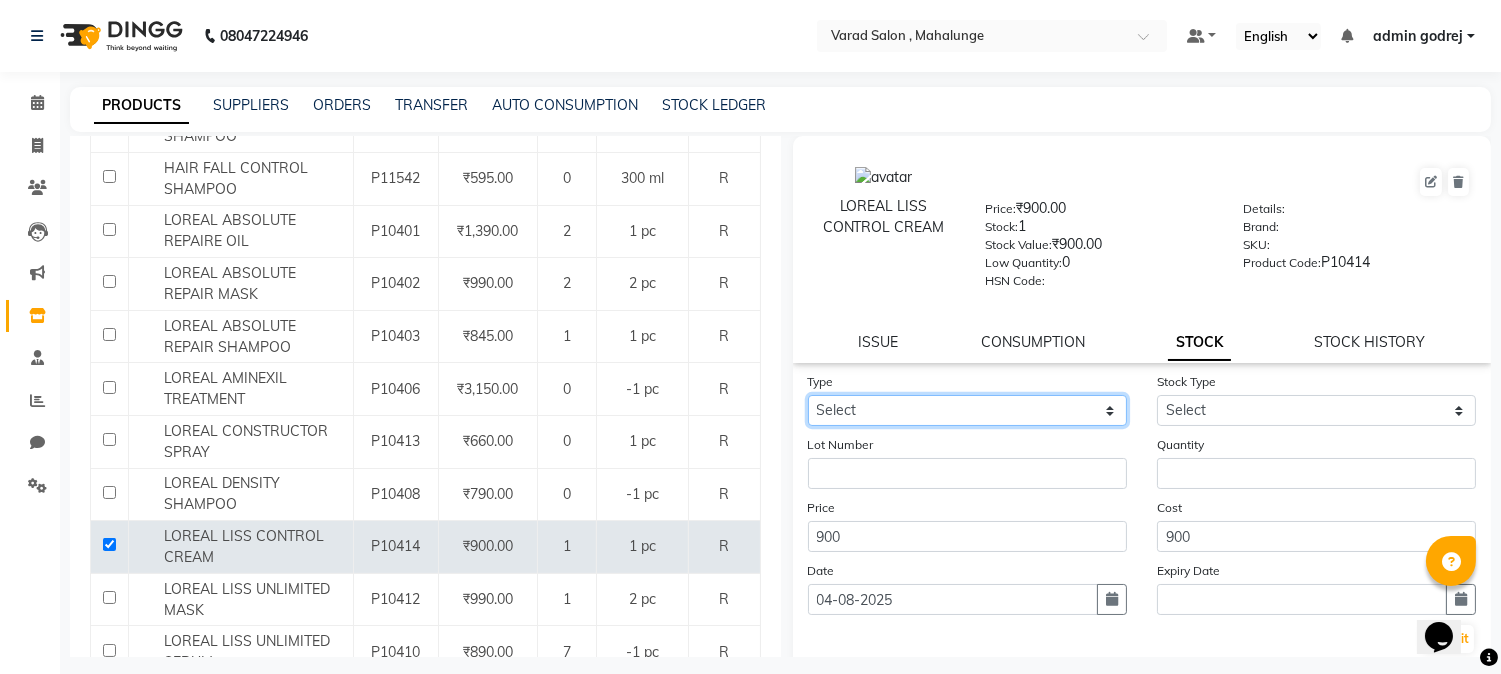 click on "Select In Out" 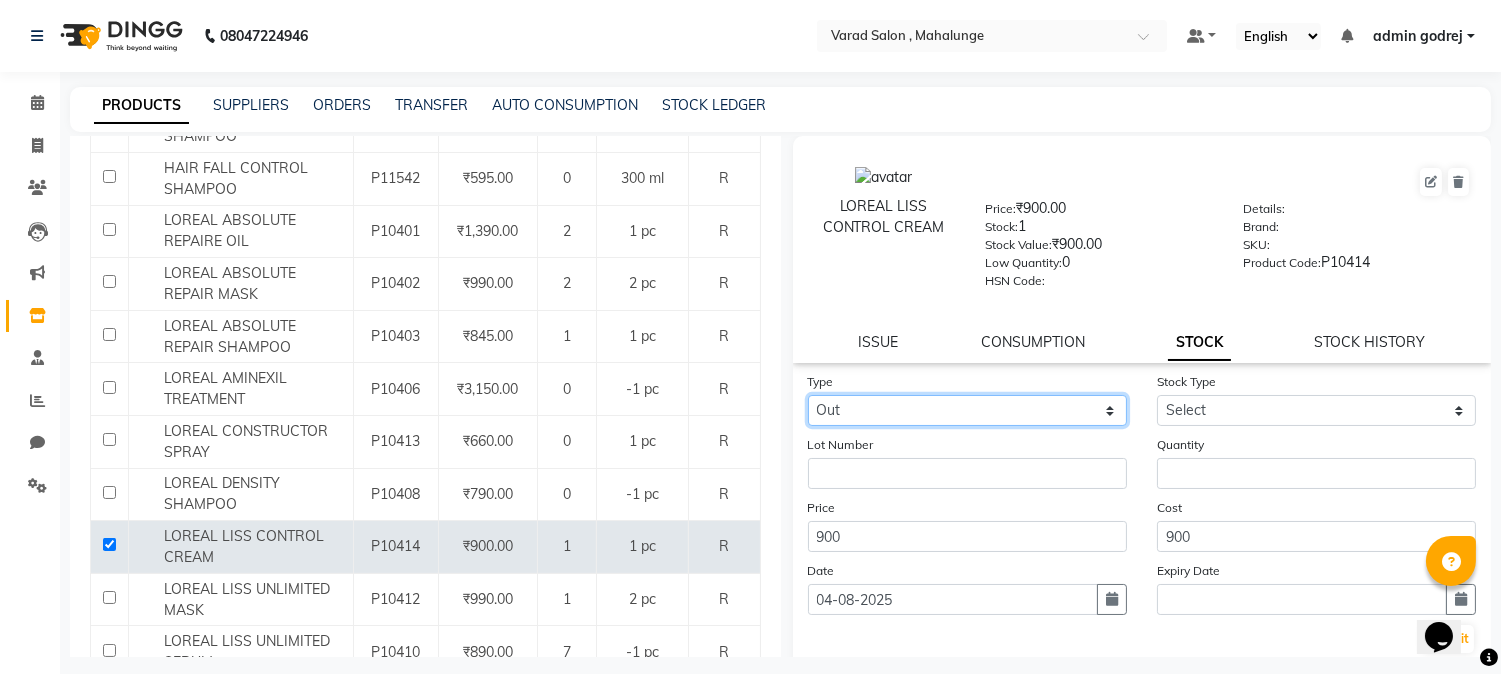 click on "Select In Out" 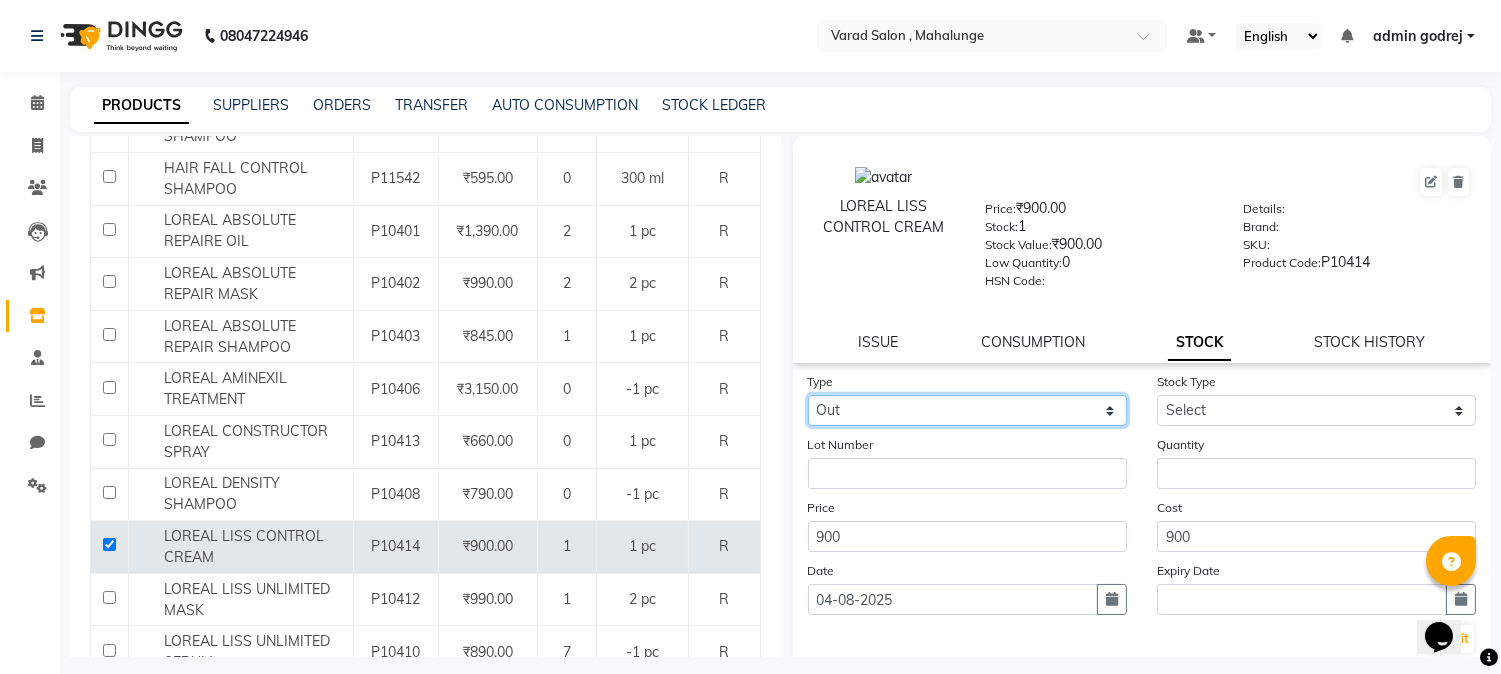 select 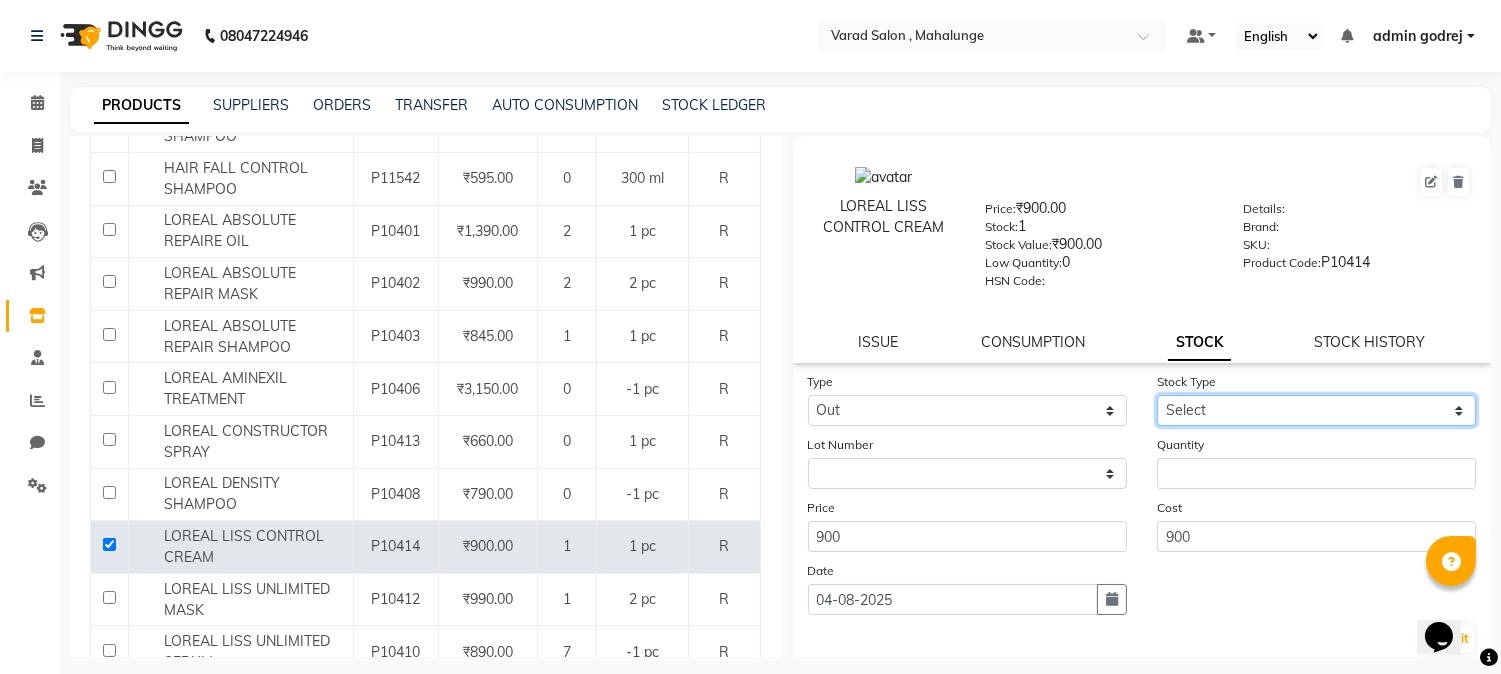 click on "Select Internal Use Damaged Expired Adjustment Return Other" 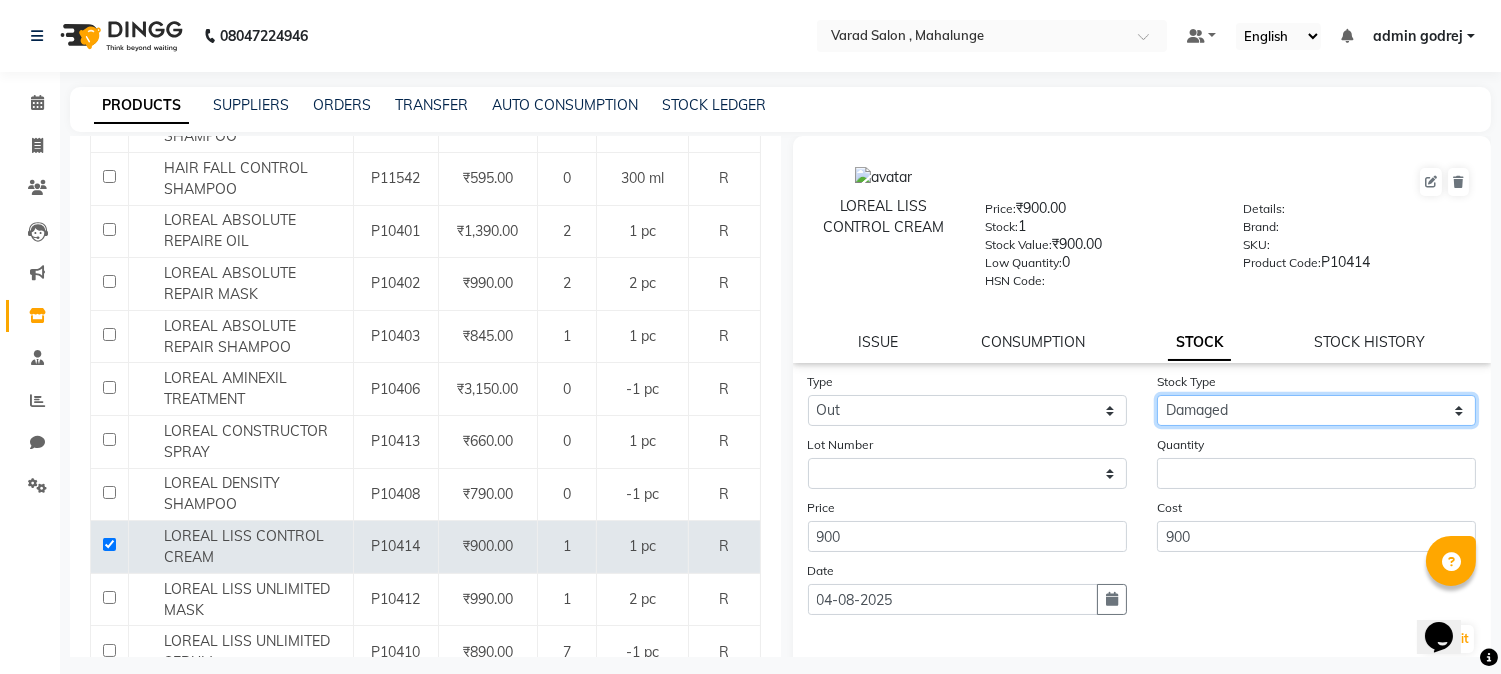 click on "Select Internal Use Damaged Expired Adjustment Return Other" 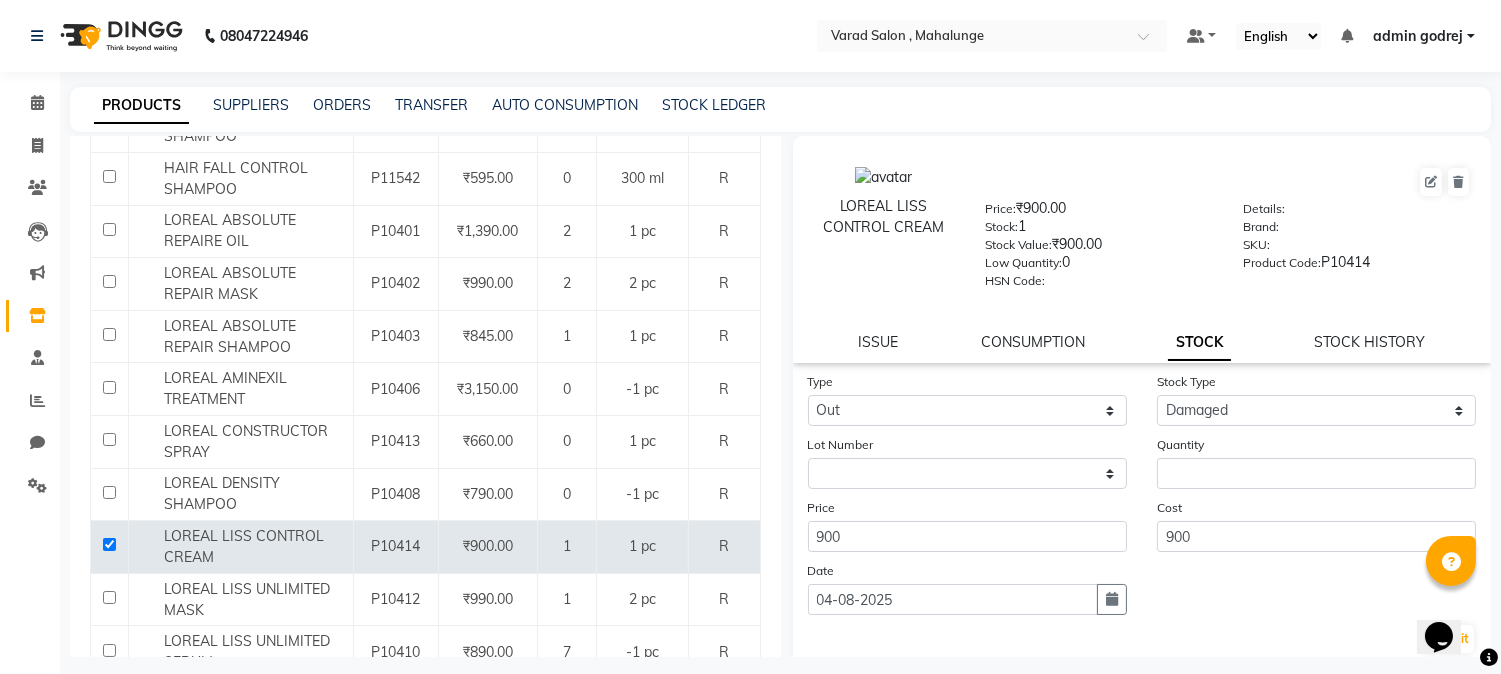 click on "Stock Type Select Internal Use Damaged Expired Adjustment Return Other" 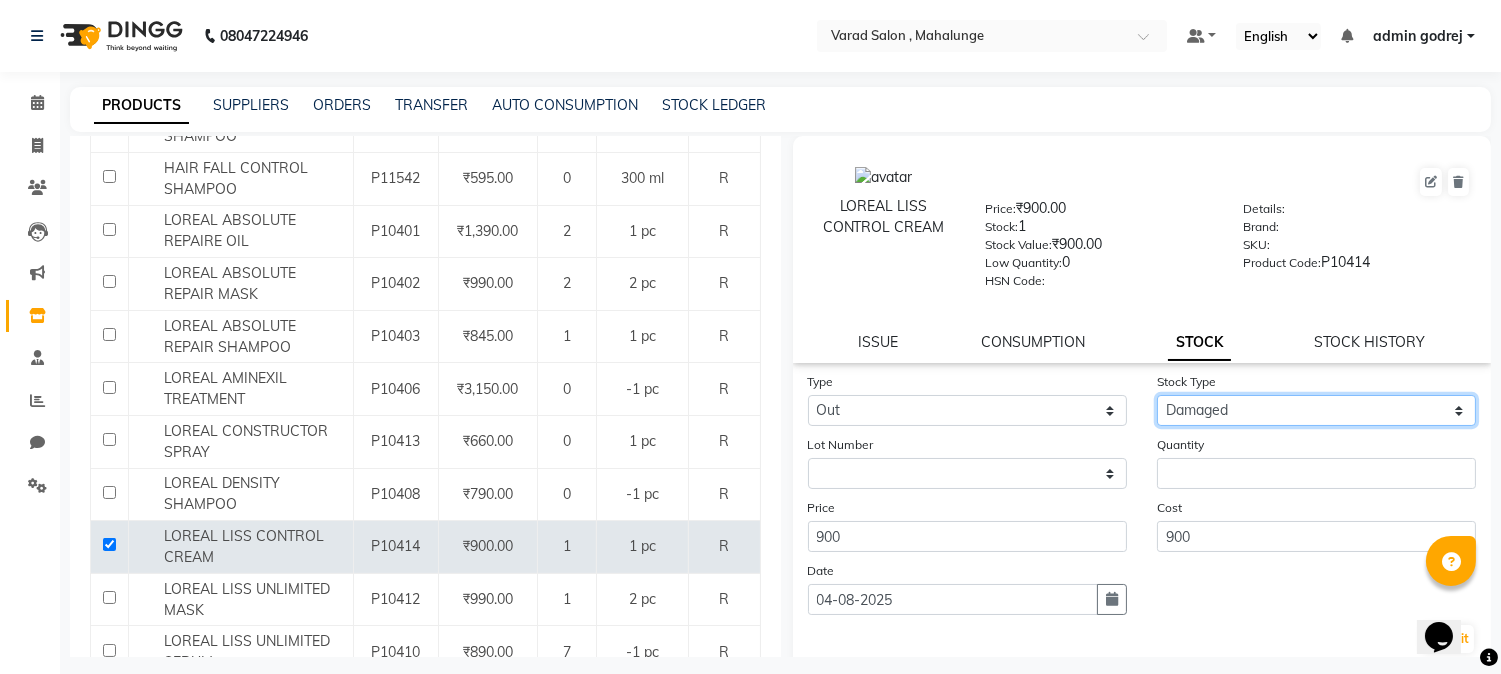 click on "Select Internal Use Damaged Expired Adjustment Return Other" 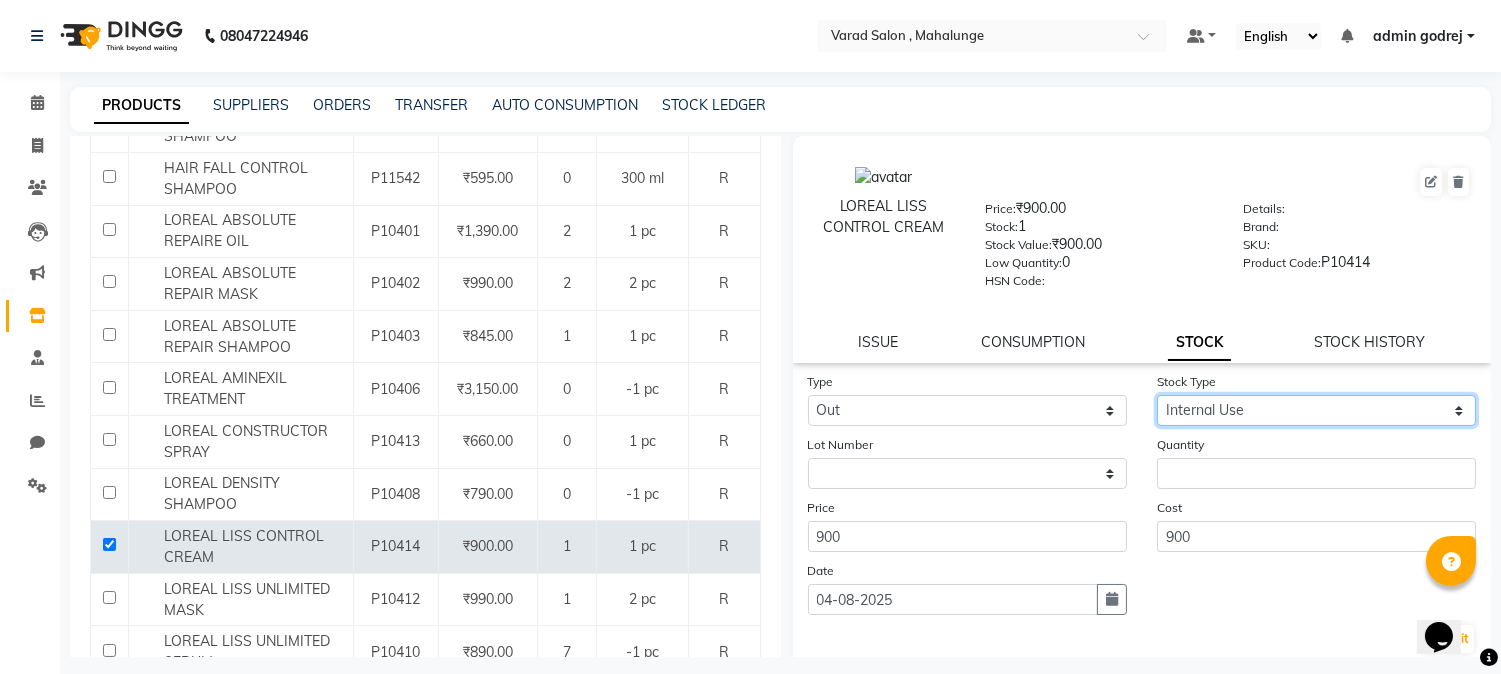 click on "Select Internal Use Damaged Expired Adjustment Return Other" 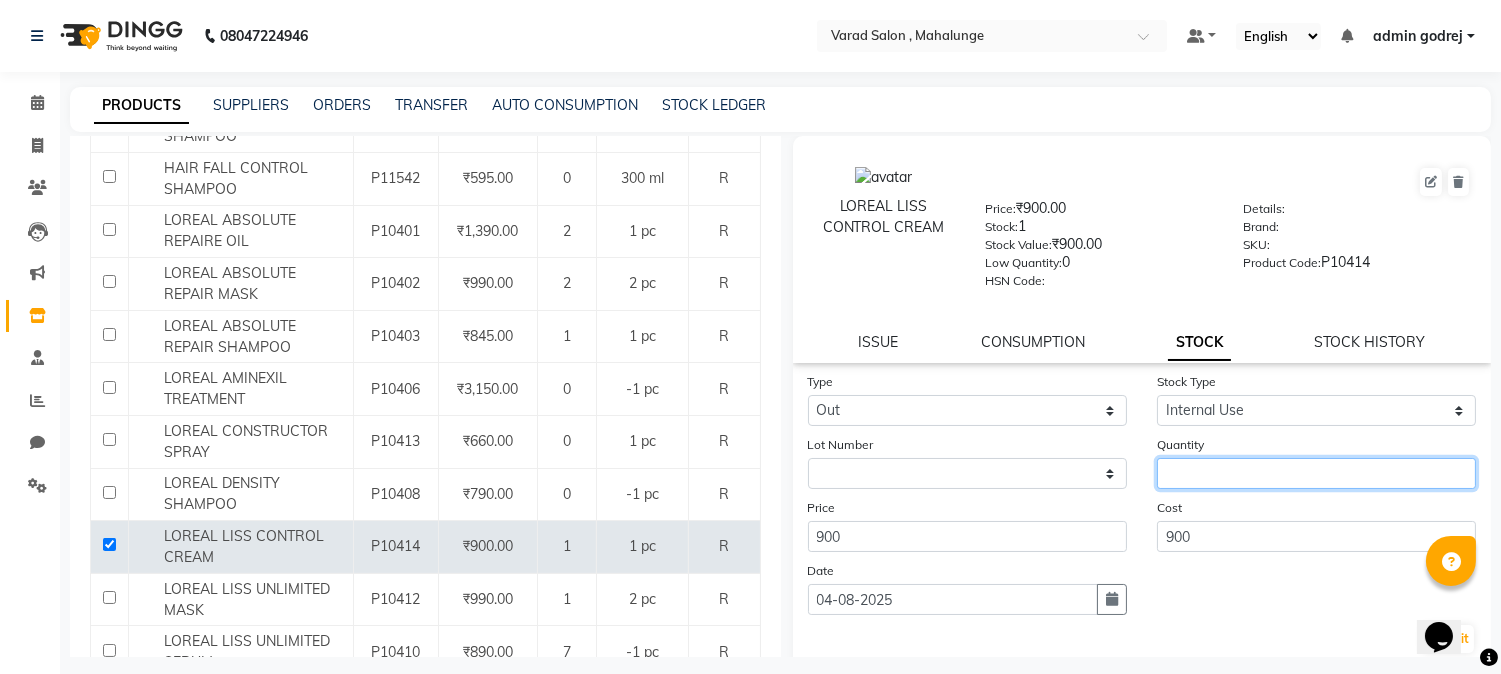 click 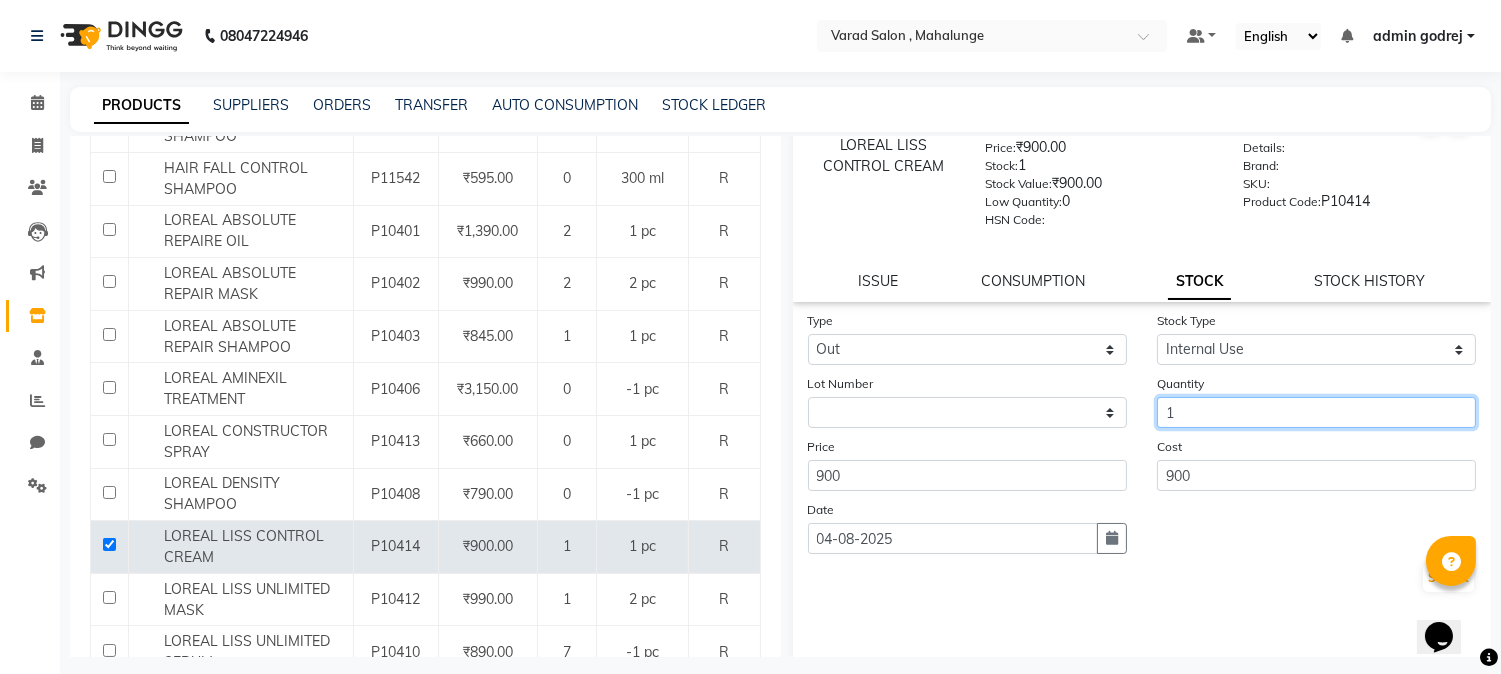 scroll, scrollTop: 114, scrollLeft: 0, axis: vertical 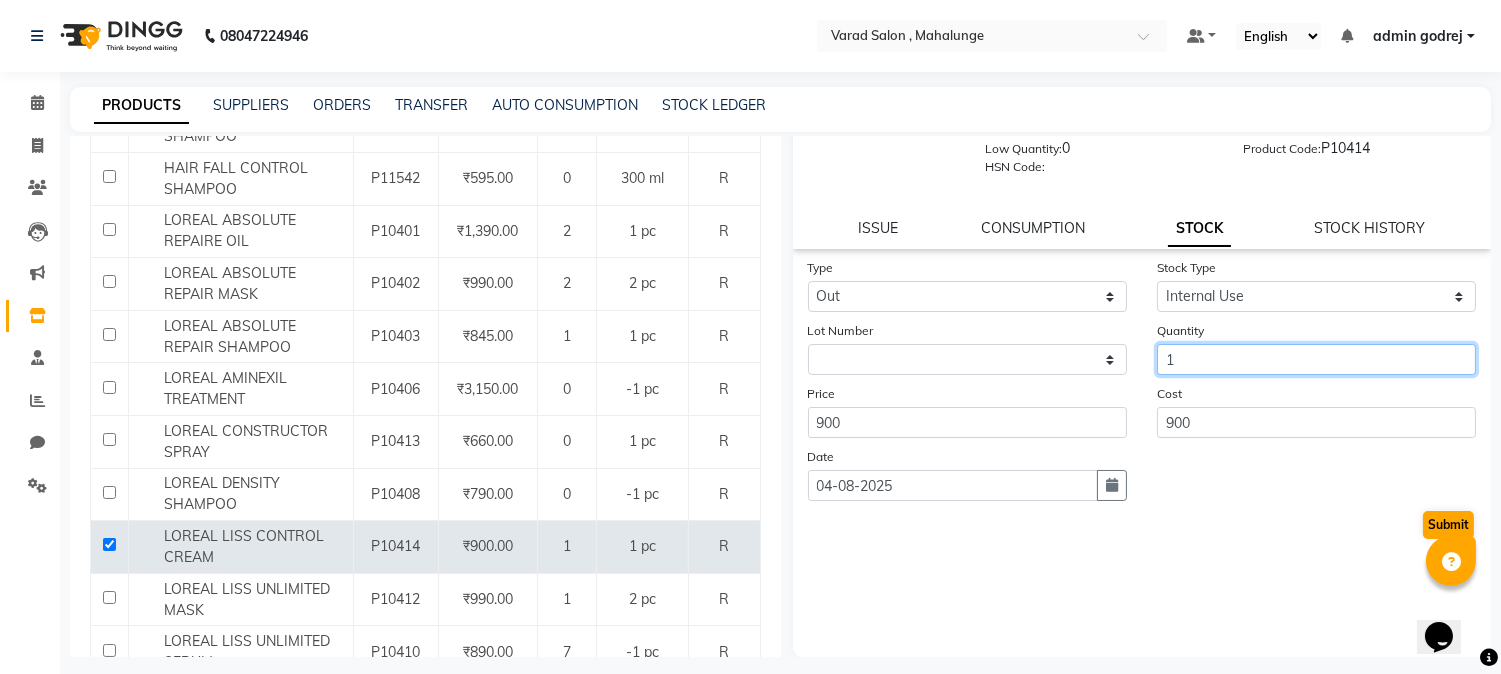 type on "1" 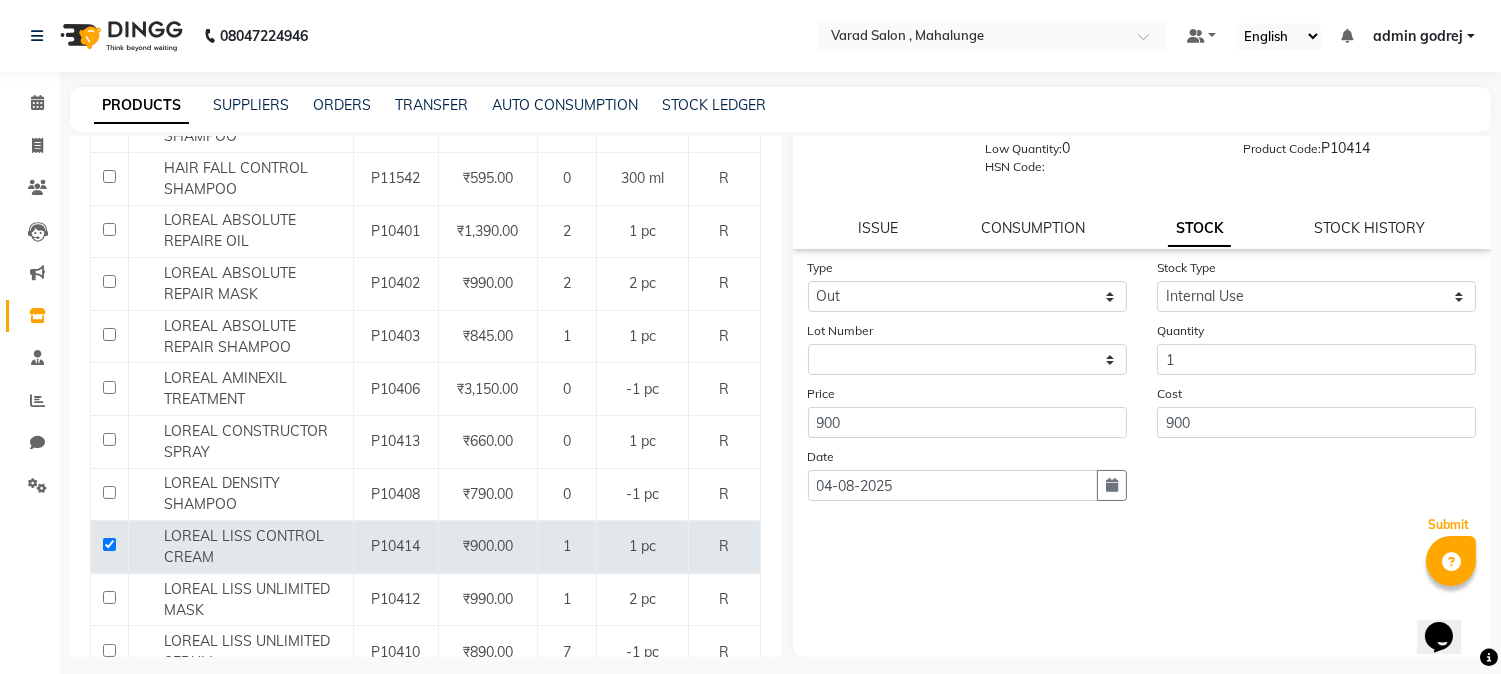 click on "Submit" 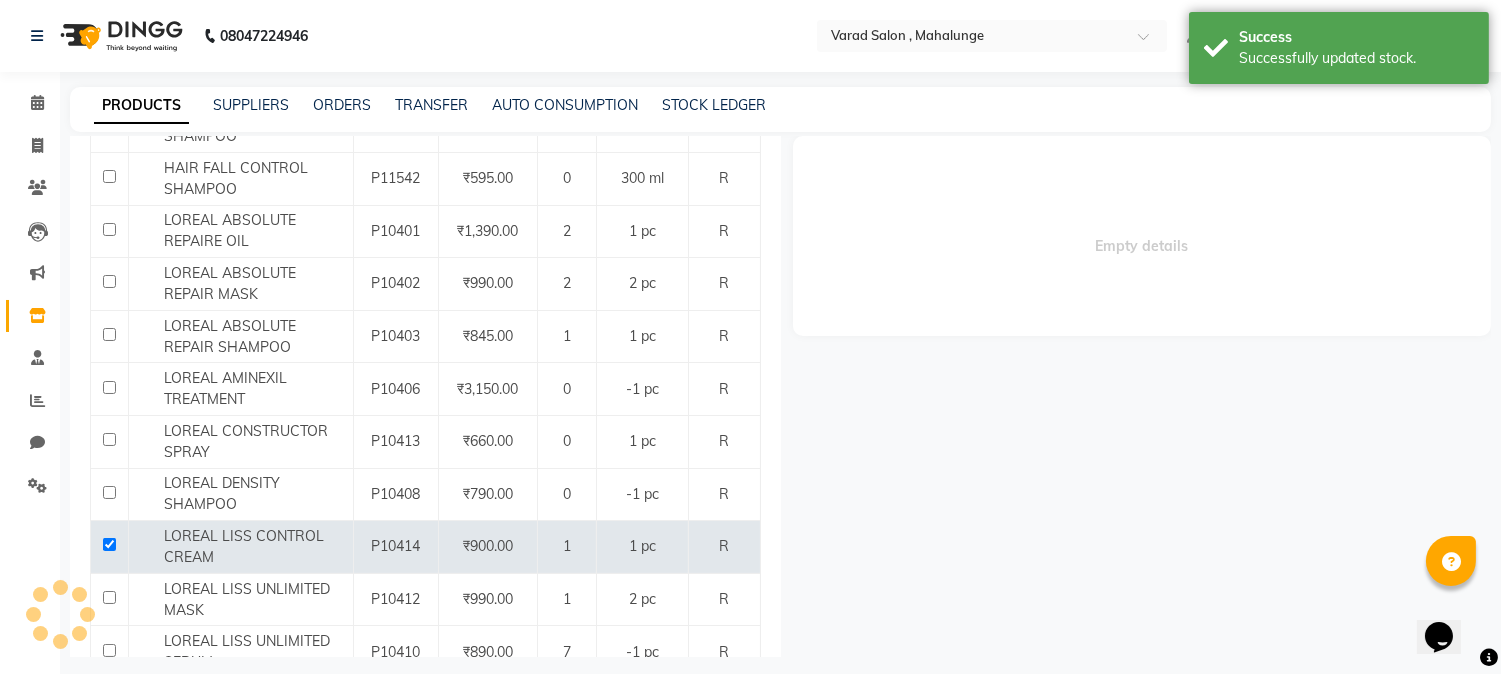 scroll, scrollTop: 0, scrollLeft: 0, axis: both 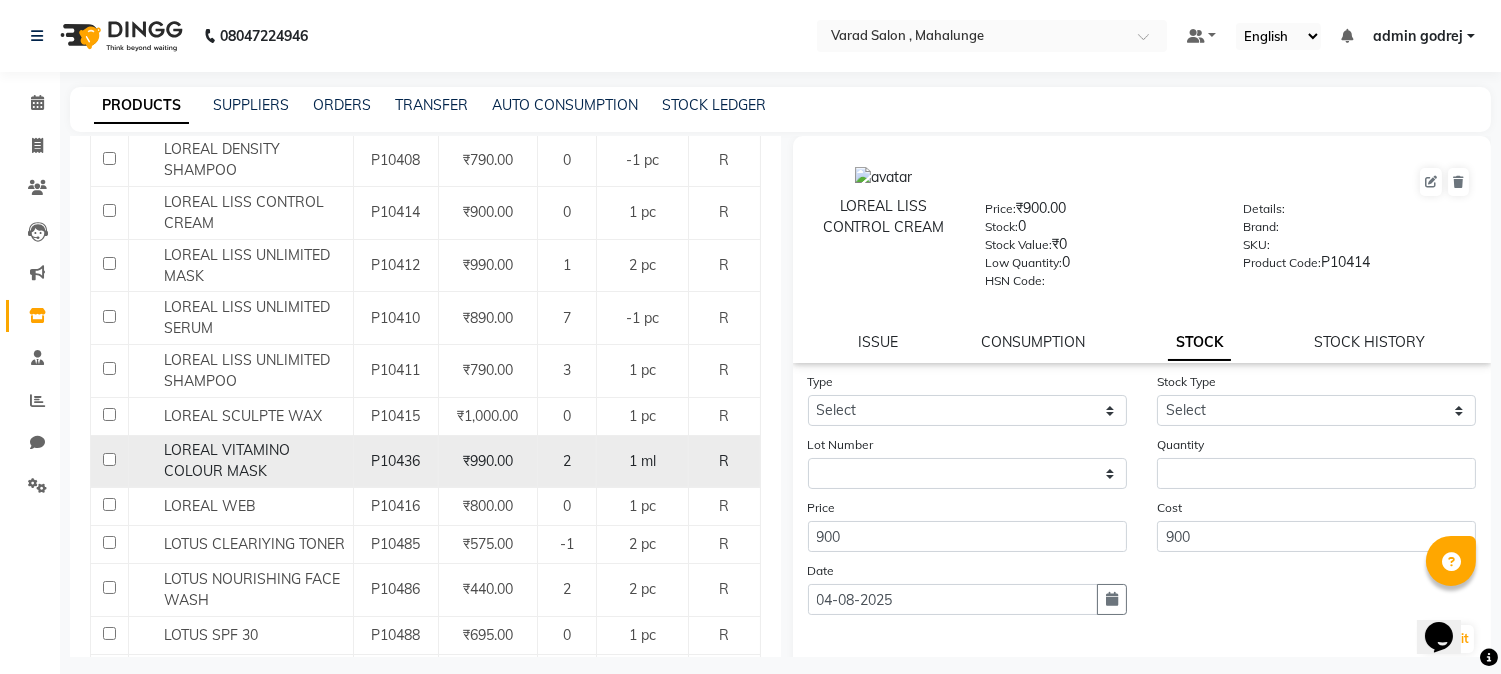 click 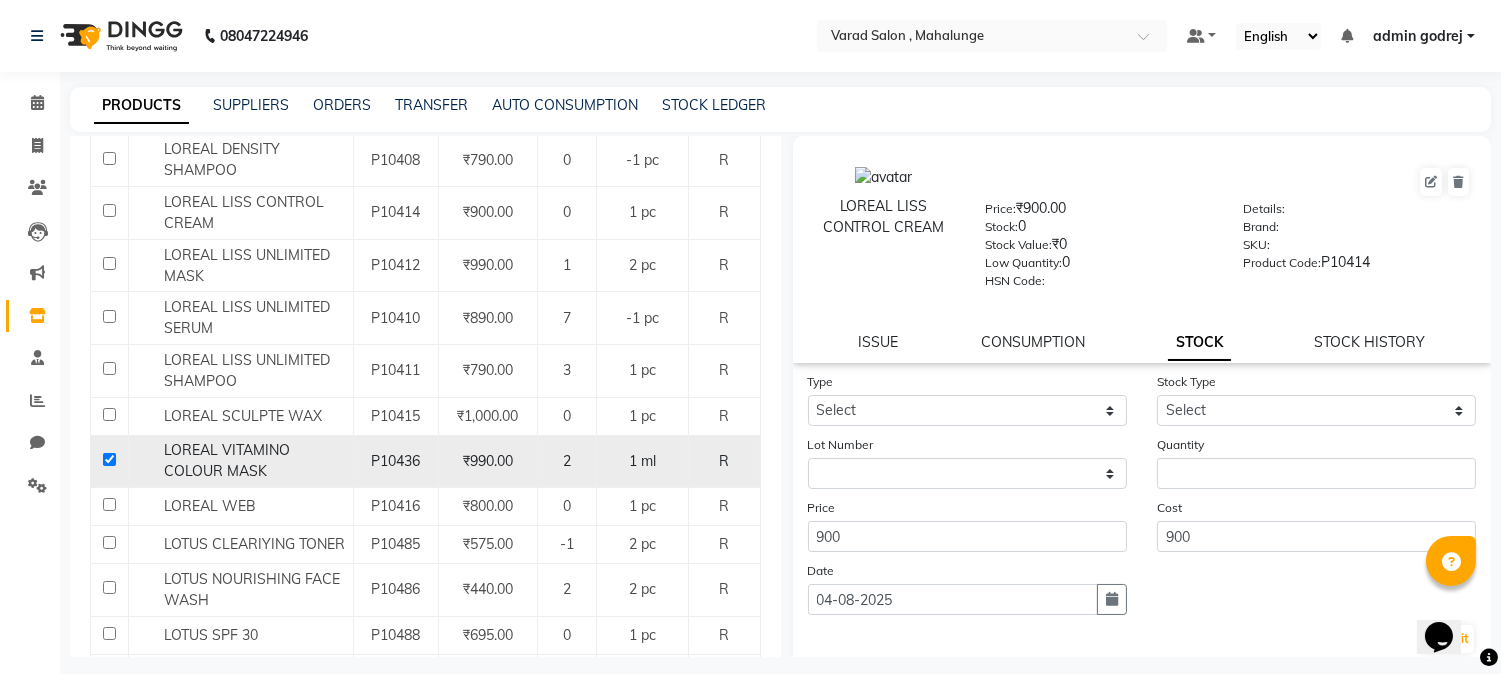 checkbox on "true" 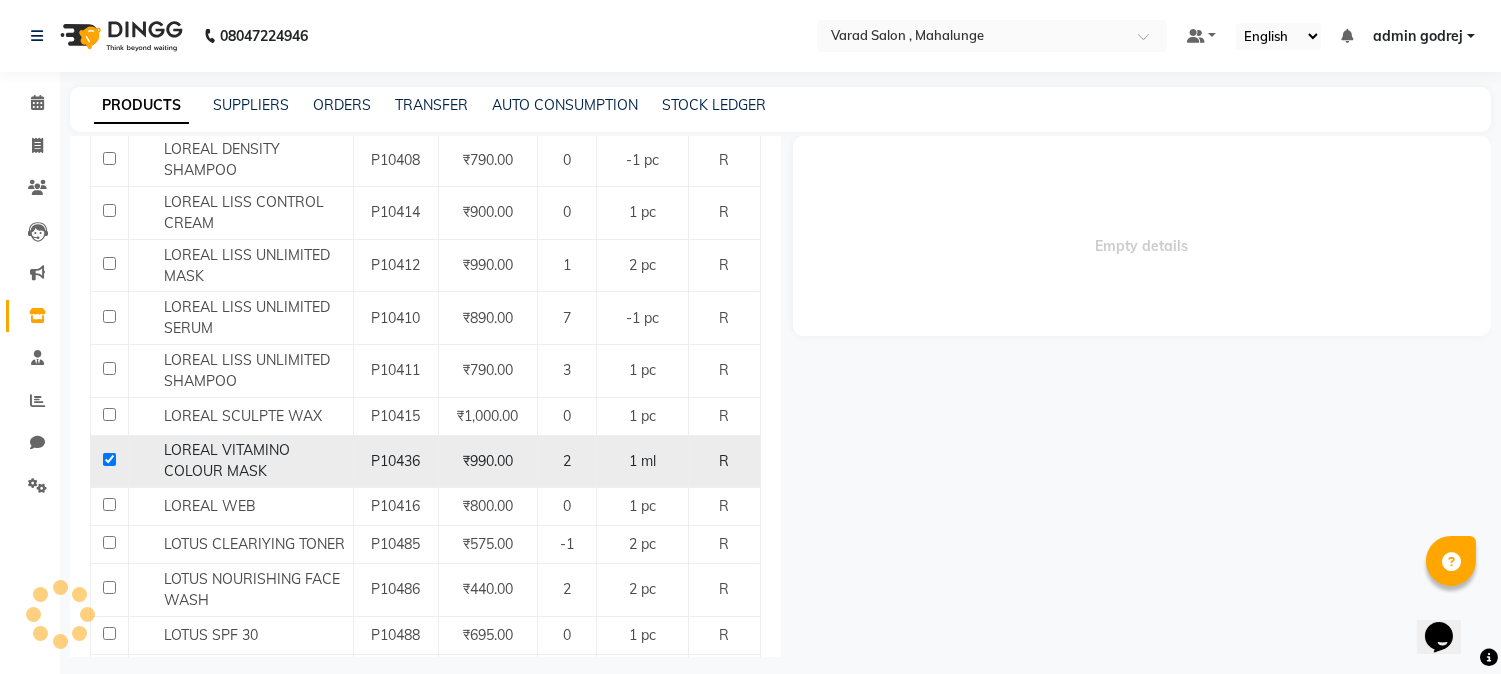 select 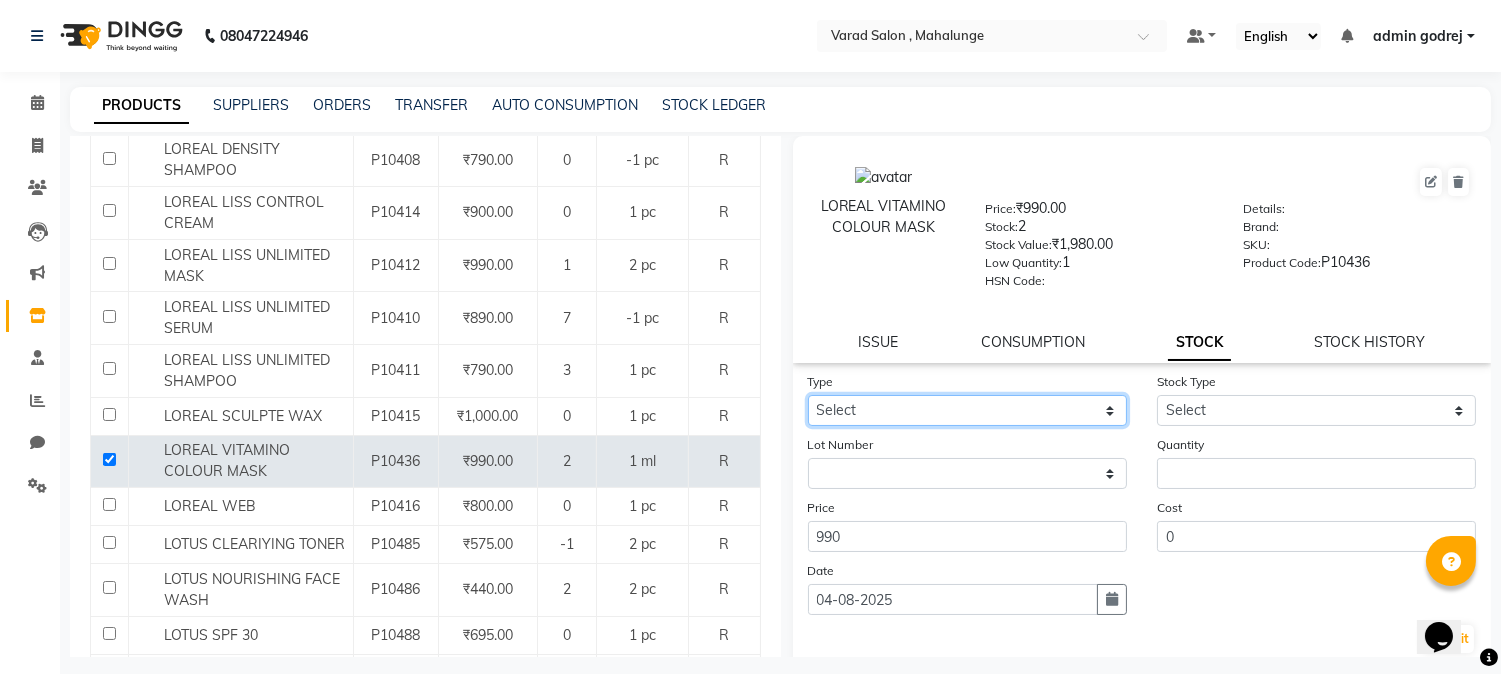 click on "Select In Out" 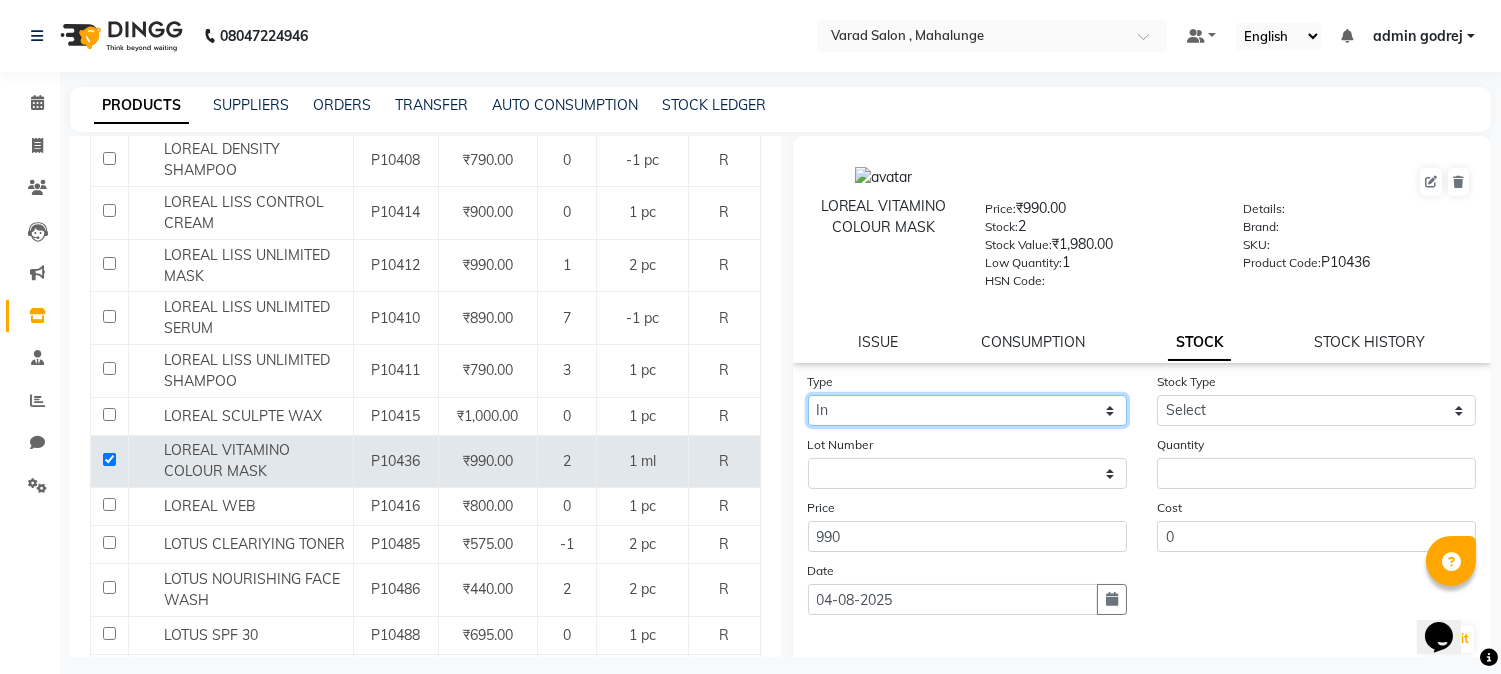 click on "Select In Out" 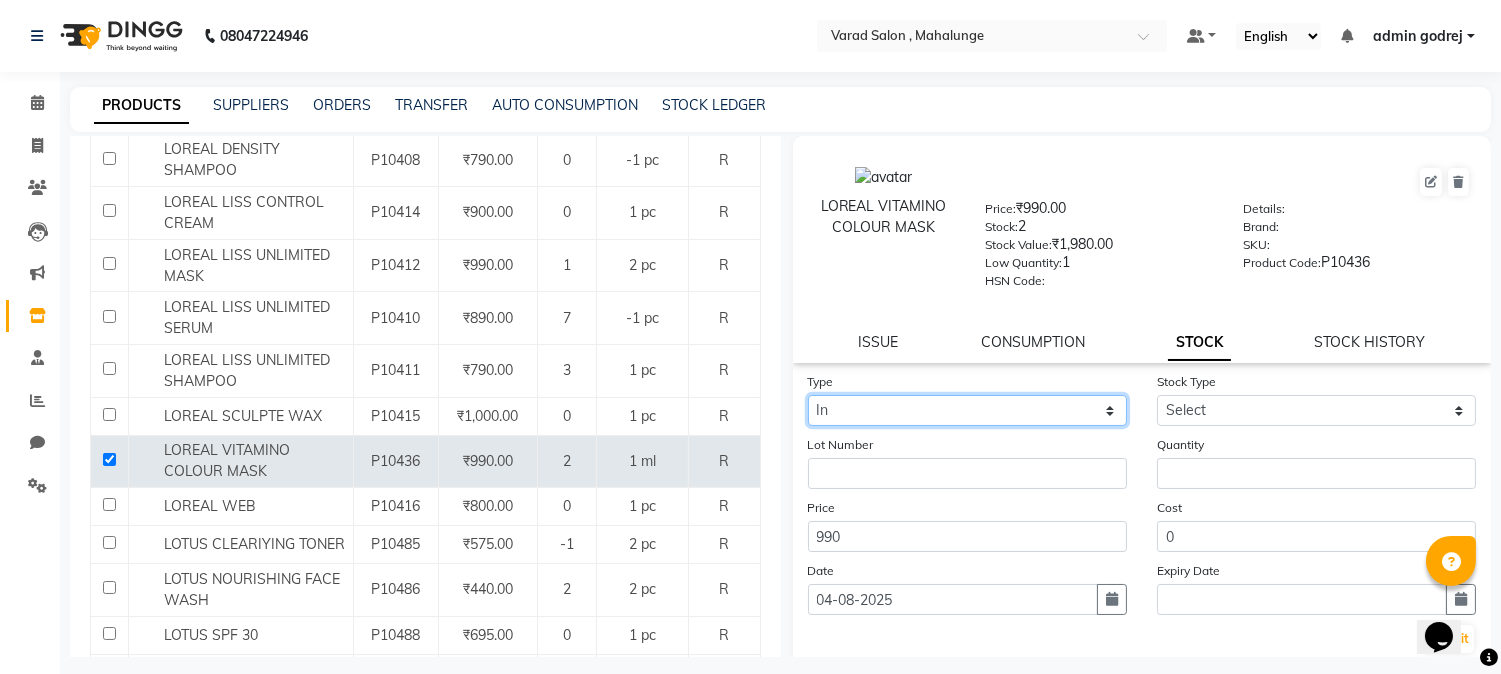 click on "Select In Out" 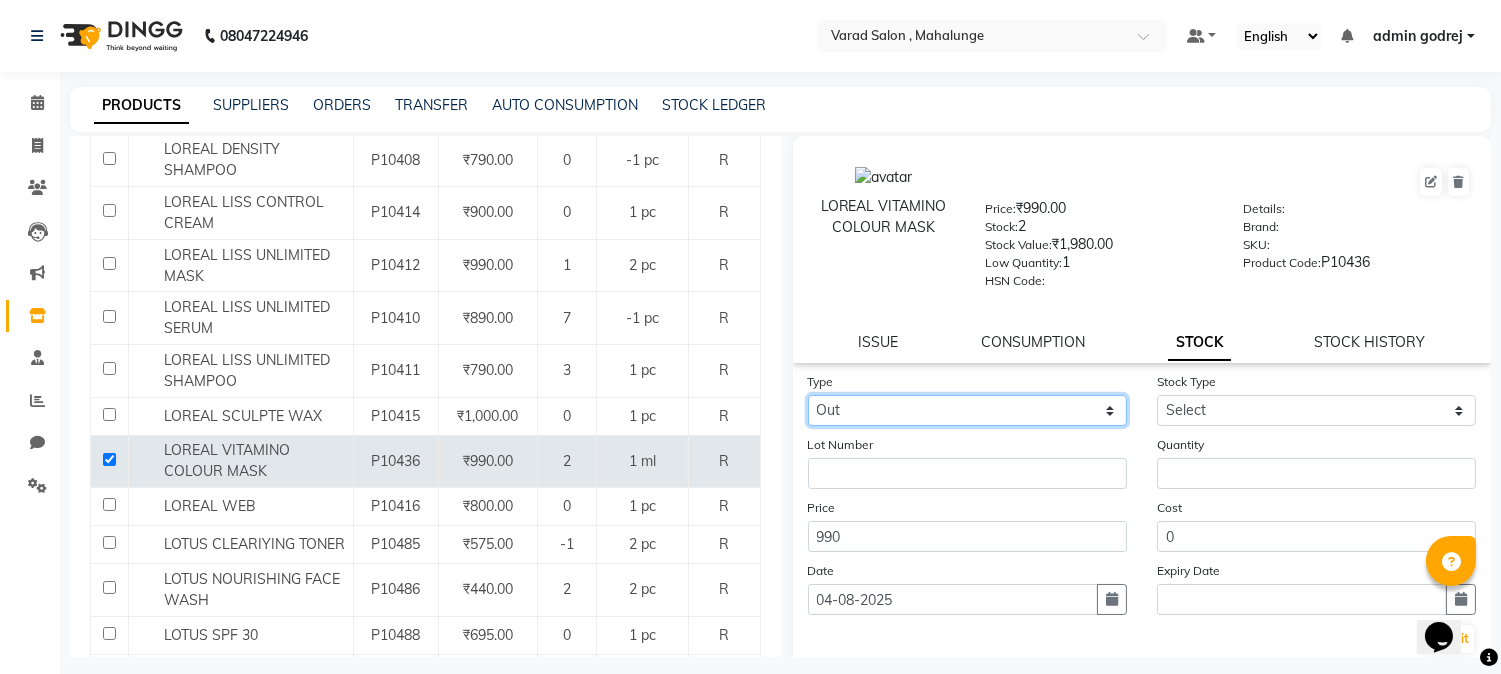click on "Select In Out" 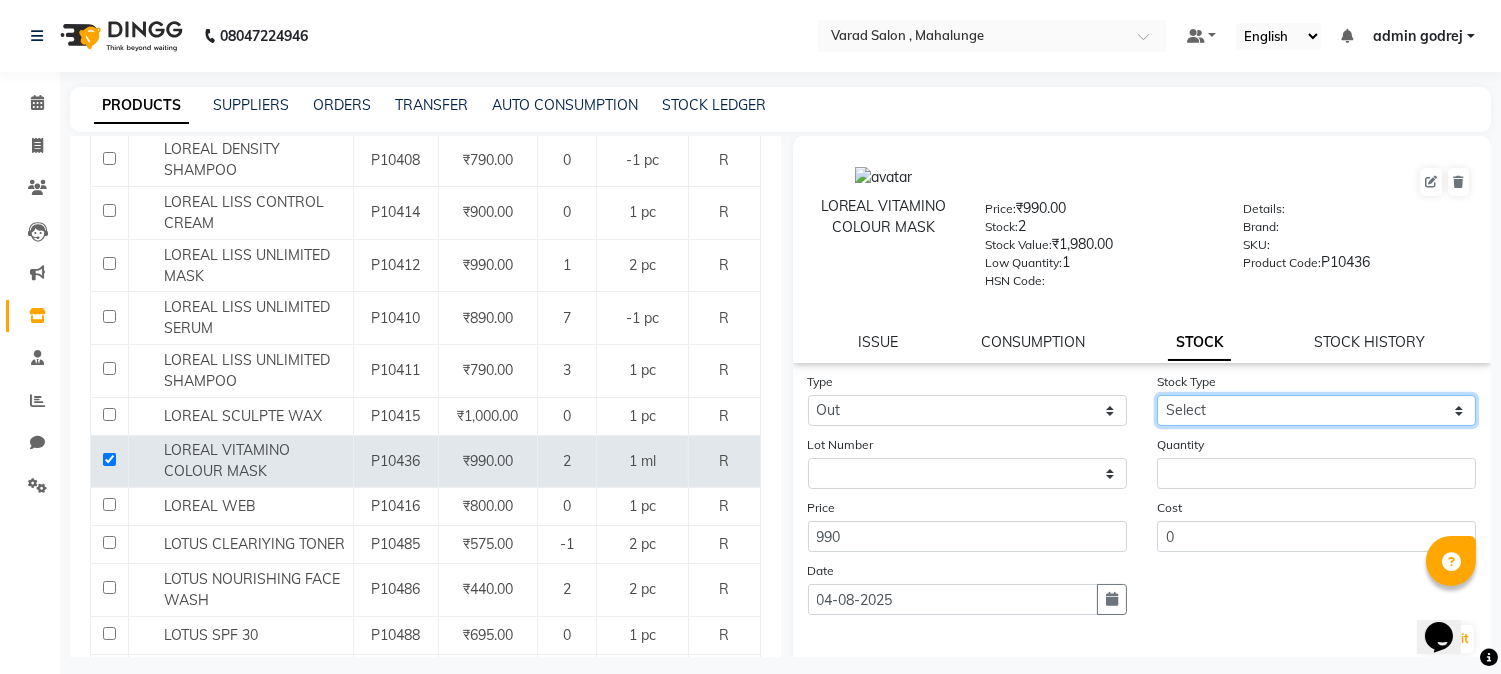 drag, startPoint x: 1226, startPoint y: 405, endPoint x: 1227, endPoint y: 424, distance: 19.026299 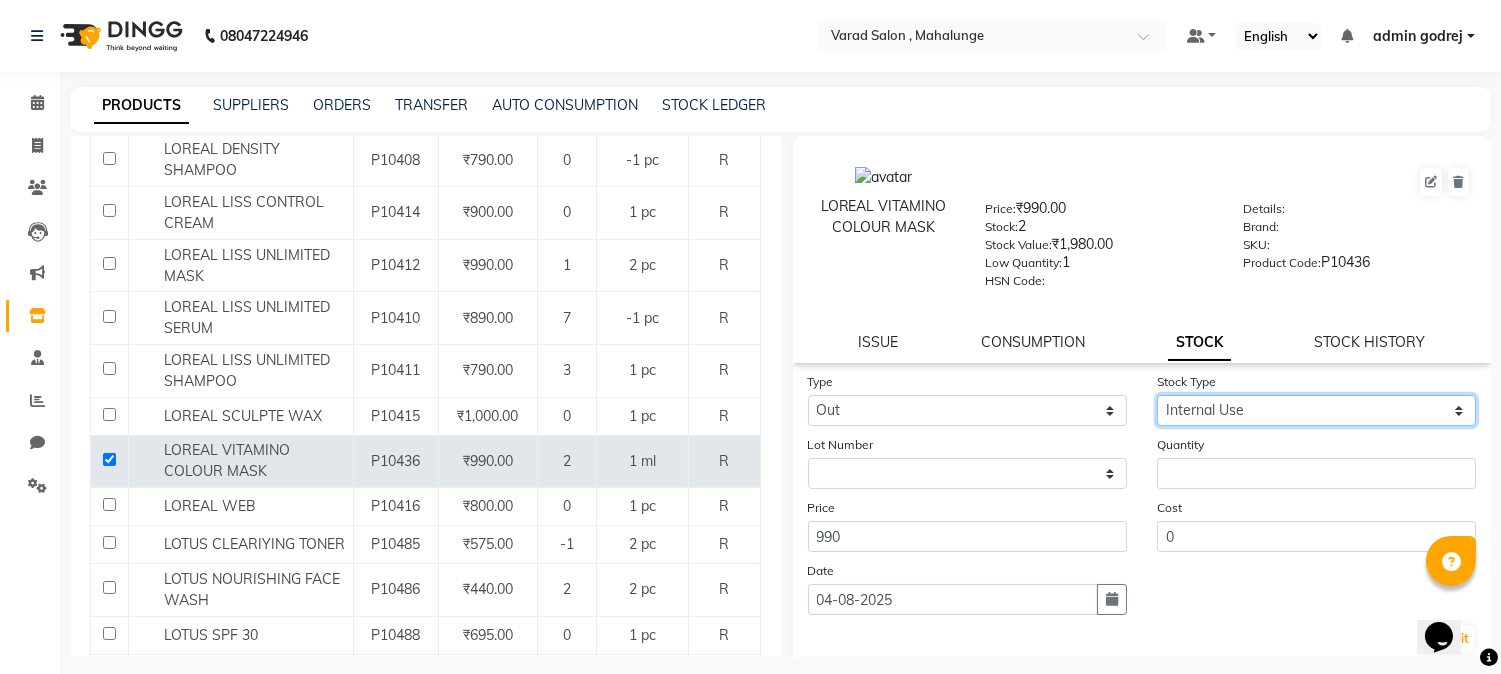 click on "Select Internal Use Damaged Expired Adjustment Return Other" 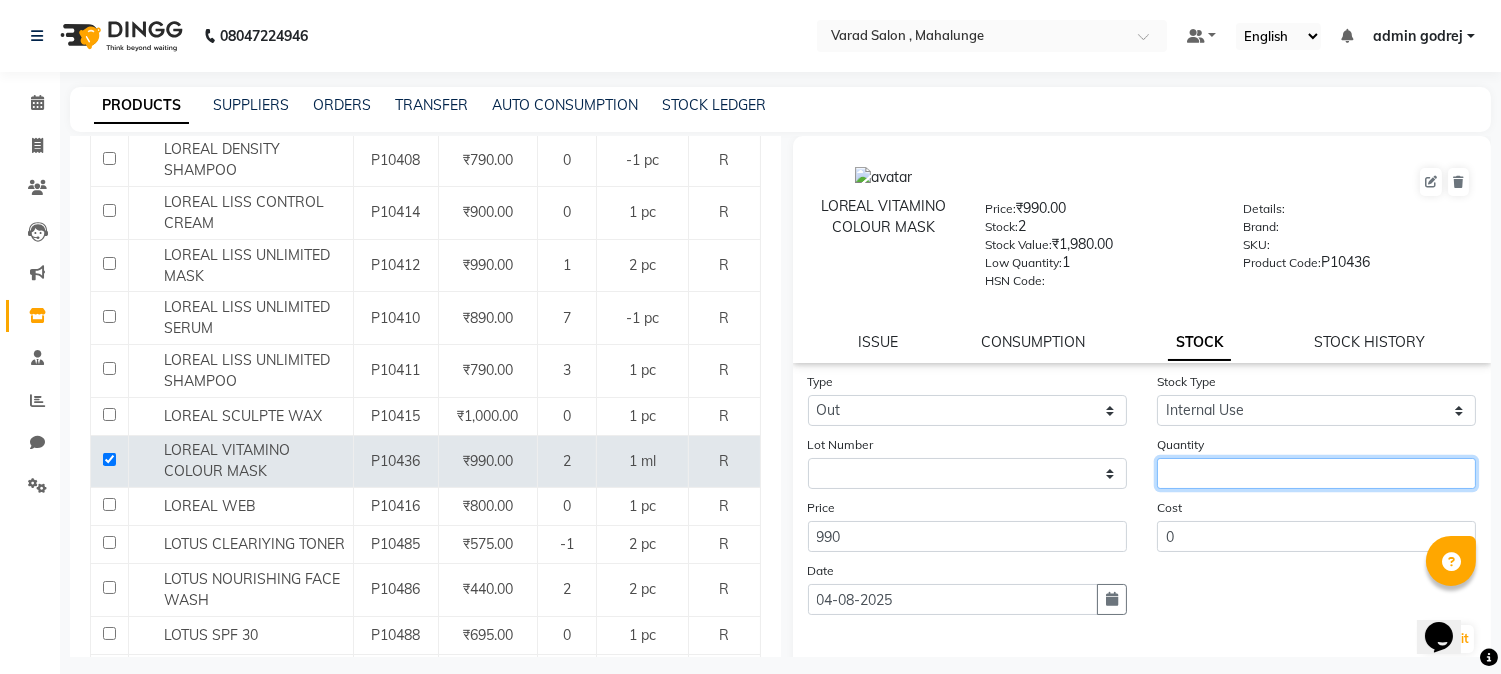 click 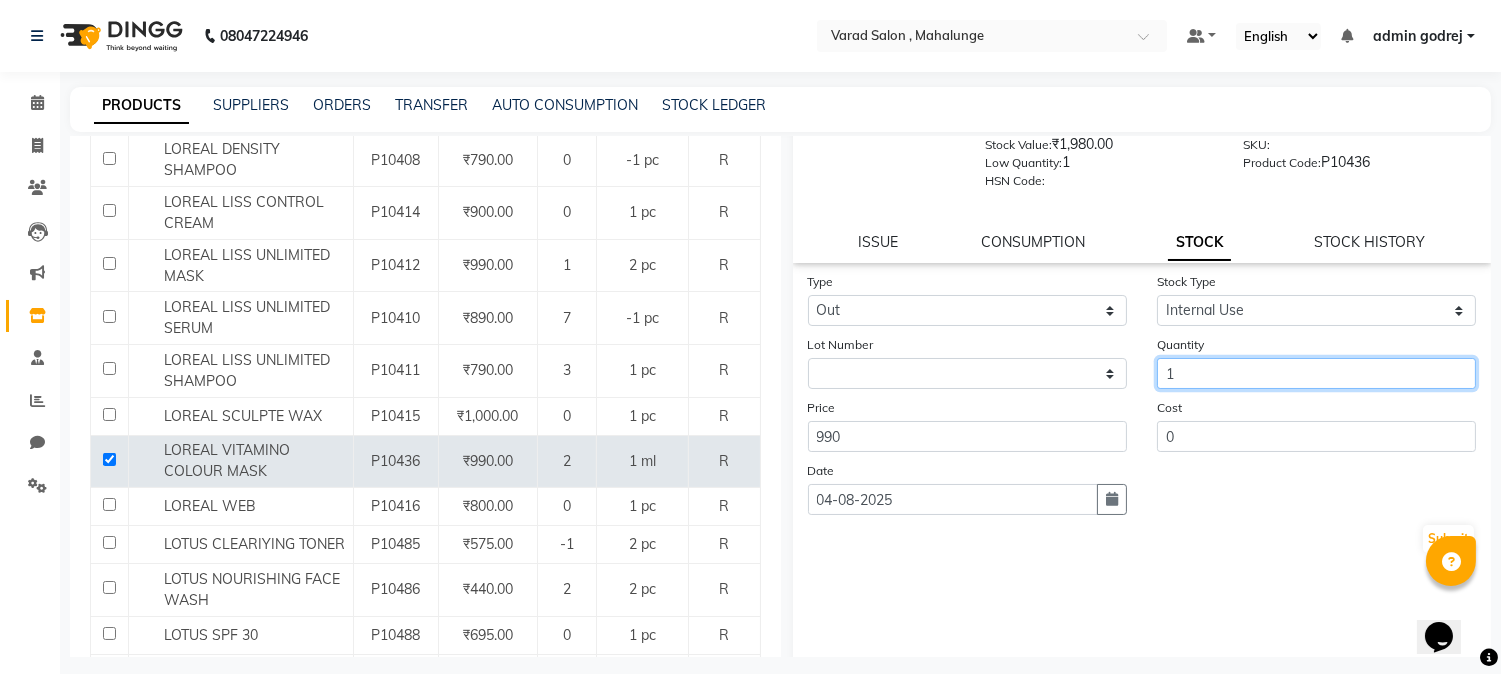 scroll, scrollTop: 114, scrollLeft: 0, axis: vertical 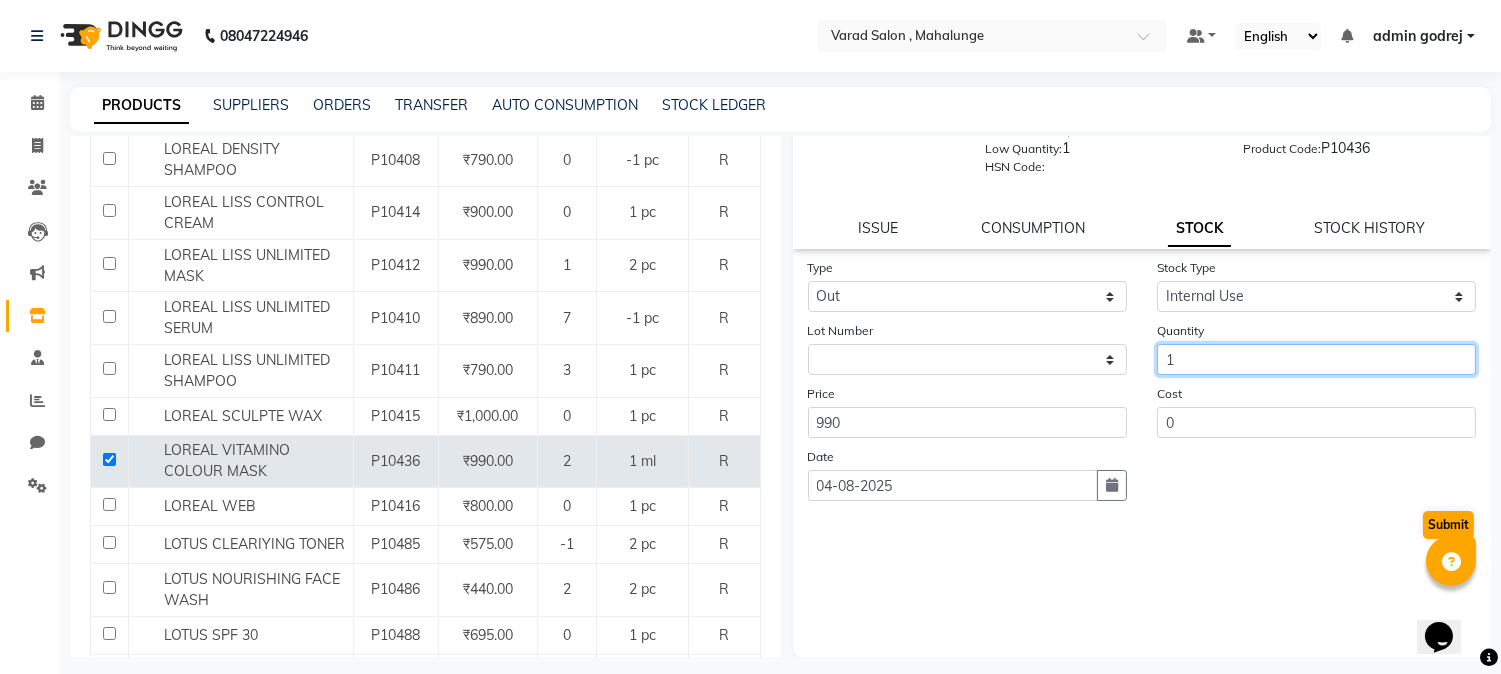 type on "1" 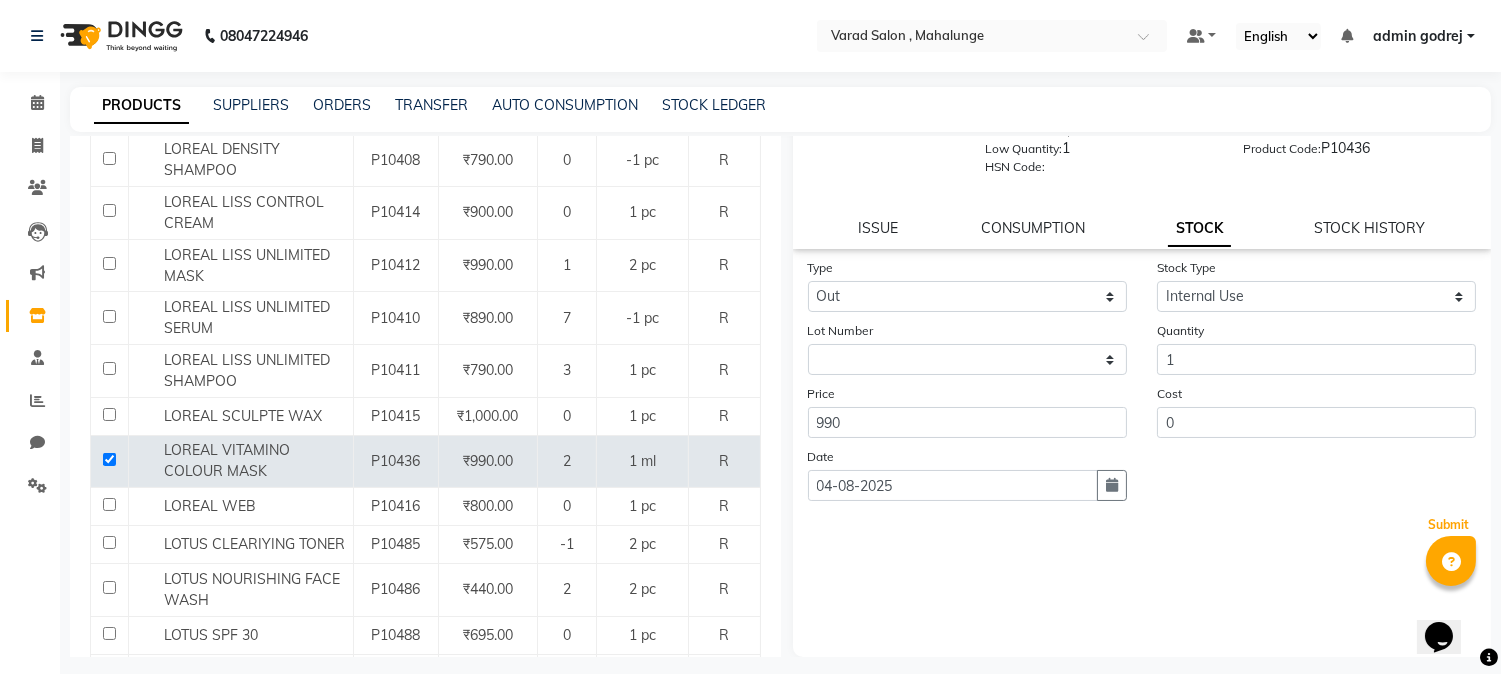 click on "Submit" 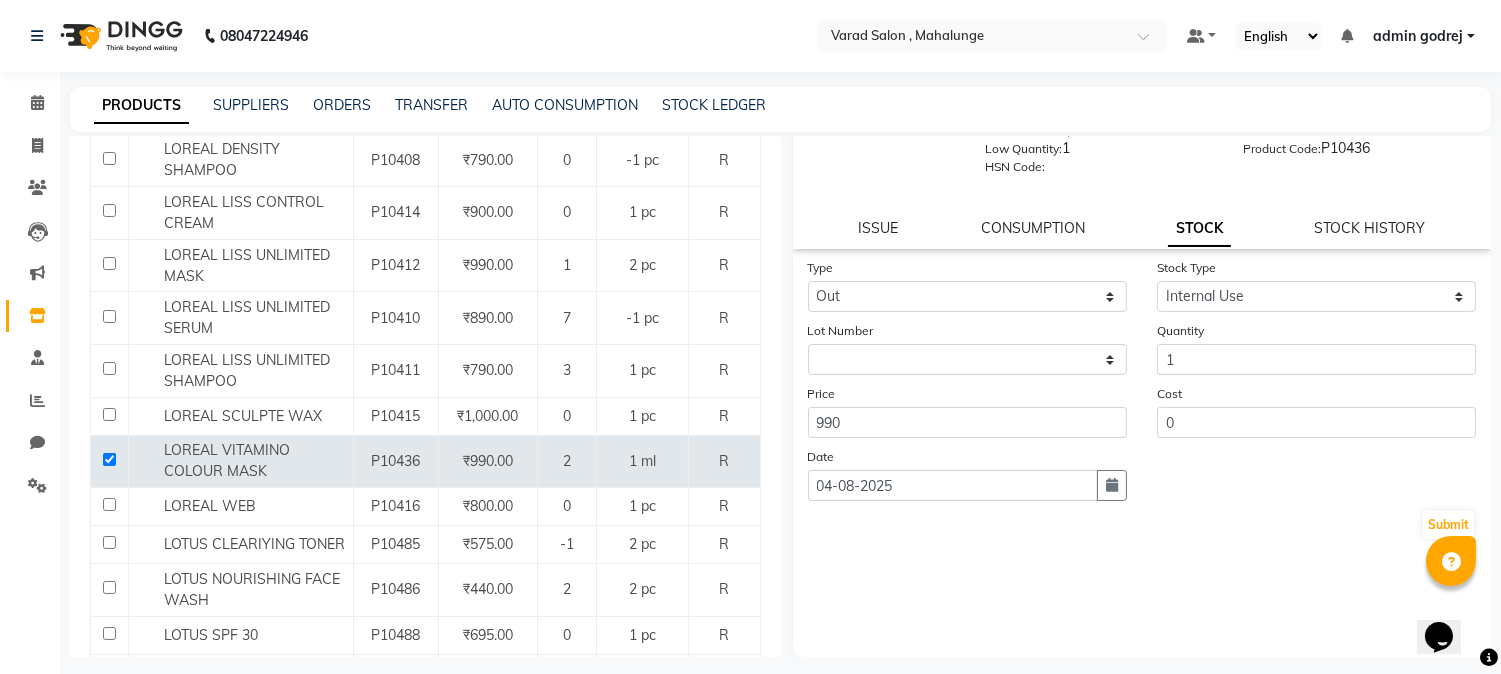 select 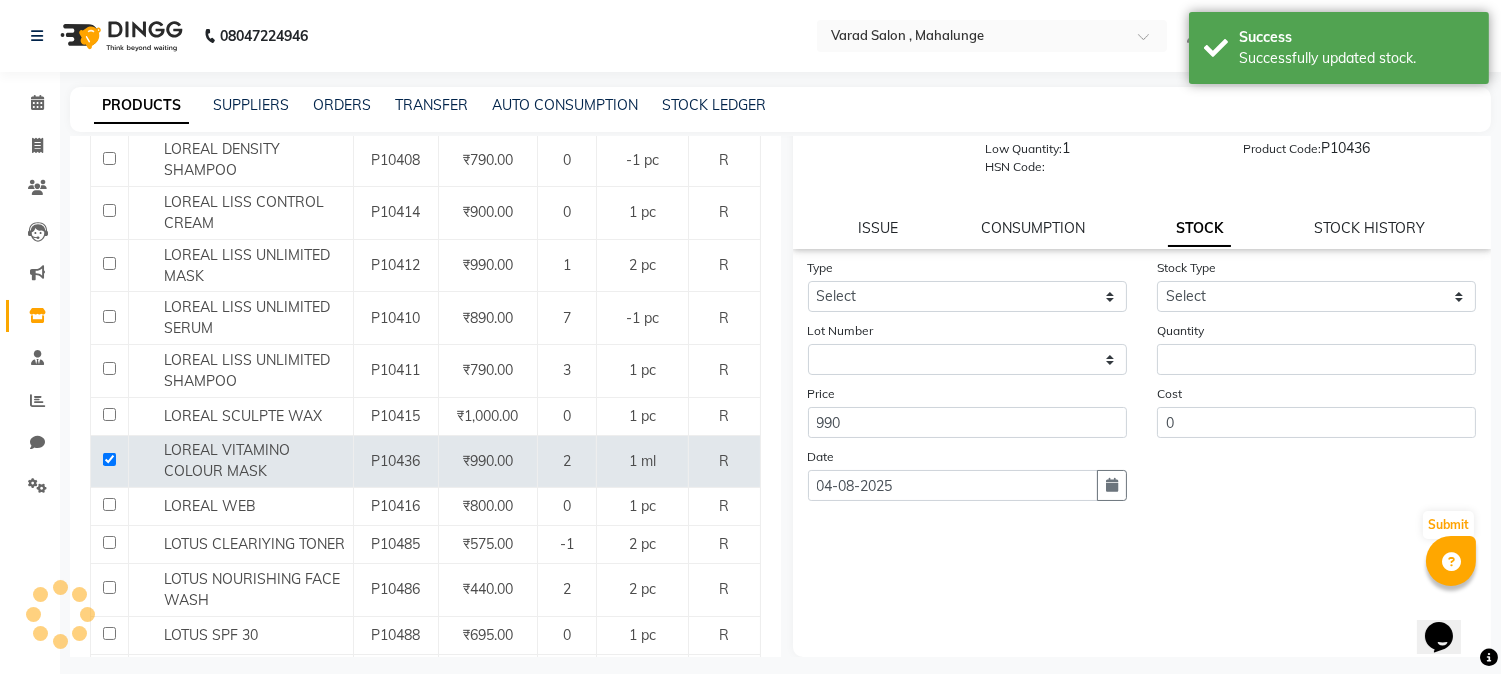 scroll, scrollTop: 0, scrollLeft: 0, axis: both 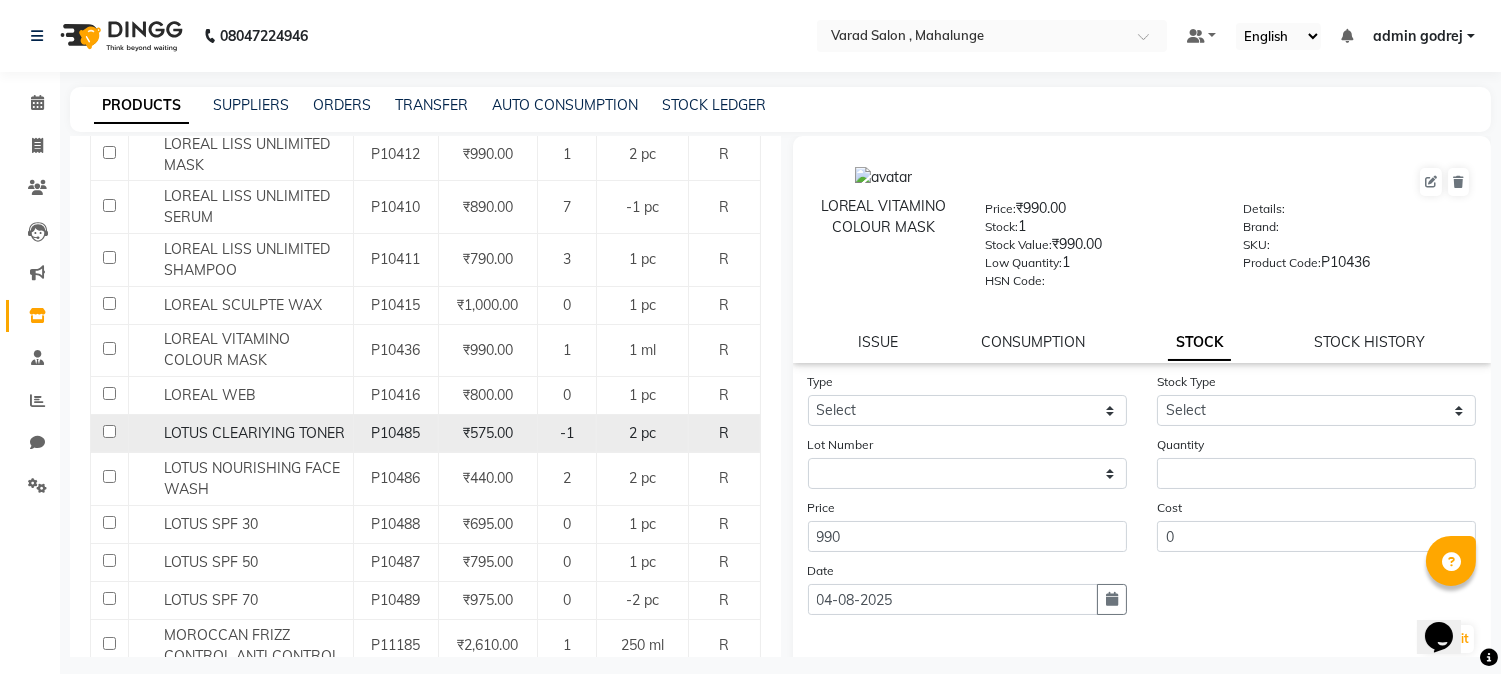 click 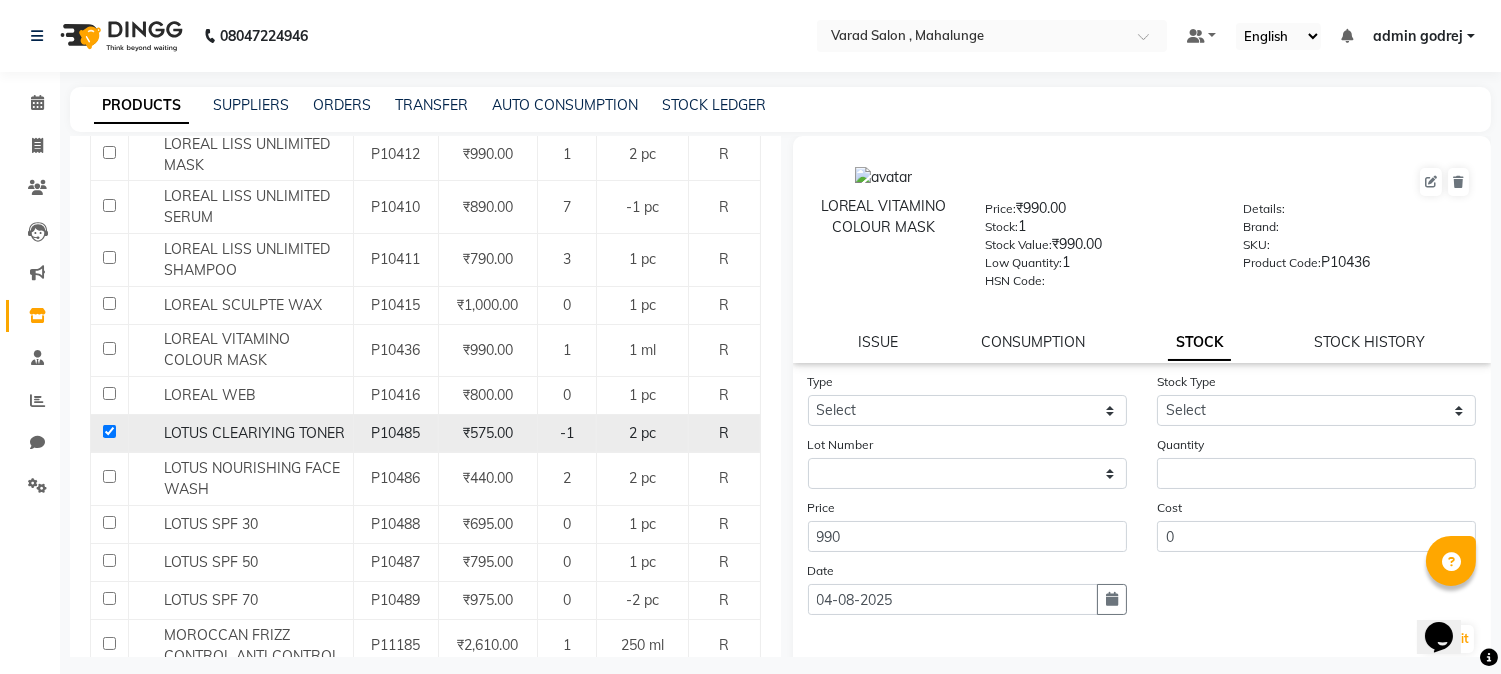 checkbox on "true" 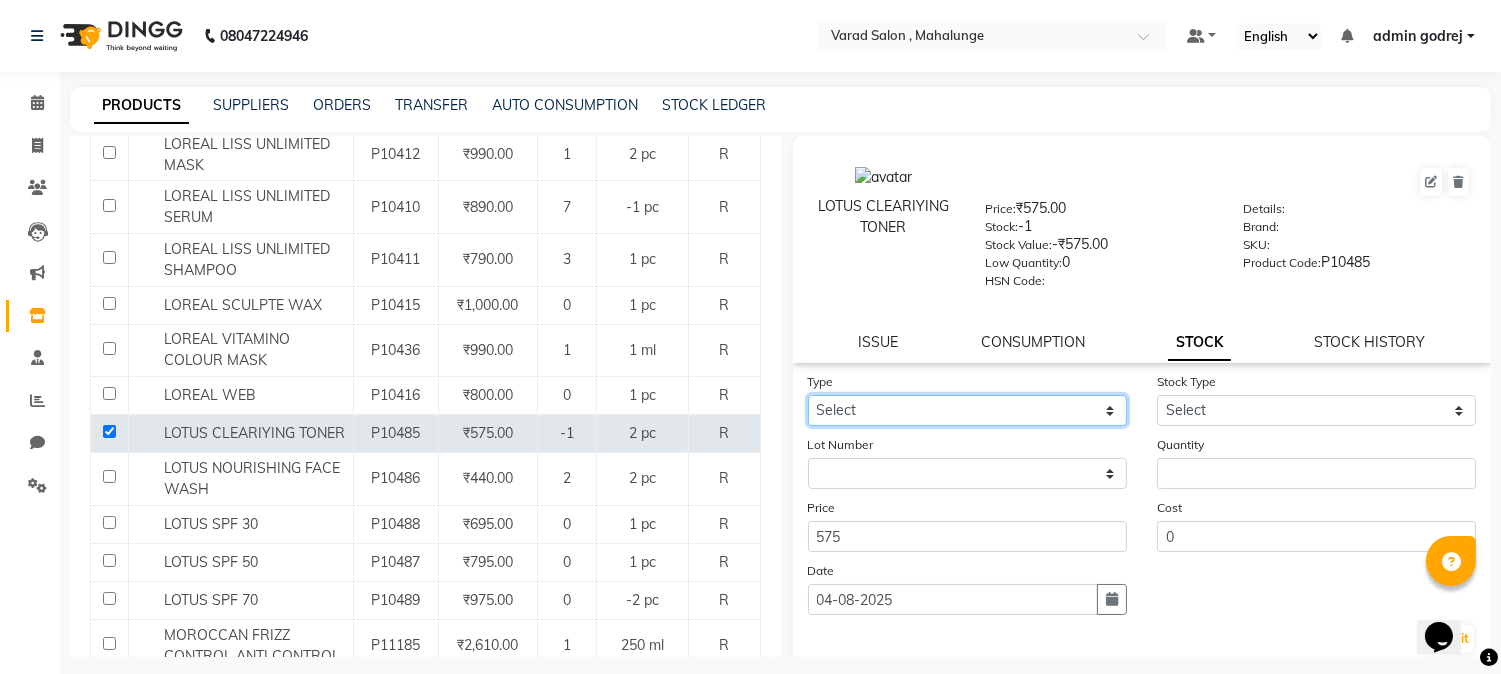 click on "Select In Out" 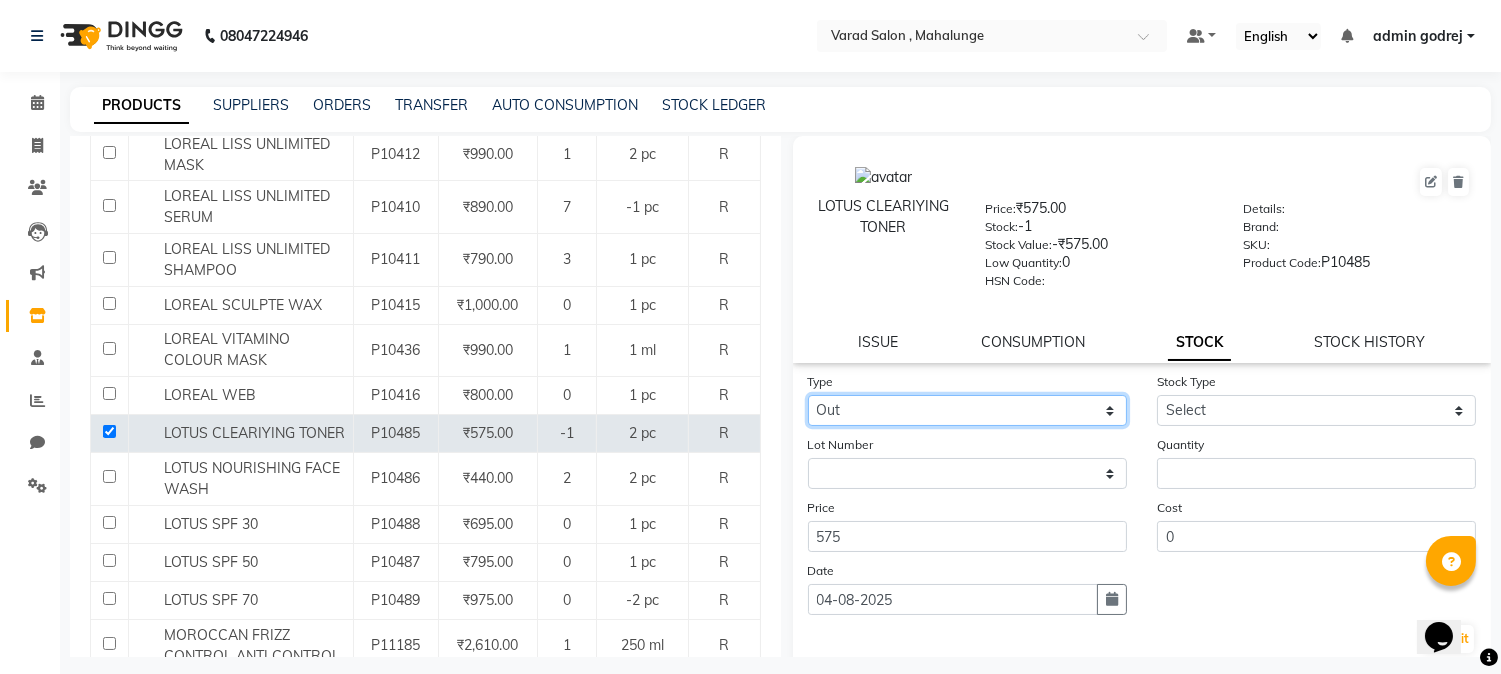 click on "Select In Out" 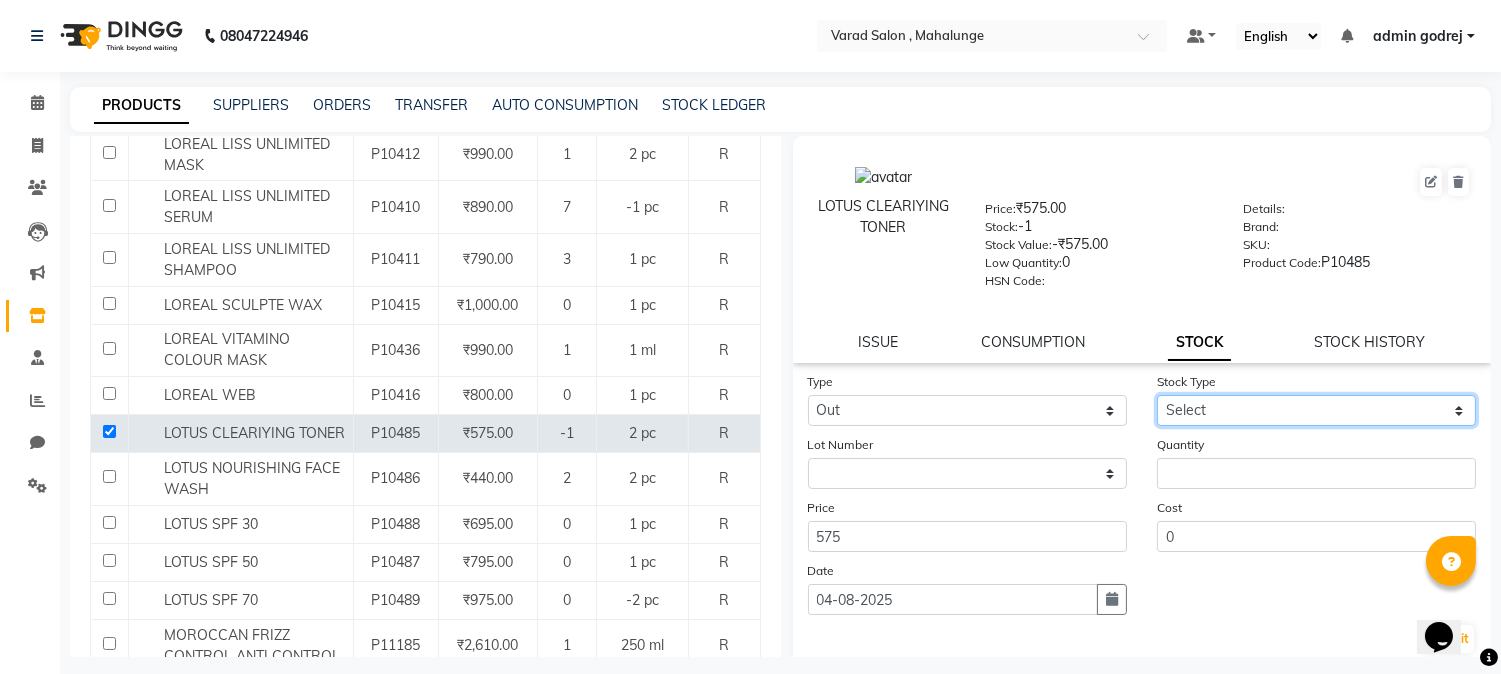click on "Select Internal Use Damaged Expired Adjustment Return Other" 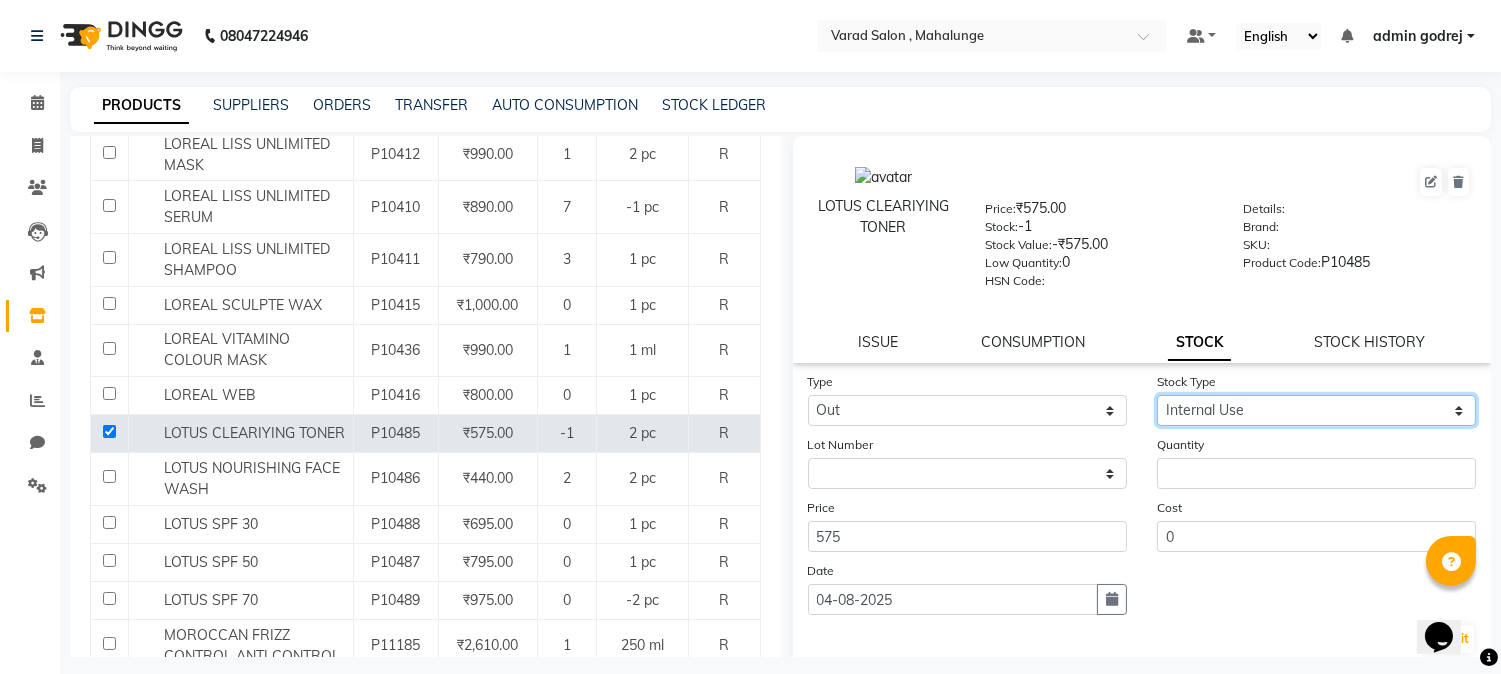 click on "Select Internal Use Damaged Expired Adjustment Return Other" 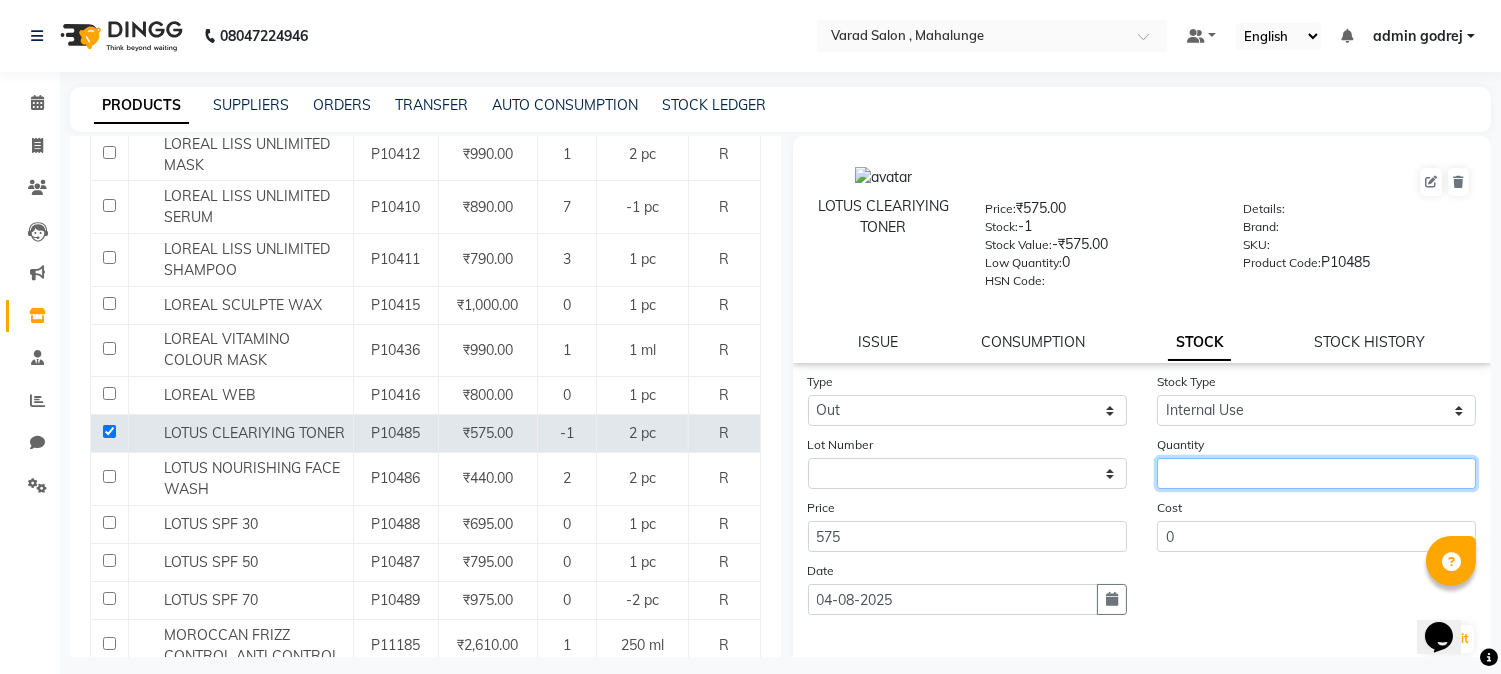 click 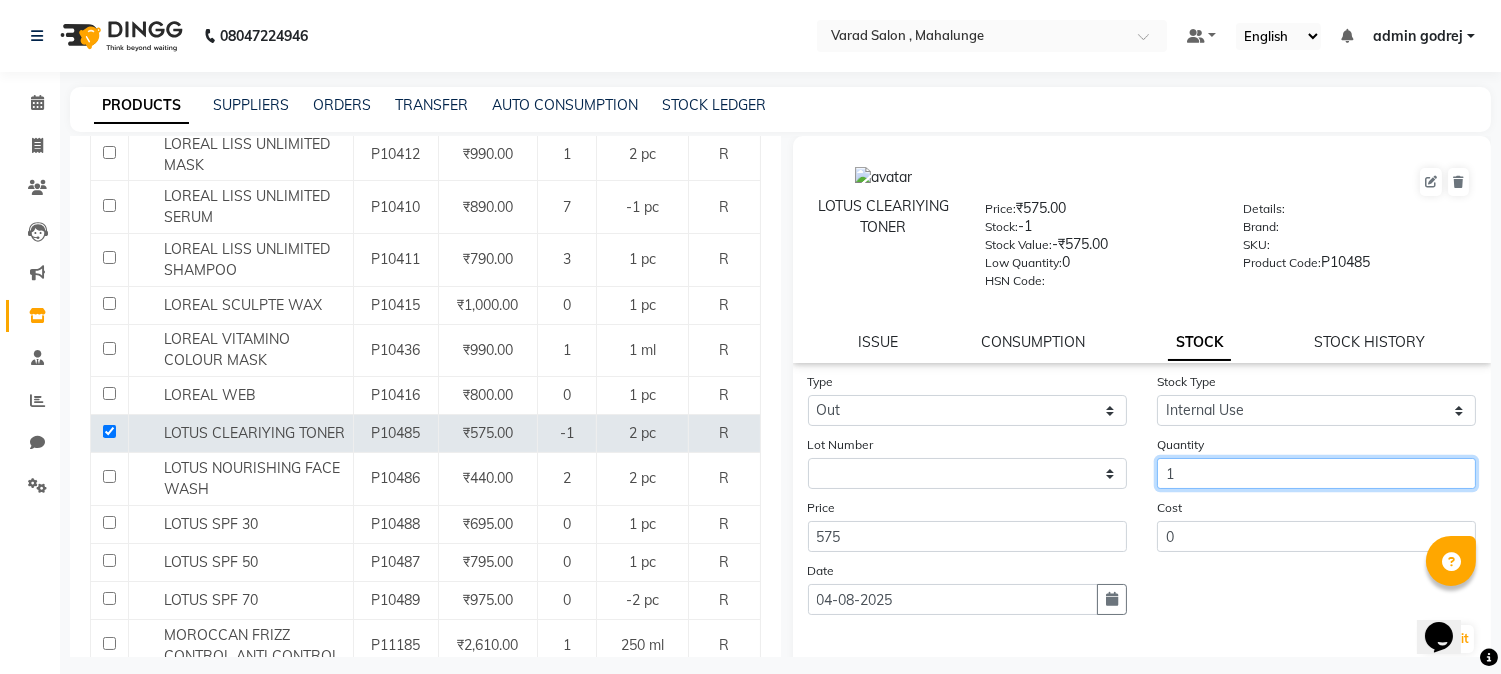 scroll, scrollTop: 114, scrollLeft: 0, axis: vertical 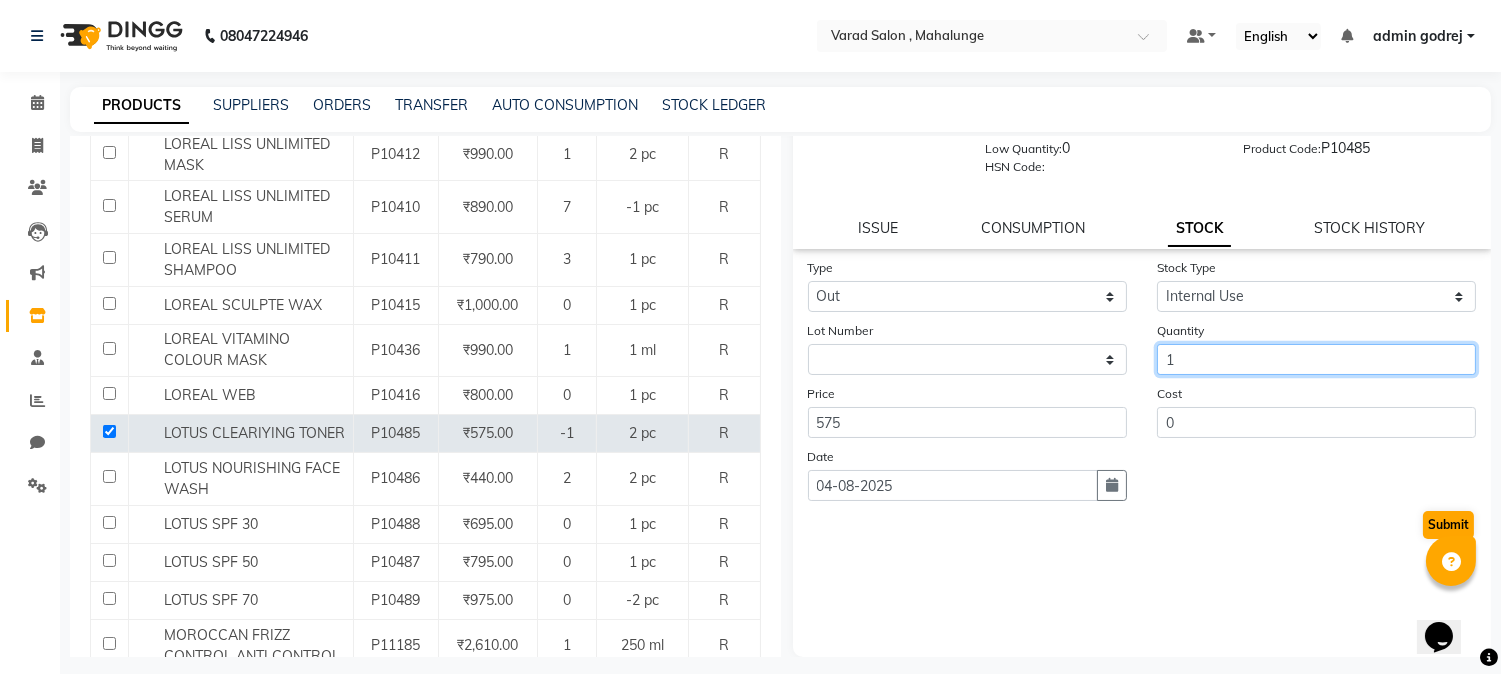 type on "1" 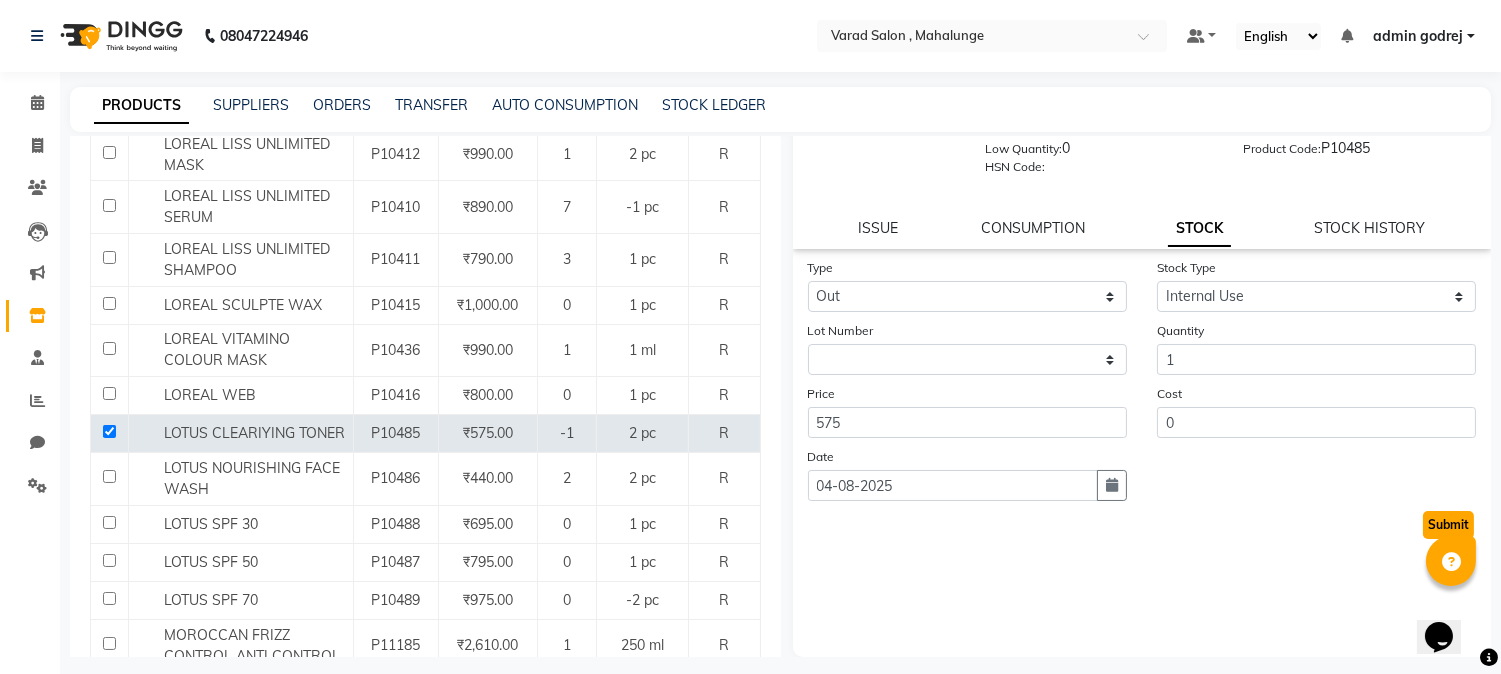 click on "Submit" 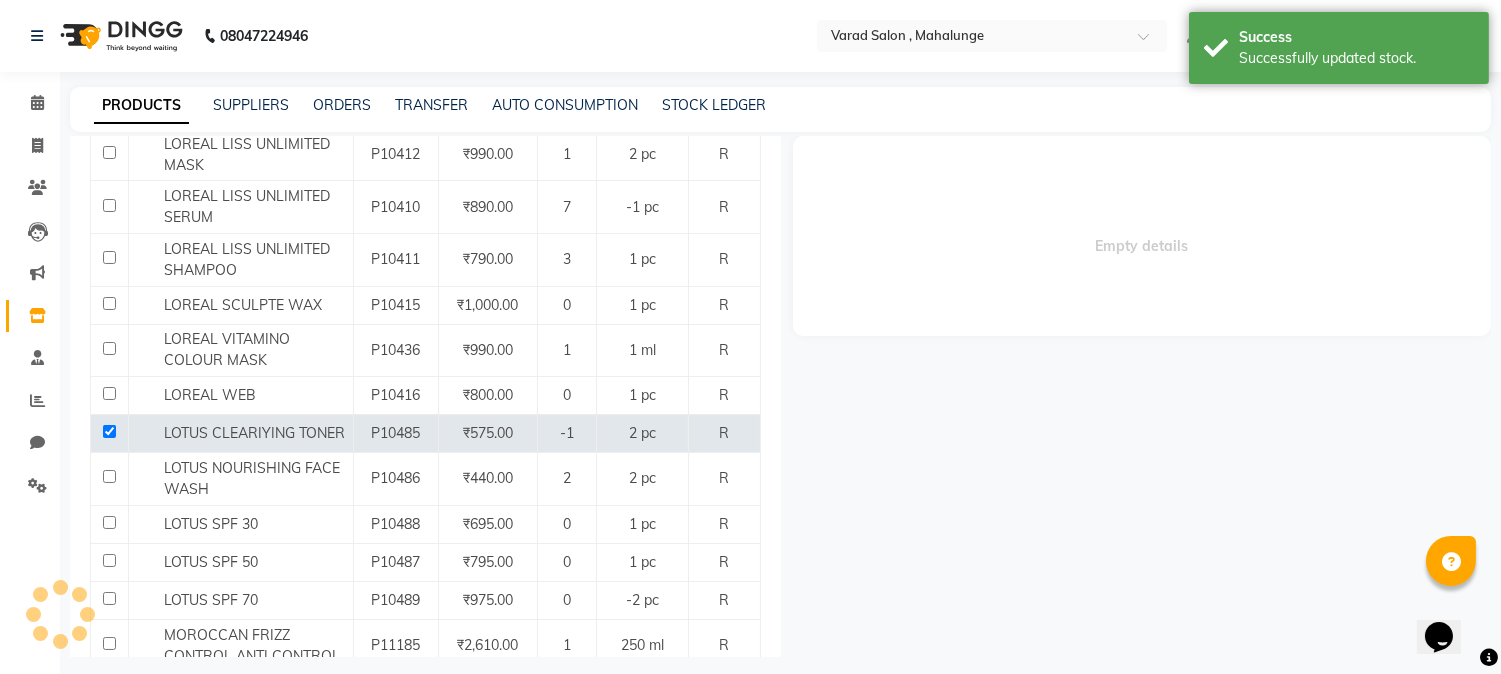 scroll, scrollTop: 0, scrollLeft: 0, axis: both 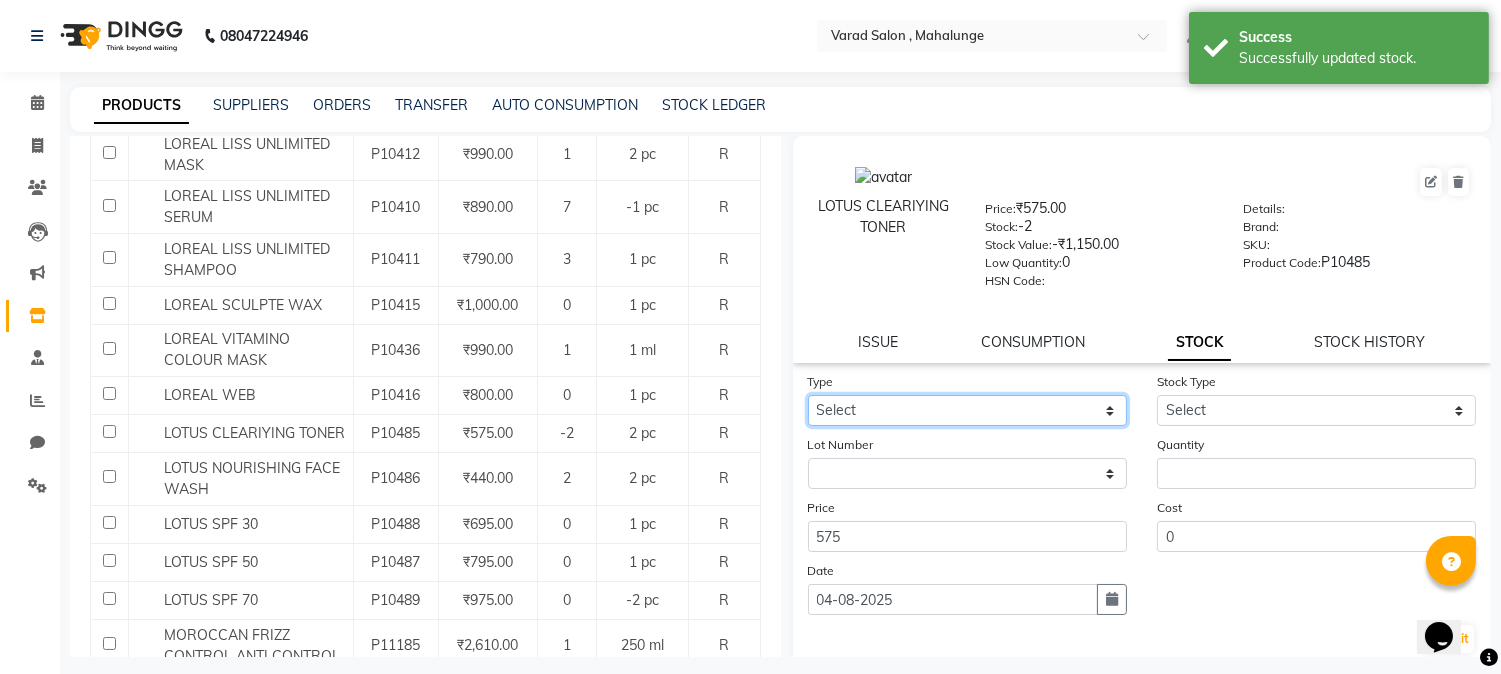 click on "Select In Out" 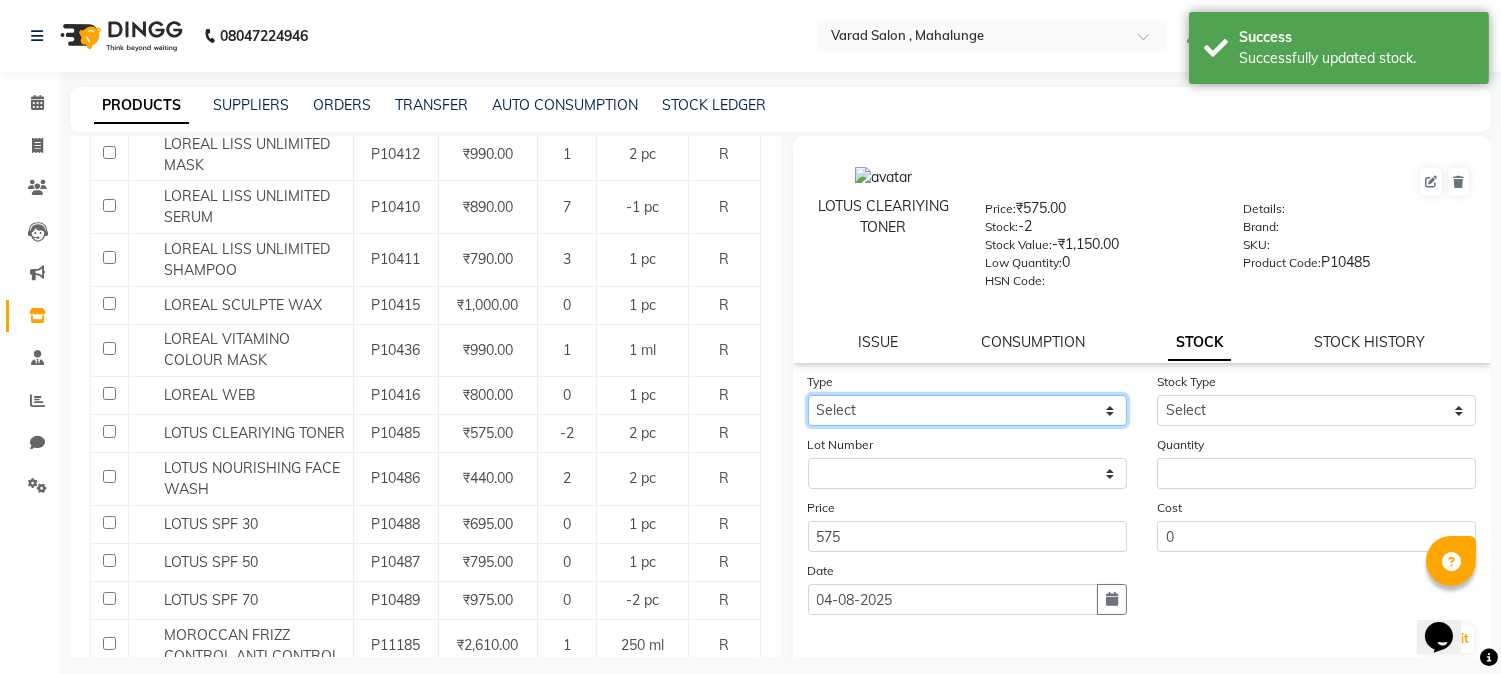 select on "in" 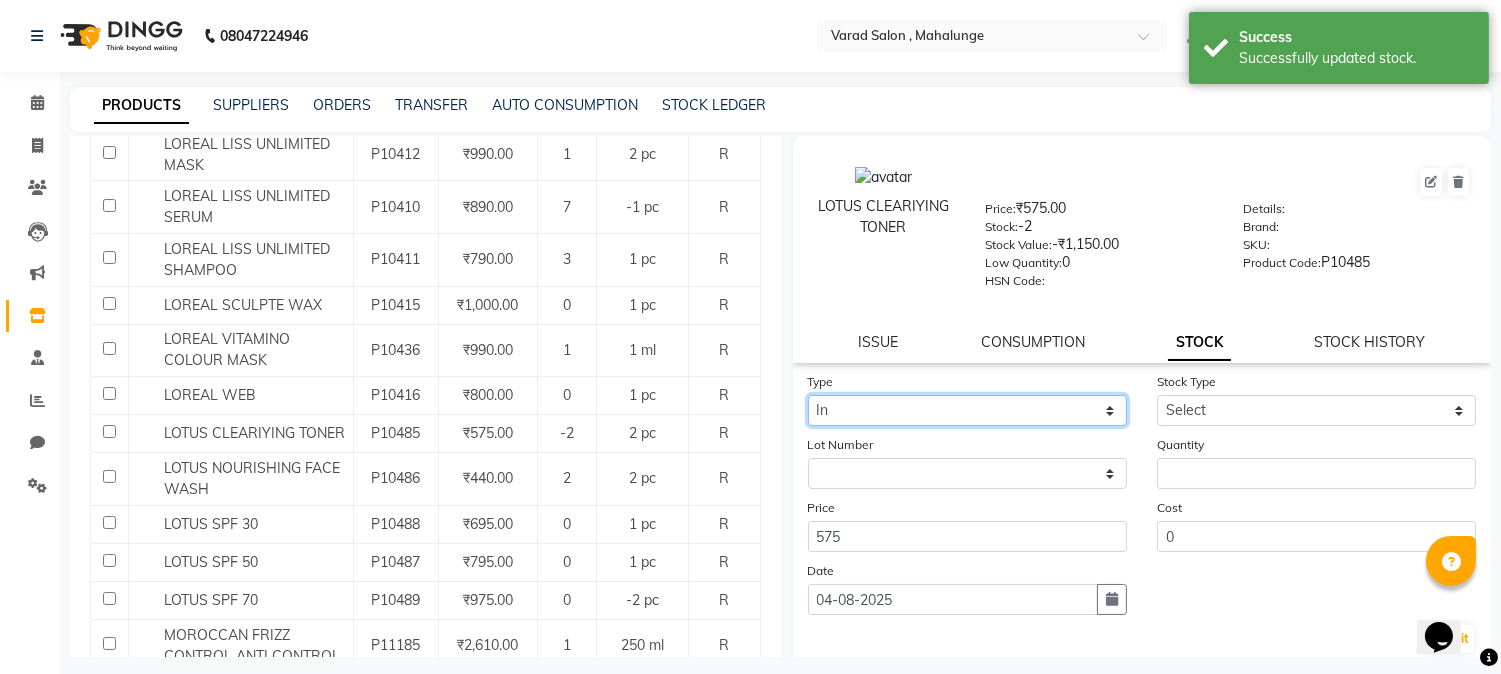 click on "Select In Out" 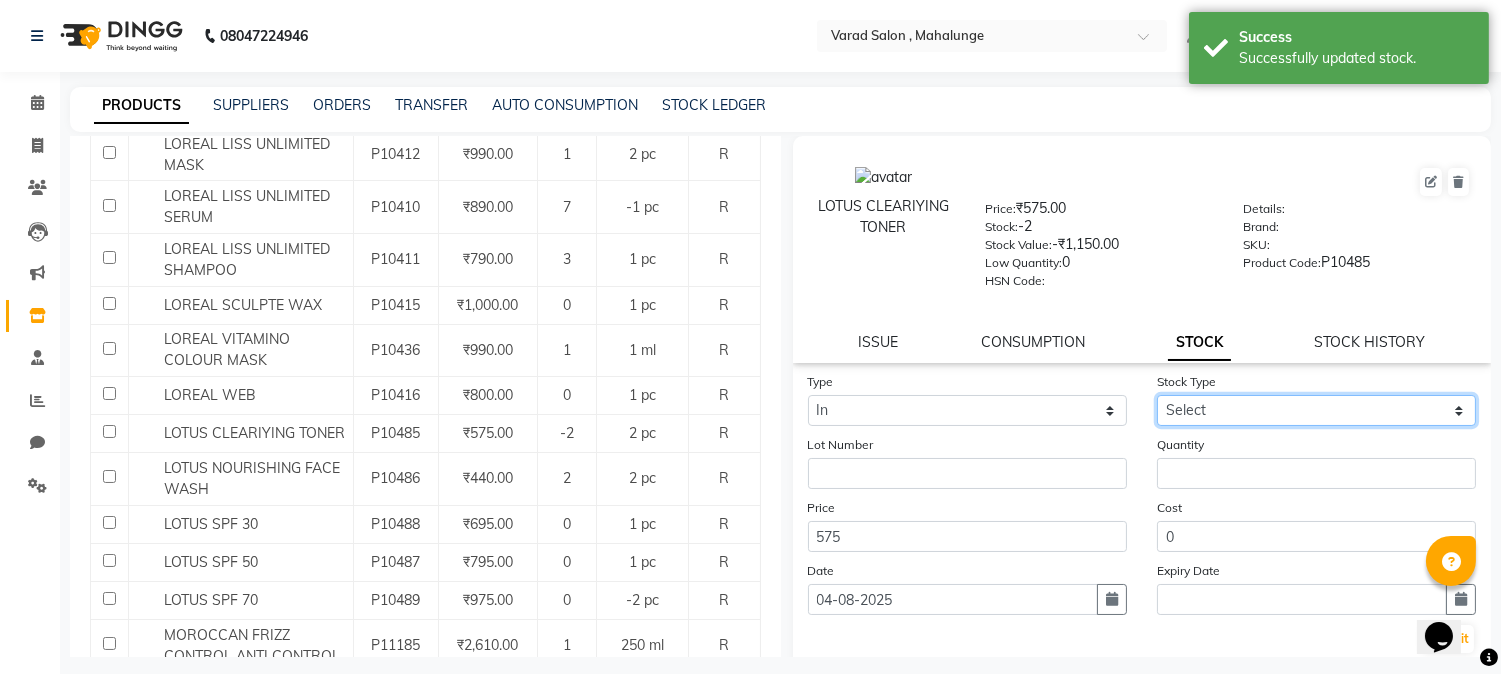 click on "Select New Stock Adjustment Return Other" 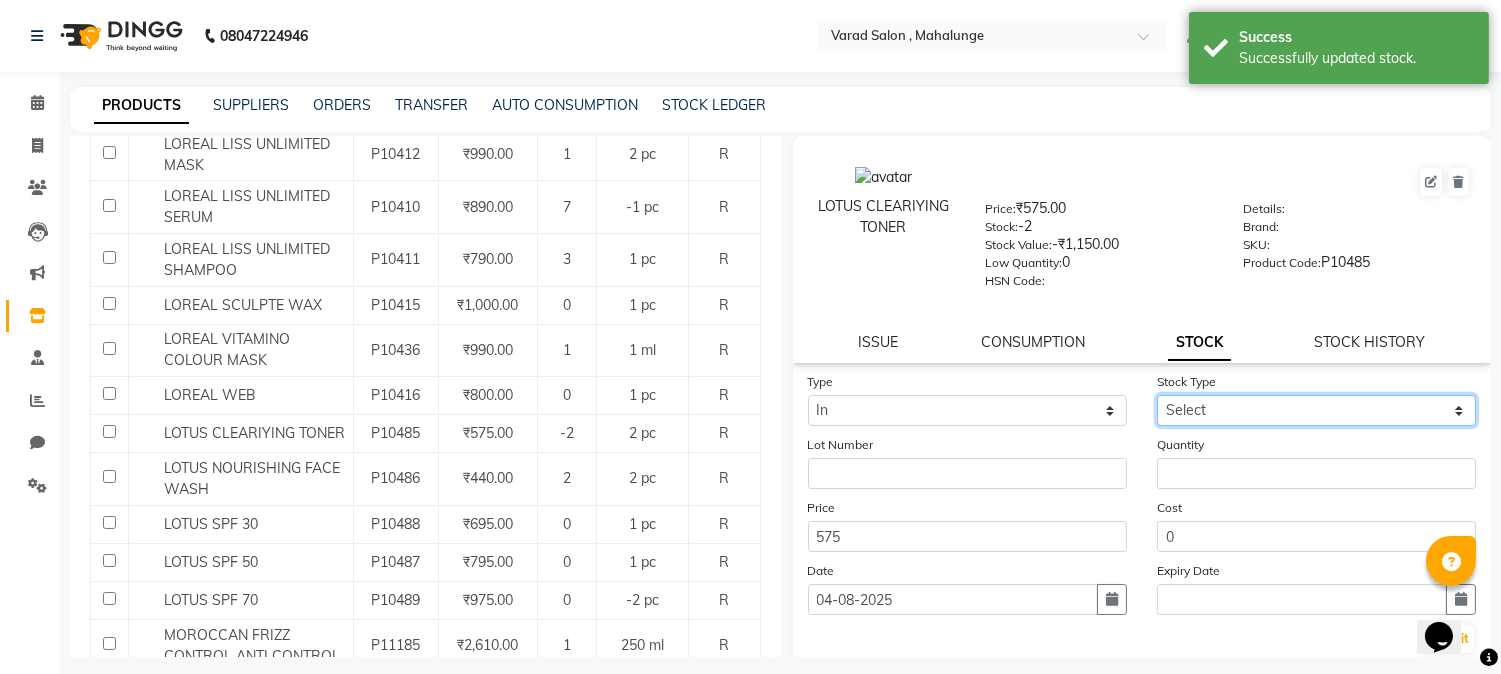 select on "new stock" 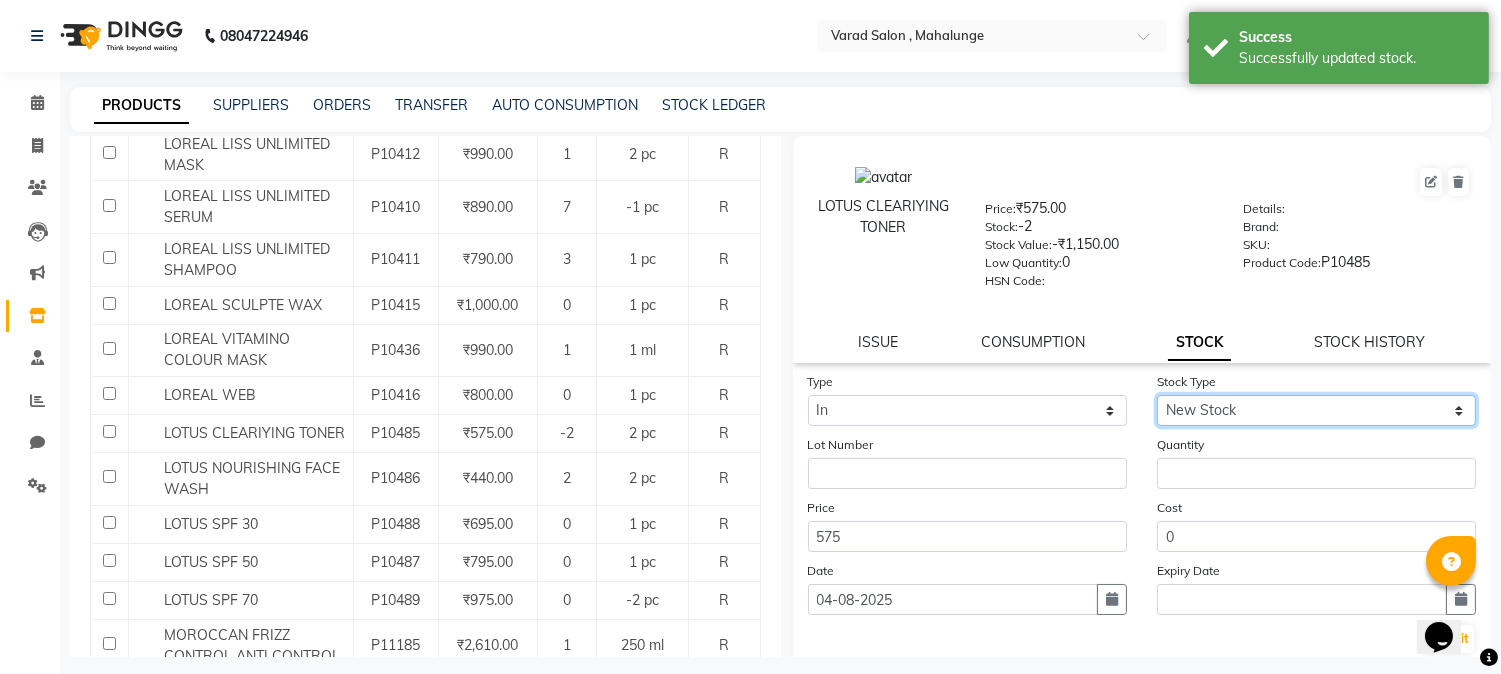 click on "Select New Stock Adjustment Return Other" 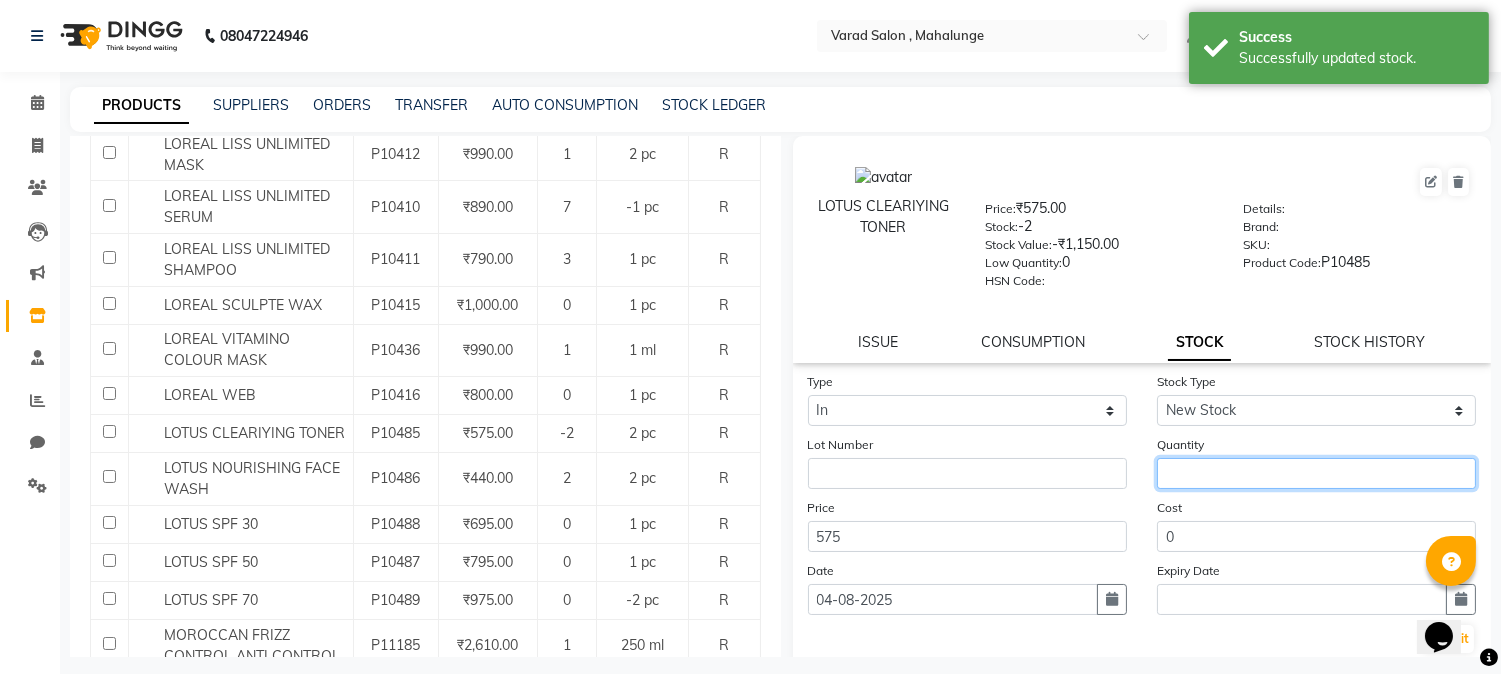 click 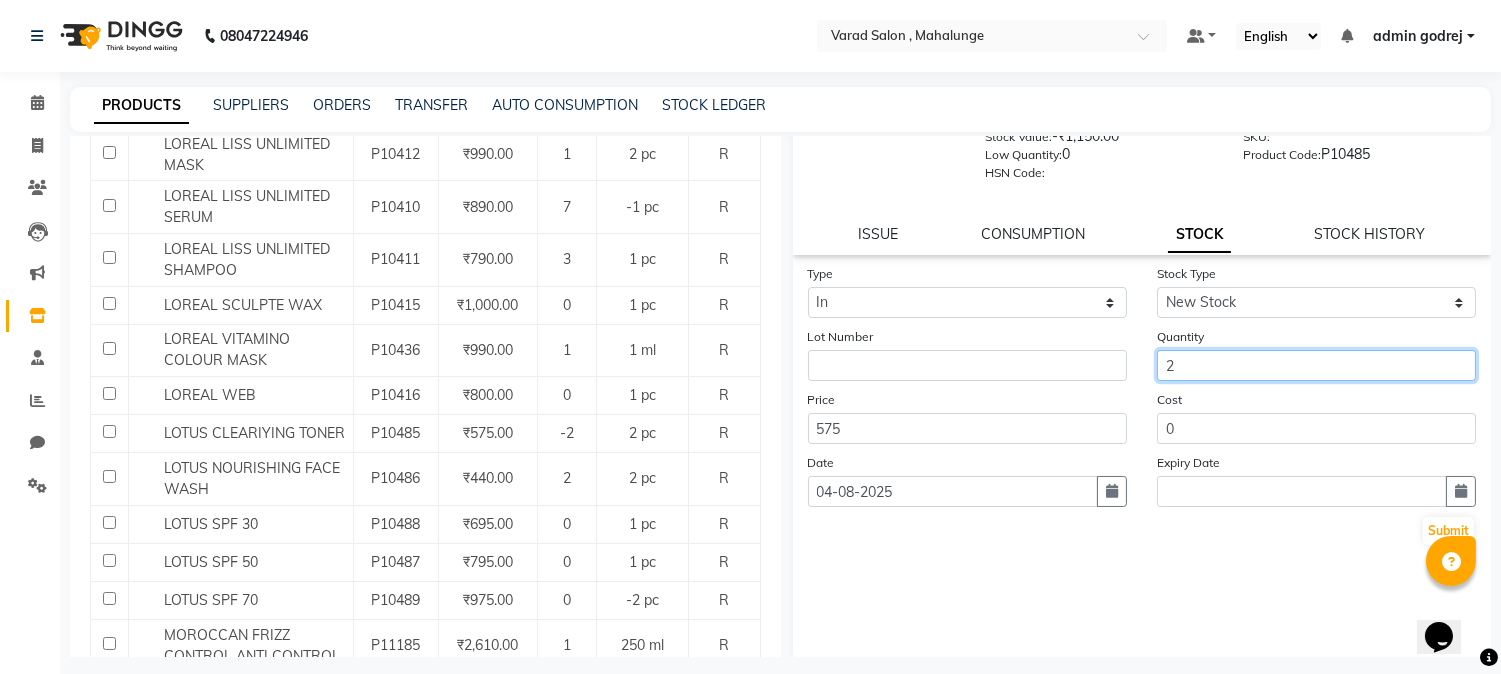 scroll, scrollTop: 114, scrollLeft: 0, axis: vertical 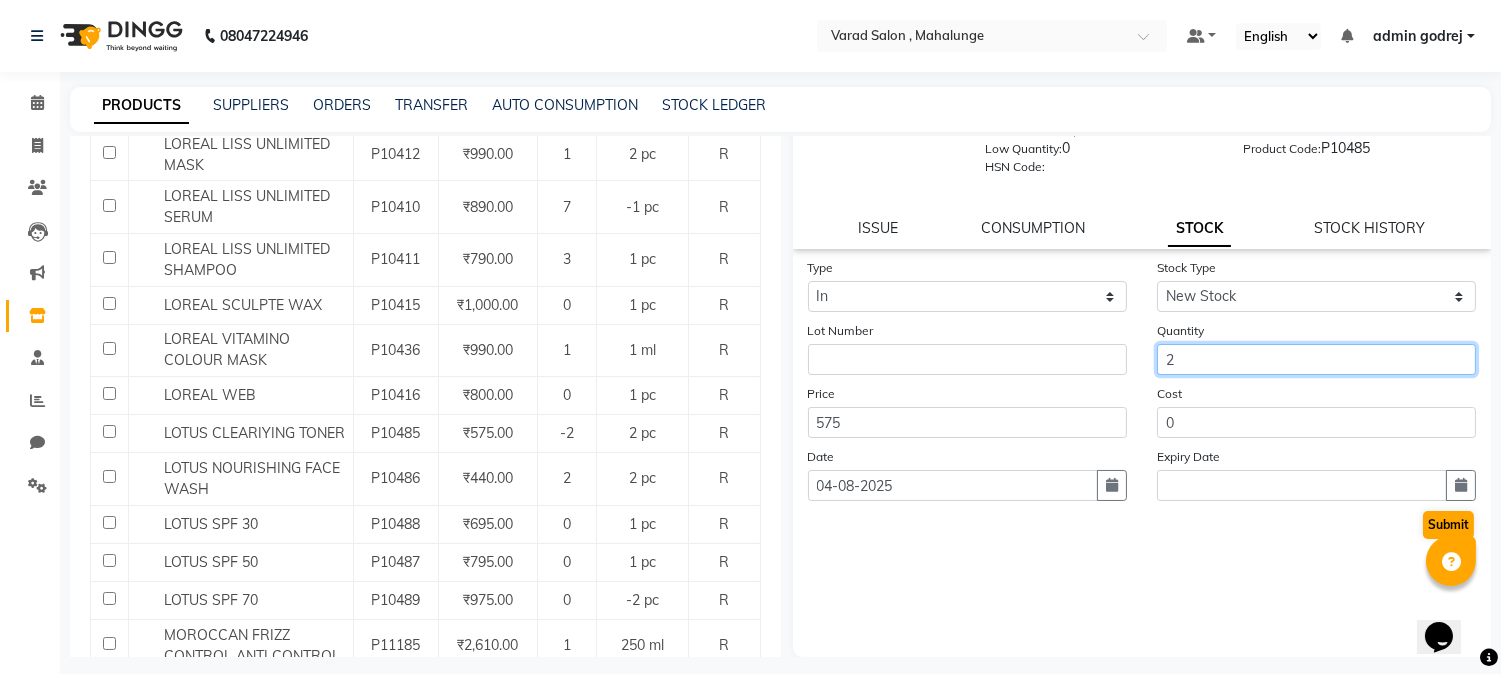 type on "2" 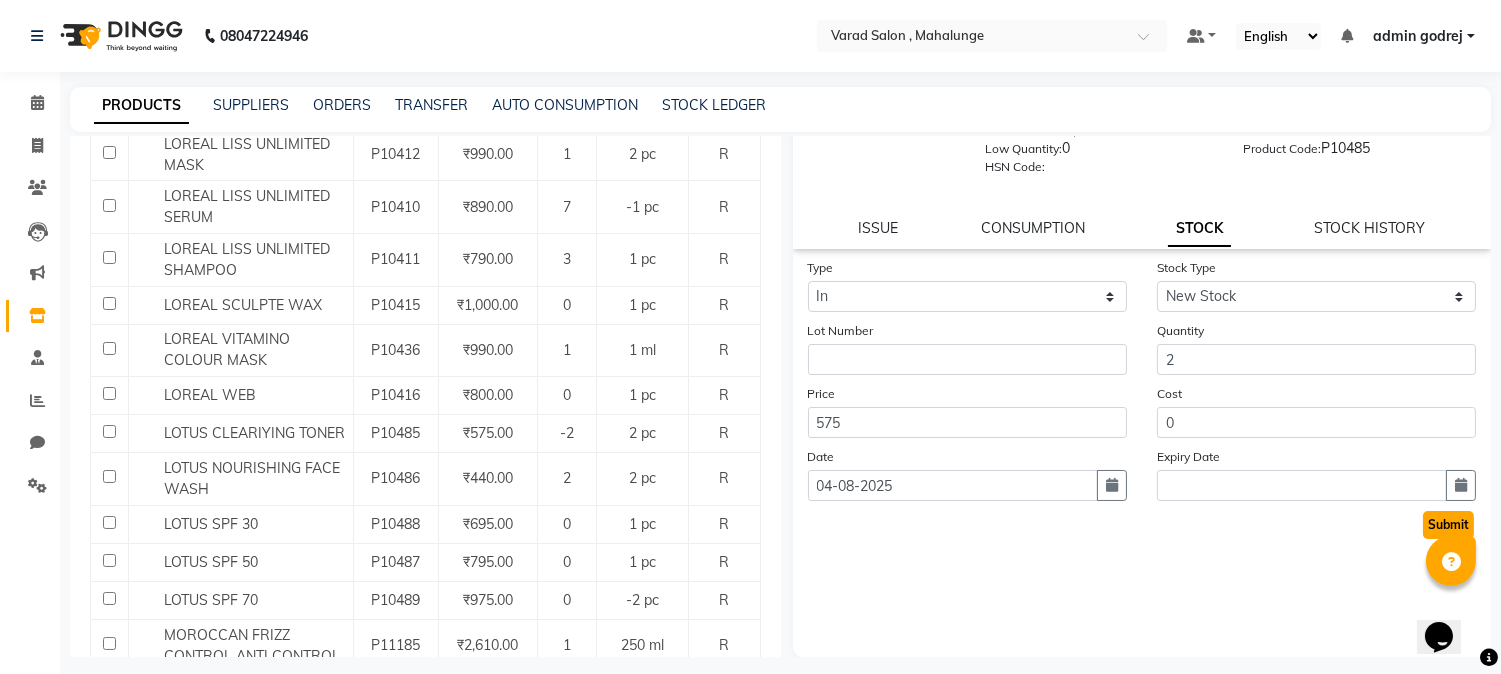 click on "Submit" 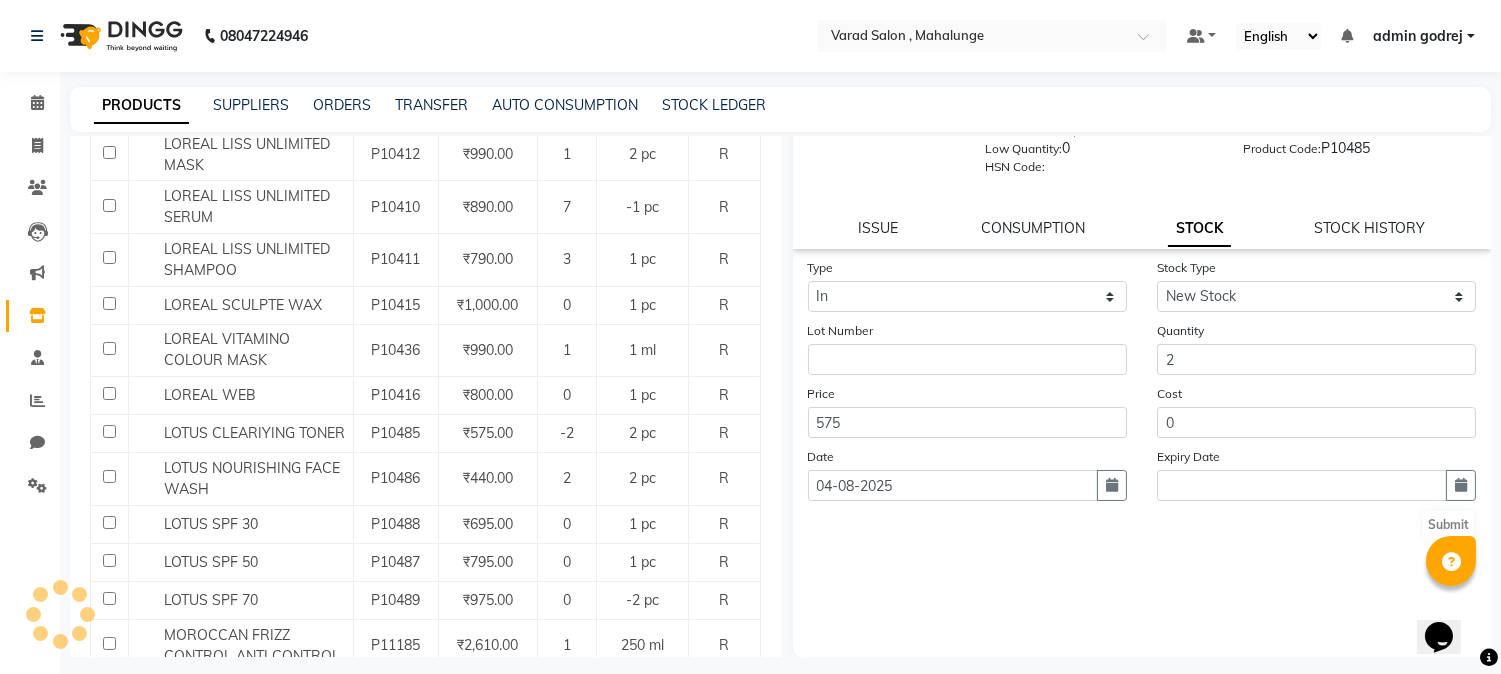 scroll, scrollTop: 0, scrollLeft: 0, axis: both 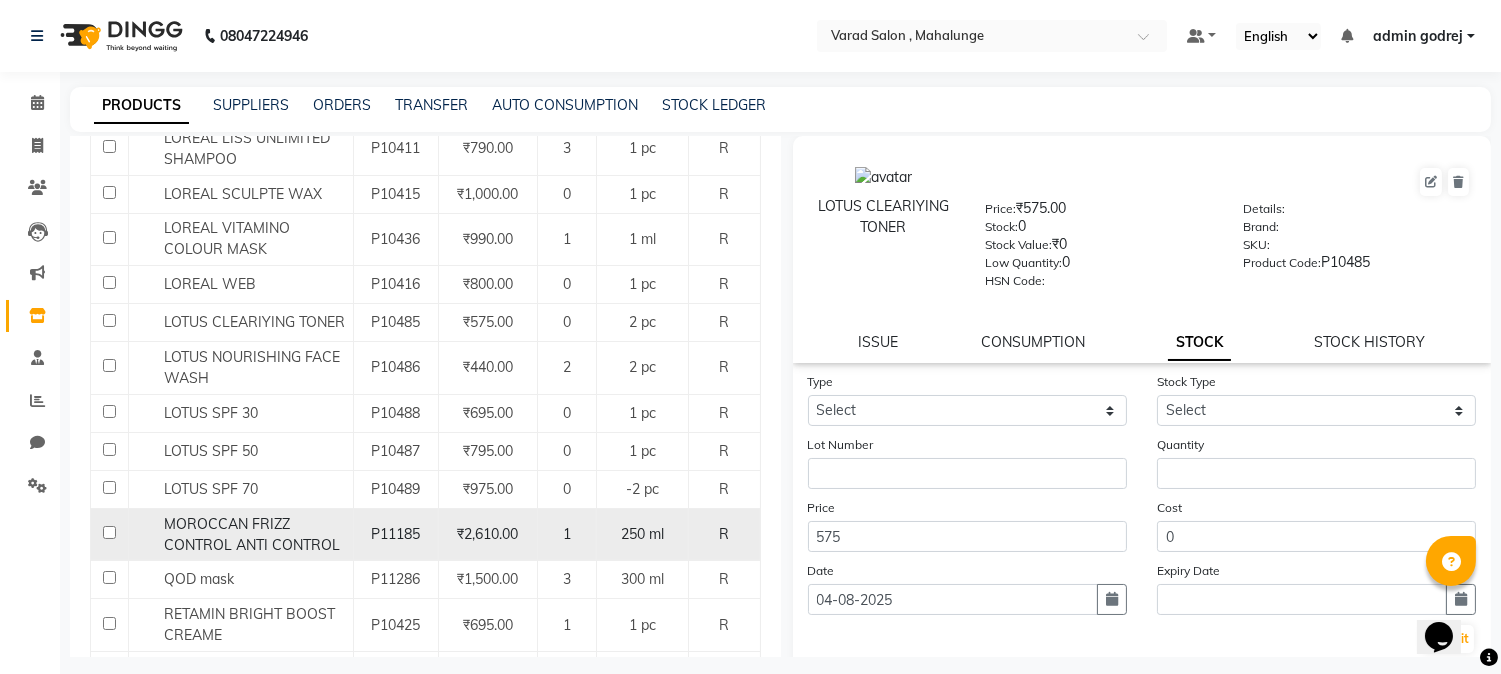 click 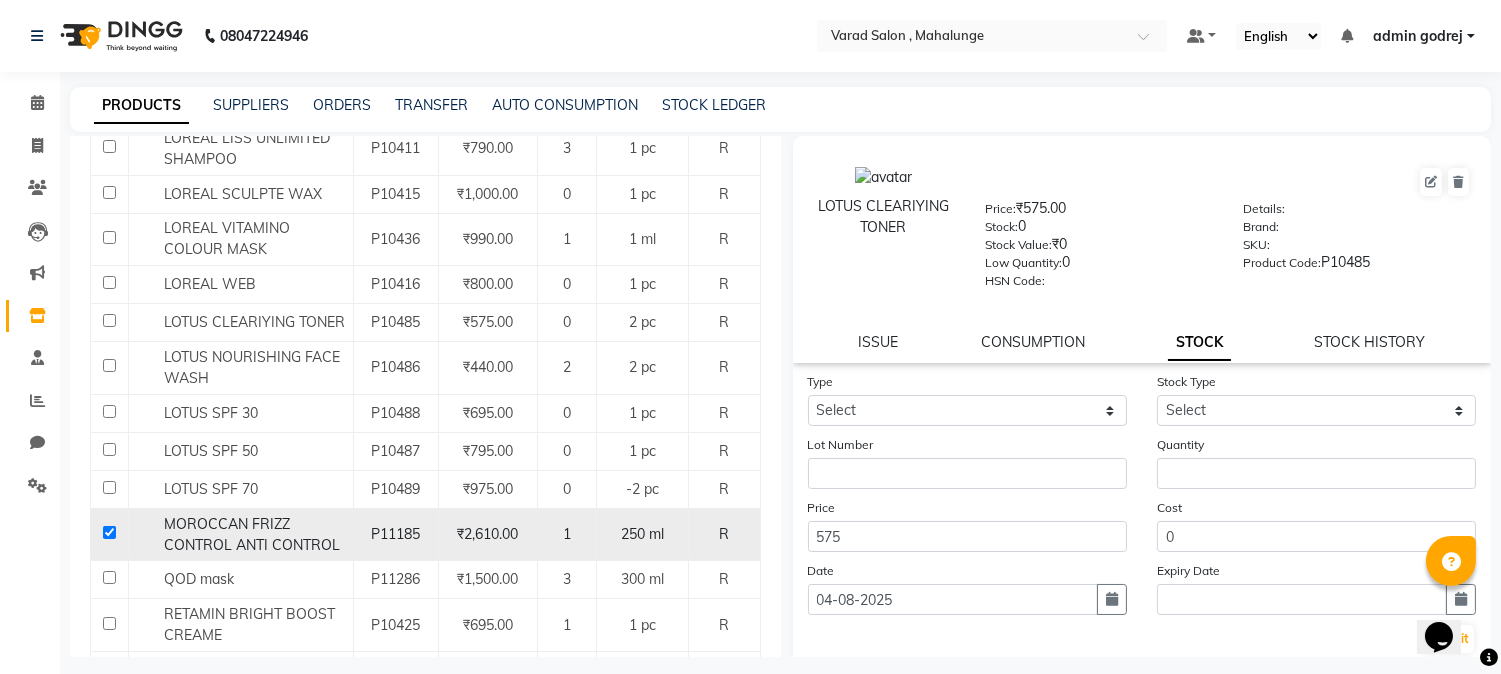 checkbox on "true" 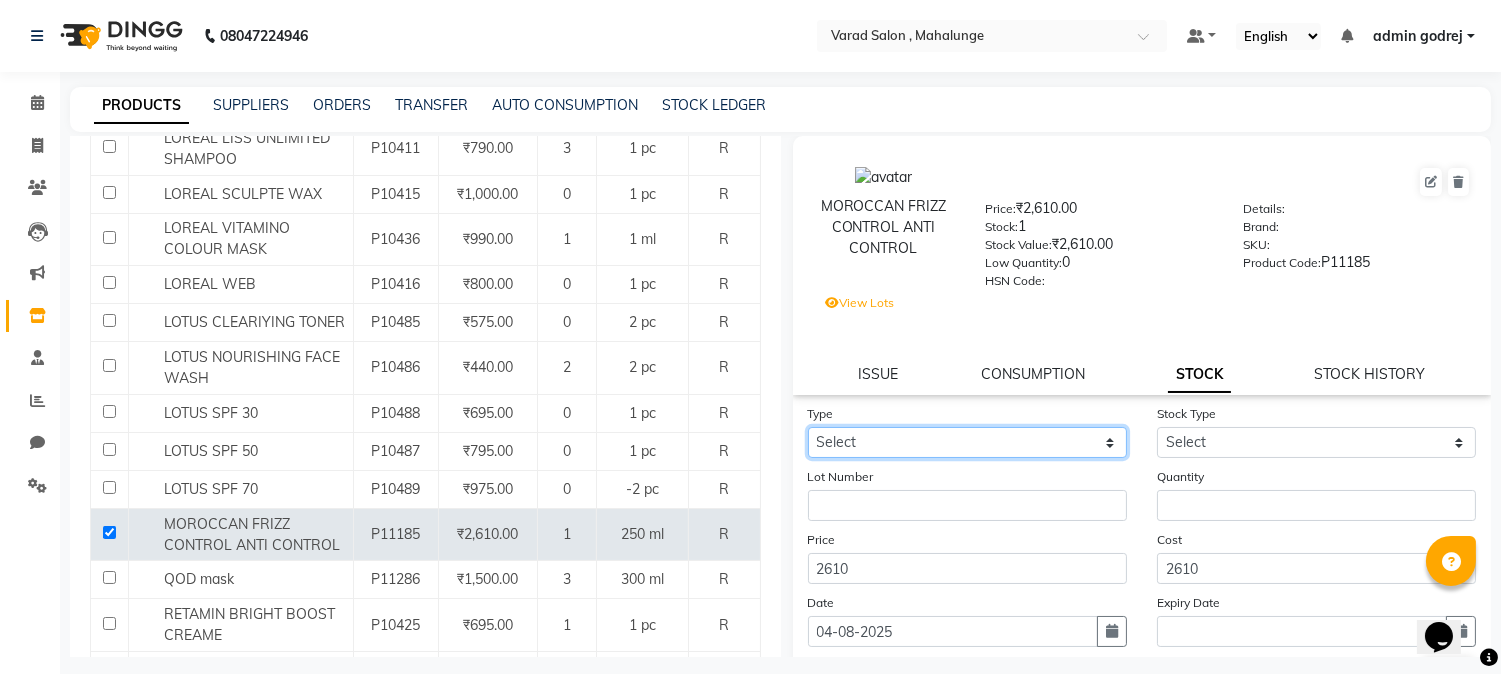 click on "Select In Out" 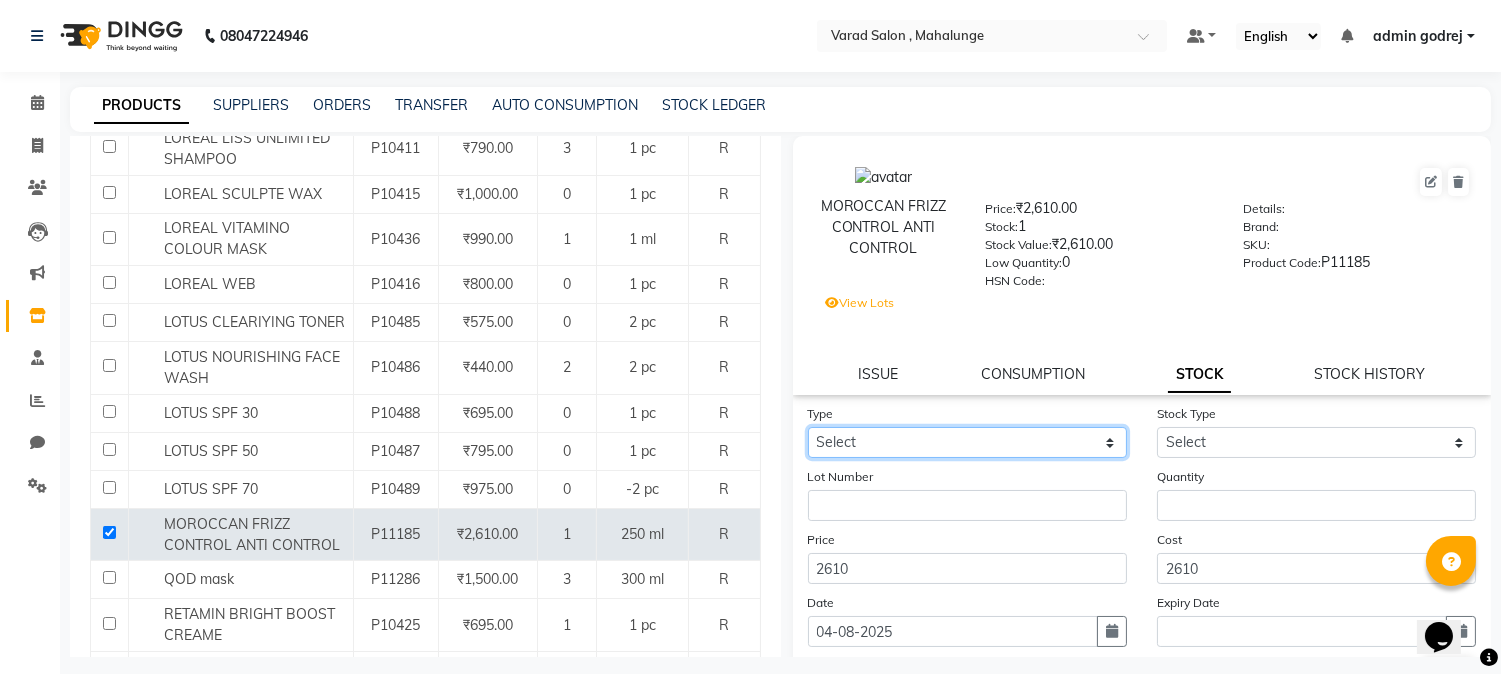select on "out" 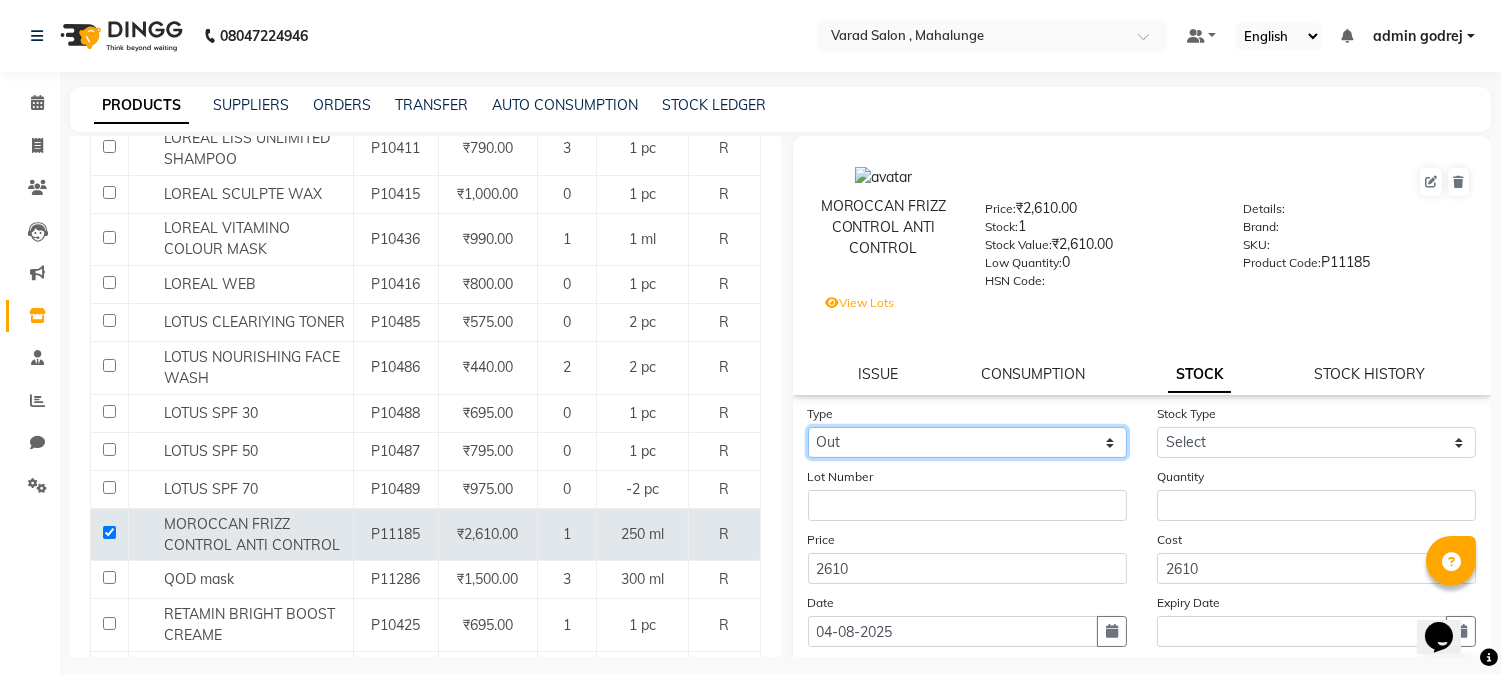 click on "Select In Out" 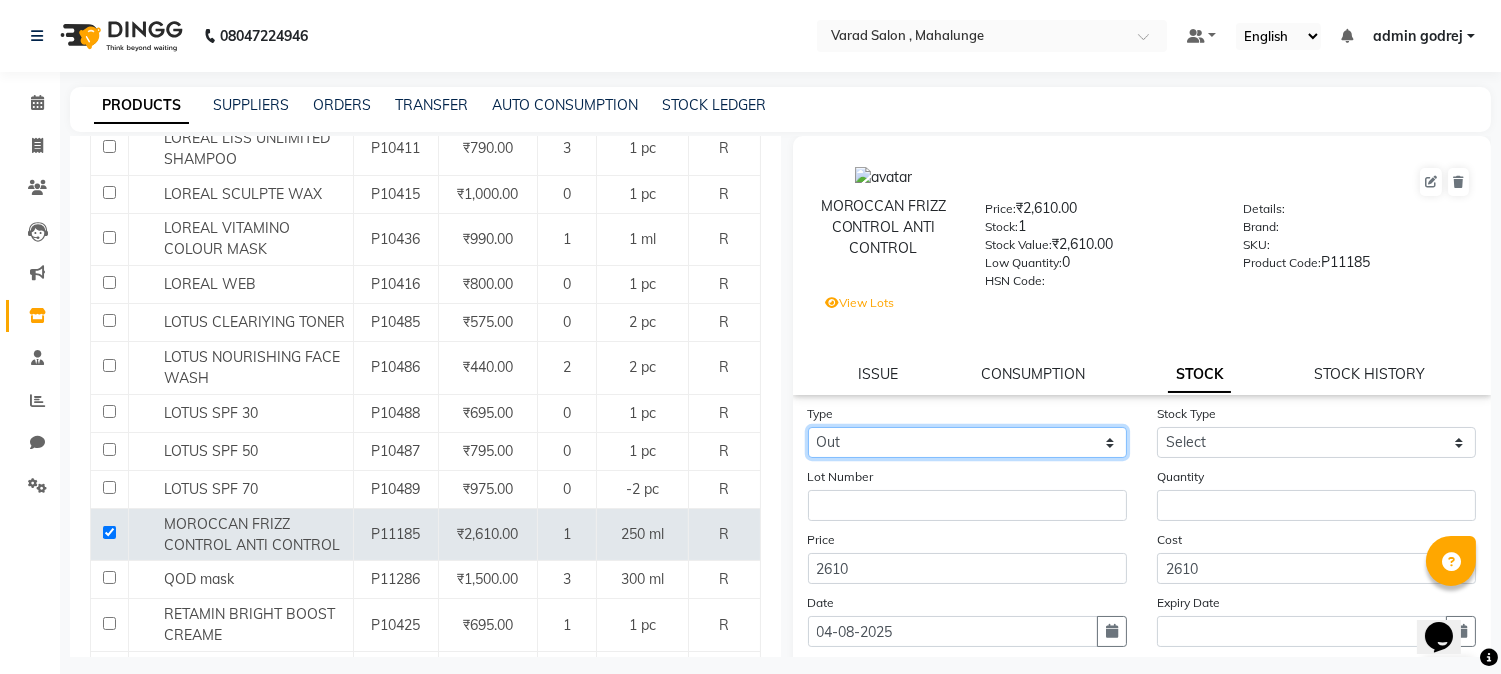 select 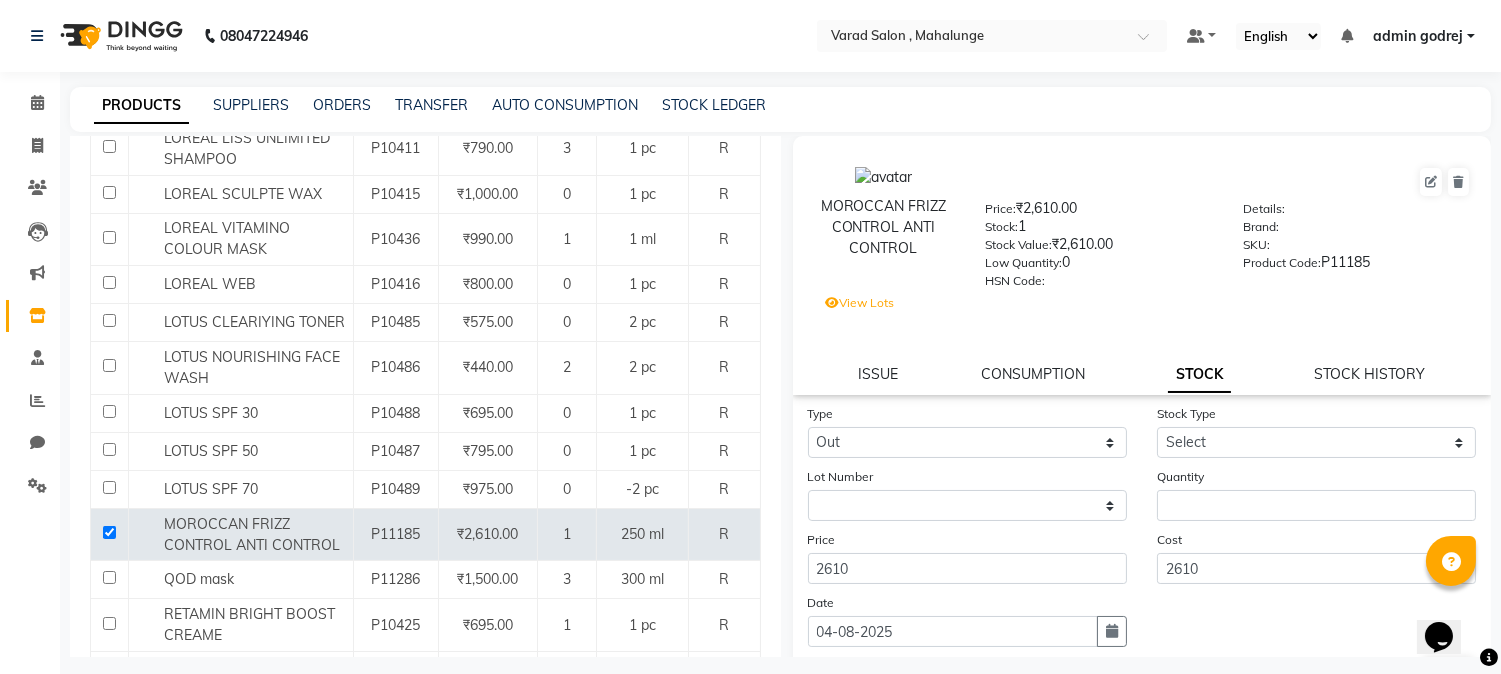 click on "Stock Type" 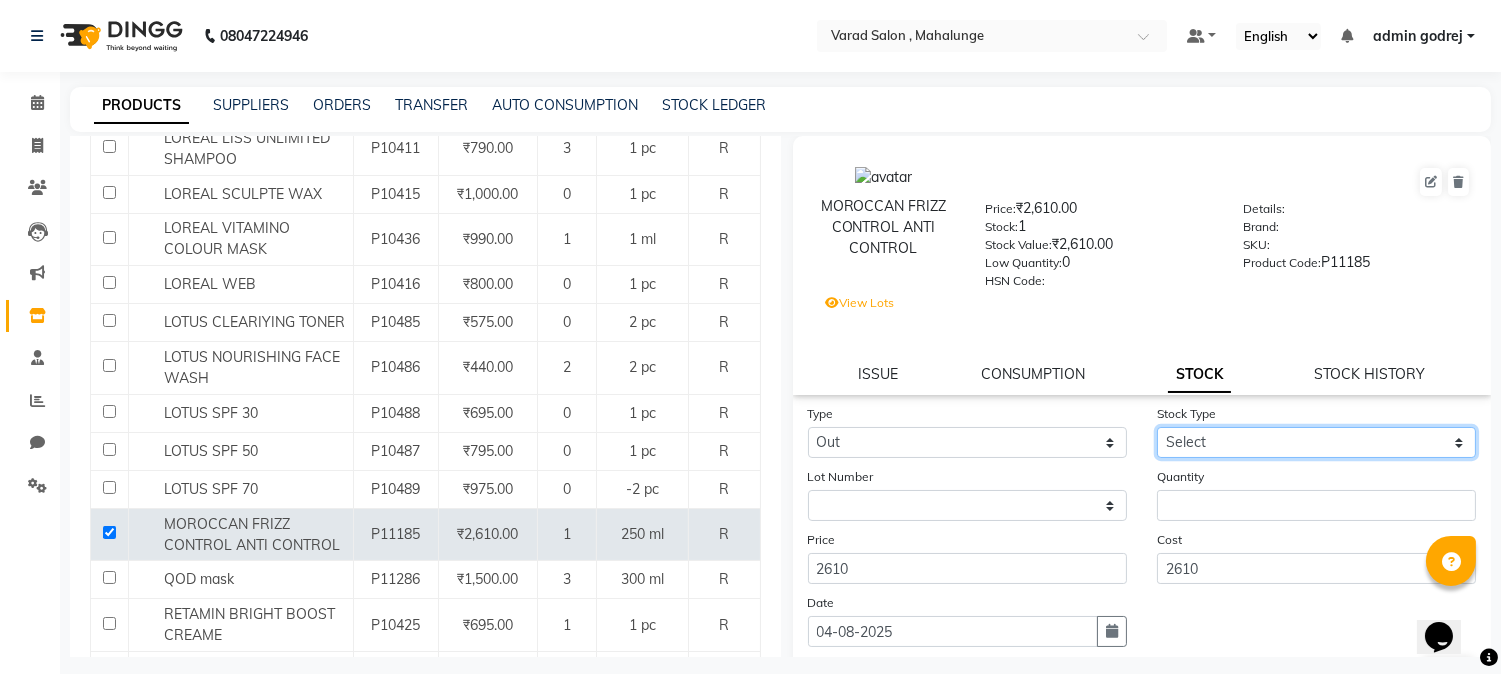 click on "Select Internal Use Damaged Expired Adjustment Return Other" 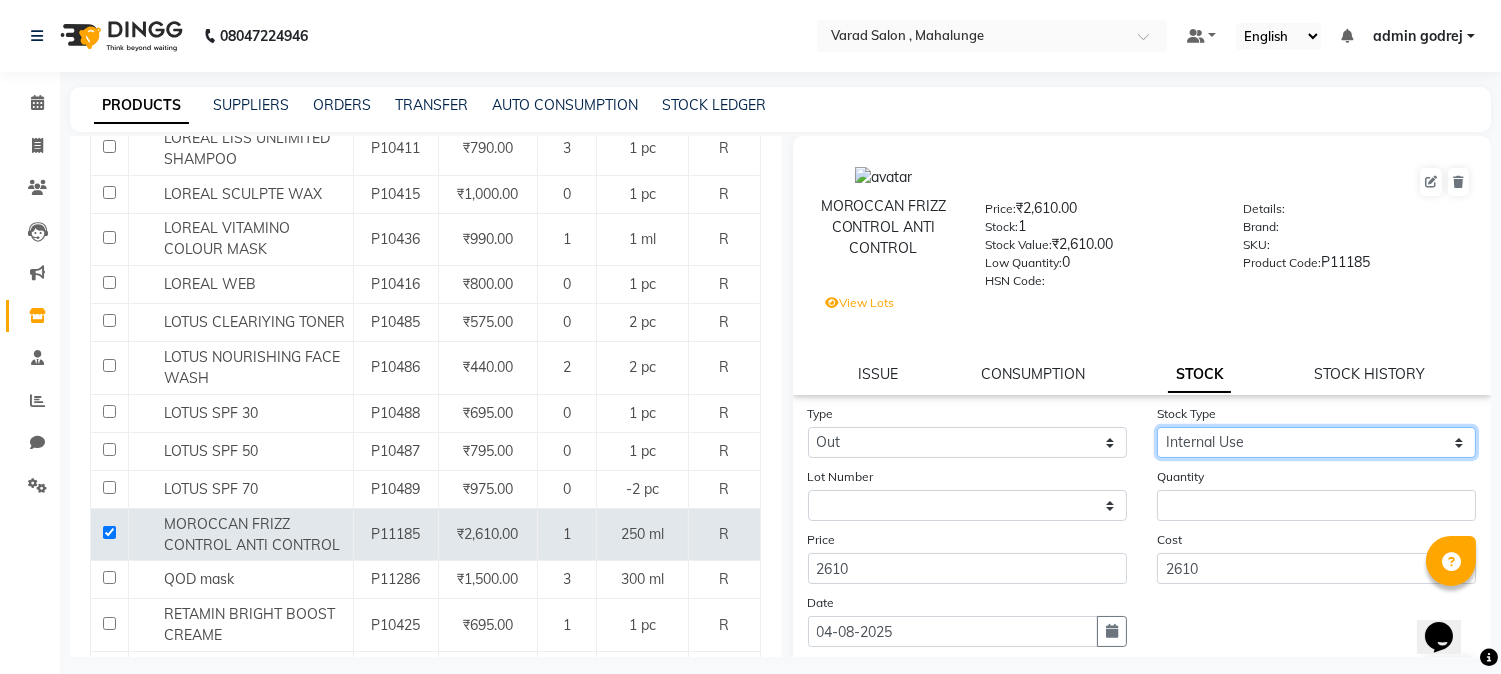 click on "Select Internal Use Damaged Expired Adjustment Return Other" 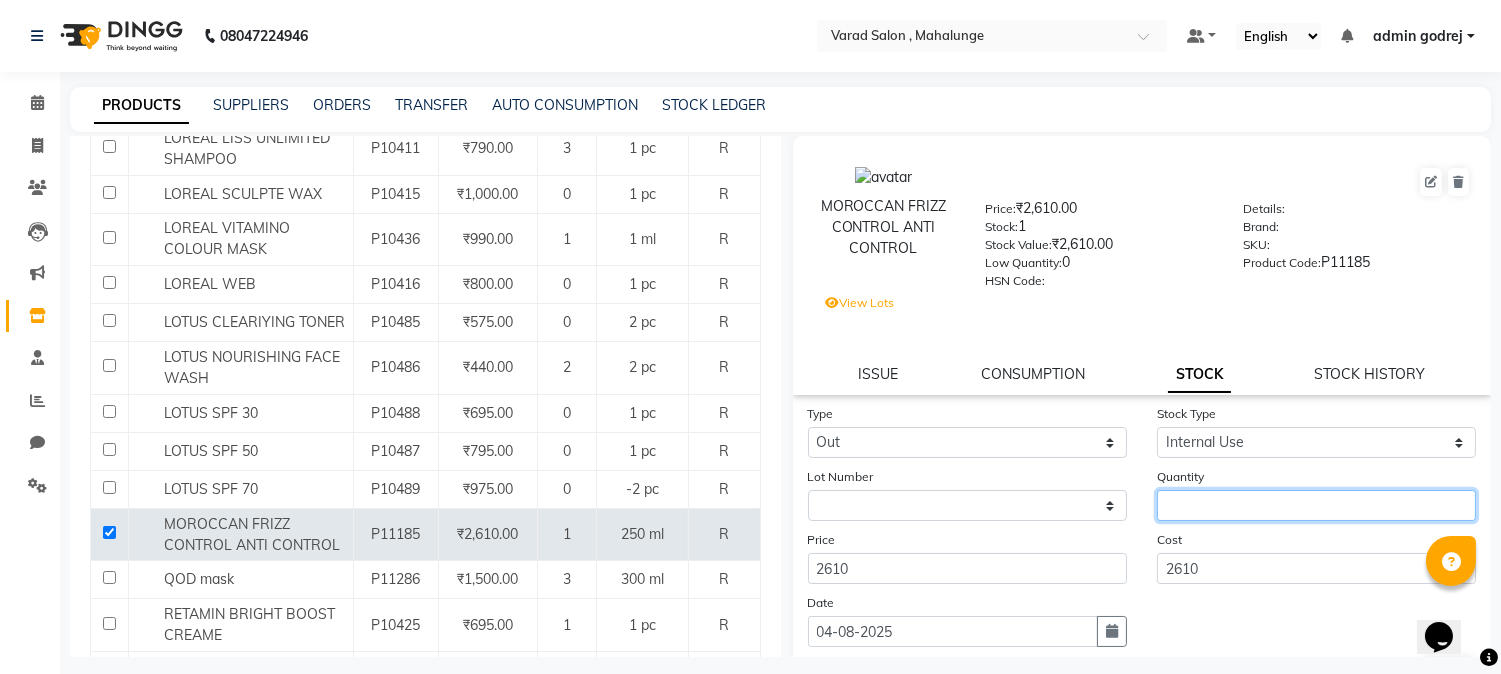 click 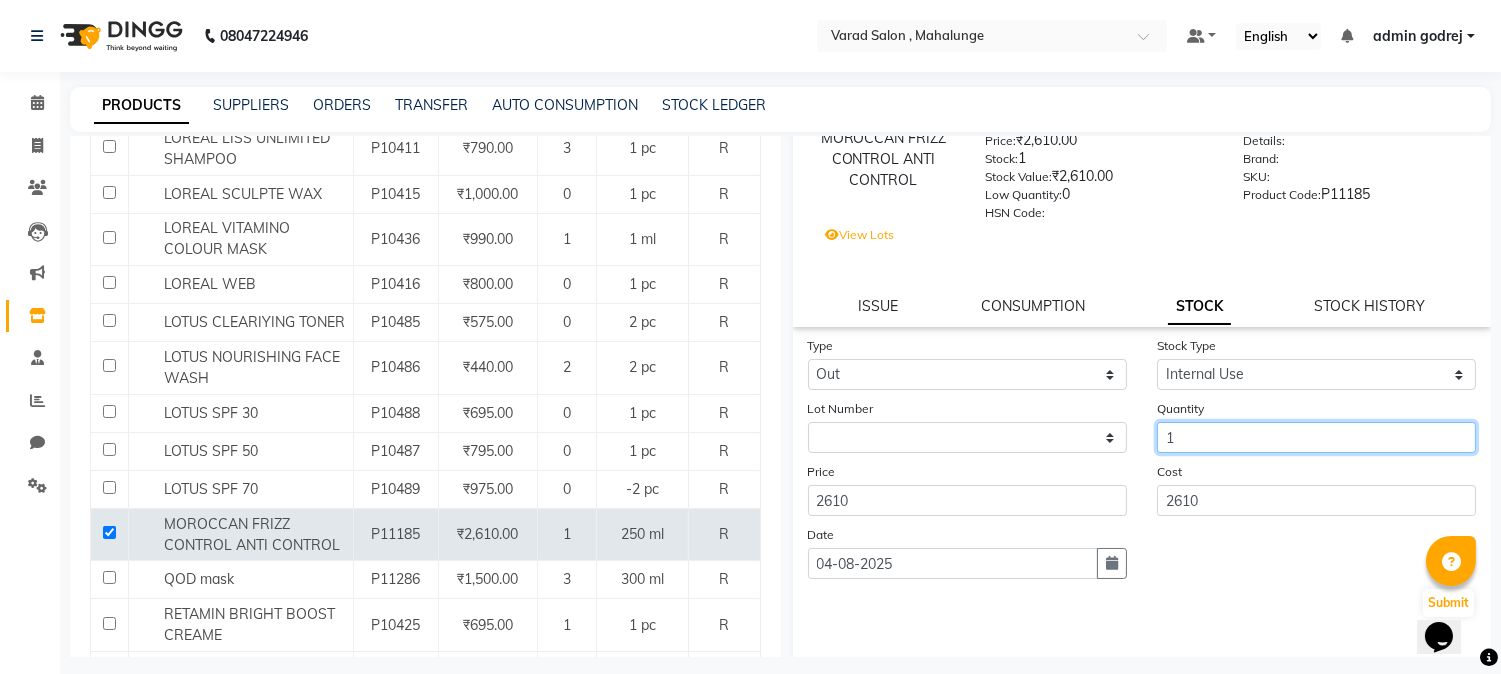 scroll, scrollTop: 146, scrollLeft: 0, axis: vertical 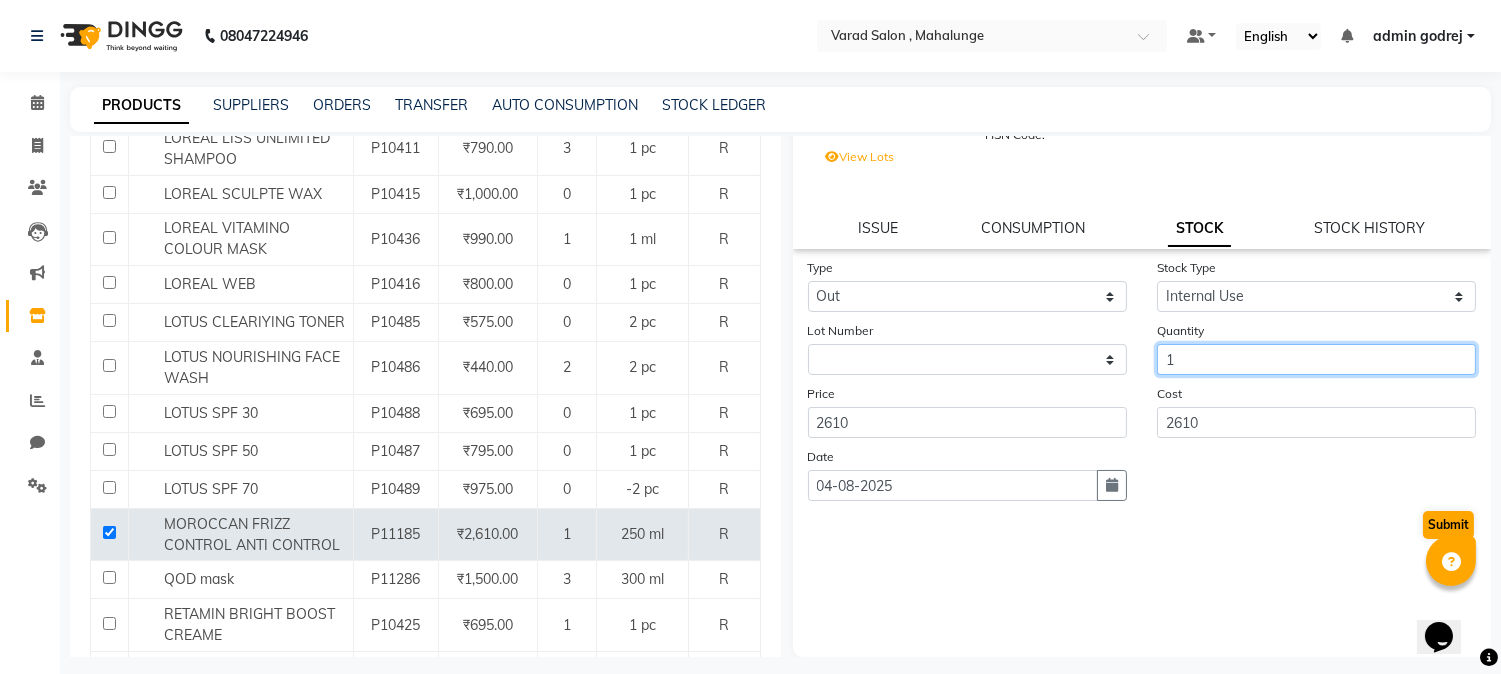 type on "1" 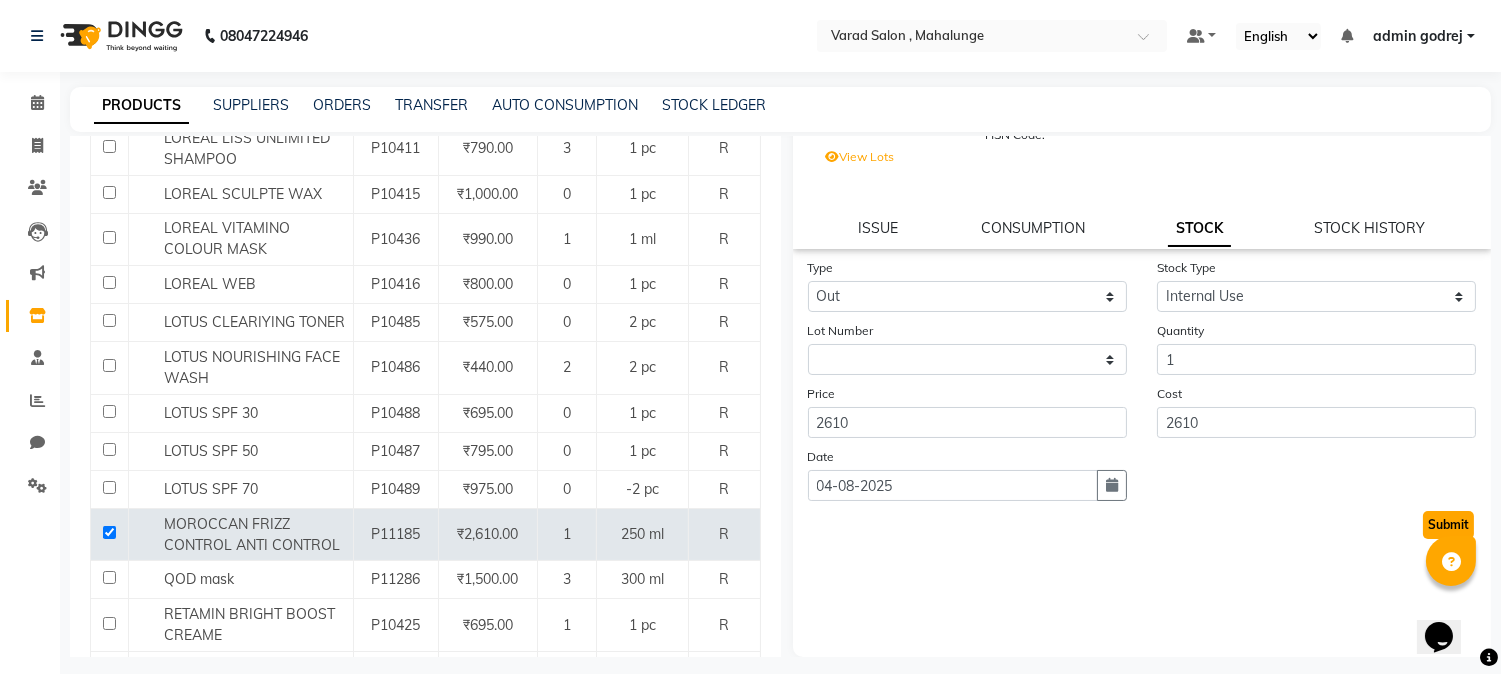 click on "Submit" 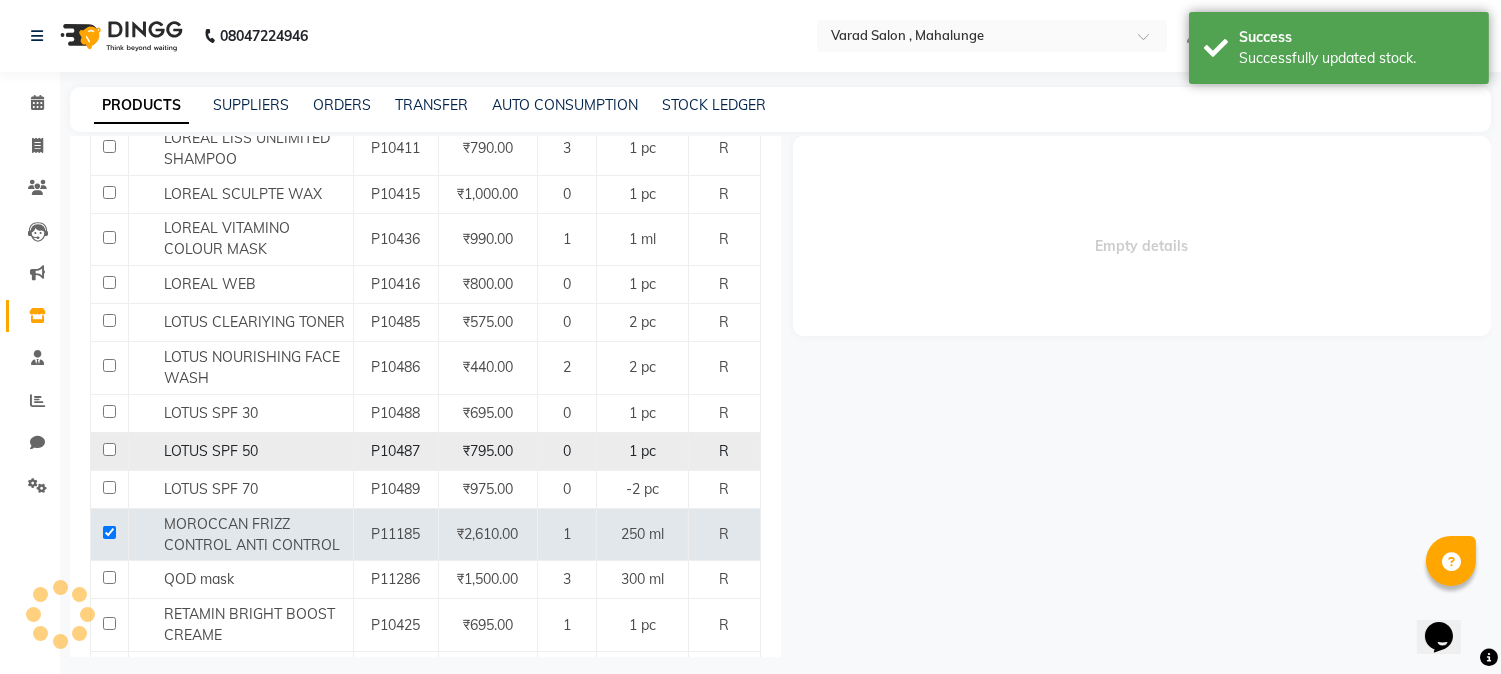 scroll, scrollTop: 0, scrollLeft: 0, axis: both 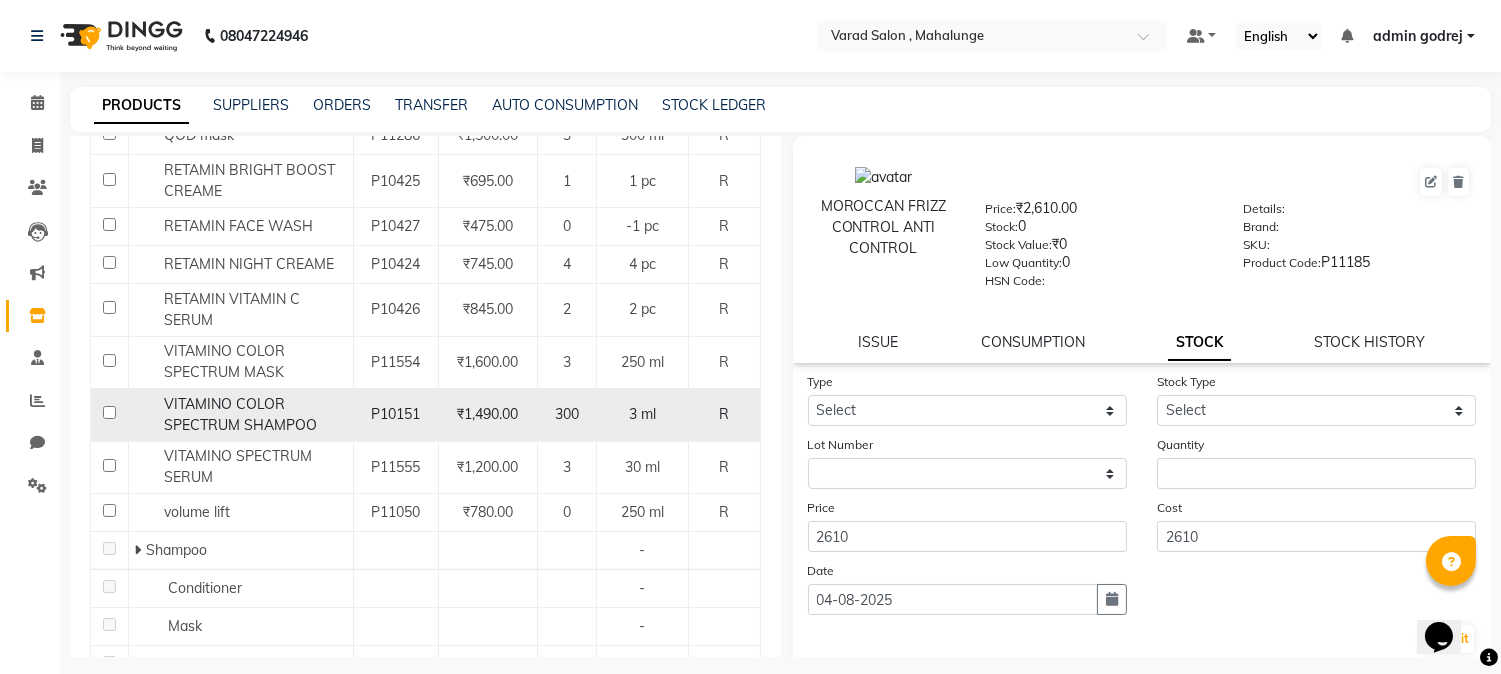 click 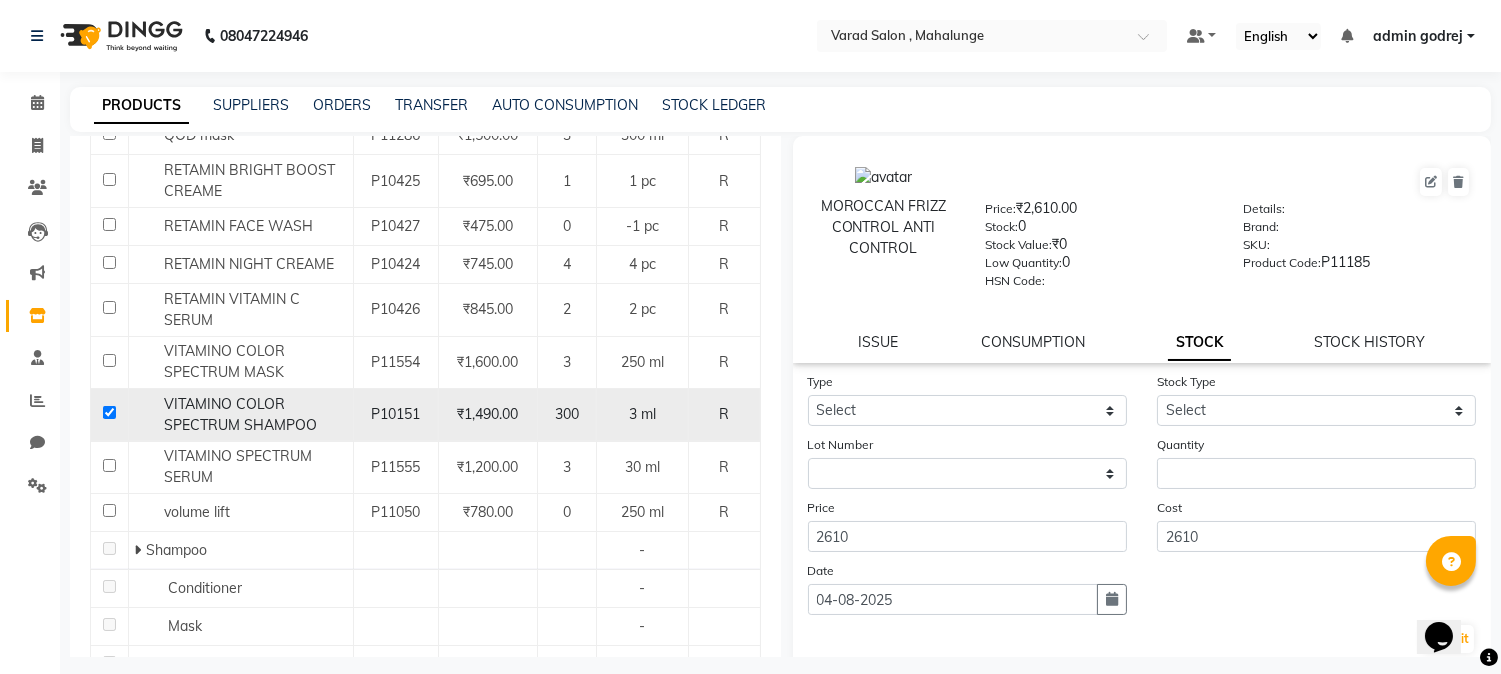 checkbox on "true" 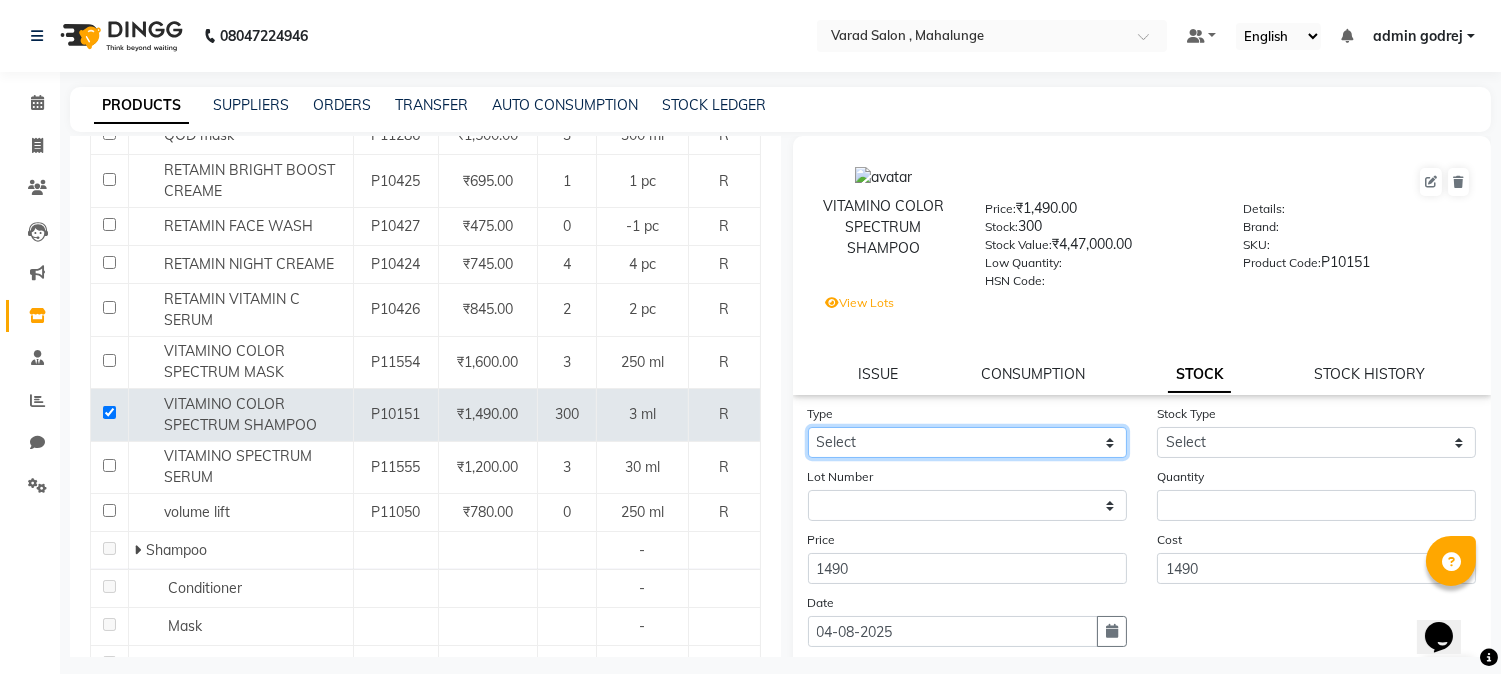 click on "Select In Out" 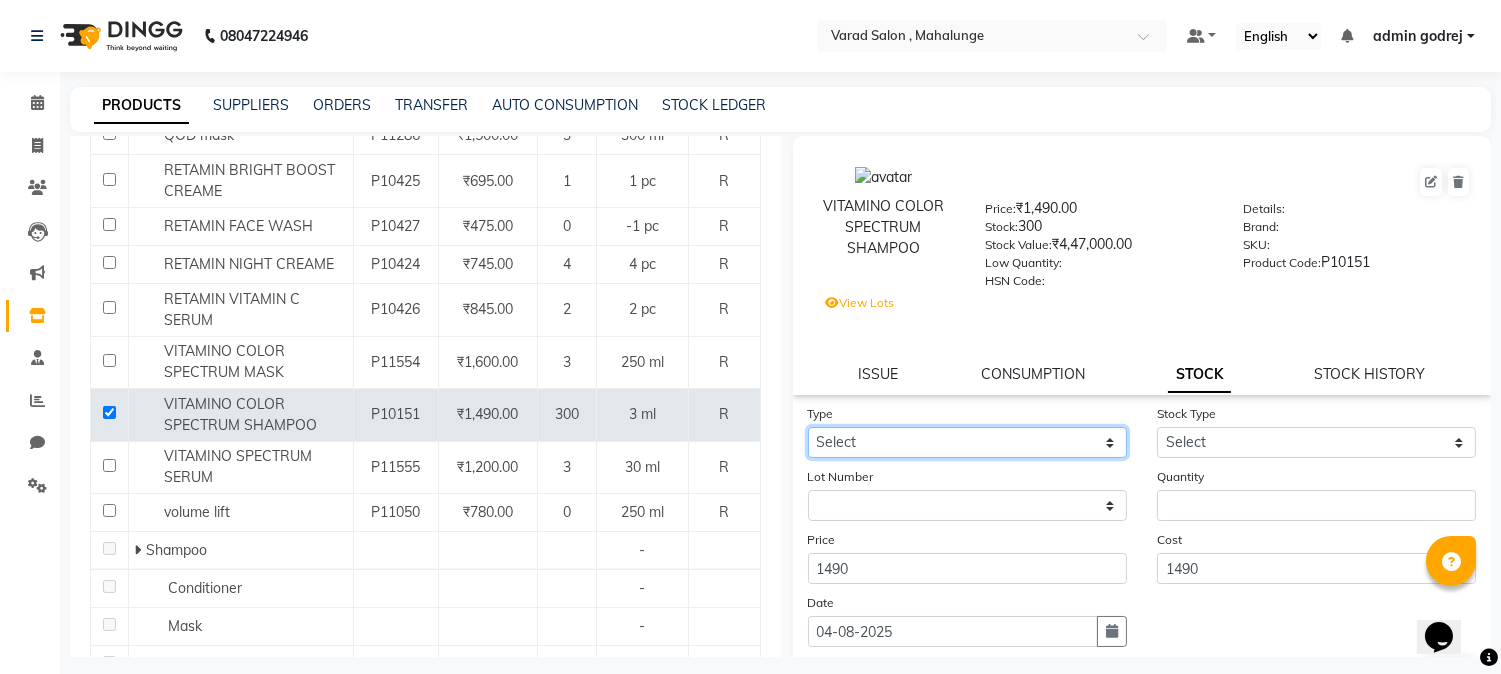 select on "out" 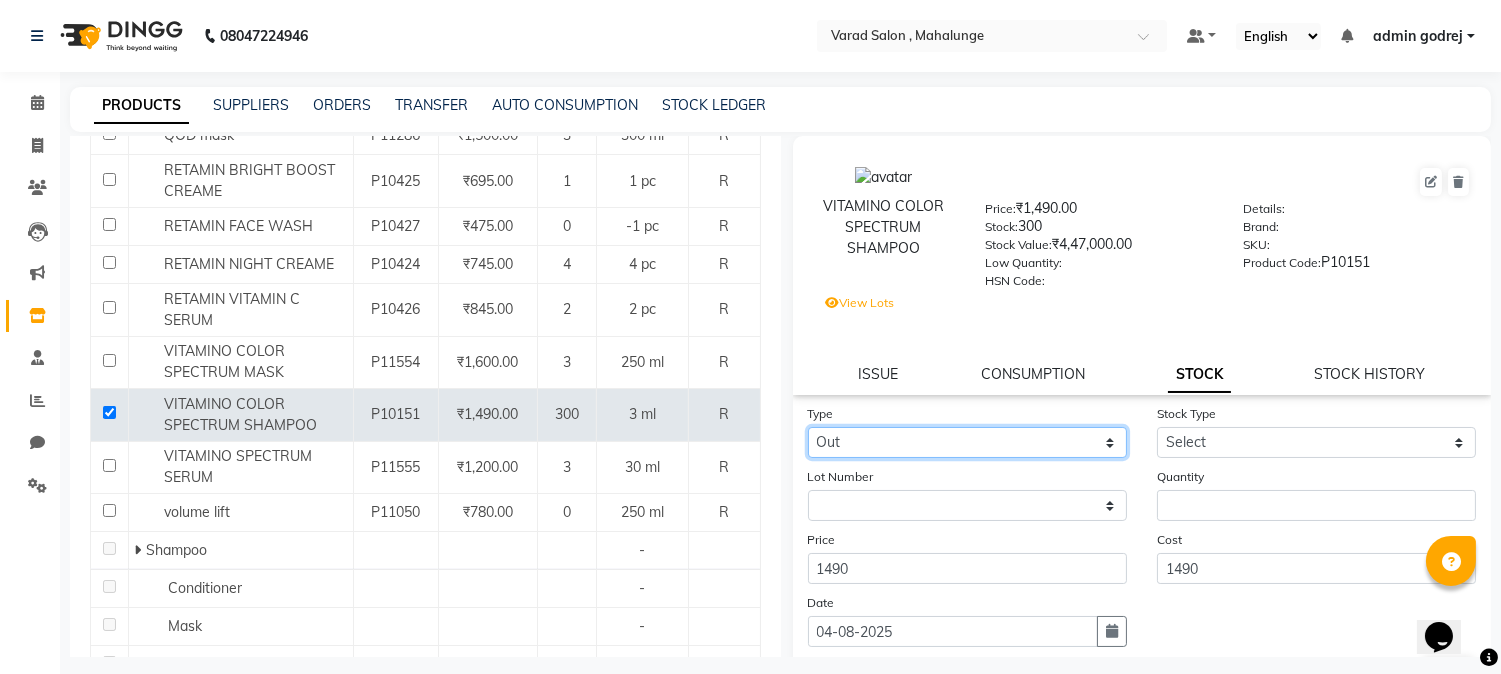 click on "Select In Out" 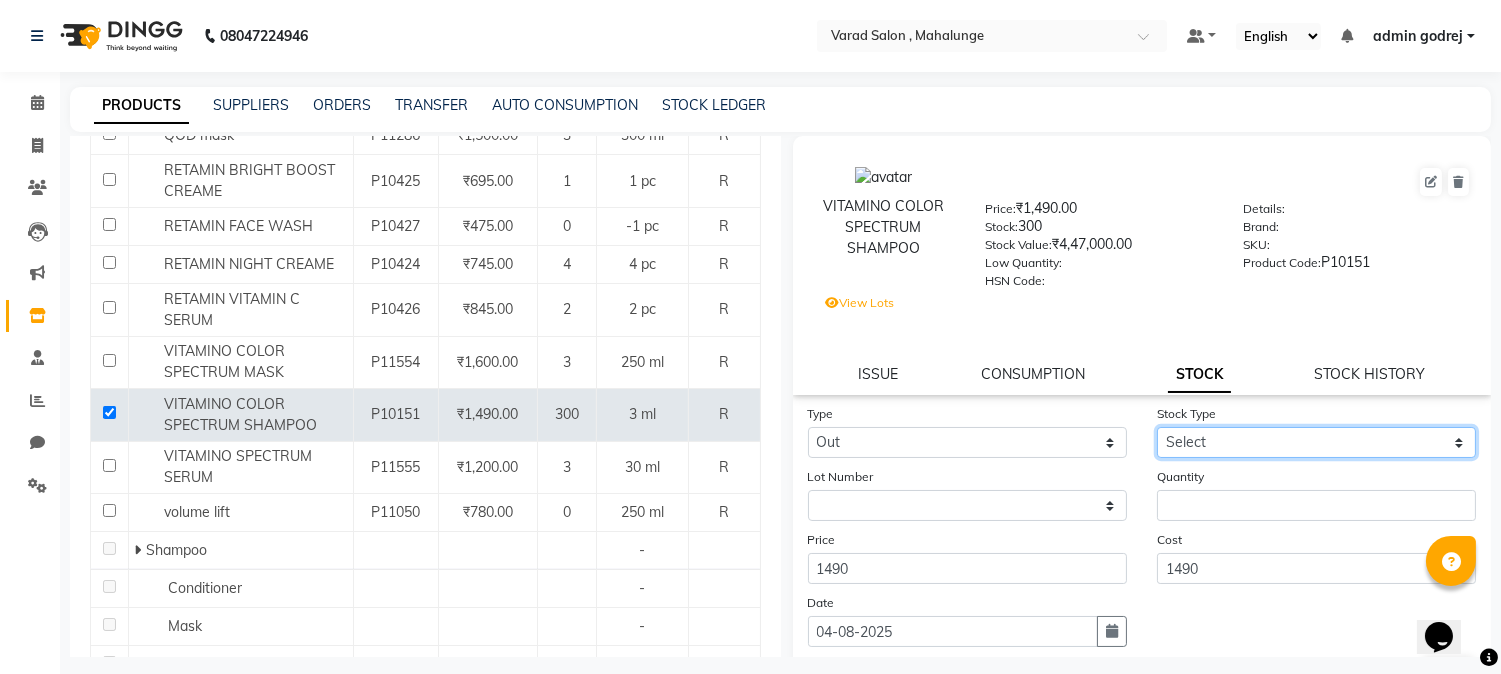 click on "Select Internal Use Damaged Expired Adjustment Return Other" 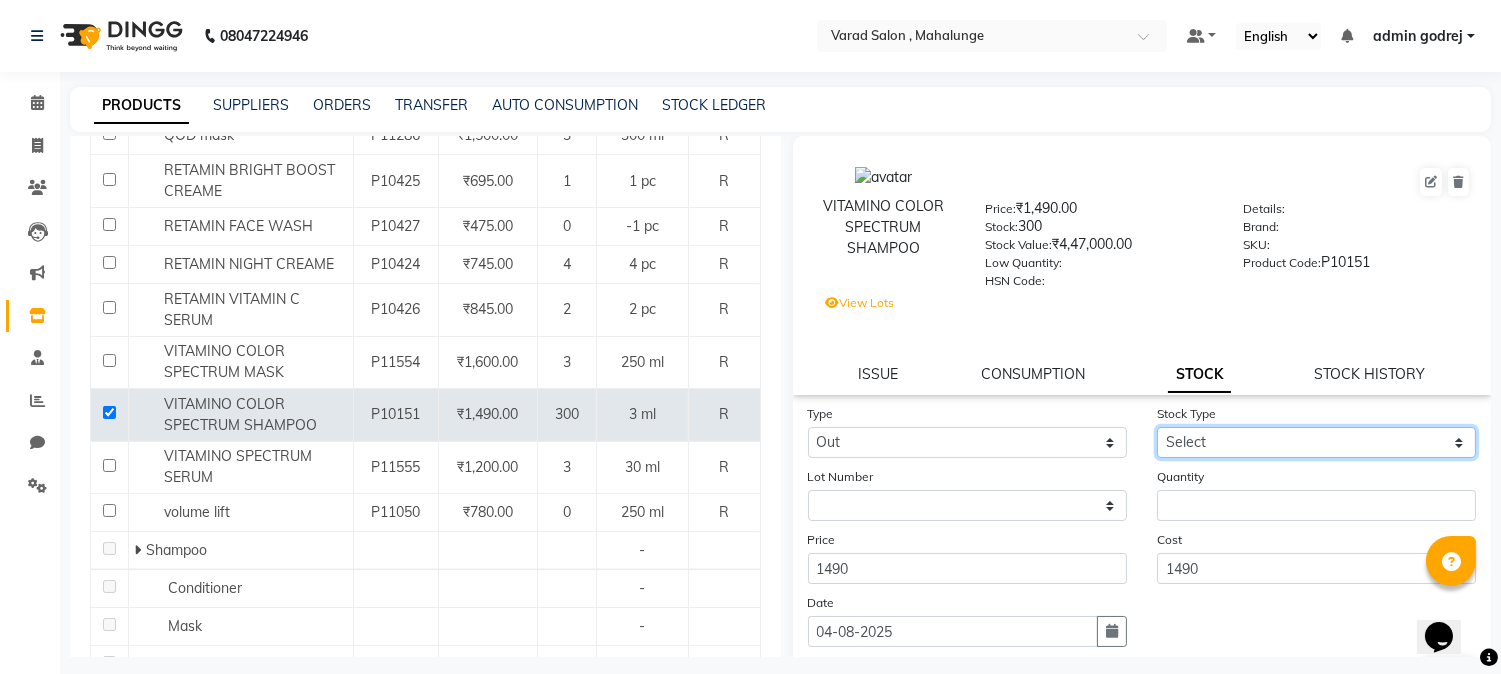 select on "internal use" 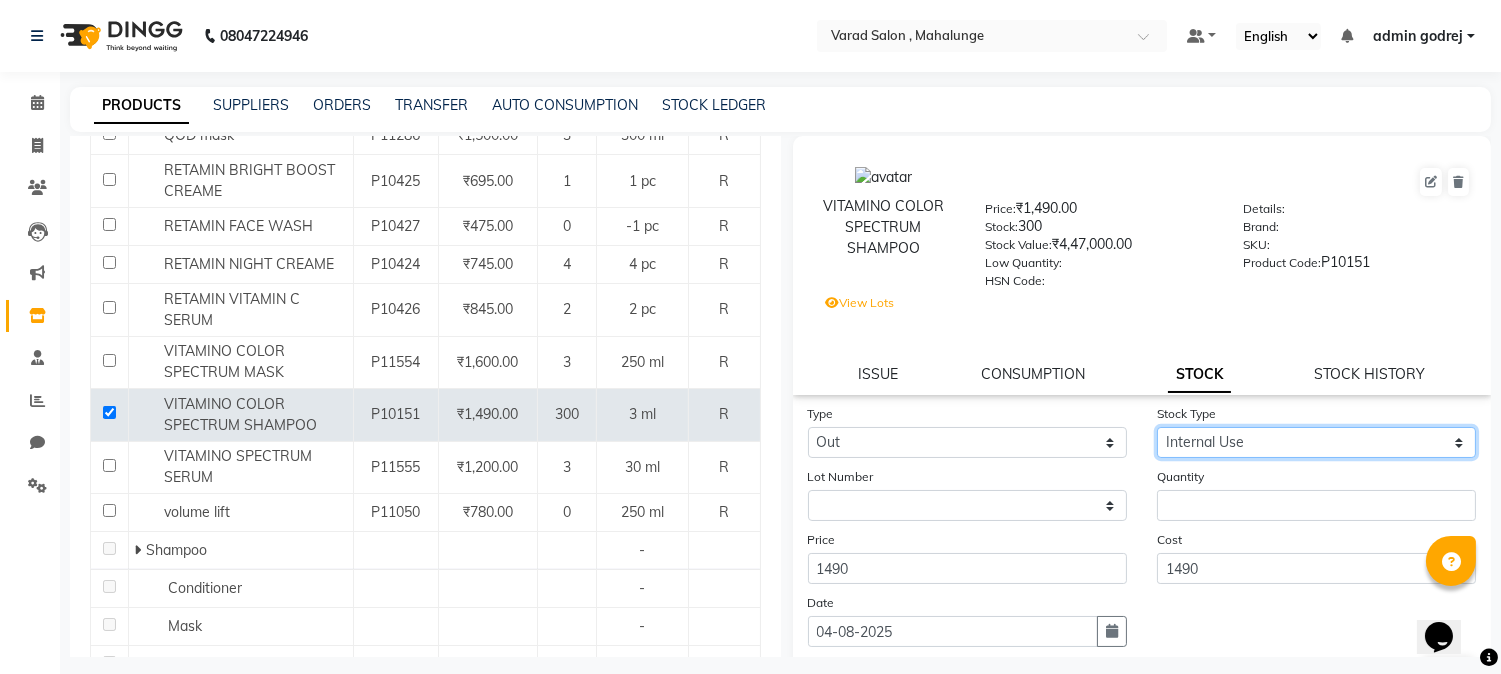 click on "Select Internal Use Damaged Expired Adjustment Return Other" 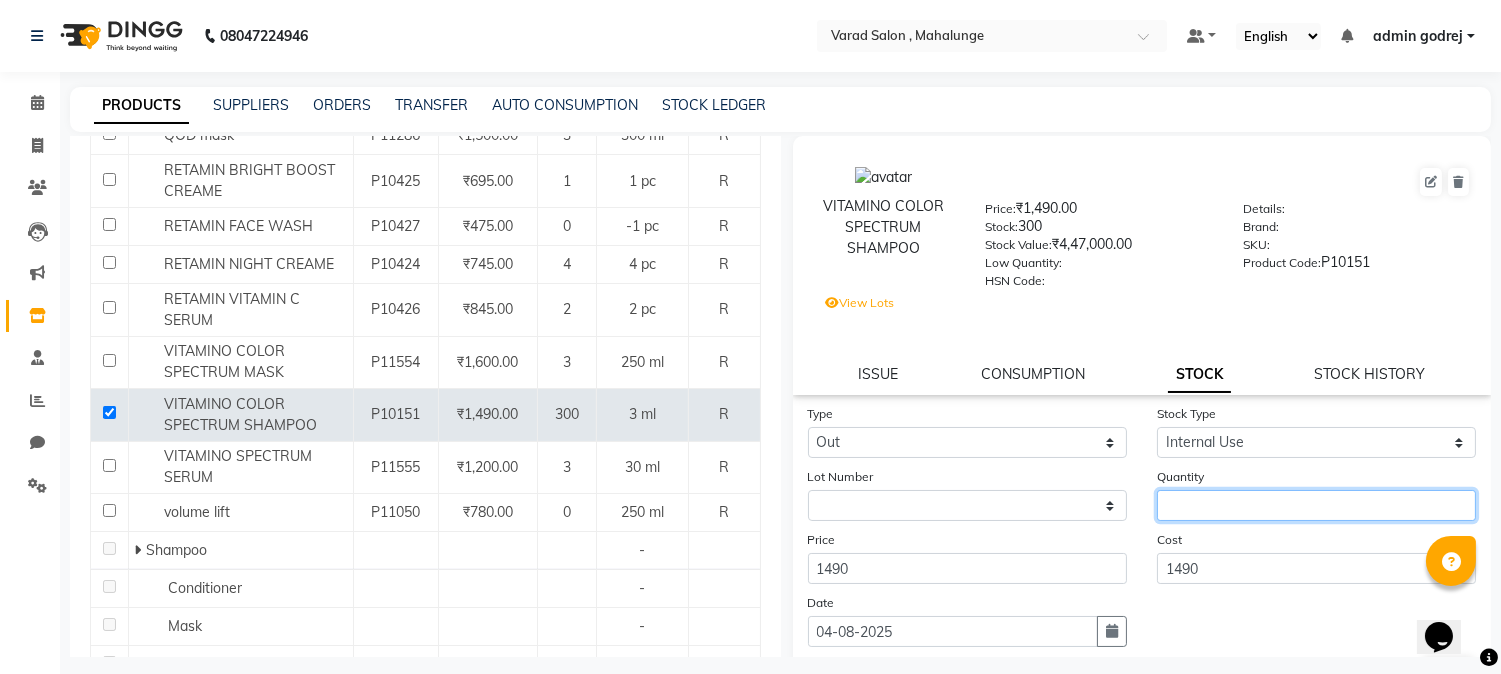 click 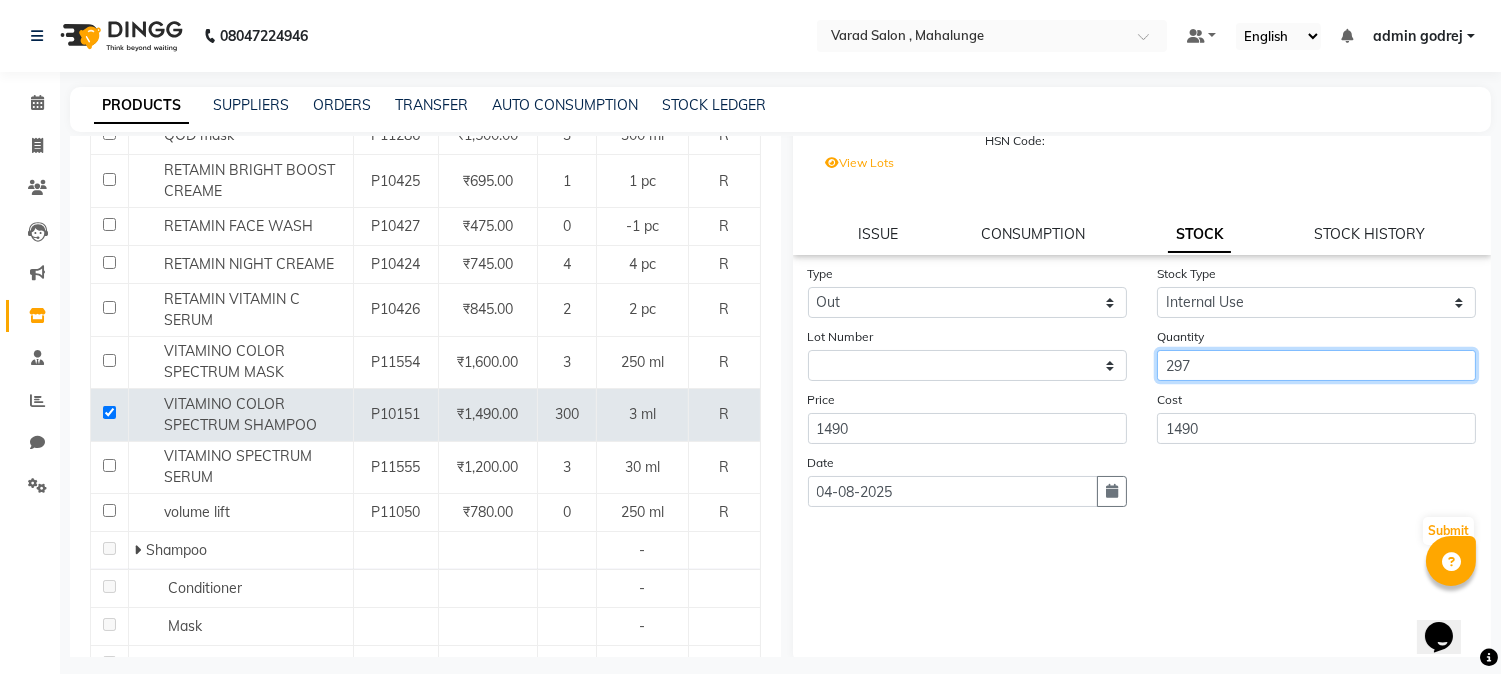 scroll, scrollTop: 146, scrollLeft: 0, axis: vertical 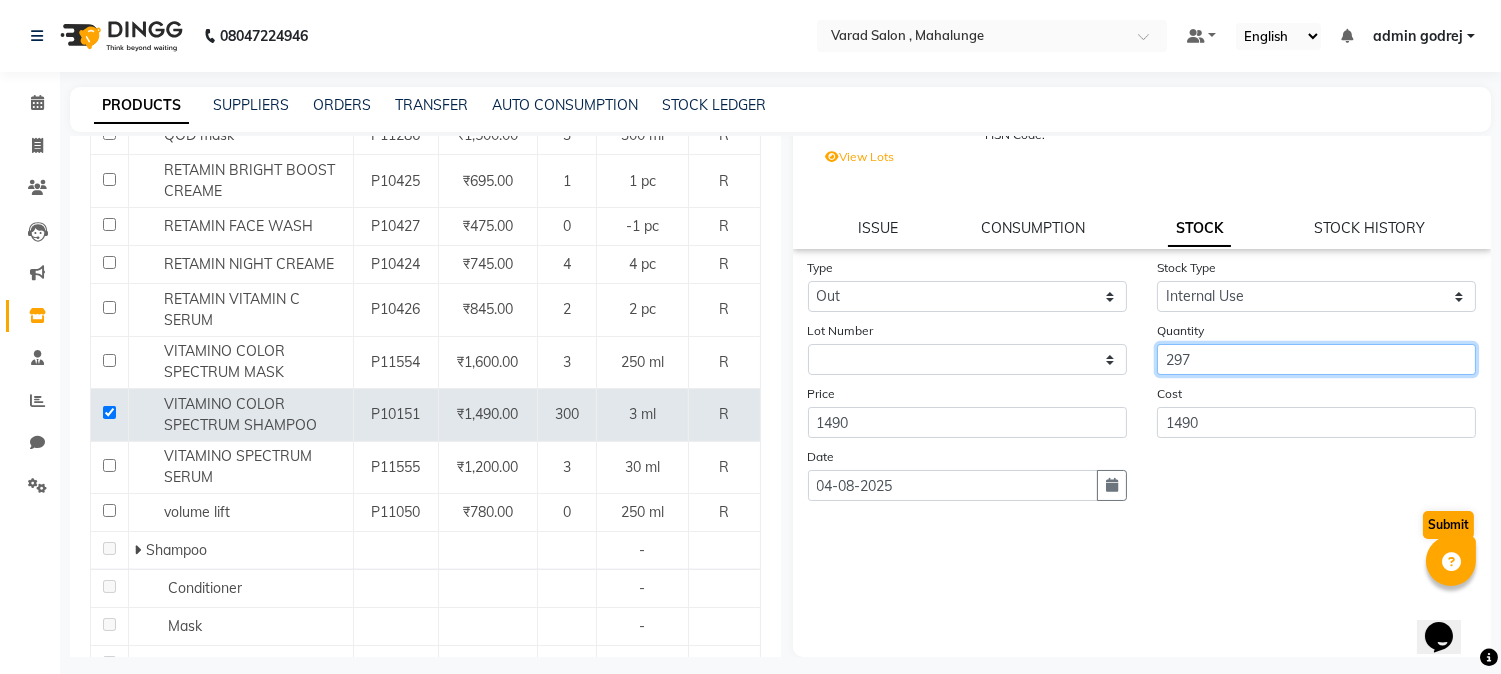 type on "297" 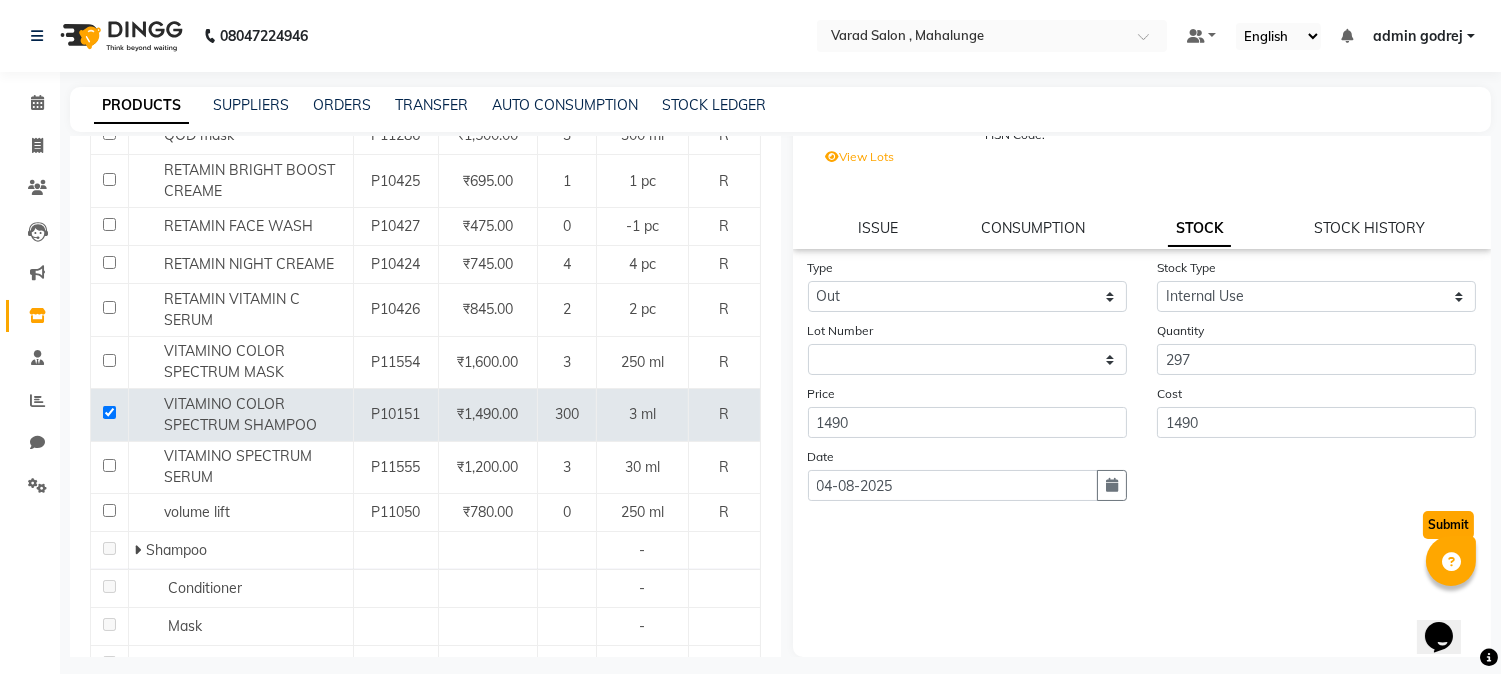 click on "Submit" 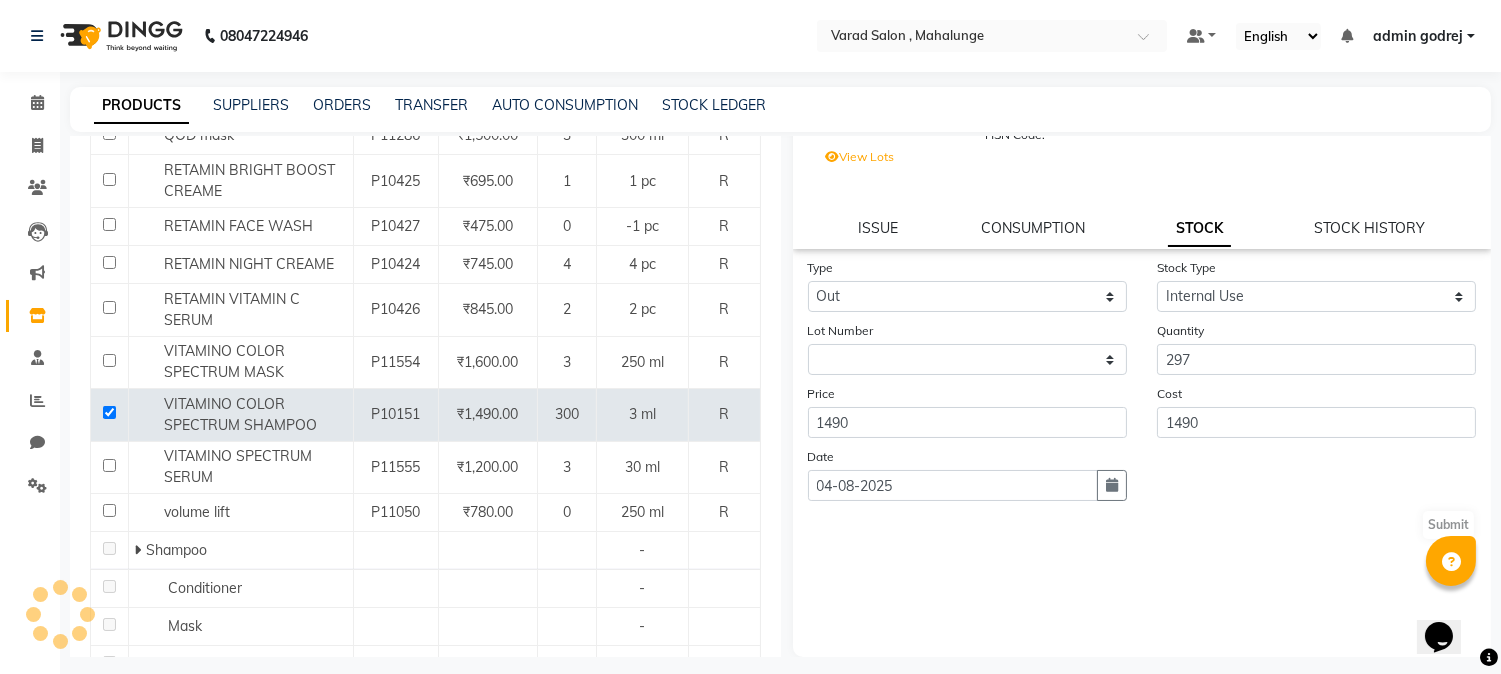 scroll, scrollTop: 0, scrollLeft: 0, axis: both 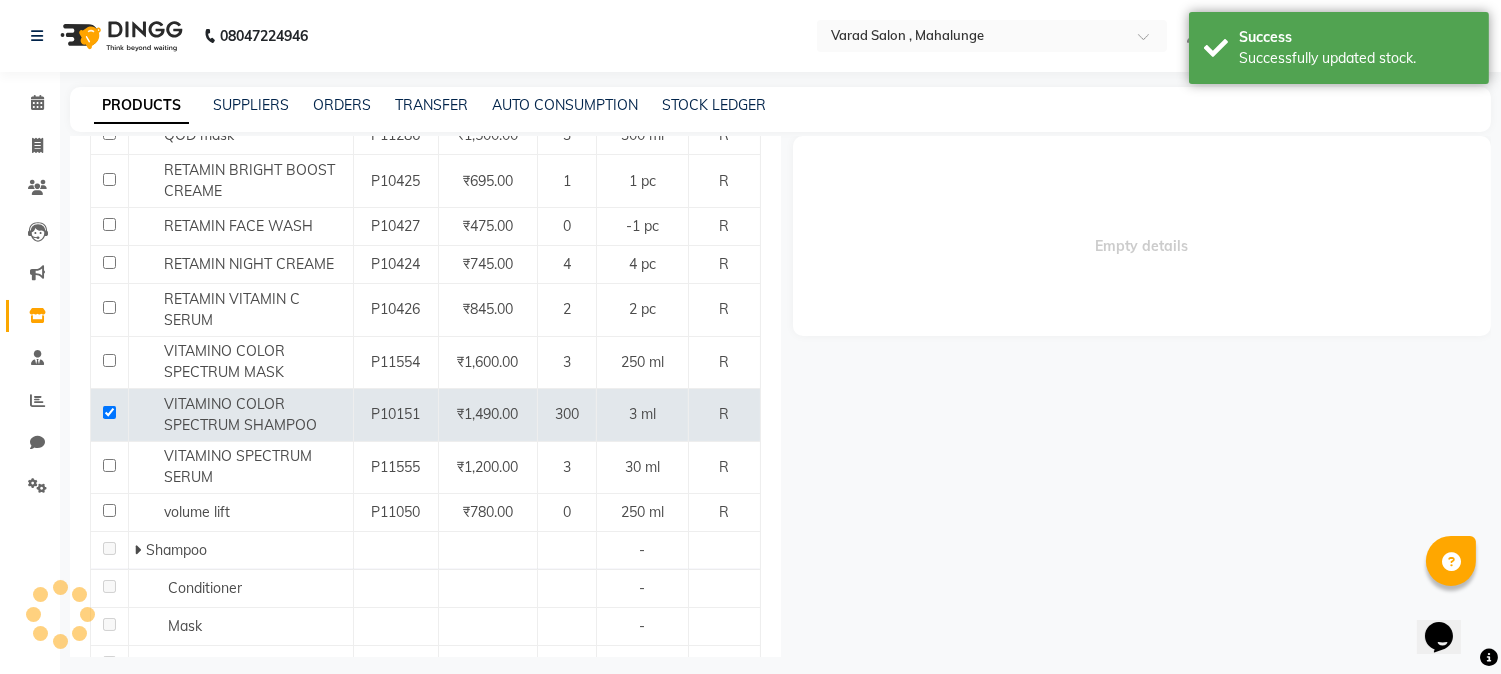 select 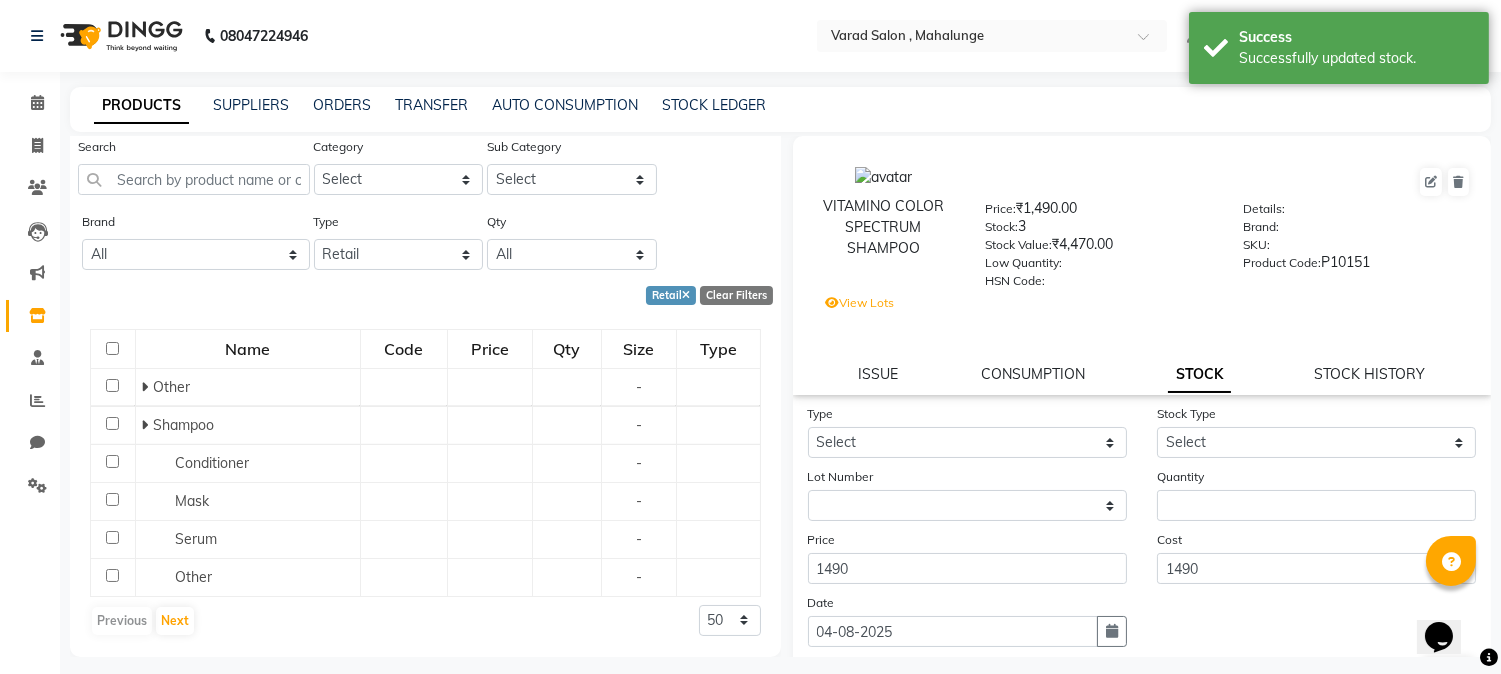 scroll, scrollTop: 1777, scrollLeft: 0, axis: vertical 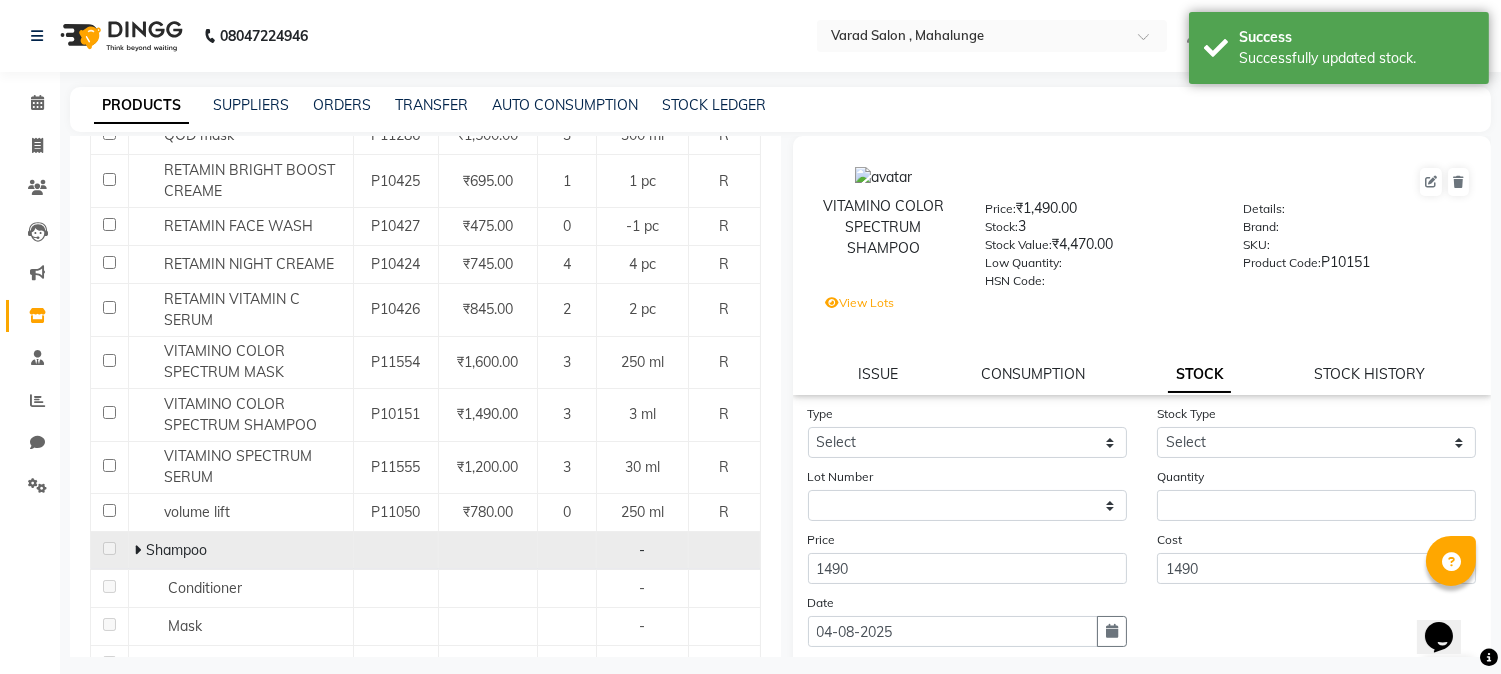 click on "Shampoo" 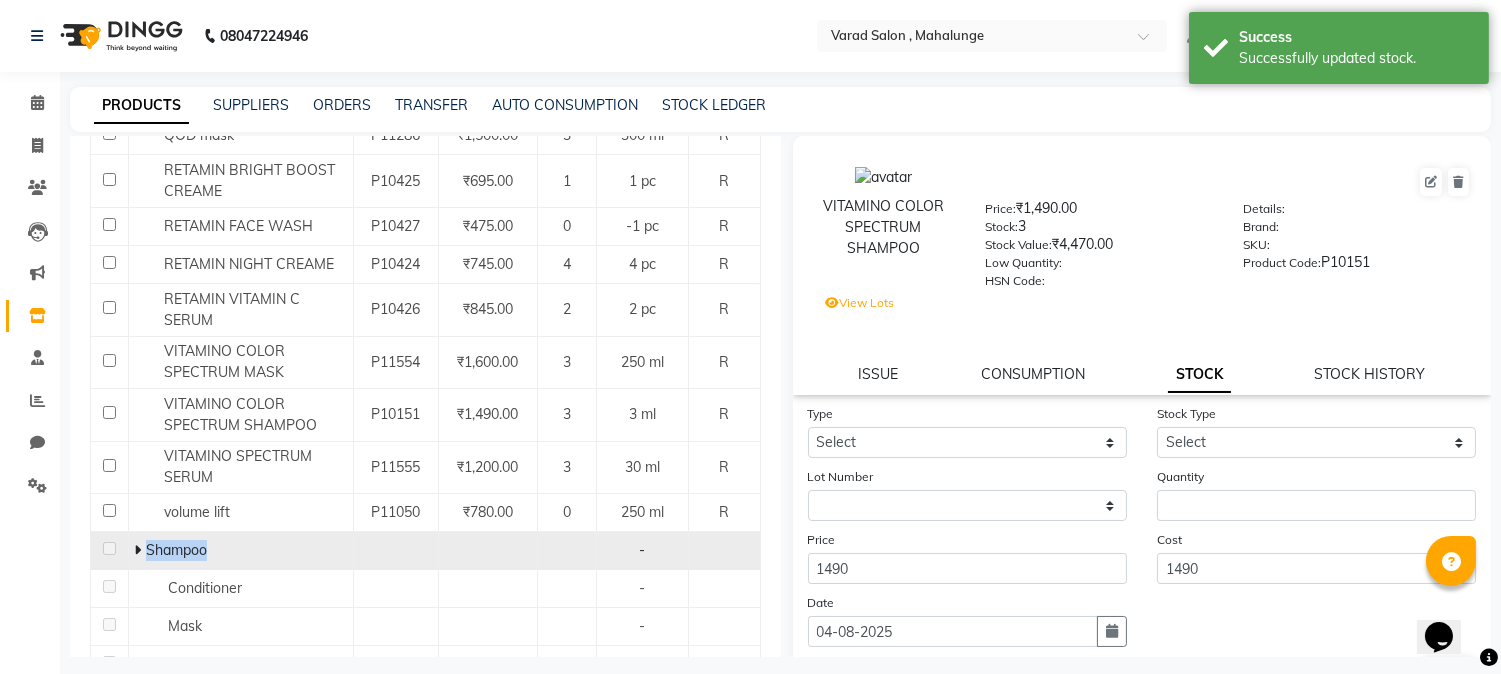 click on "Shampoo" 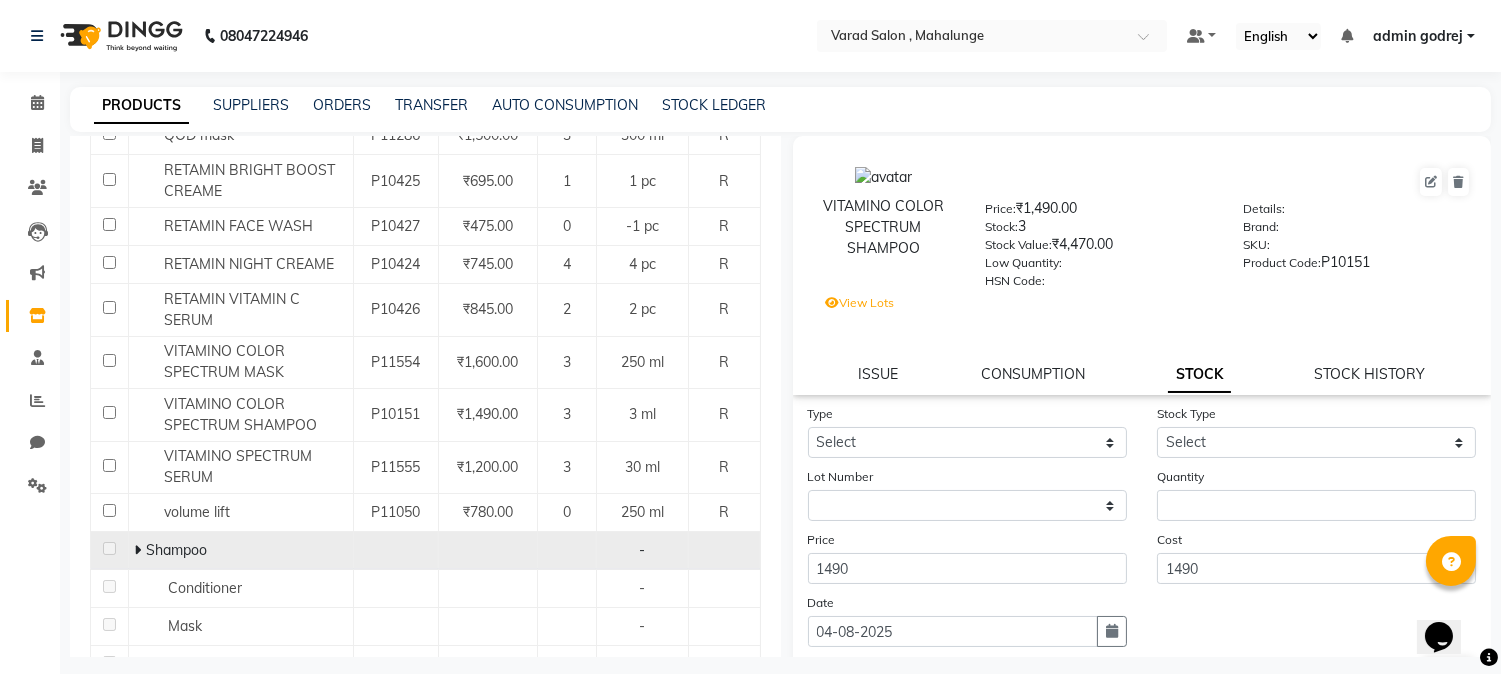 click 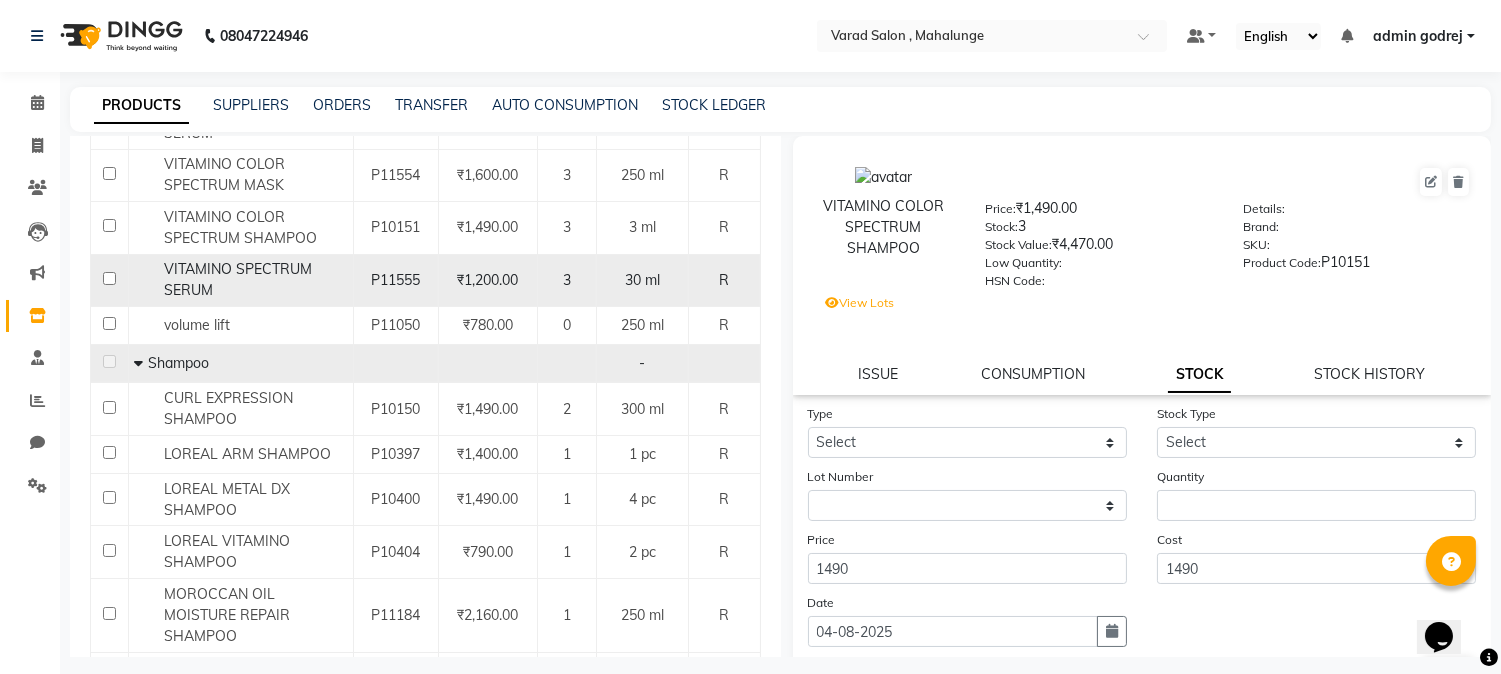 scroll, scrollTop: 2000, scrollLeft: 0, axis: vertical 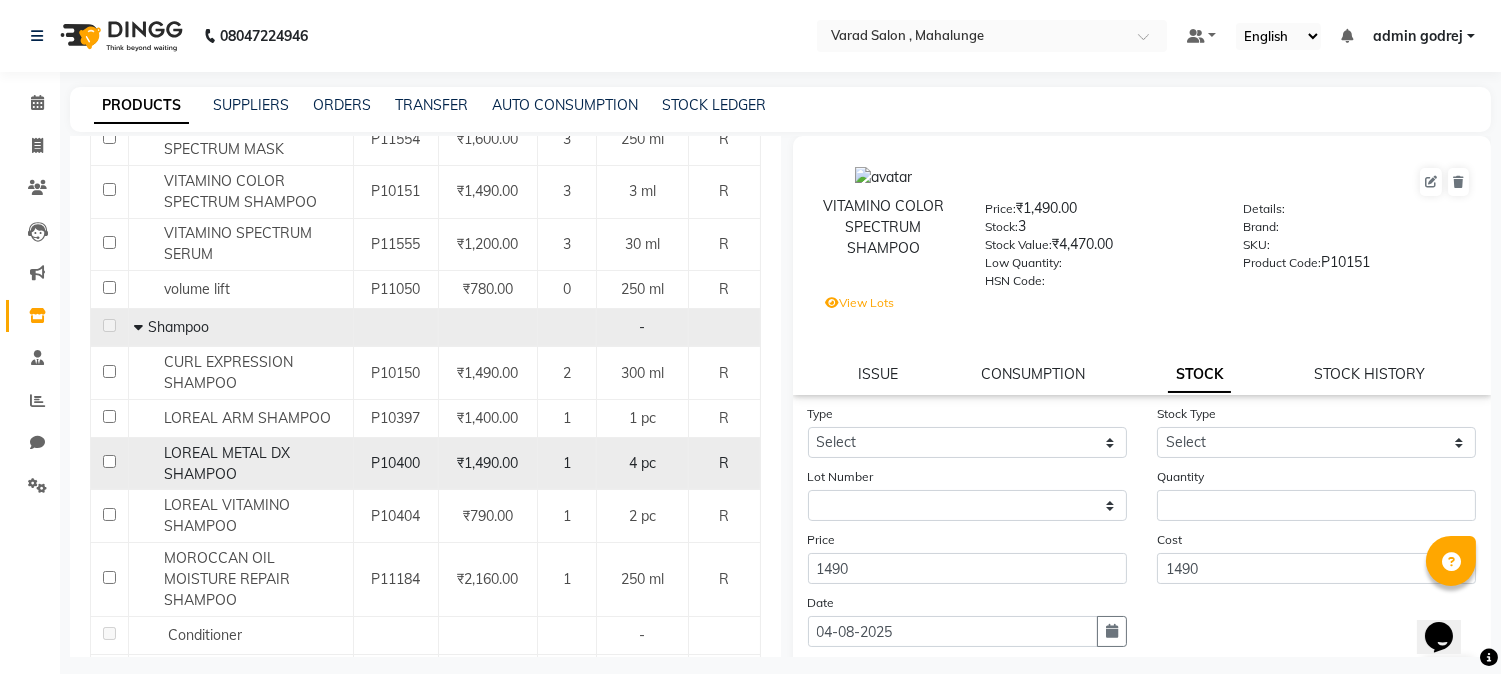click 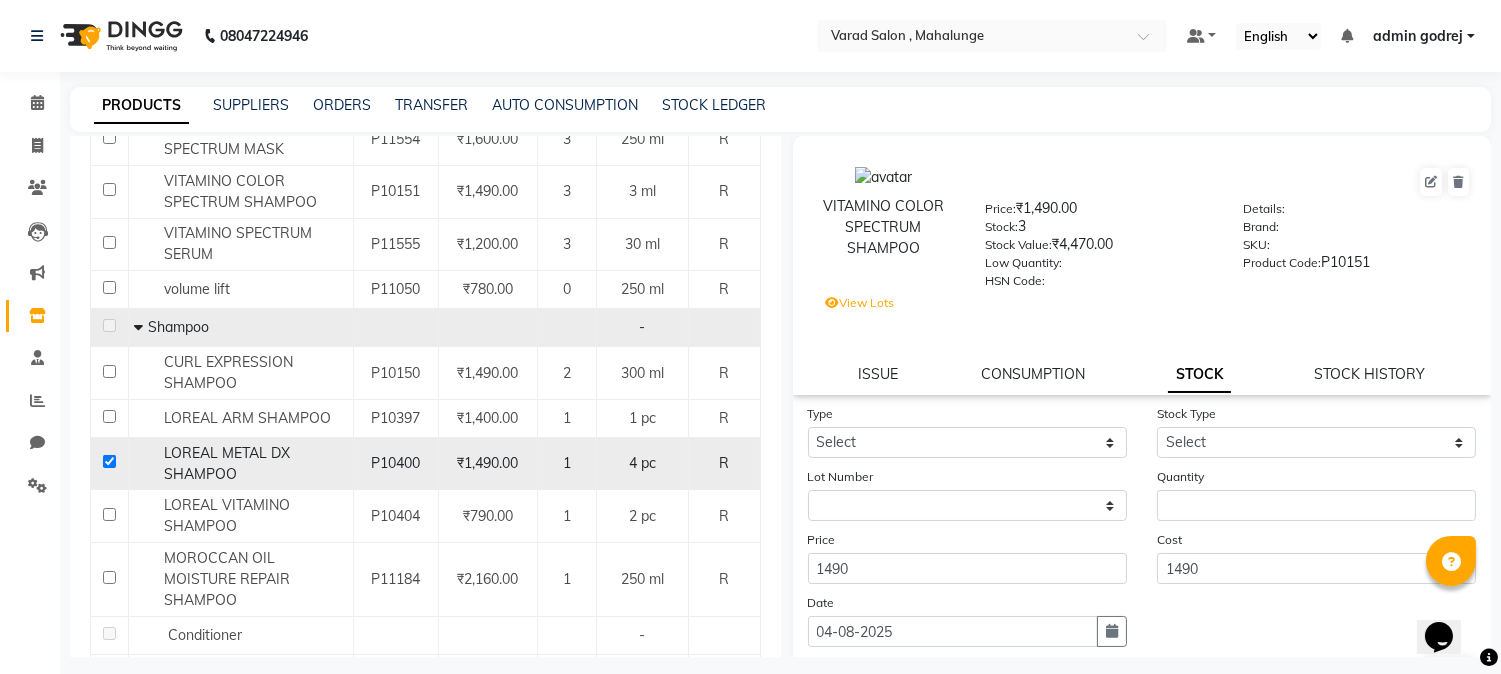 checkbox on "true" 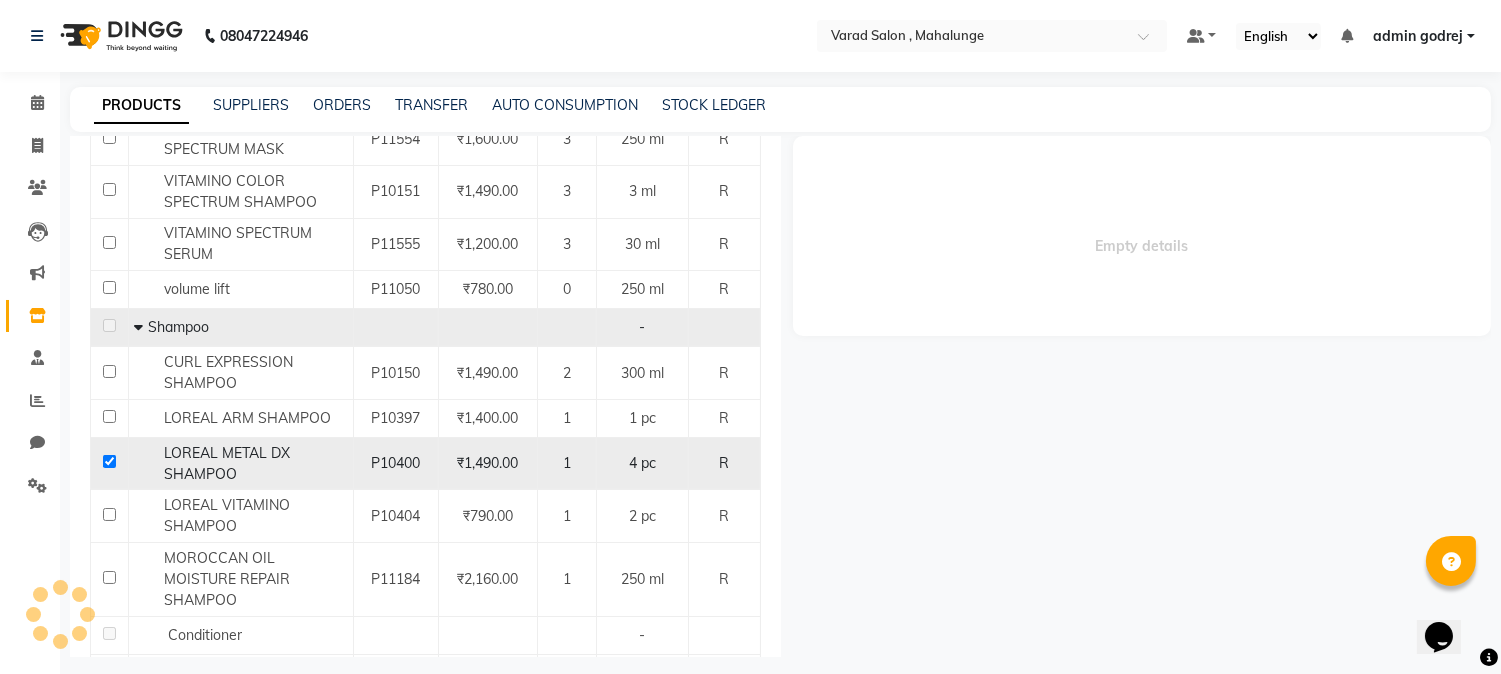 select 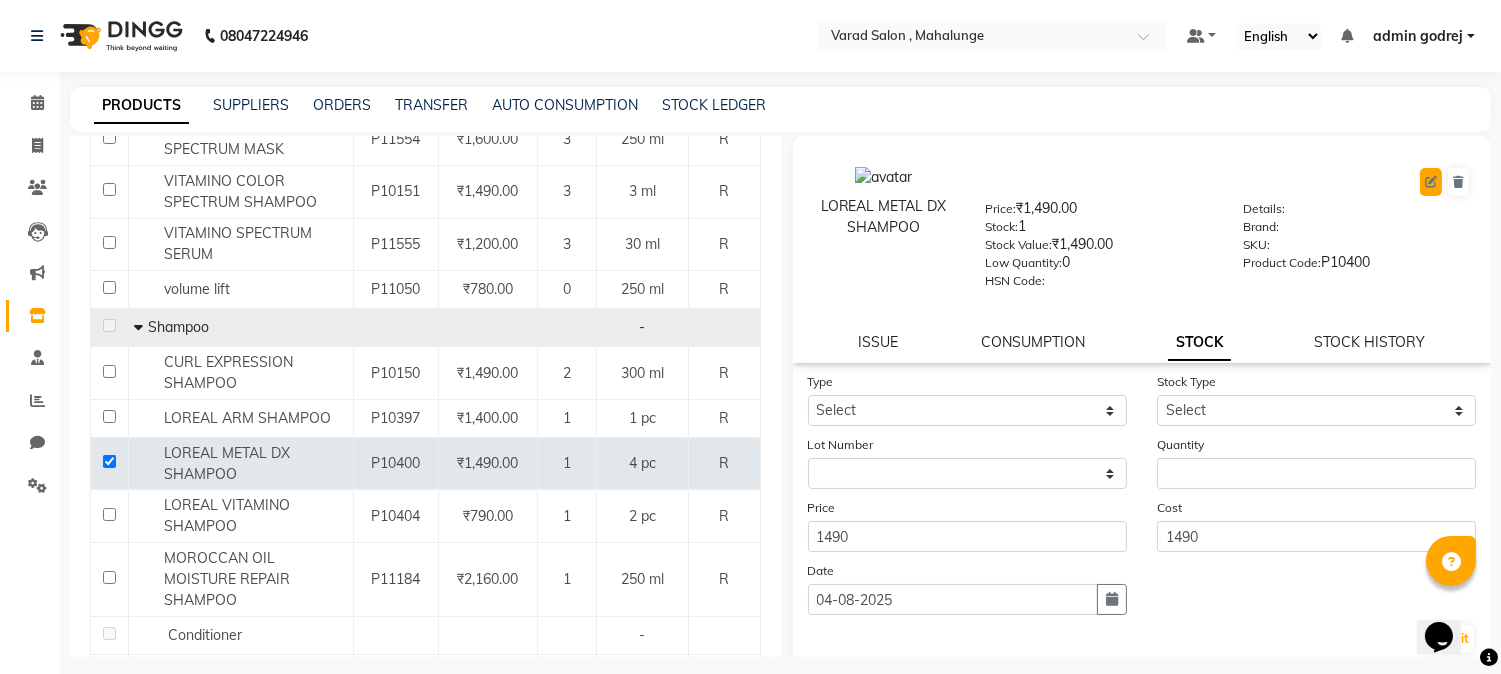click 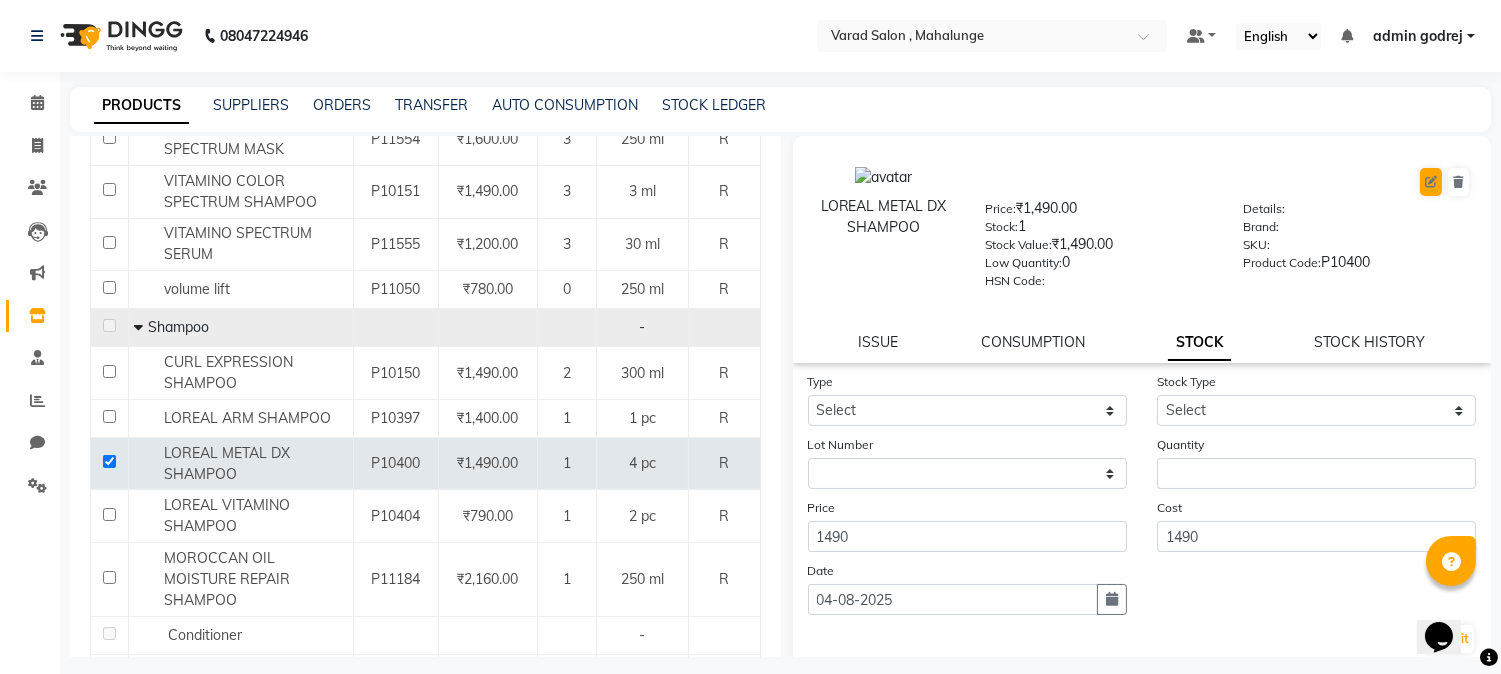 select on "R" 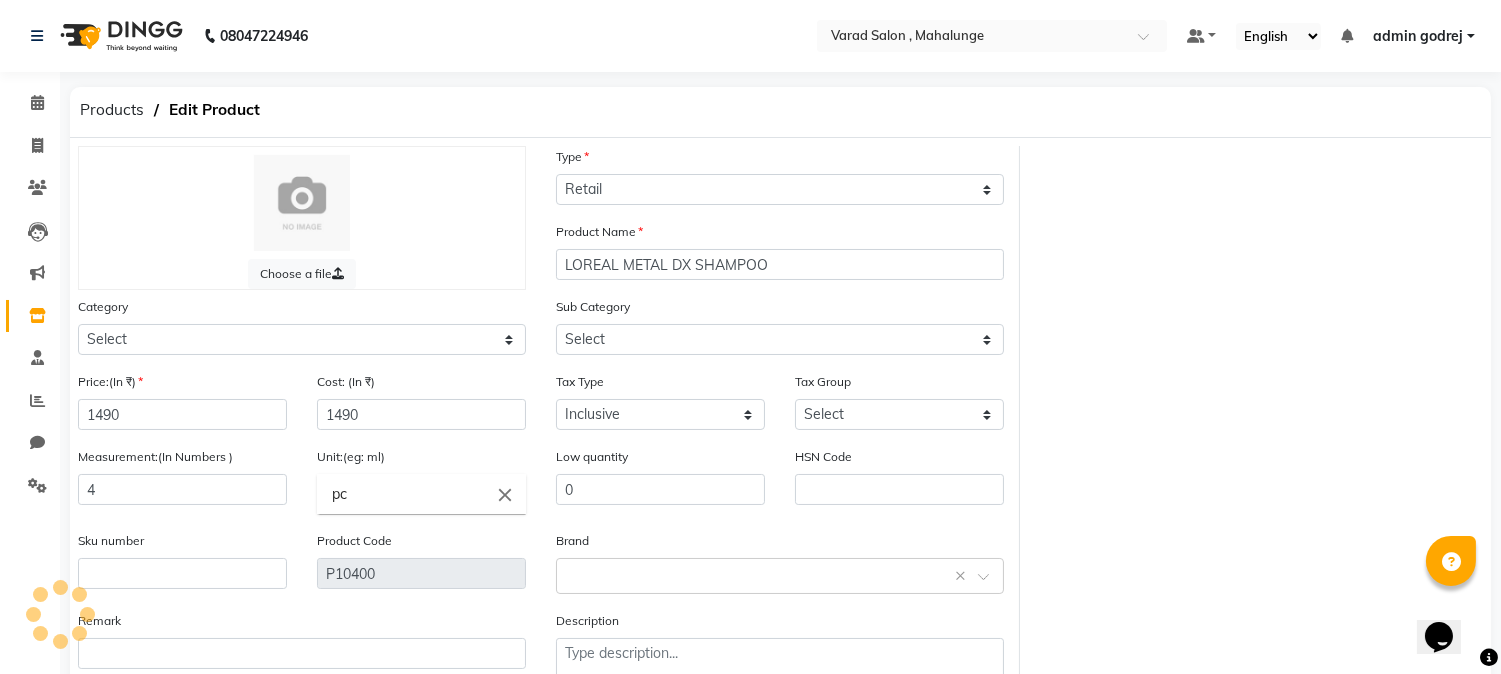 select on "[POSTAL_CODE]" 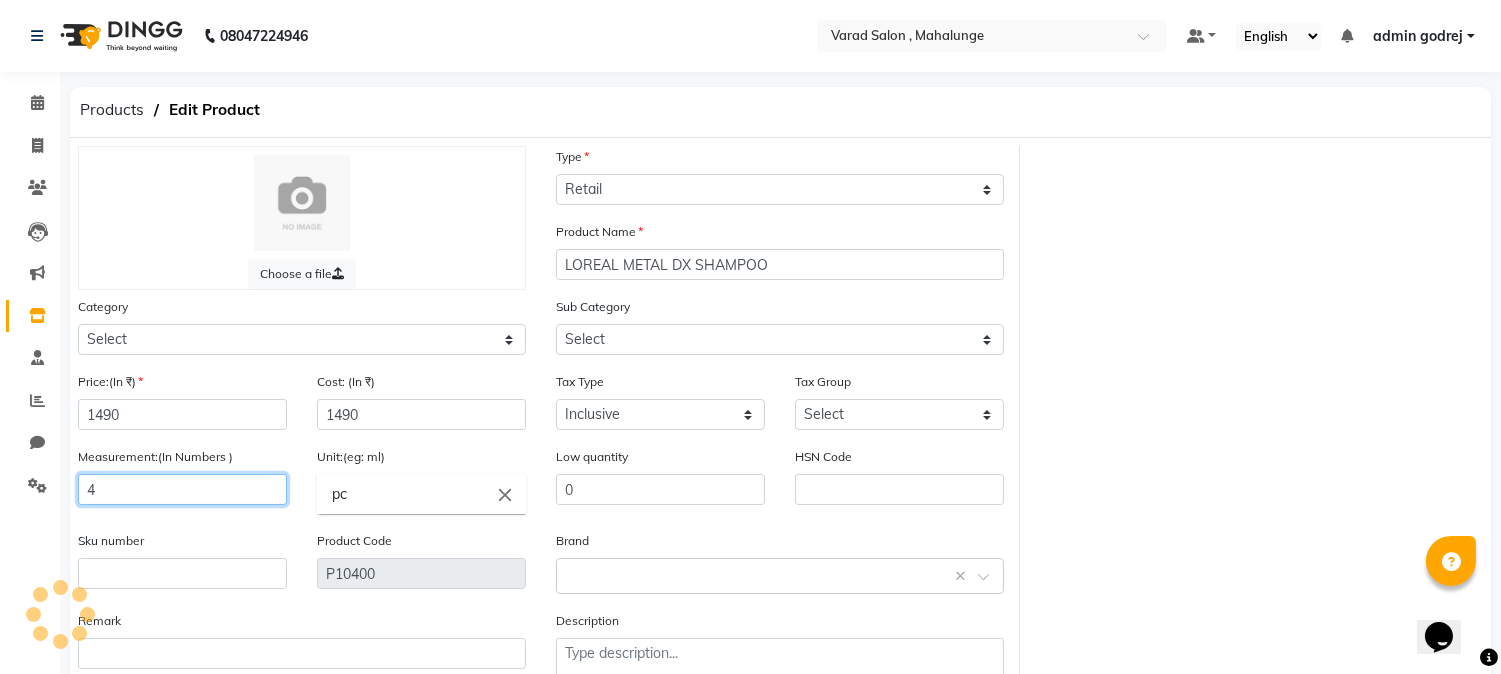 click on "4" 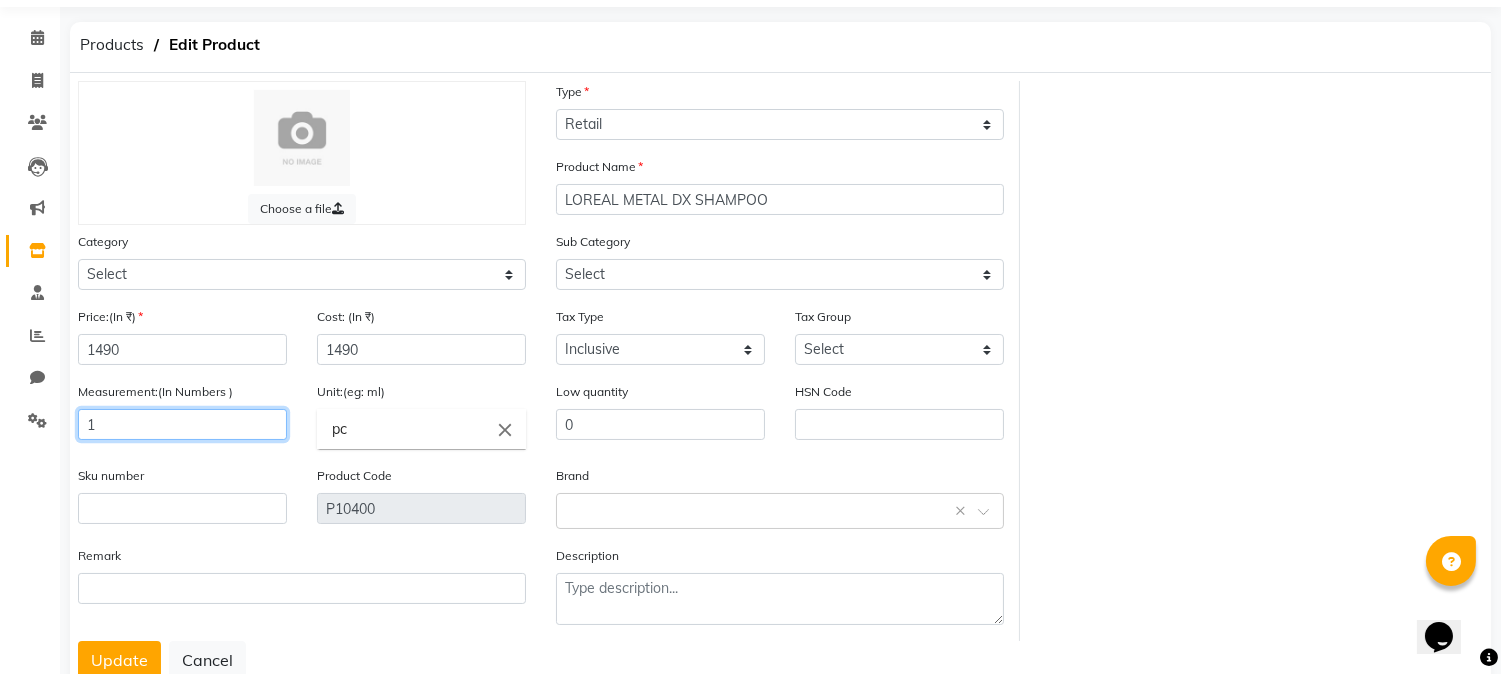scroll, scrollTop: 128, scrollLeft: 0, axis: vertical 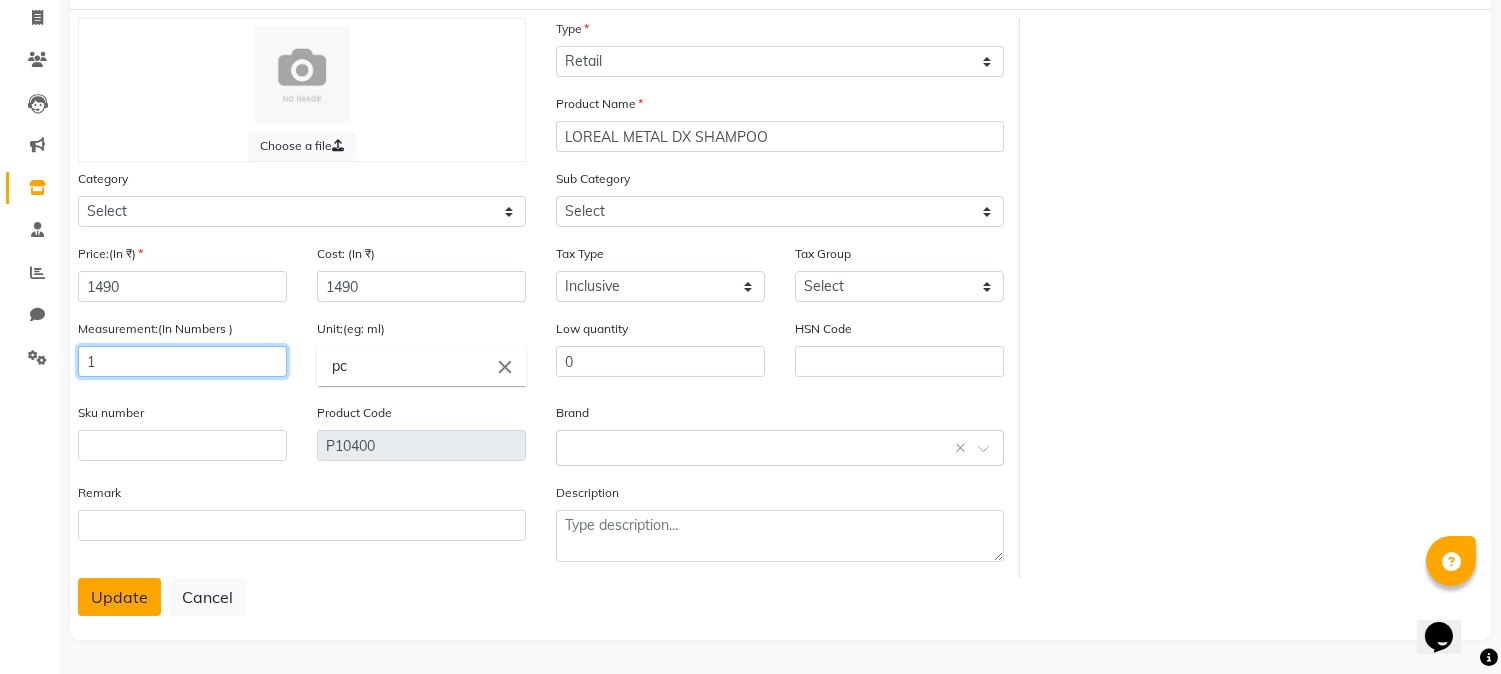 type on "1" 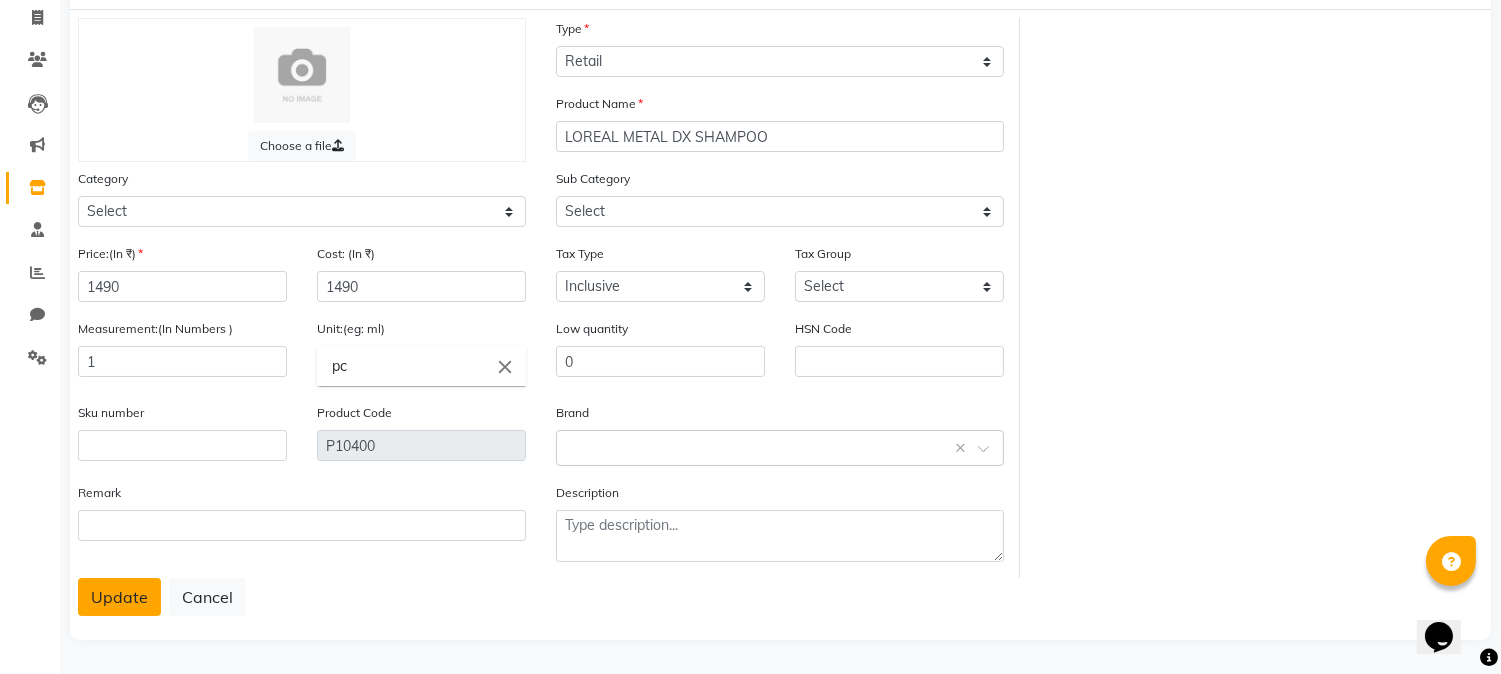 click on "Update" 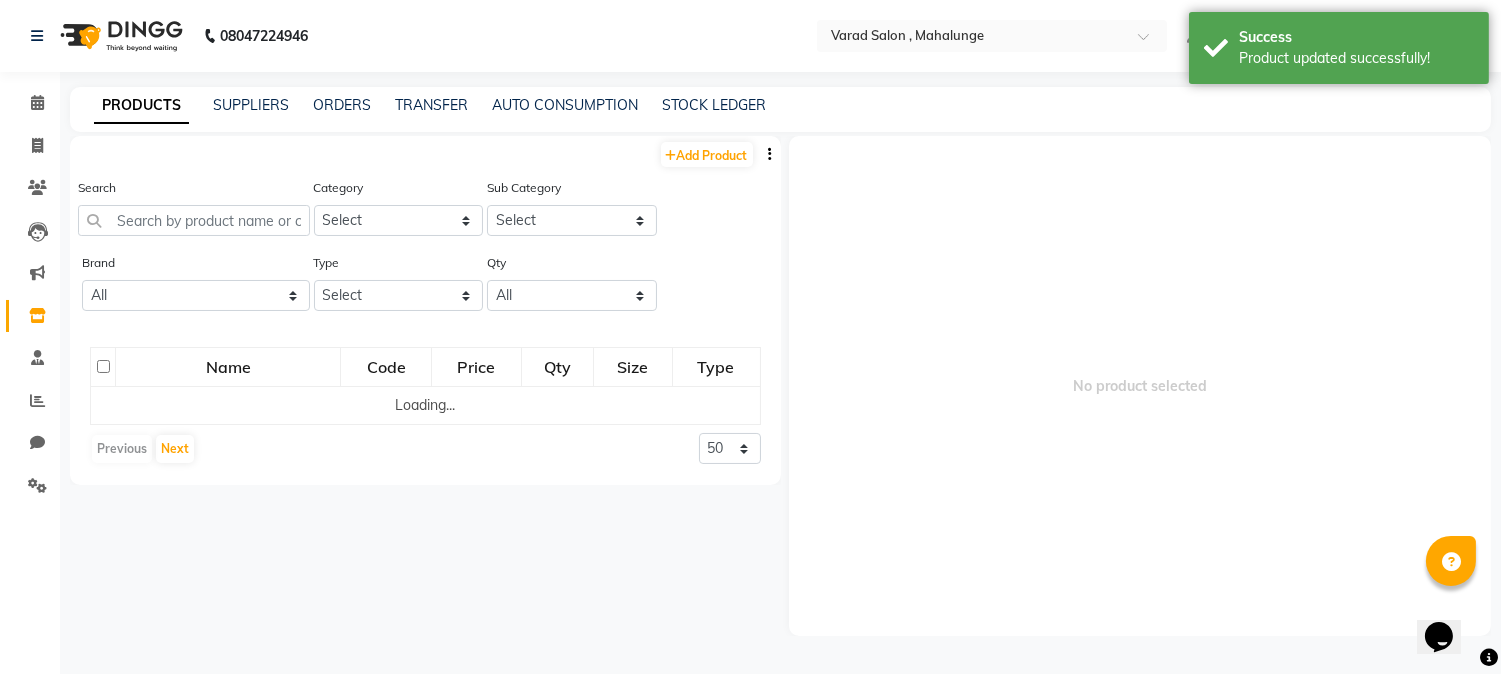 scroll, scrollTop: 0, scrollLeft: 0, axis: both 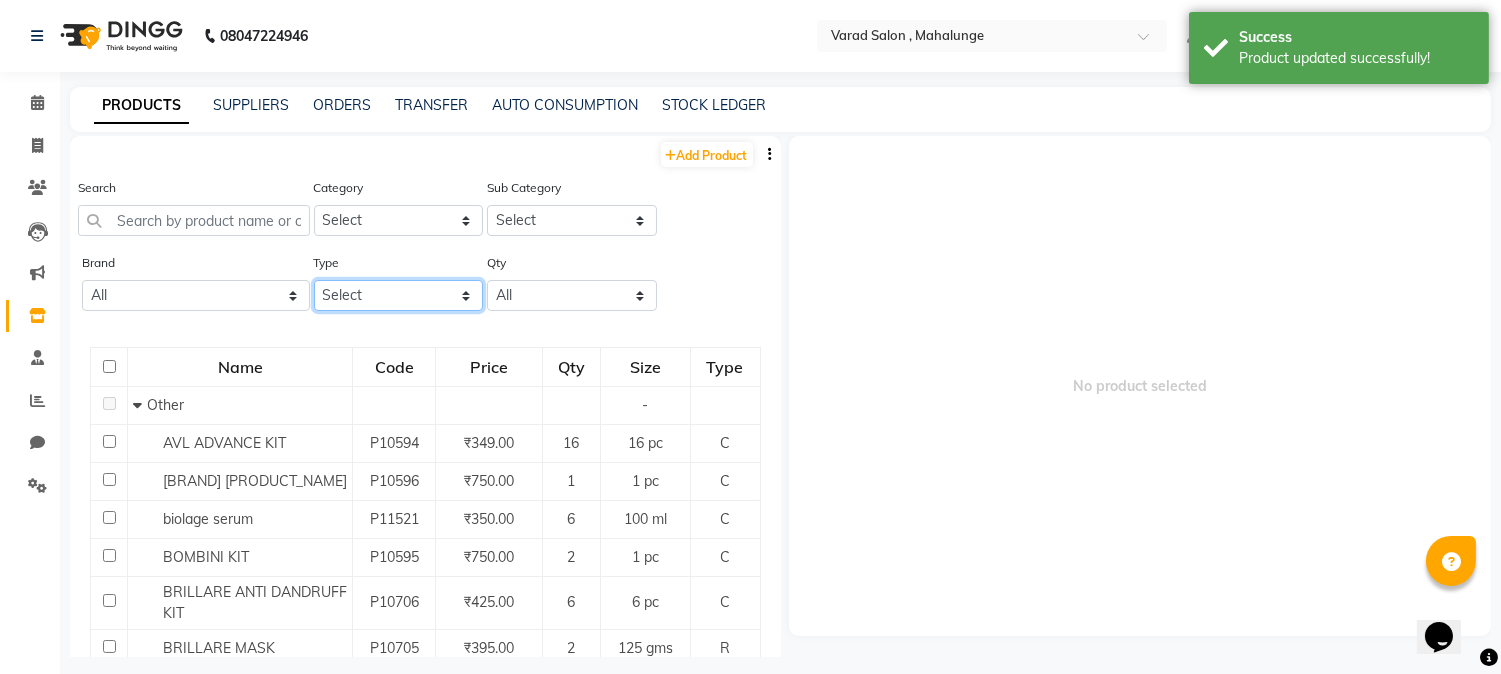 click on "Select Both Retail Consumable" 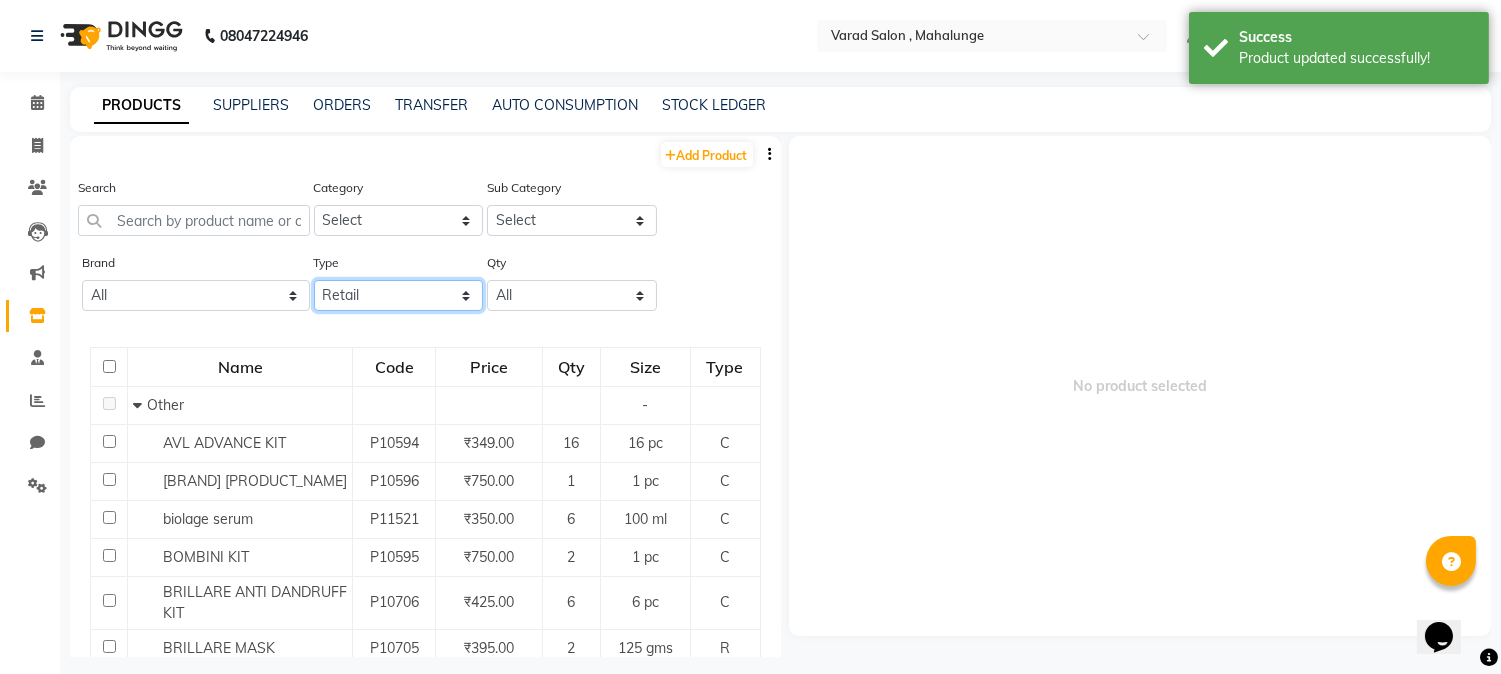 click on "Select Both Retail Consumable" 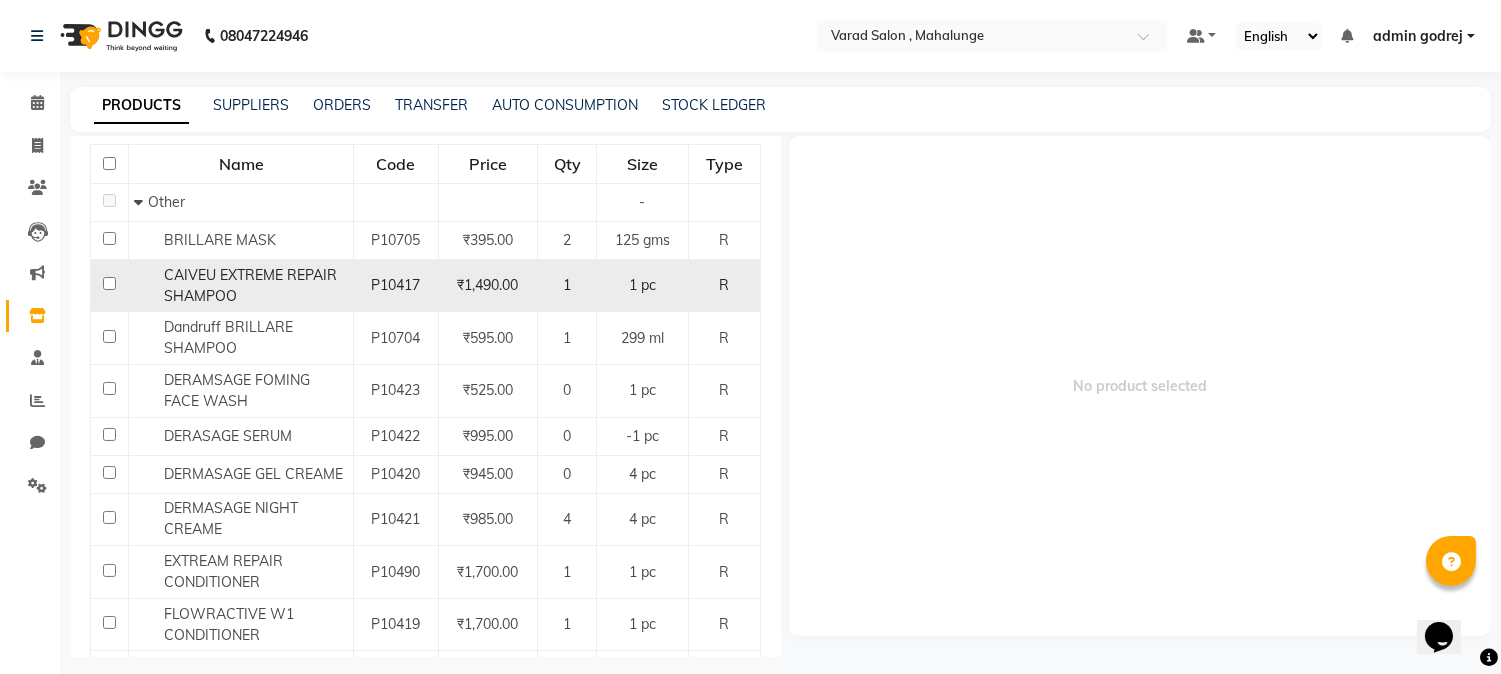 scroll, scrollTop: 265, scrollLeft: 0, axis: vertical 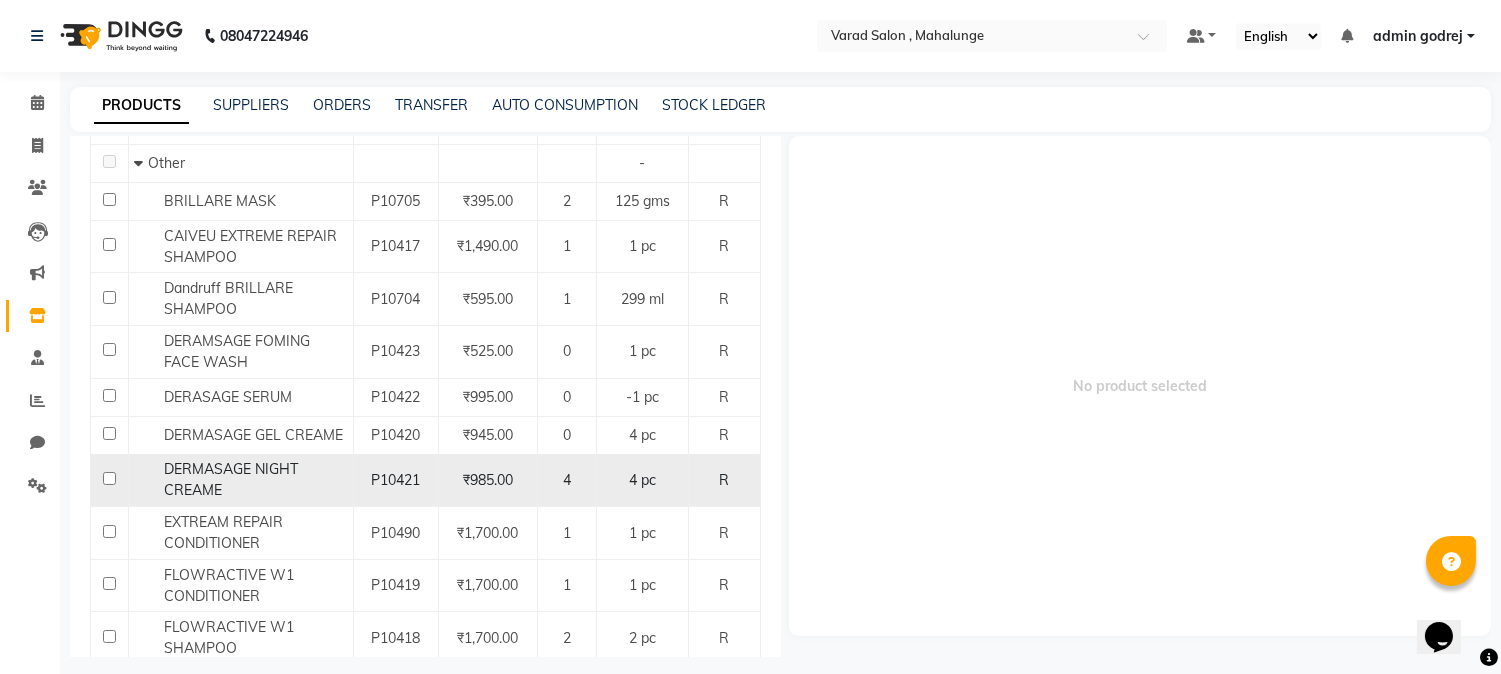 click 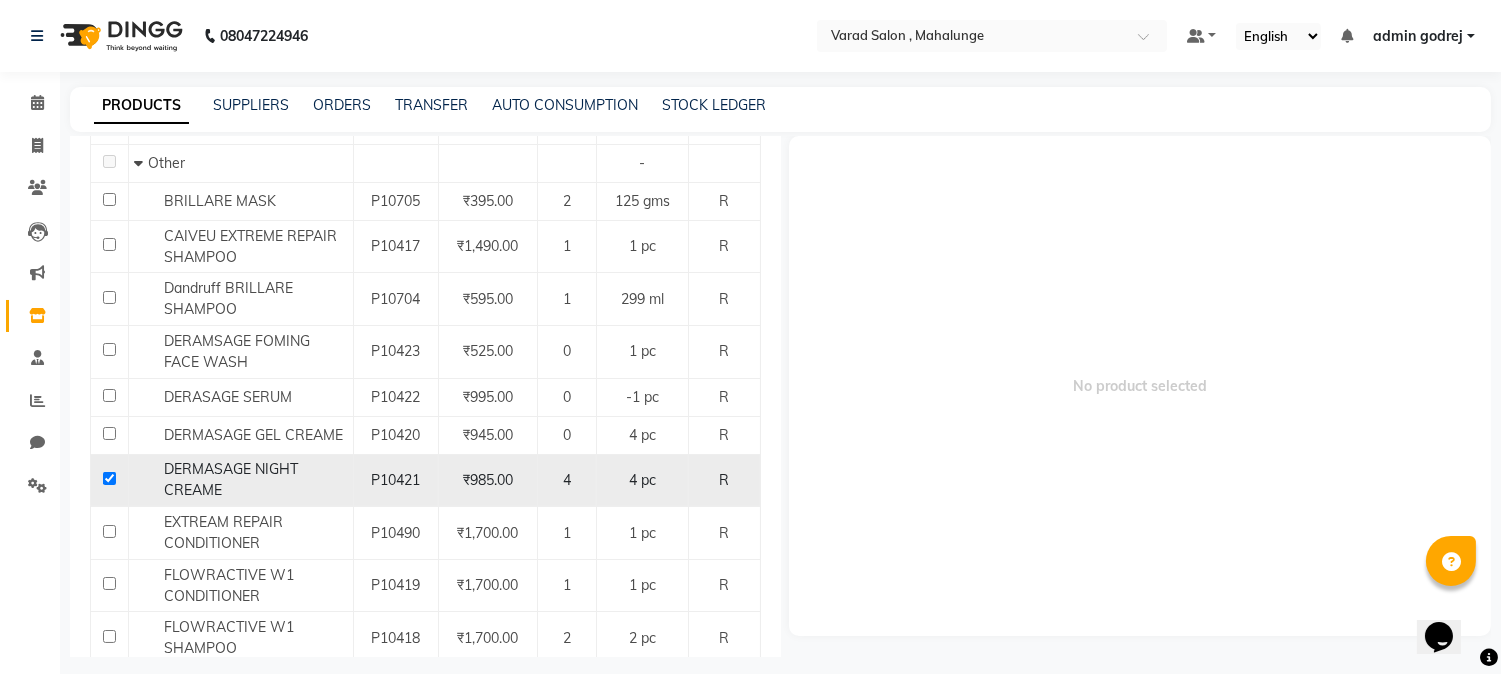 checkbox on "true" 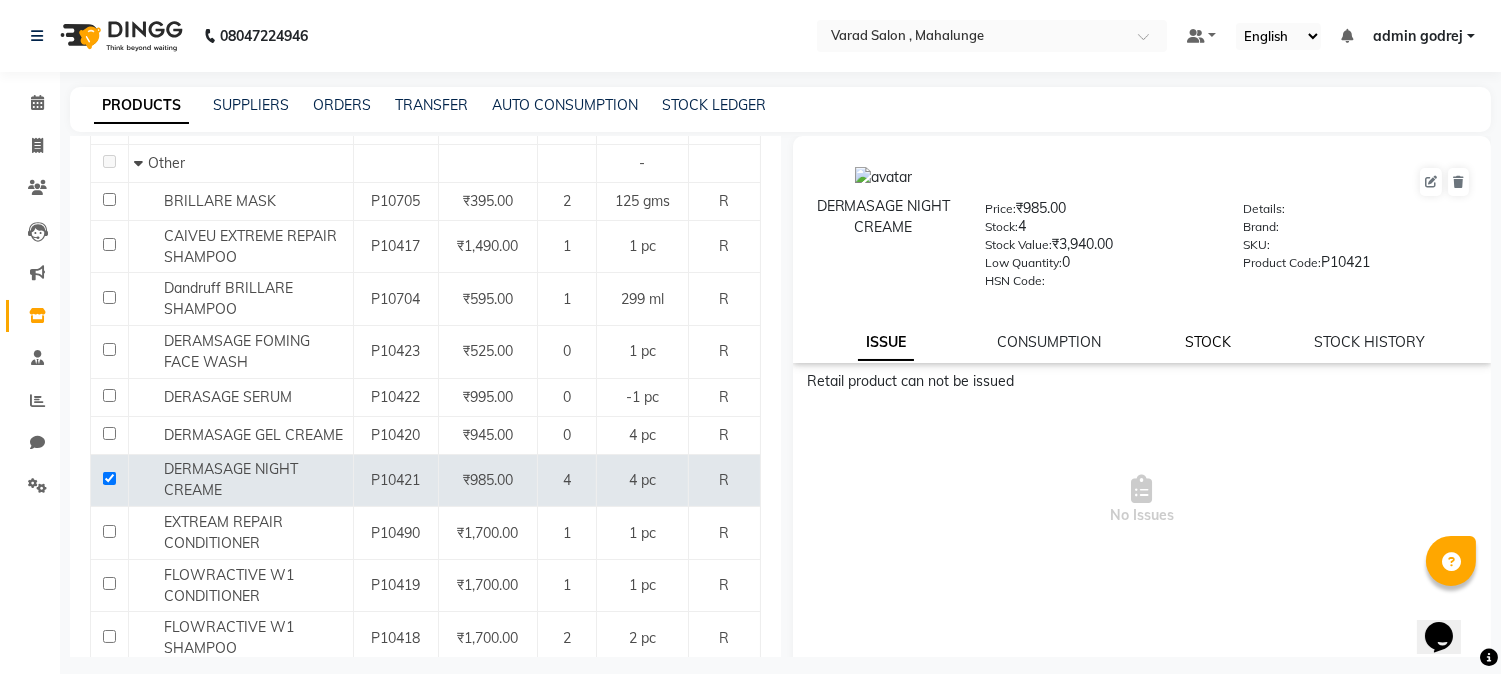 click on "STOCK" 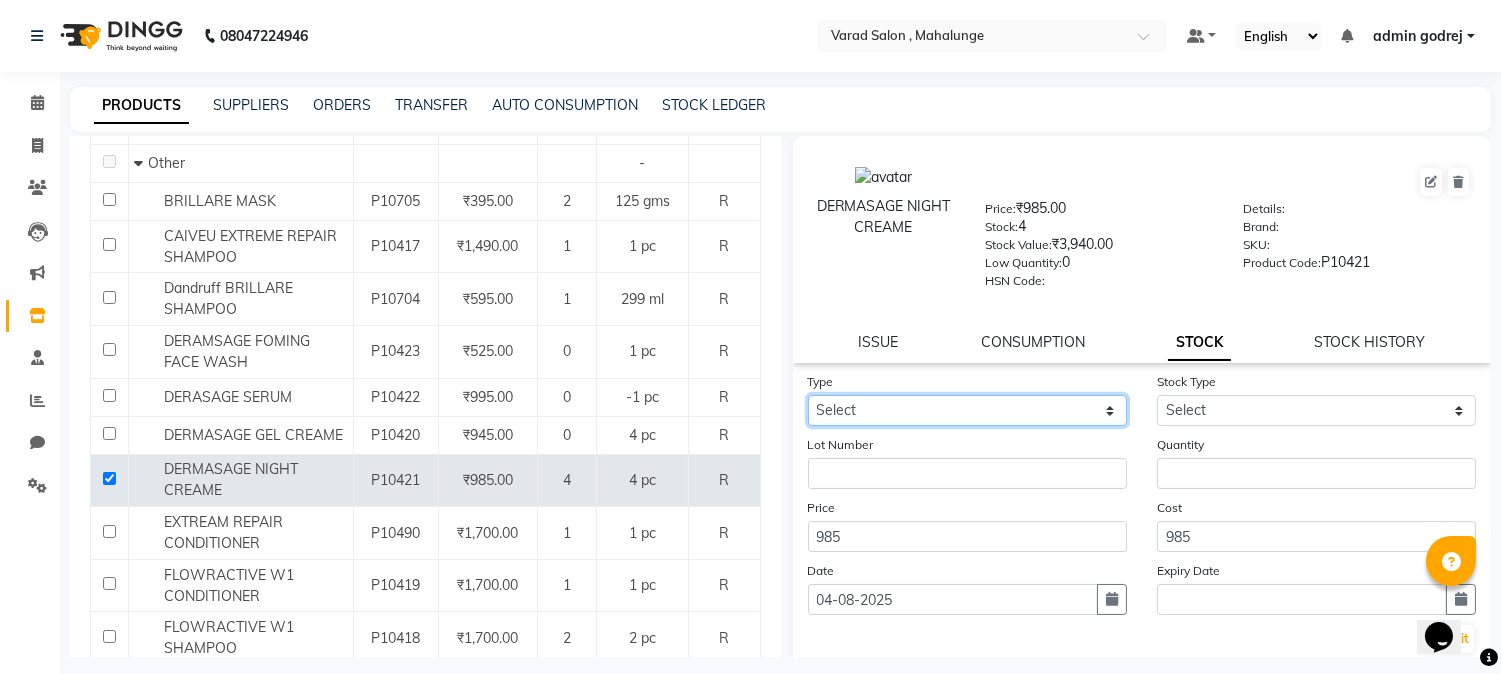 click on "Select In Out" 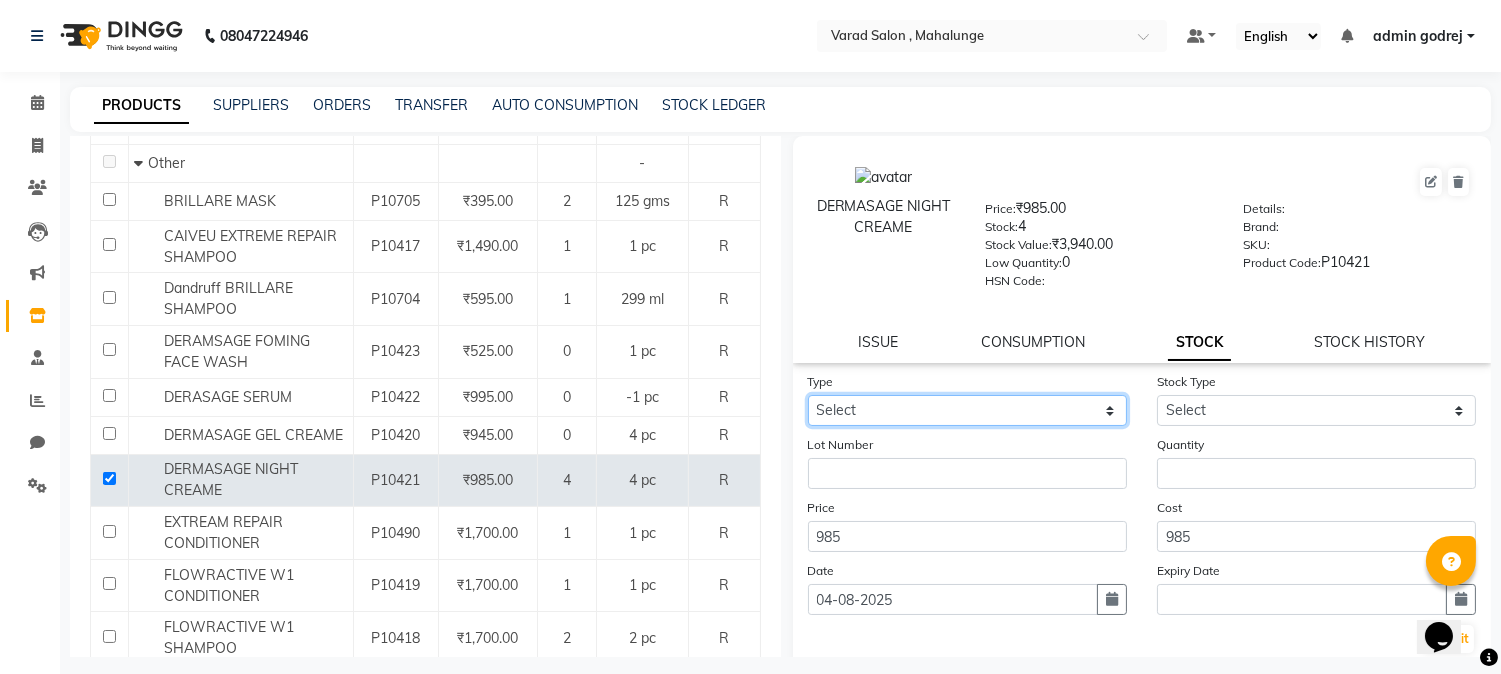 select on "out" 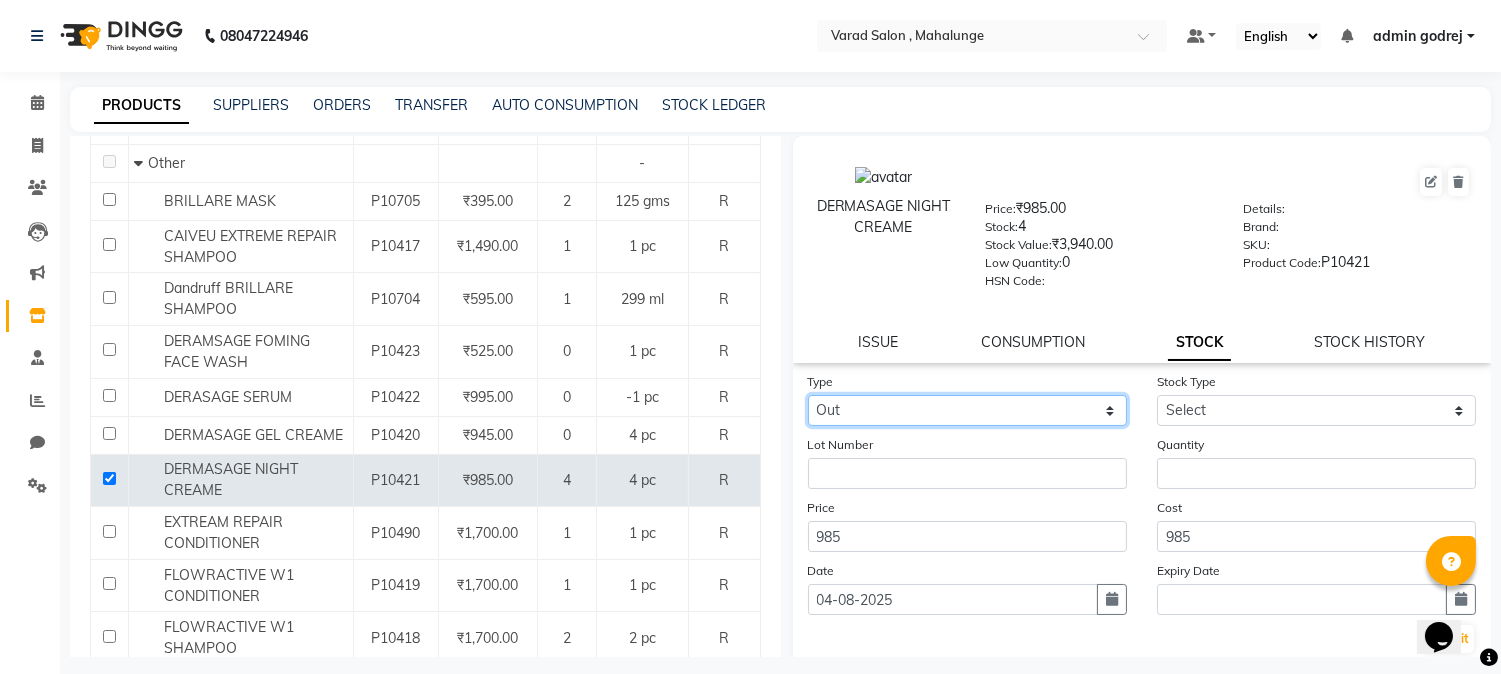 click on "Select In Out" 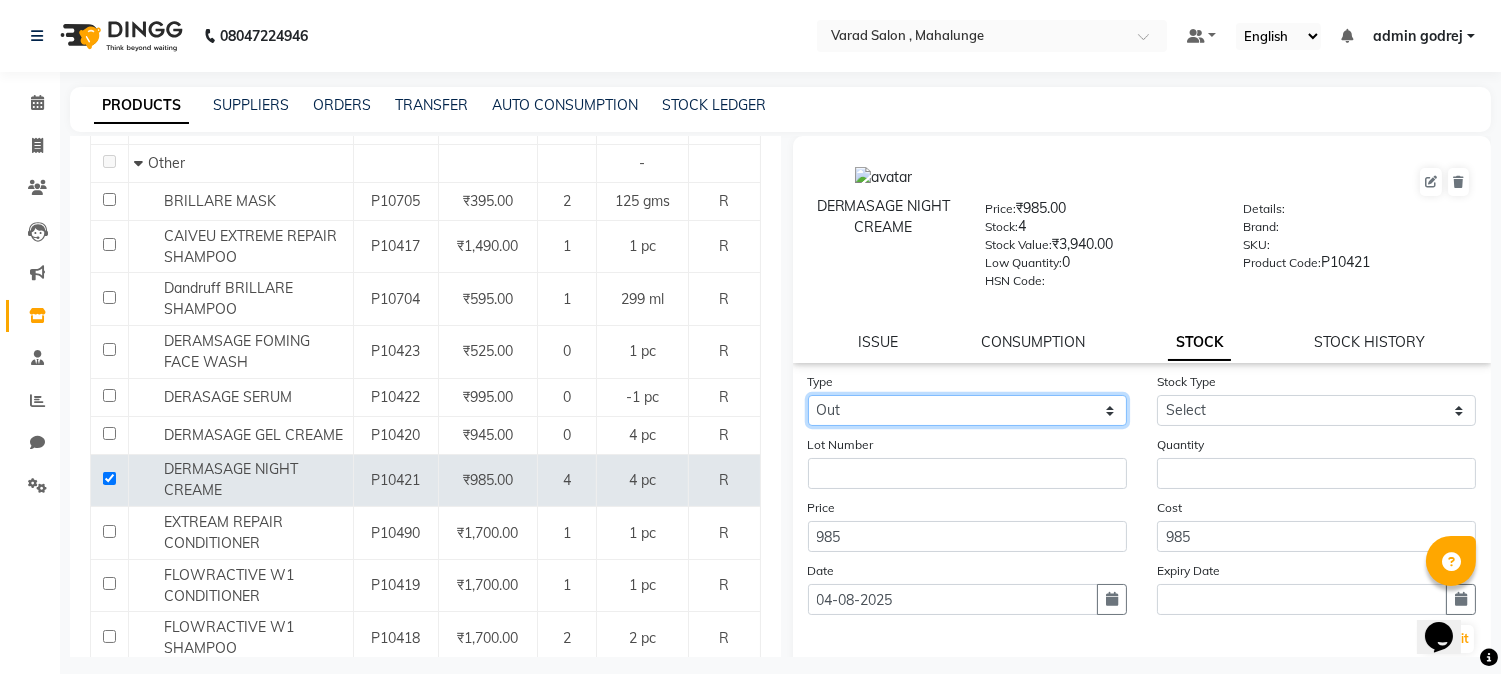 select 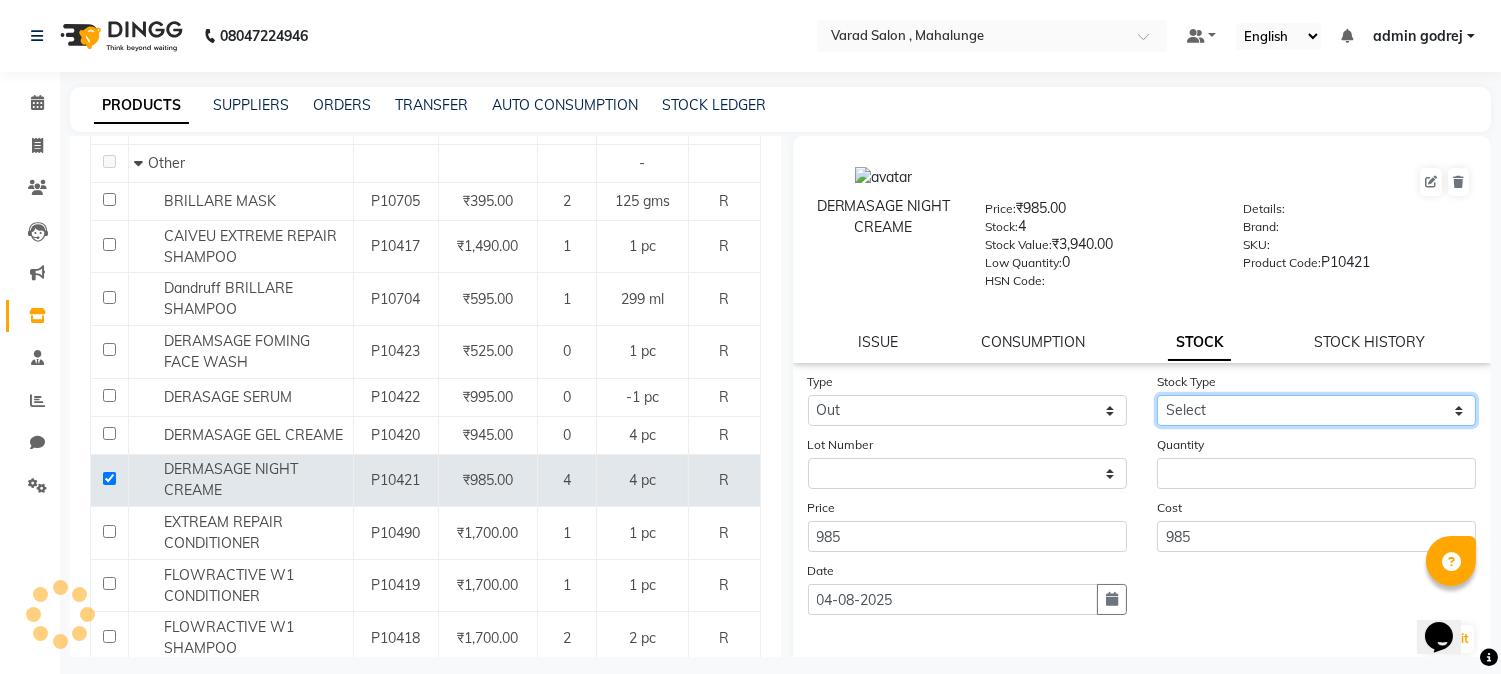 click on "Select Internal Use Damaged Expired Adjustment Return Other" 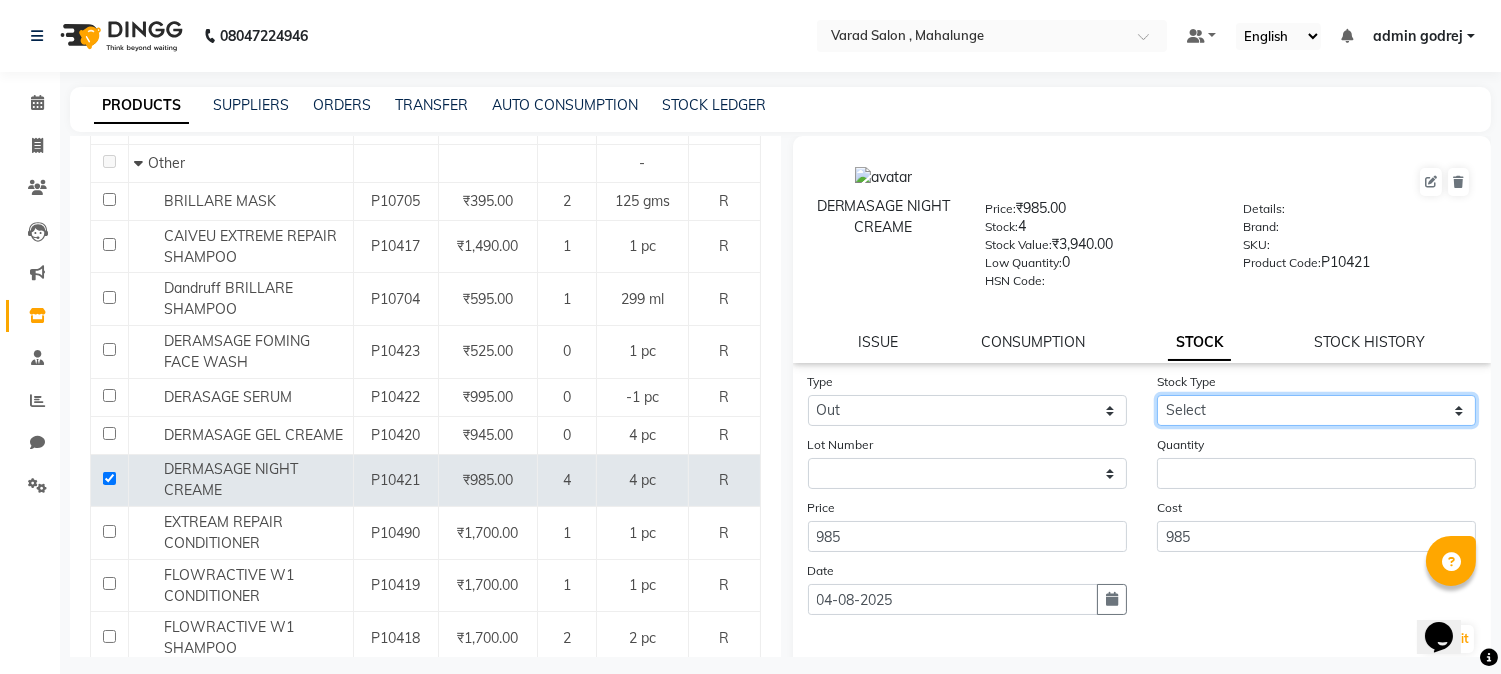 select on "internal use" 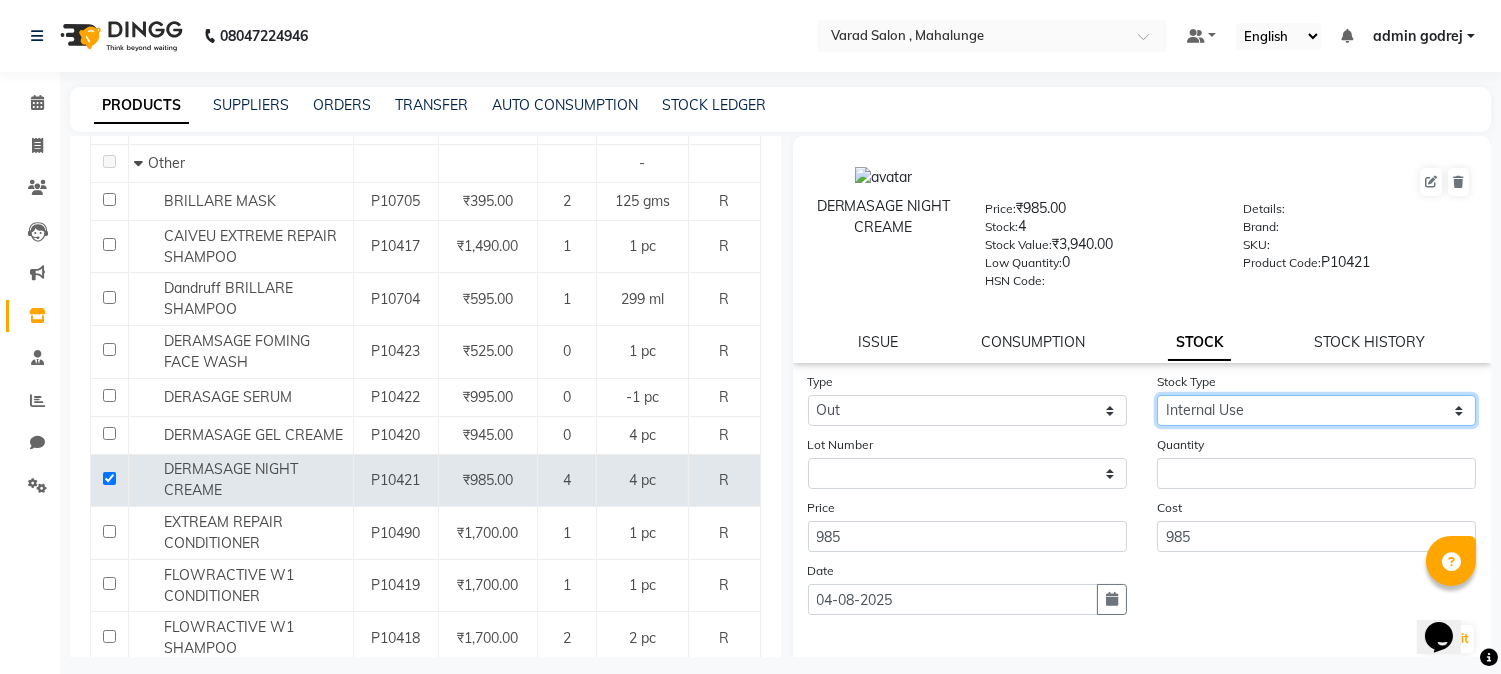 click on "Select Internal Use Damaged Expired Adjustment Return Other" 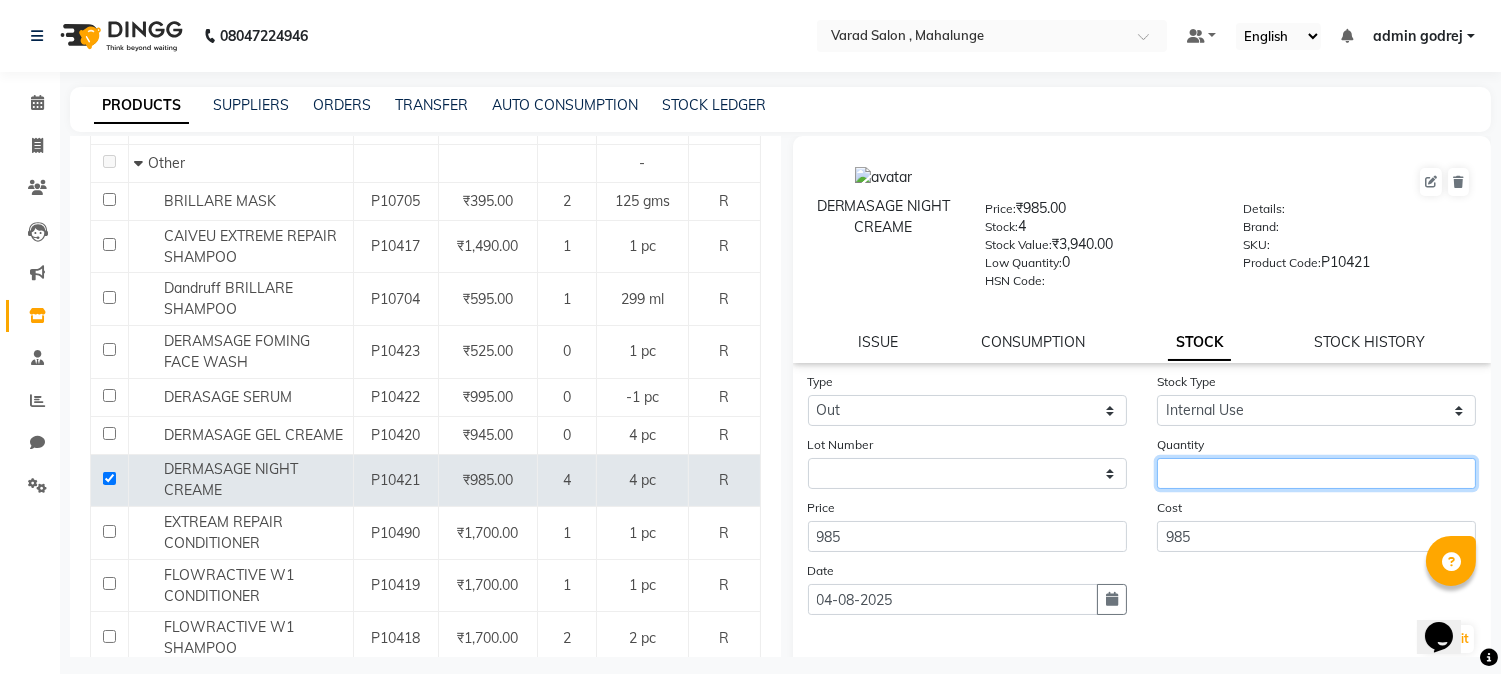 click 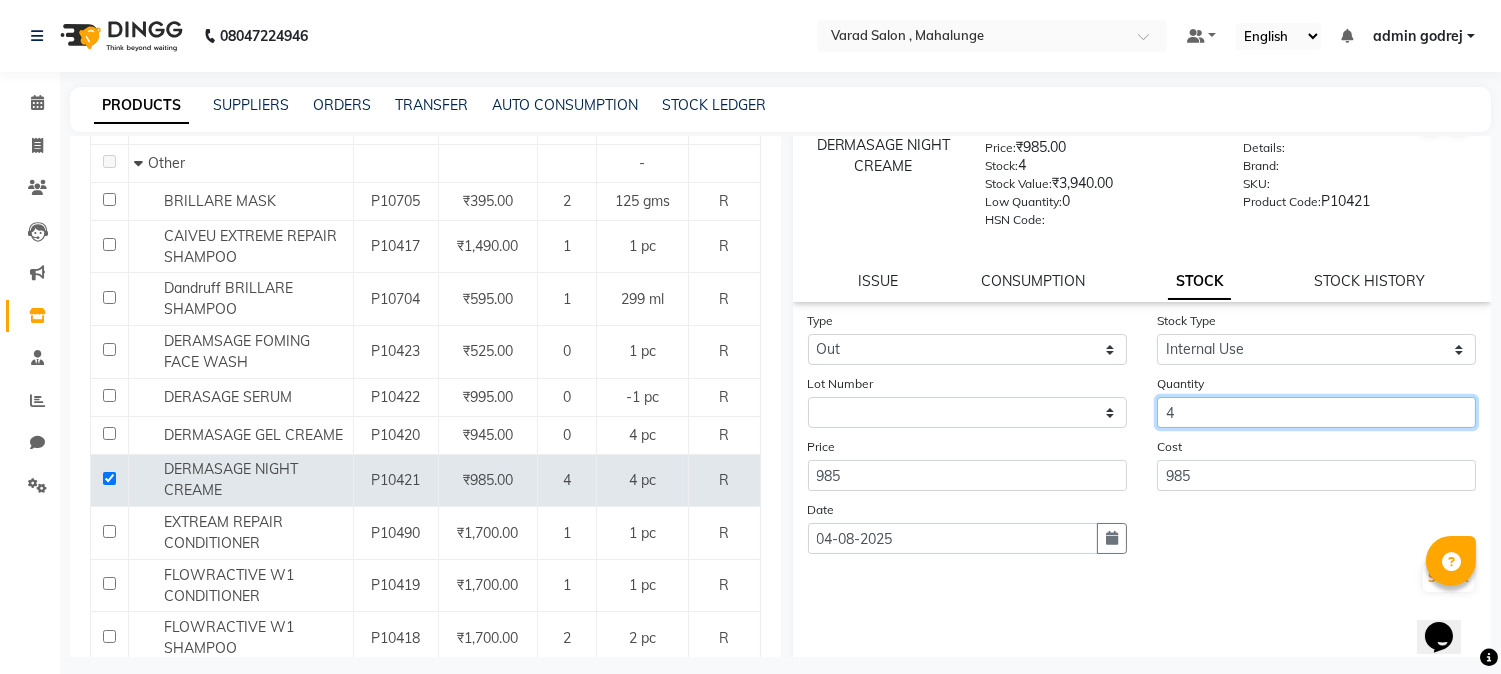 scroll, scrollTop: 114, scrollLeft: 0, axis: vertical 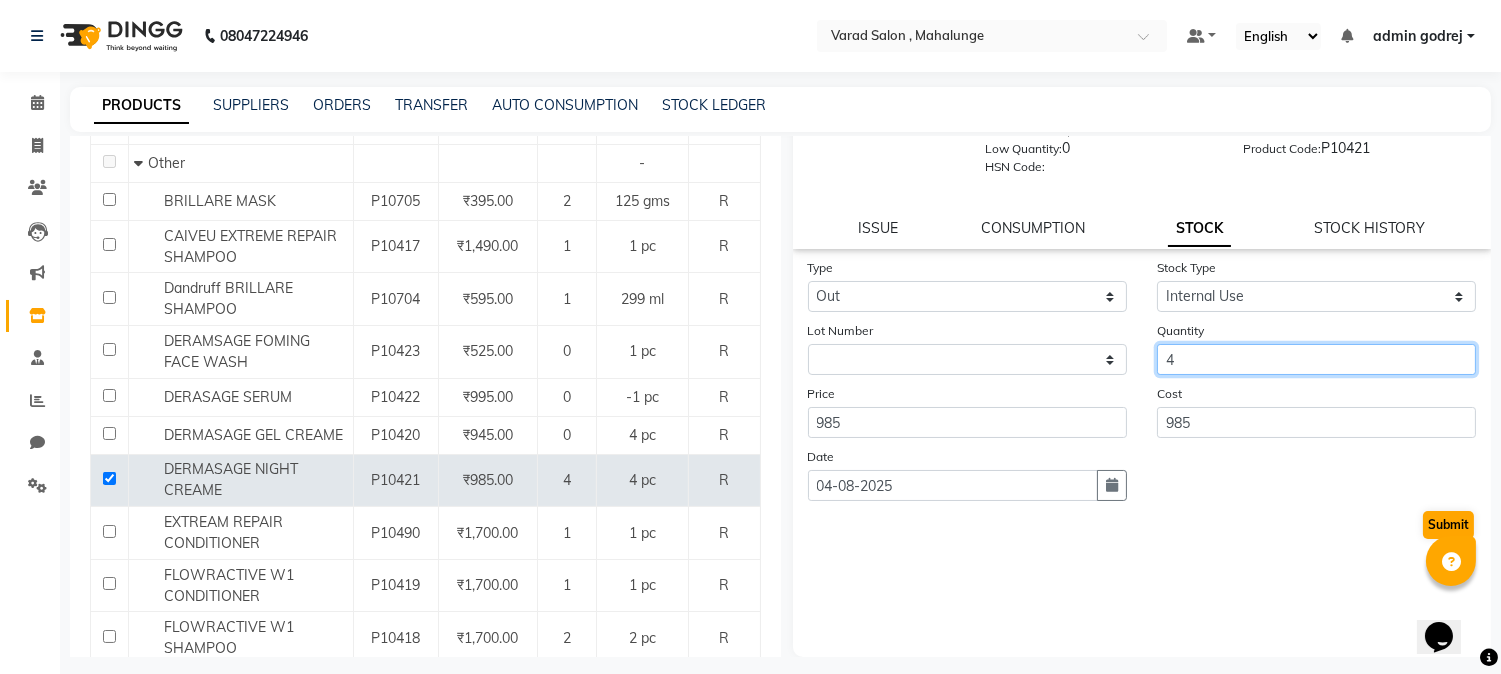 type on "4" 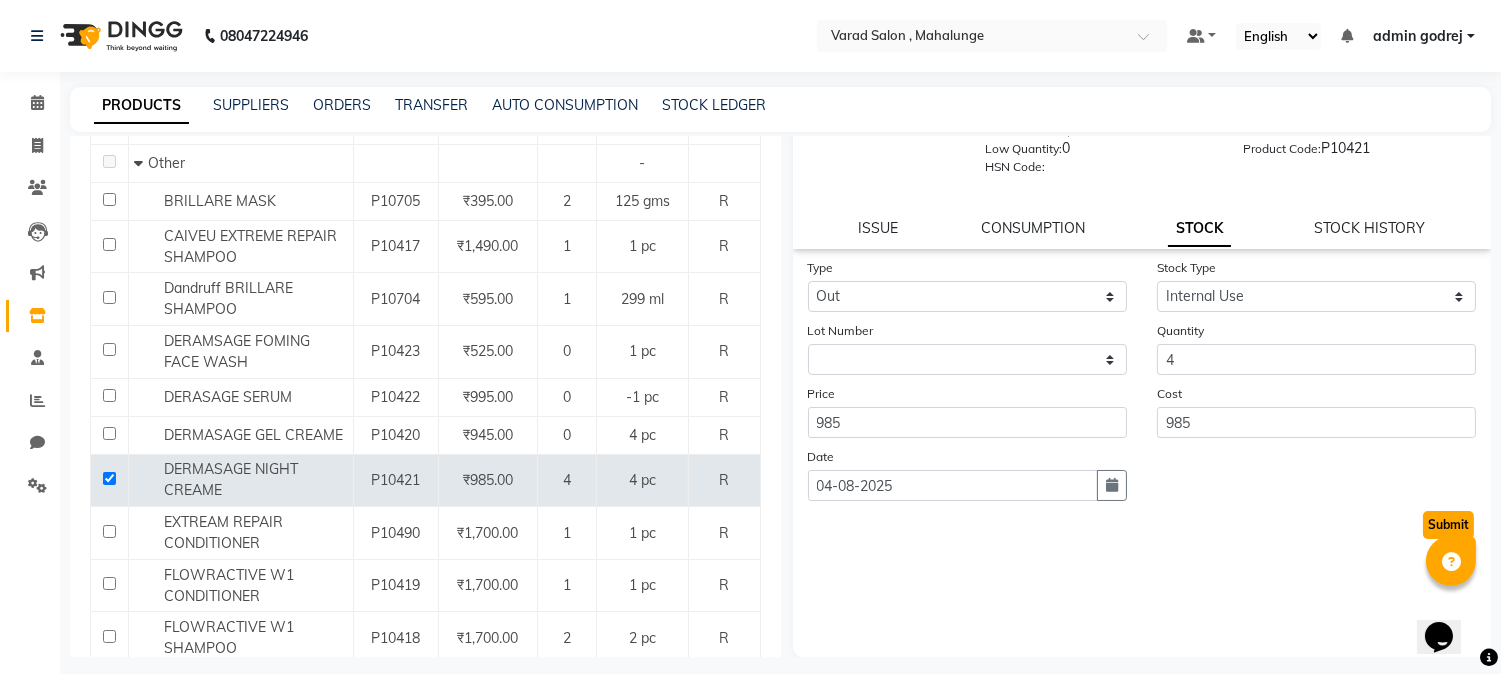 click on "Submit" 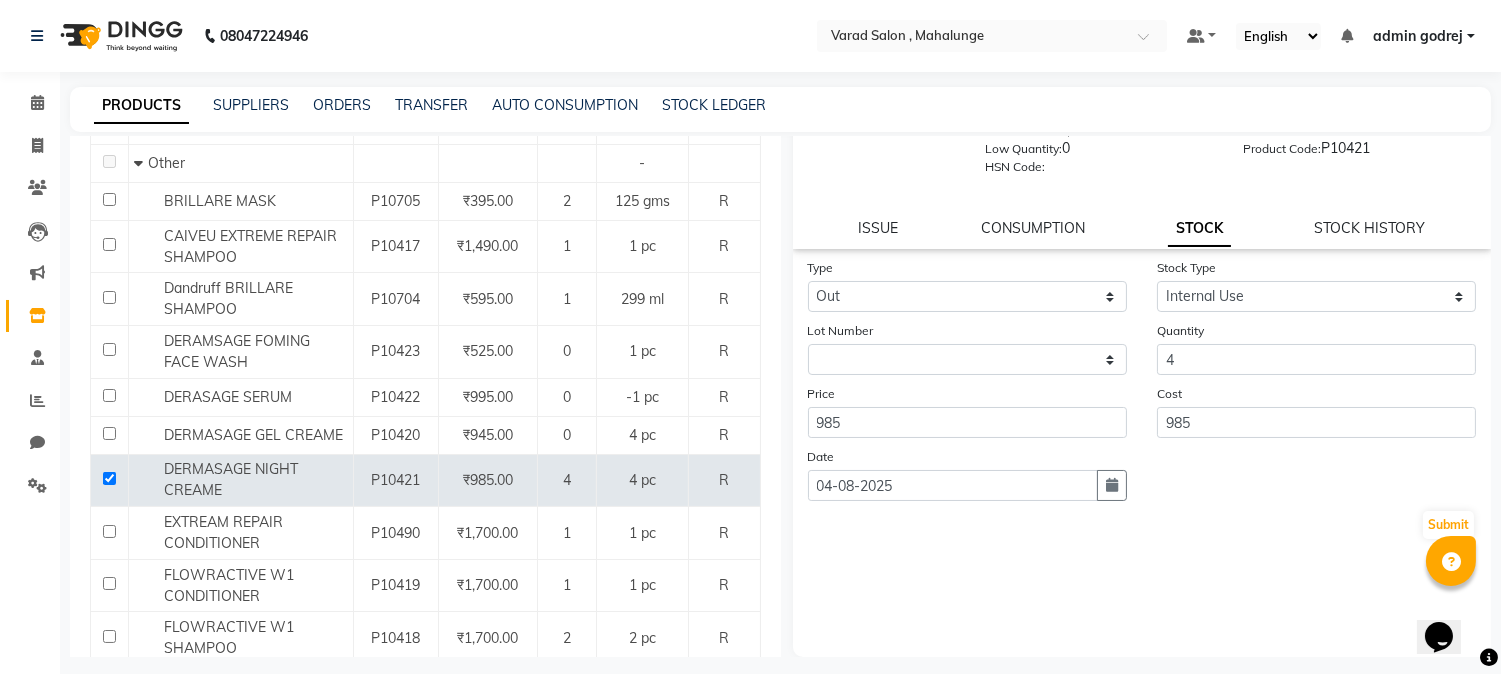 select 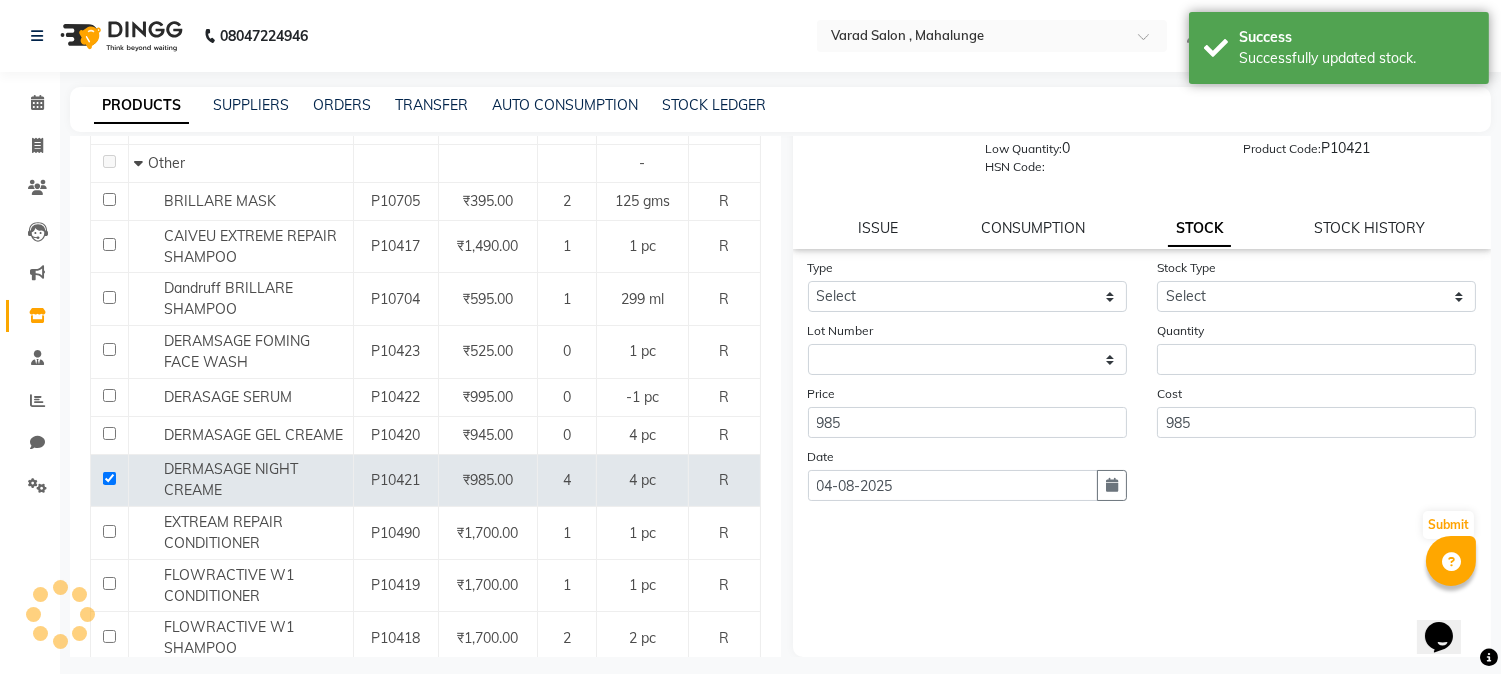 scroll, scrollTop: 0, scrollLeft: 0, axis: both 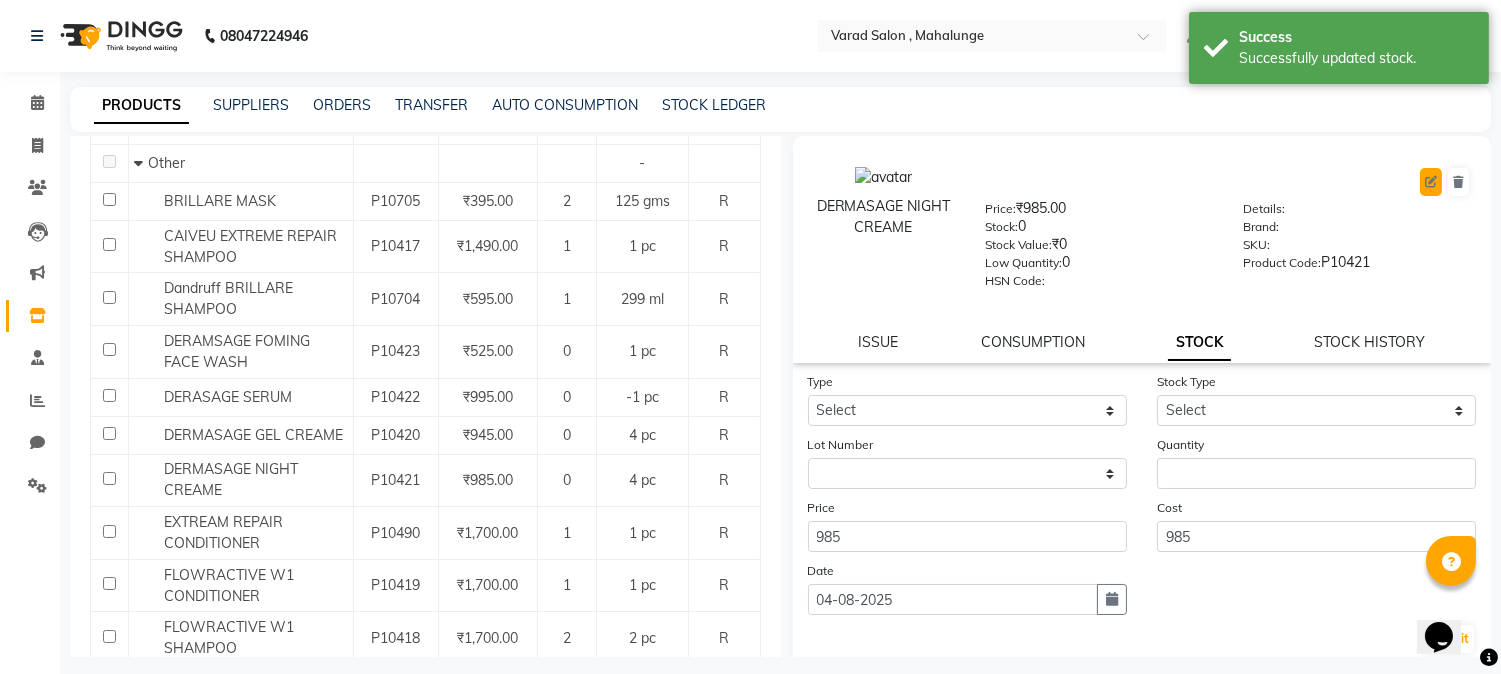 click 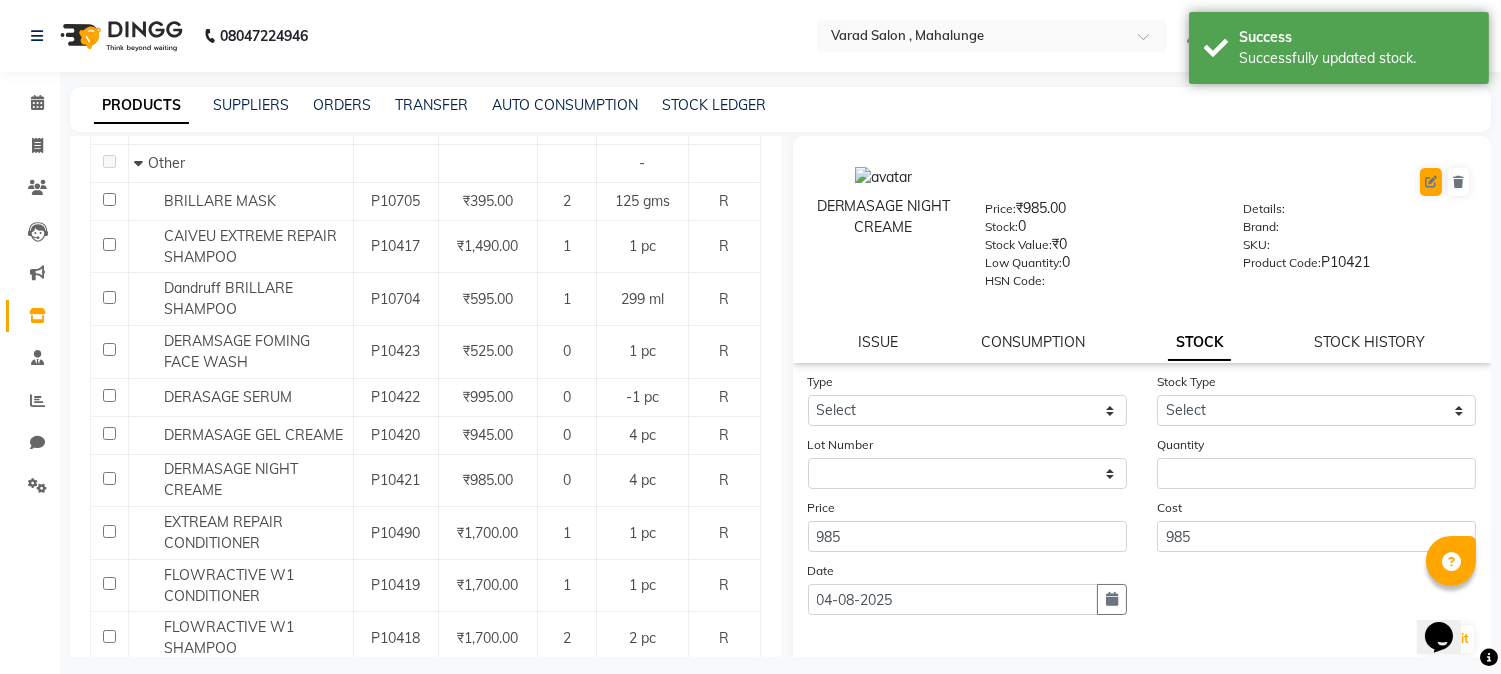 select on "R" 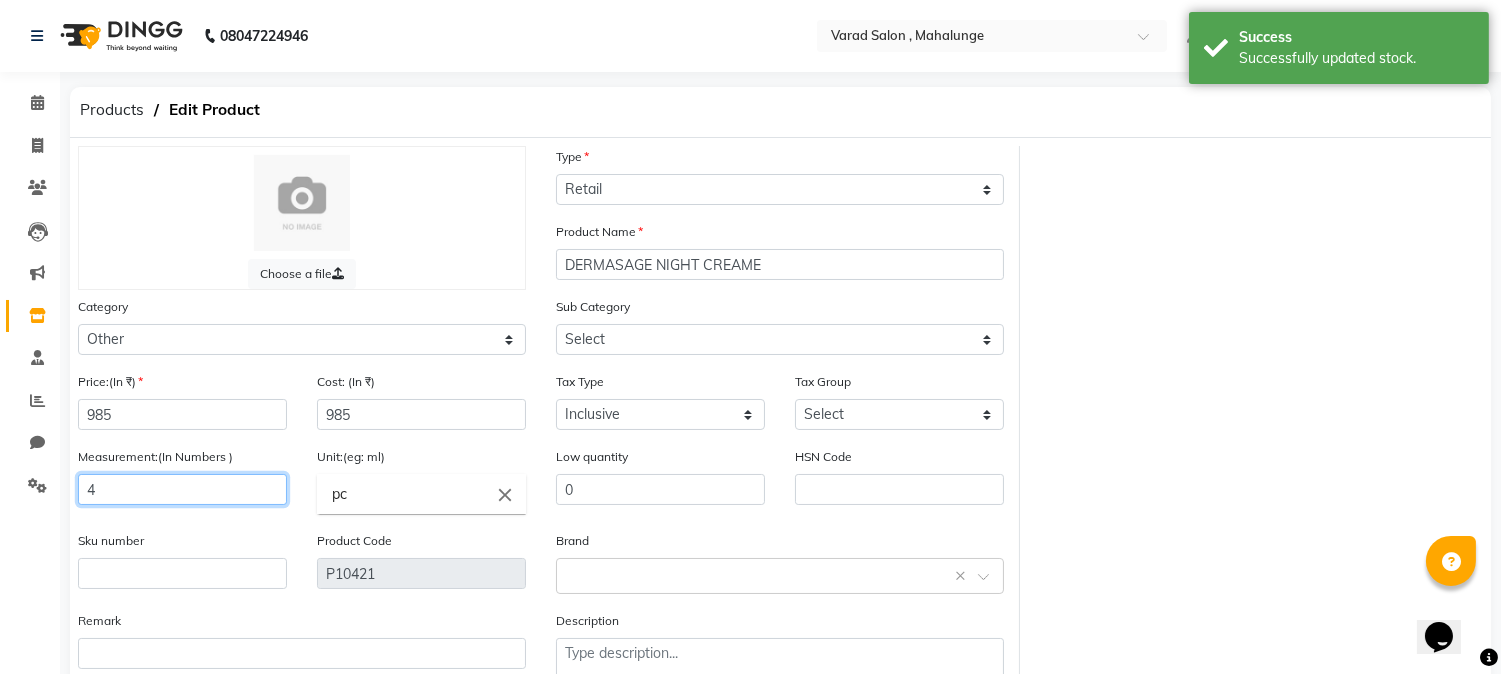 click on "4" 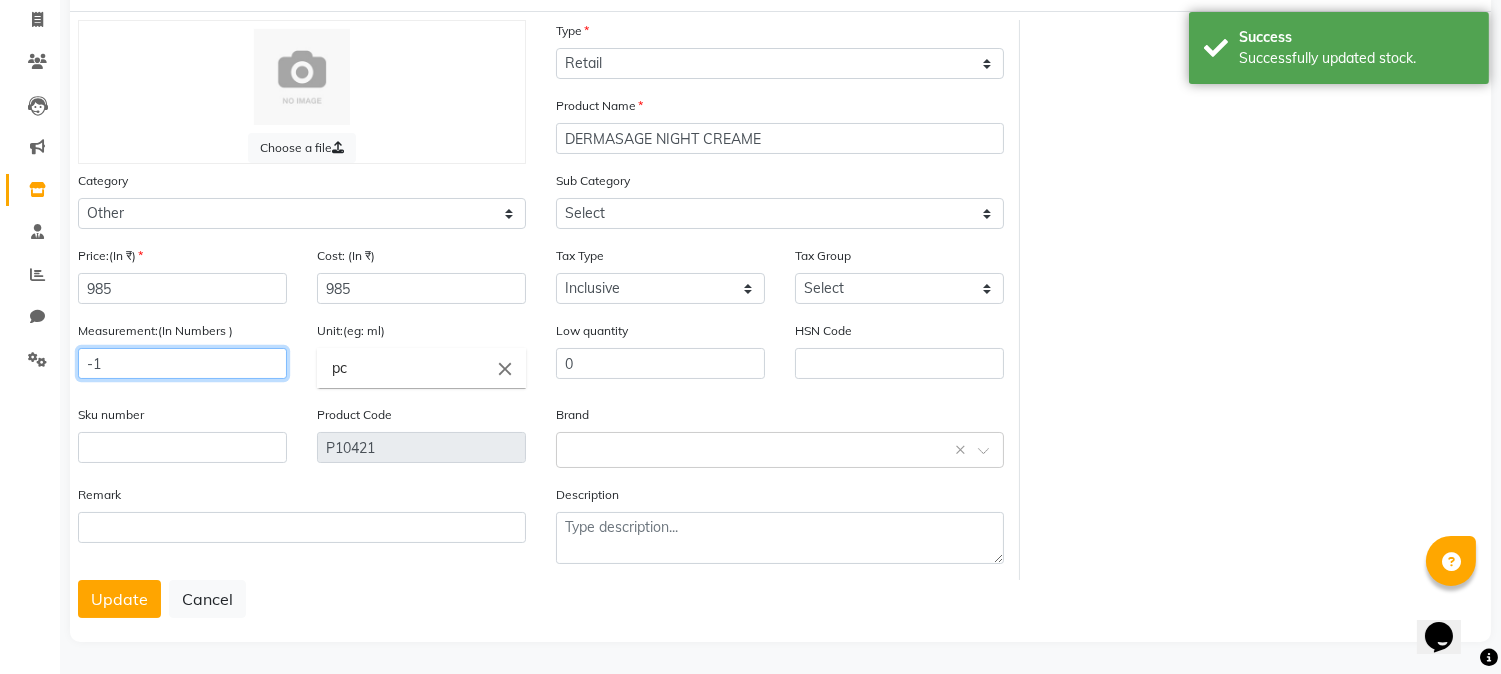 scroll, scrollTop: 128, scrollLeft: 0, axis: vertical 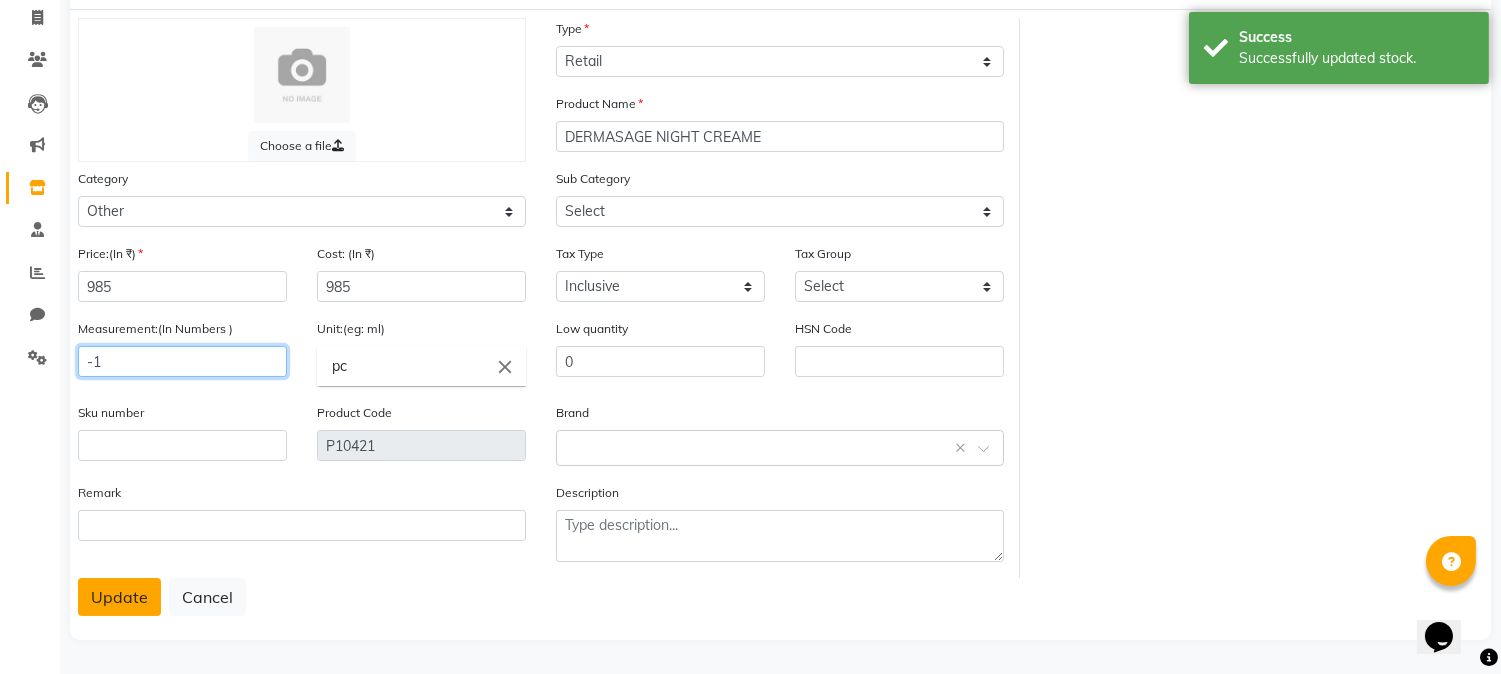 type on "-1" 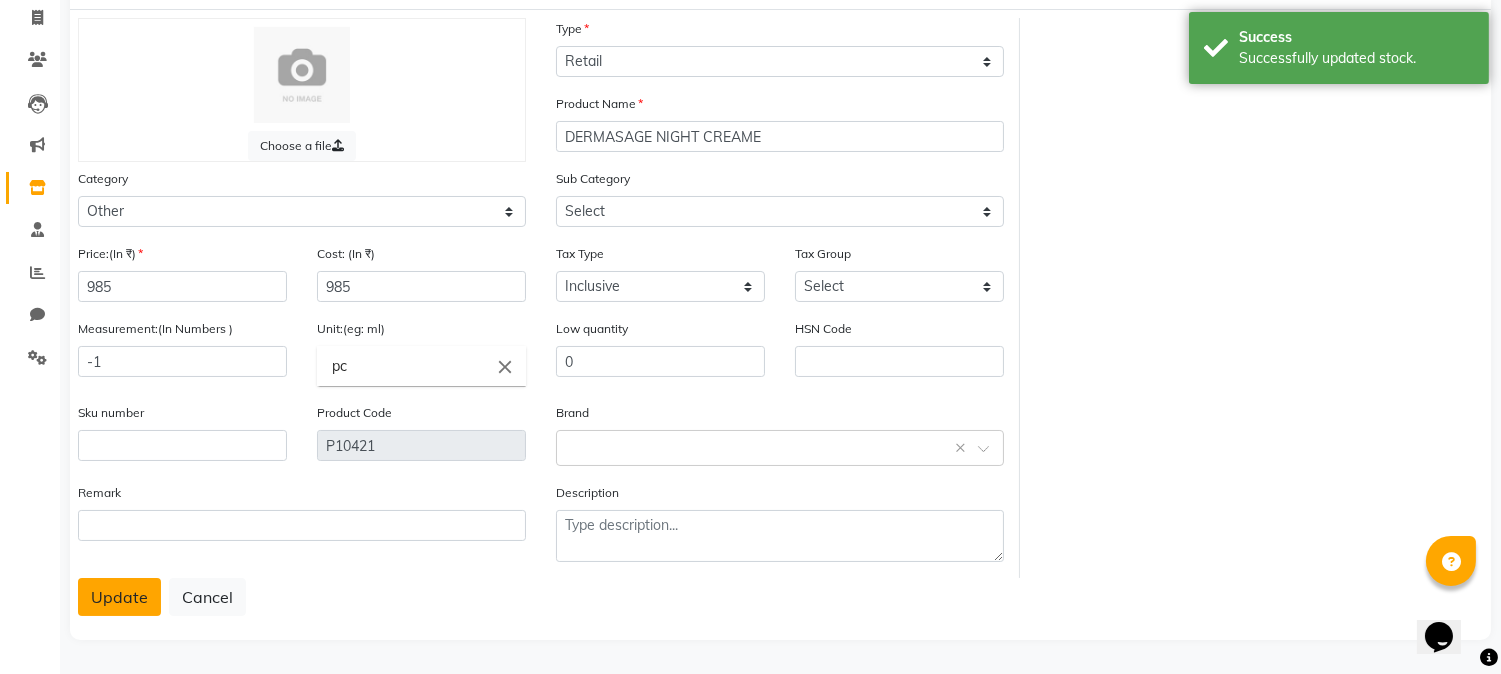 click on "Update" 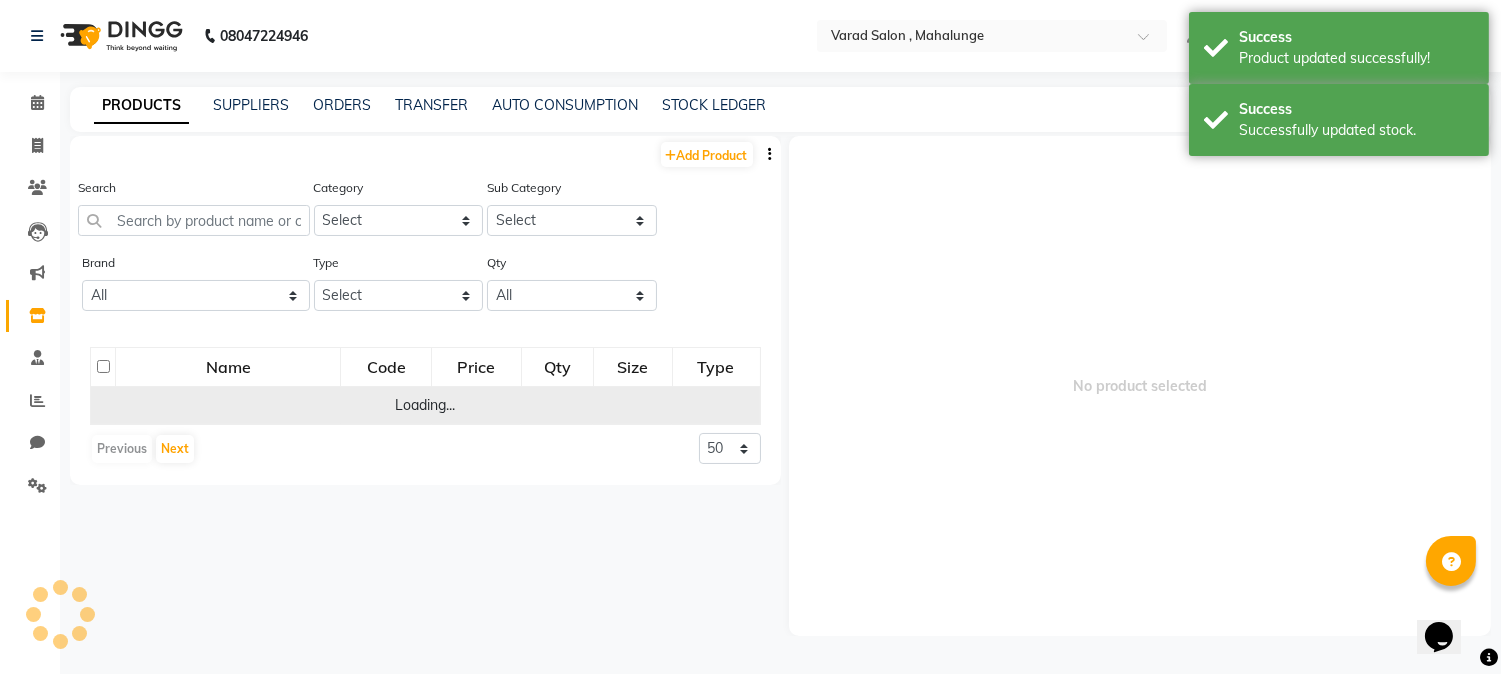 scroll, scrollTop: 0, scrollLeft: 0, axis: both 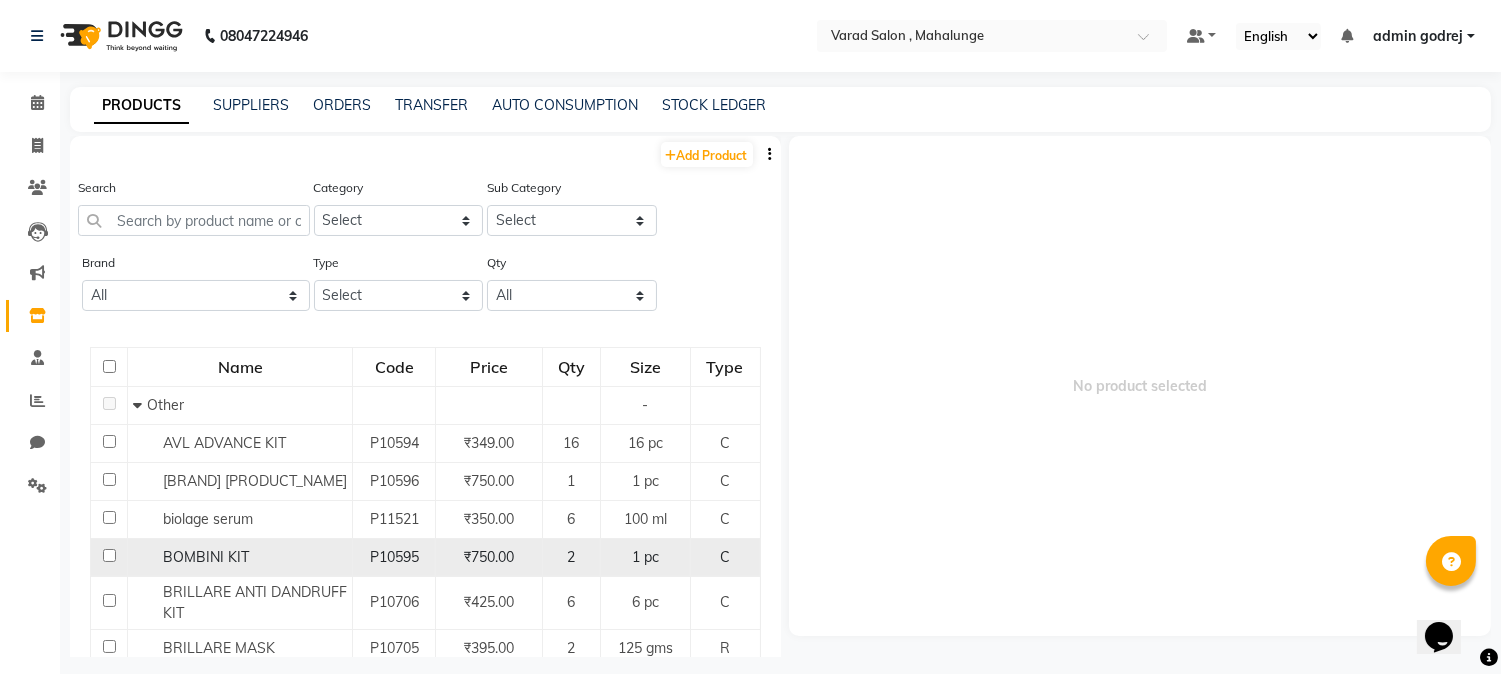 click on "BOMBINI KIT" 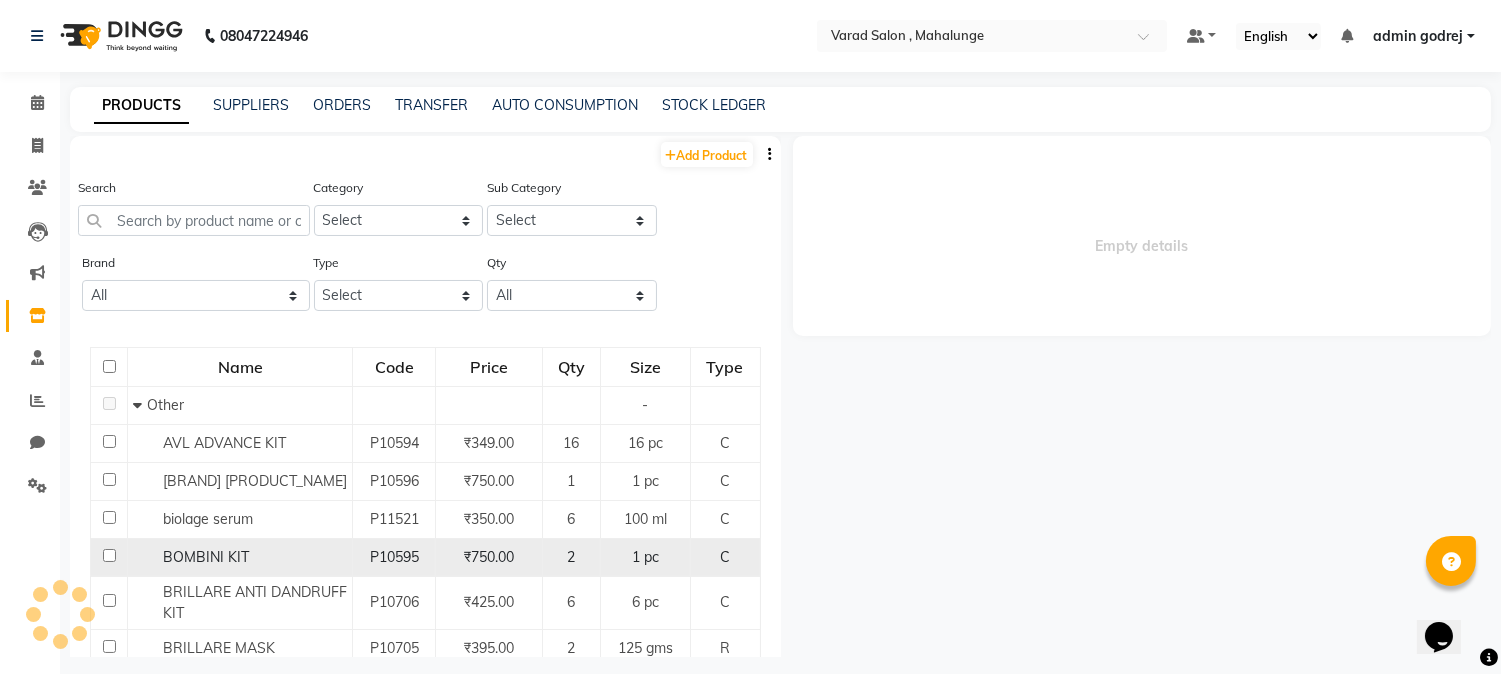 click 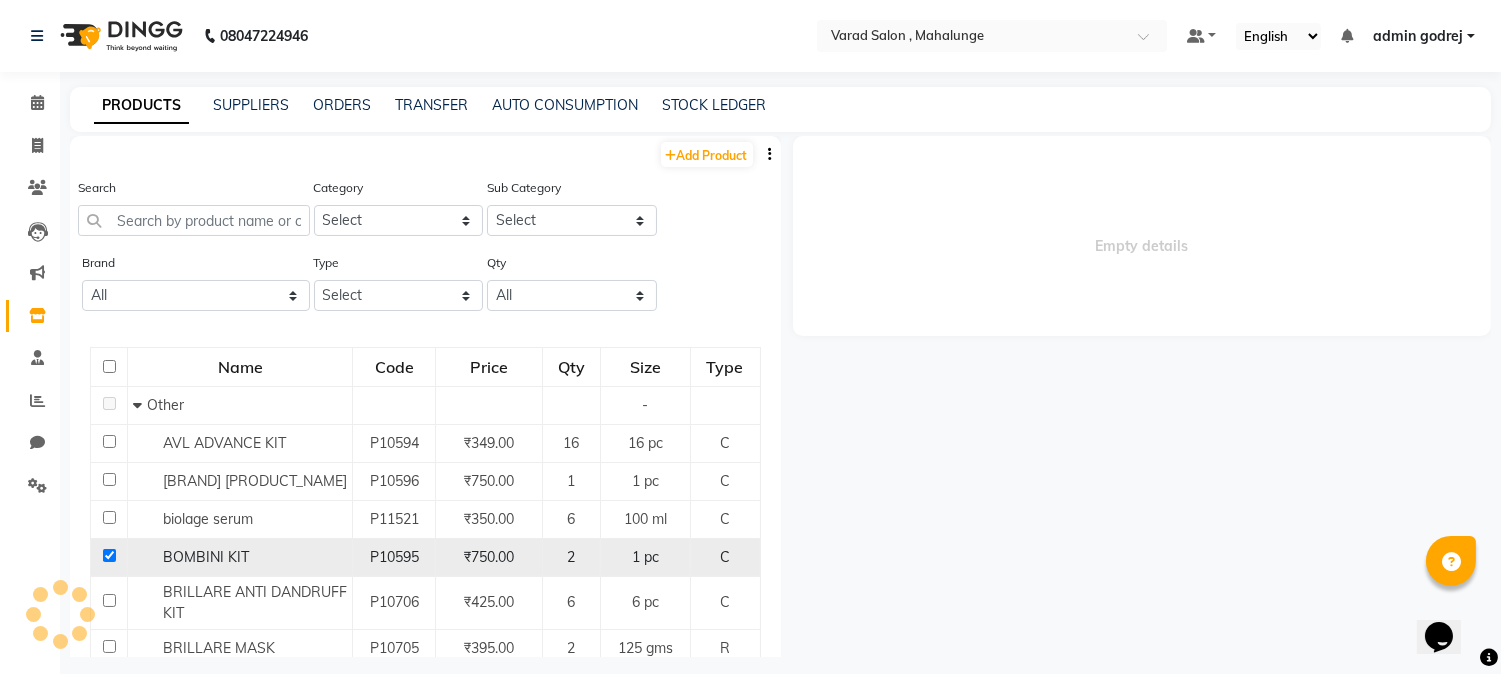 checkbox on "true" 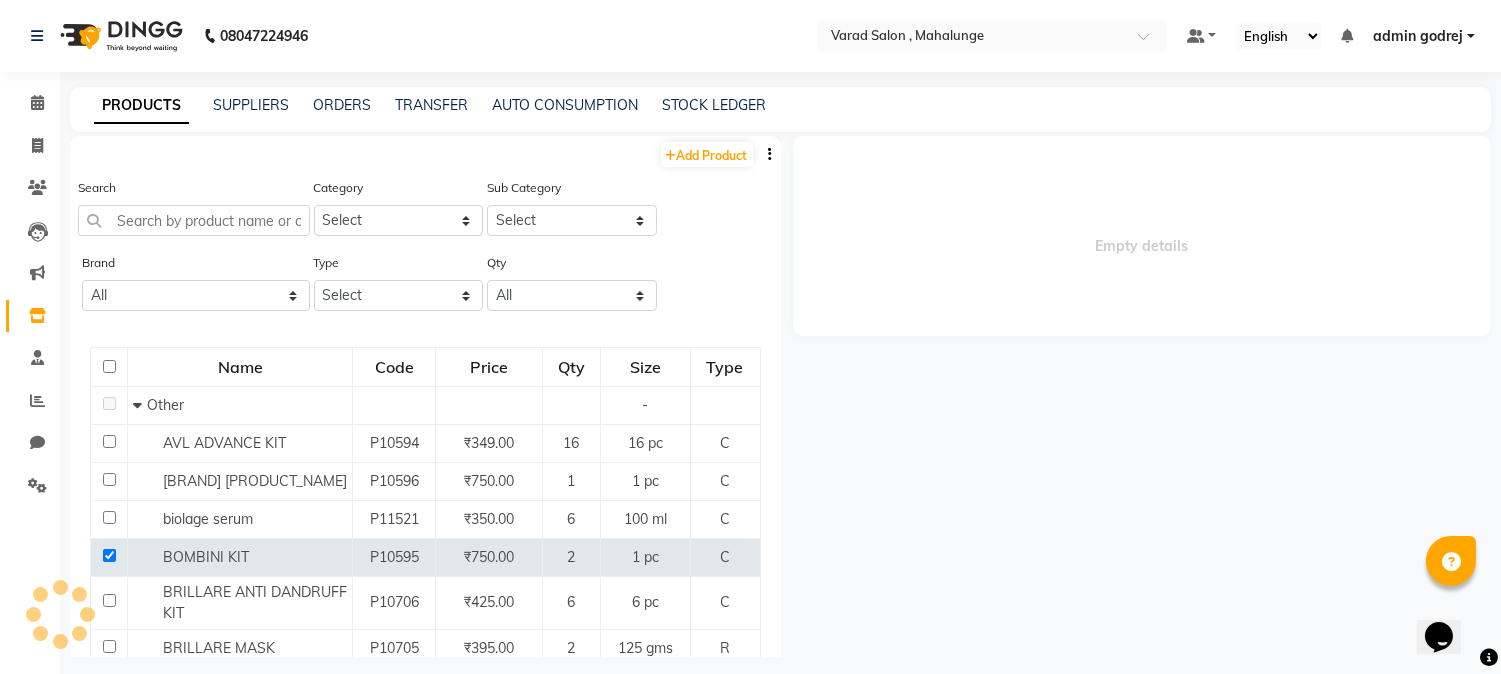 select 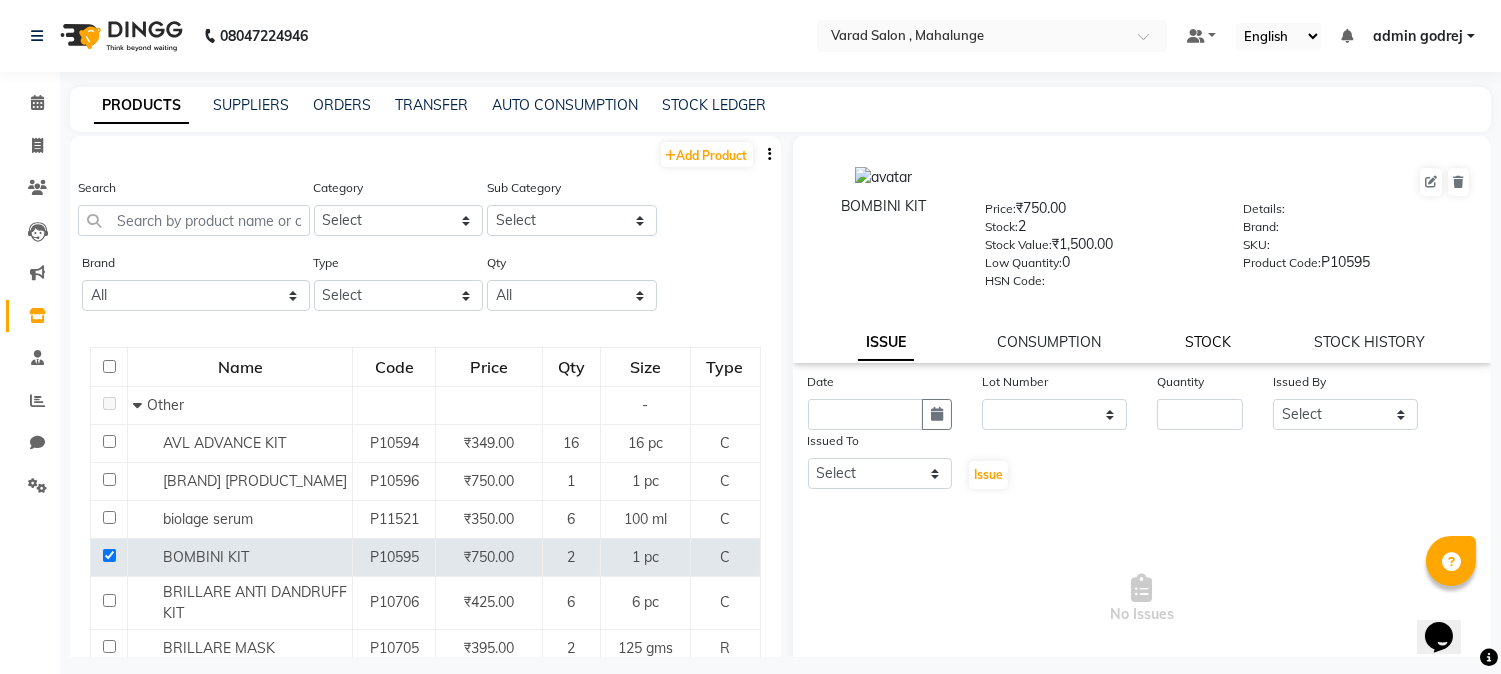 click on "STOCK" 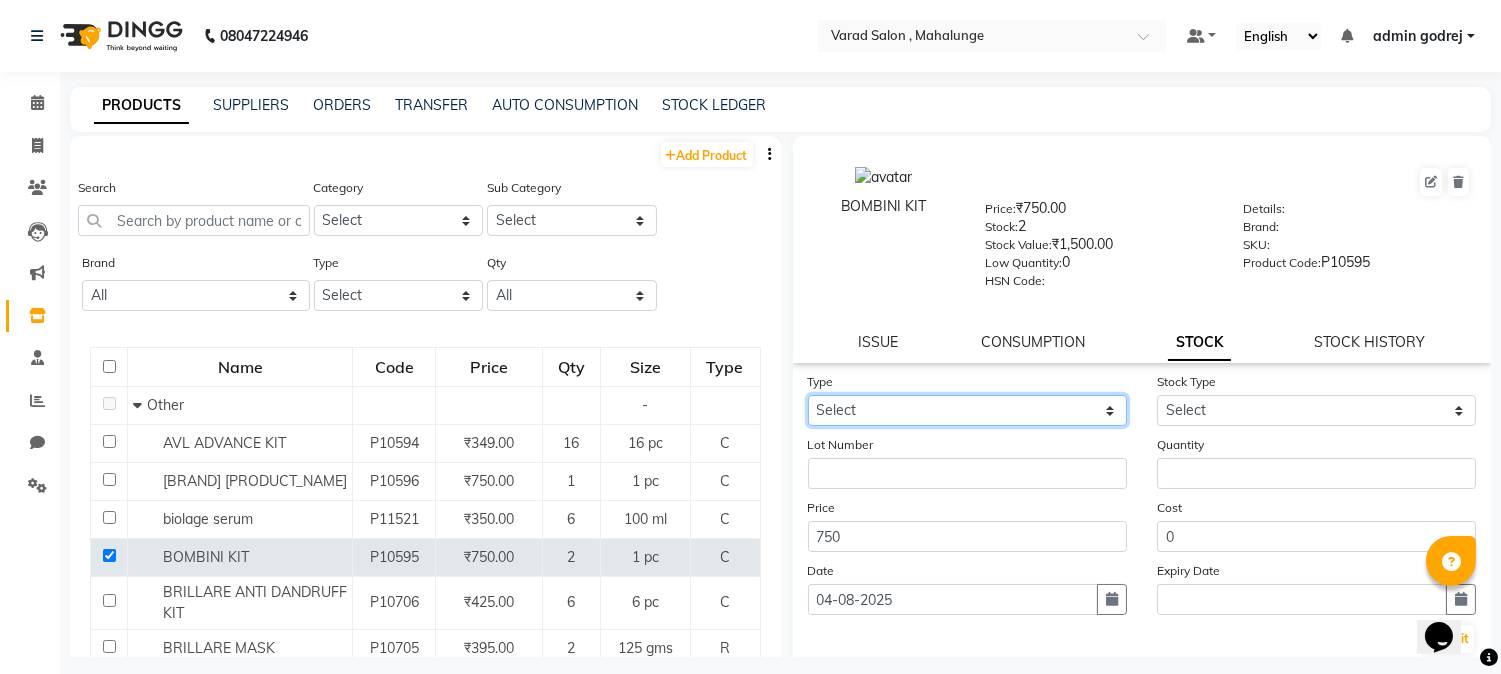 click on "Select In Out" 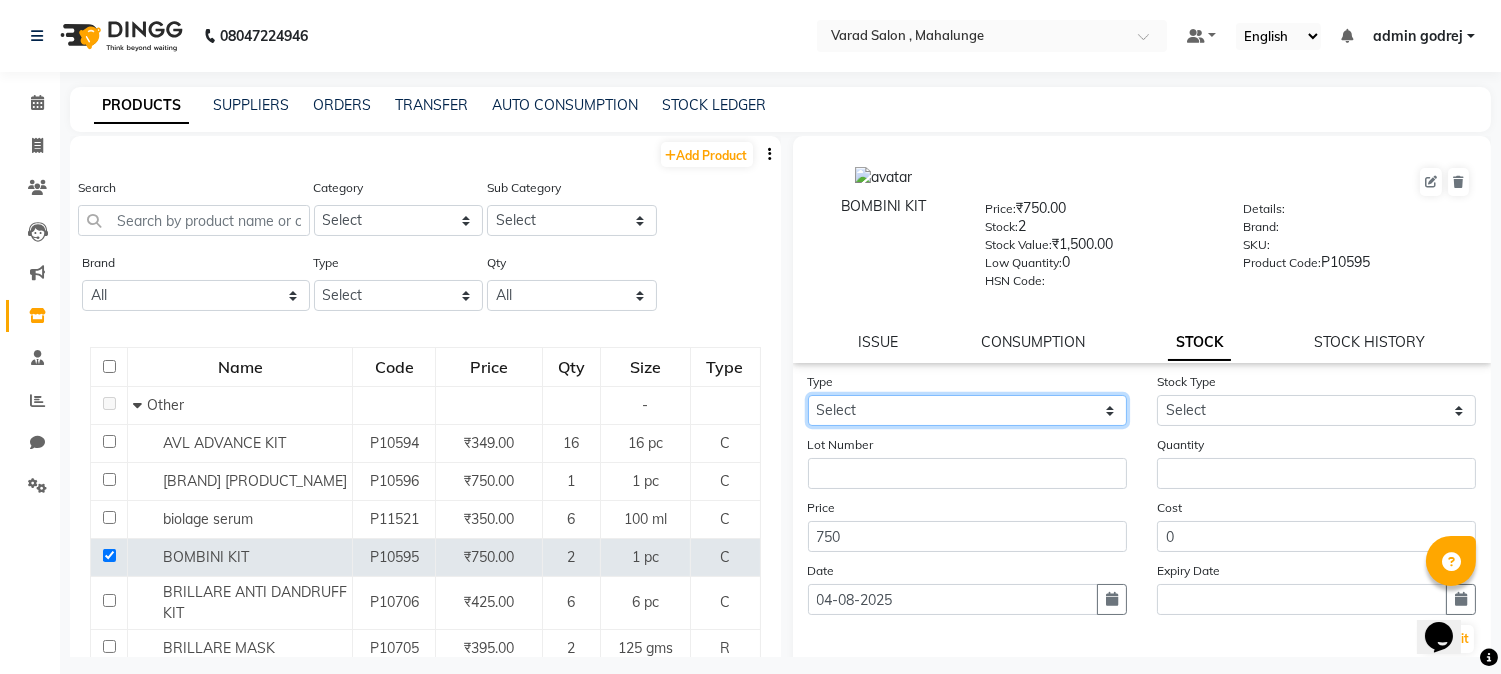 select on "in" 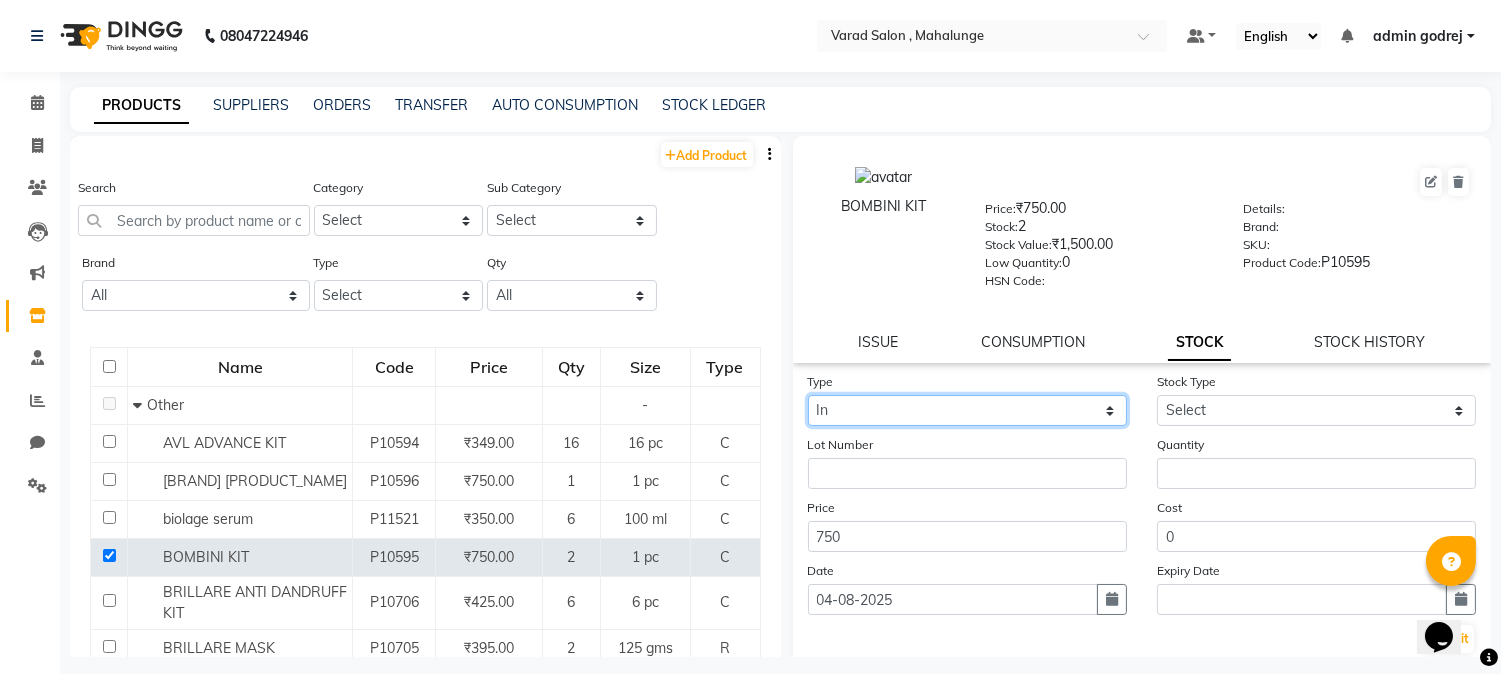 click on "Select In Out" 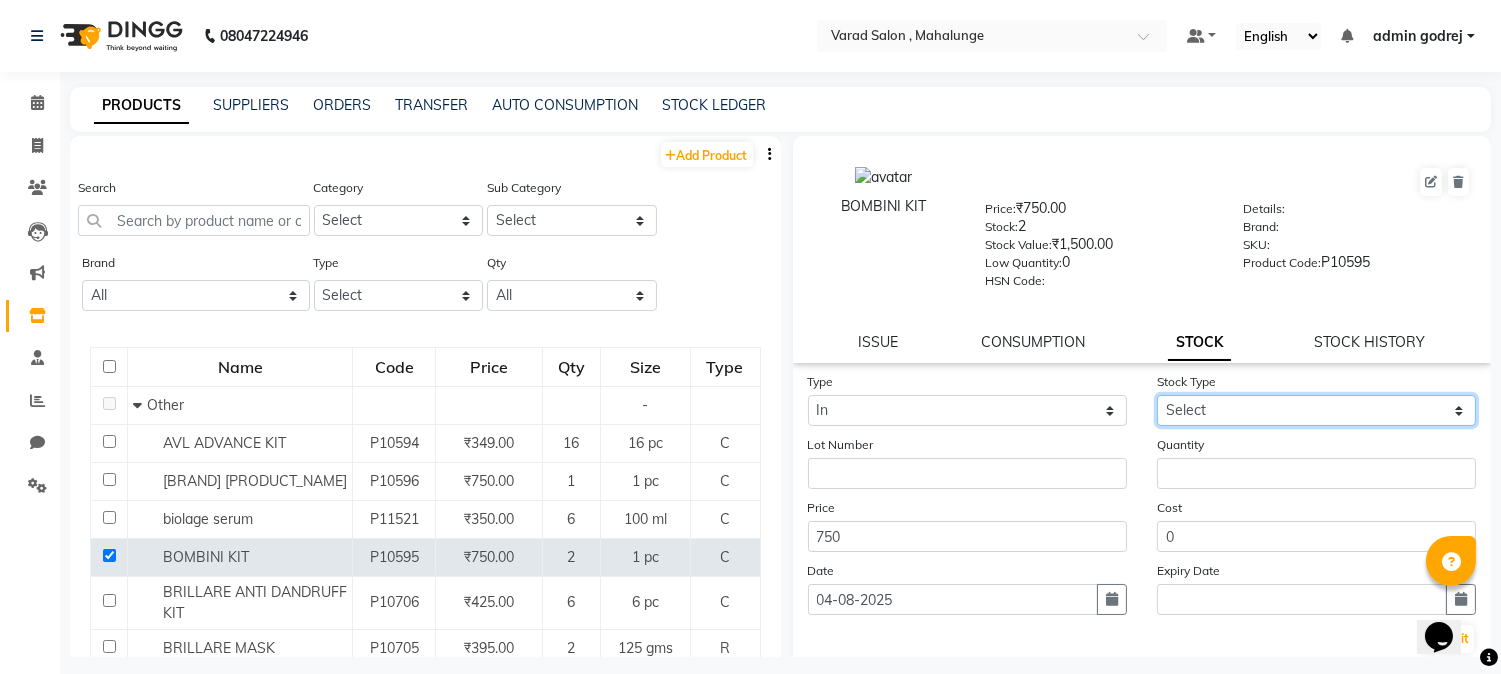 click on "Select New Stock Adjustment Return Other" 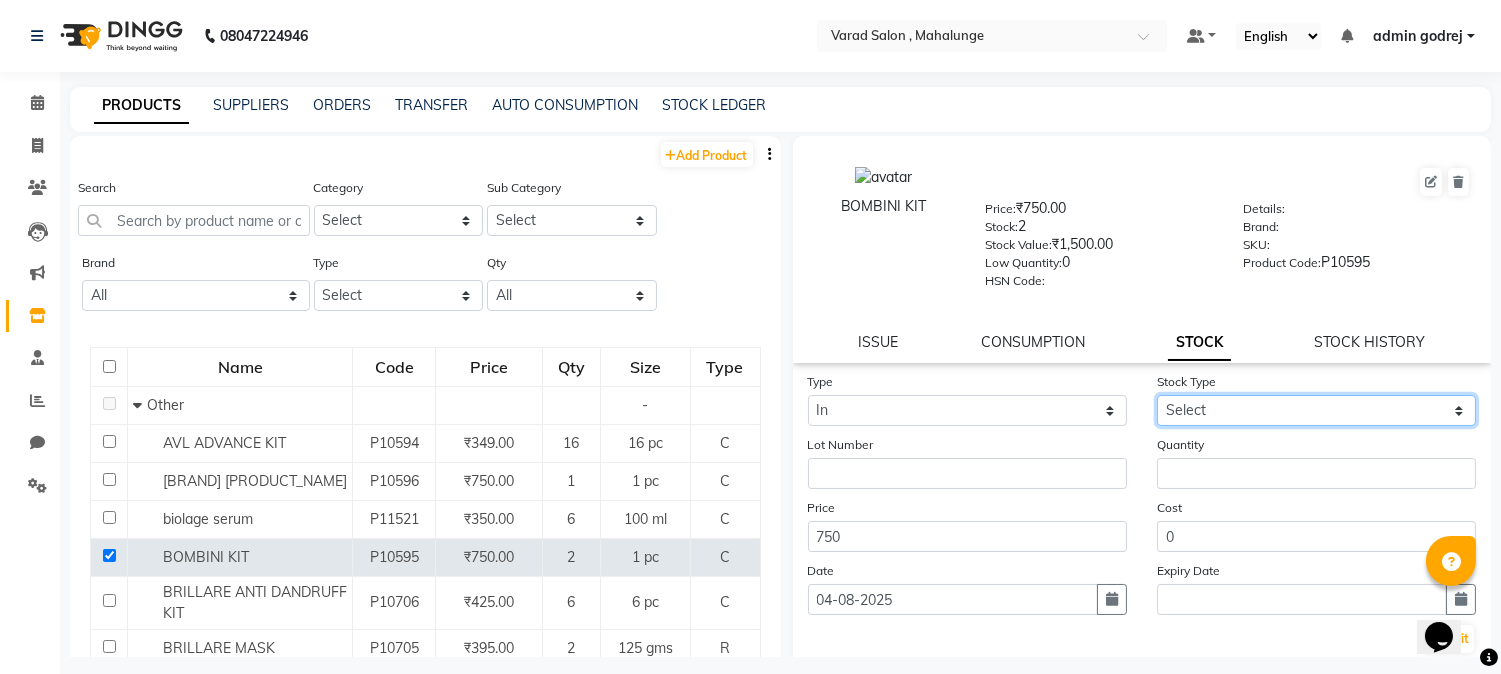 select on "new stock" 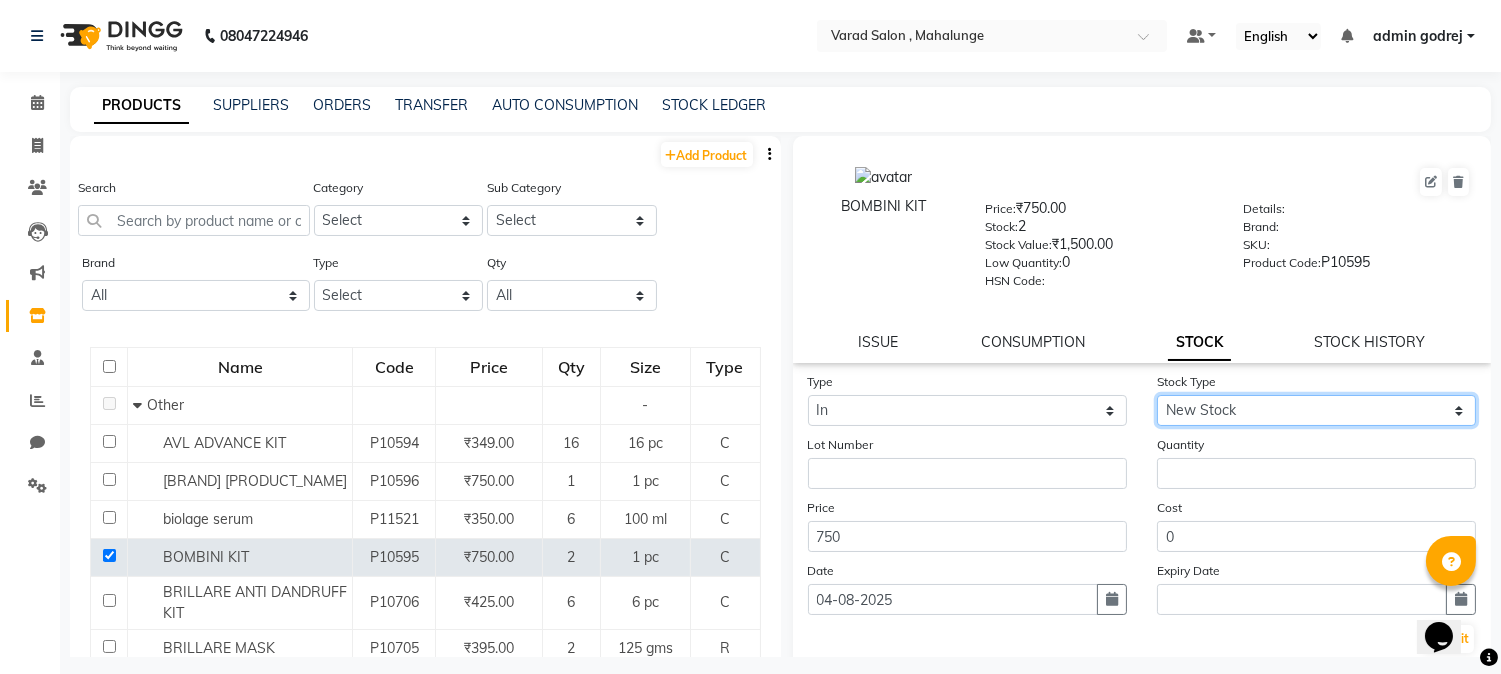 click on "Select New Stock Adjustment Return Other" 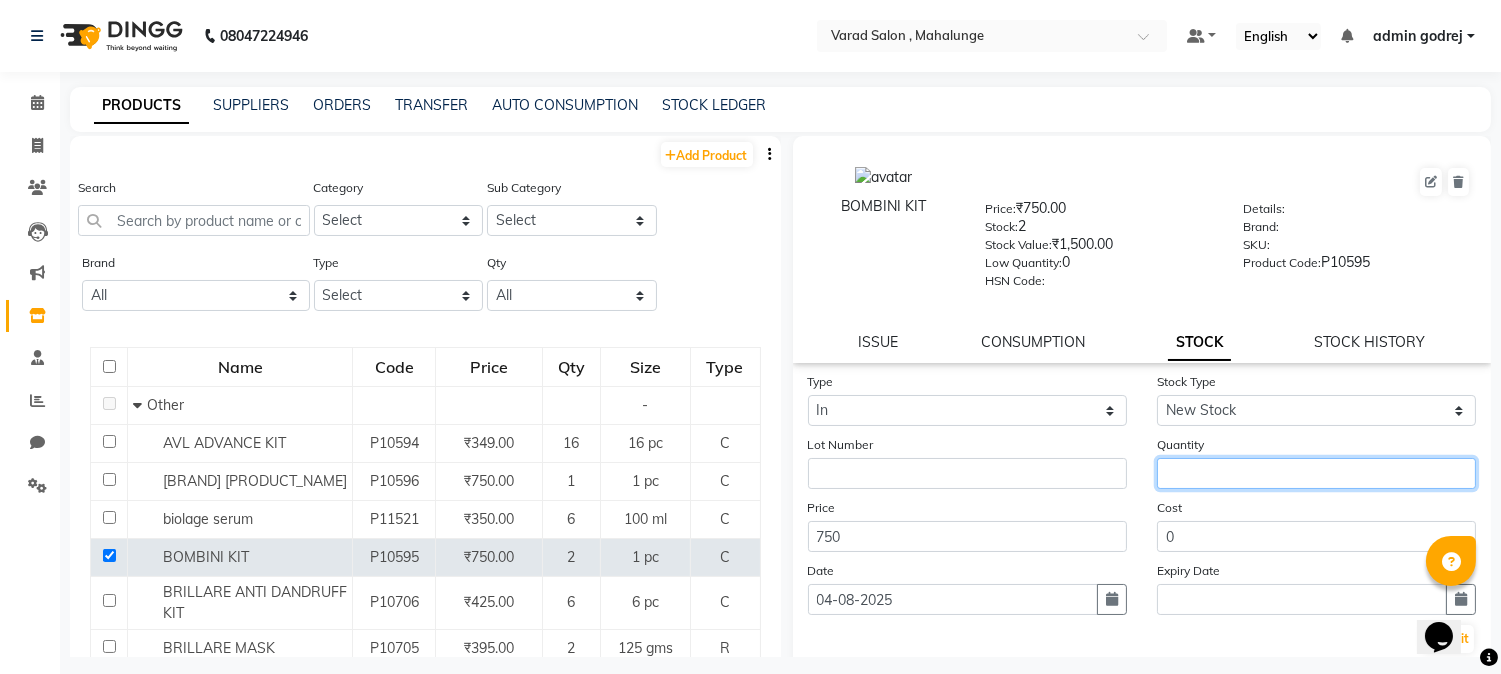click 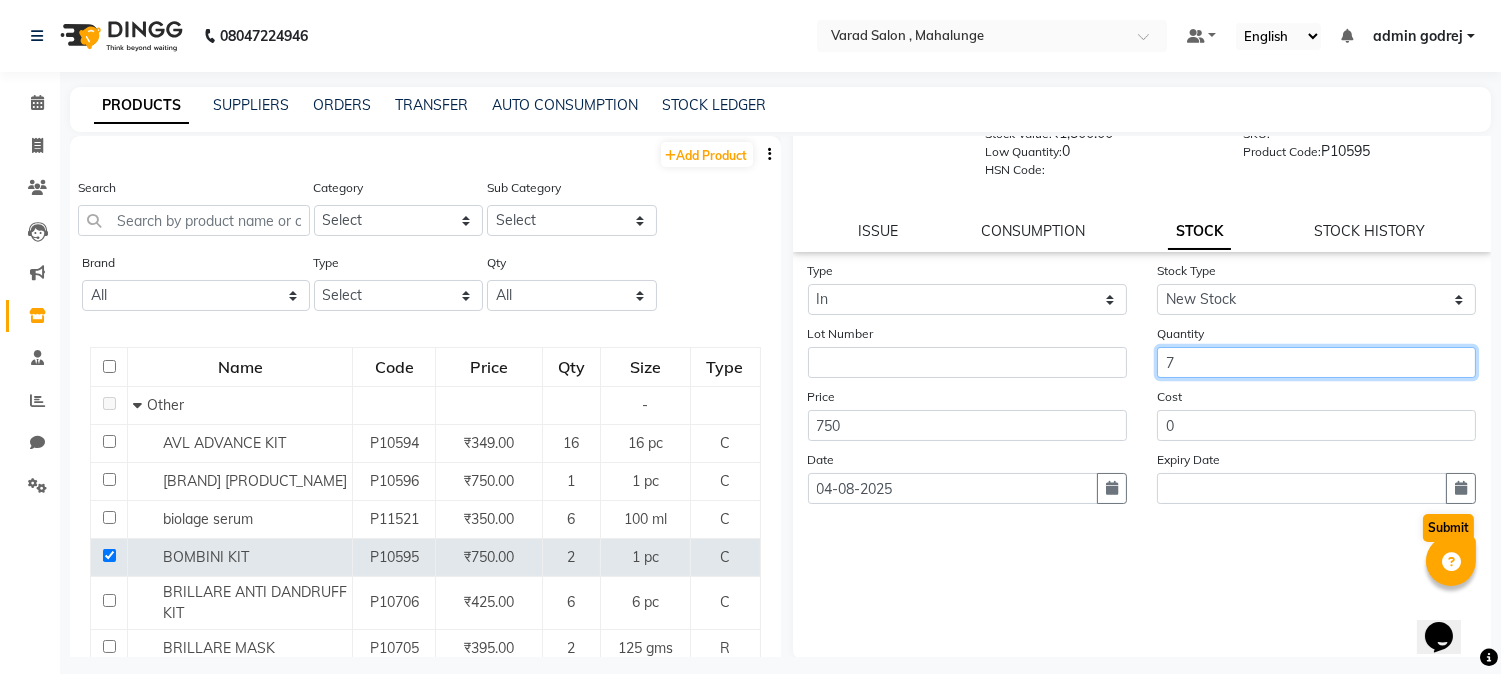 scroll, scrollTop: 114, scrollLeft: 0, axis: vertical 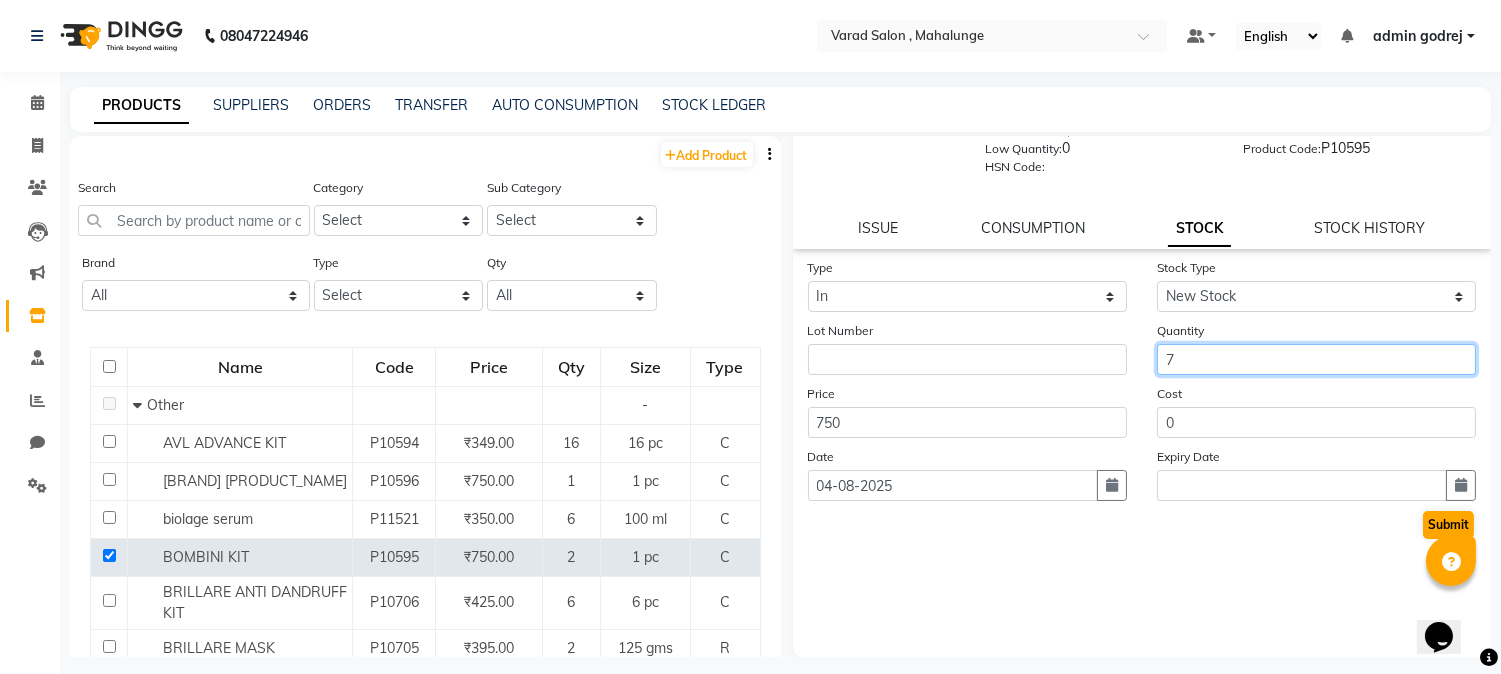 type on "7" 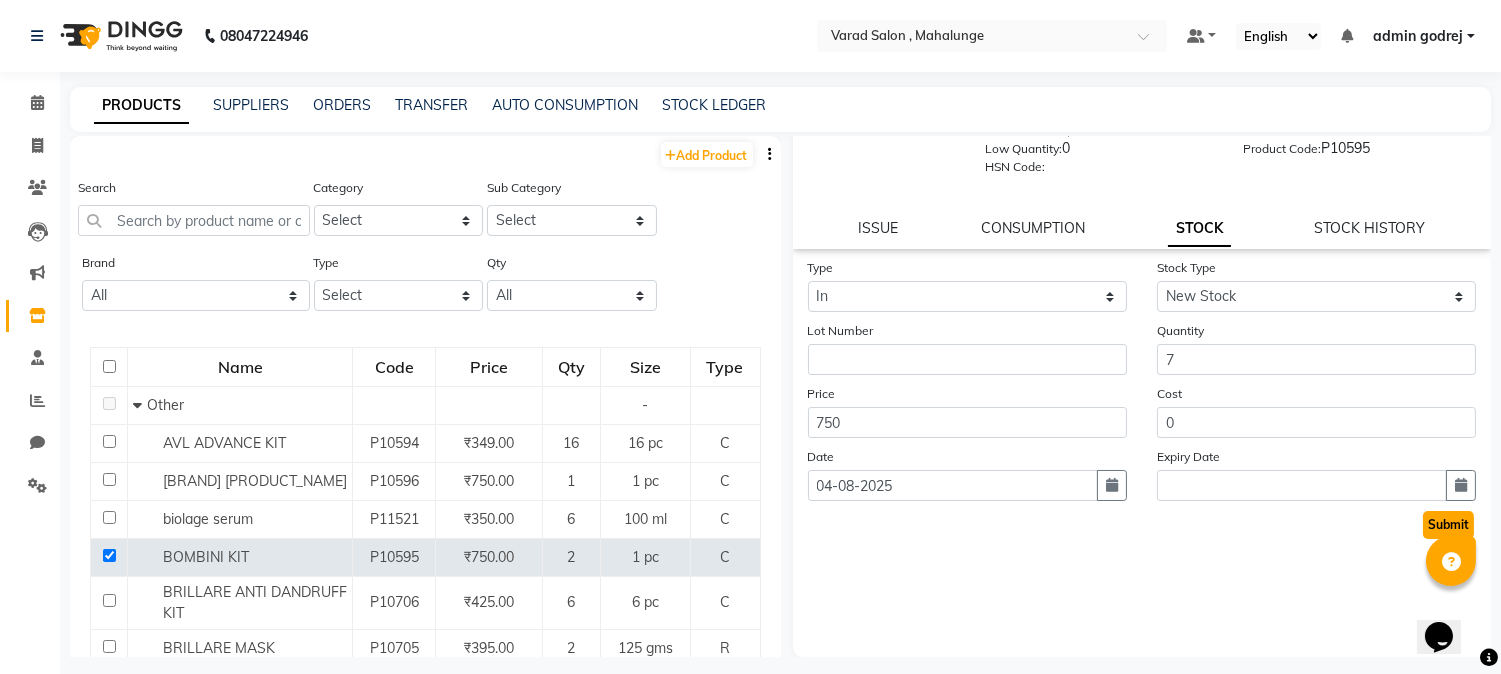 click on "Submit" 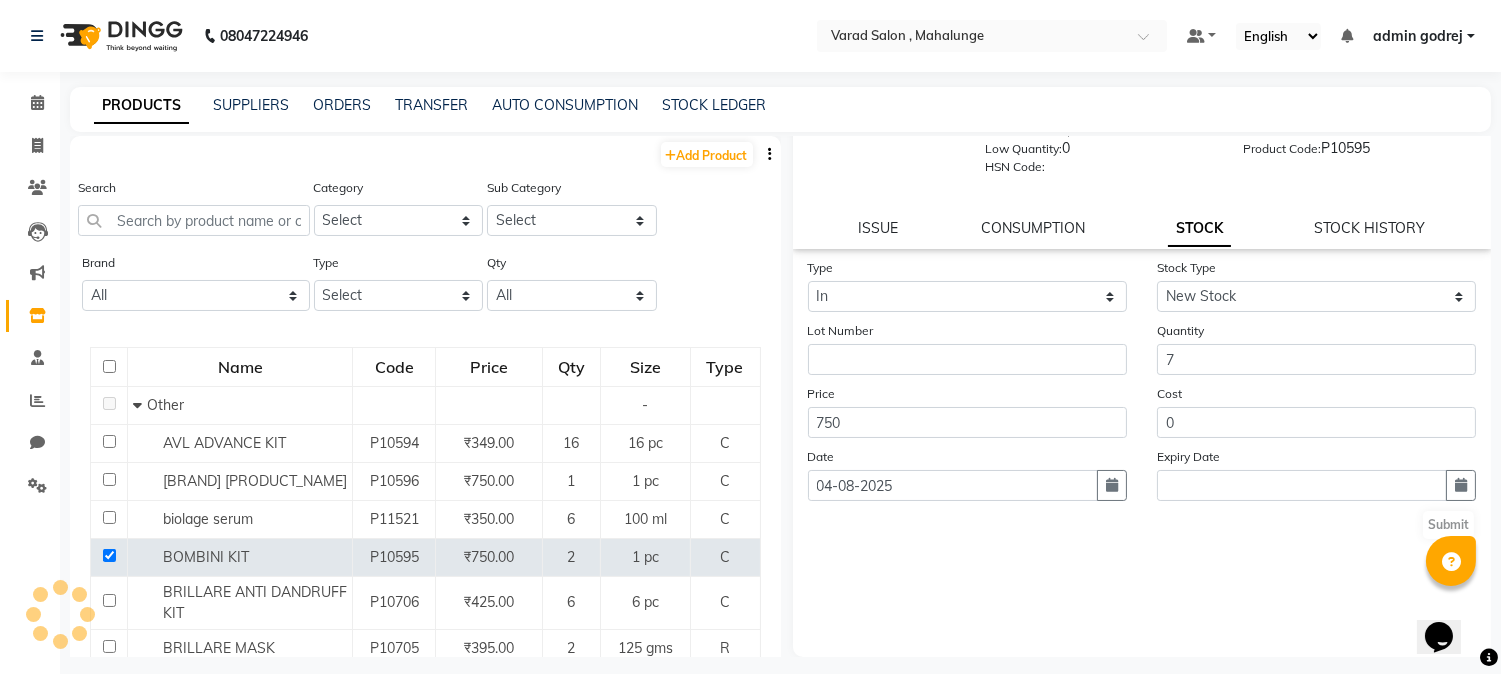 scroll, scrollTop: 0, scrollLeft: 0, axis: both 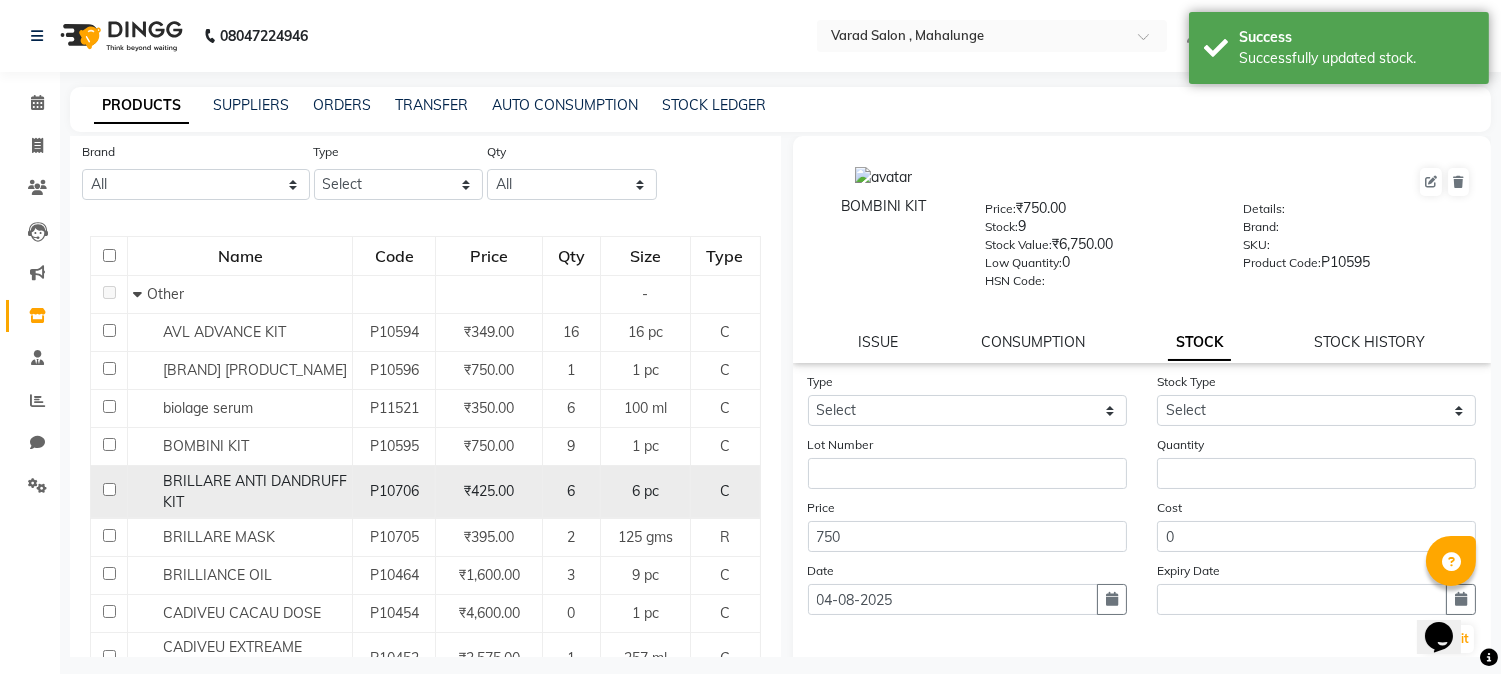 click 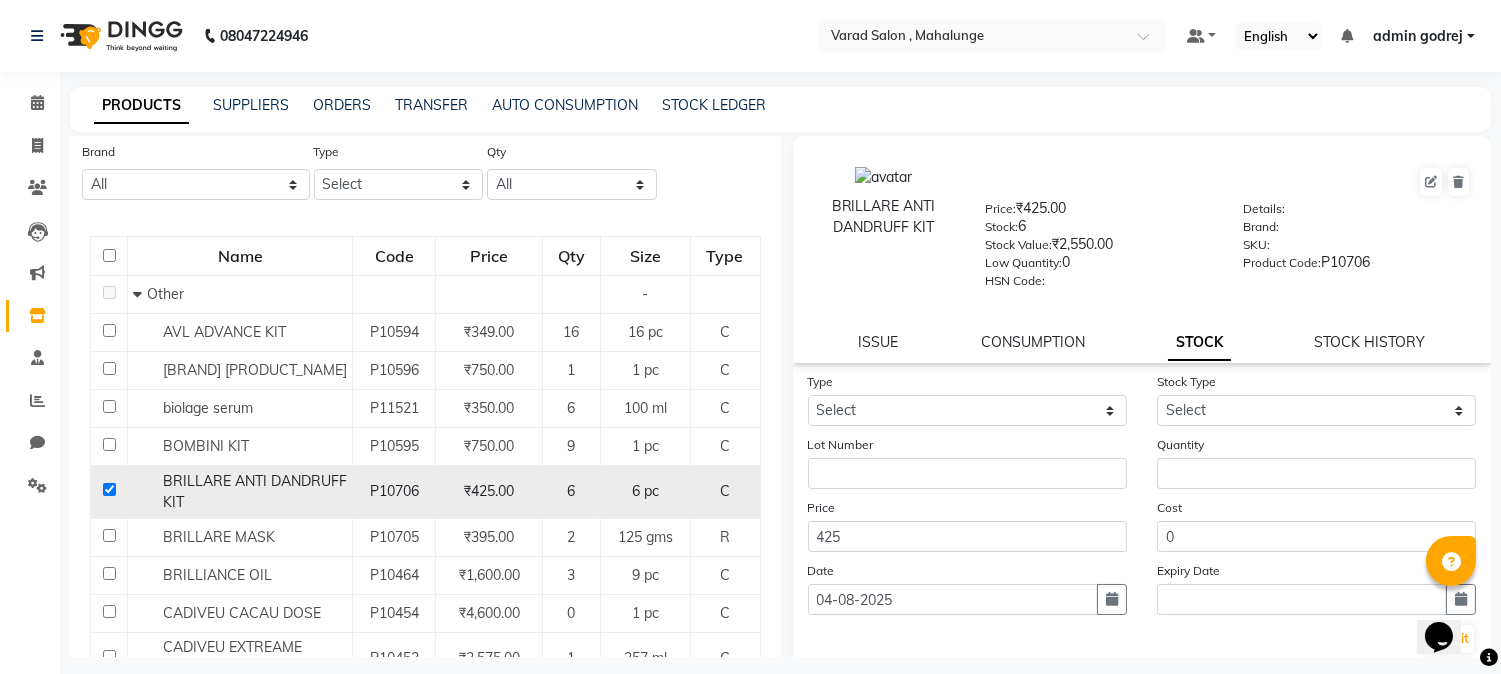 click 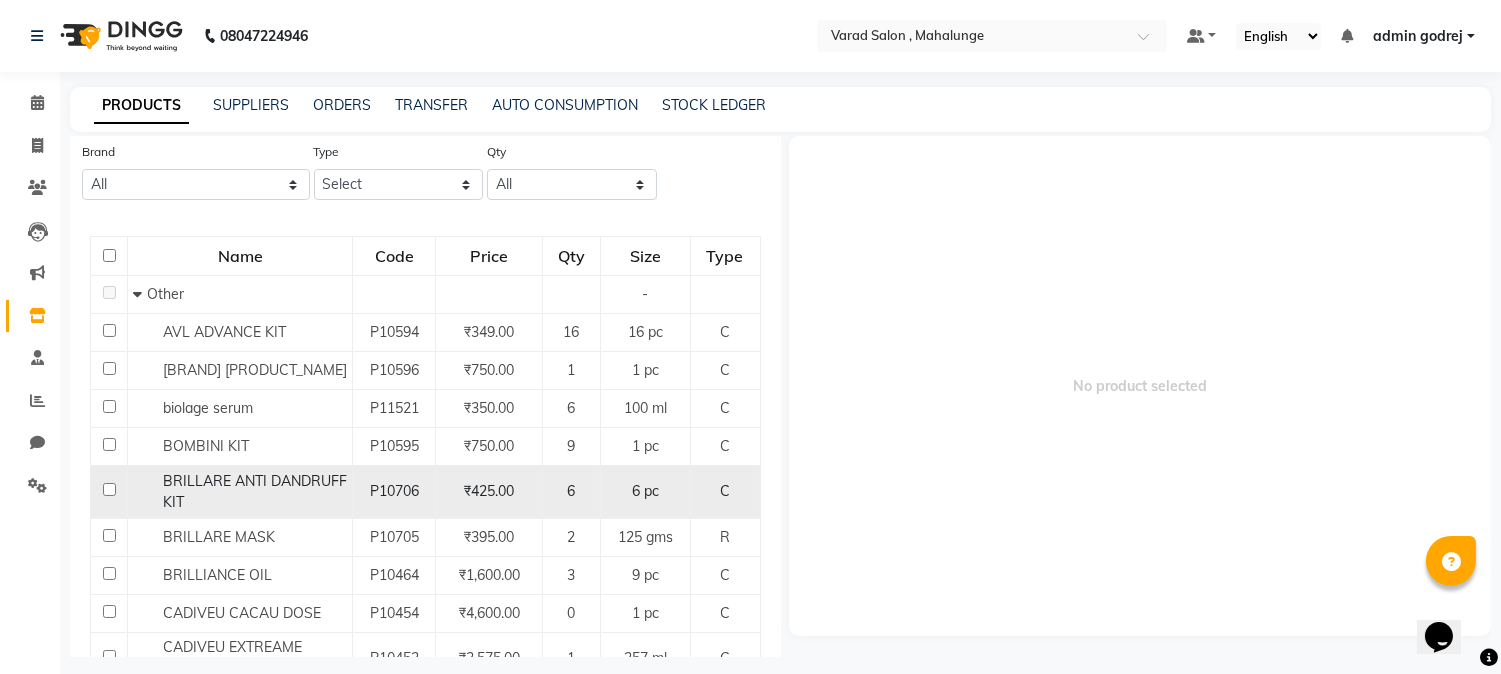 click 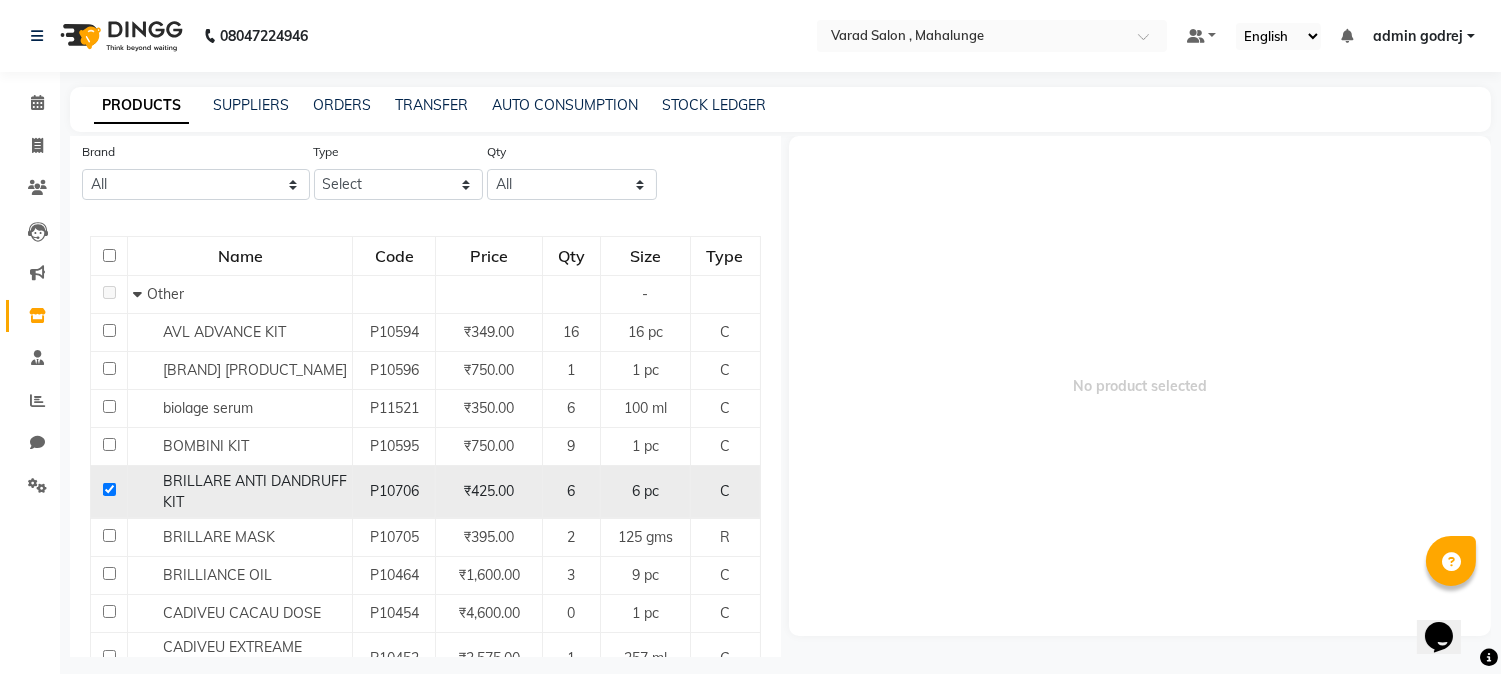 checkbox on "true" 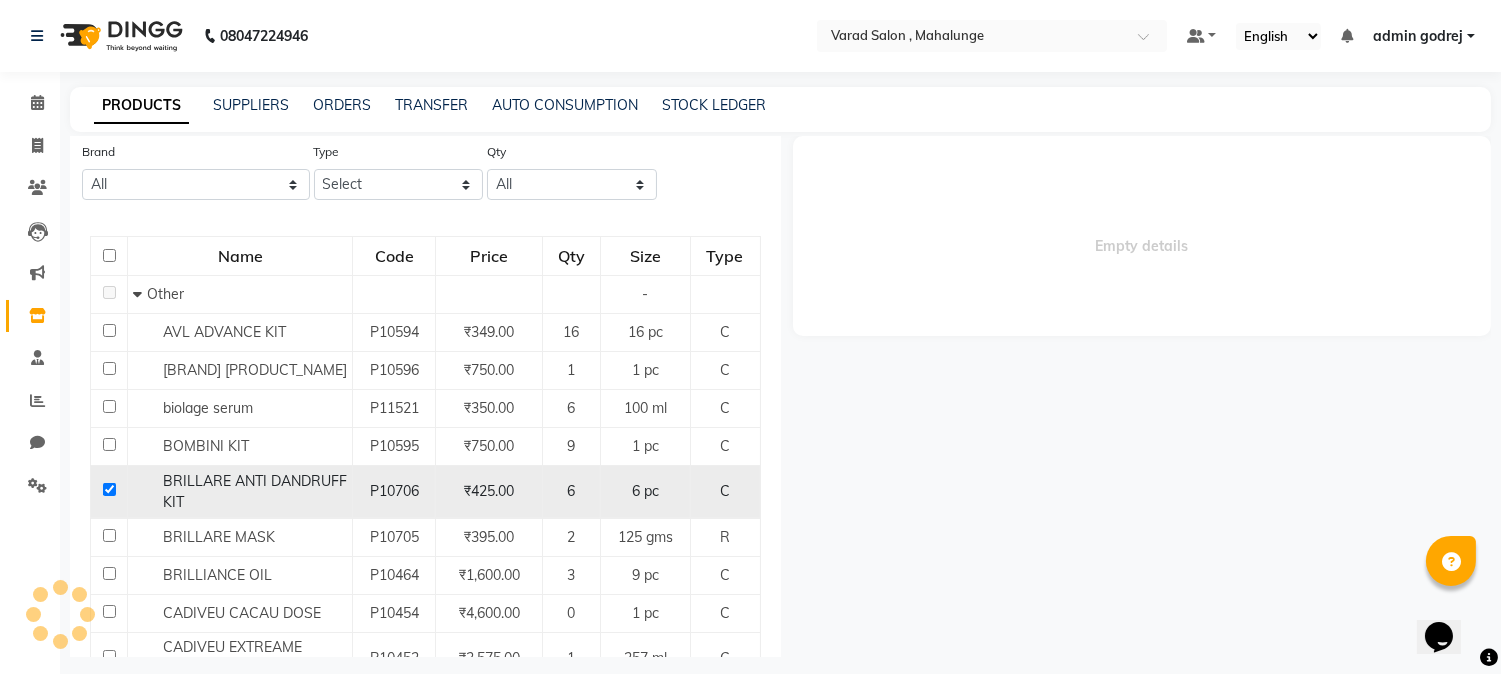 select 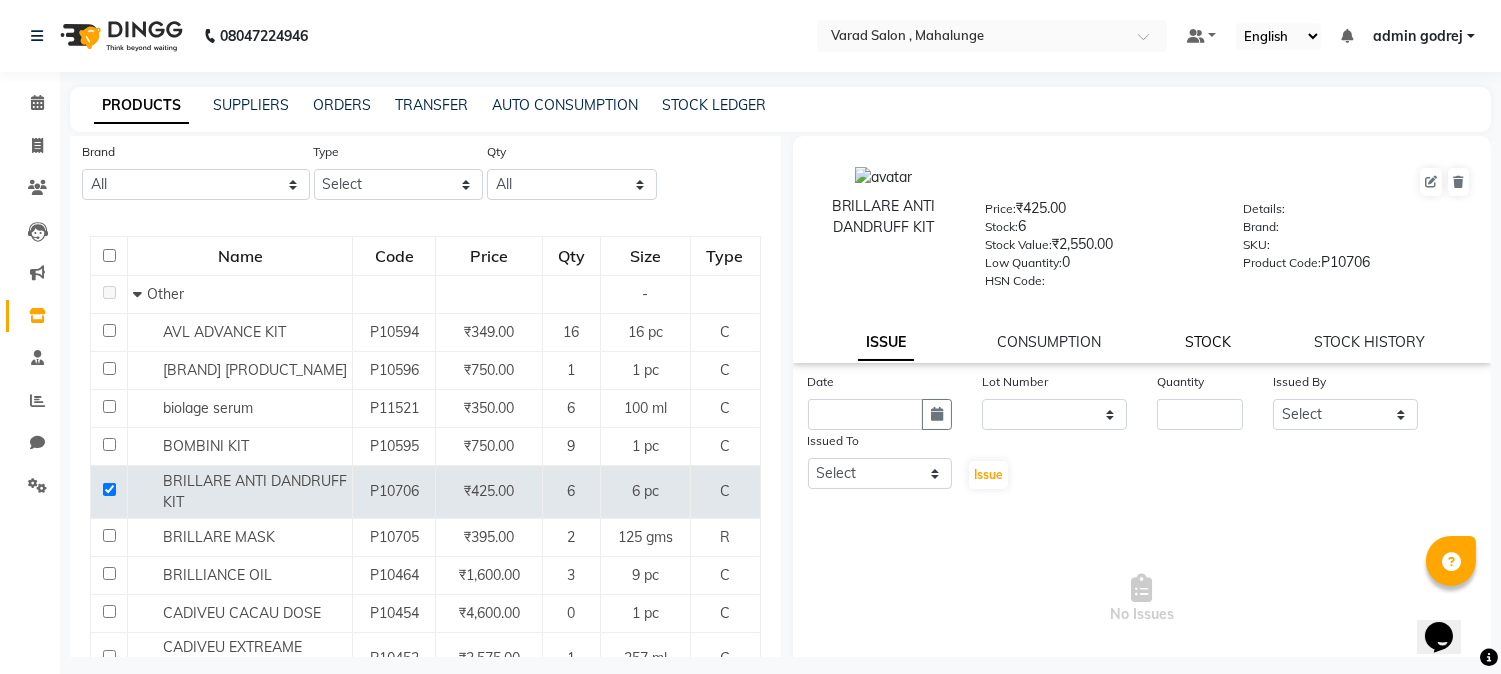 click on "STOCK" 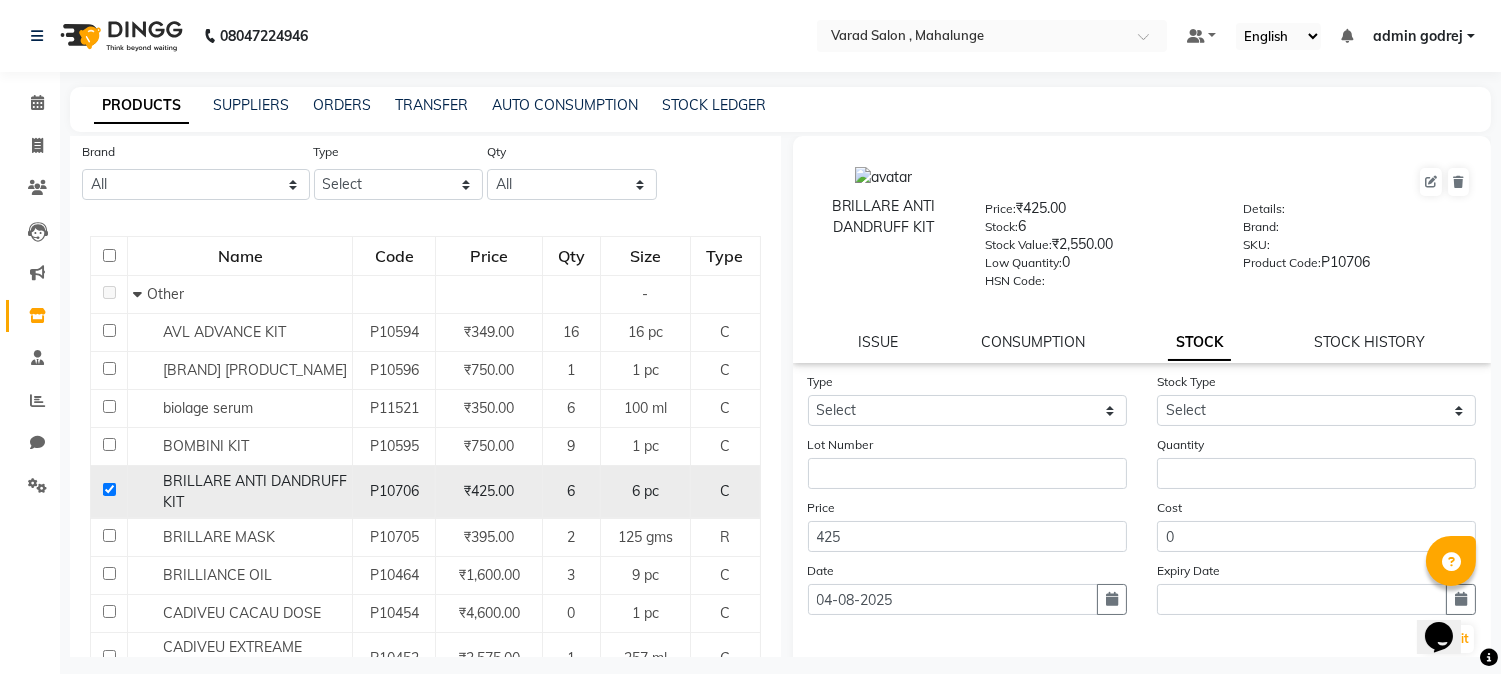 click 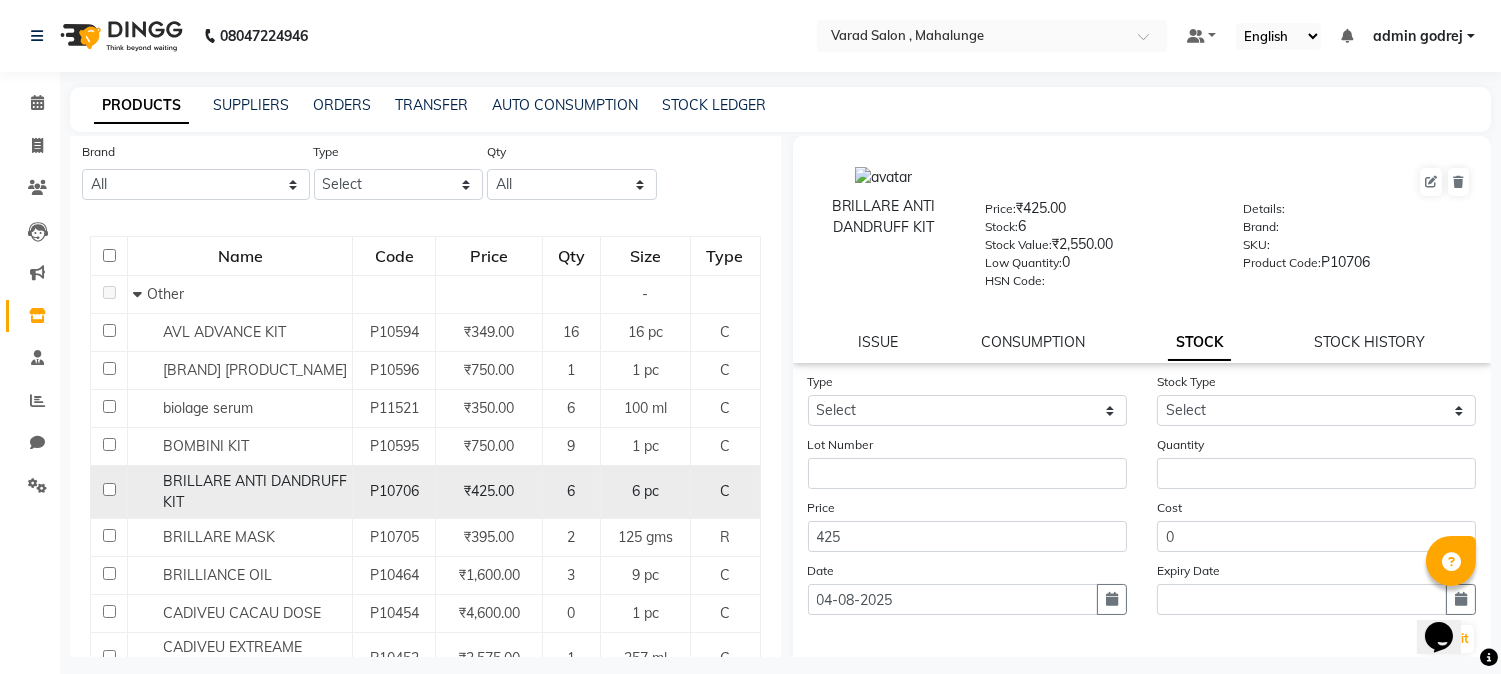 checkbox on "false" 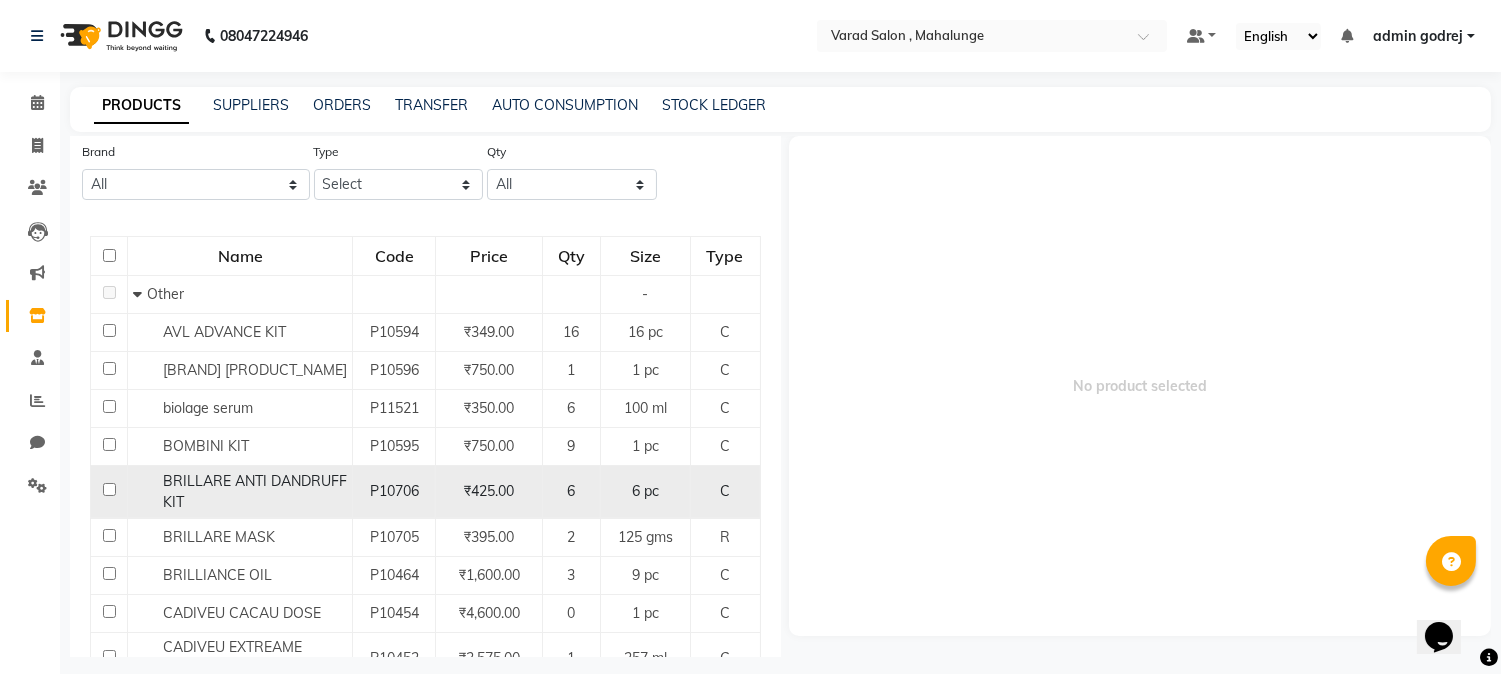 scroll, scrollTop: 222, scrollLeft: 0, axis: vertical 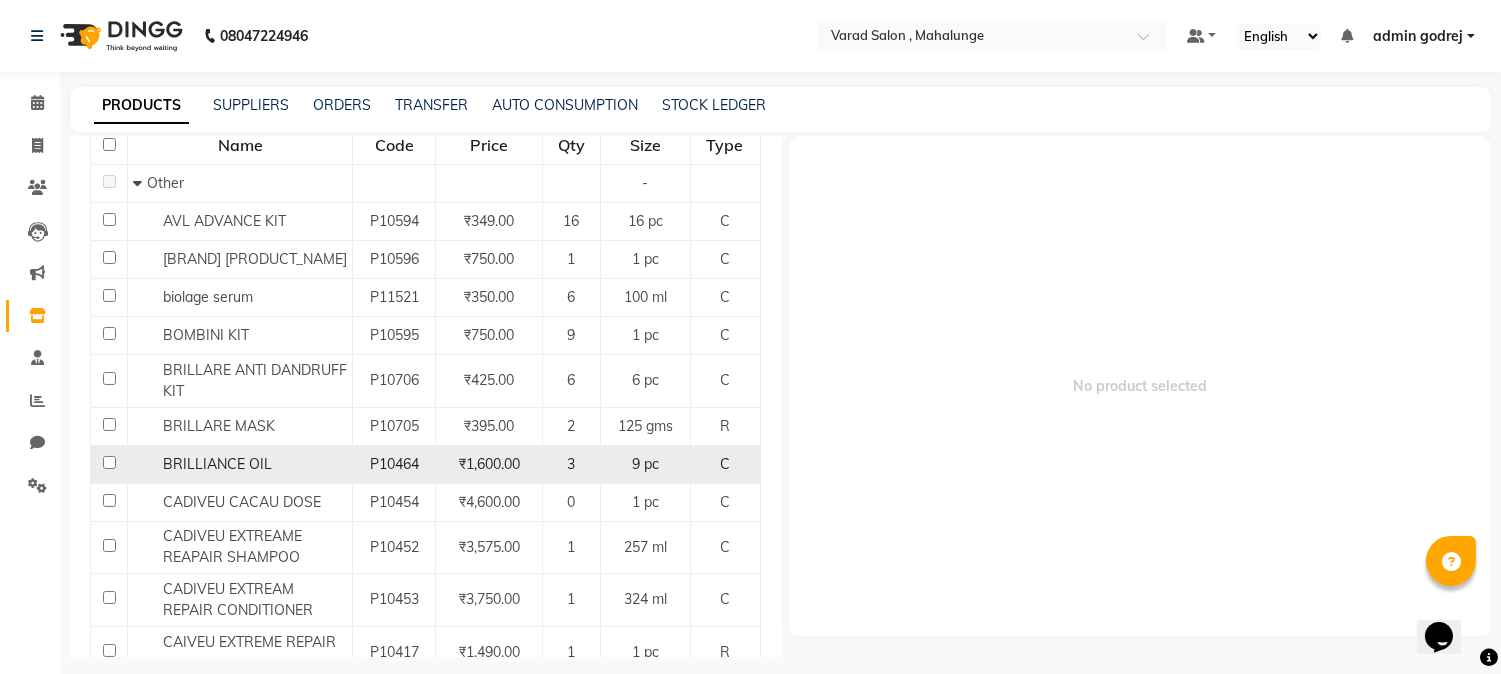 click 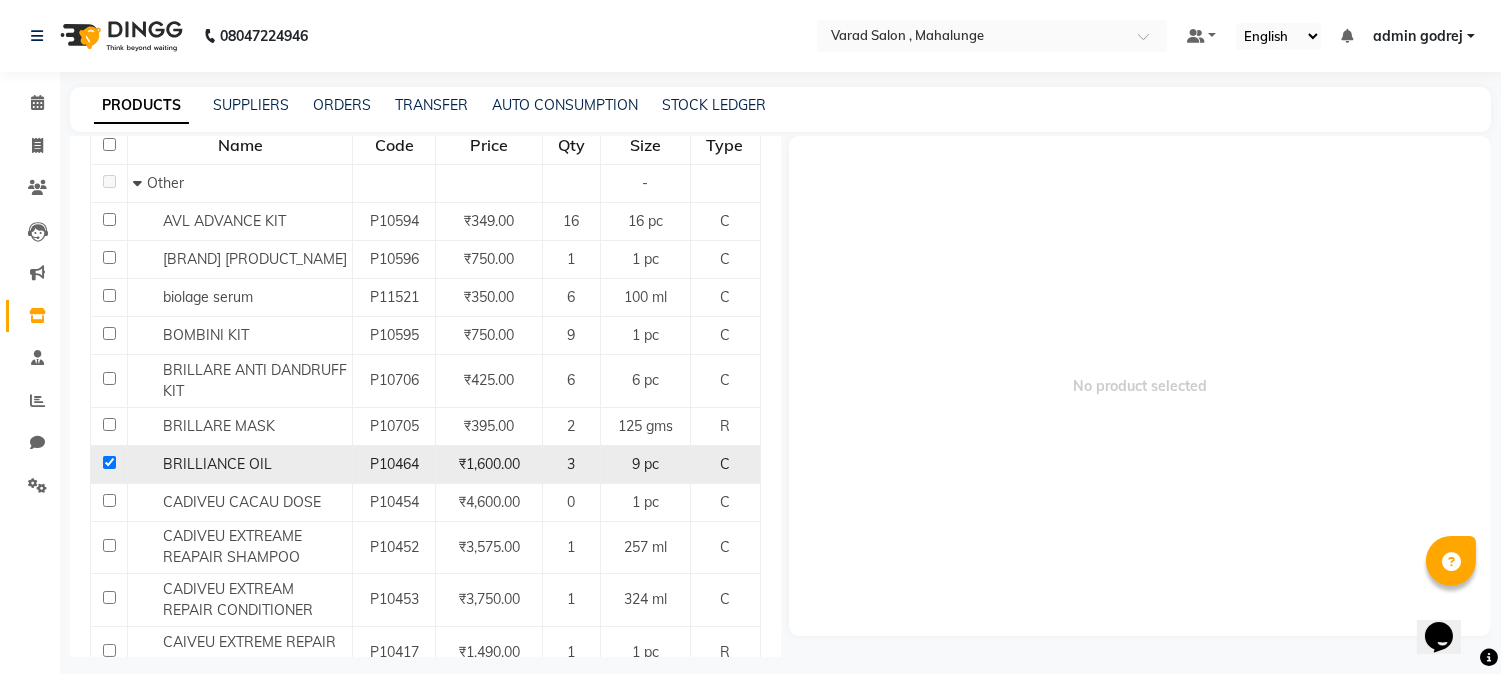 checkbox on "true" 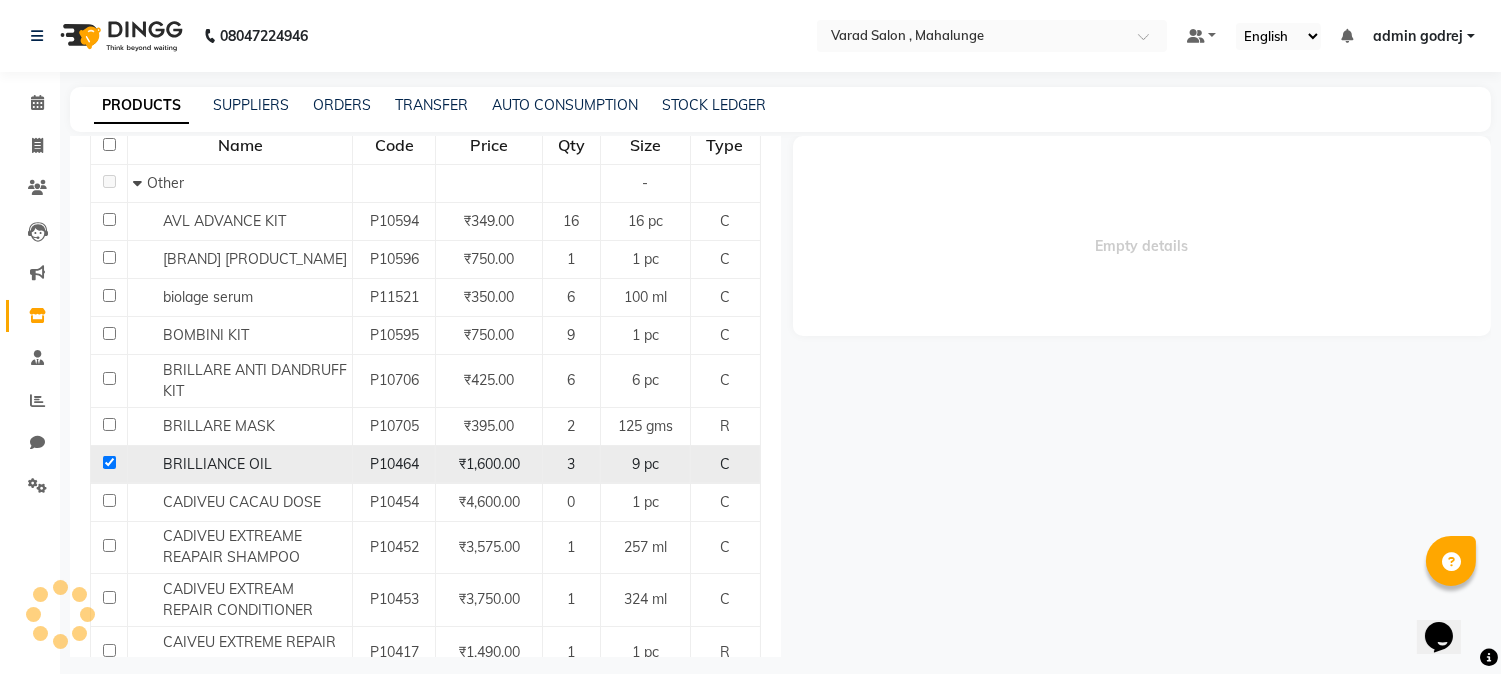 select 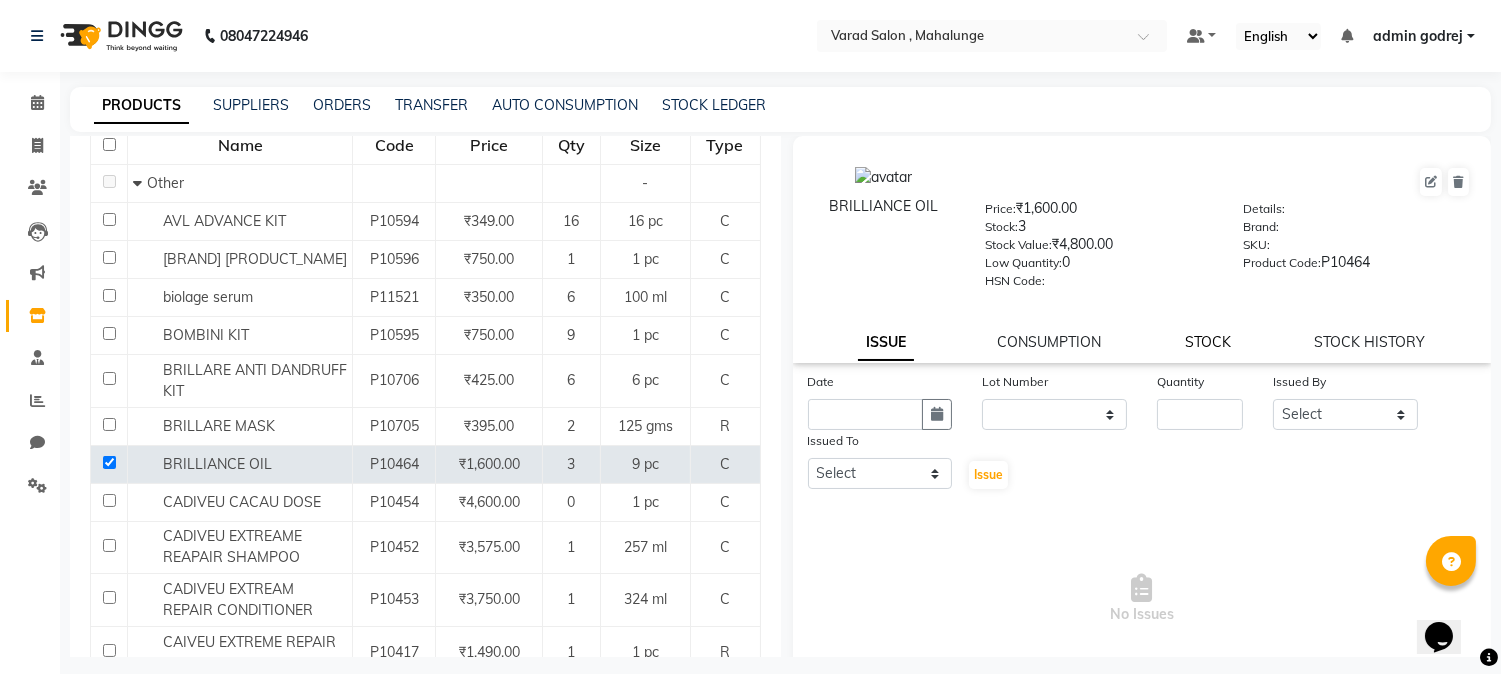 click on "STOCK" 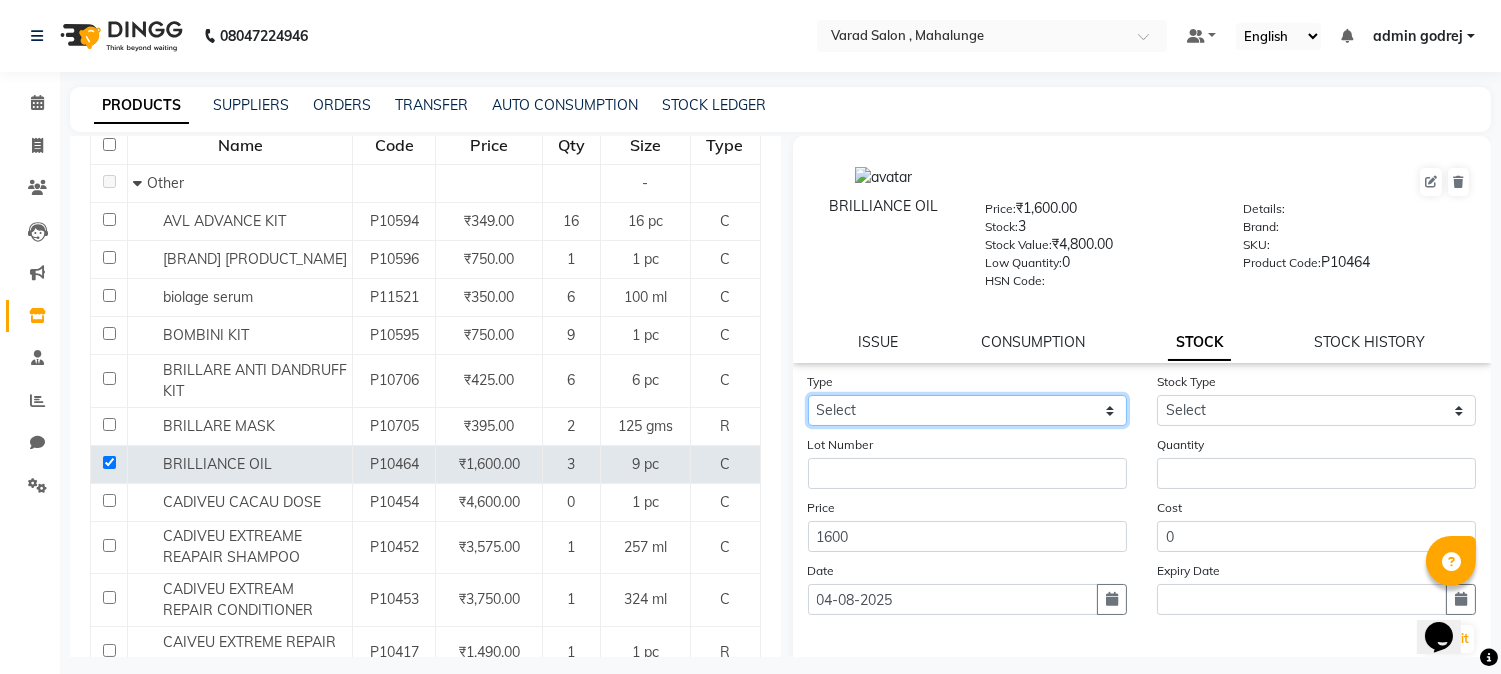 click on "Select In Out" 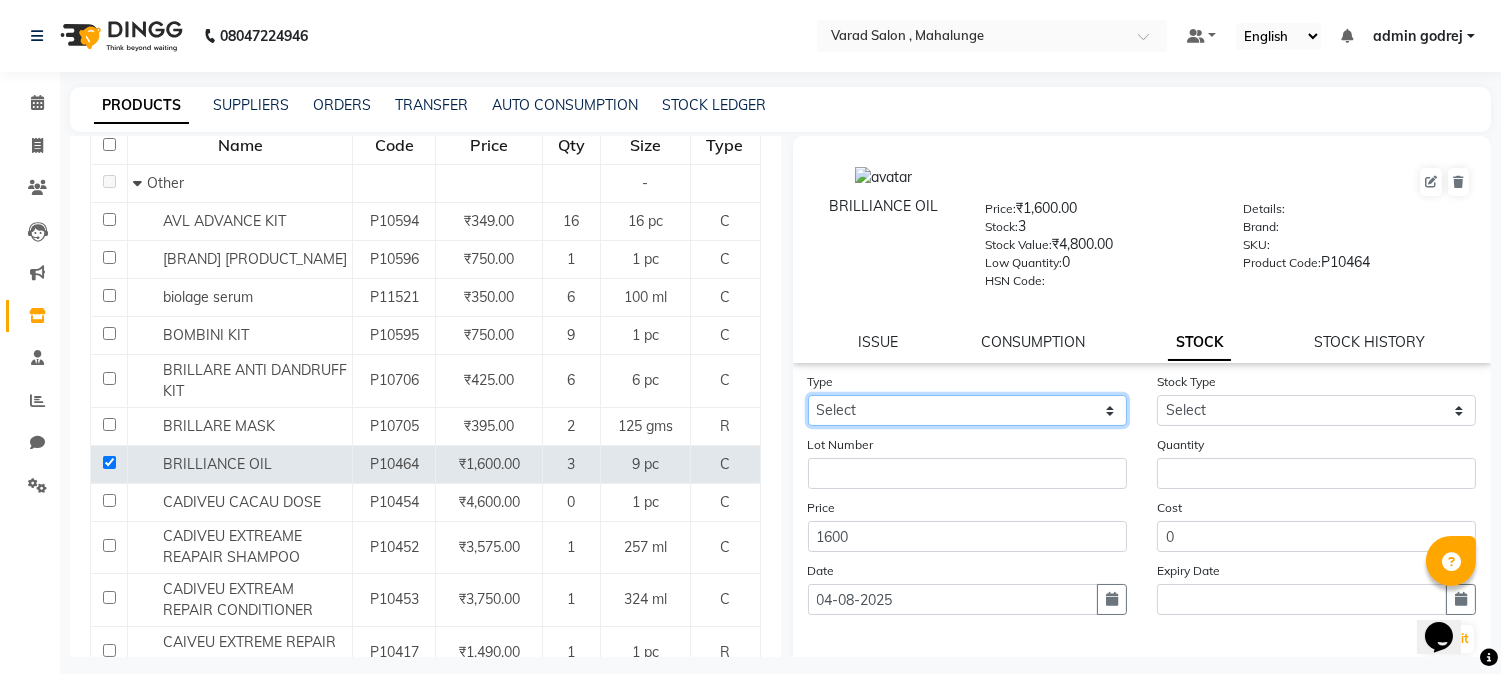 select on "out" 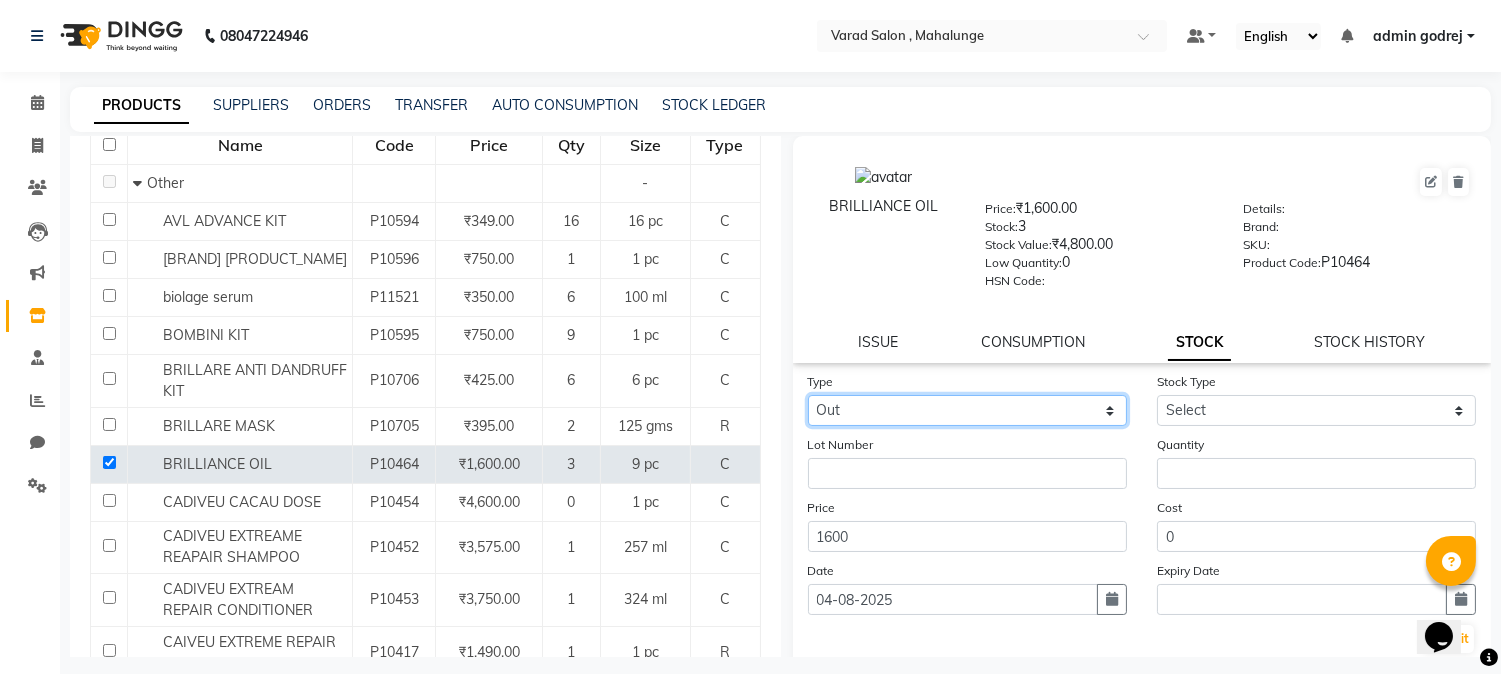 click on "Select In Out" 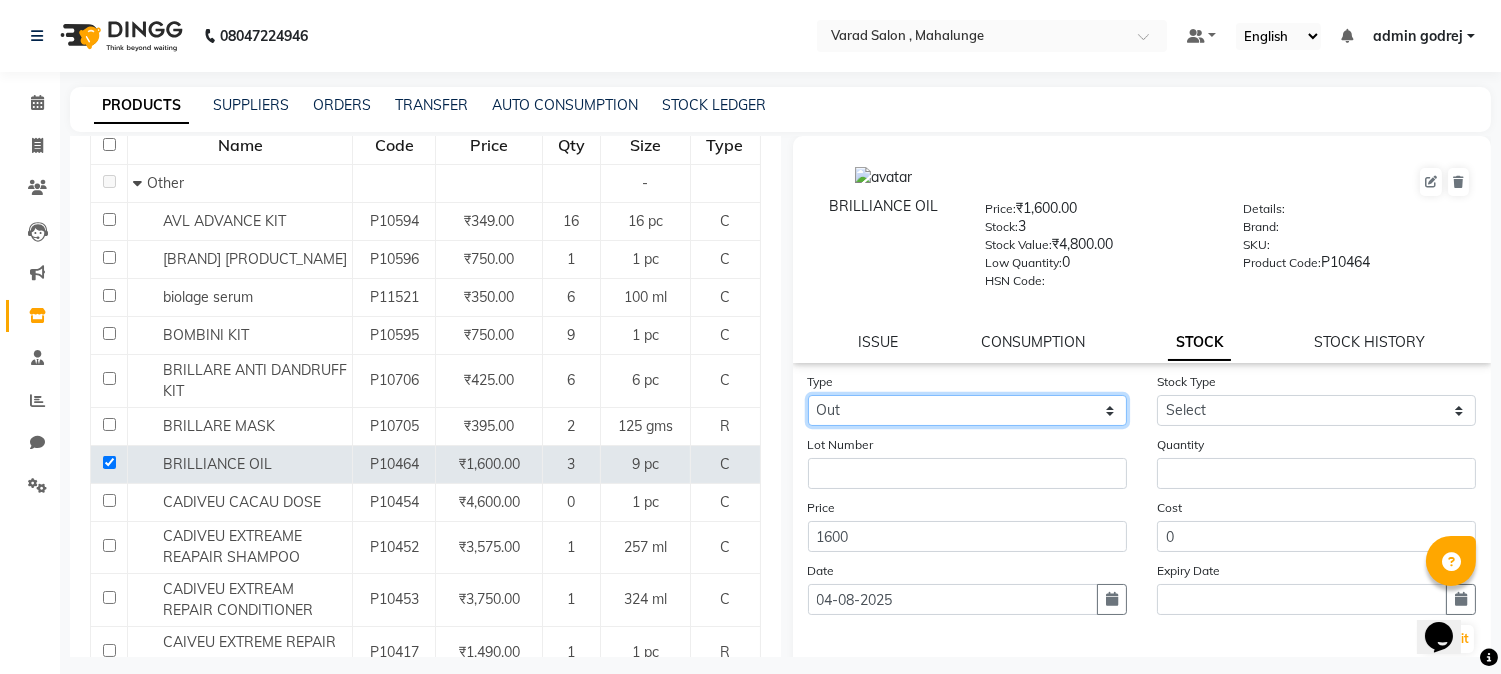 select 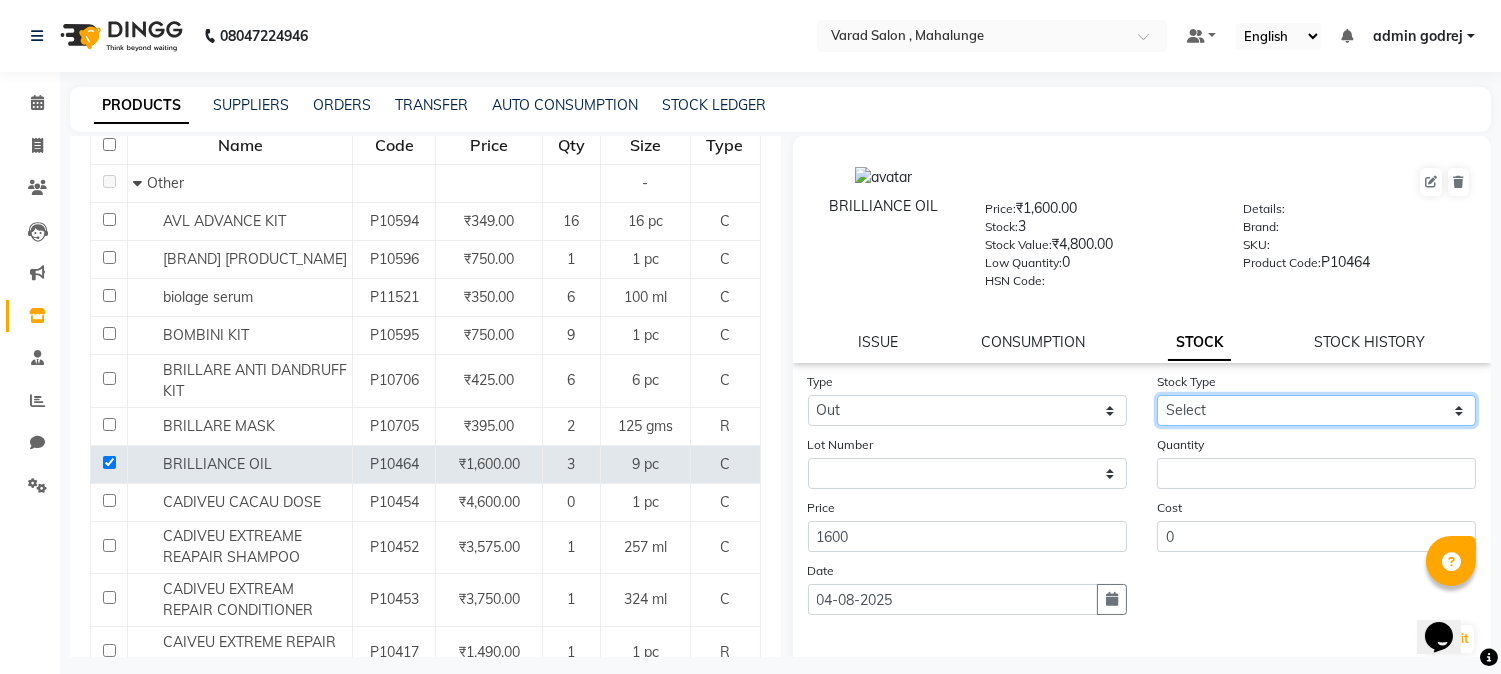 click on "Select Internal Use Damaged Expired Adjustment Return Other" 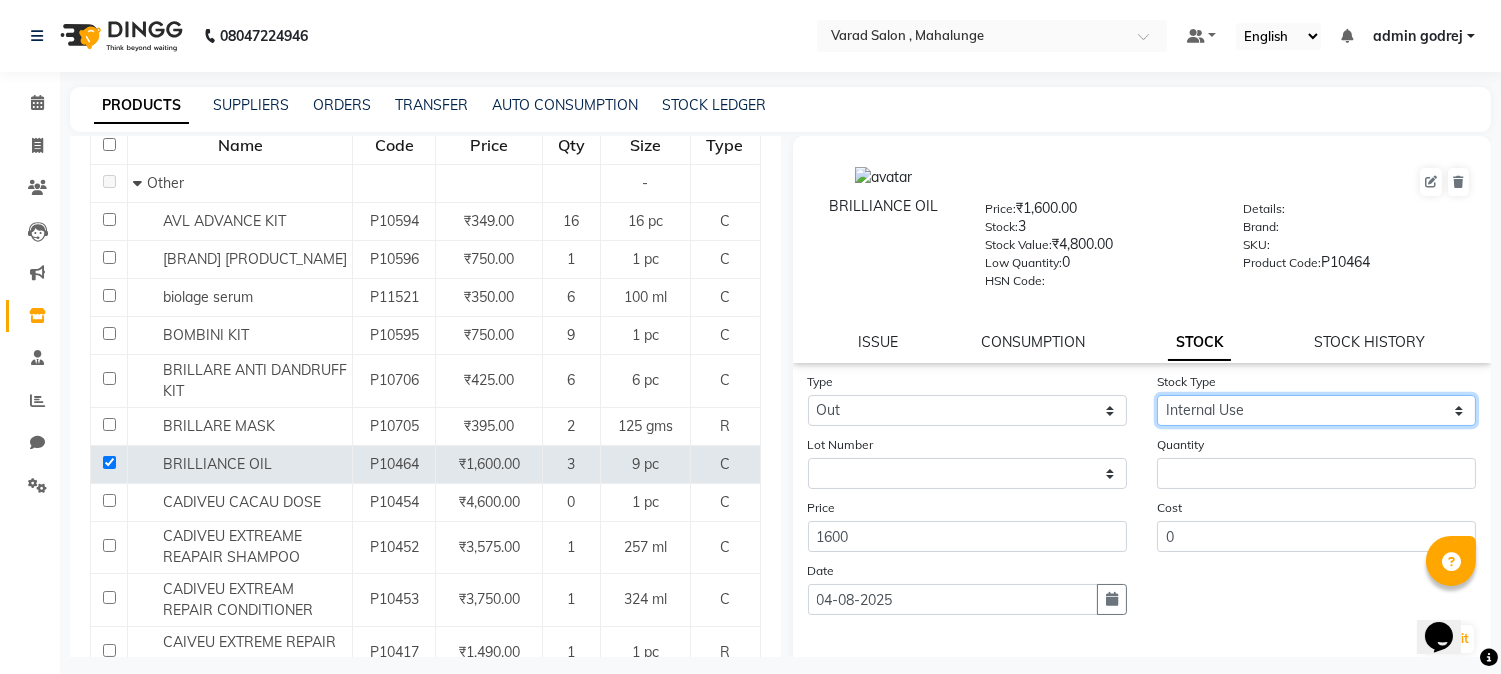 click on "Select Internal Use Damaged Expired Adjustment Return Other" 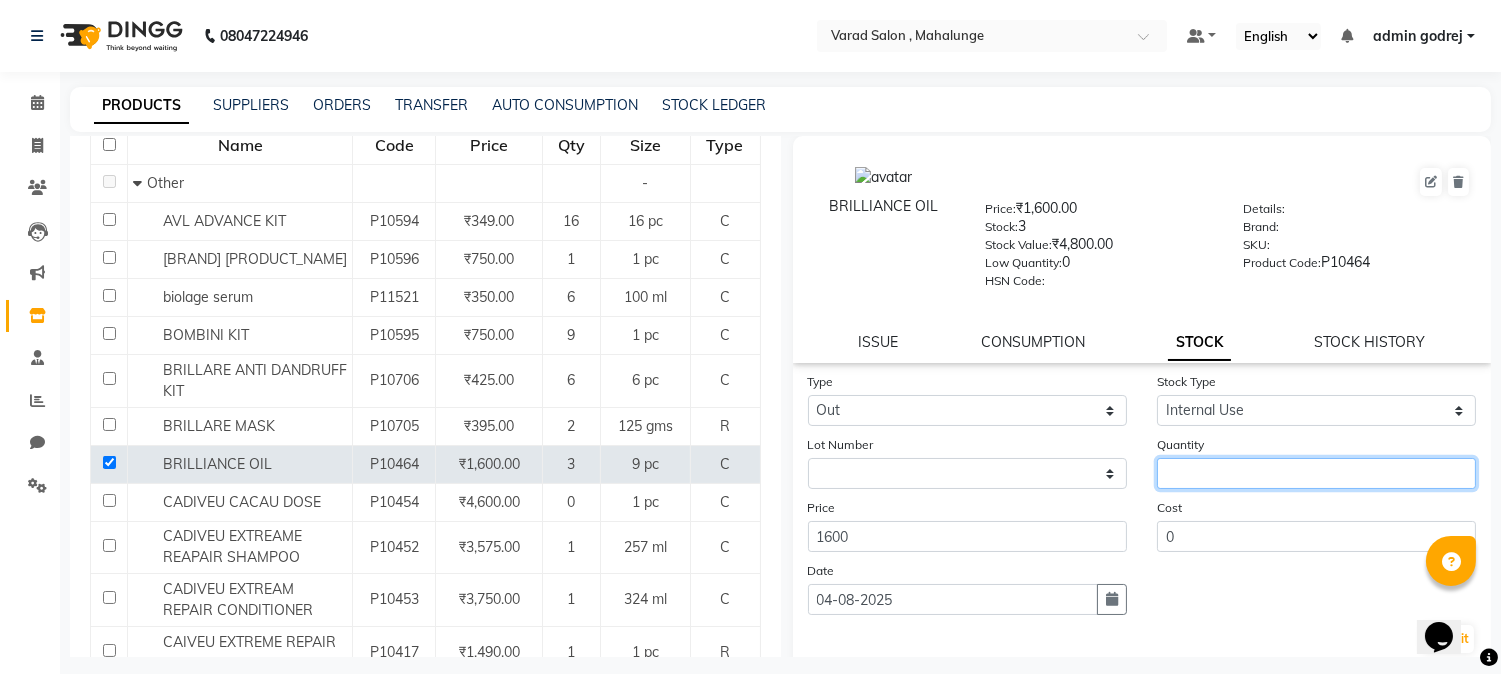 click 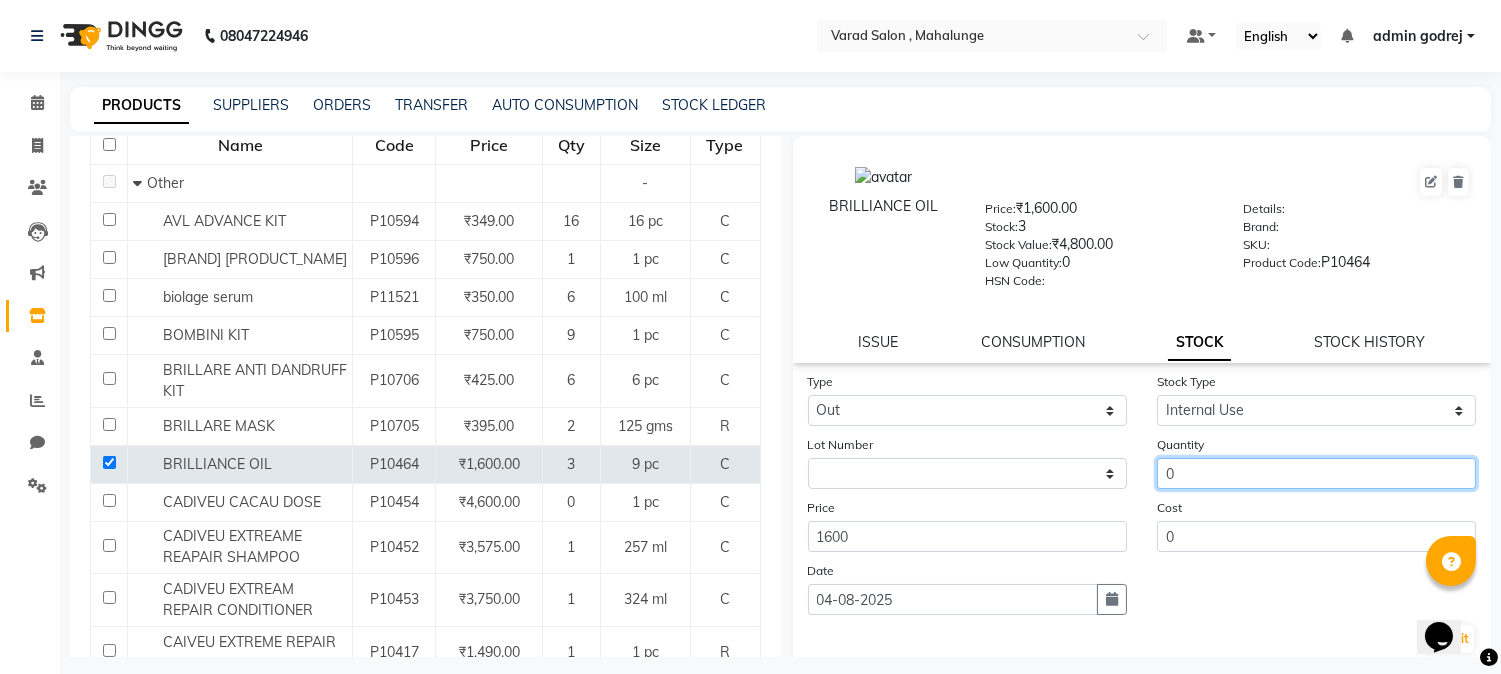 scroll, scrollTop: 114, scrollLeft: 0, axis: vertical 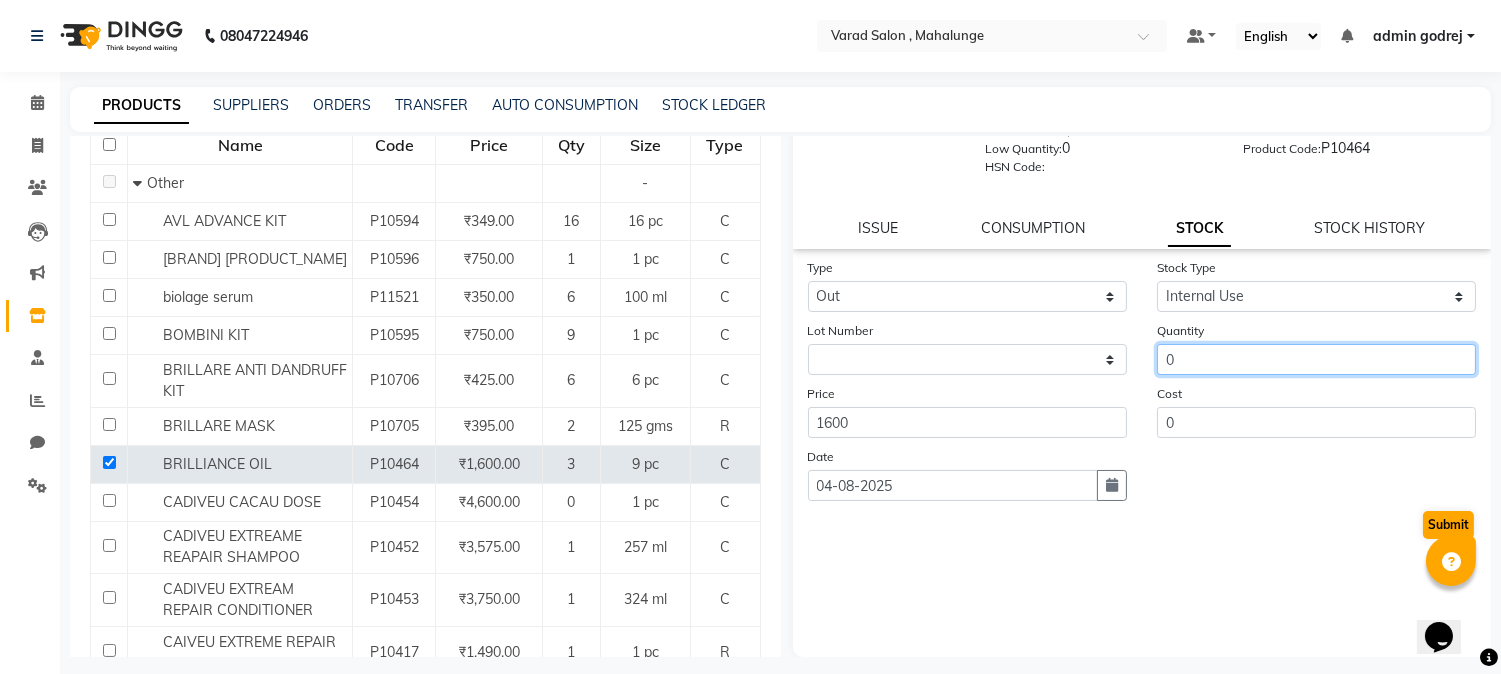 type on "0" 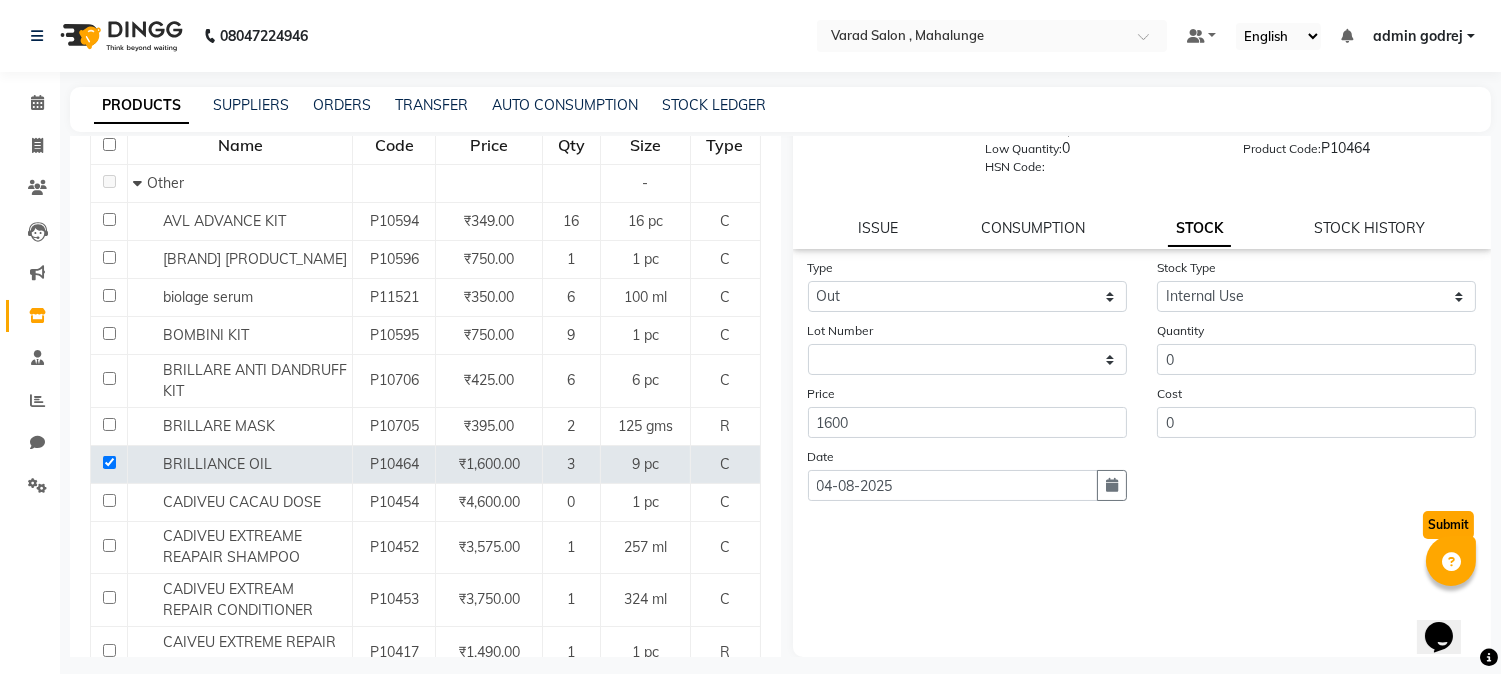 click on "Submit" 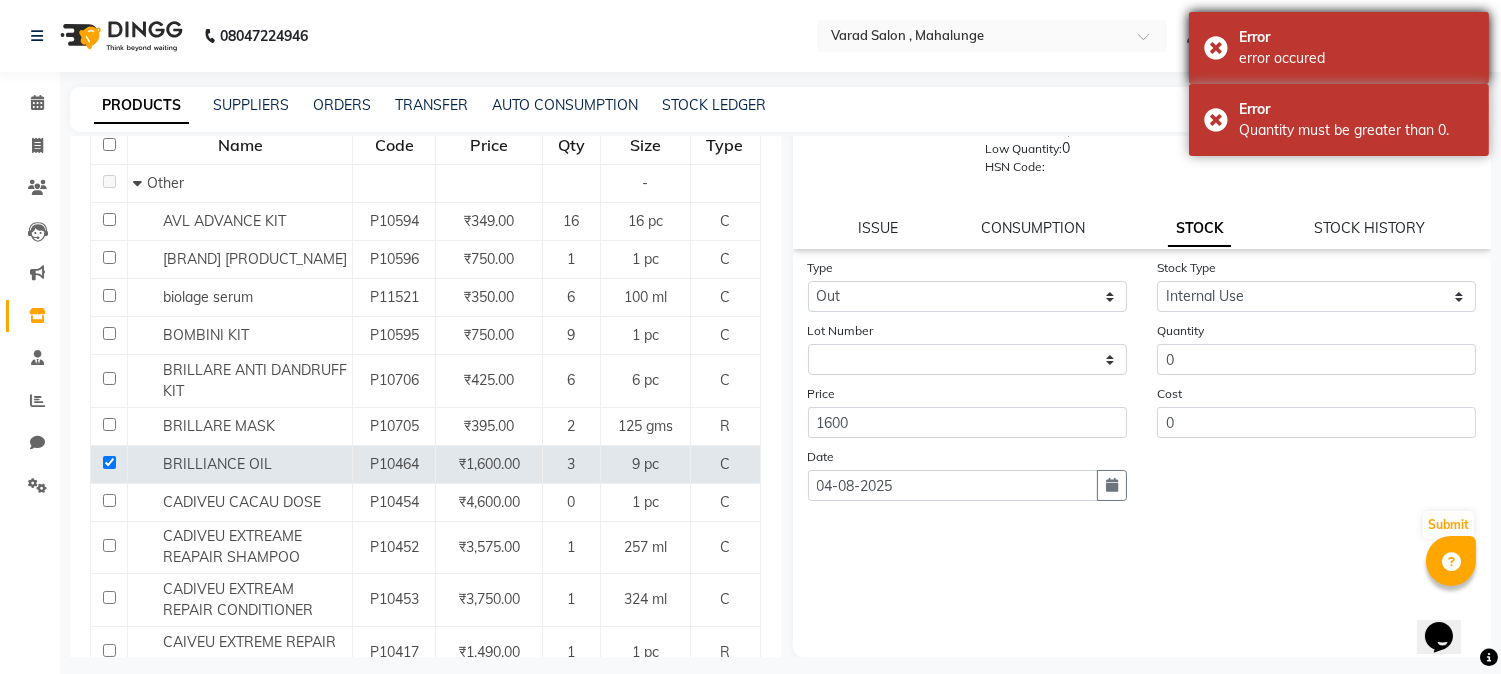 click on "Error   error occured" at bounding box center (1339, 48) 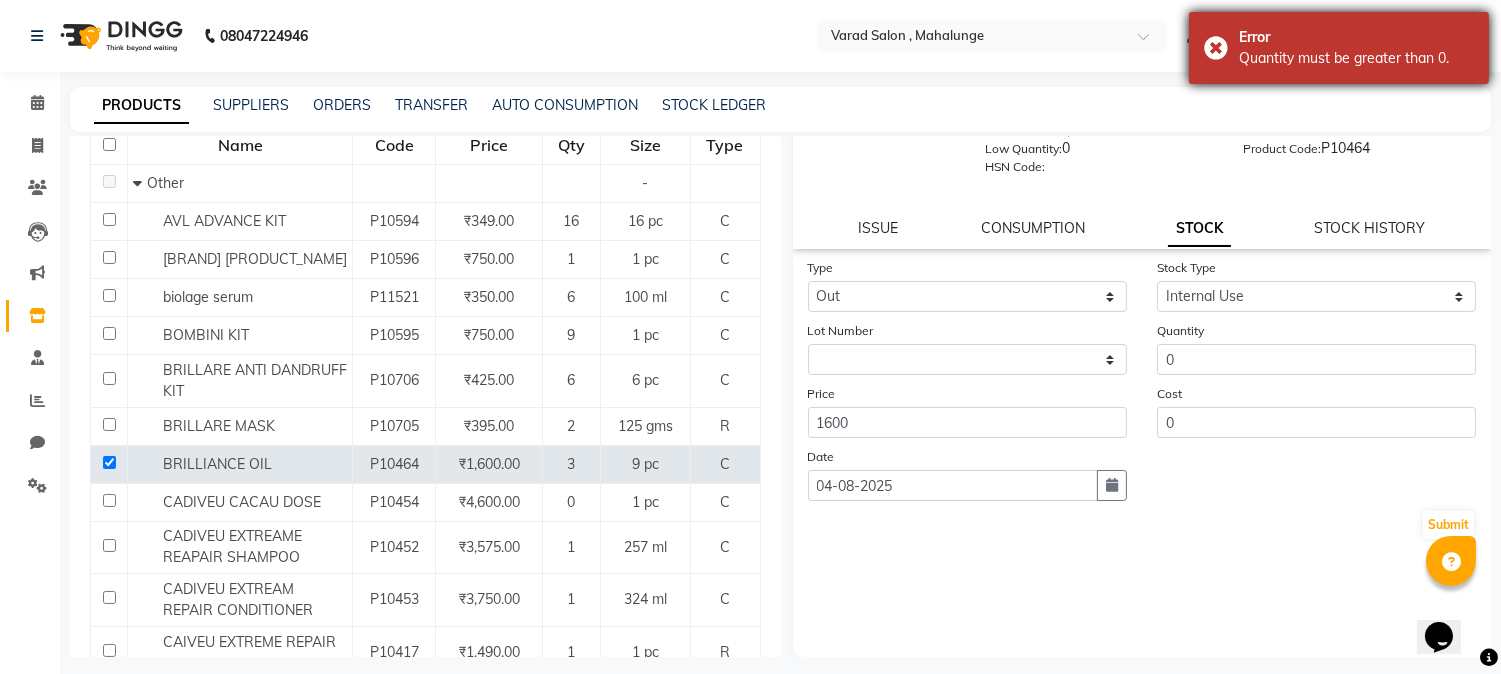 click on "Error   Quantity must be greater than 0." at bounding box center [1339, 48] 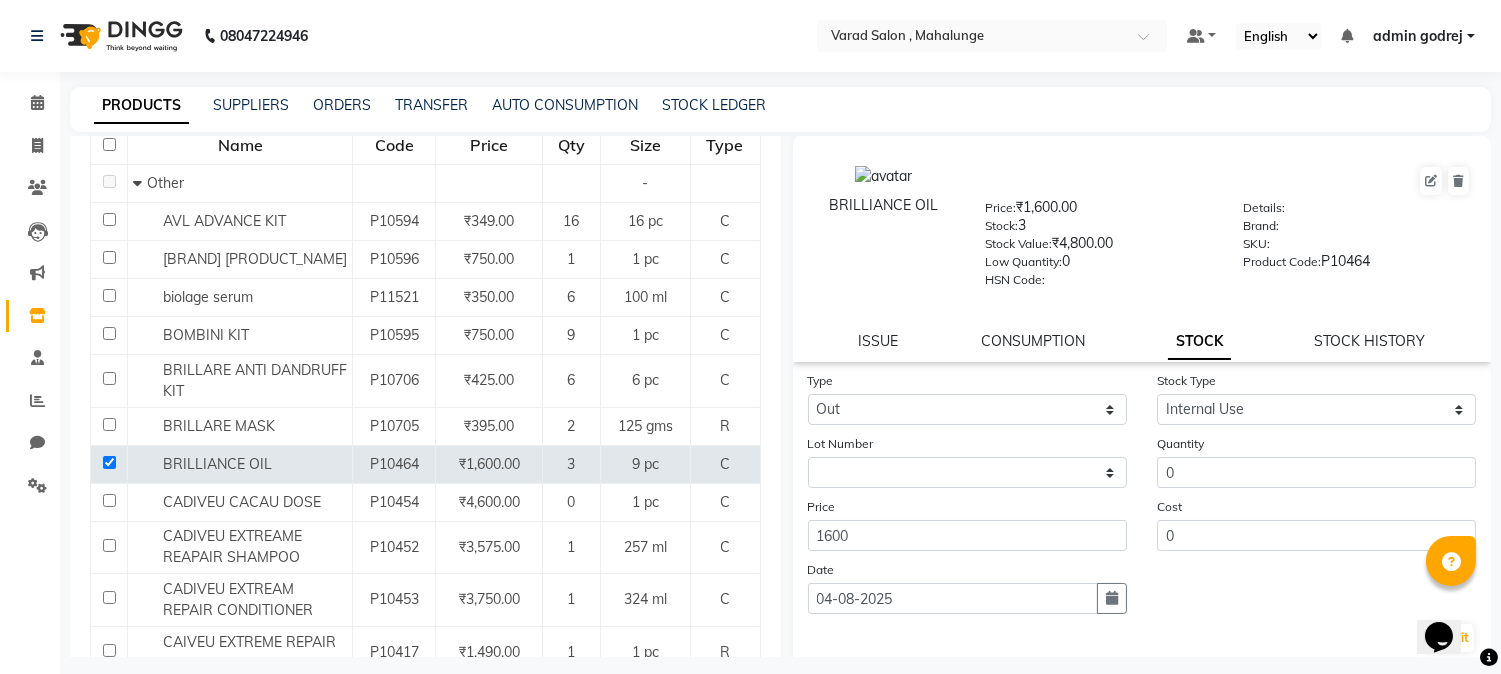 scroll, scrollTop: 0, scrollLeft: 0, axis: both 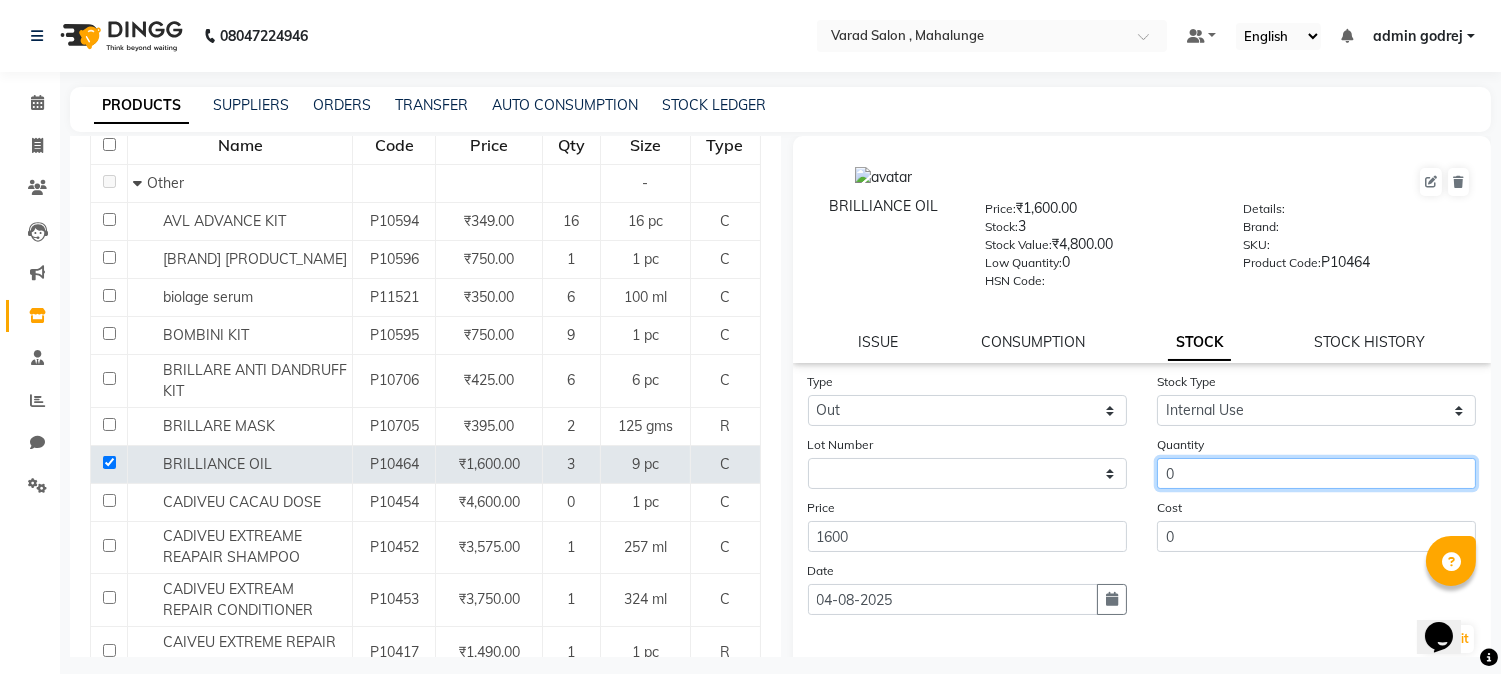 click on "0" 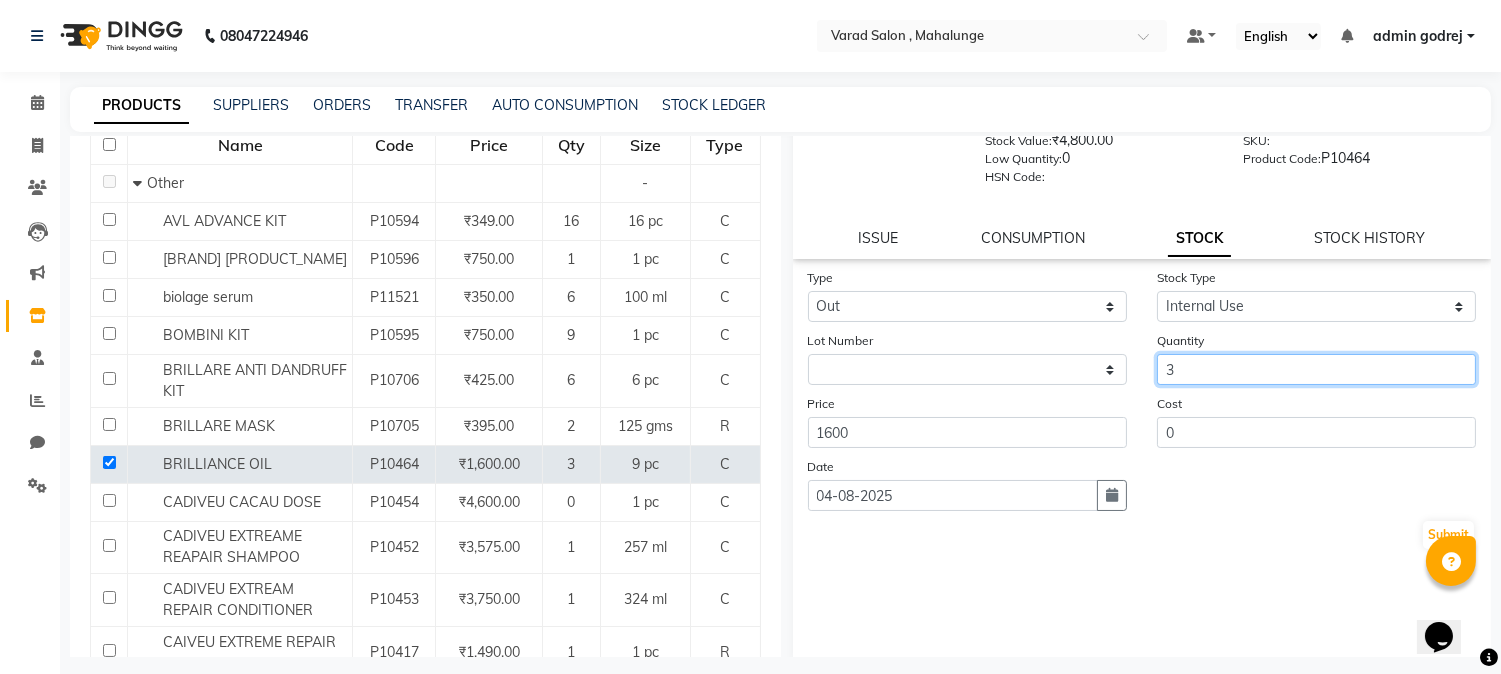 scroll, scrollTop: 114, scrollLeft: 0, axis: vertical 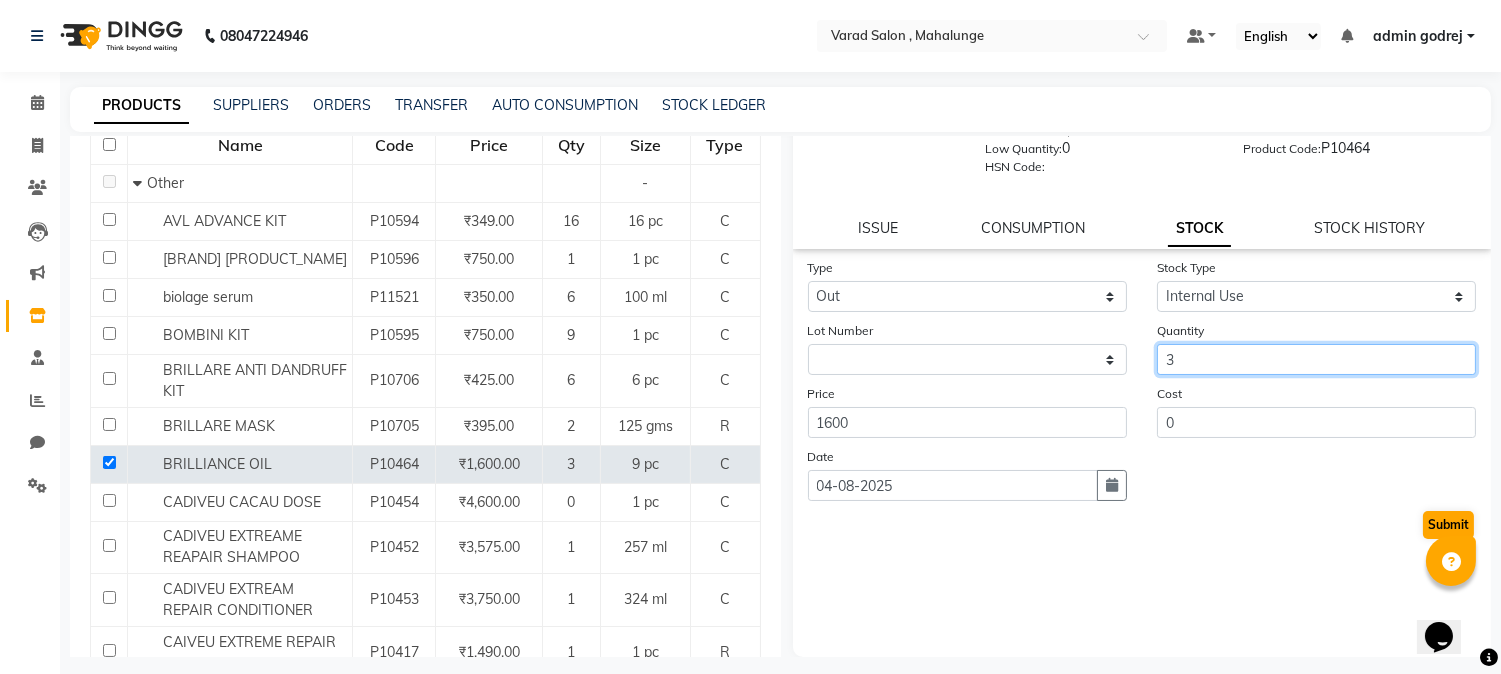 type on "3" 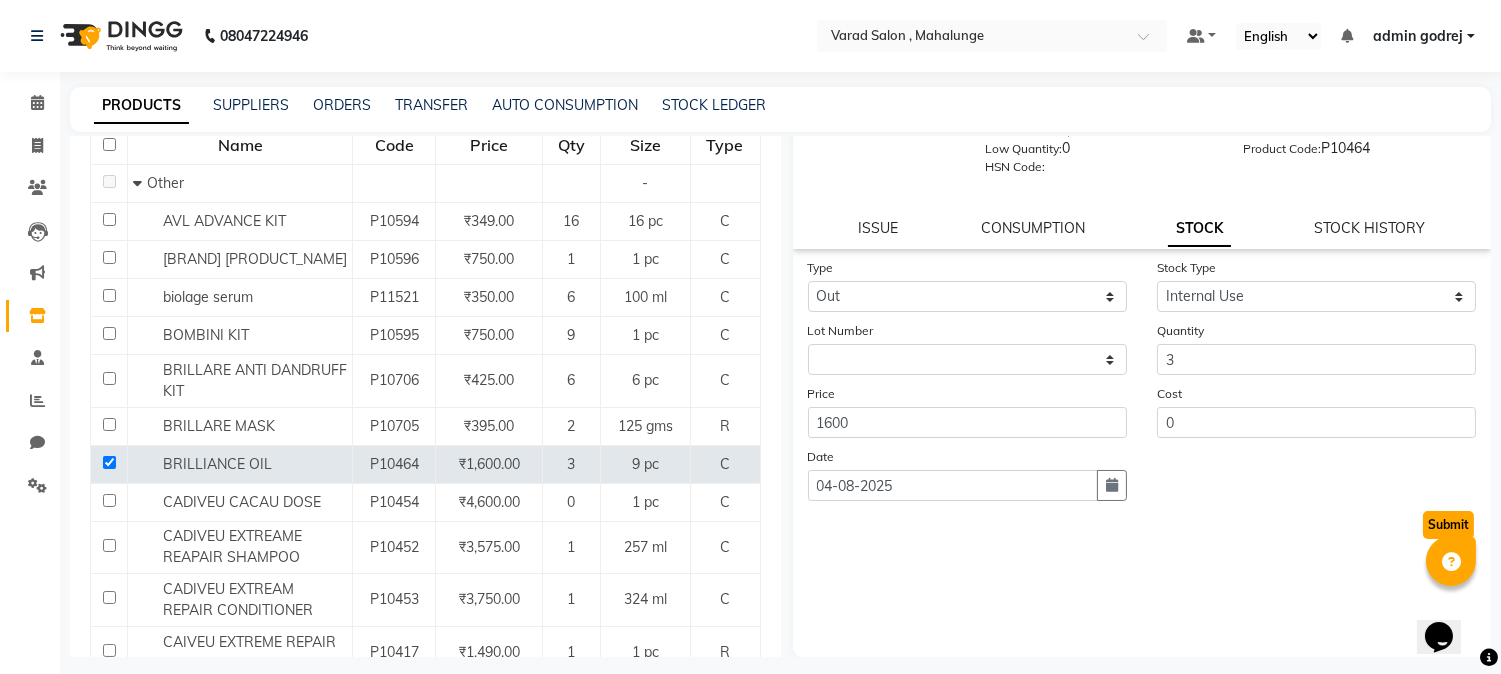 click on "Submit" 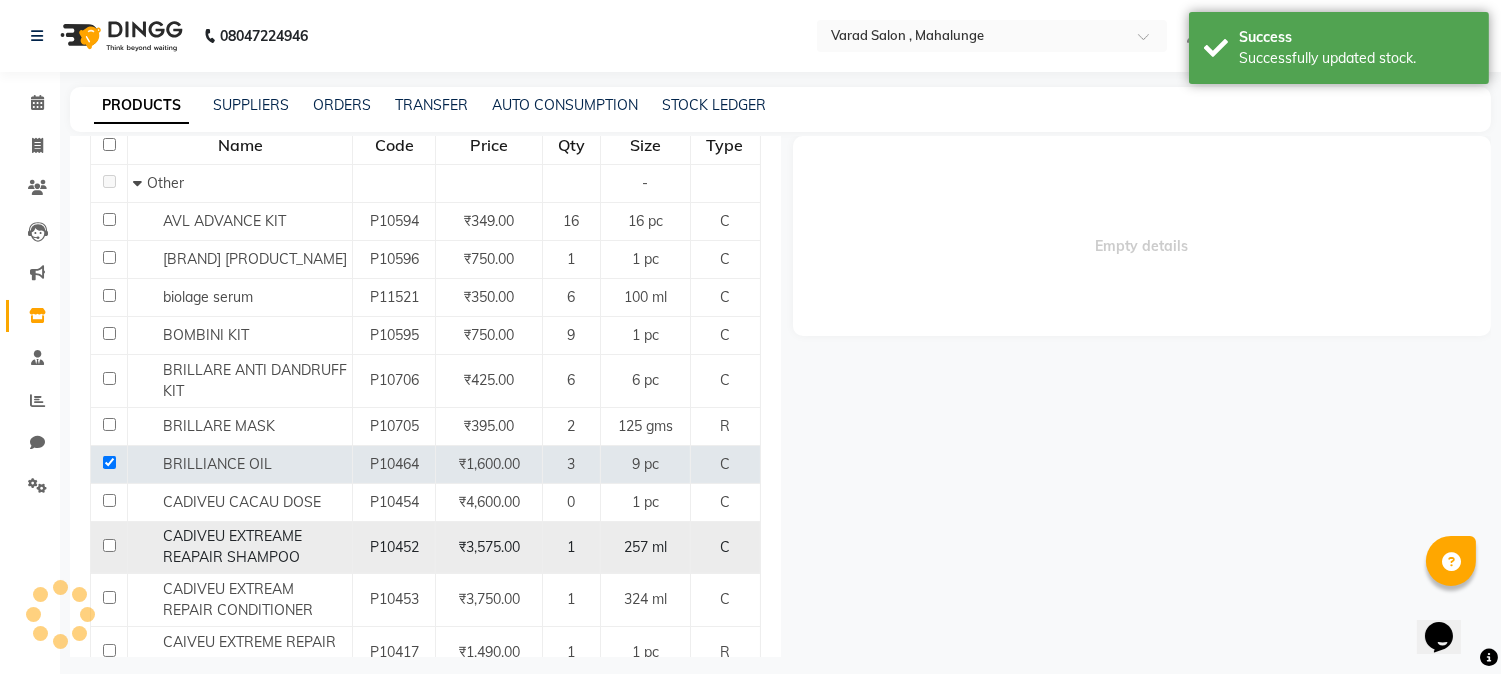 scroll, scrollTop: 0, scrollLeft: 0, axis: both 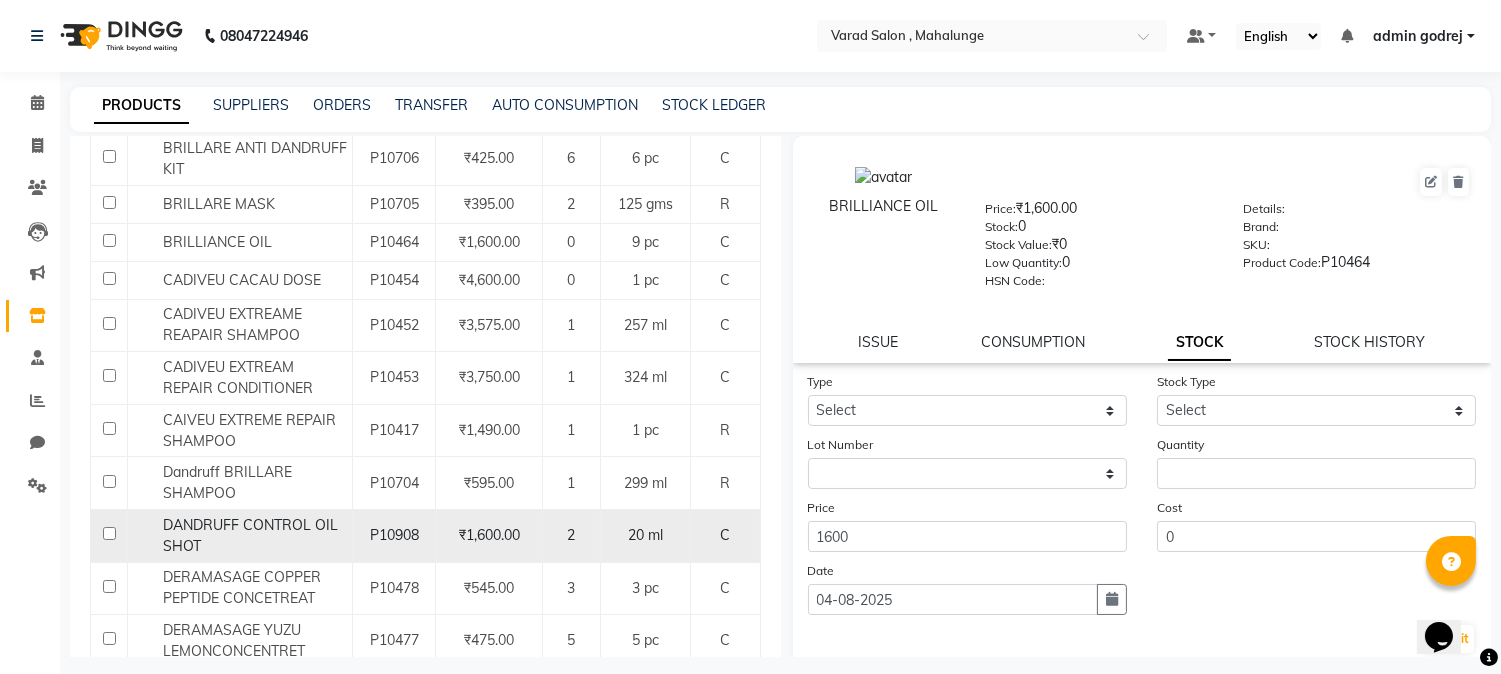 click 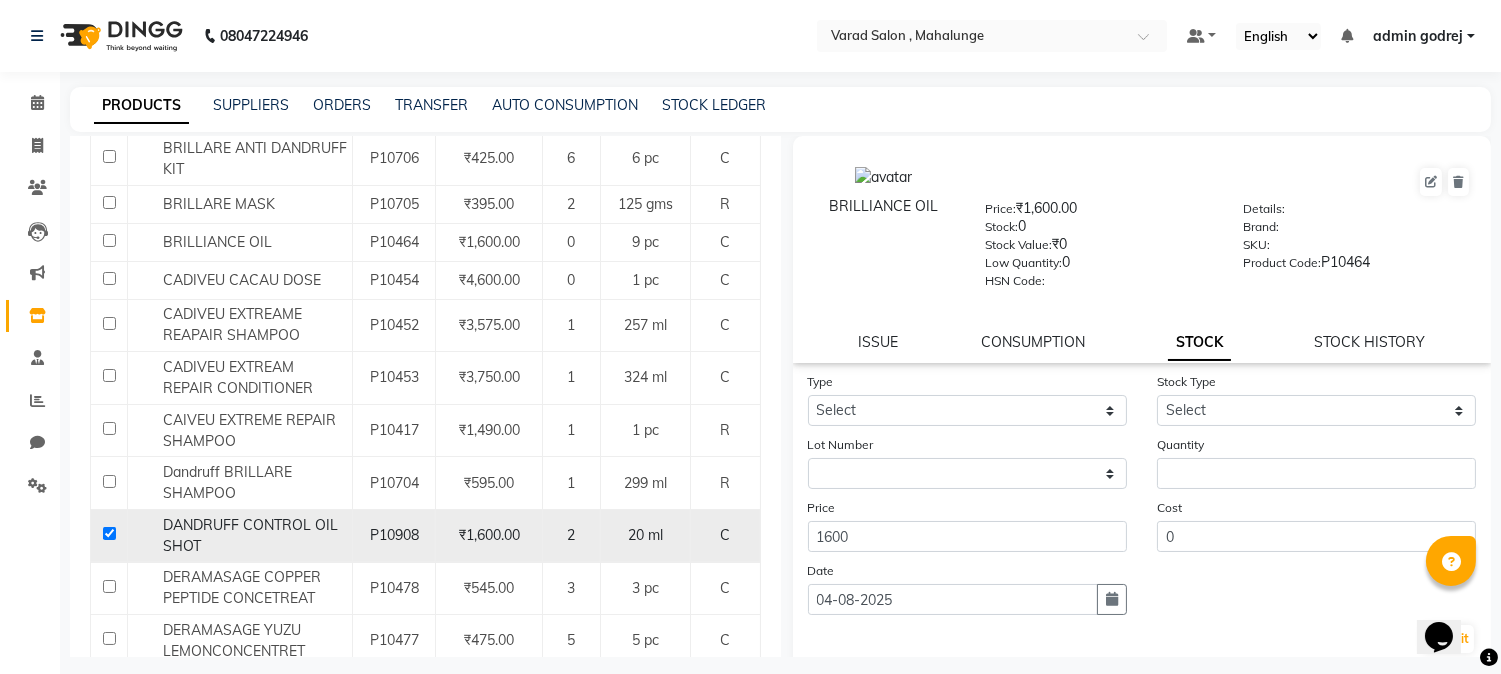 checkbox on "true" 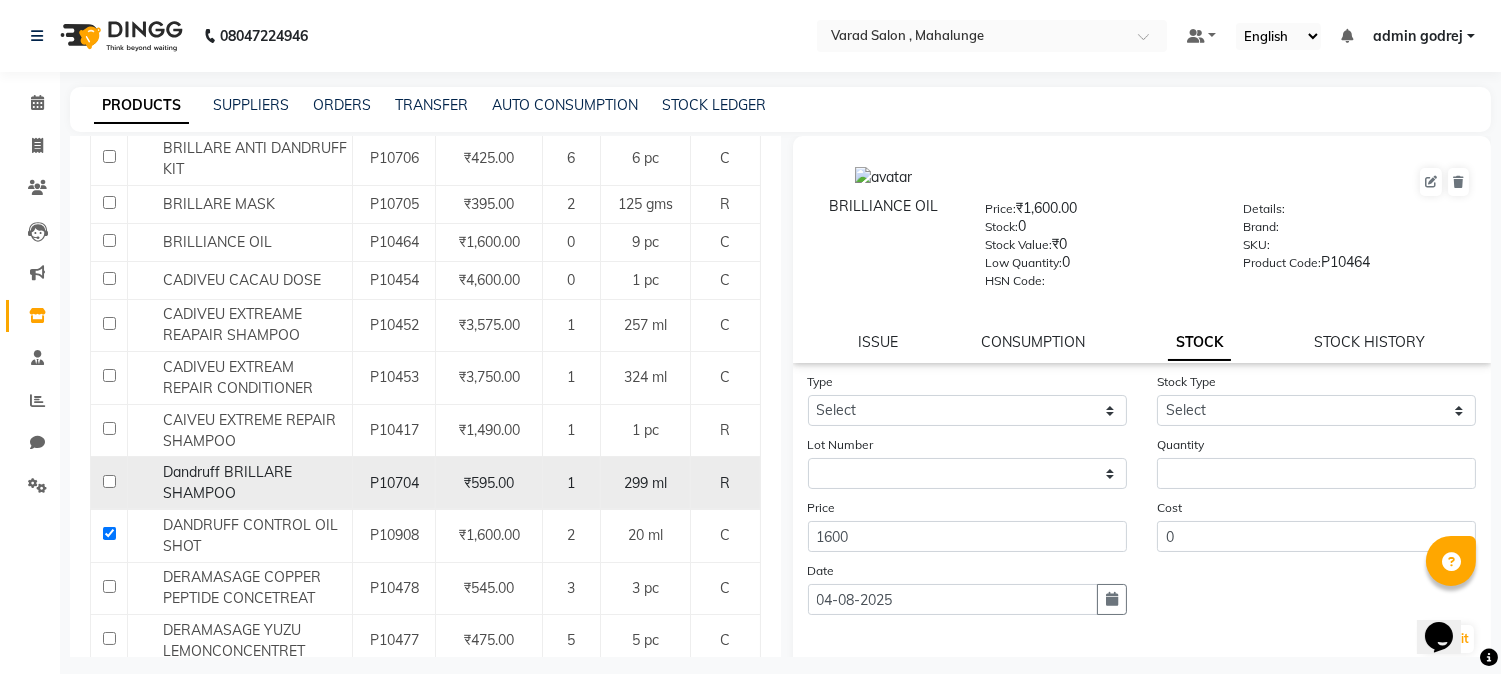 select 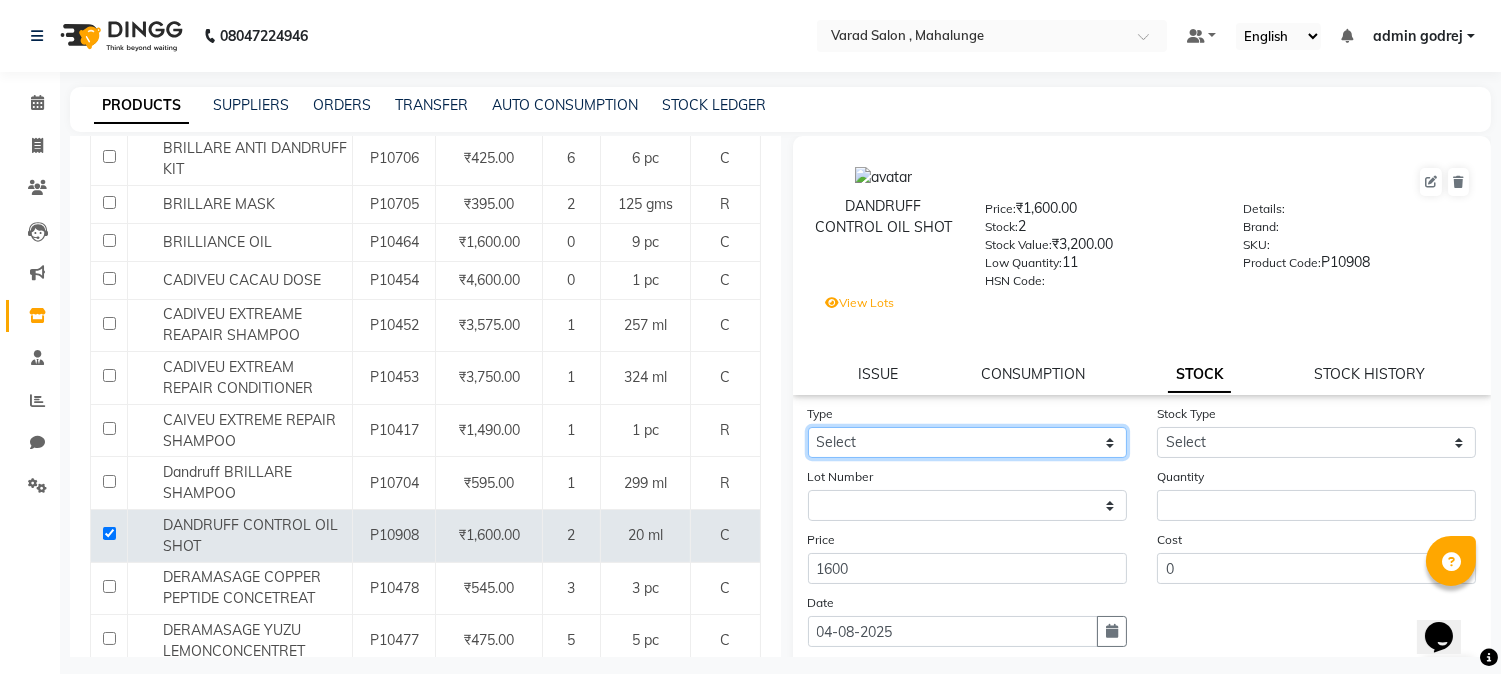click on "Select In Out" 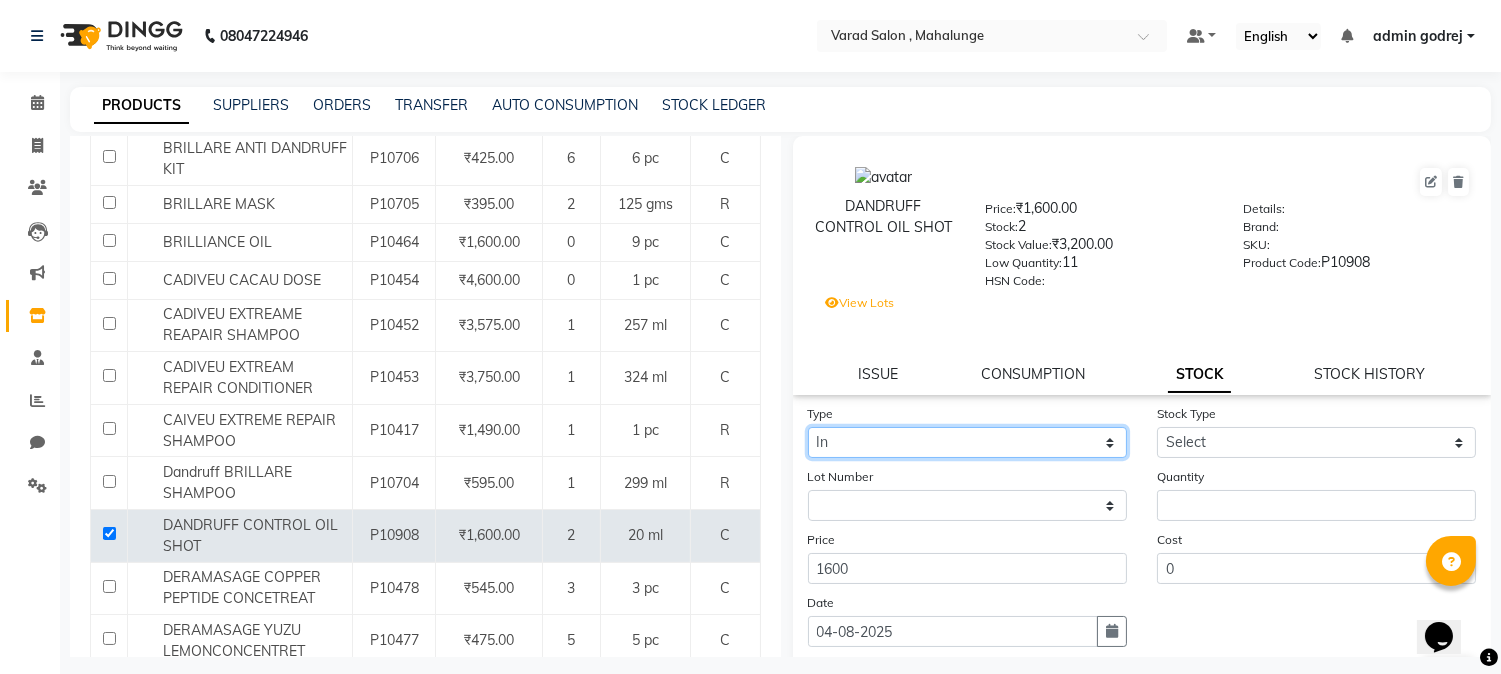 click on "Select In Out" 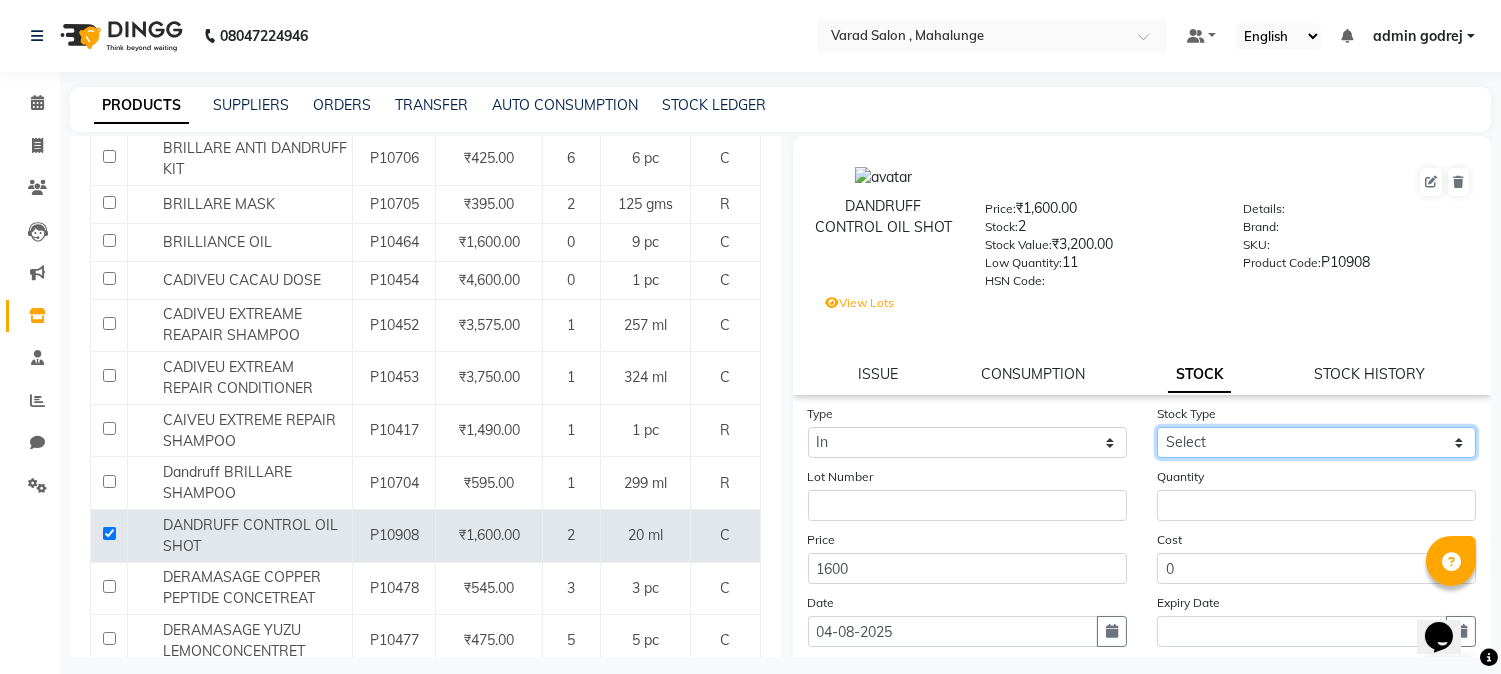 click on "Select New Stock Adjustment Return Other" 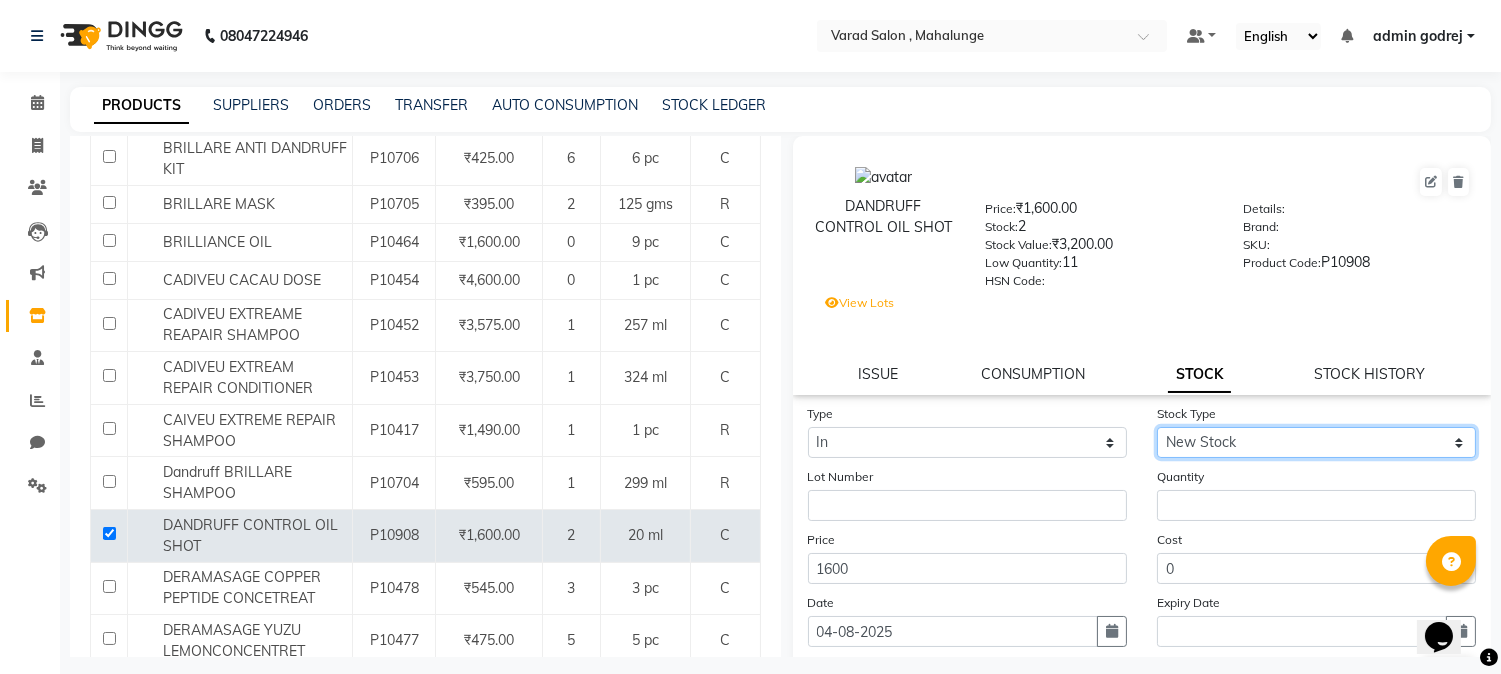 click on "Select New Stock Adjustment Return Other" 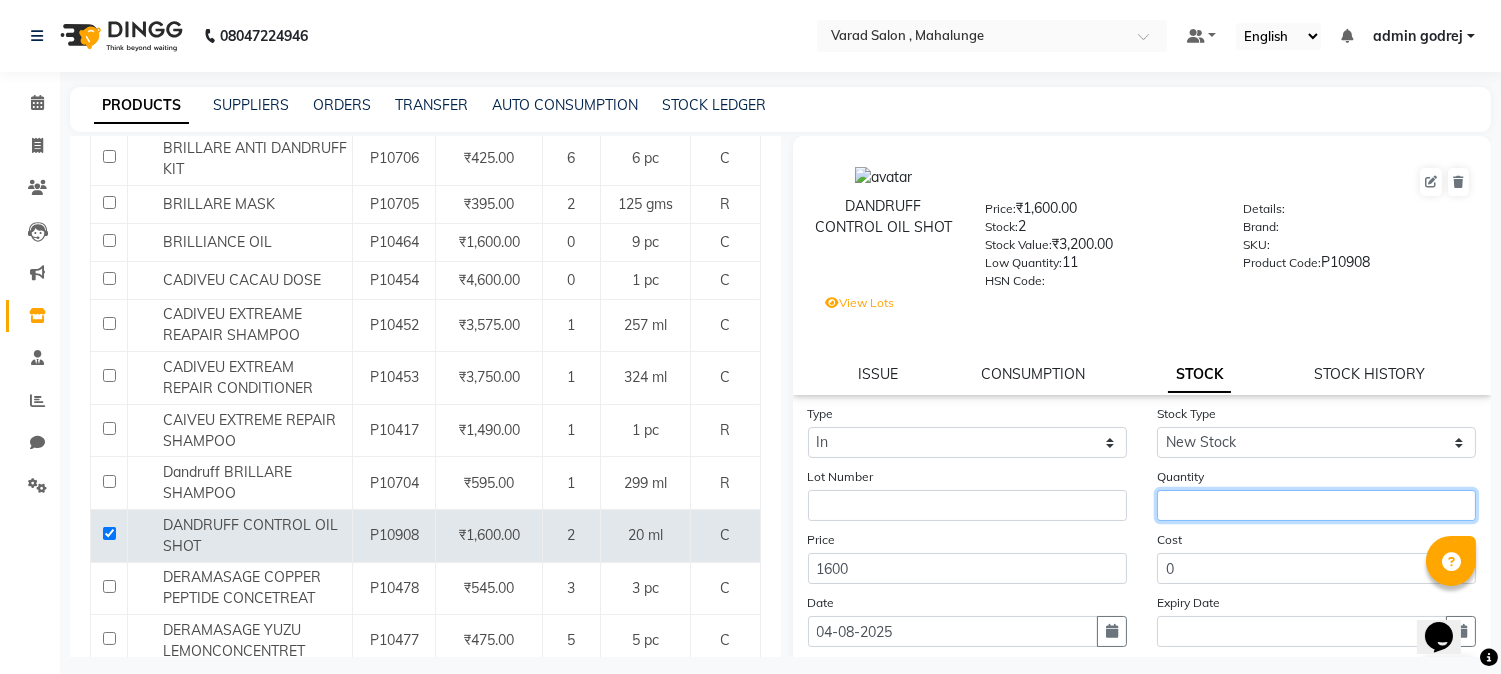 click 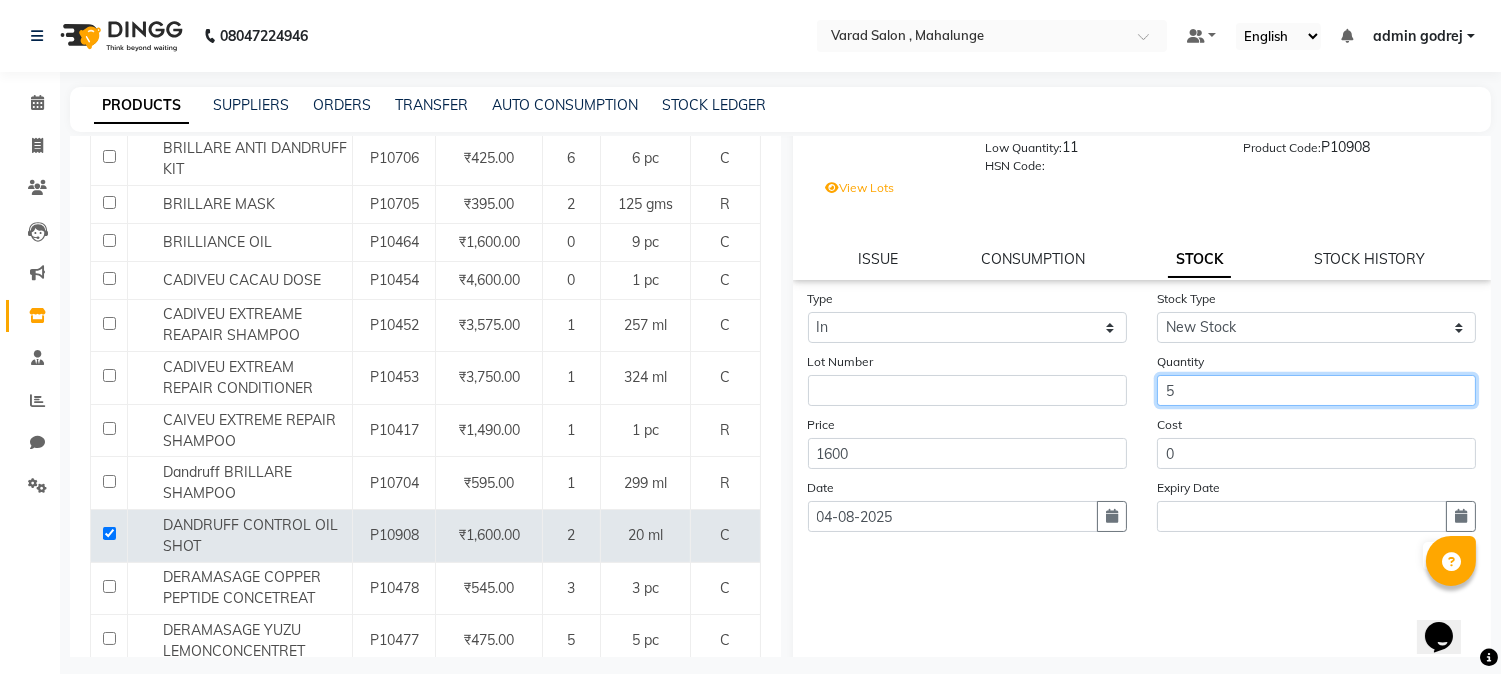 scroll, scrollTop: 146, scrollLeft: 0, axis: vertical 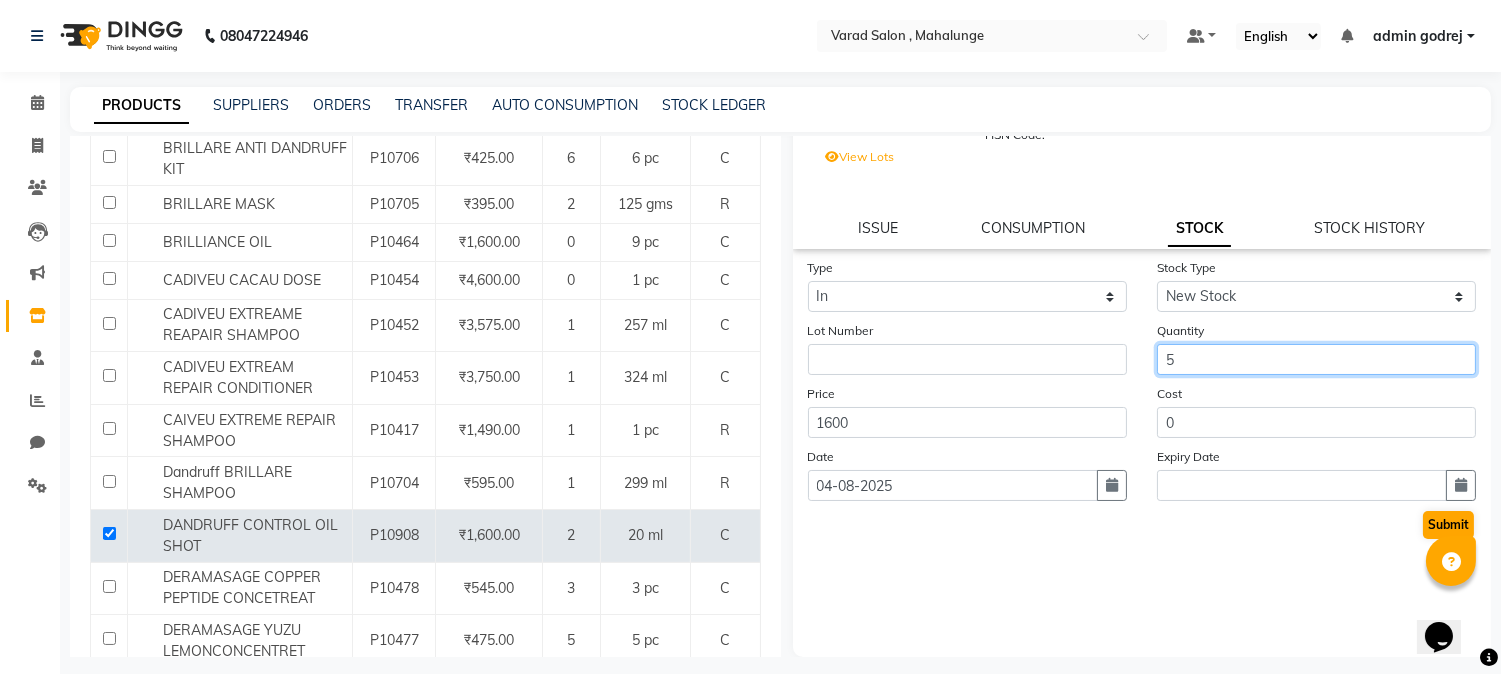 type on "5" 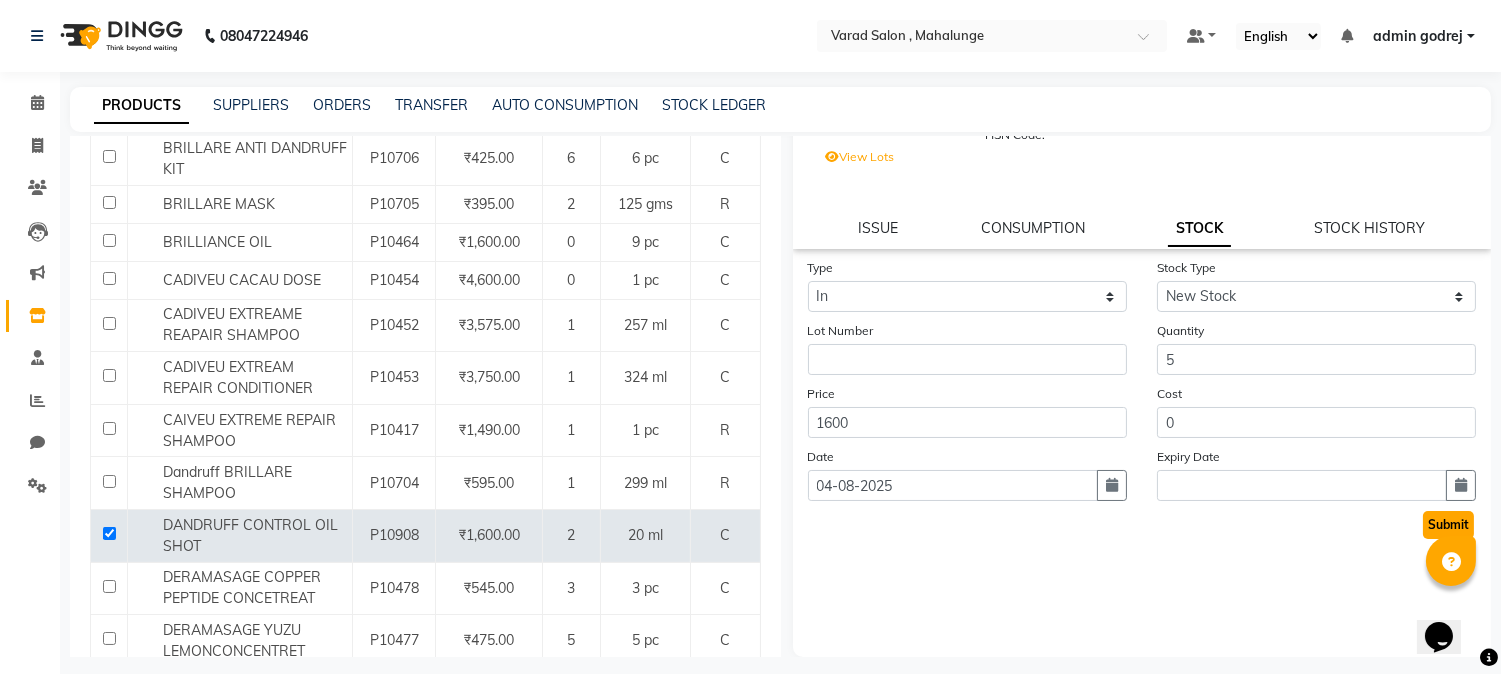 click on "Submit" 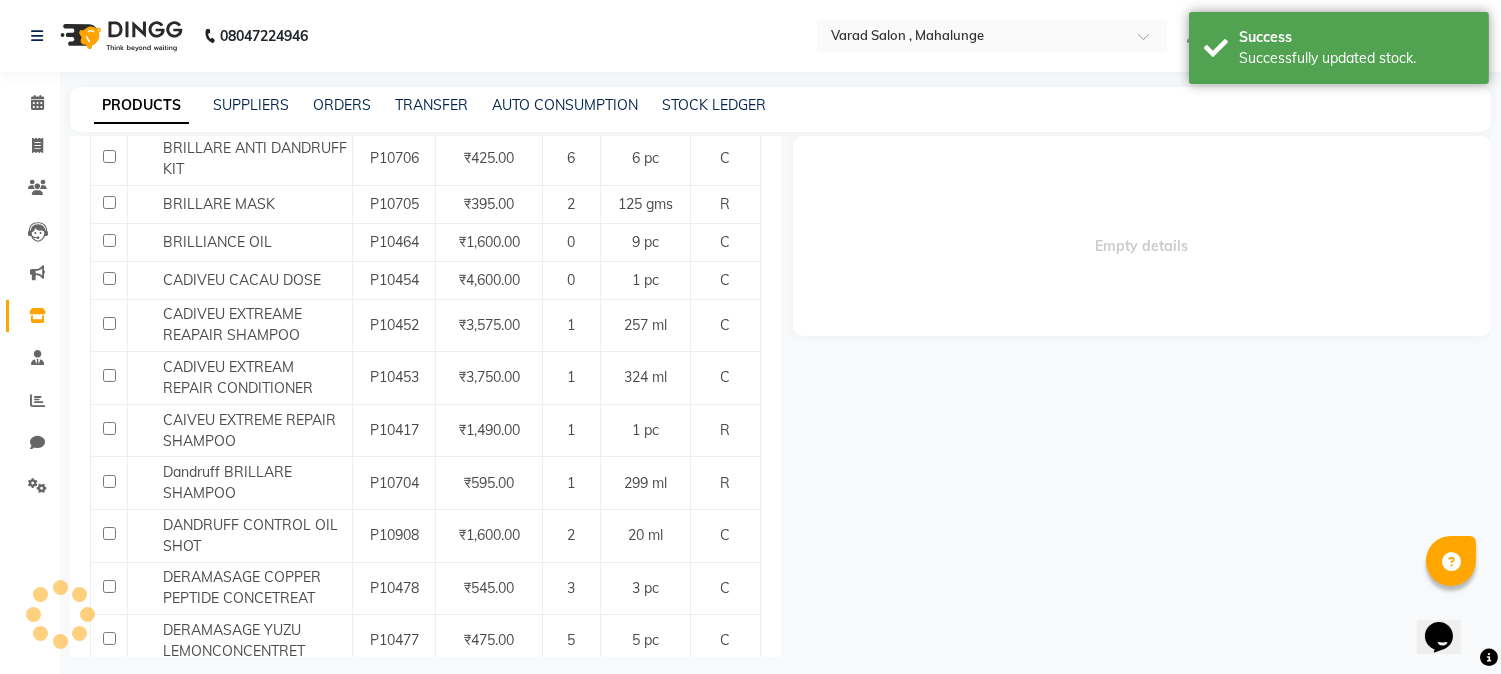 scroll, scrollTop: 0, scrollLeft: 0, axis: both 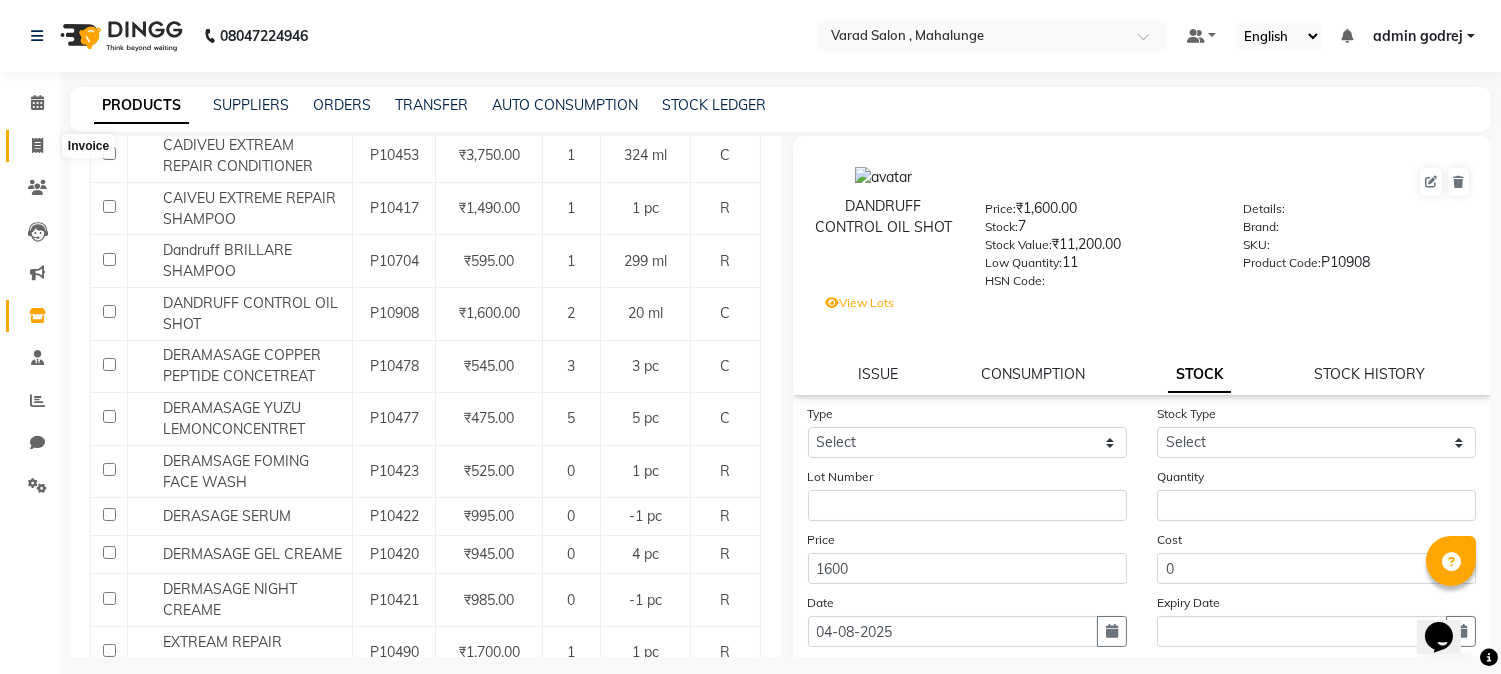 click 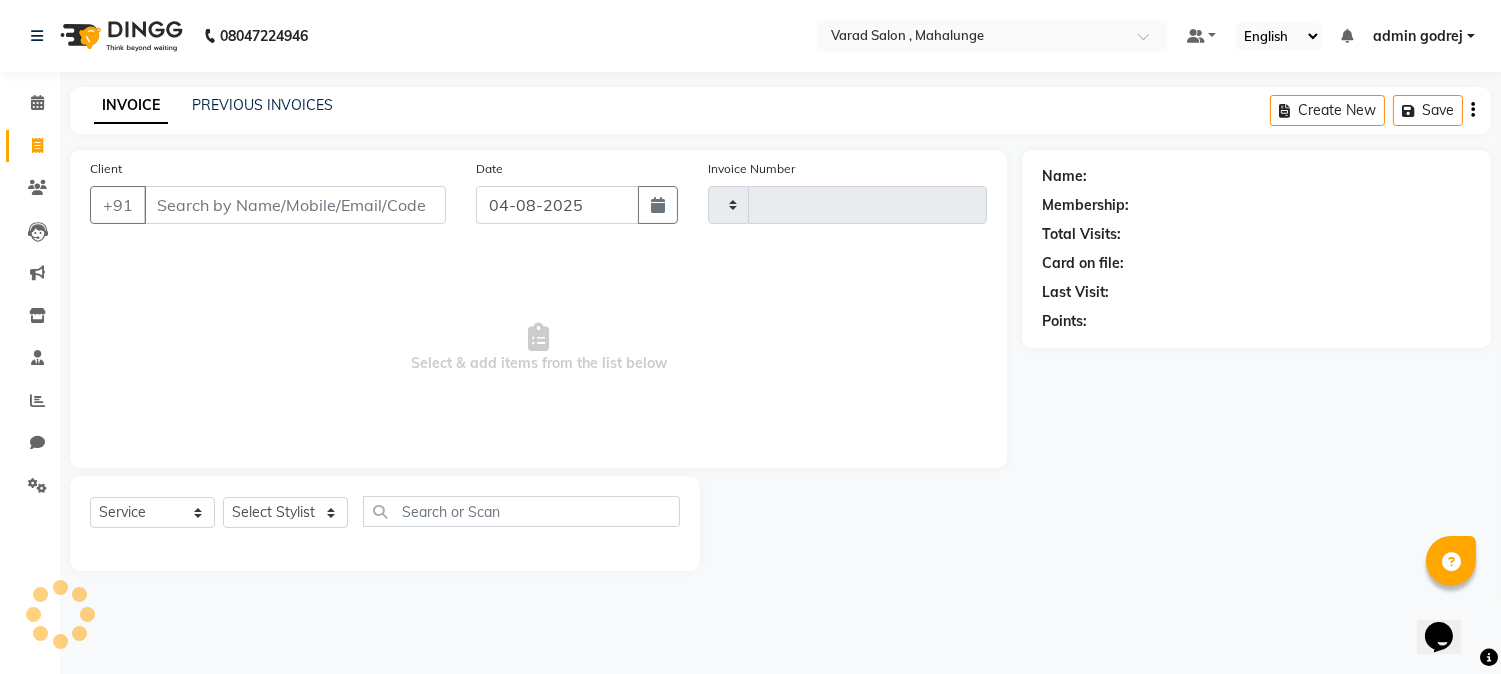 type on "1276" 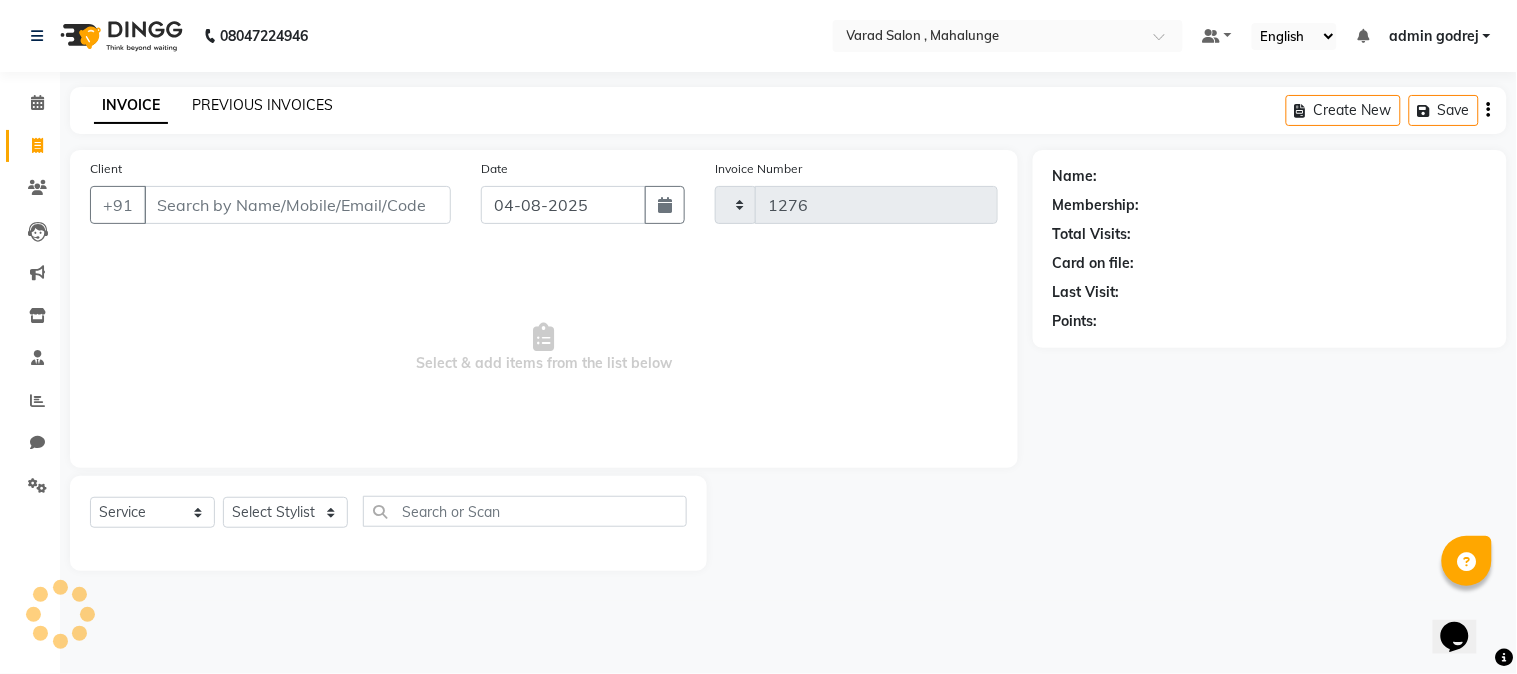 select on "7250" 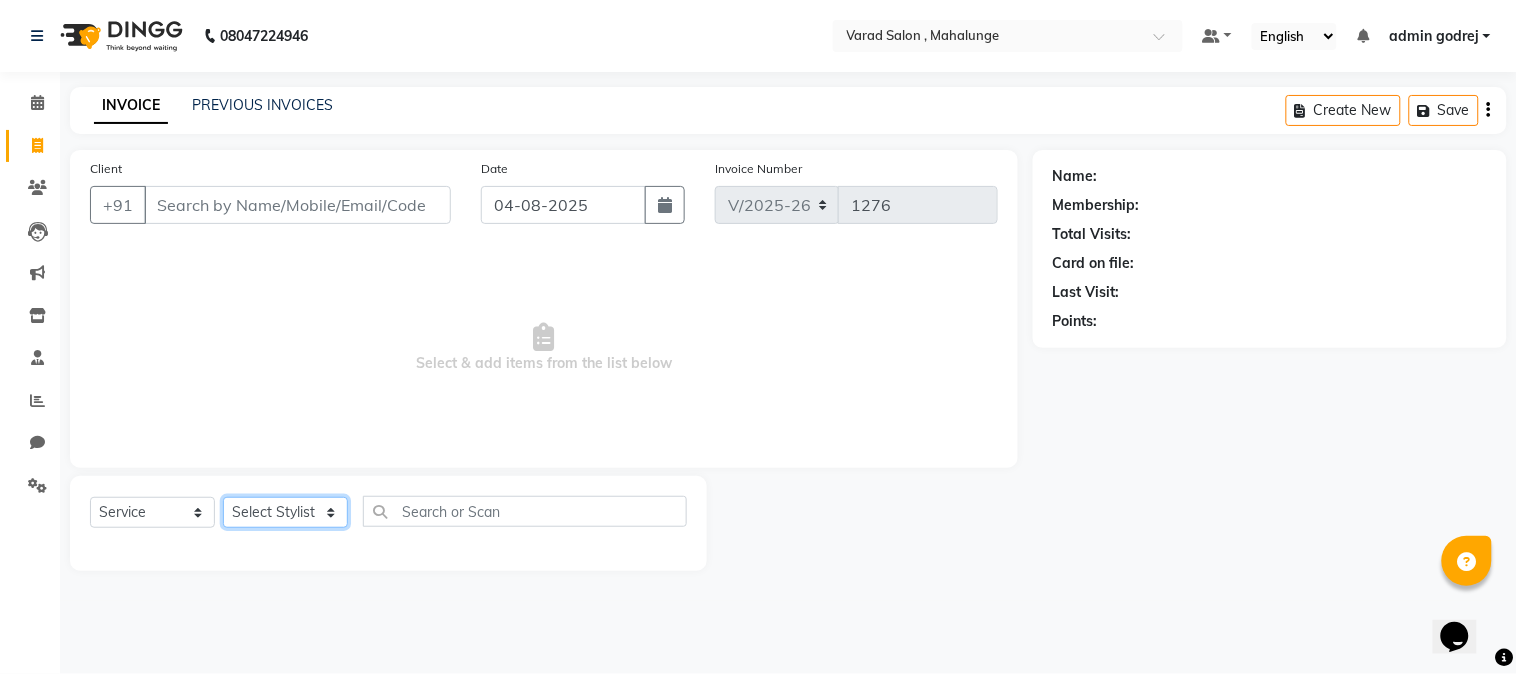click on "Select Stylist admin godrej Dipak subhash ambhore krushna pandit megha mahajan priya kamble Rishi Gayke Rishikesh  sanket gaikwad shubham lingayat vijay bidve" 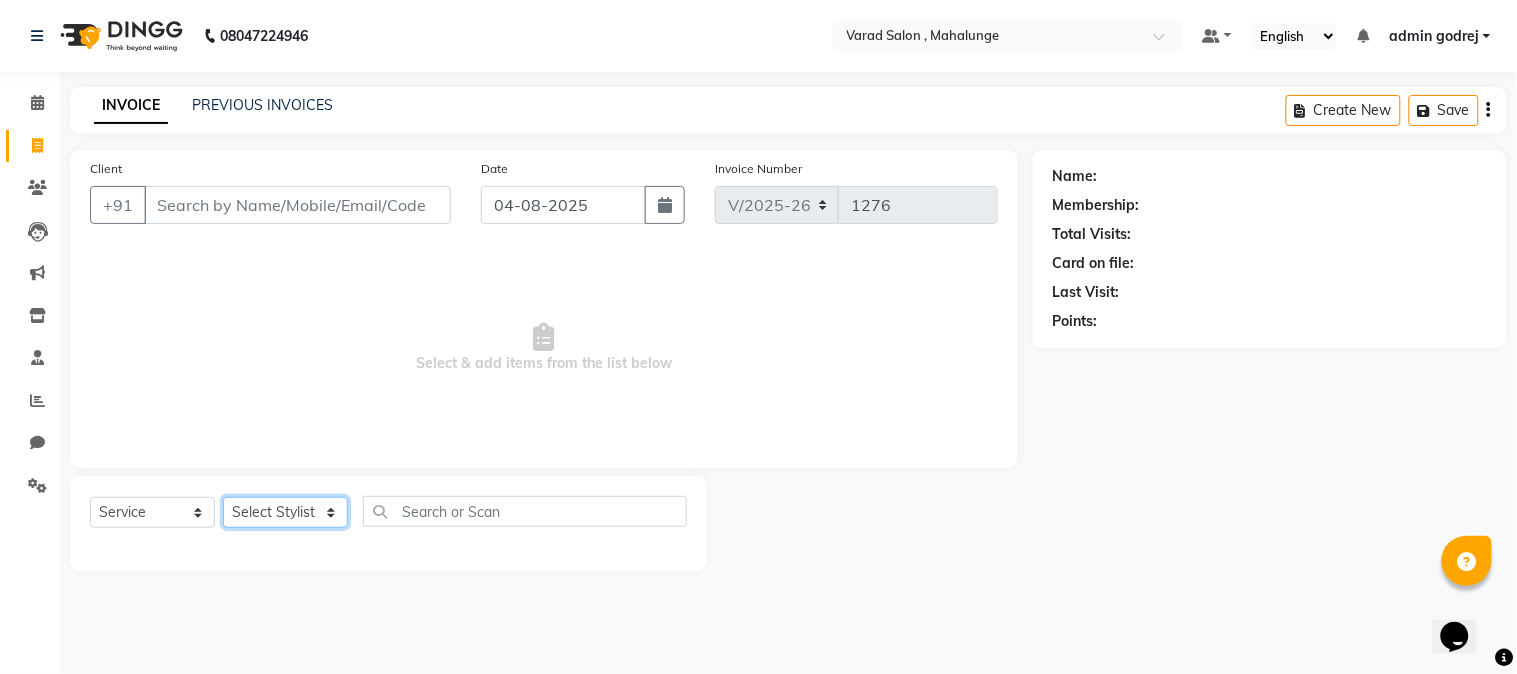 select on "[PHONE]" 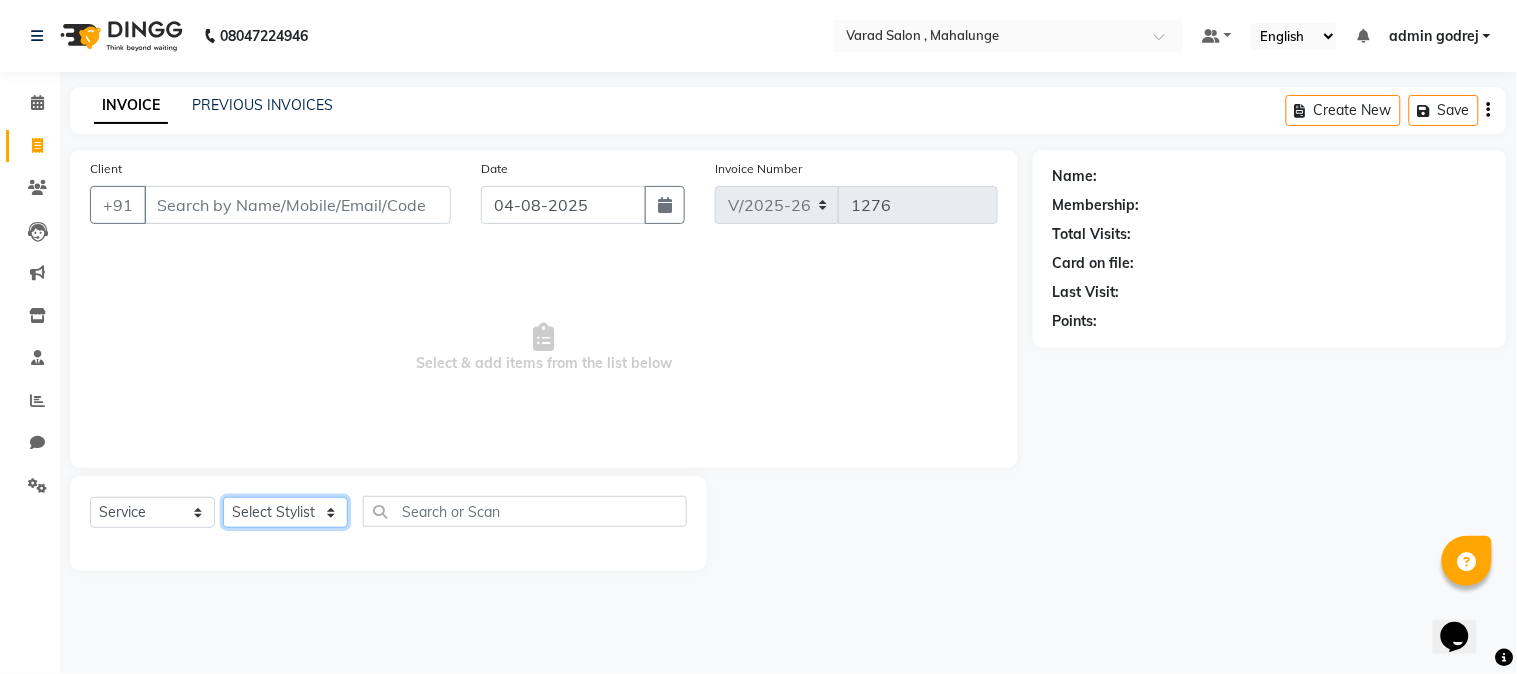 click on "Select Stylist admin godrej Dipak subhash ambhore krushna pandit megha mahajan priya kamble Rishi Gayke Rishikesh  sanket gaikwad shubham lingayat vijay bidve" 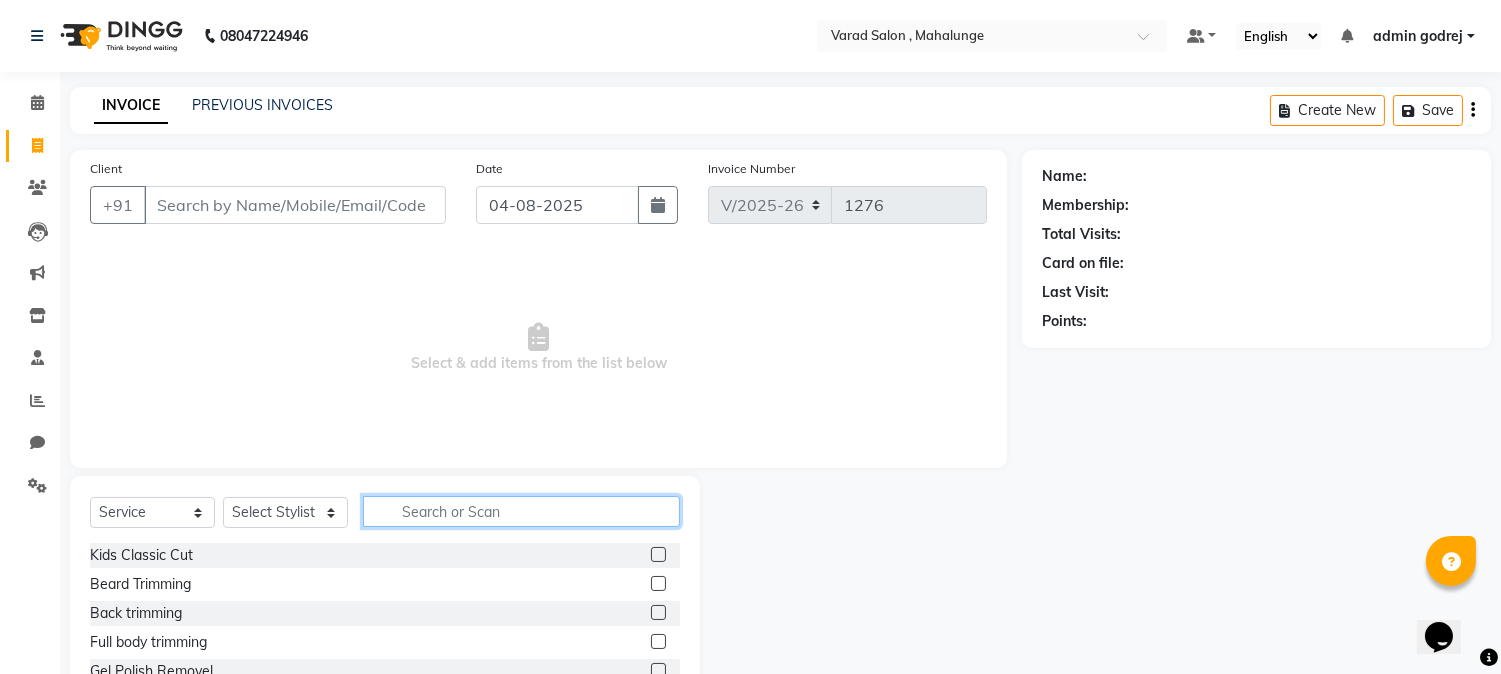 click 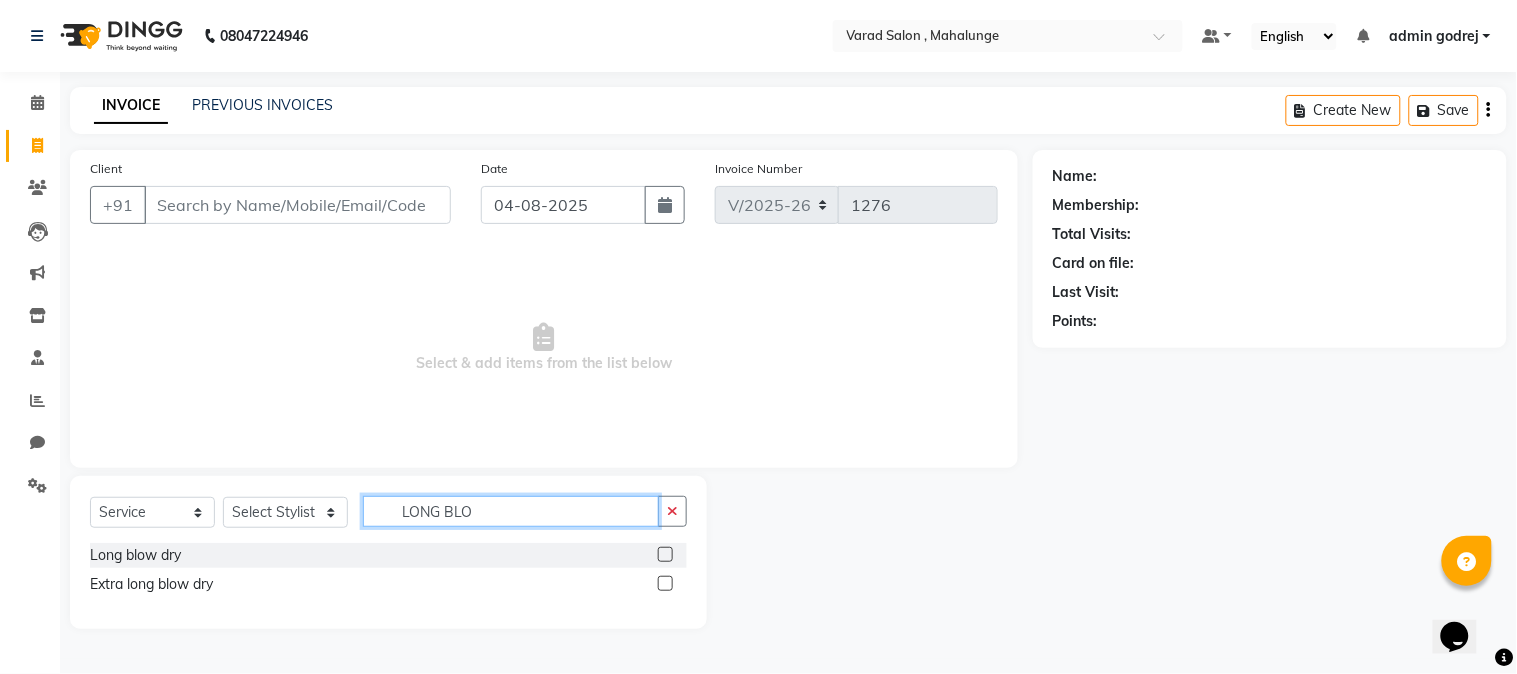 type on "LONG BLO" 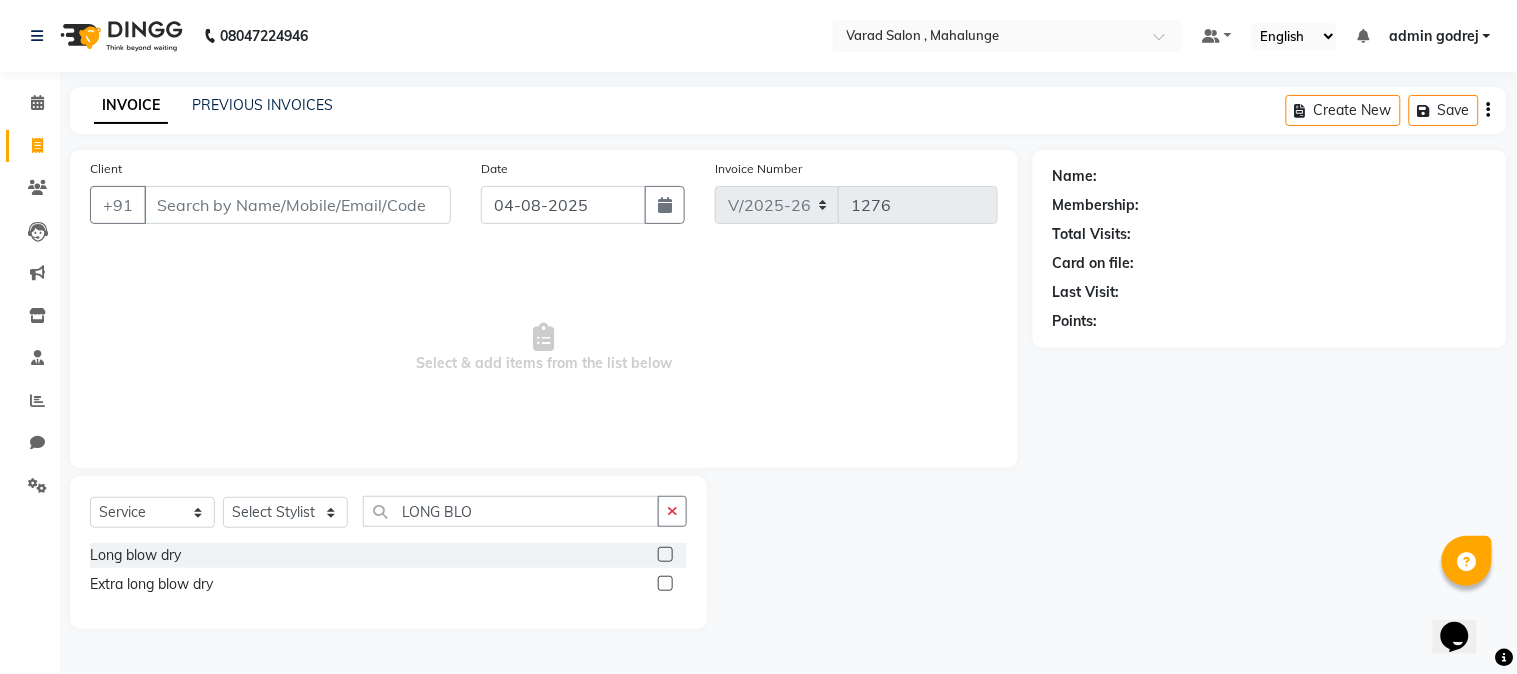 click 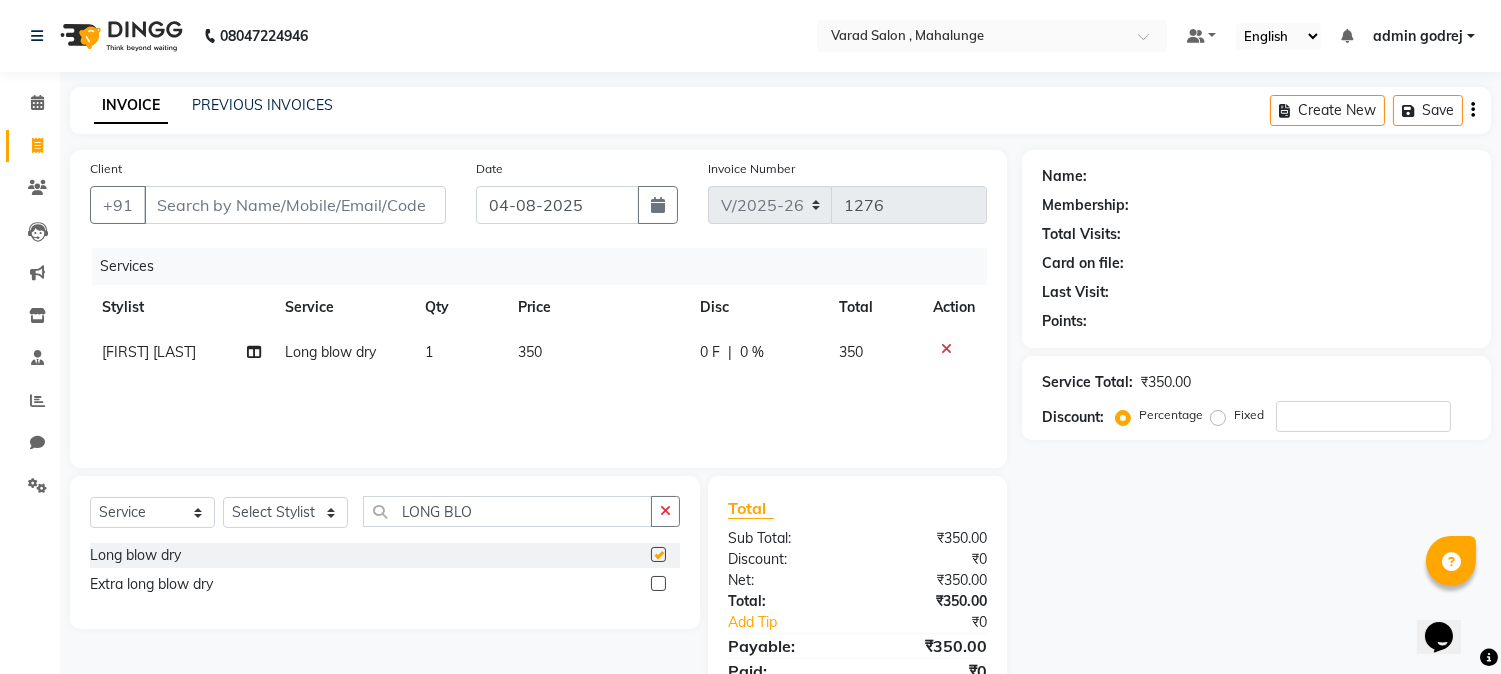 checkbox on "false" 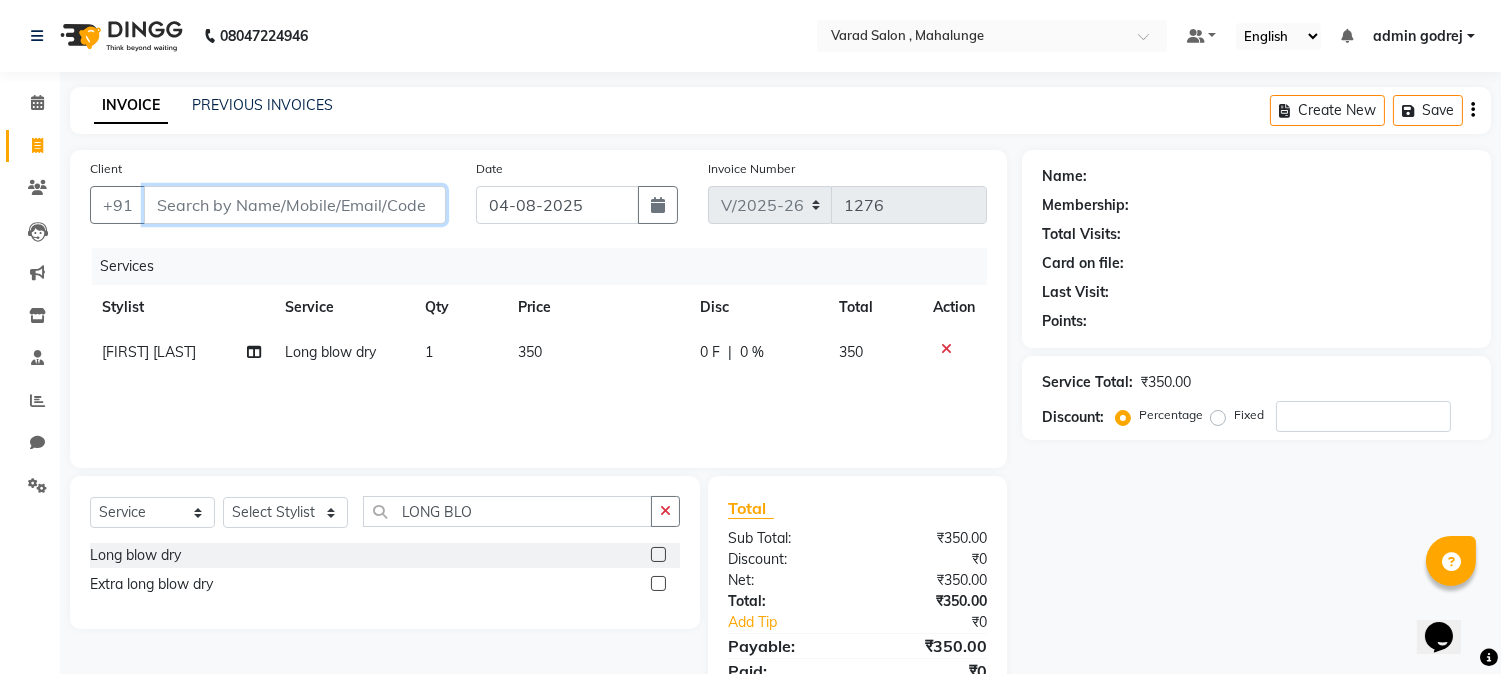 click on "Client" at bounding box center (295, 205) 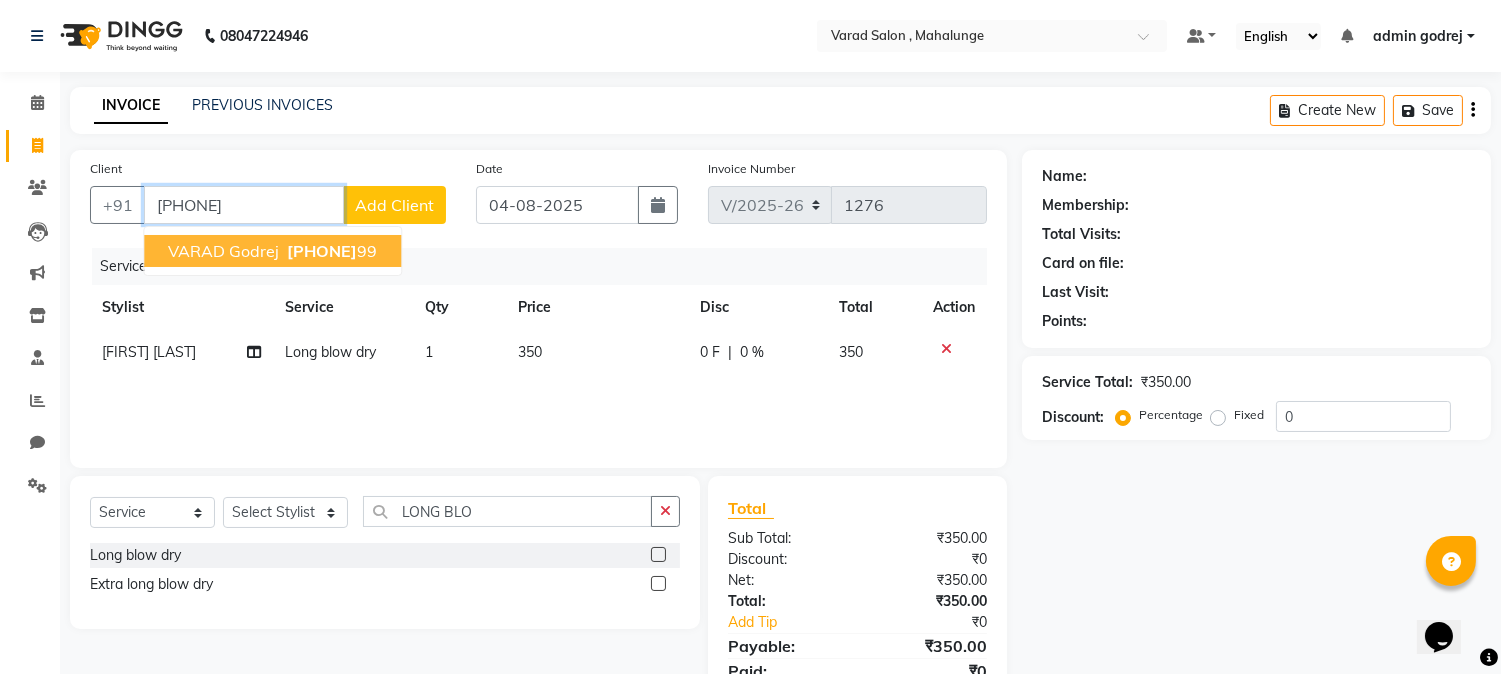 click on "[FIRST] [LAST]   [PHONE]" at bounding box center [272, 251] 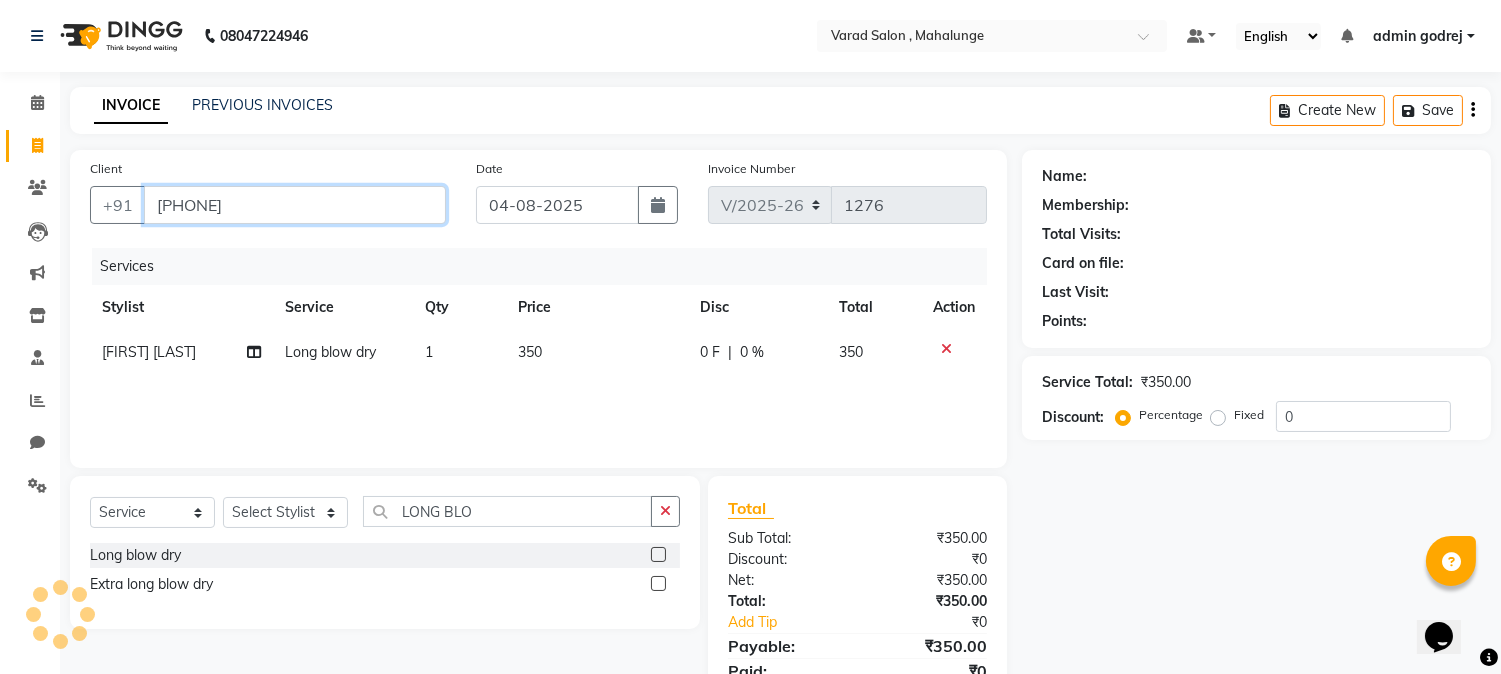 type on "[PHONE]" 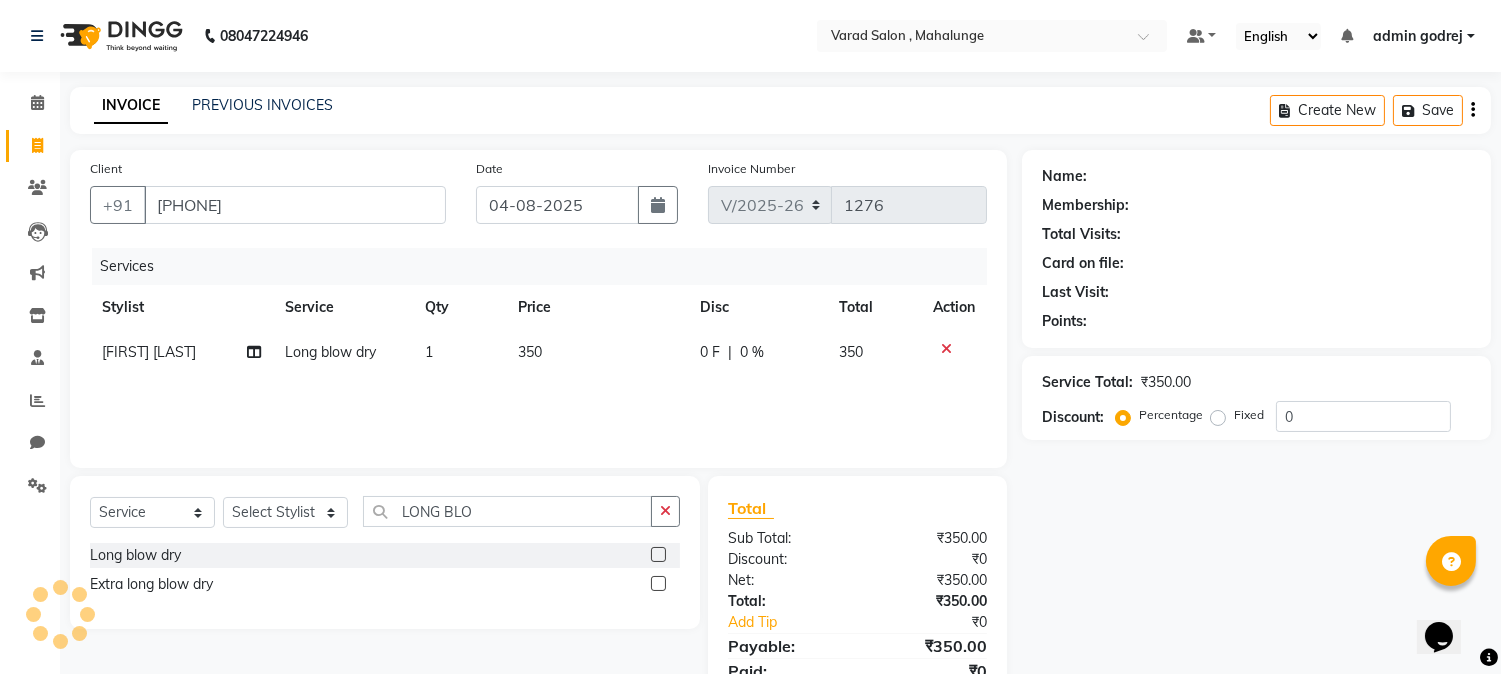 type on "20" 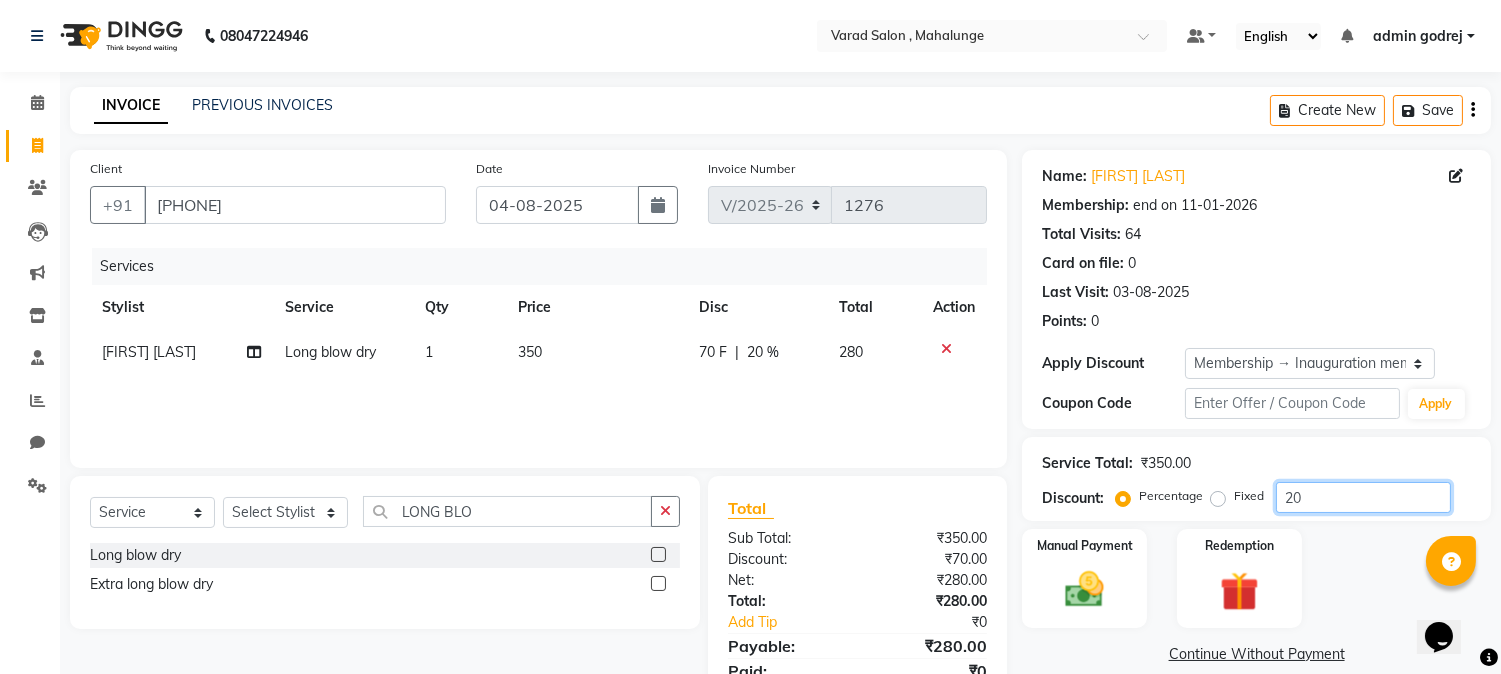 click on "20" 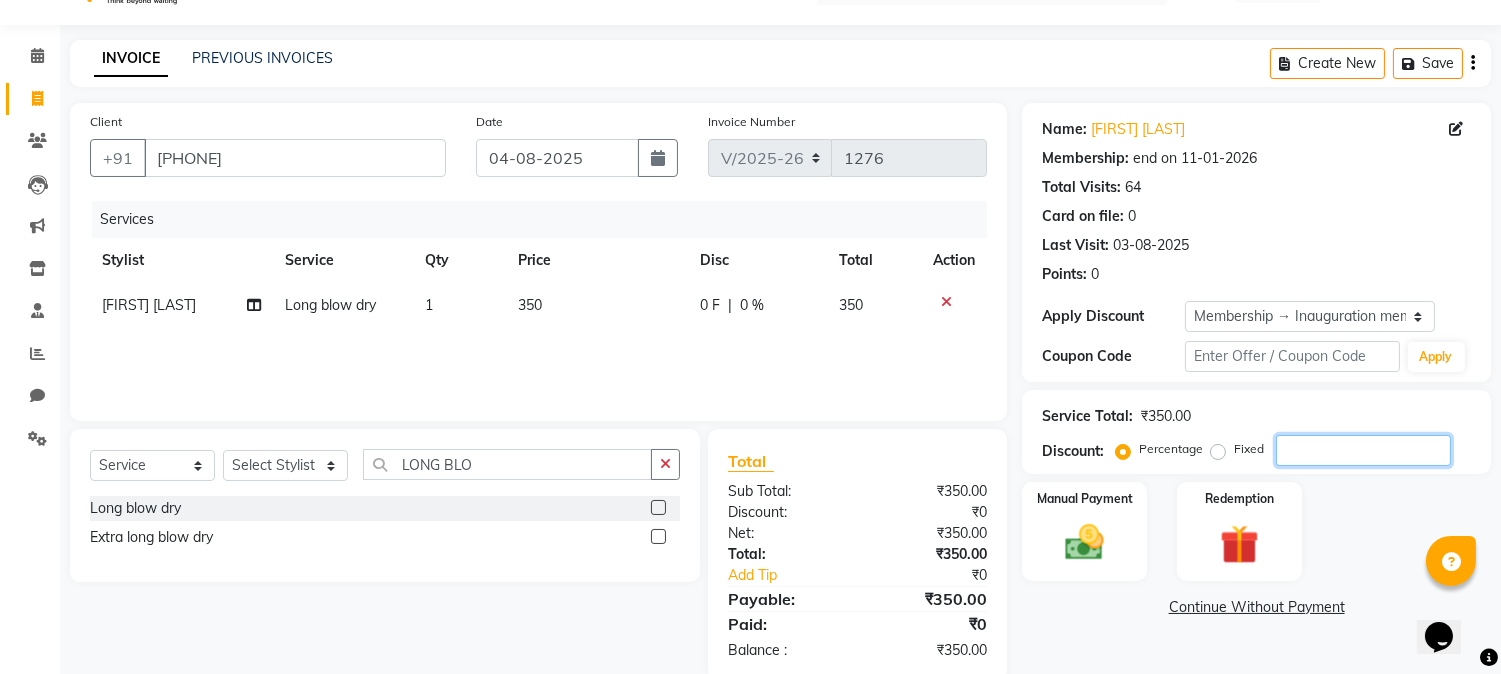 scroll, scrollTop: 84, scrollLeft: 0, axis: vertical 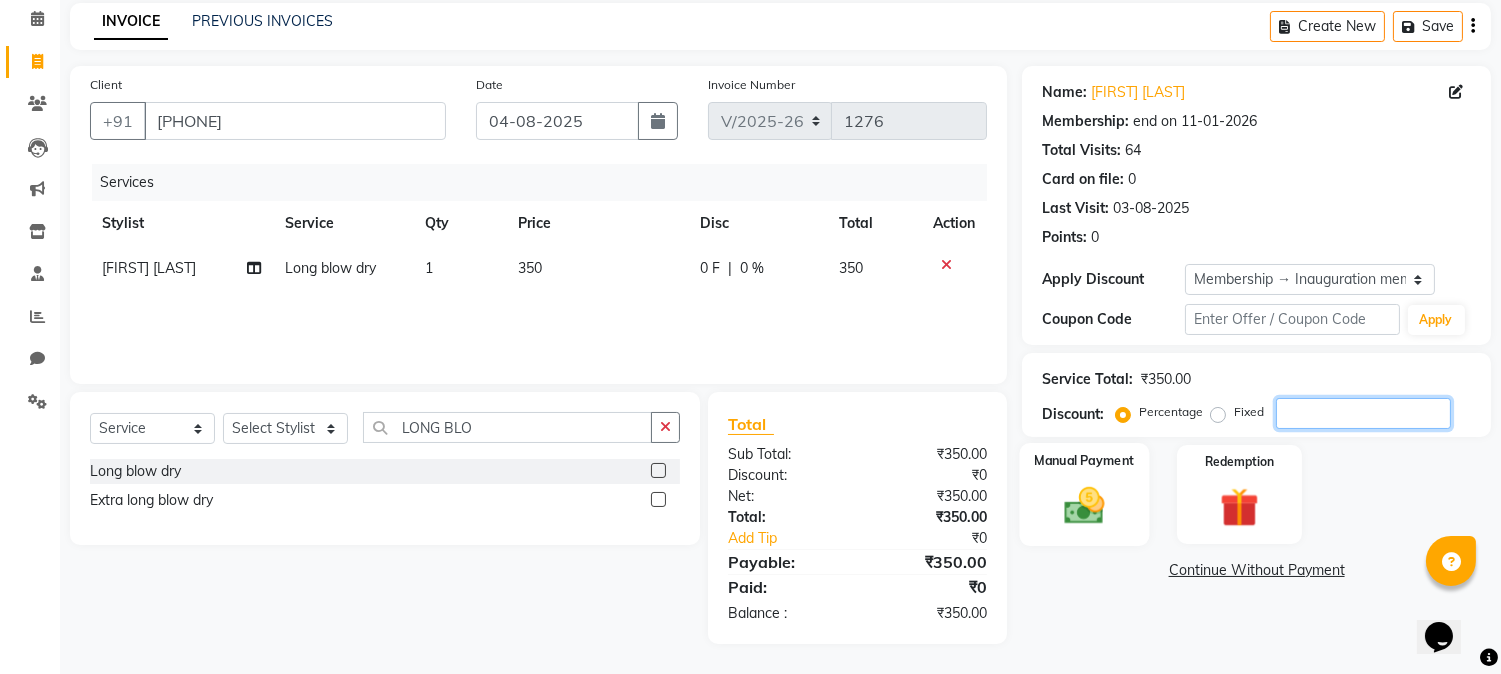 type 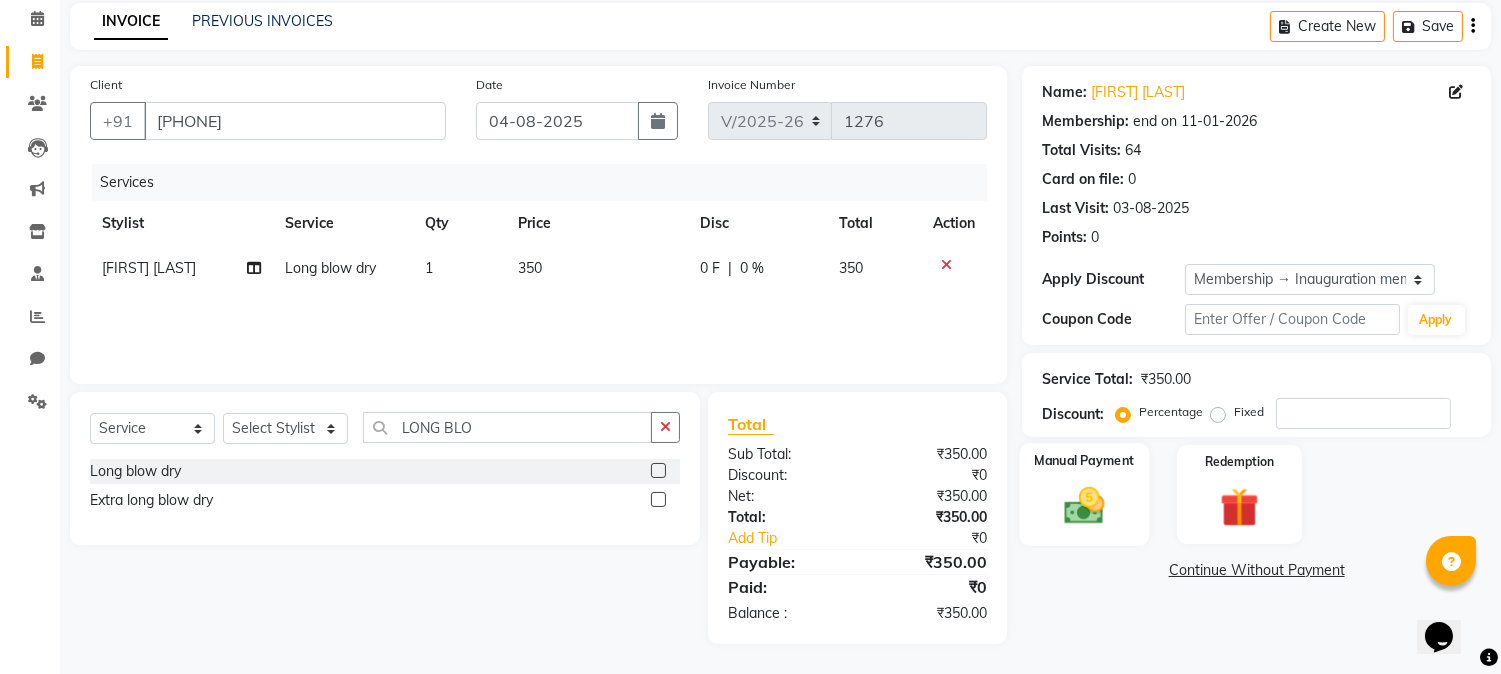 click on "Manual Payment" 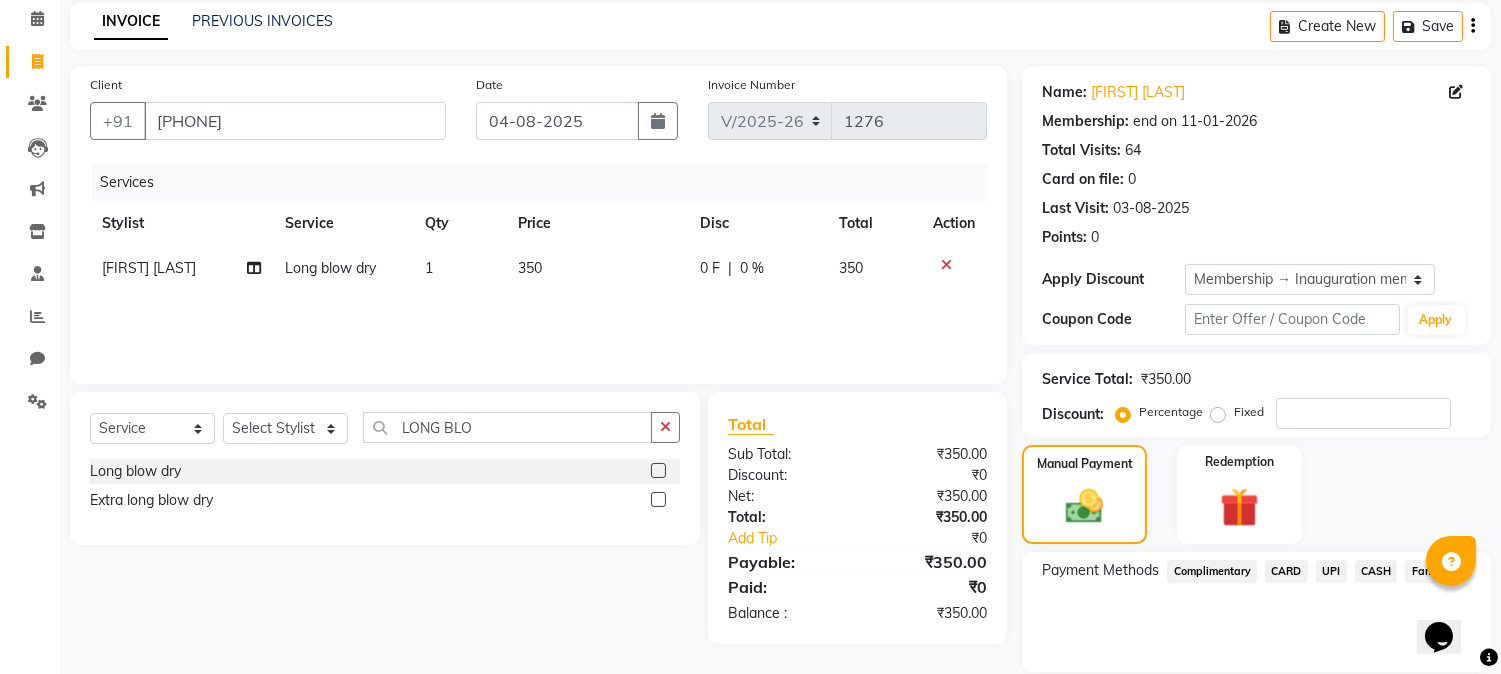 click on "UPI" 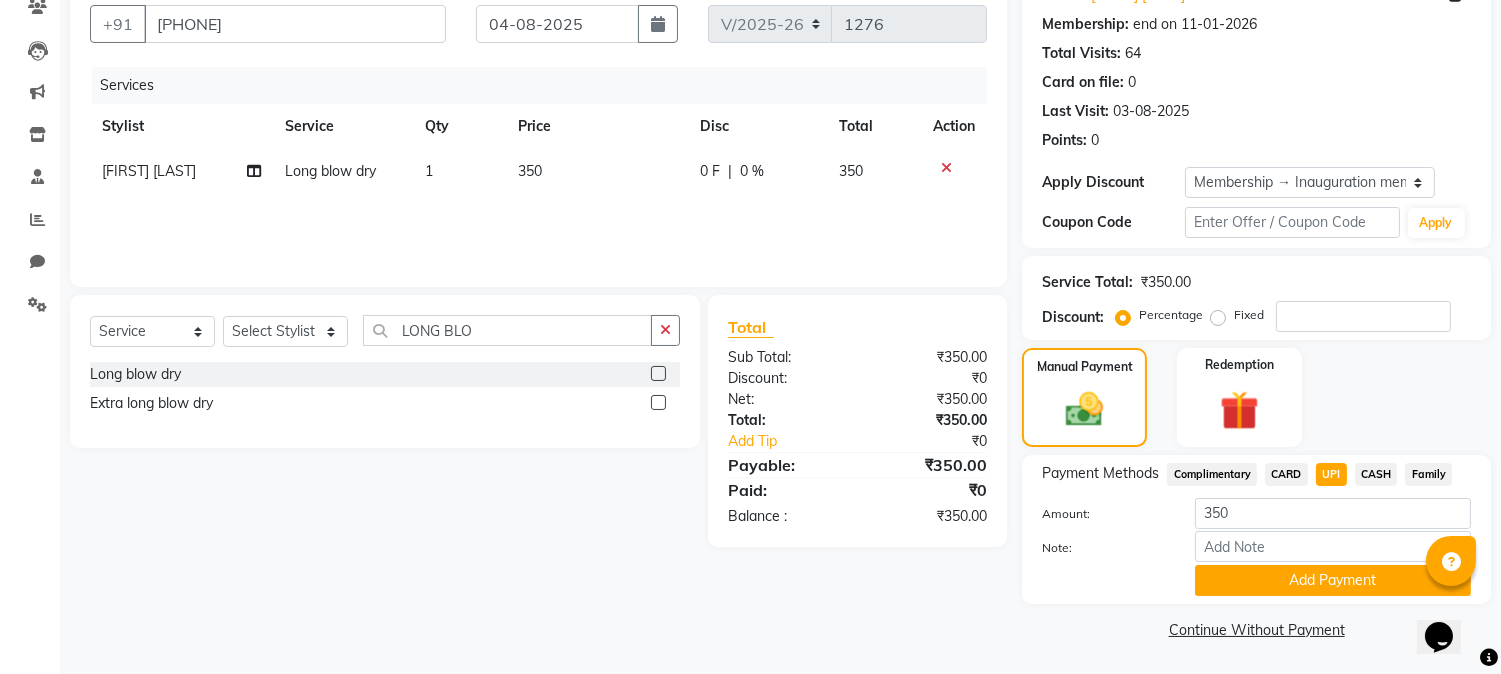 click on "Add Payment" 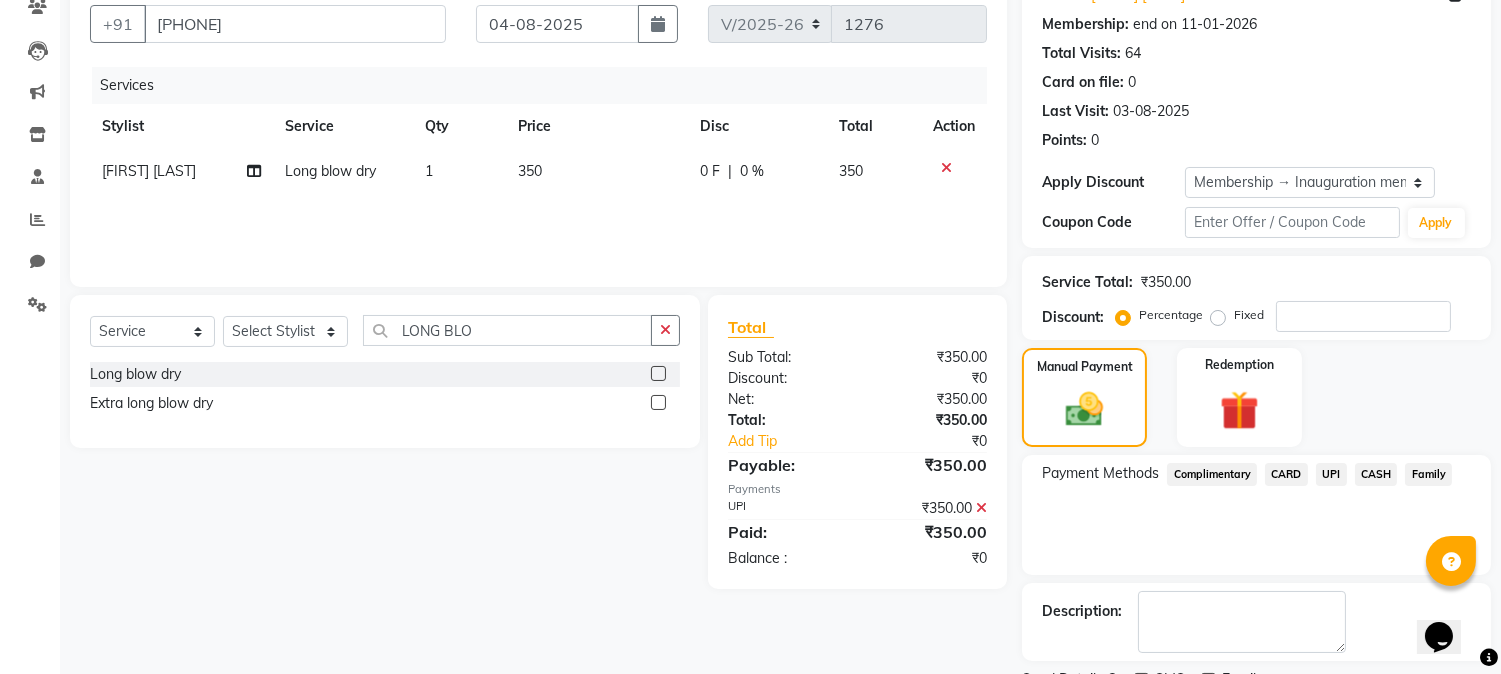 scroll, scrollTop: 265, scrollLeft: 0, axis: vertical 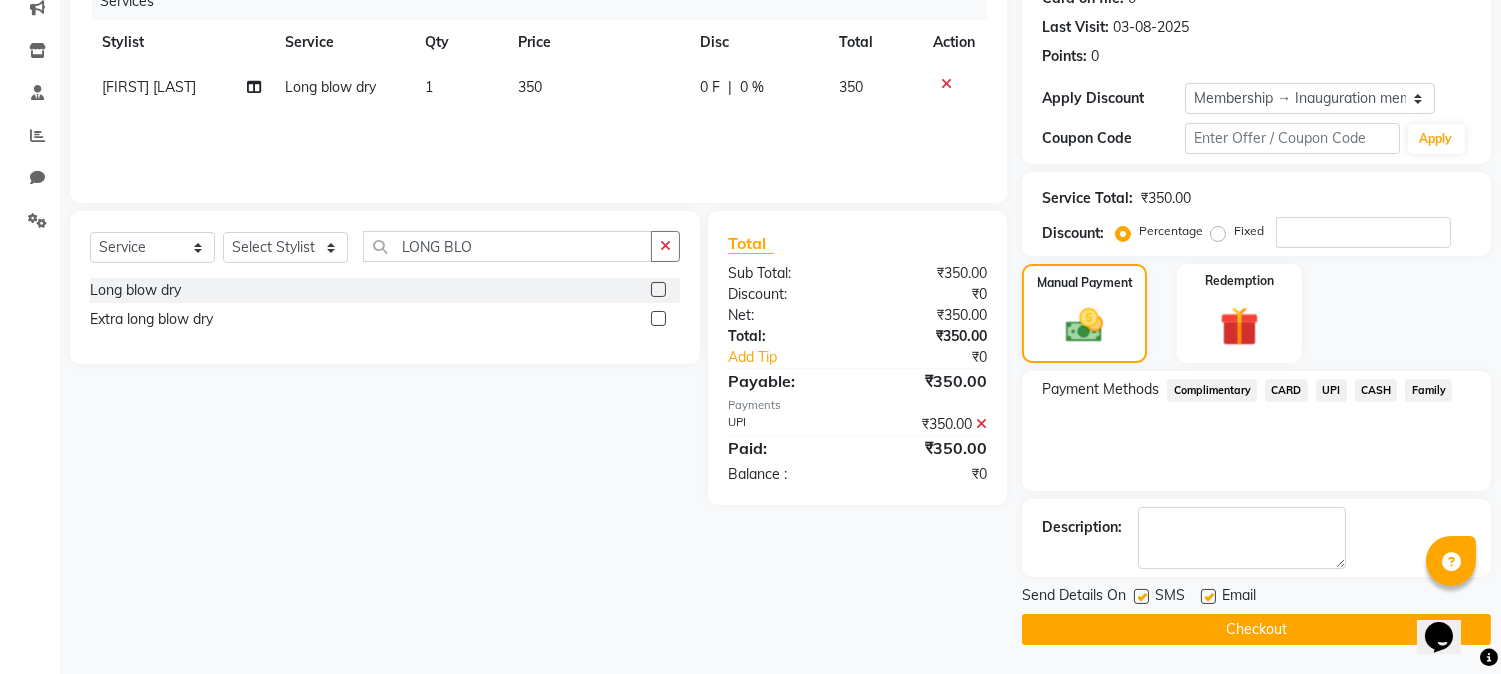 click on "Checkout" 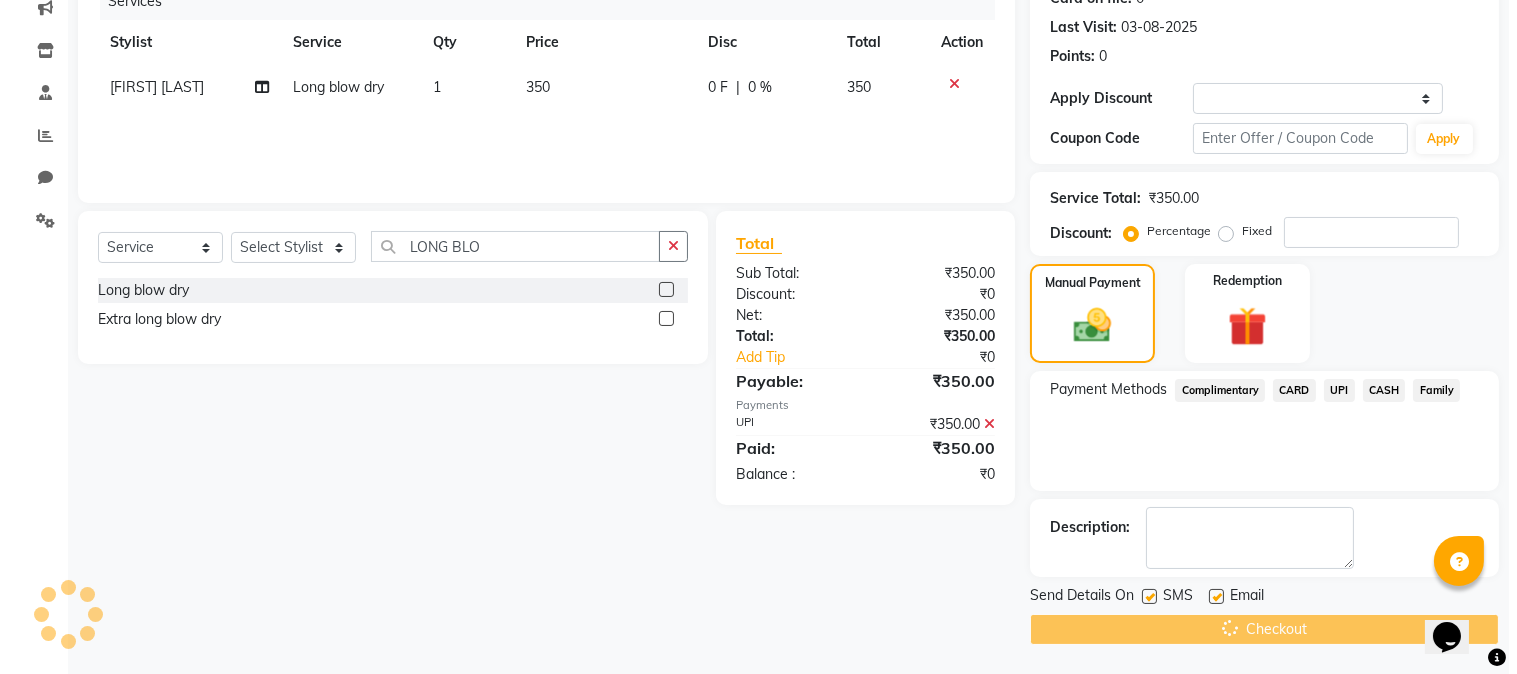 scroll, scrollTop: 0, scrollLeft: 0, axis: both 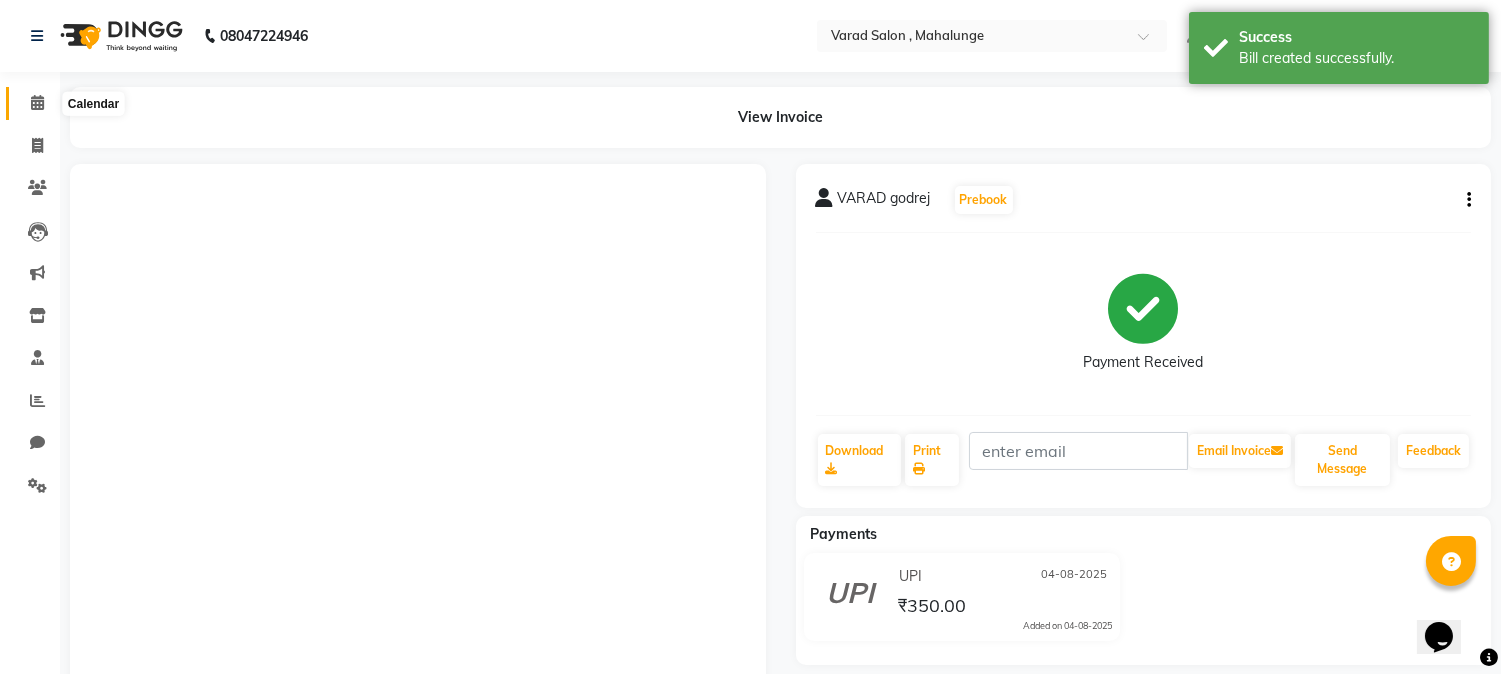 click 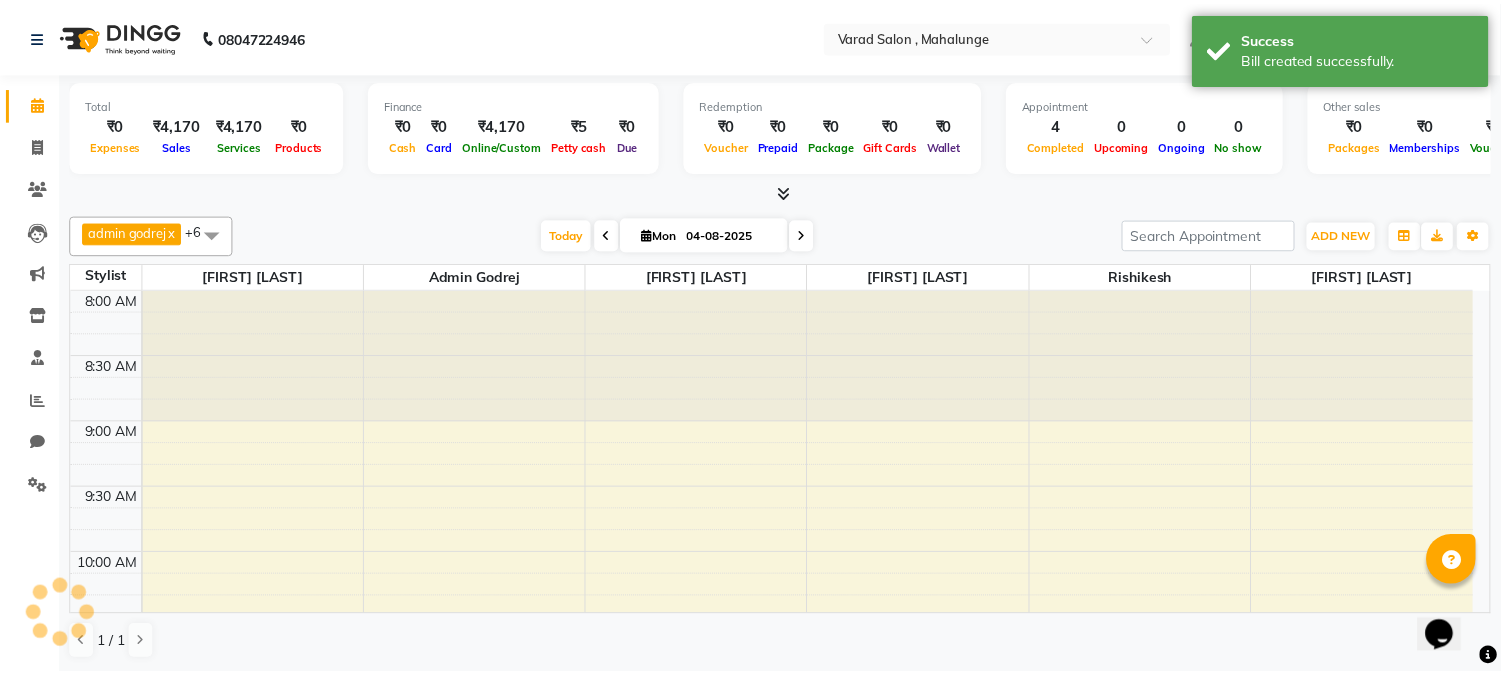 scroll, scrollTop: 0, scrollLeft: 0, axis: both 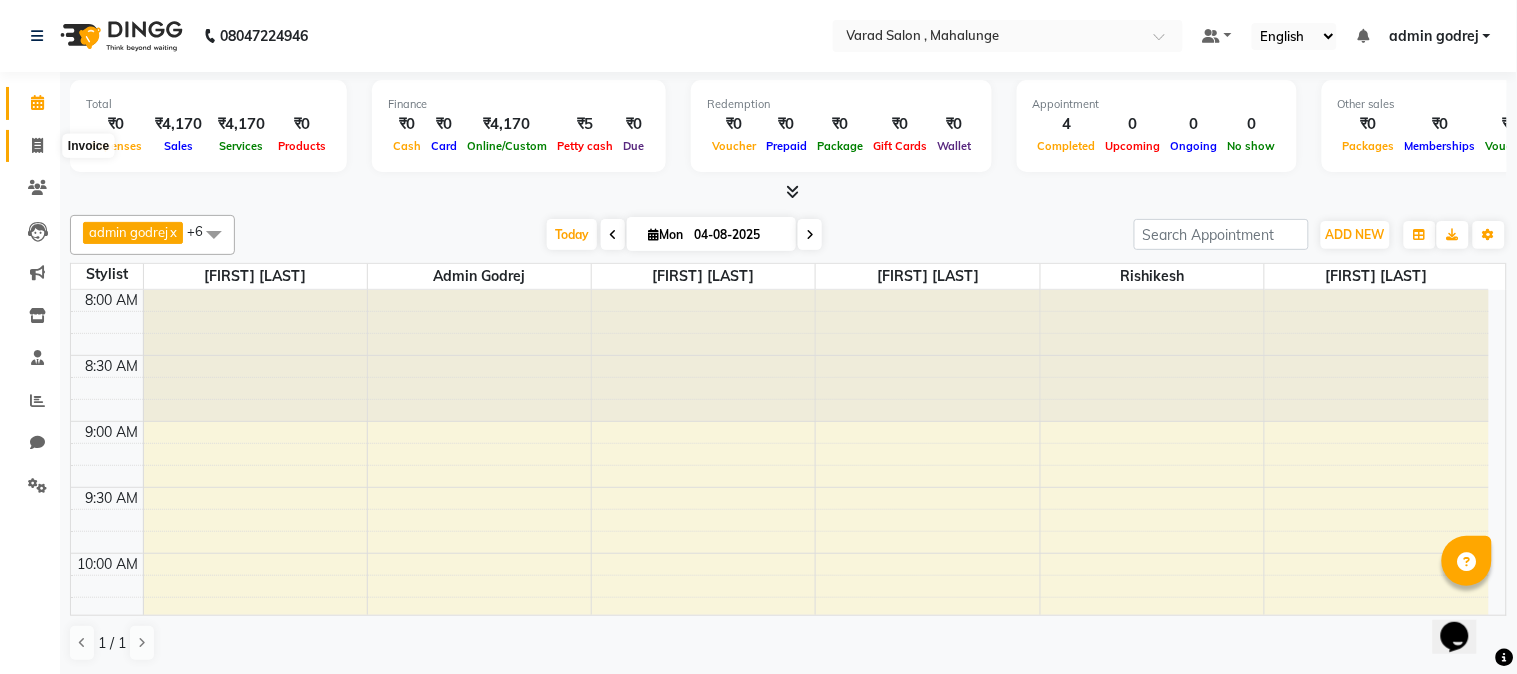 click 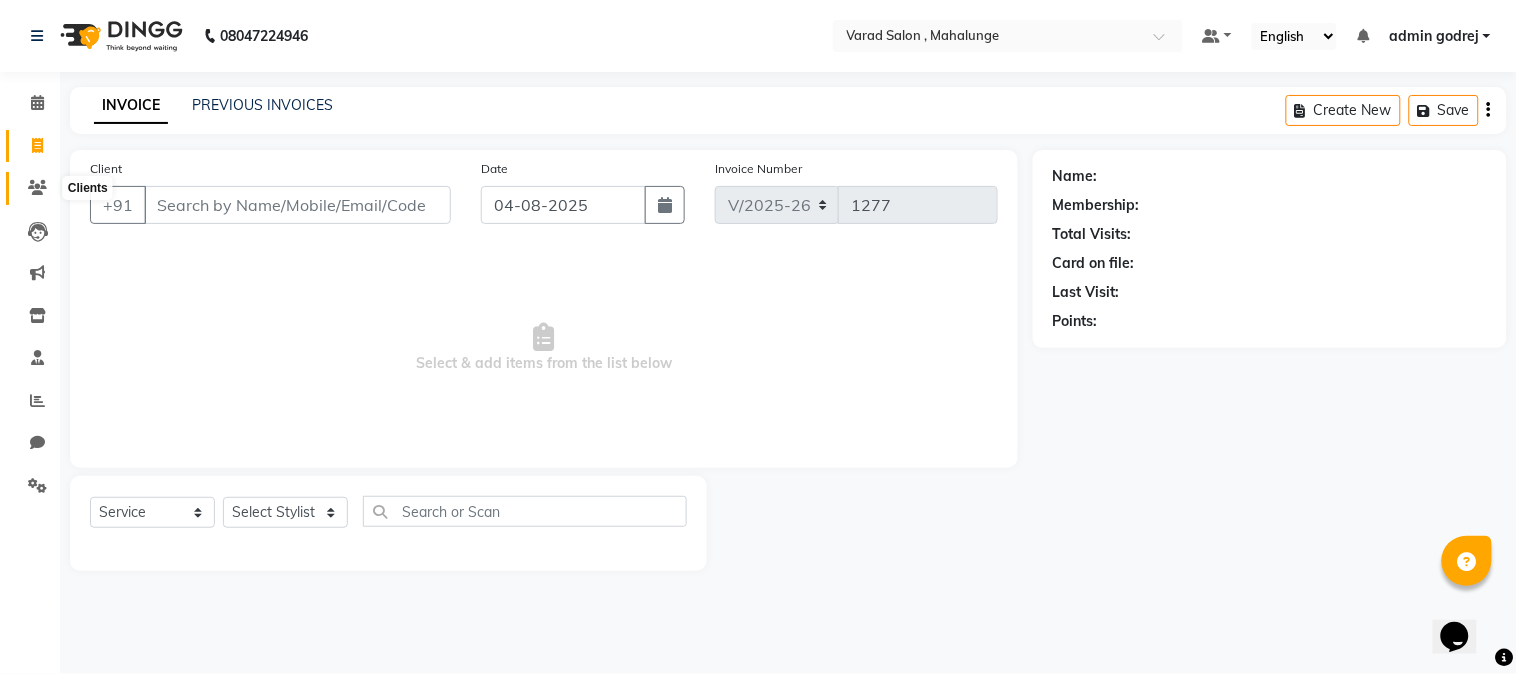 click 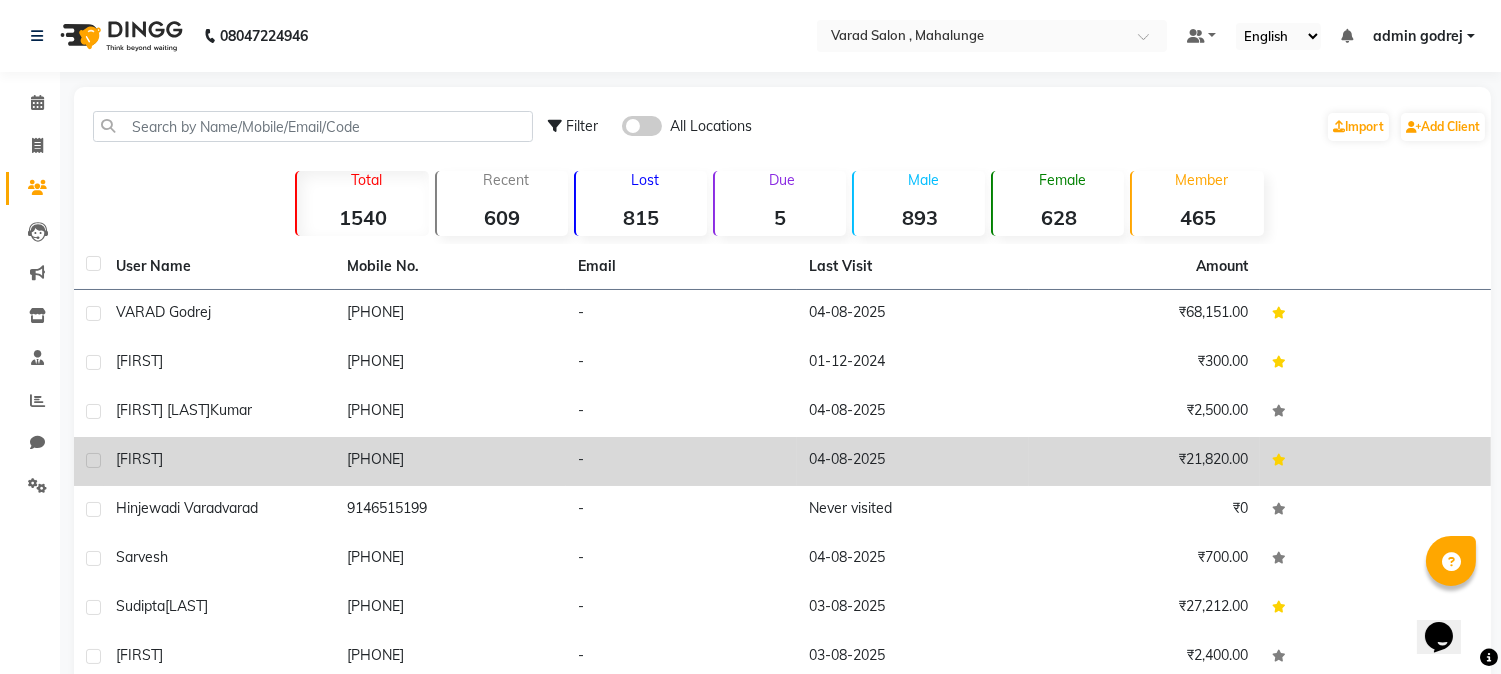 click on "-" 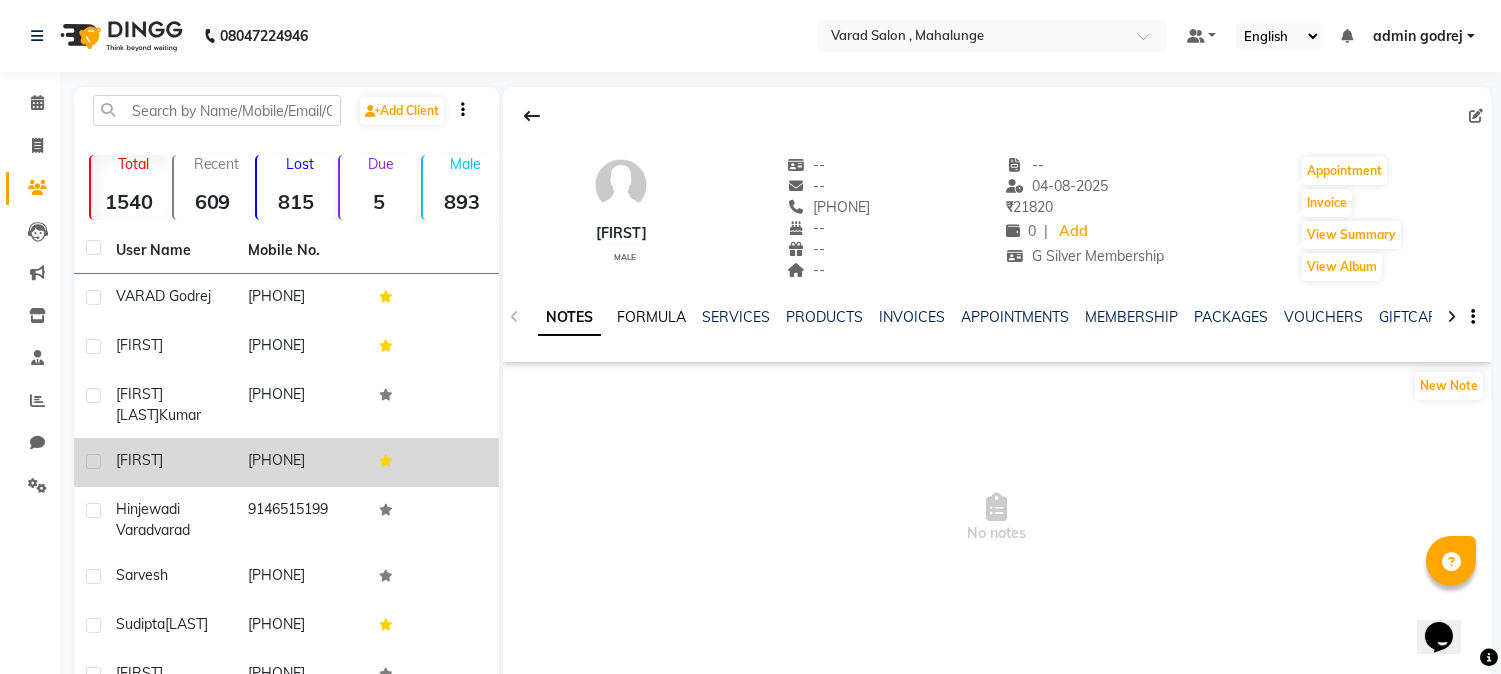 click on "FORMULA" 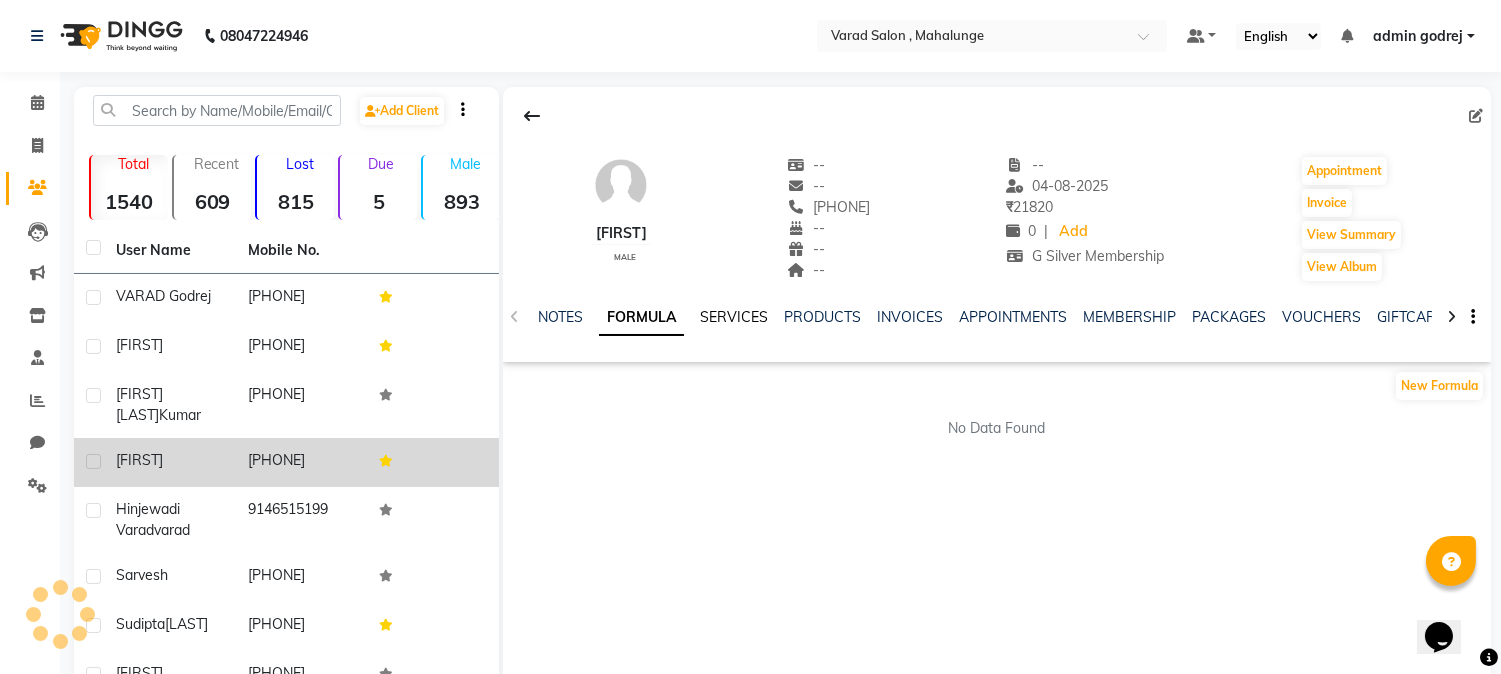 click on "SERVICES" 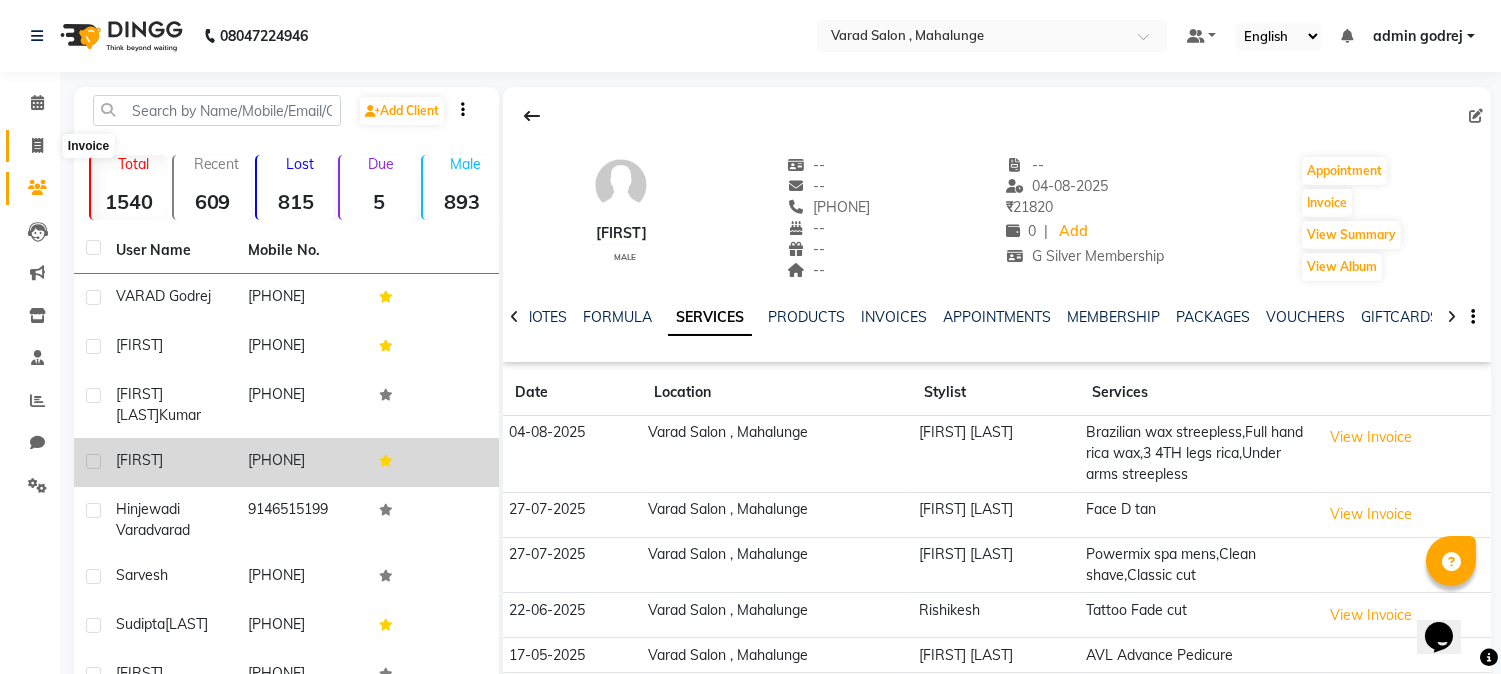 click 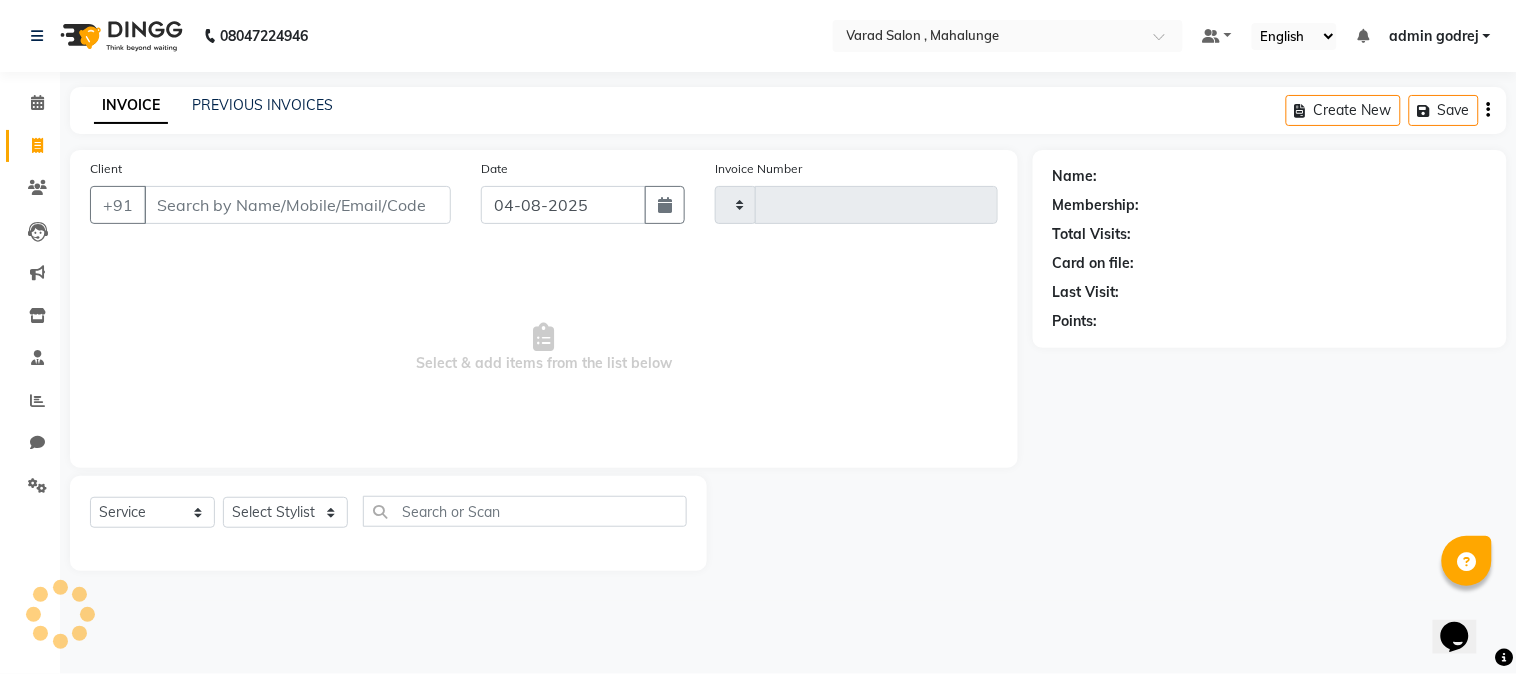 type on "1277" 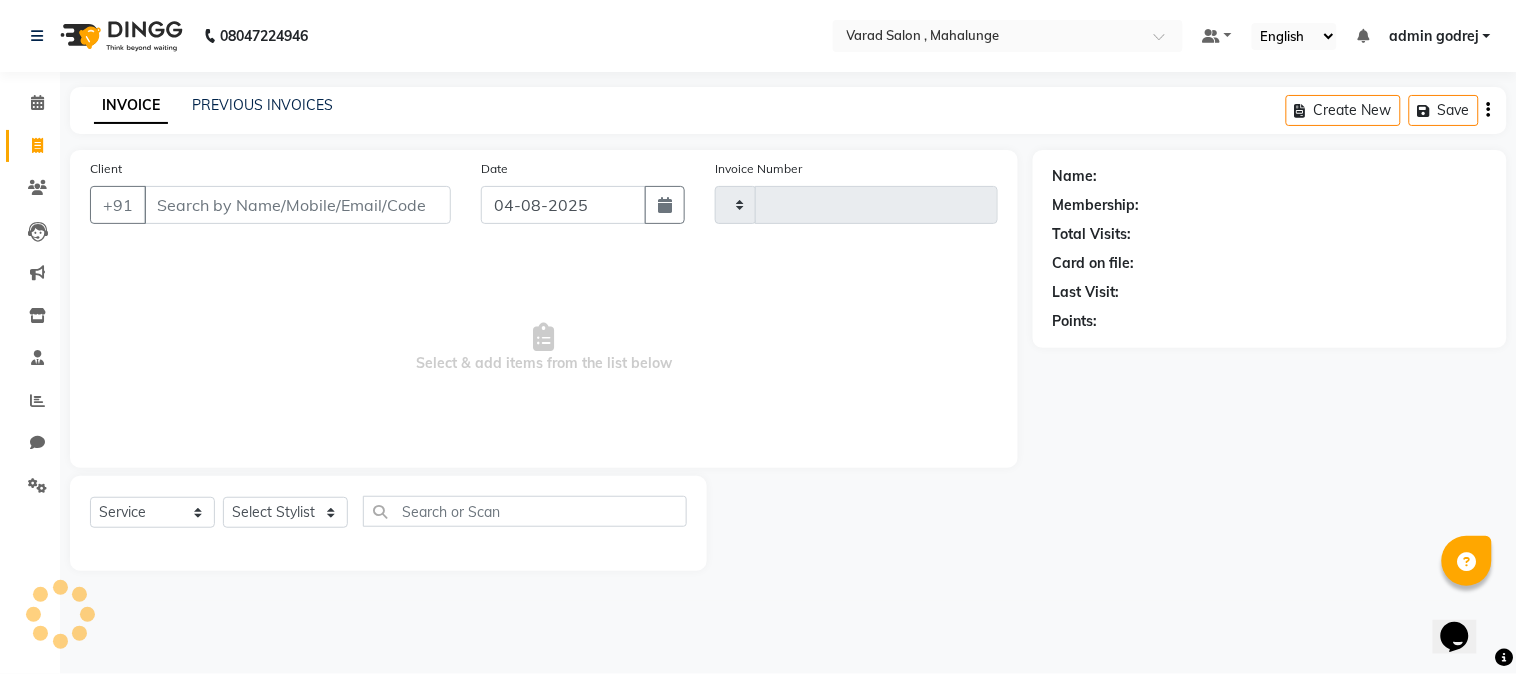 select on "7250" 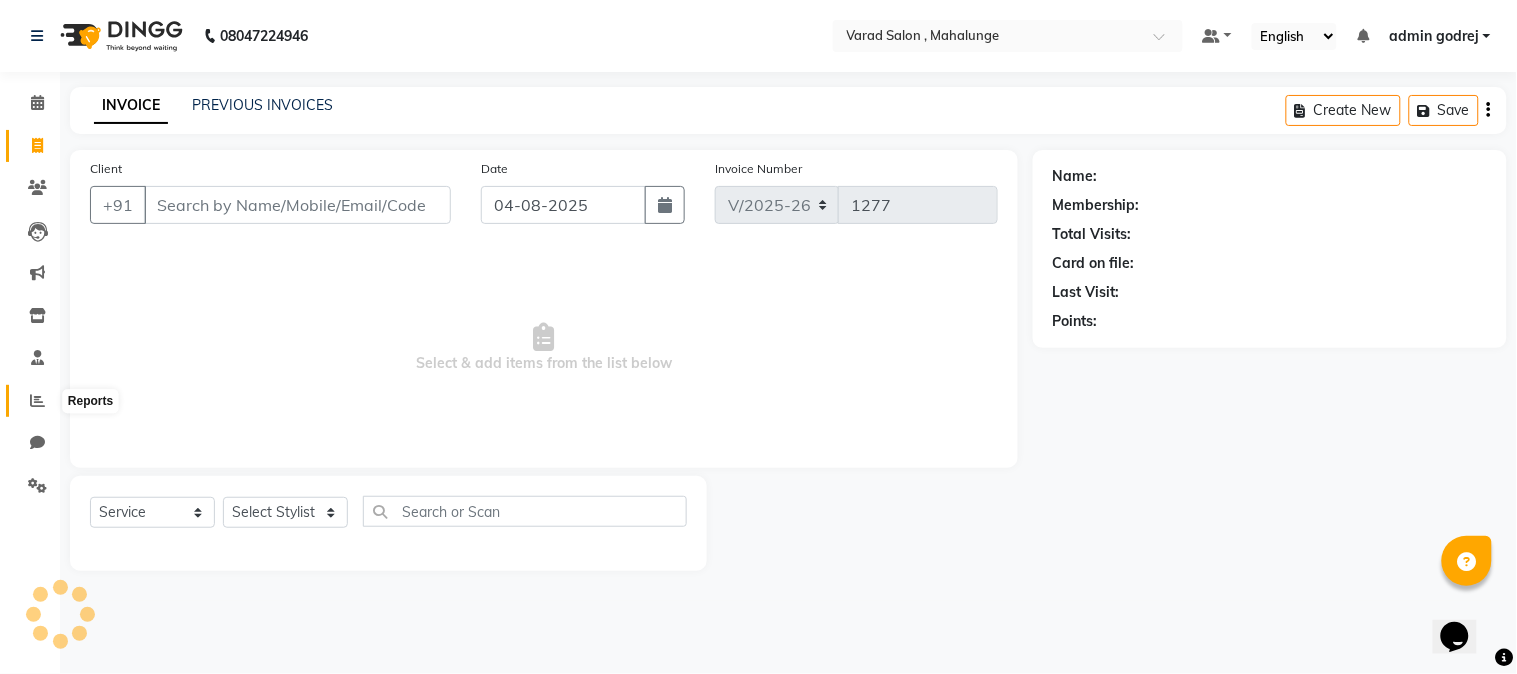 click 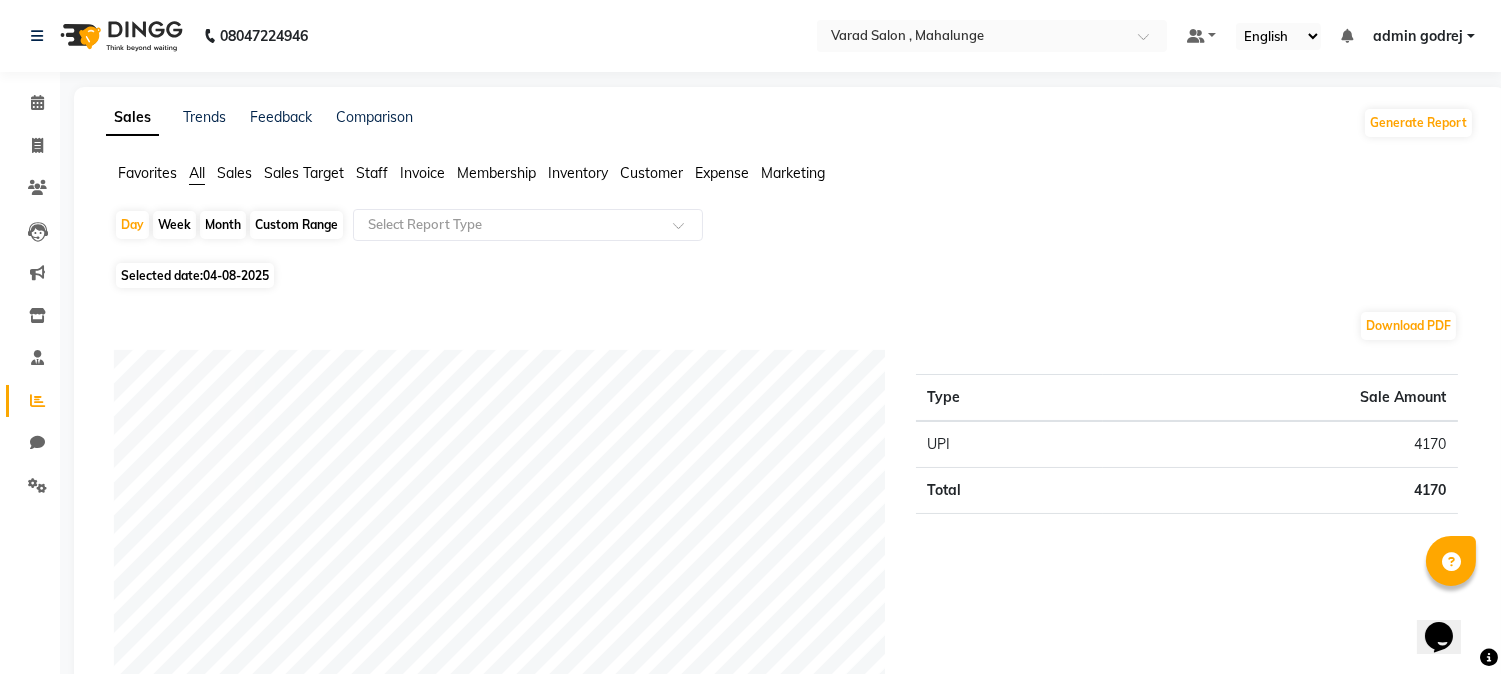 click on "Month" 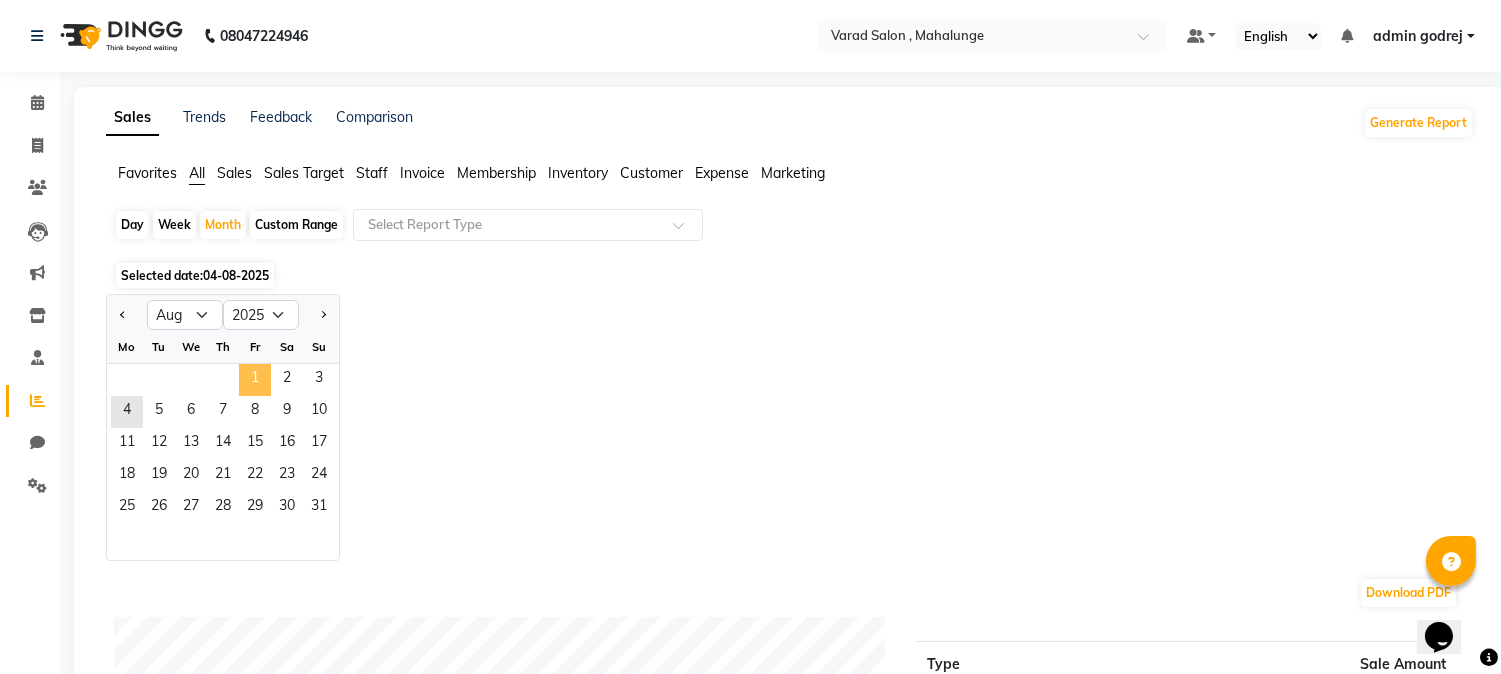click on "1" 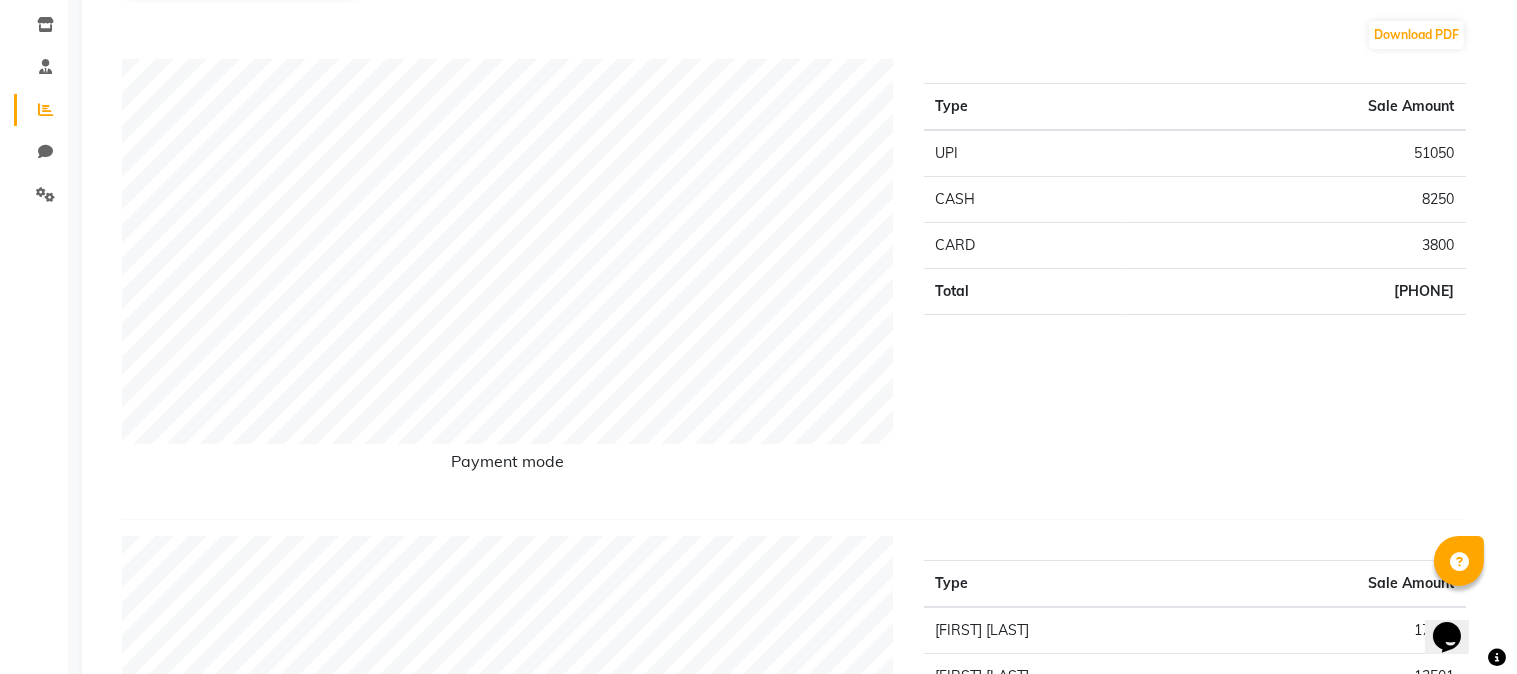 scroll, scrollTop: 0, scrollLeft: 0, axis: both 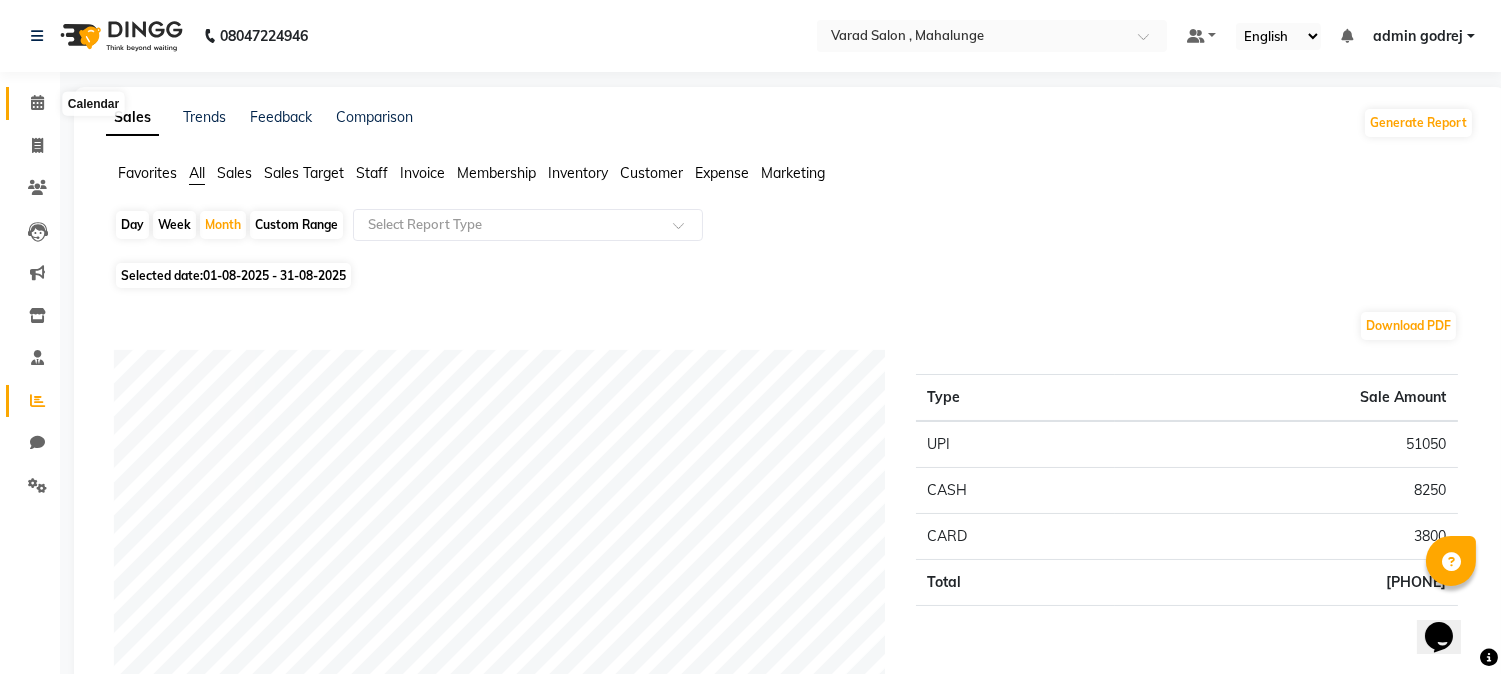 click 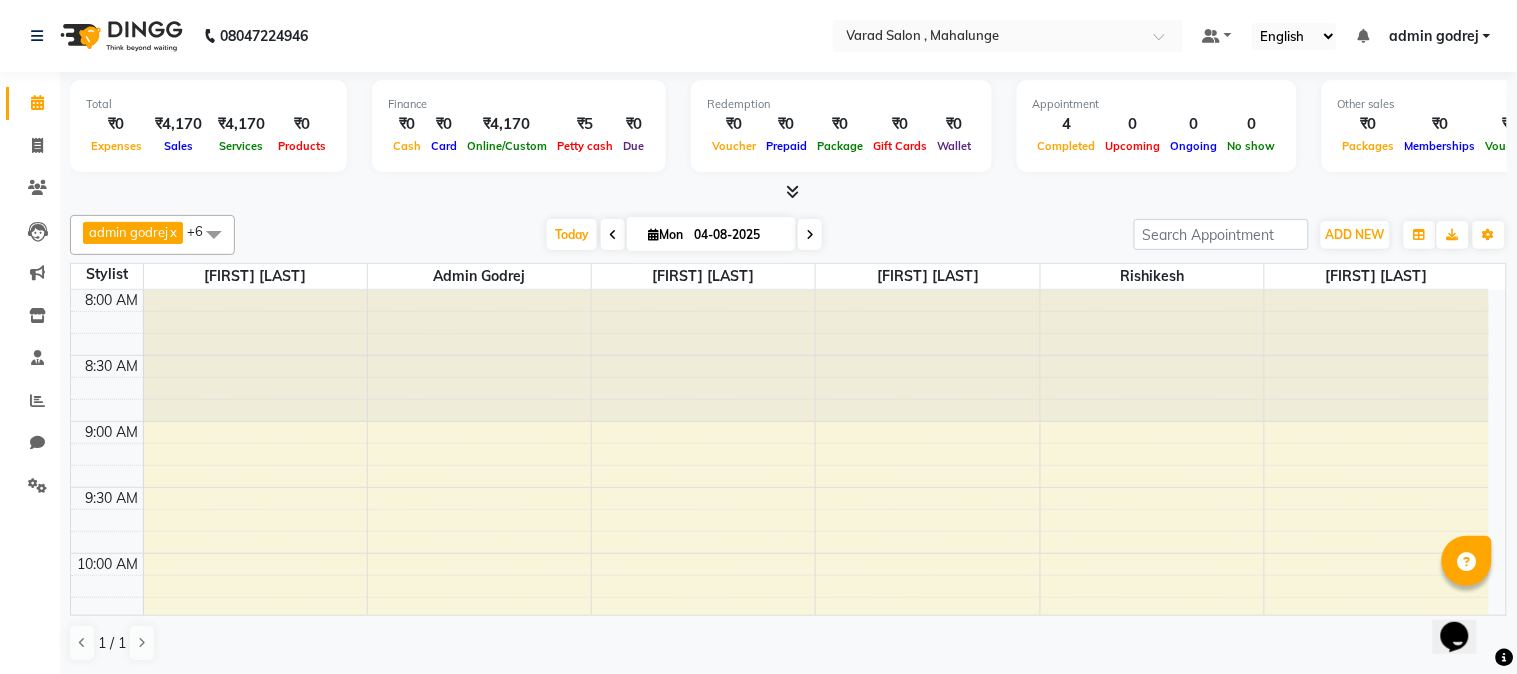 click at bounding box center (788, 192) 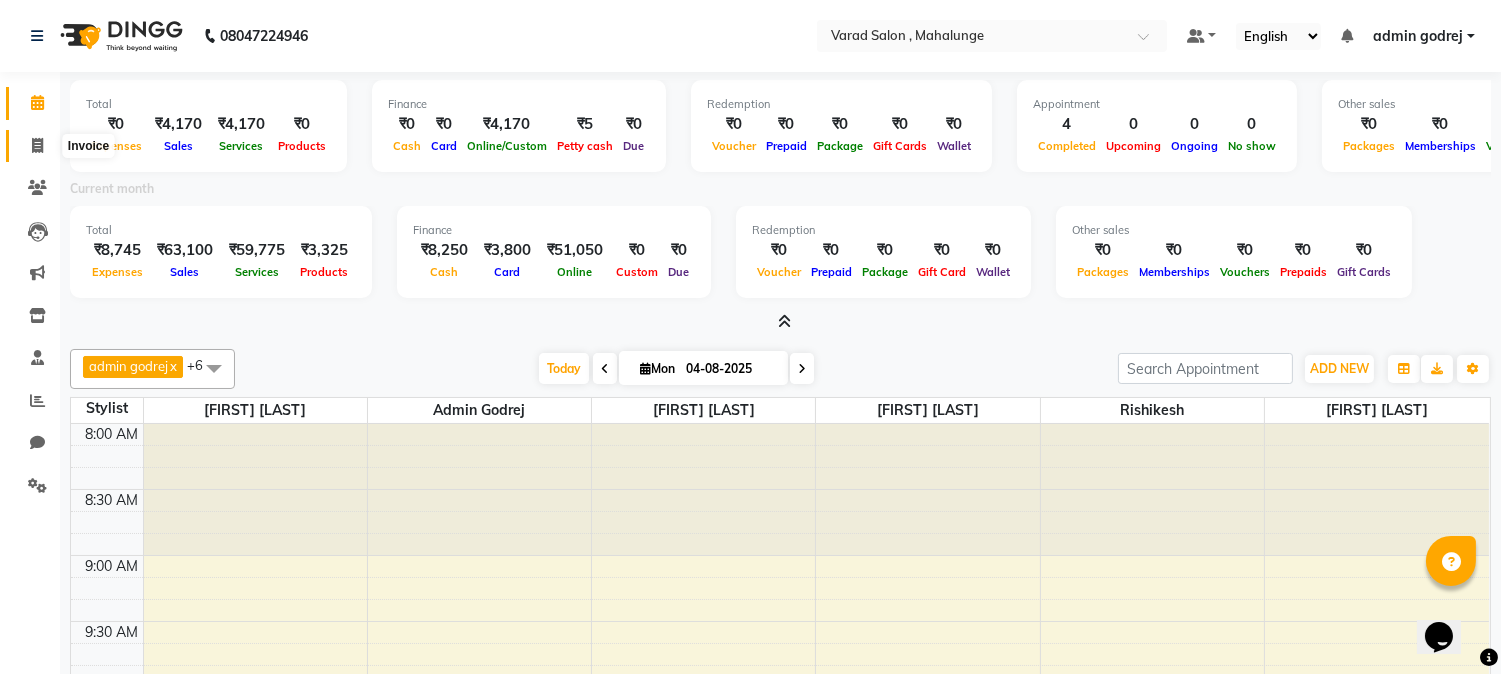 click 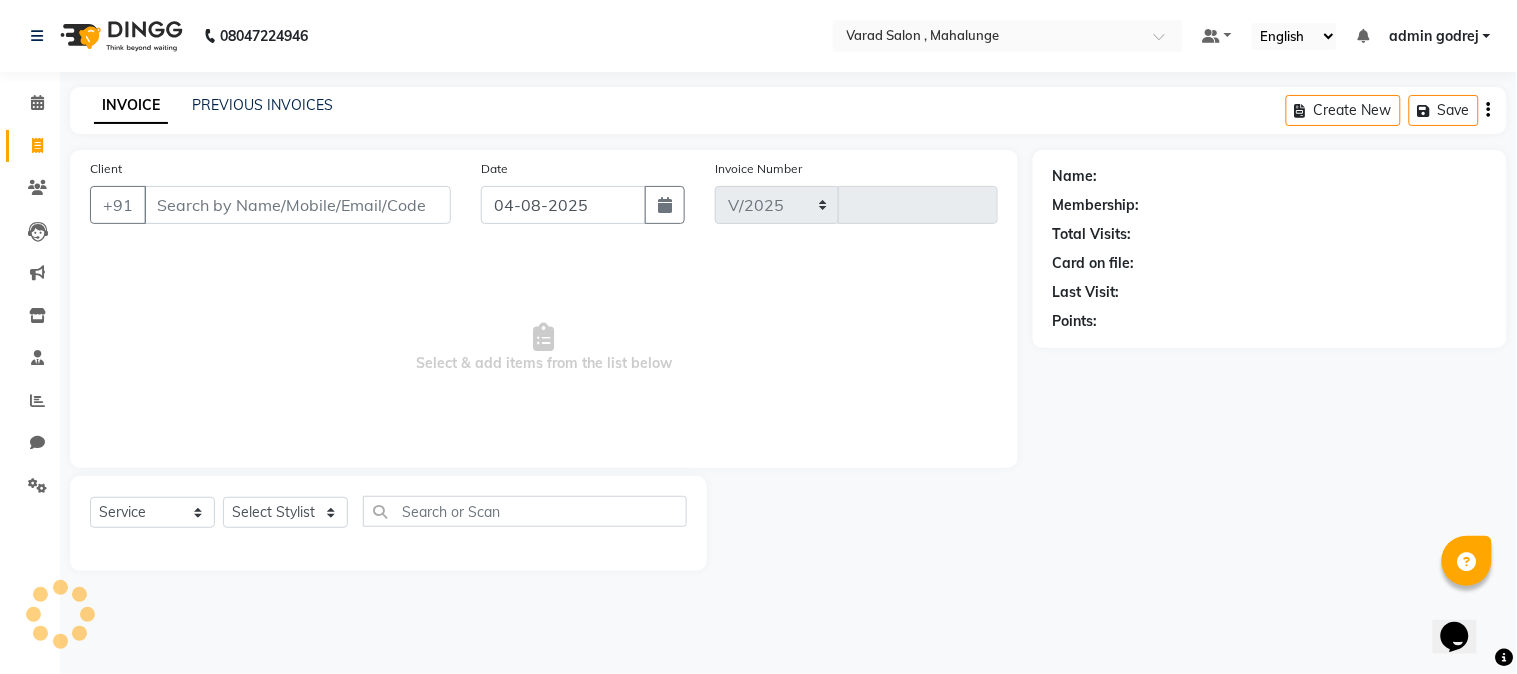 select on "7250" 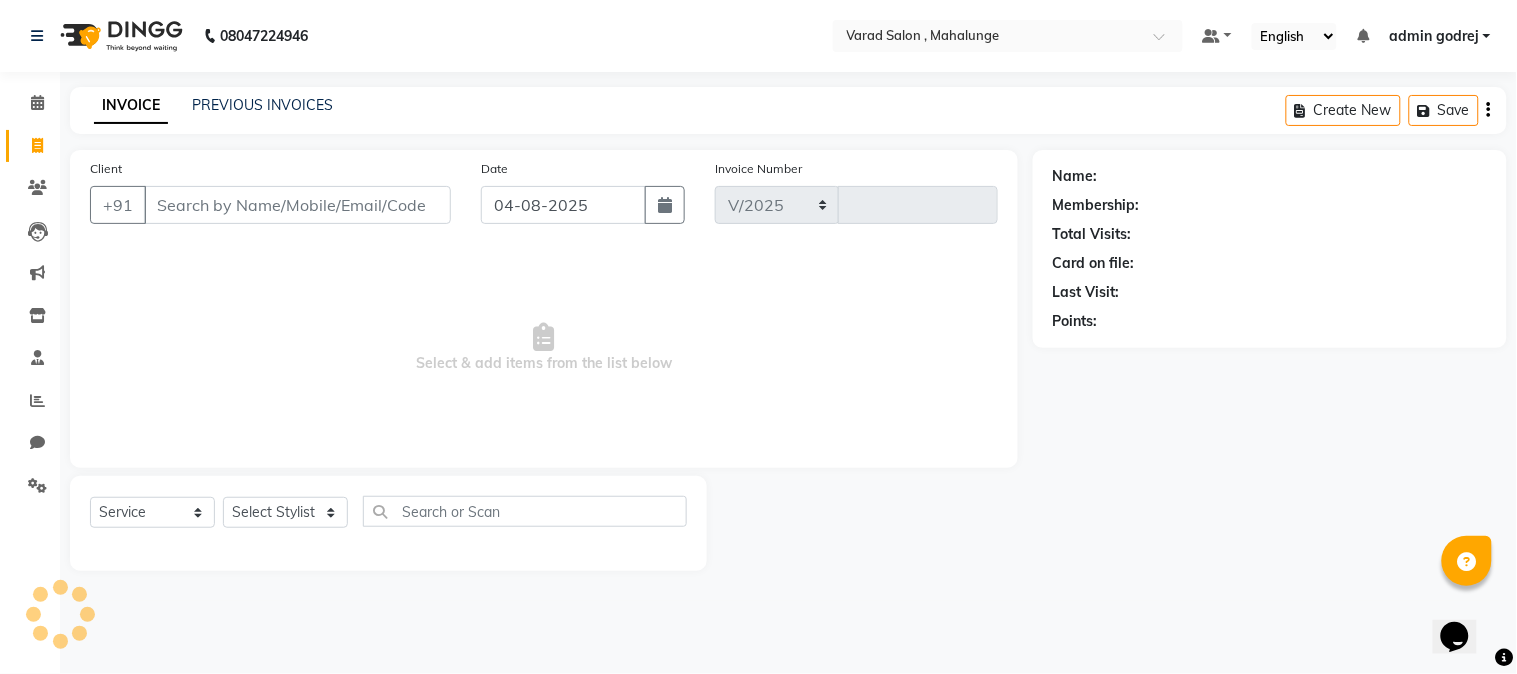 type on "1277" 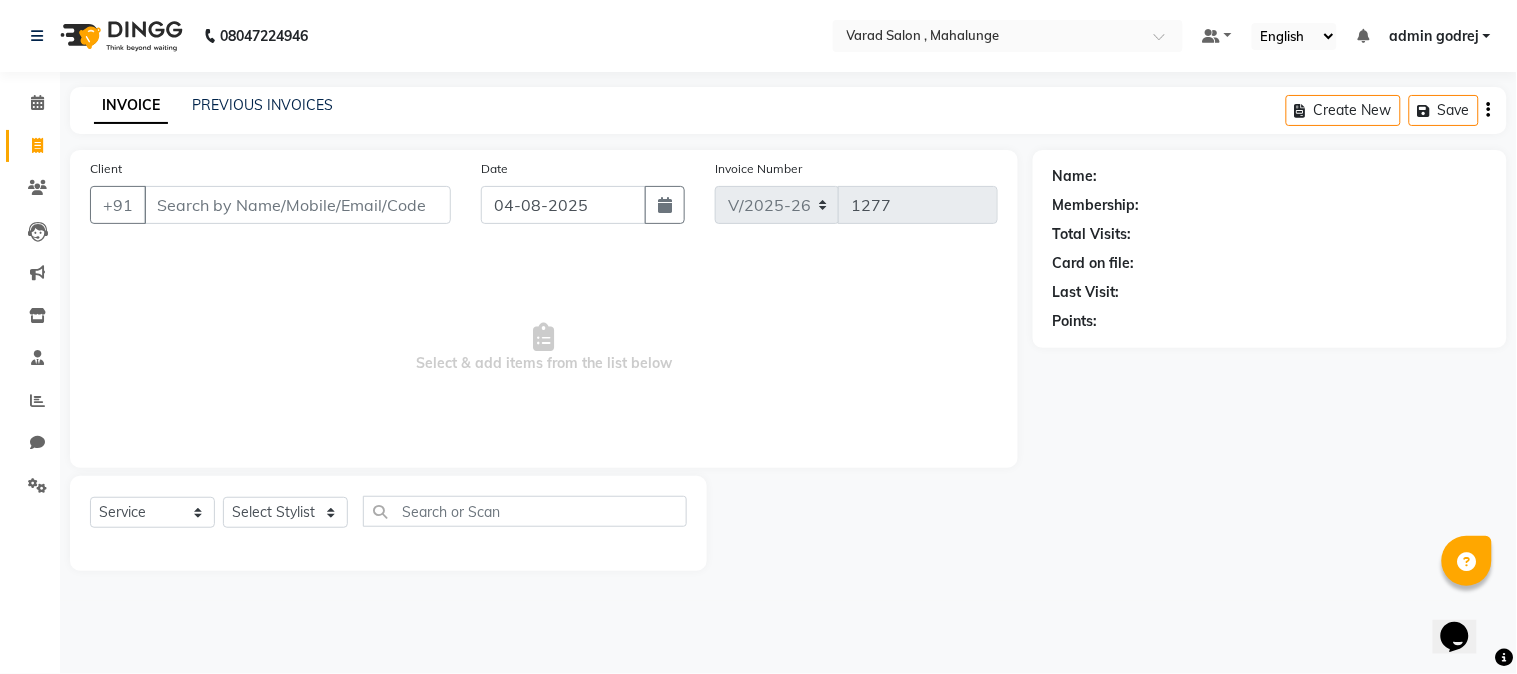 click on "Client +91" 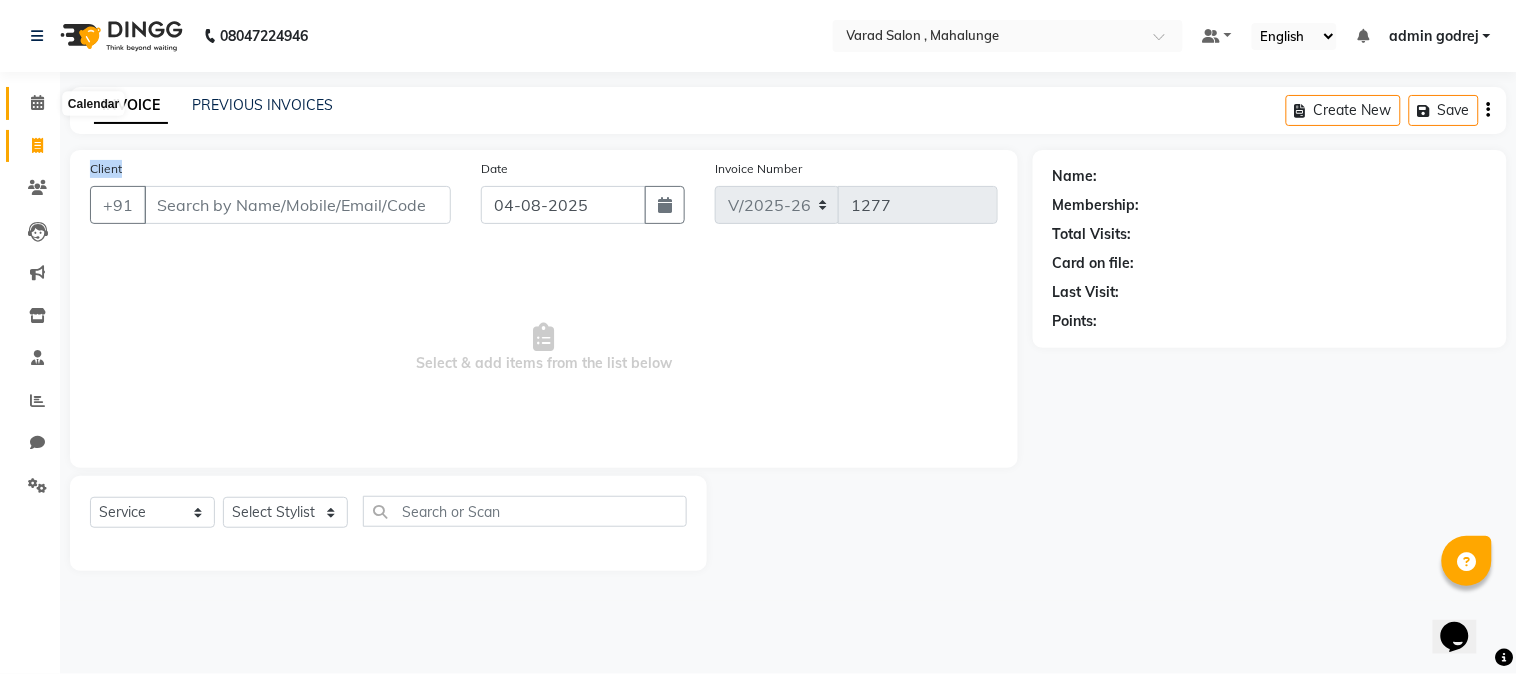 click 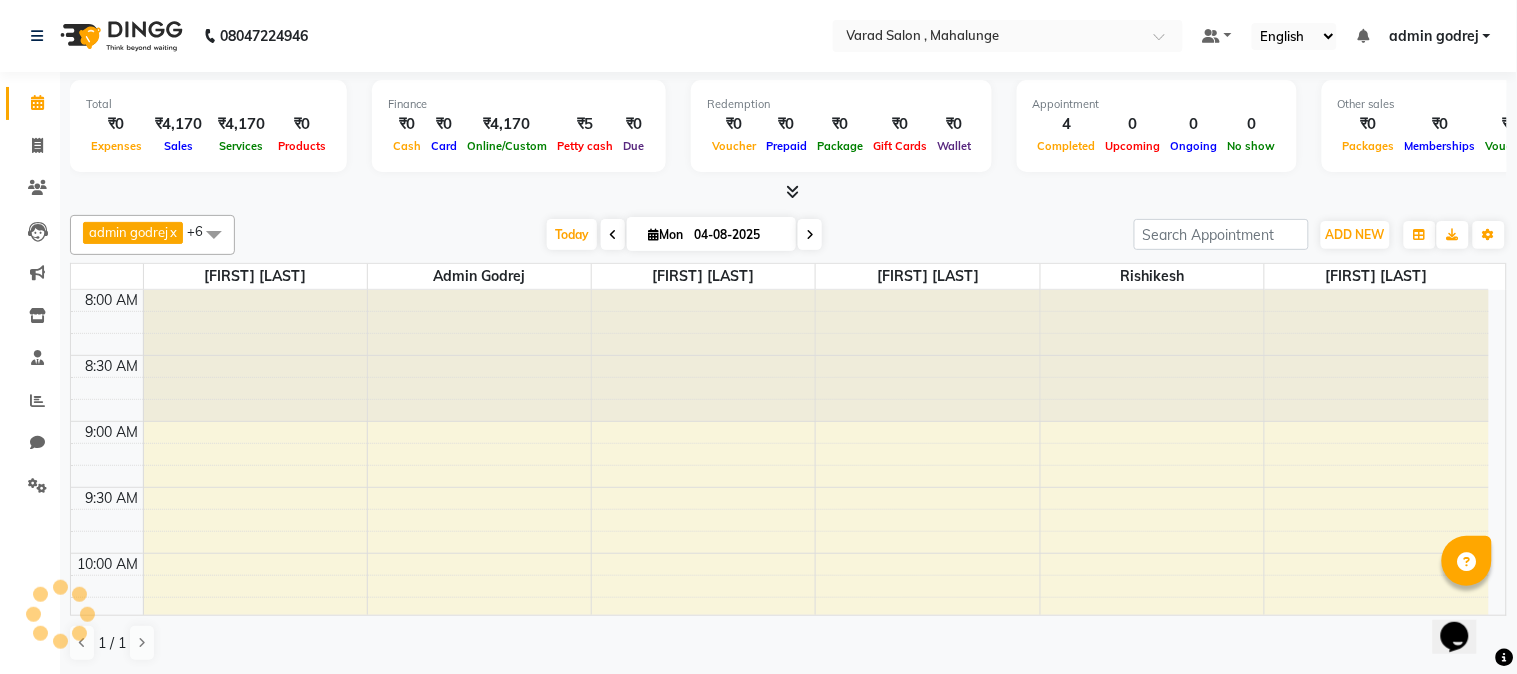 scroll, scrollTop: 0, scrollLeft: 0, axis: both 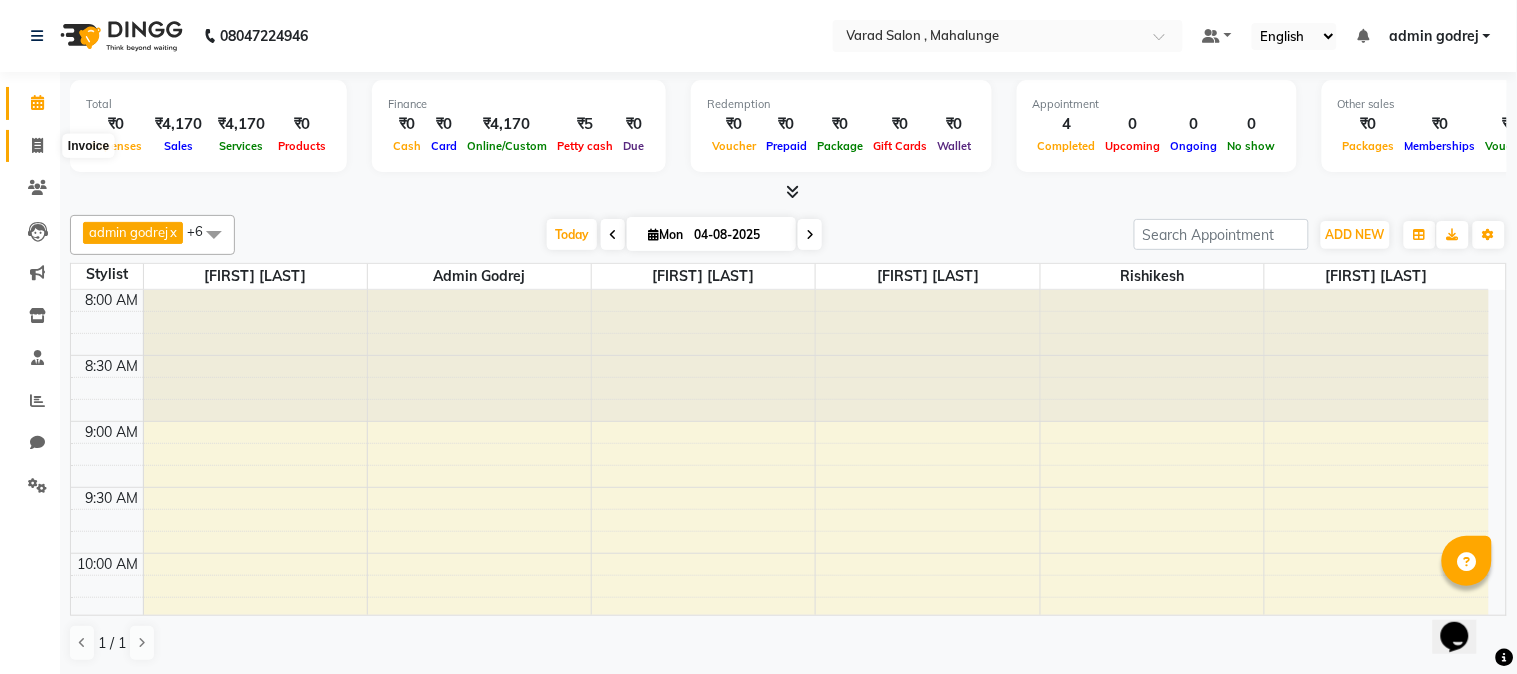 click 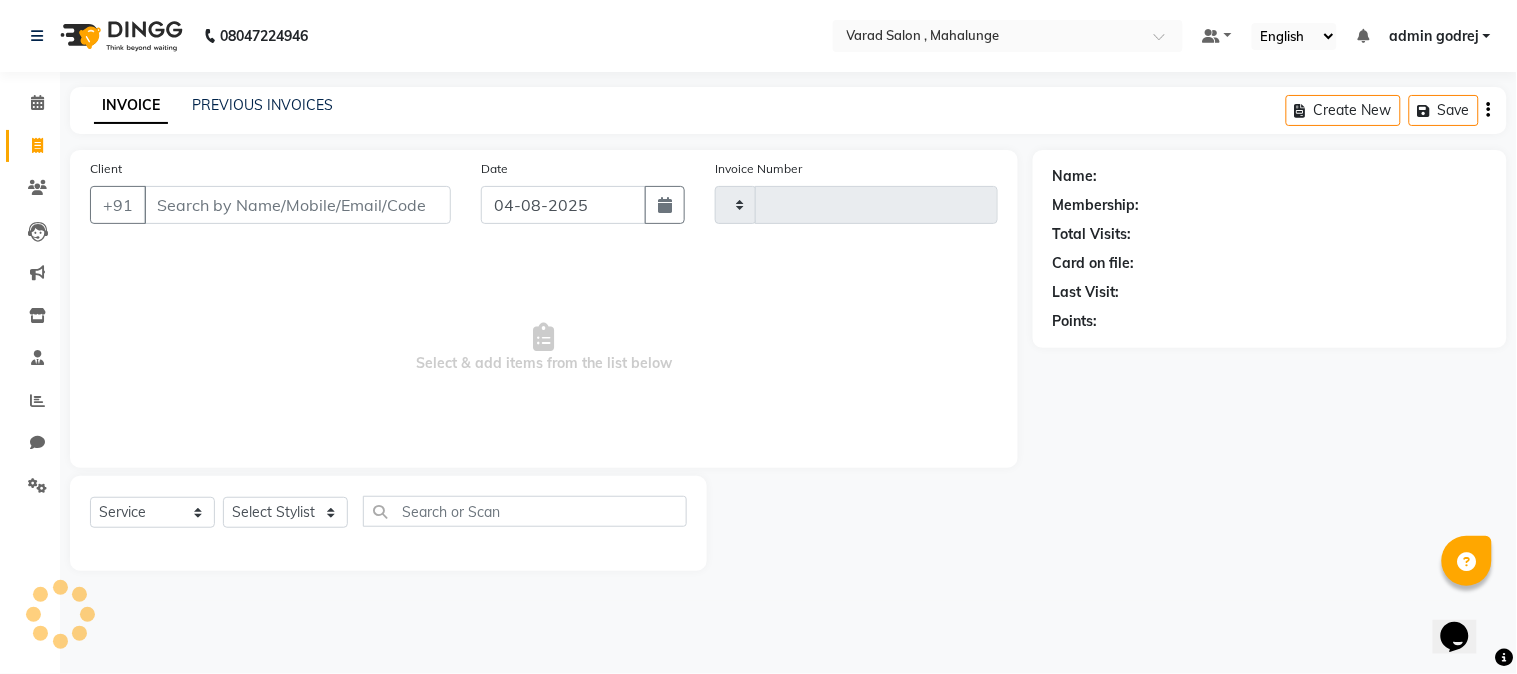 type on "1277" 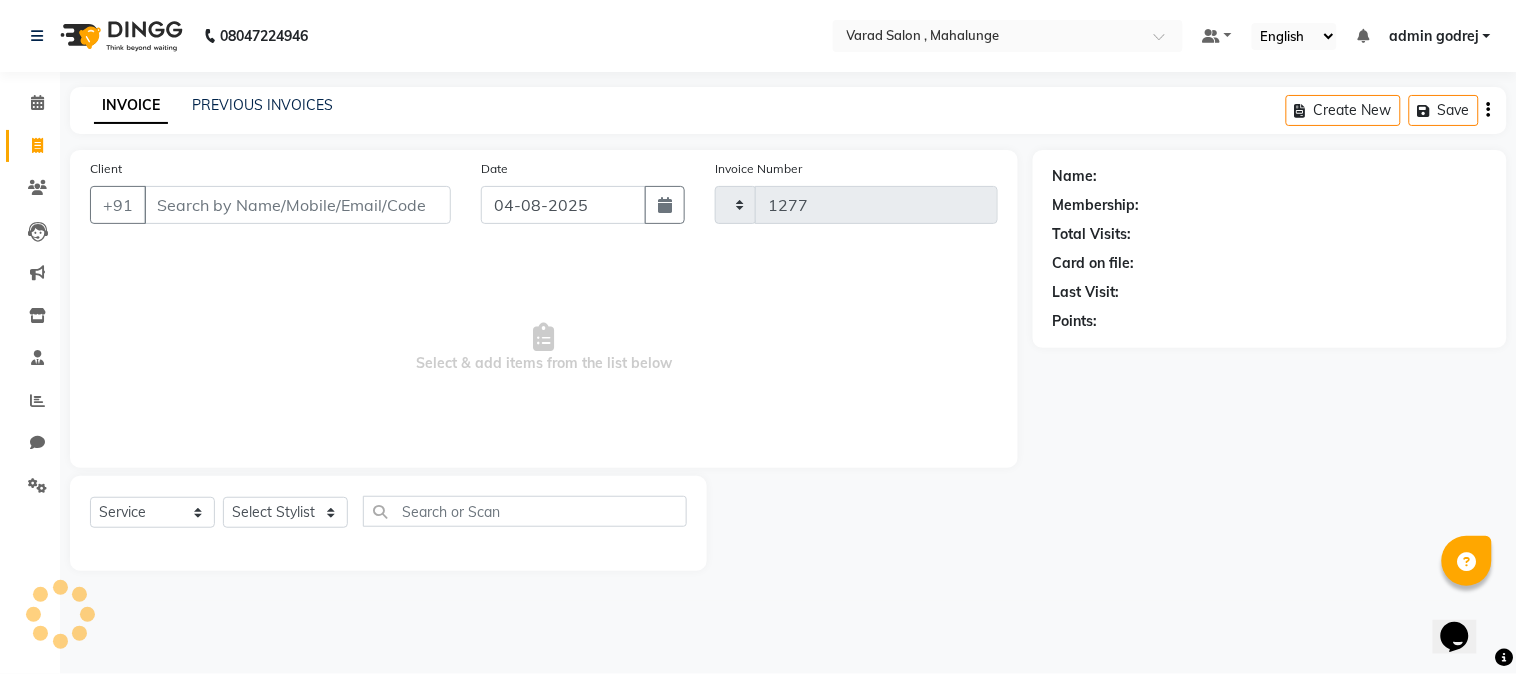 select on "7250" 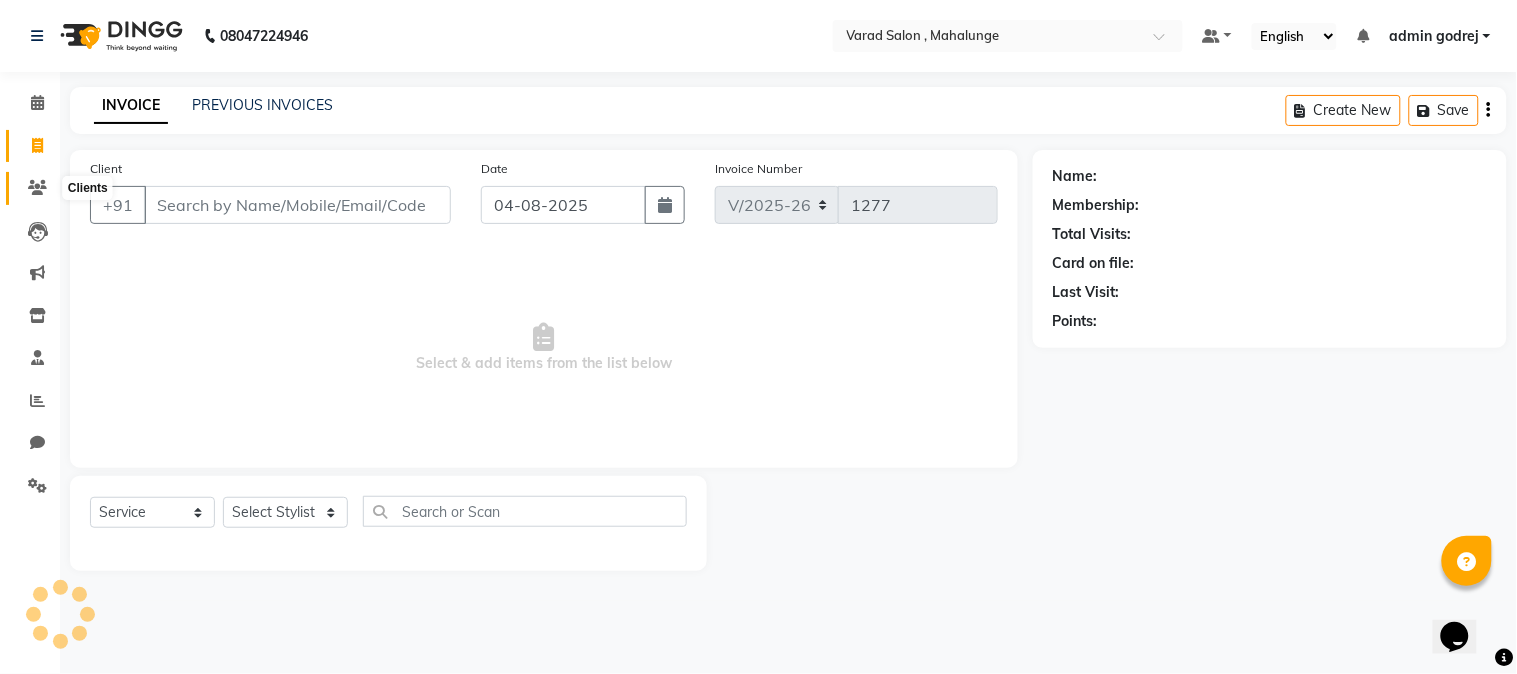click 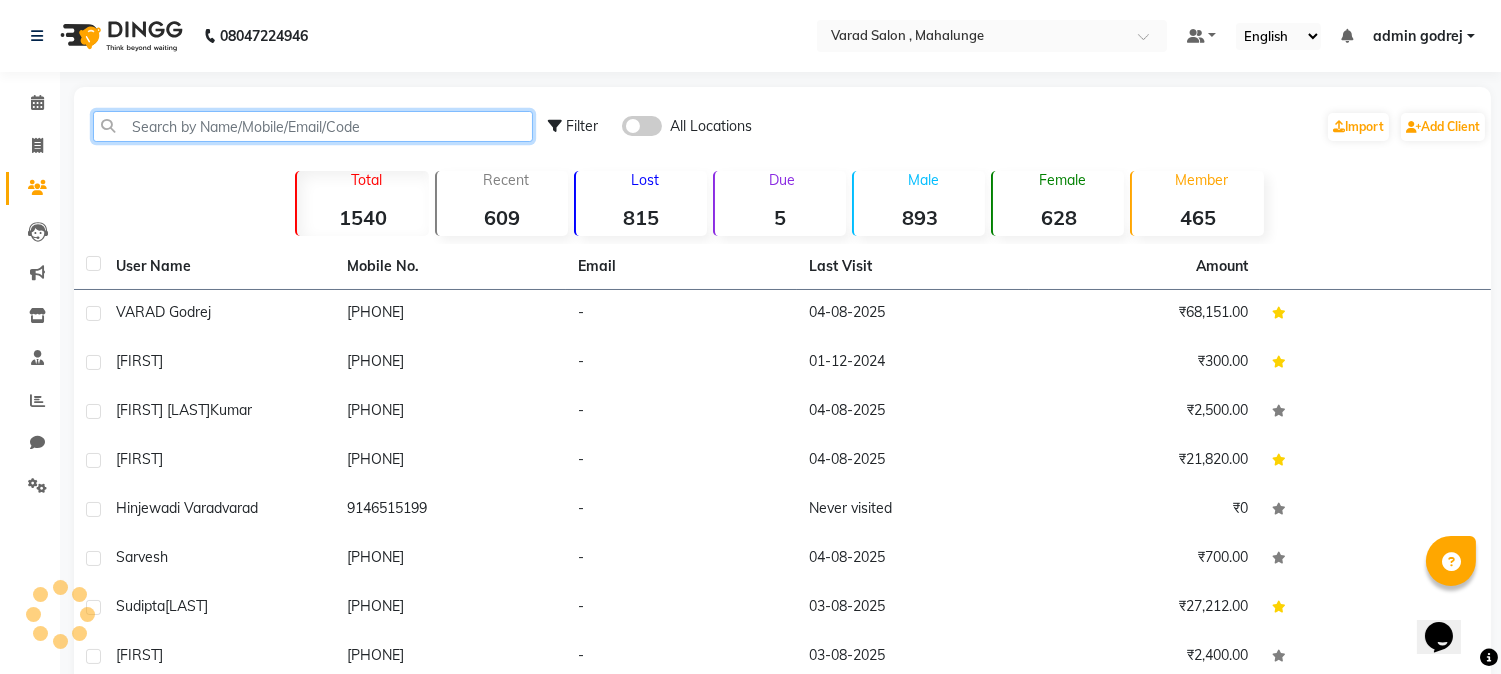 click 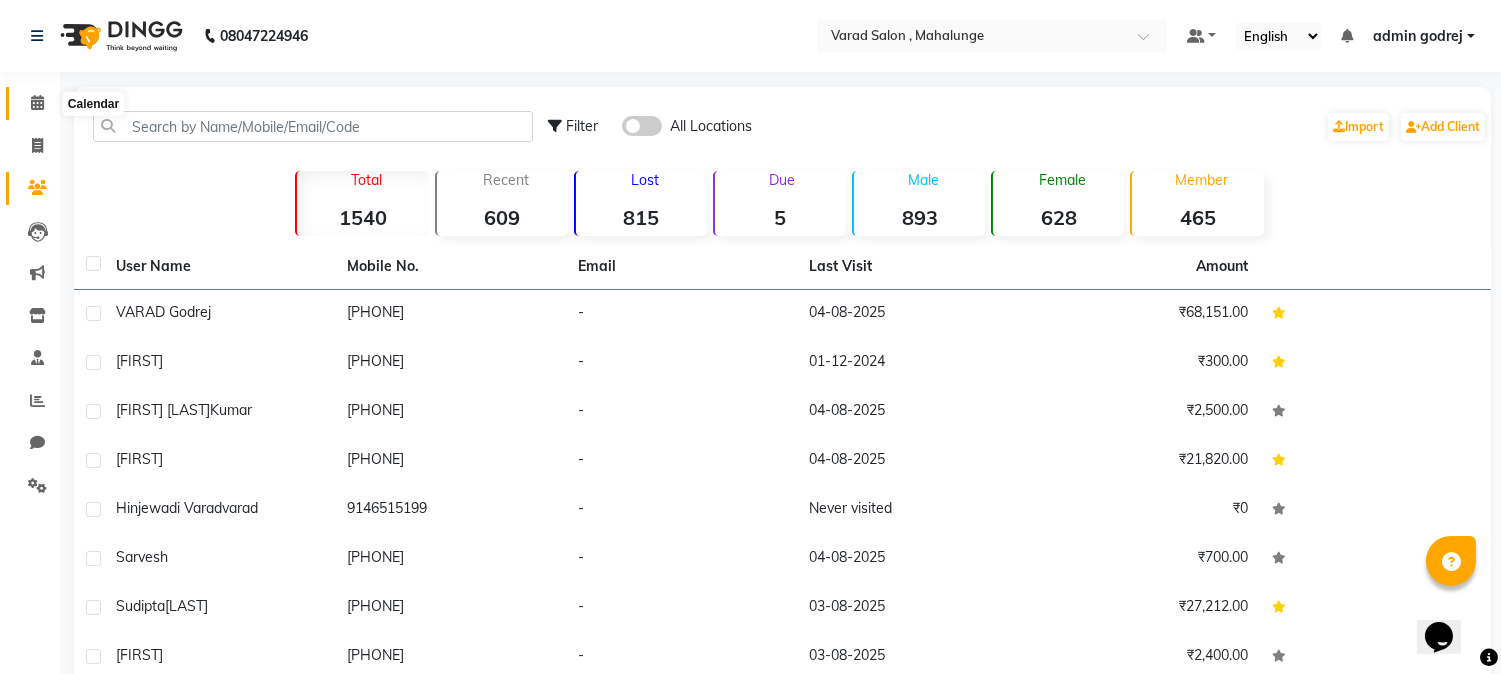 click 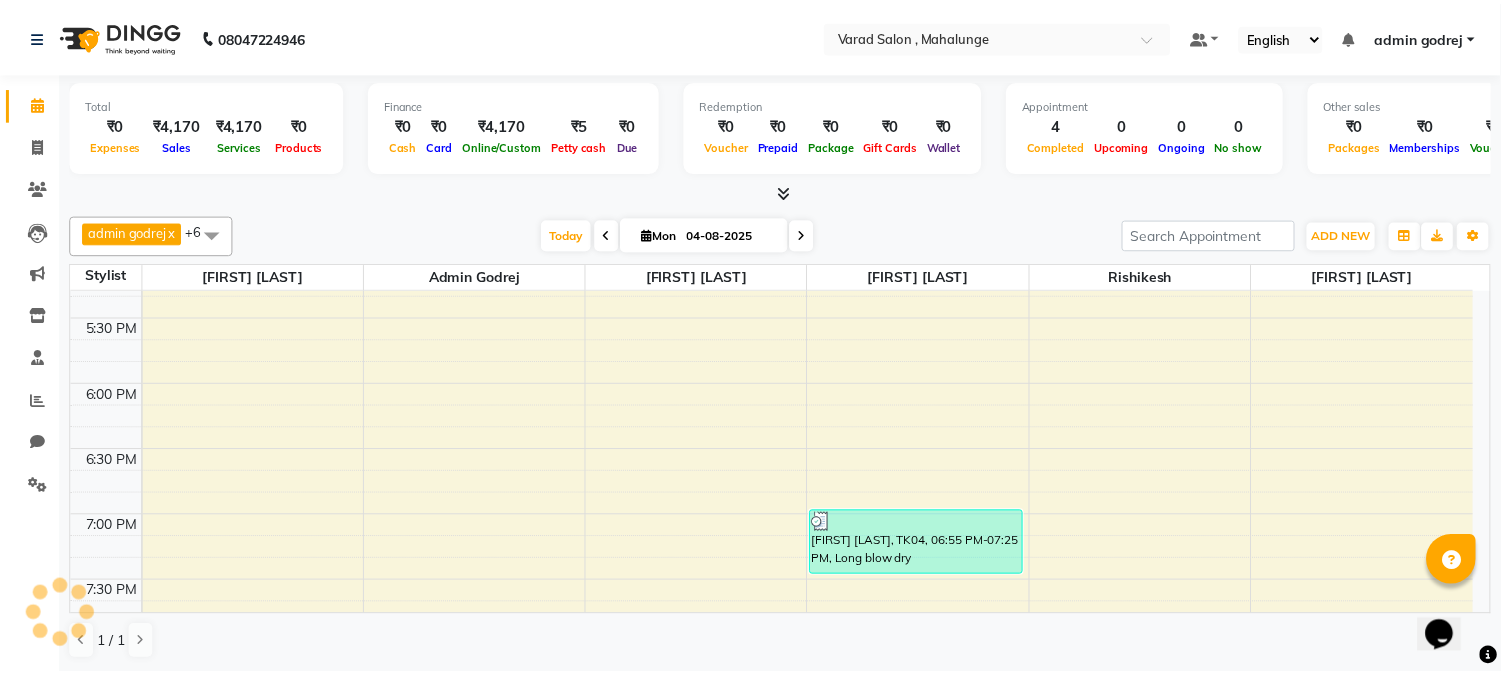 scroll, scrollTop: 0, scrollLeft: 0, axis: both 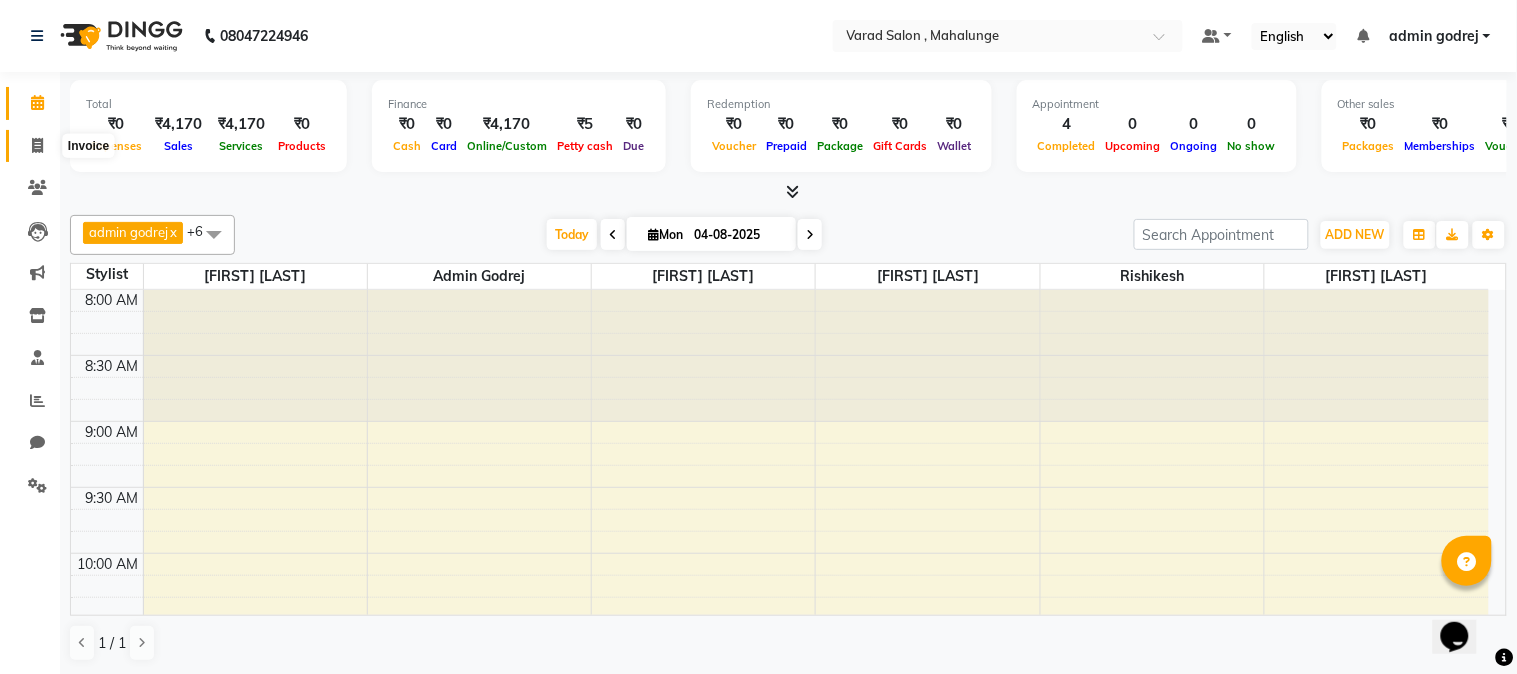 click 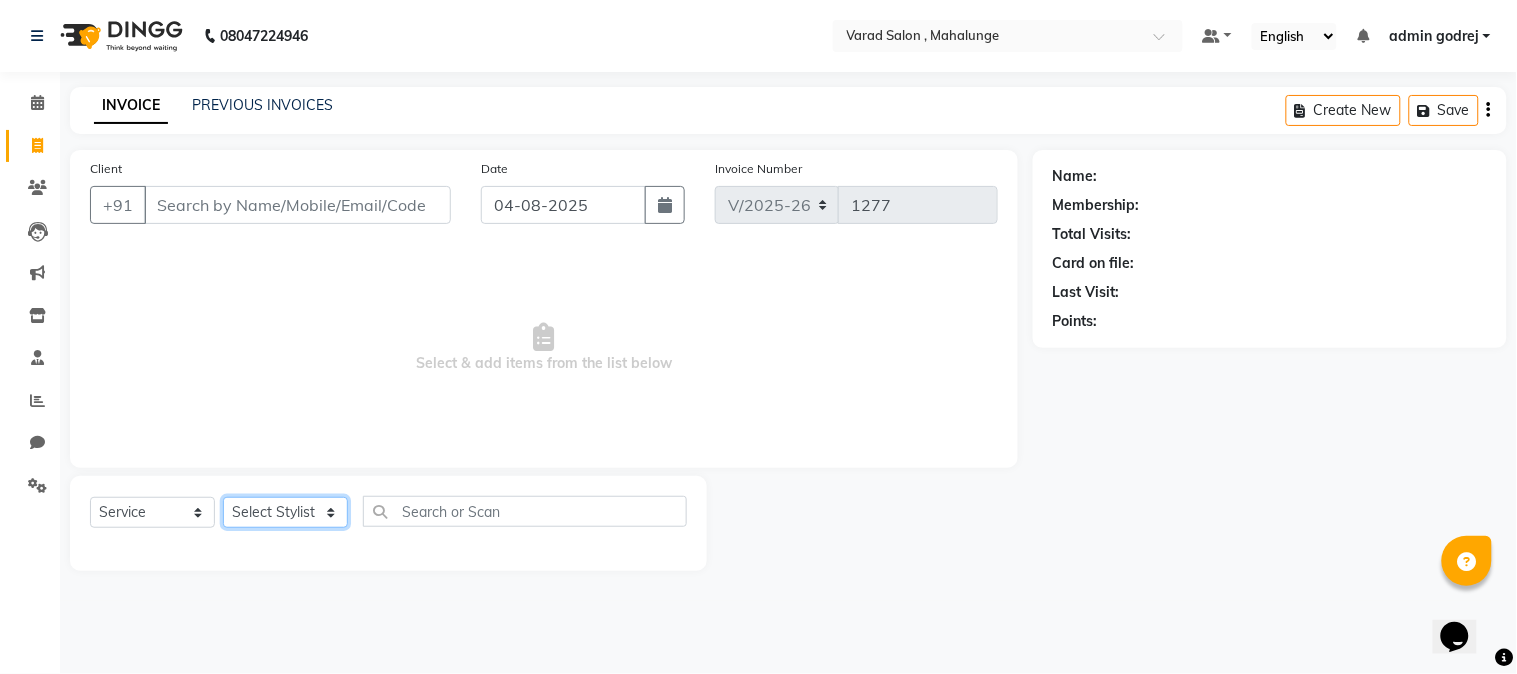 click on "Select Stylist admin godrej Dipak subhash ambhore krushna pandit megha mahajan priya kamble Rishi Gayke Rishikesh  sanket gaikwad shubham lingayat vijay bidve" 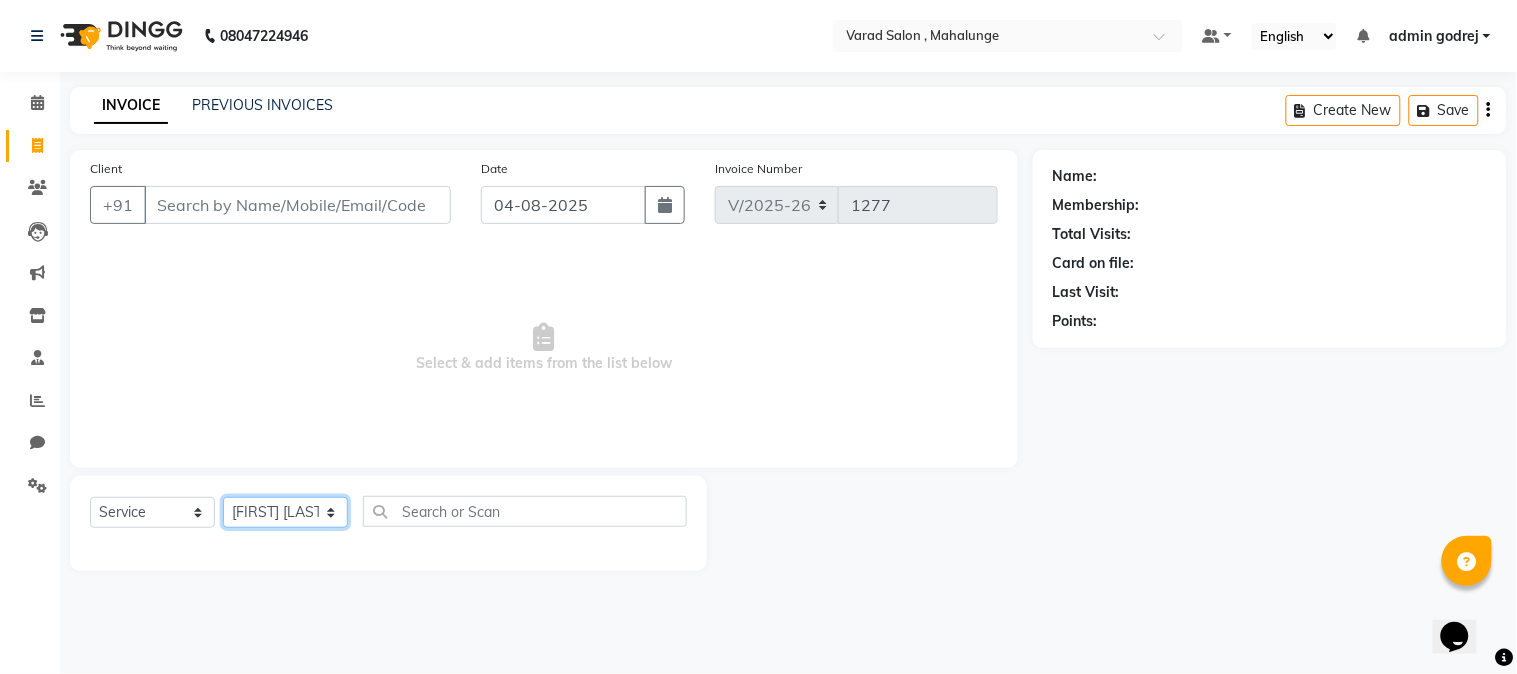 click on "Select Stylist admin godrej Dipak subhash ambhore krushna pandit megha mahajan priya kamble Rishi Gayke Rishikesh  sanket gaikwad shubham lingayat vijay bidve" 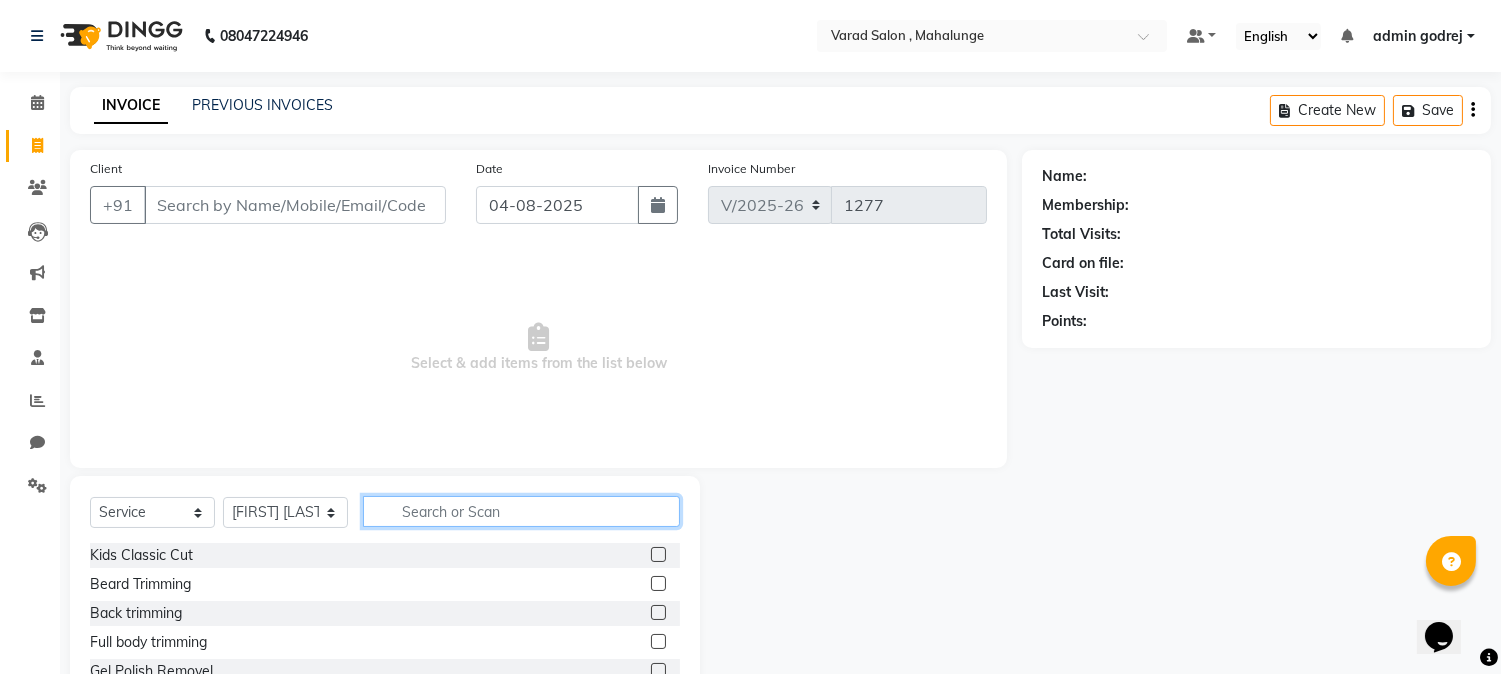click 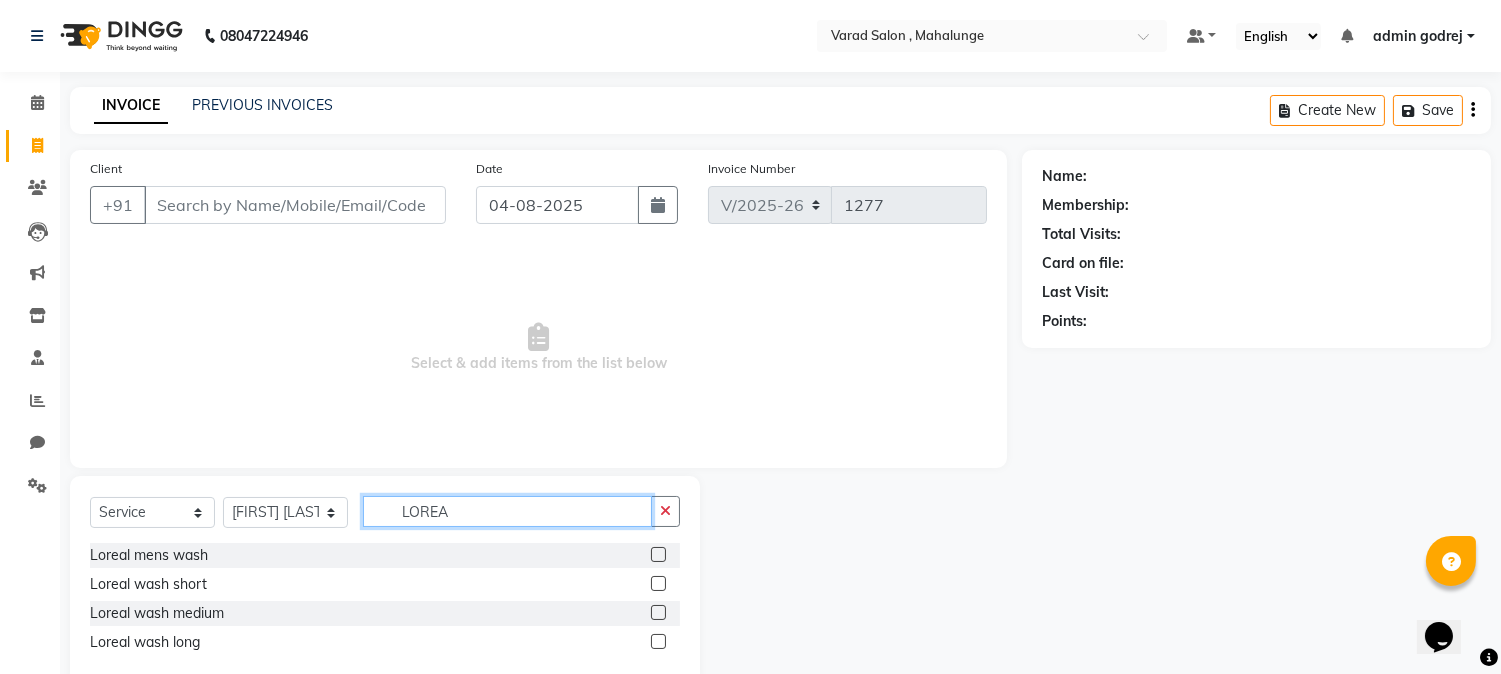 type on "LOREA" 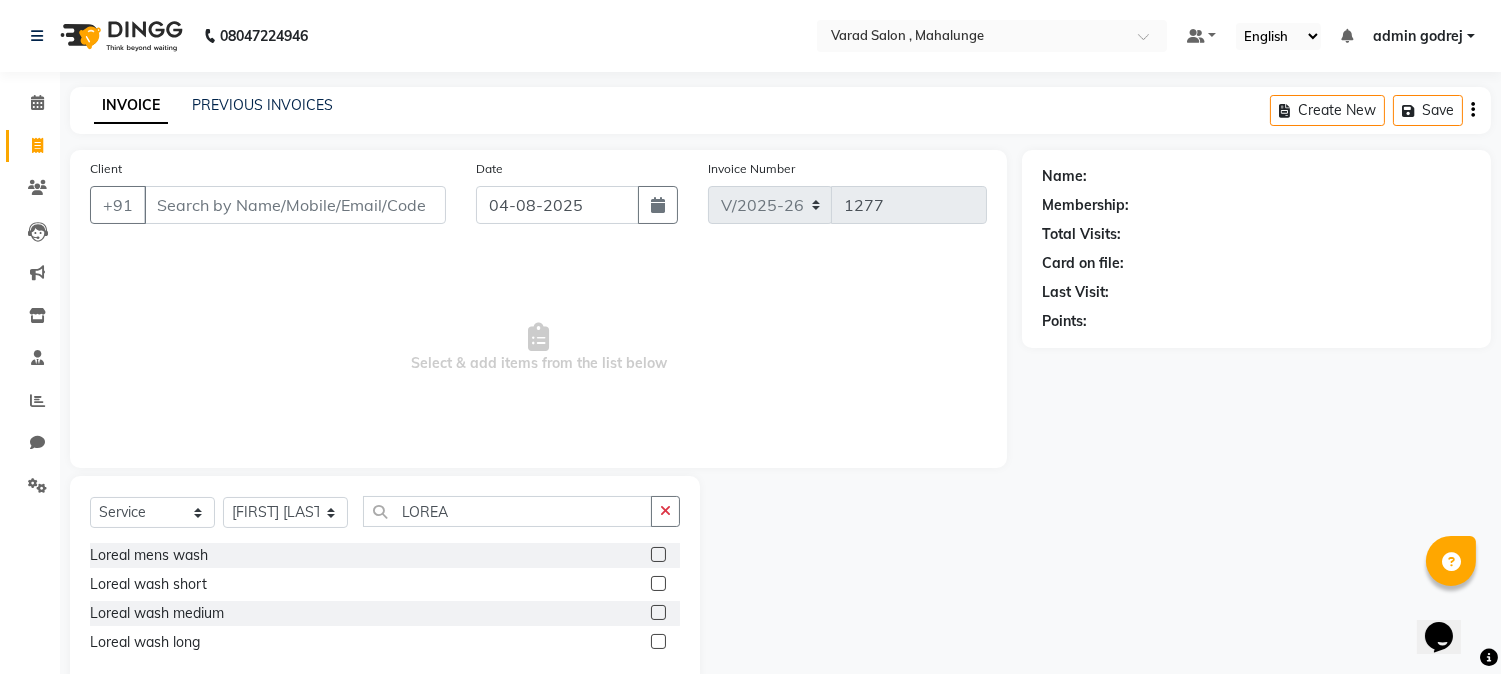 click 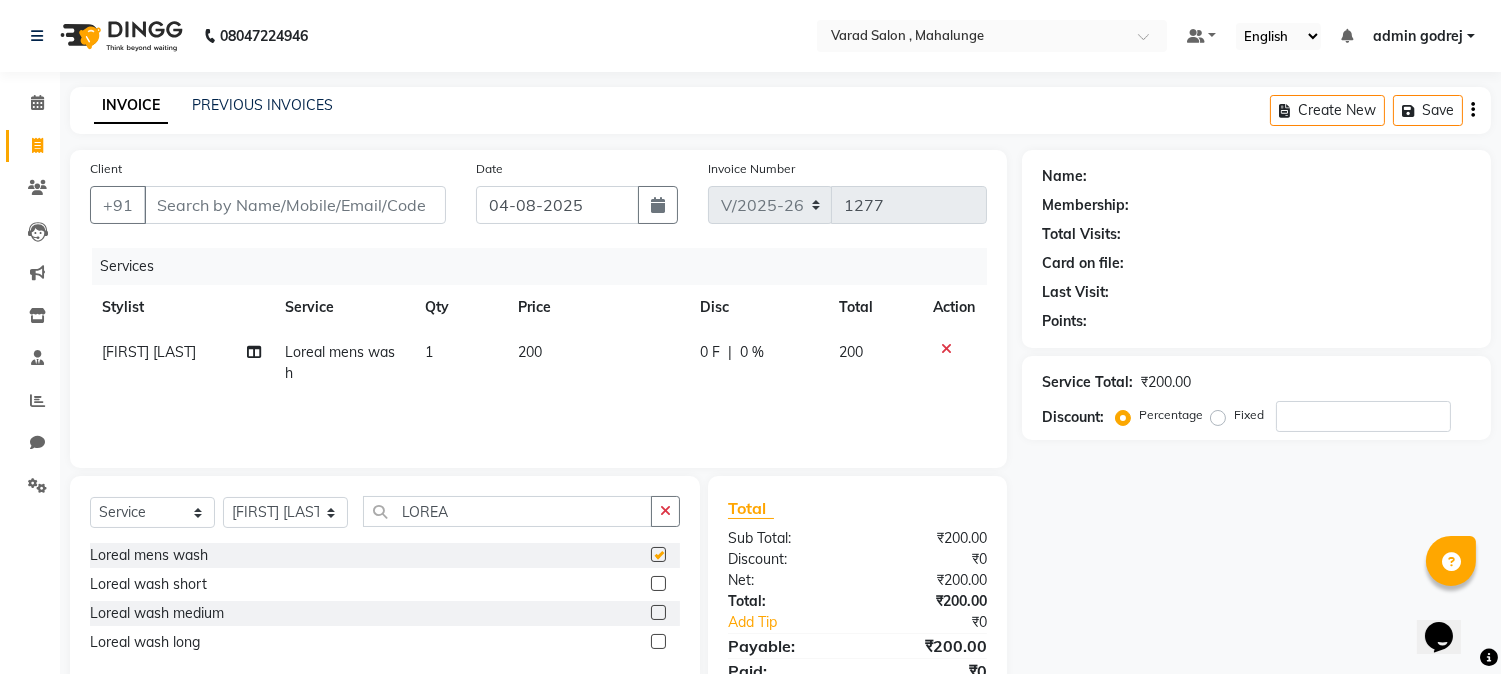 checkbox on "false" 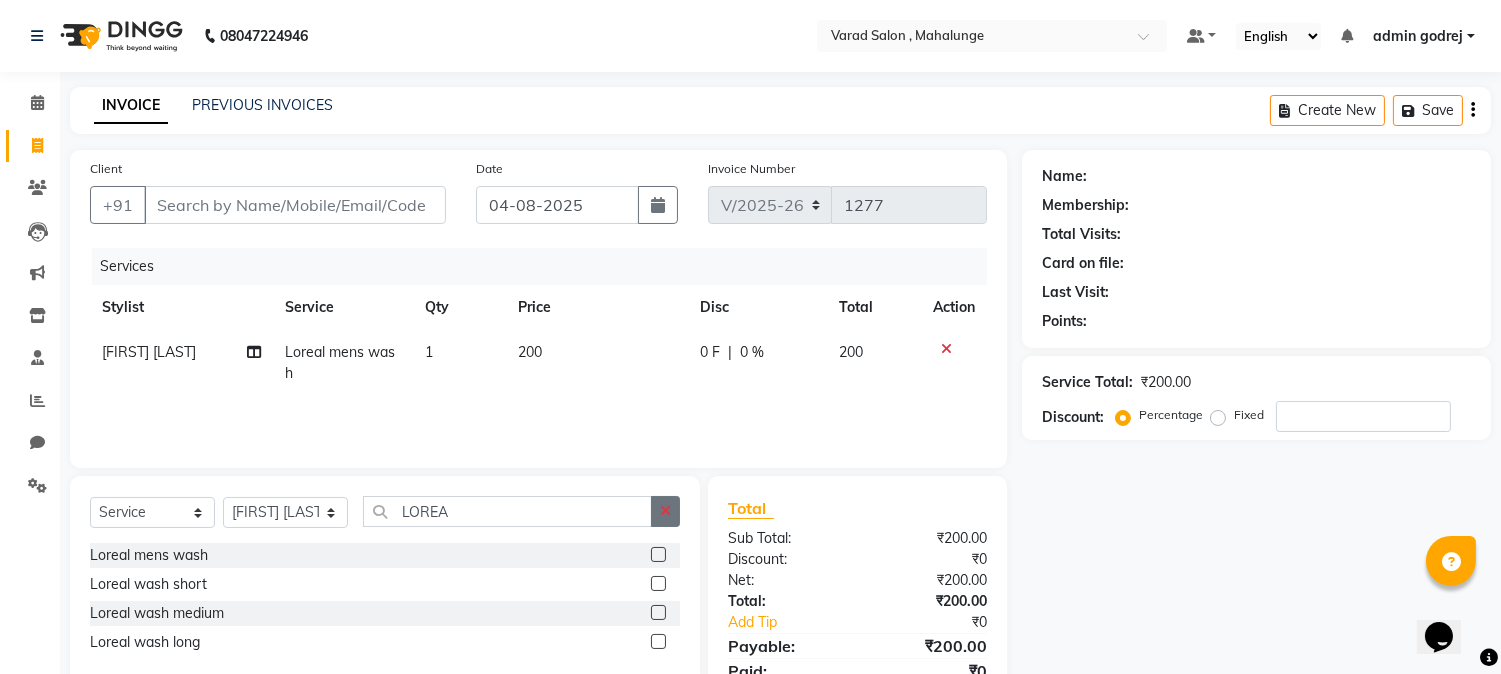 click 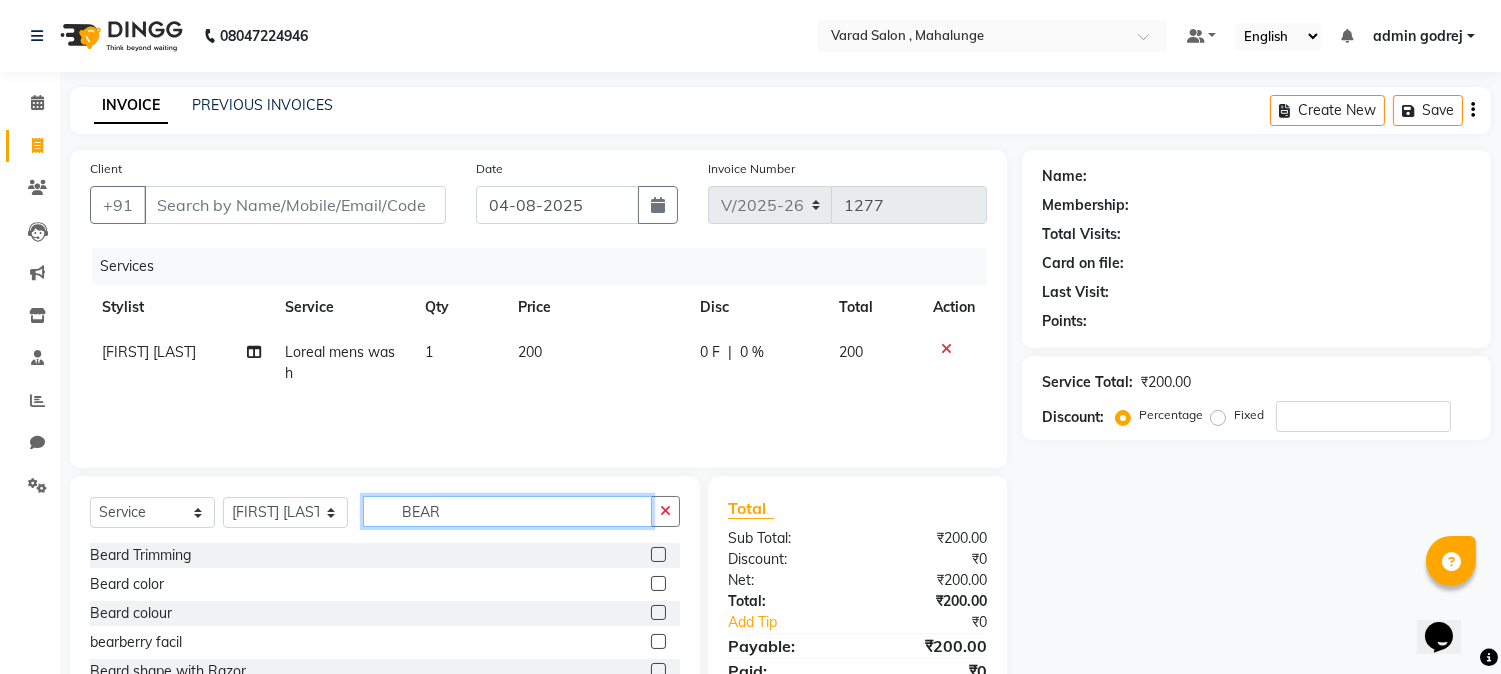 scroll, scrollTop: 84, scrollLeft: 0, axis: vertical 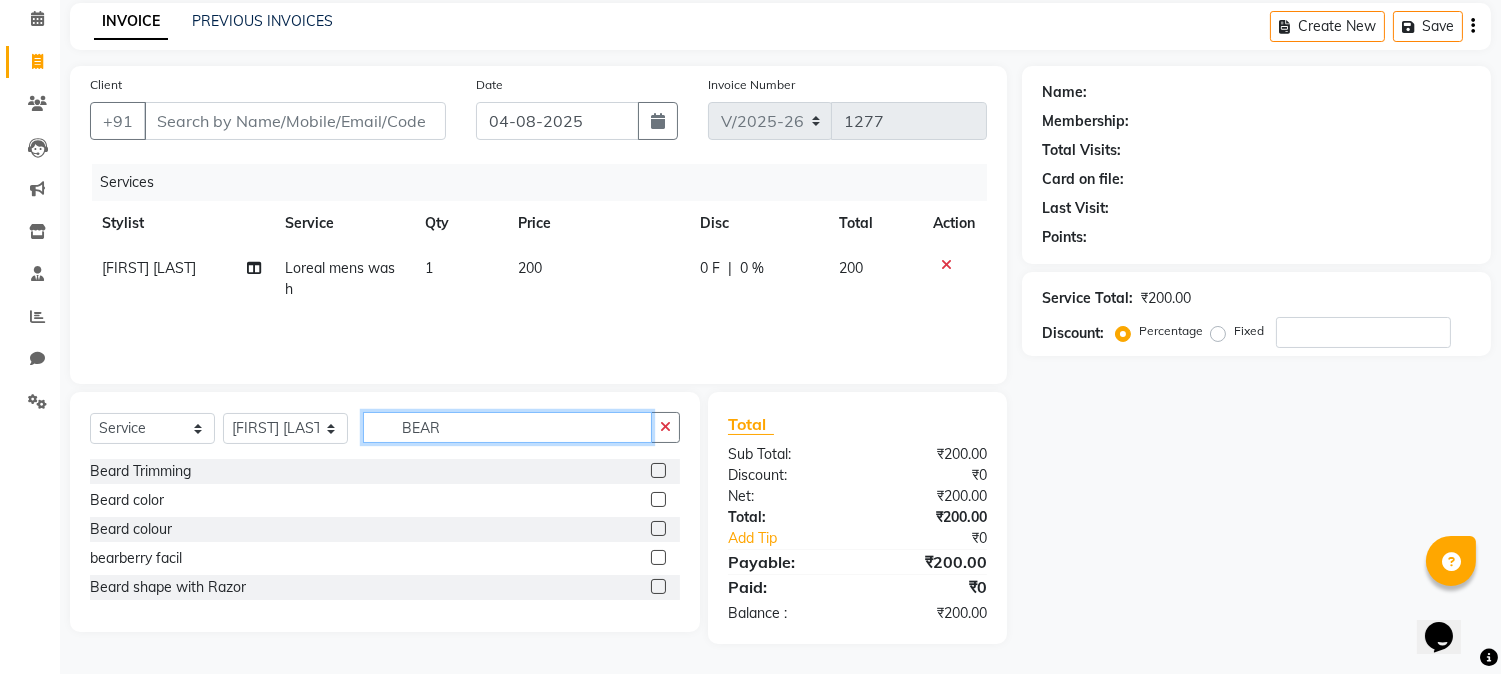 type on "BEAR" 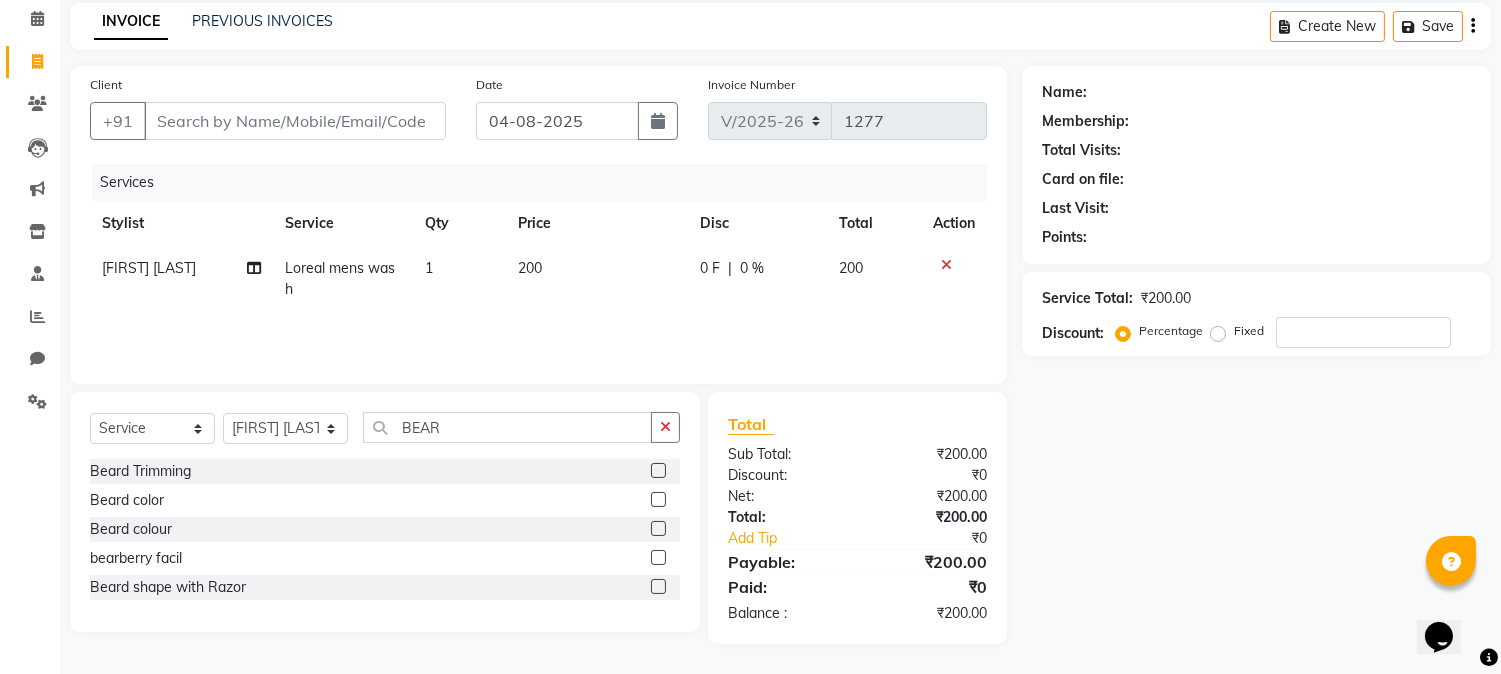 click 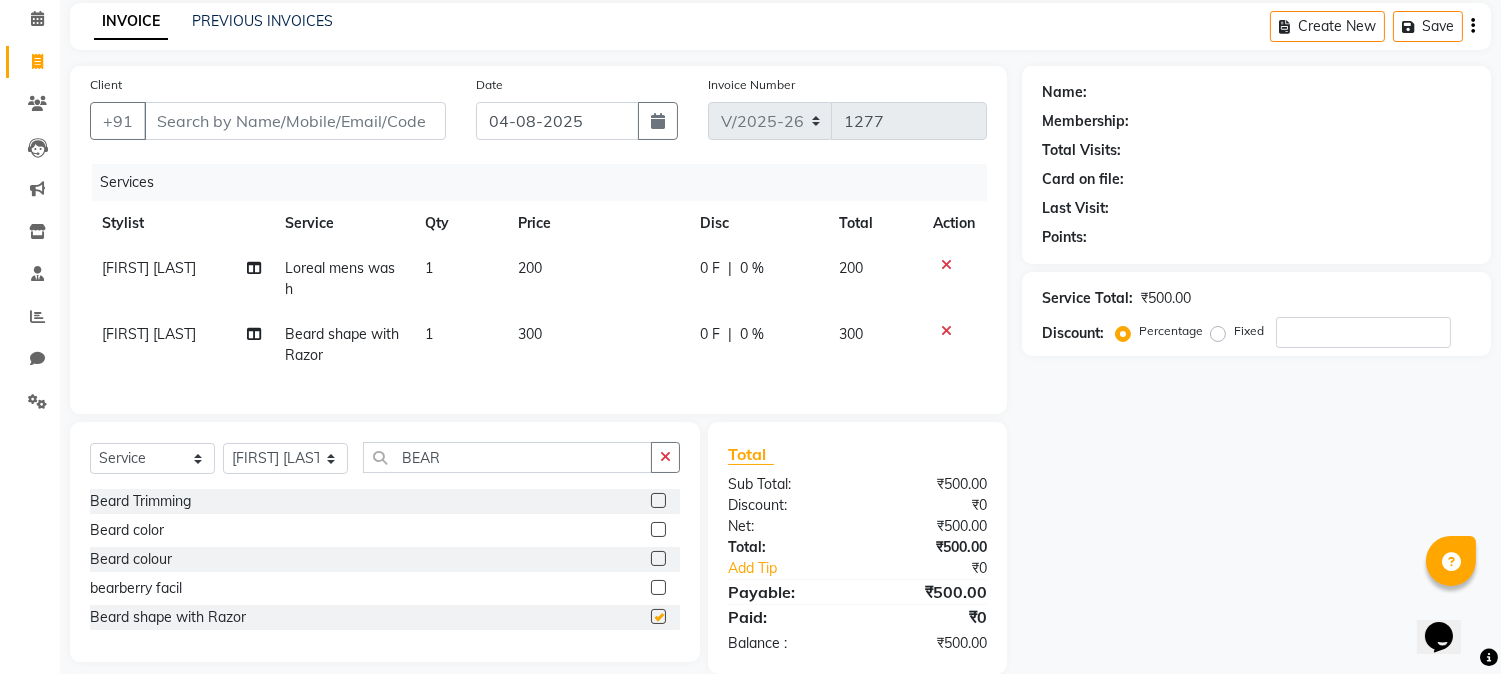 checkbox on "false" 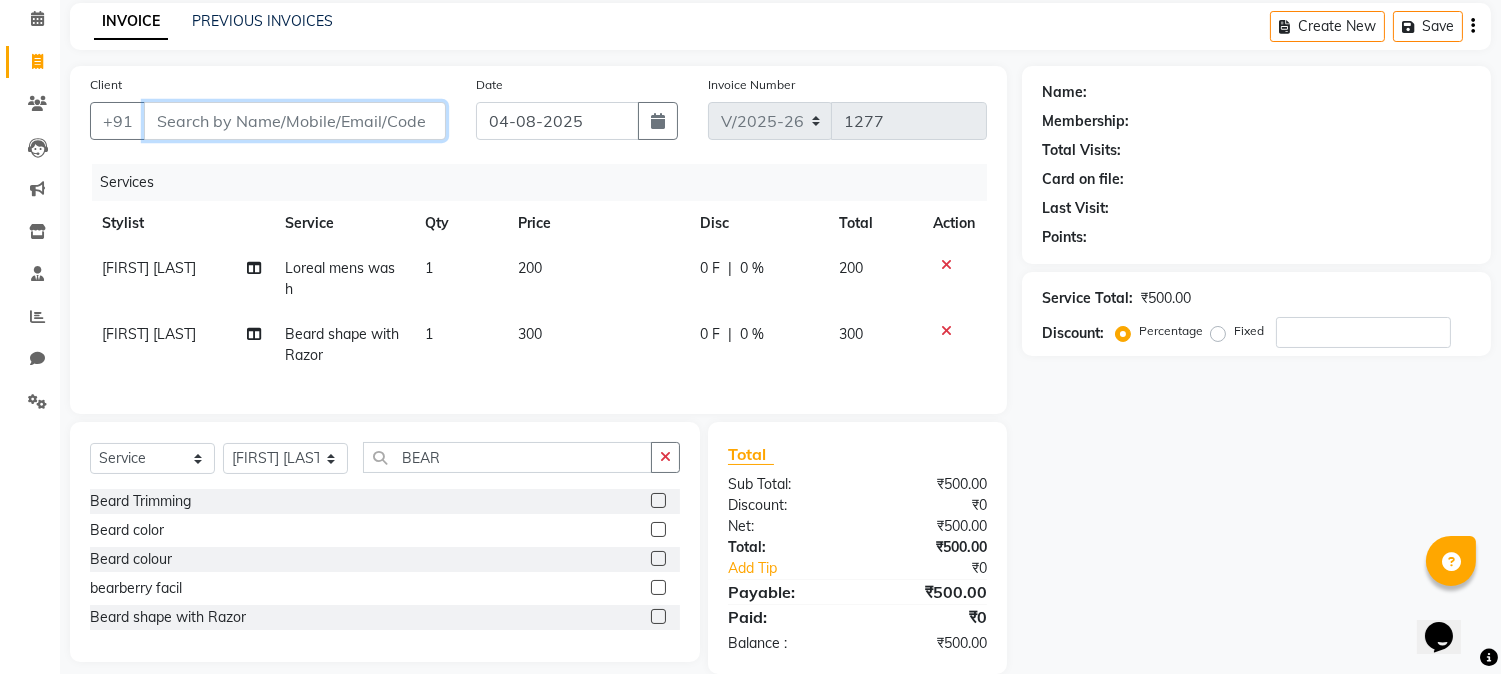 click on "Client" at bounding box center [295, 121] 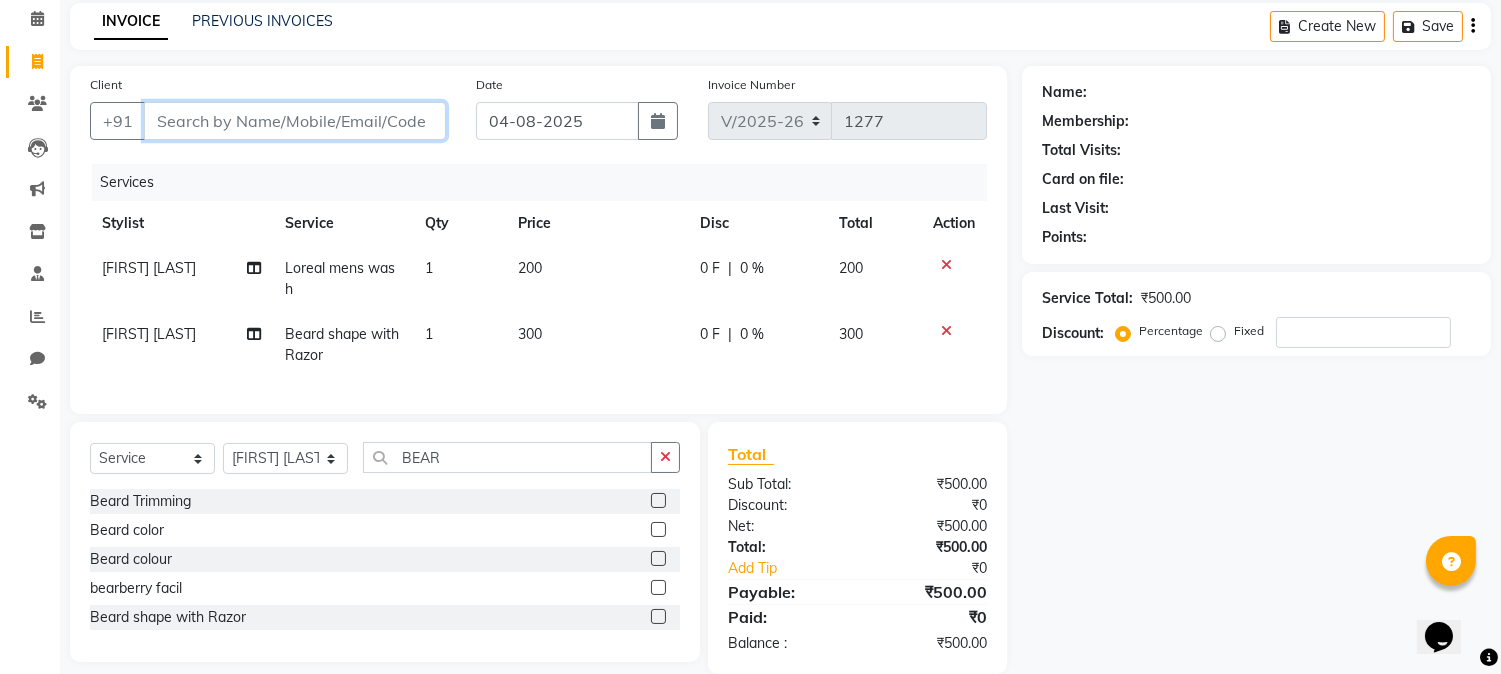 type on "8" 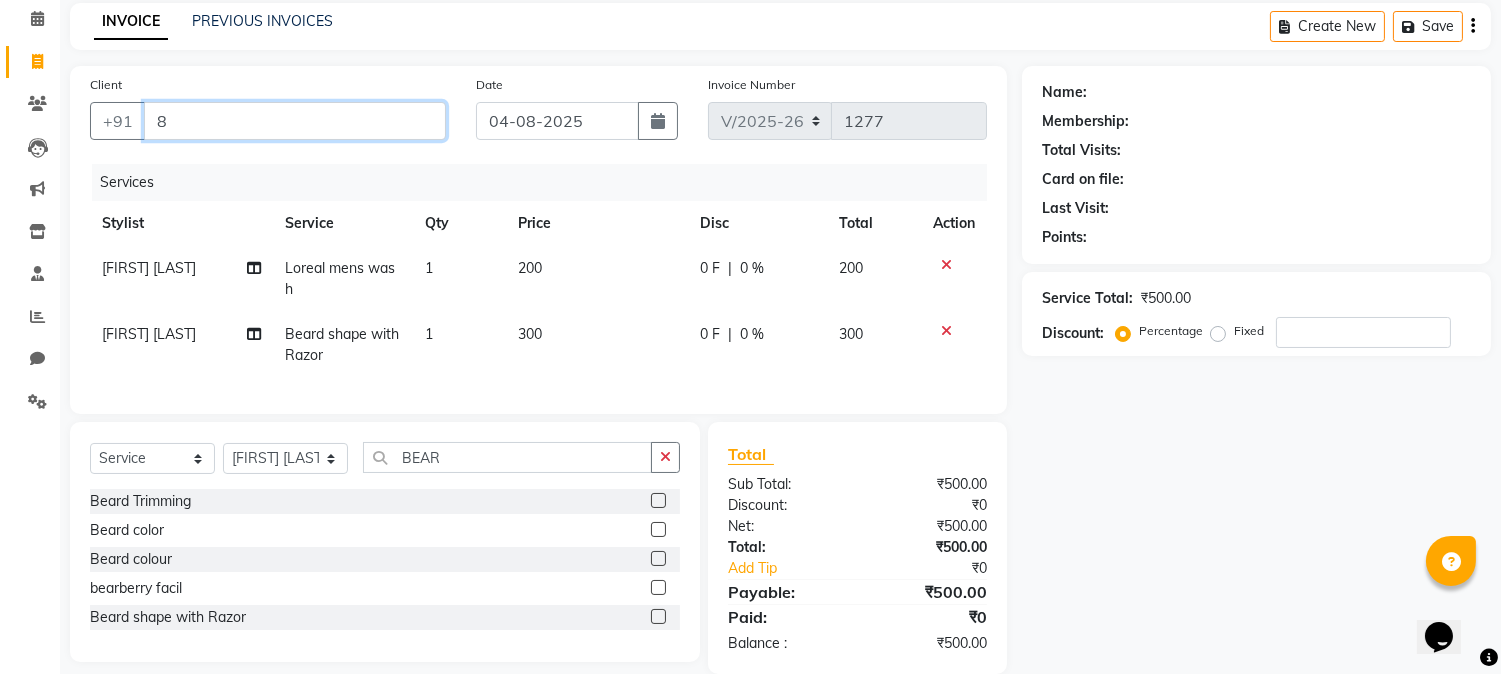 type on "0" 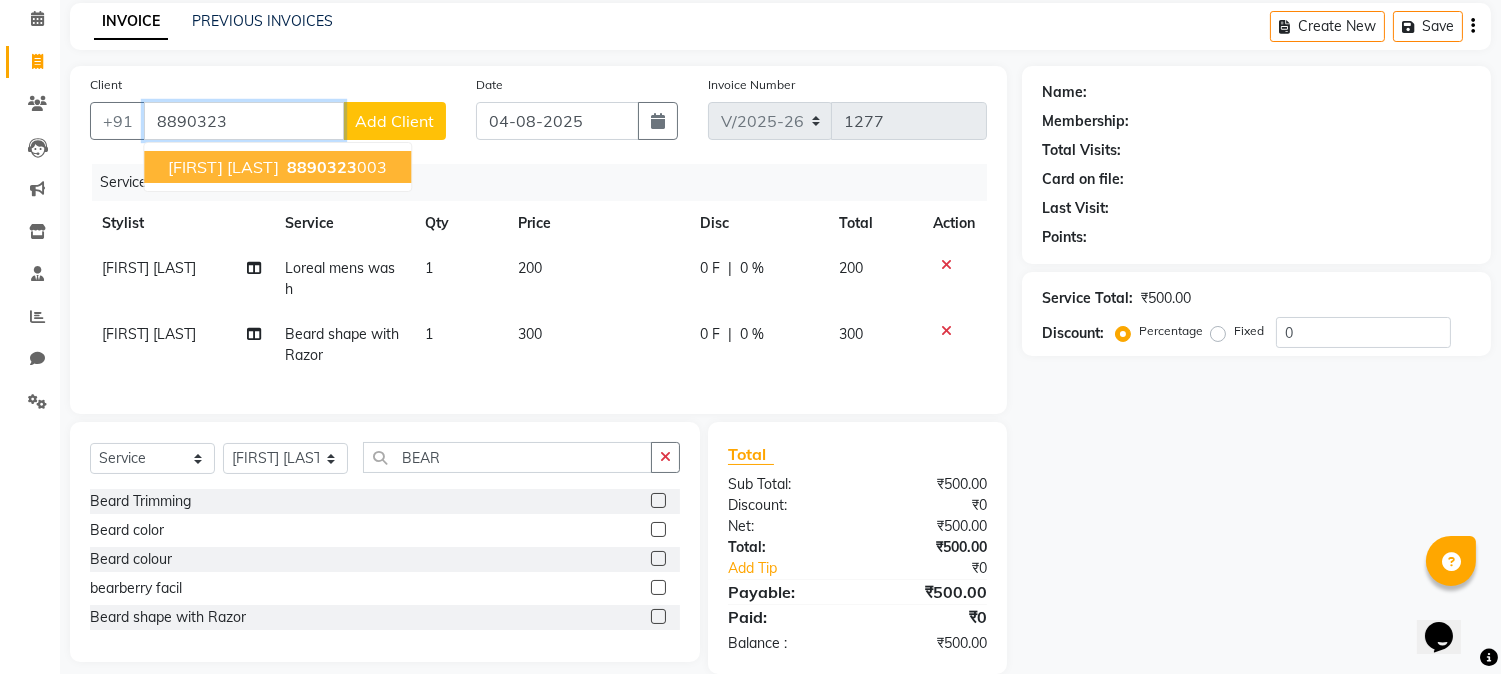 click on "[PHONE]" at bounding box center [335, 167] 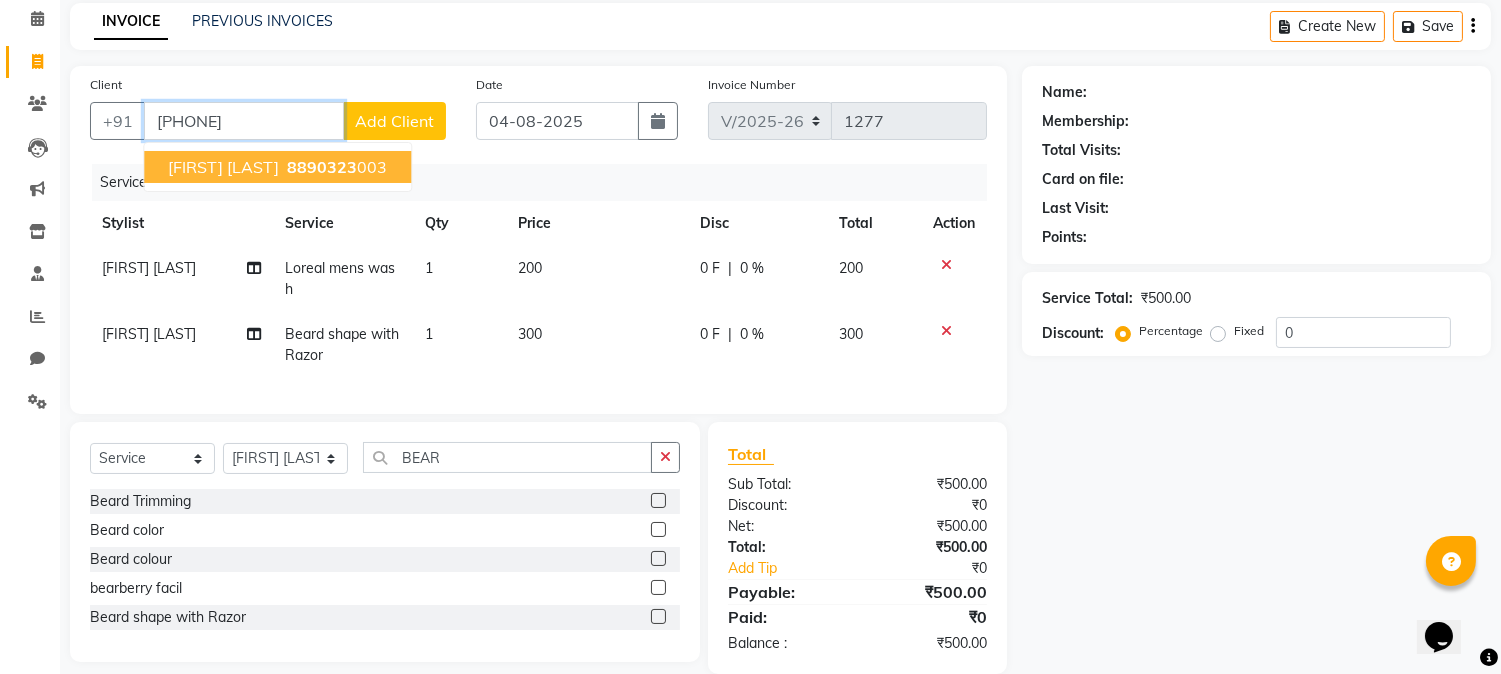 type on "[PHONE]" 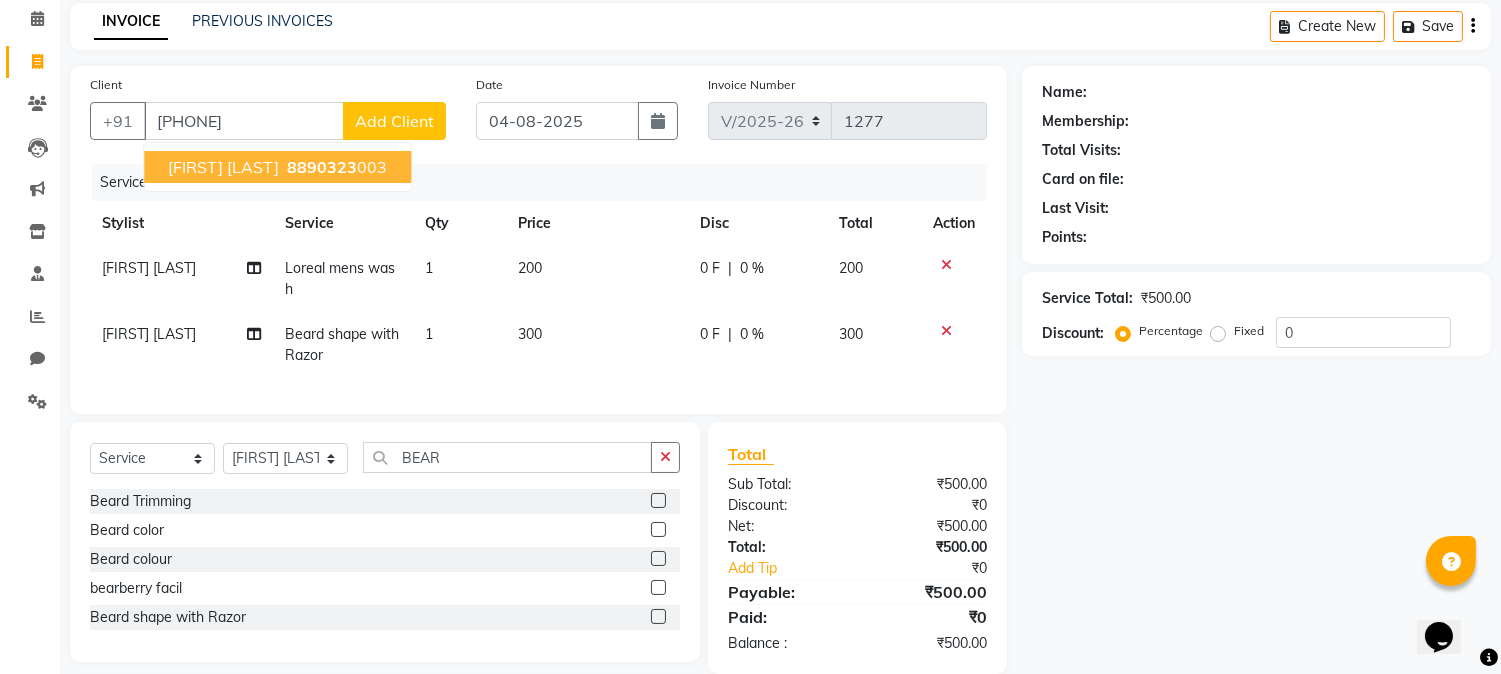 select on "1: Object" 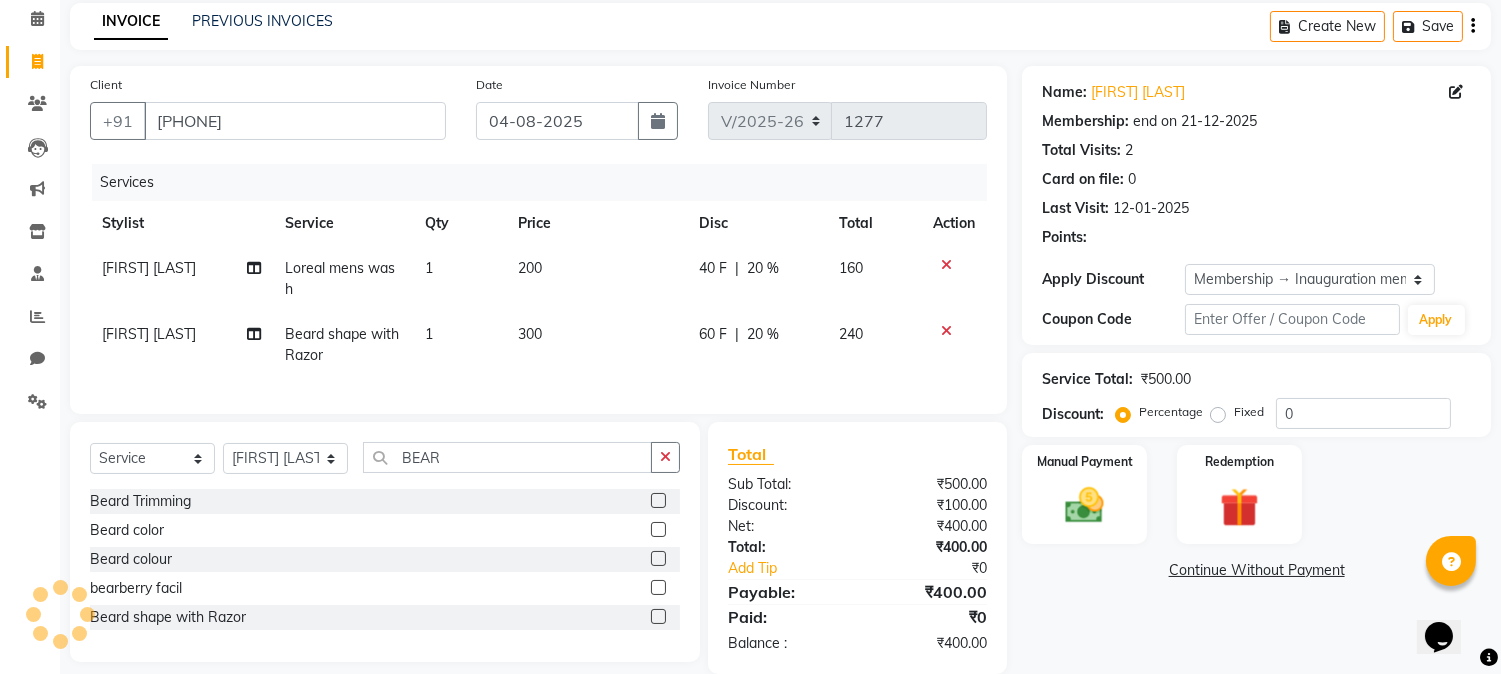 type on "20" 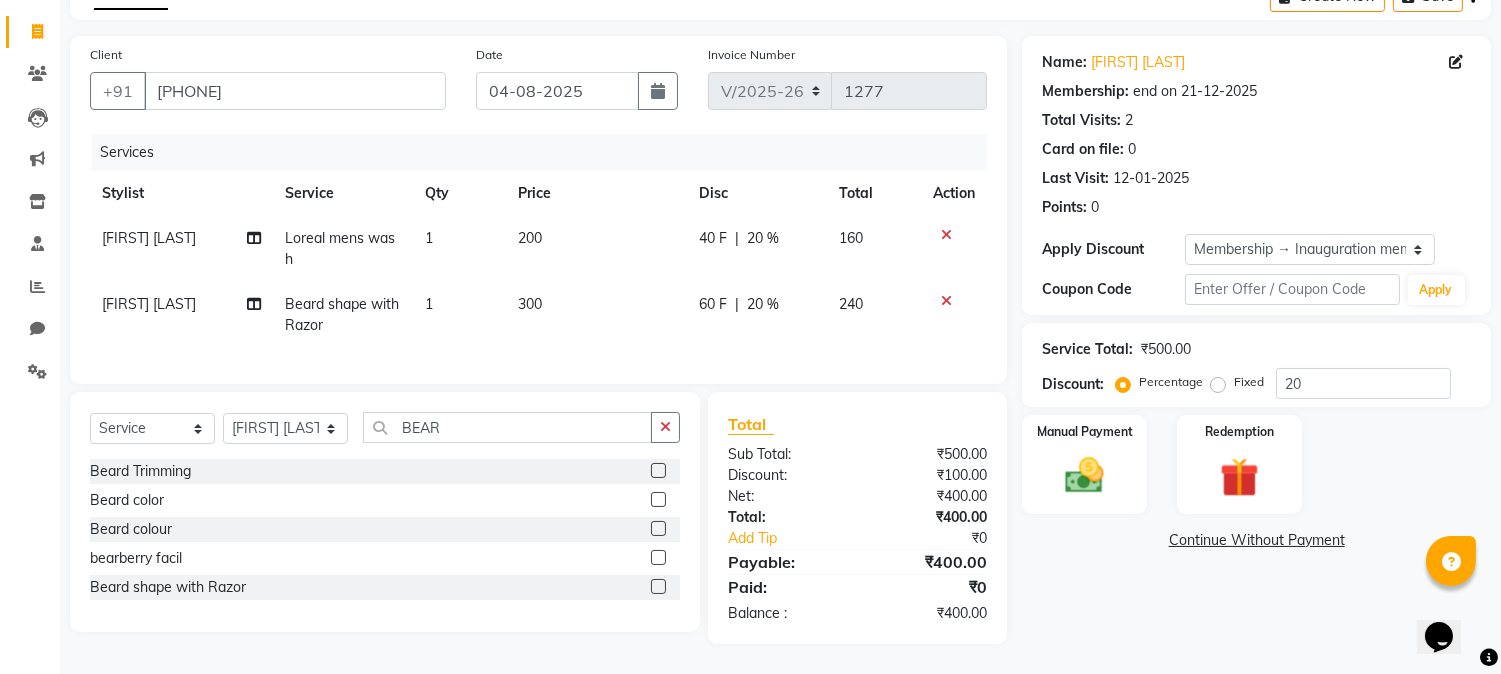 scroll, scrollTop: 130, scrollLeft: 0, axis: vertical 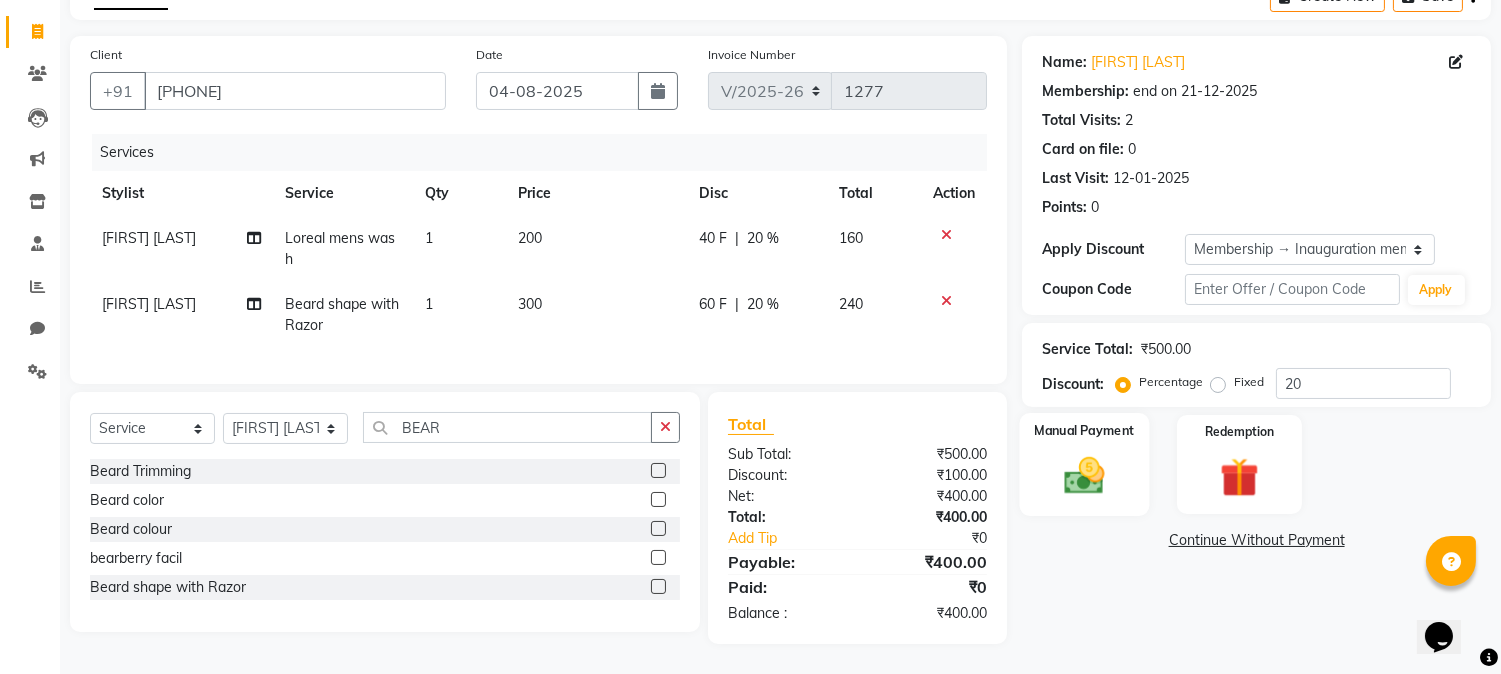 click on "Manual Payment" 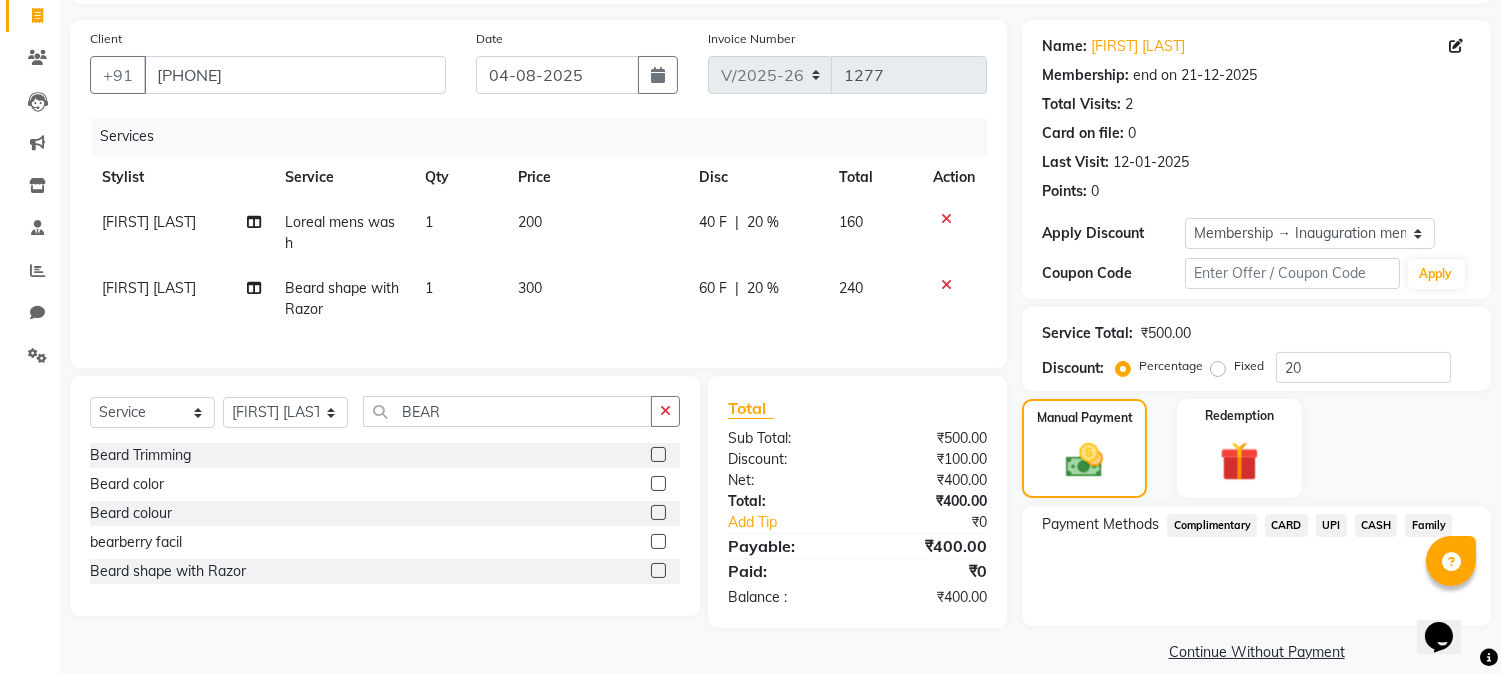 click on "UPI" 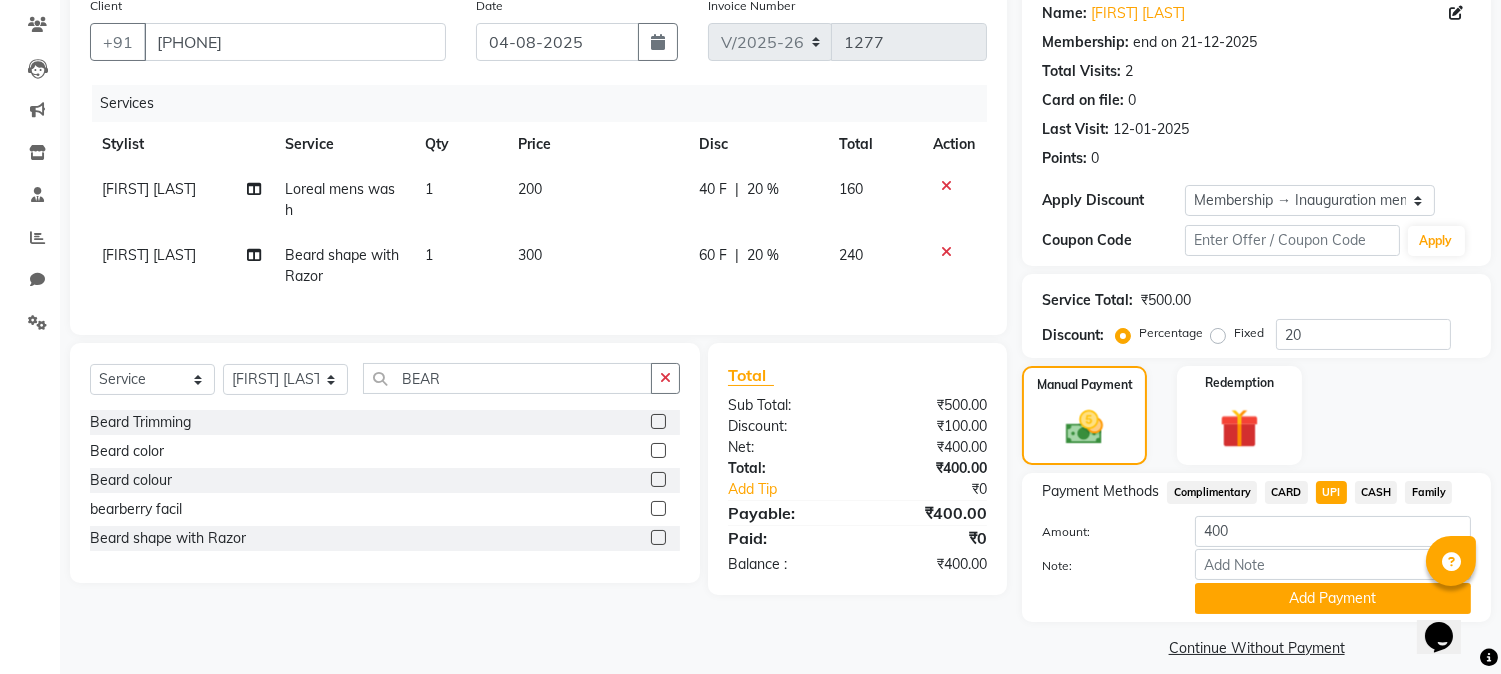 scroll, scrollTop: 181, scrollLeft: 0, axis: vertical 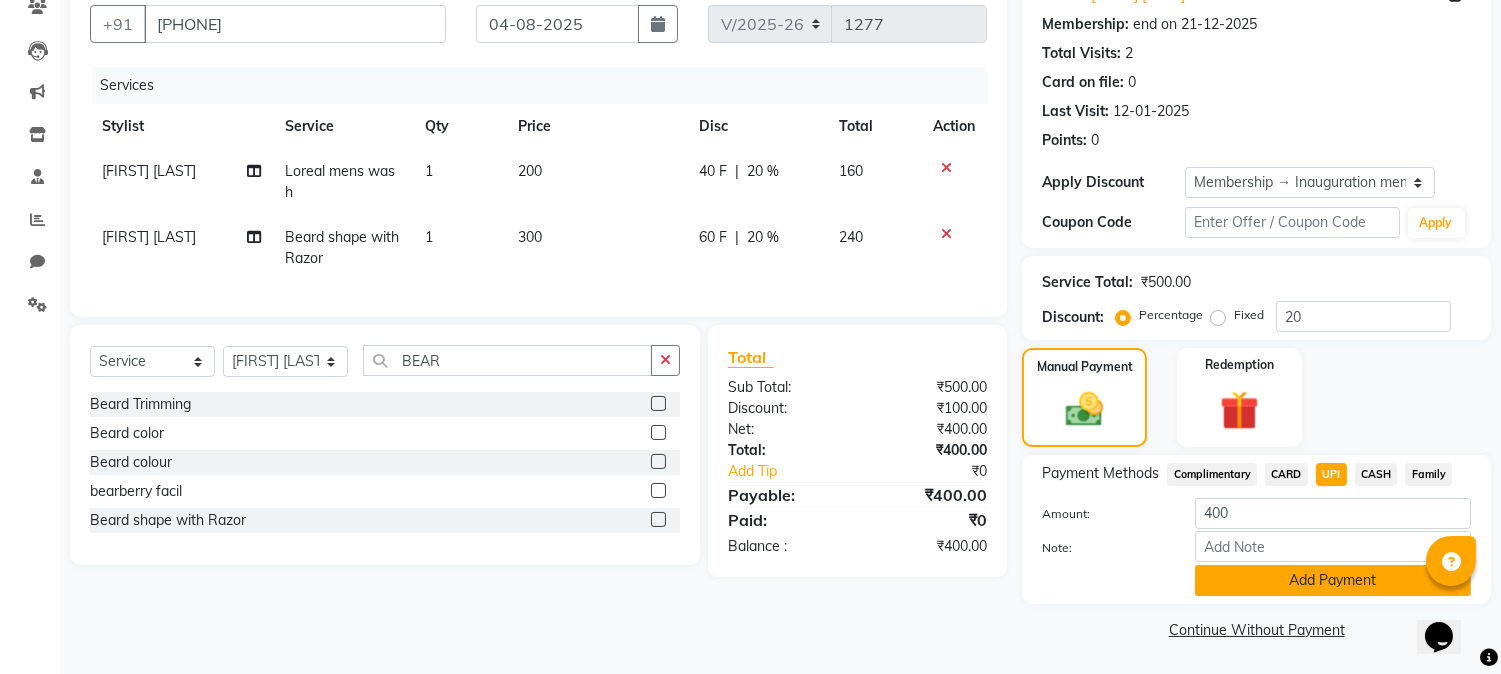 click on "Add Payment" 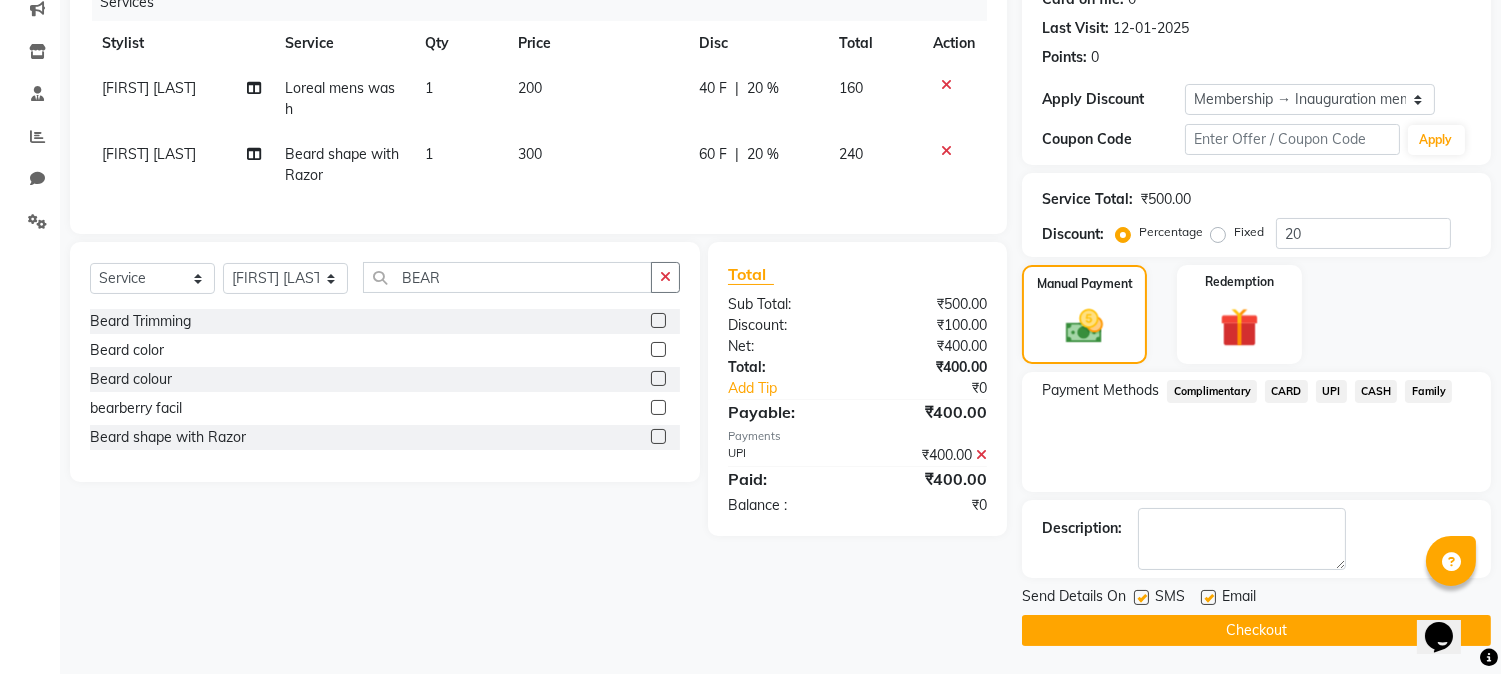 scroll, scrollTop: 265, scrollLeft: 0, axis: vertical 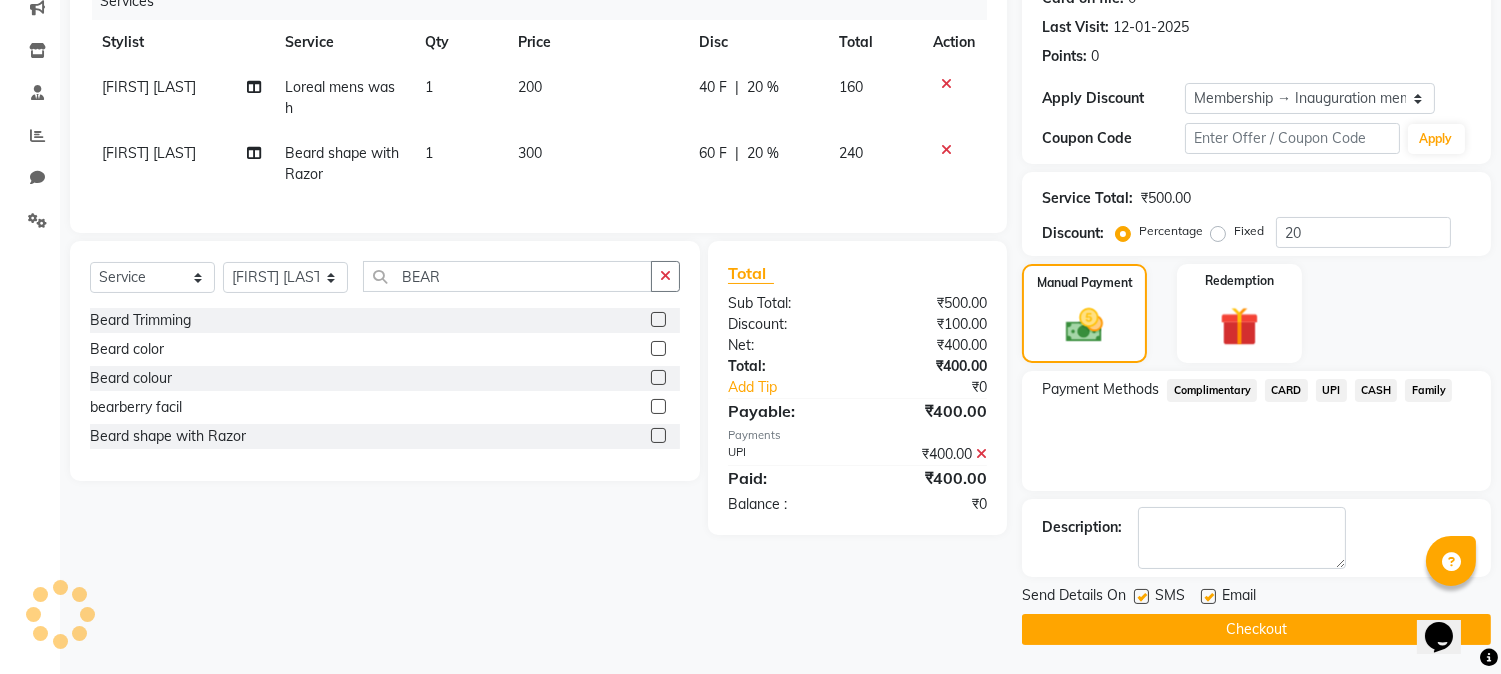 click on "Checkout" 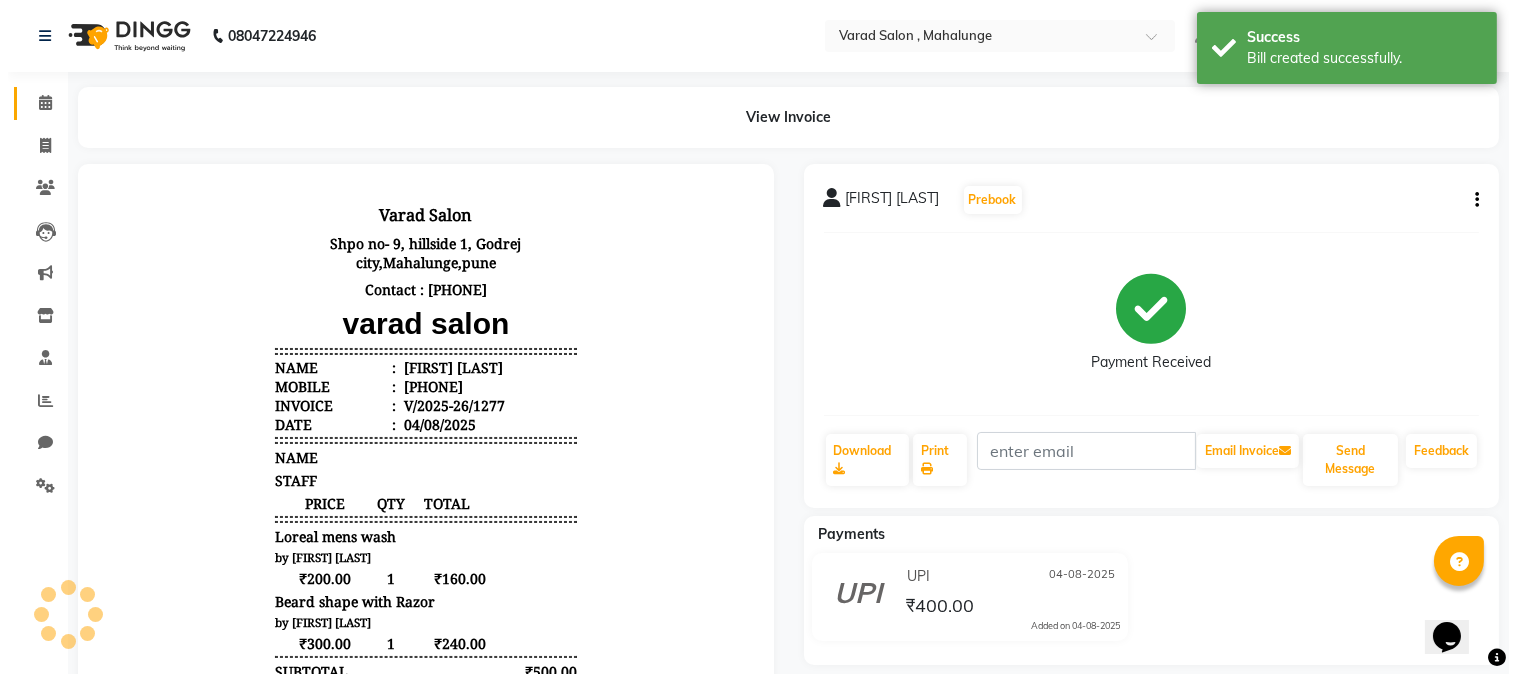 scroll, scrollTop: 0, scrollLeft: 0, axis: both 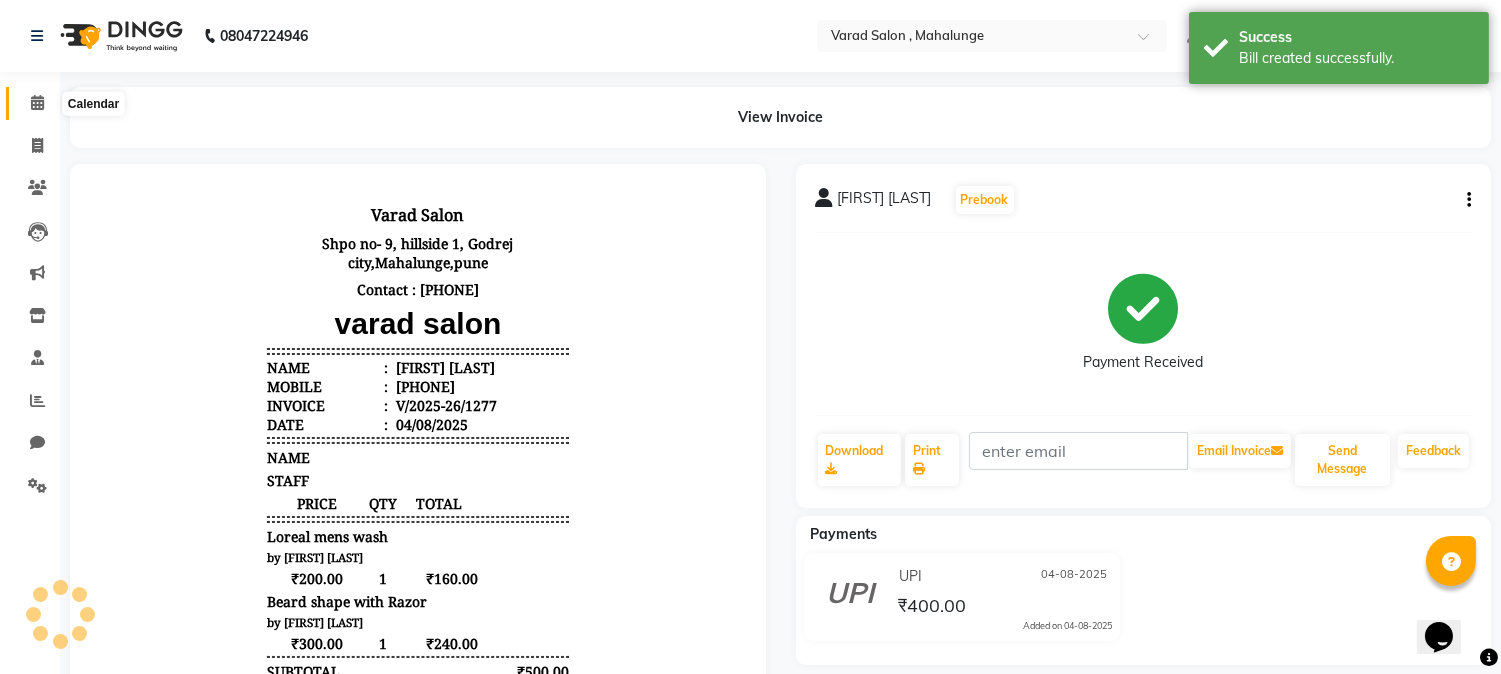 click 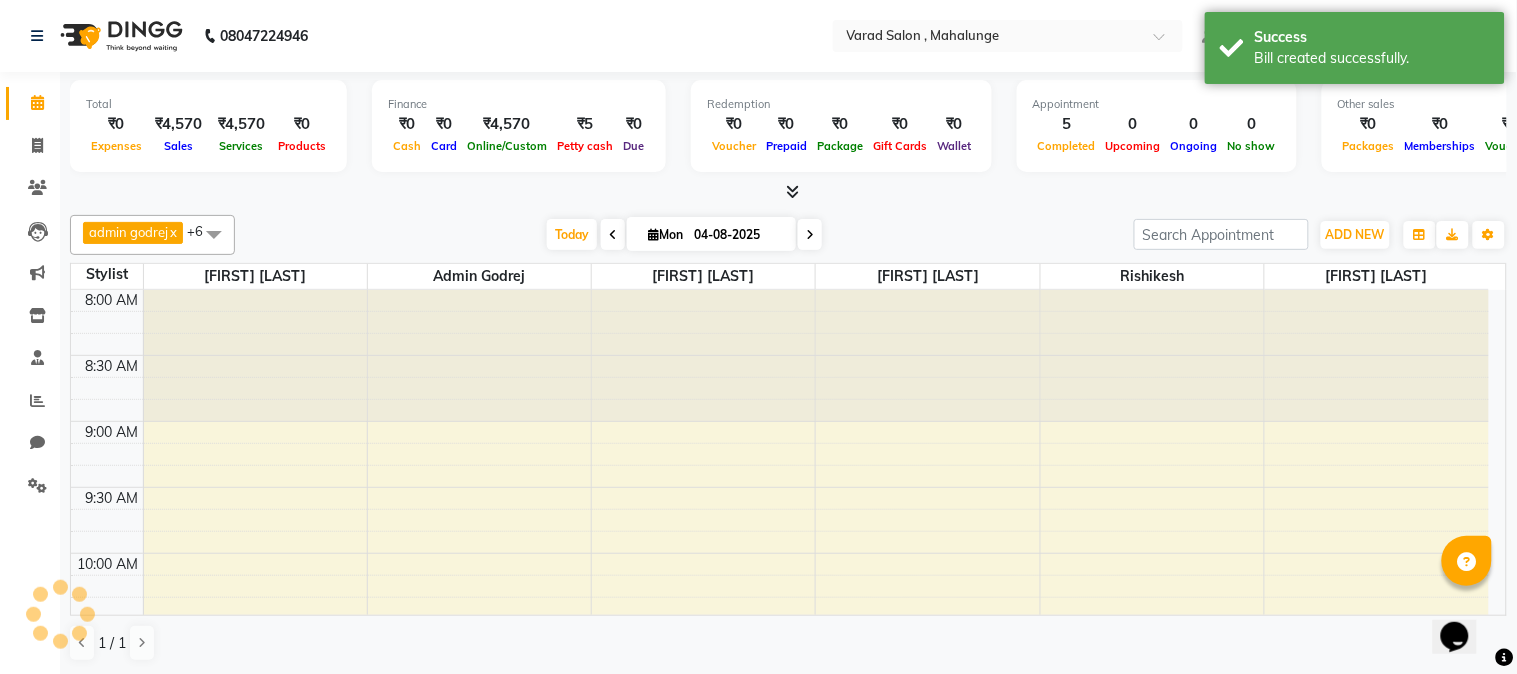 scroll, scrollTop: 0, scrollLeft: 0, axis: both 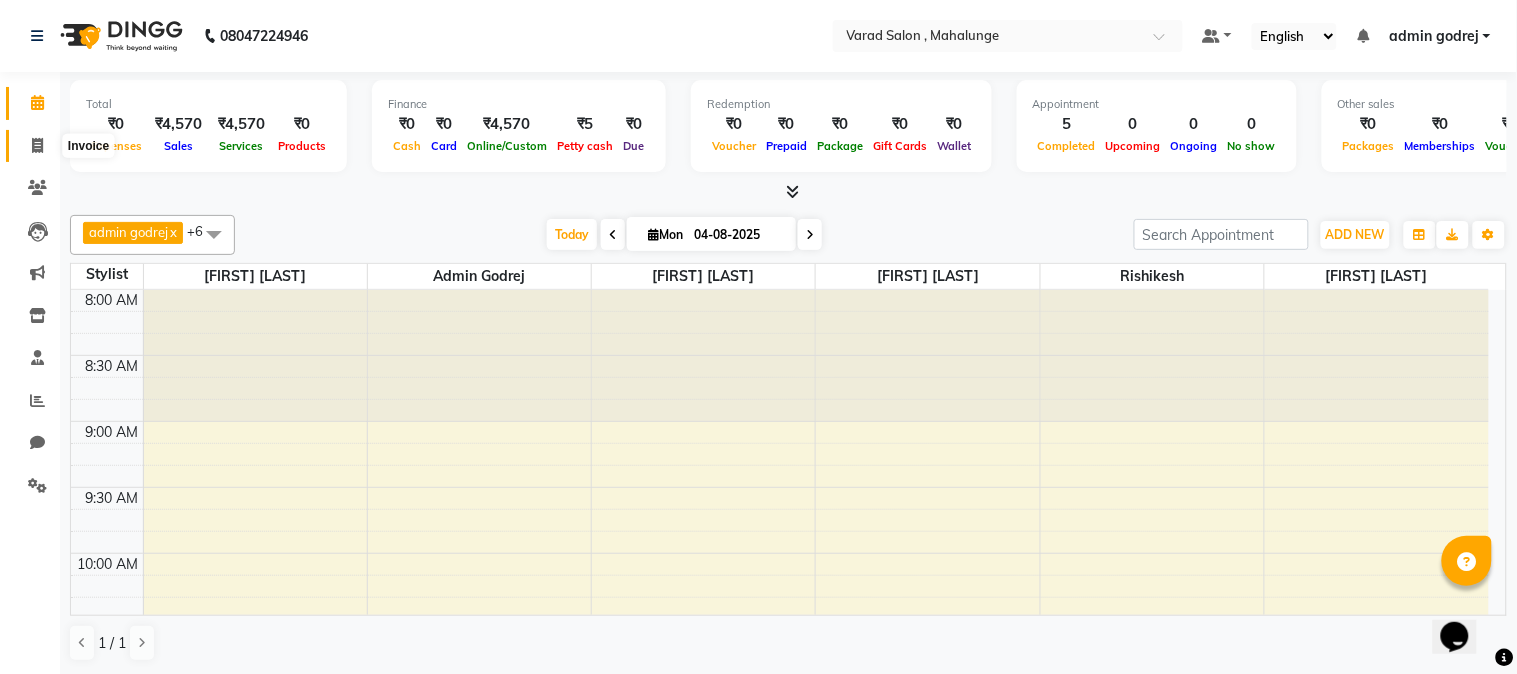 click 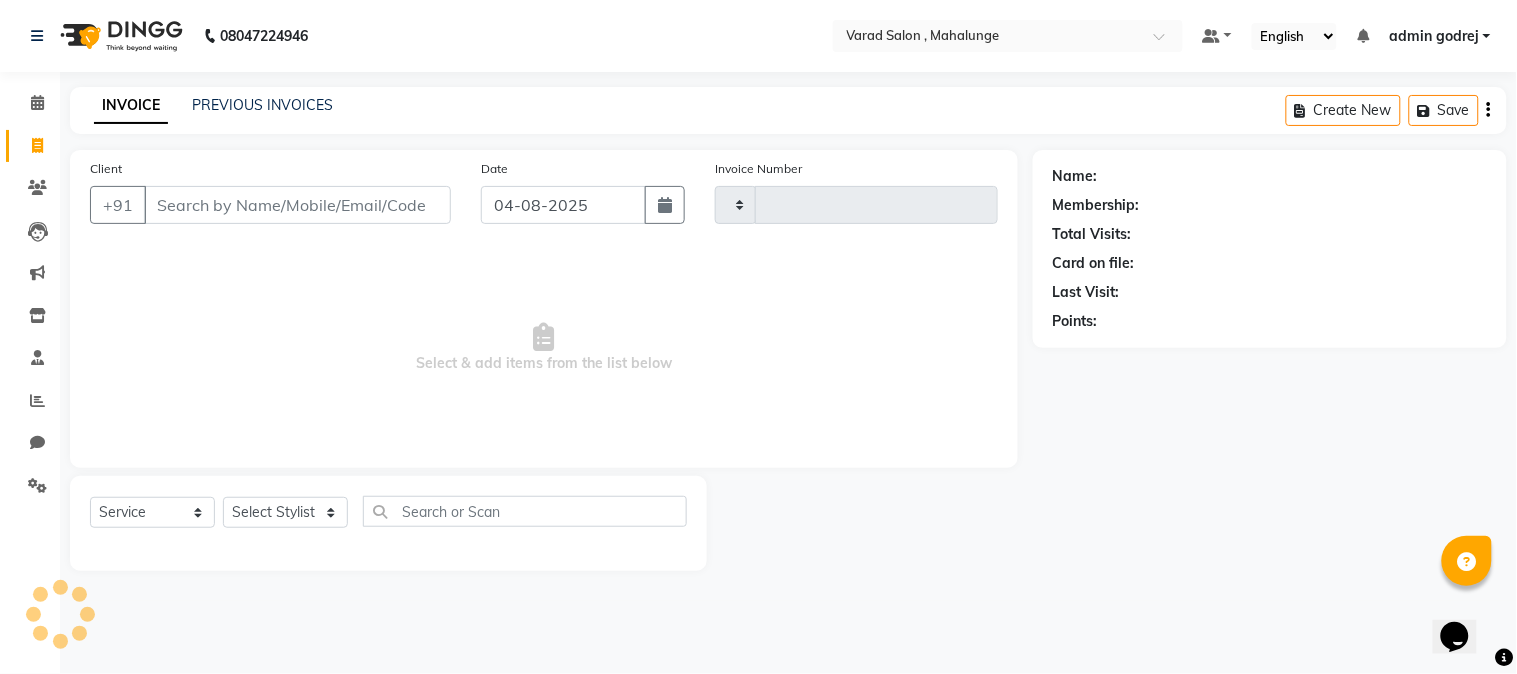 type on "1278" 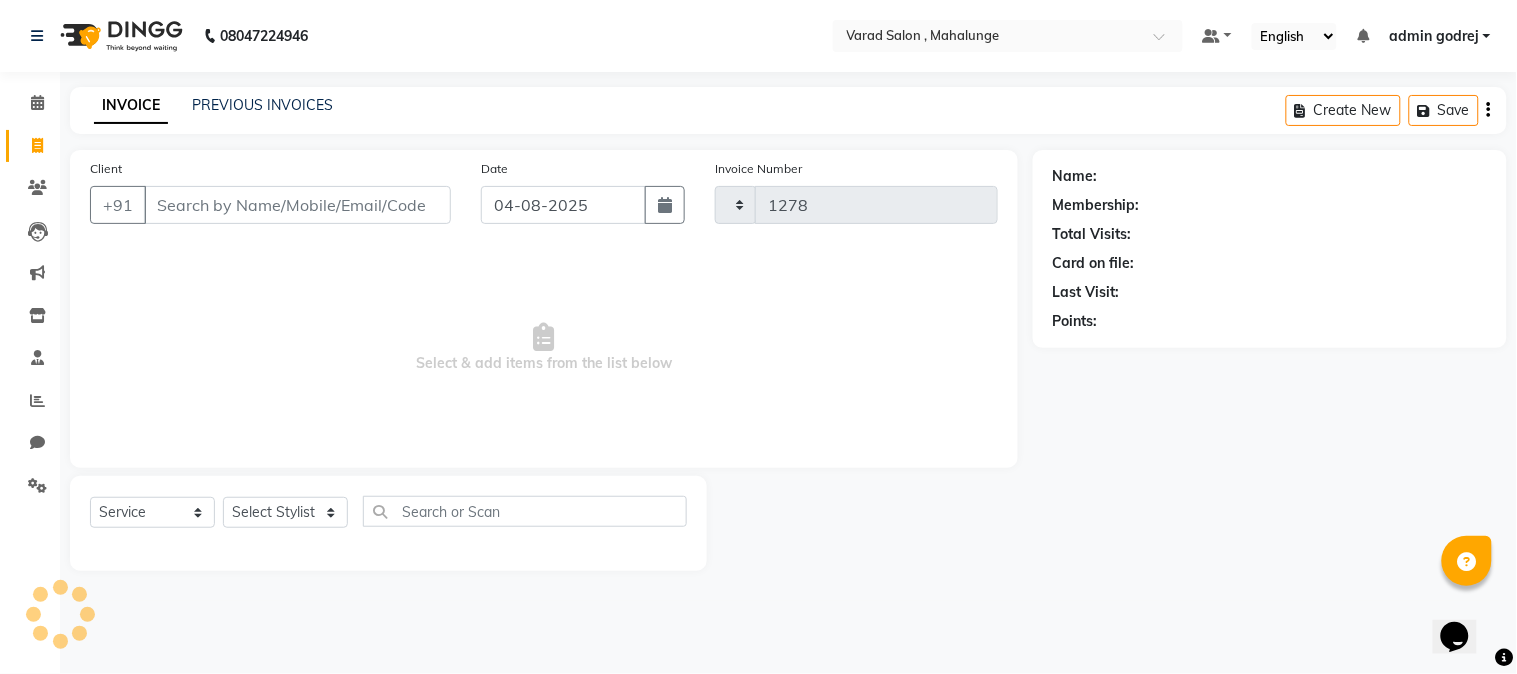 select on "7250" 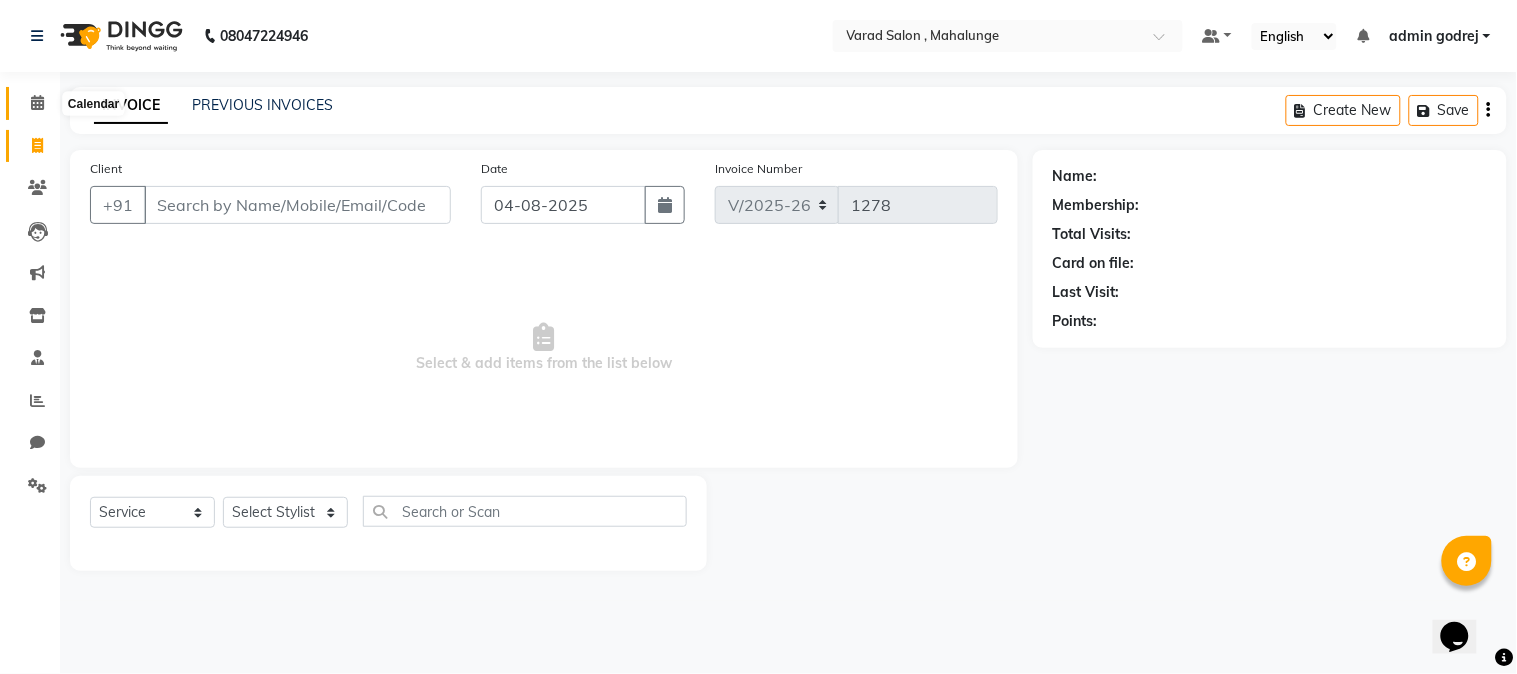 click 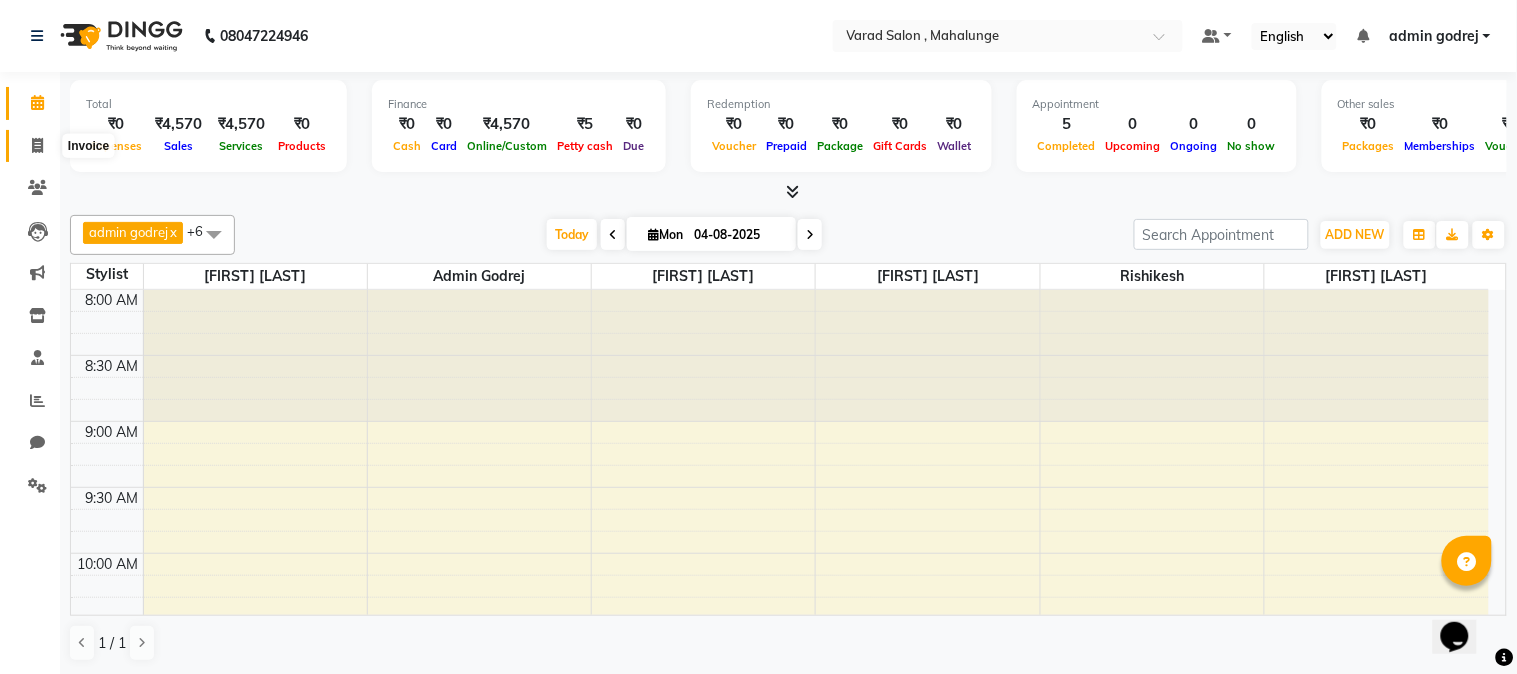 click 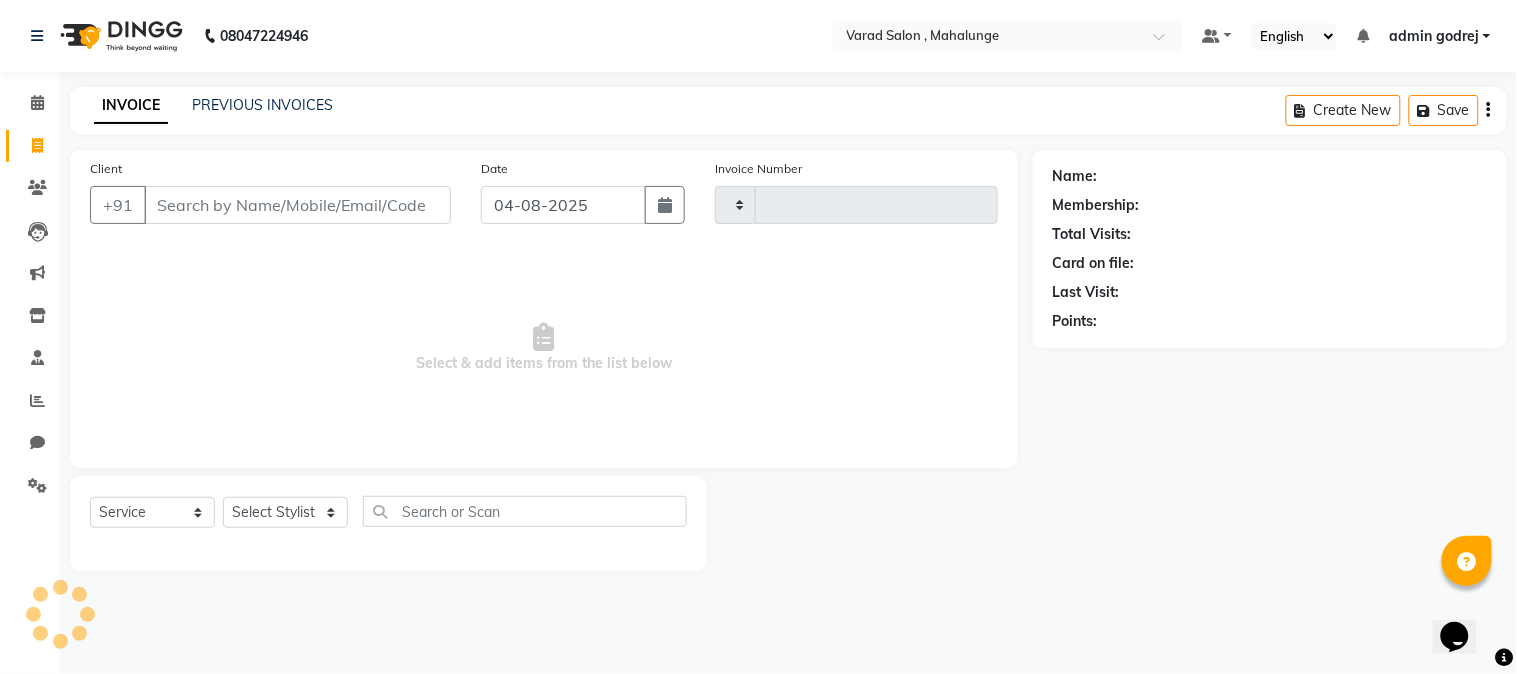 type on "1278" 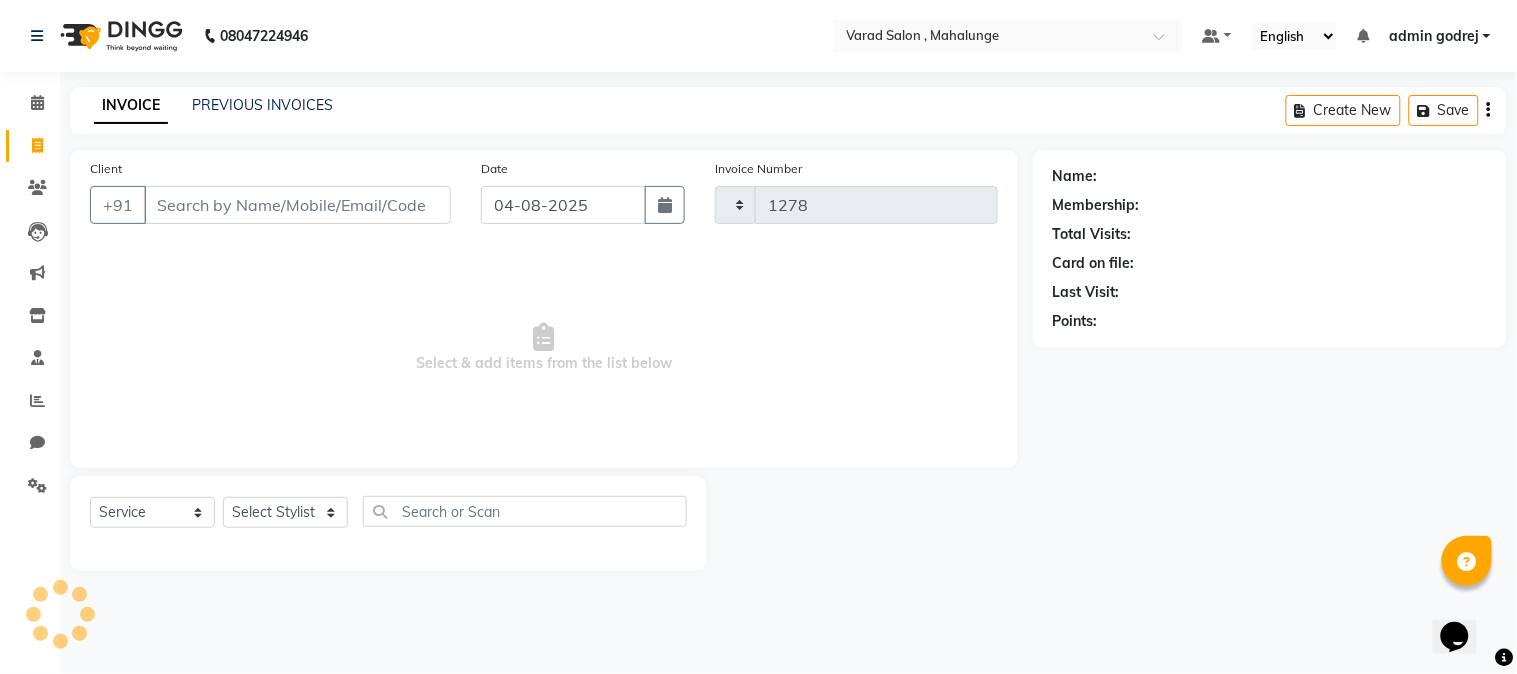 select on "7250" 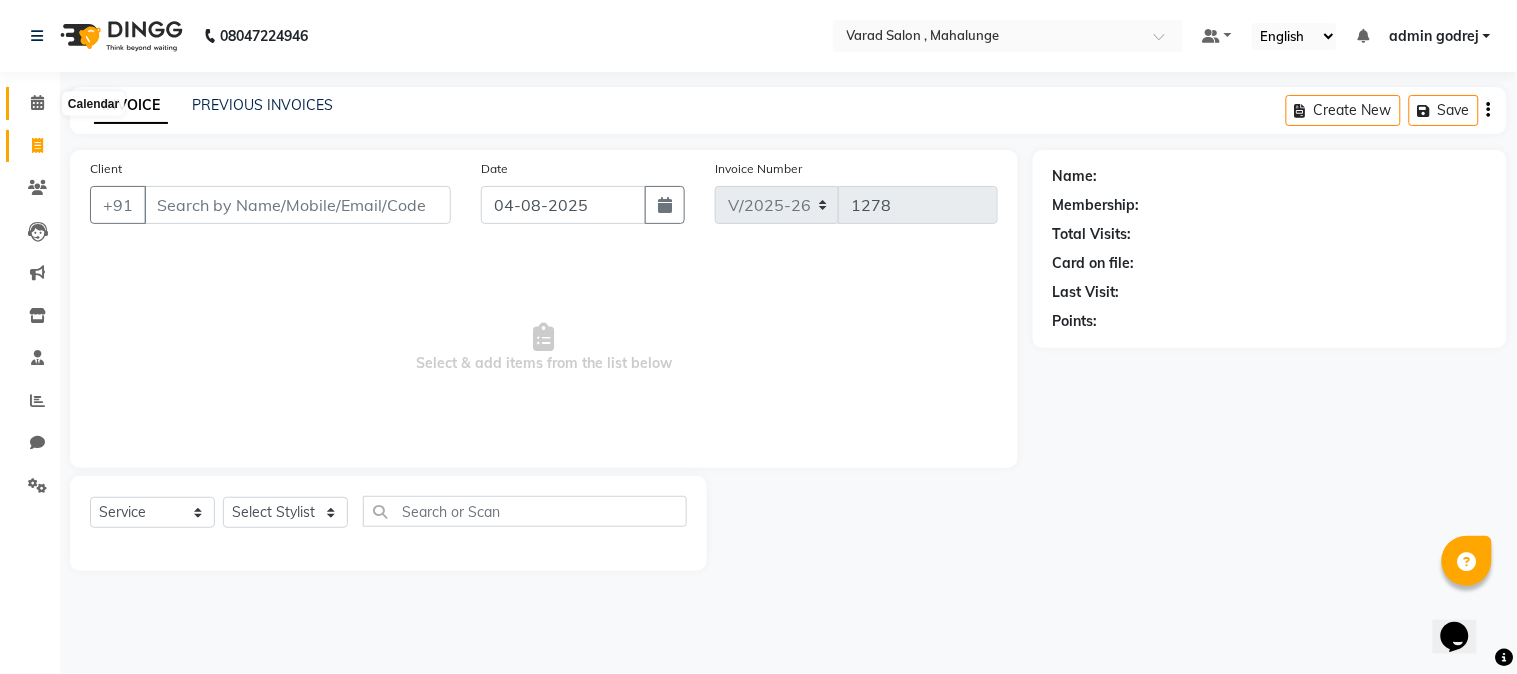 click 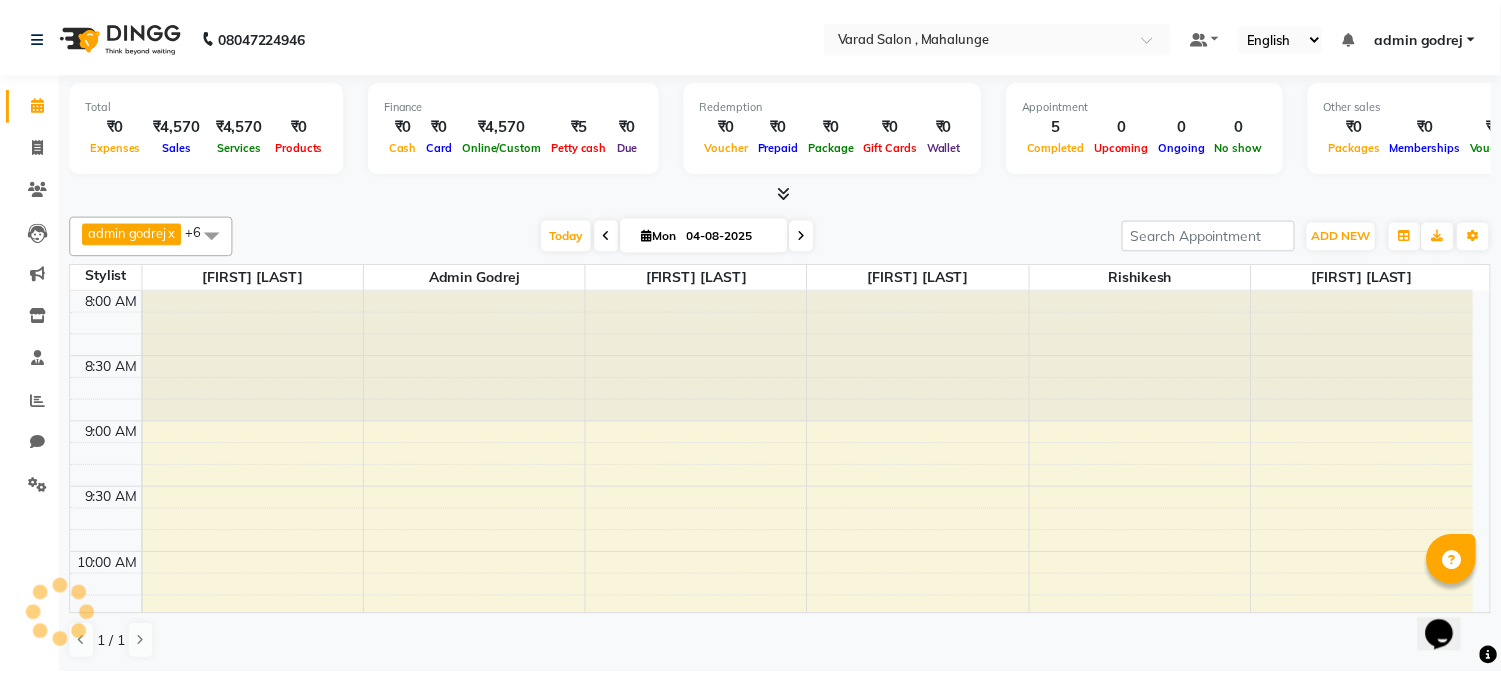 scroll, scrollTop: 0, scrollLeft: 0, axis: both 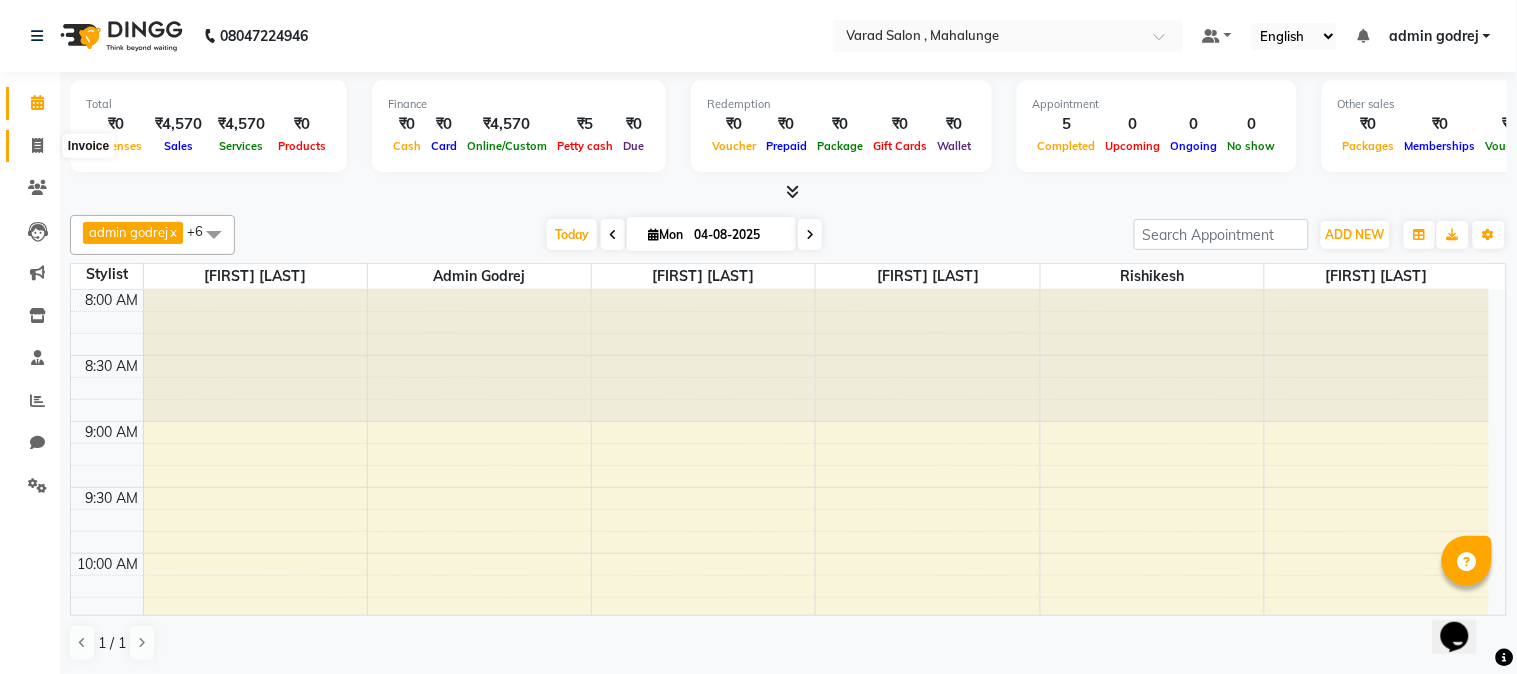 click 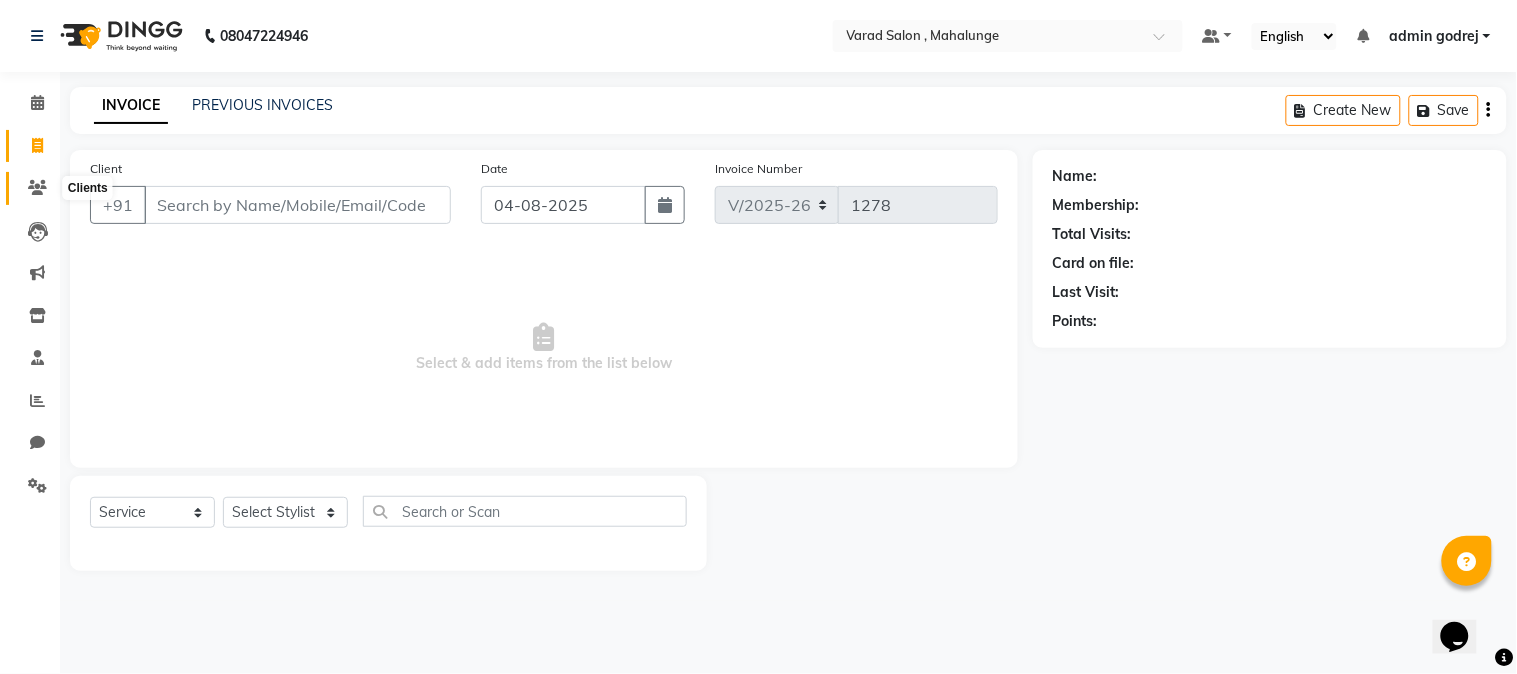 click 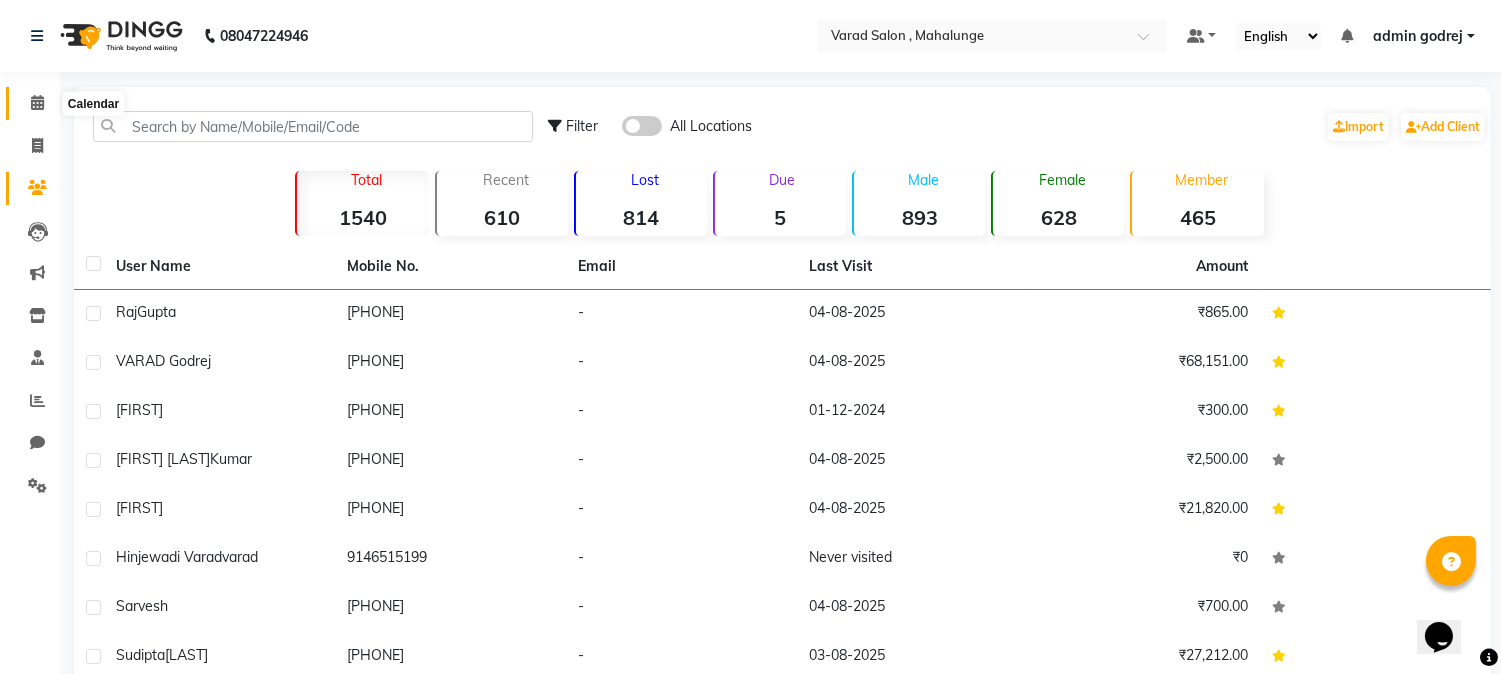 click 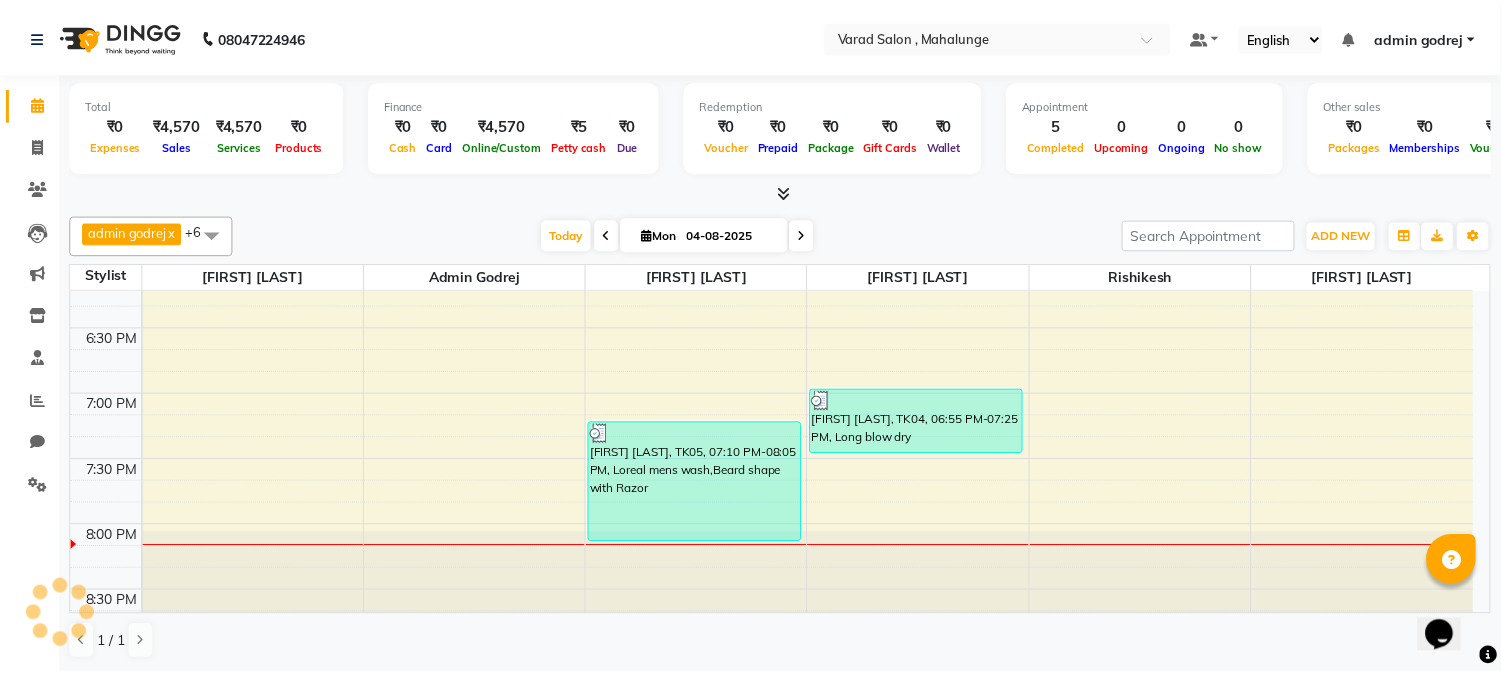 scroll, scrollTop: 0, scrollLeft: 0, axis: both 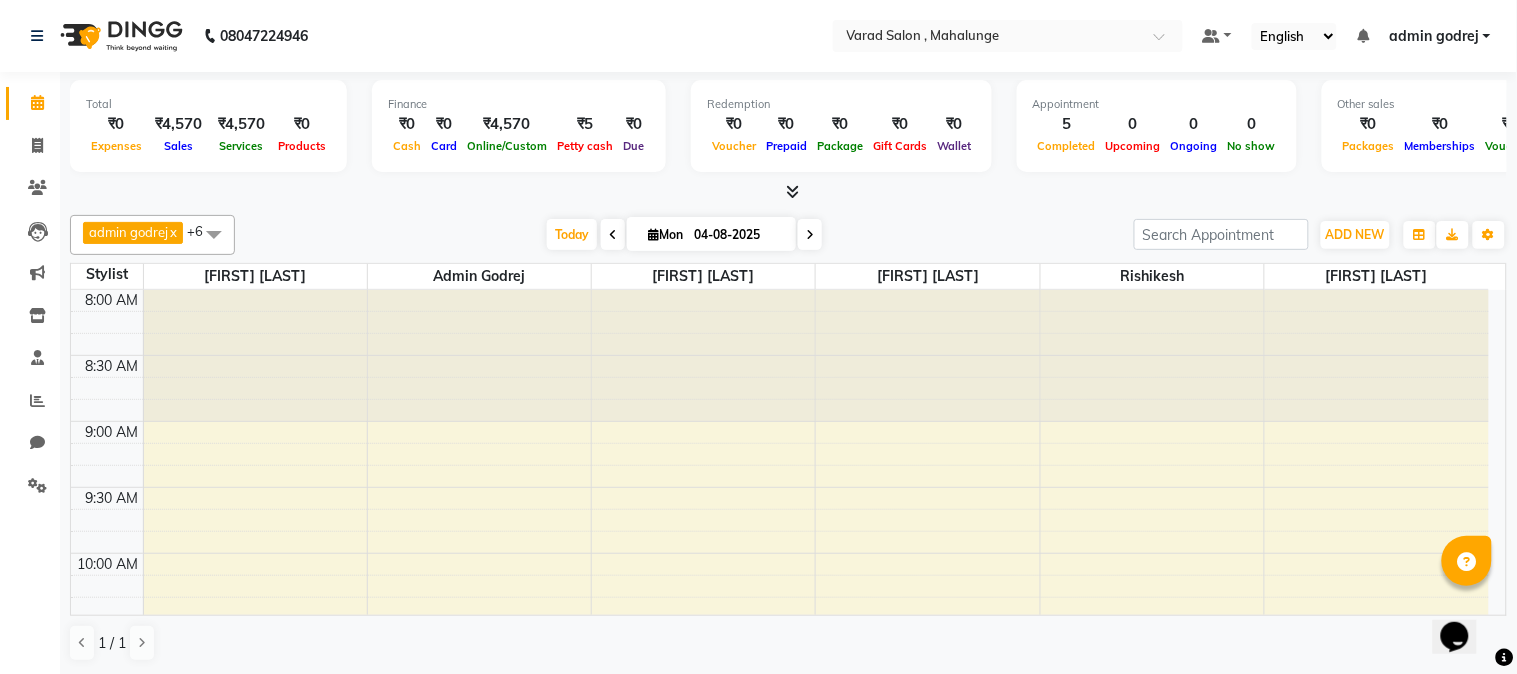 click on "8:00 AM 8:30 AM 9:00 AM 9:30 AM 10:00 AM 10:30 AM 11:00 AM 11:30 AM 12:00 PM 12:30 PM 1:00 PM 1:30 PM 2:00 PM 2:30 PM 3:00 PM 3:30 PM 4:00 PM 4:30 PM 5:00 PM 5:30 PM 6:00 PM 6:30 PM 7:00 PM 7:30 PM 8:00 PM 8:30 PM     [FIRST], TK01, 10:40 AM-11:30 AM, Classic cut,Beard shape with Razor     [FIRST] [LAST], TK05, 07:10 PM-08:05 PM, Loreal mens wash,Beard shape with Razor     [FIRST] [LAST], TK03, 01:25 PM-01:55 PM, Loreal mens wash     [FIRST] [LAST], TK04, 06:55 PM-07:25 PM, Long blow dry" at bounding box center [780, 1147] 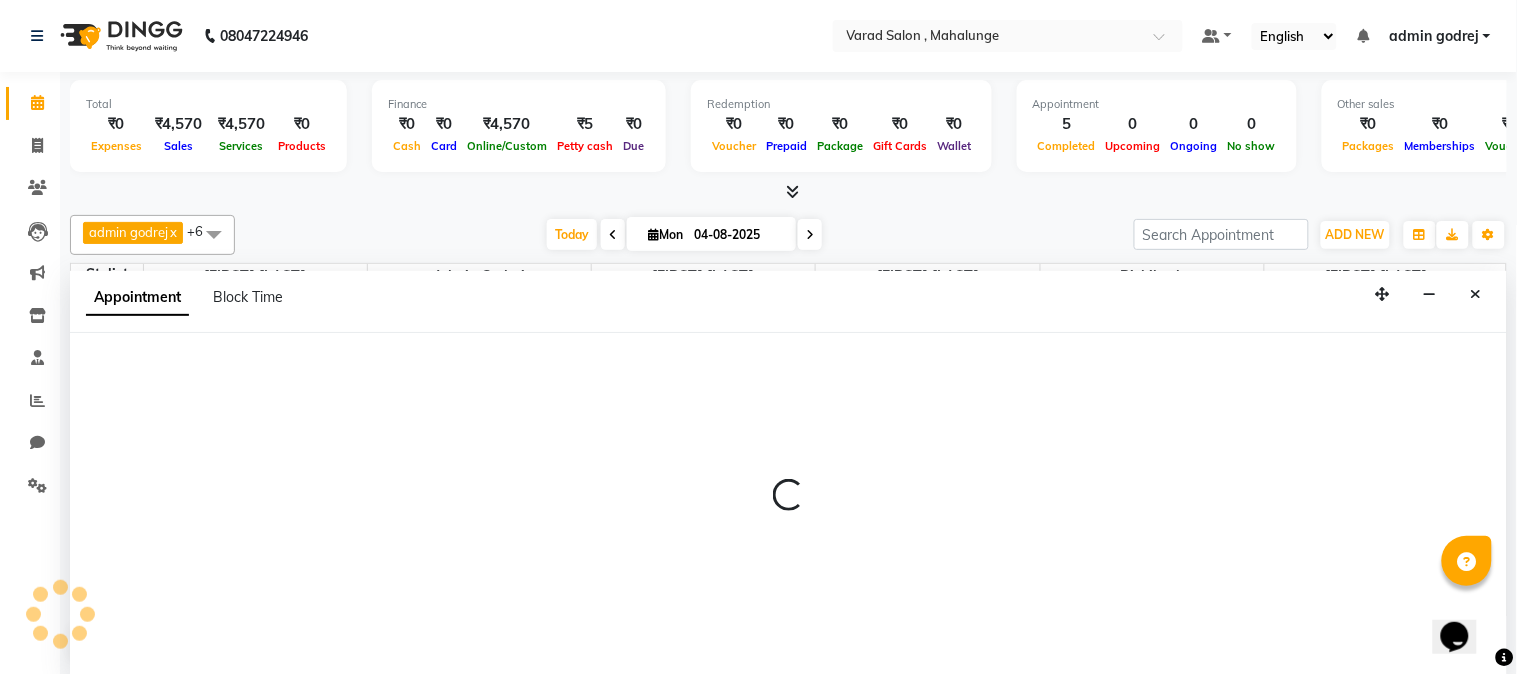 select on "[PHONE]" 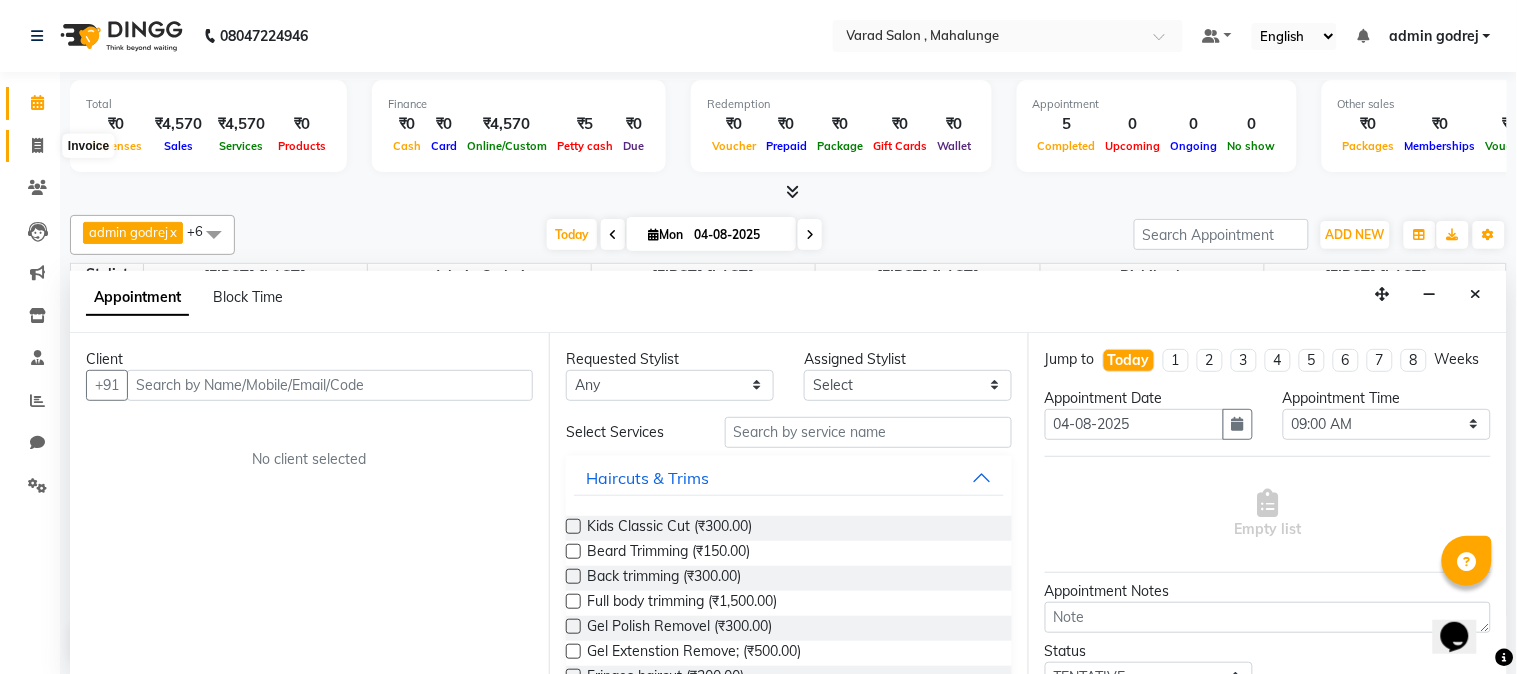 click 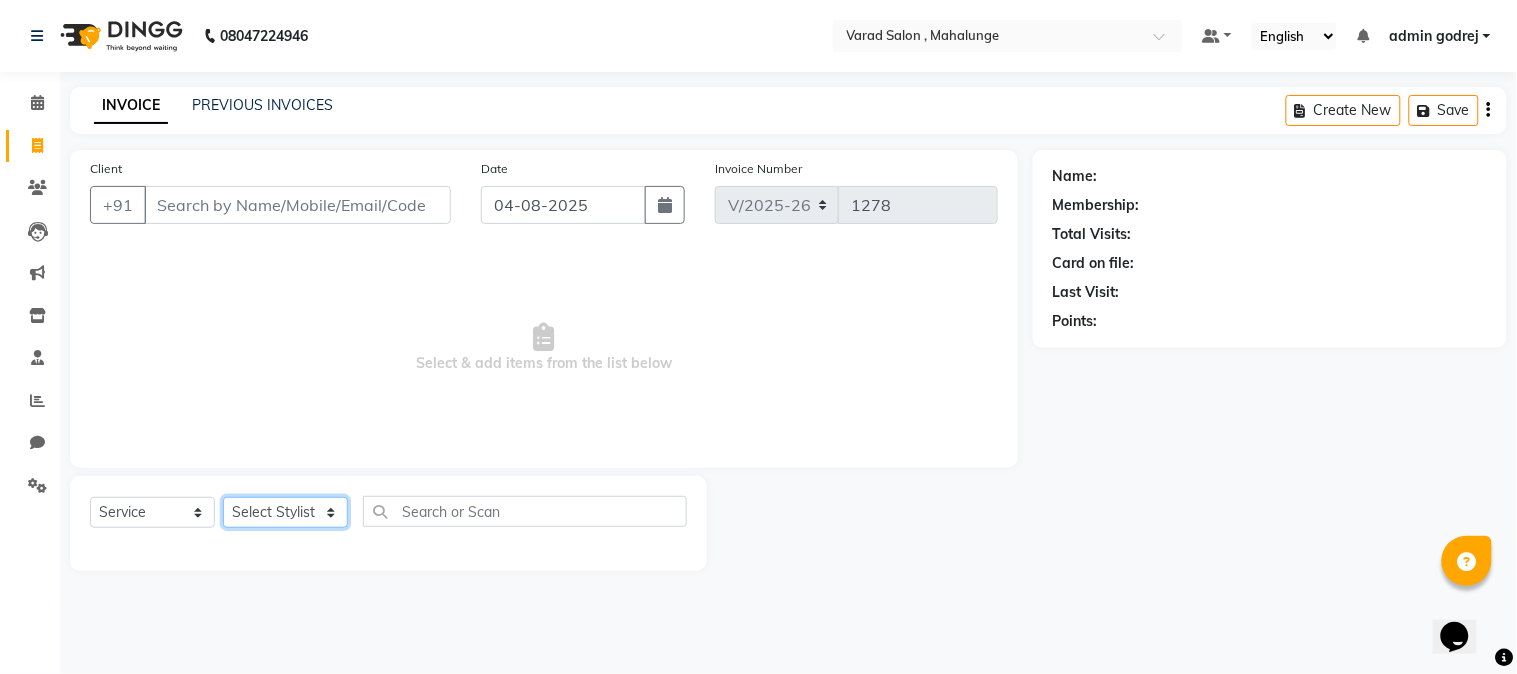 click on "Select Stylist admin godrej Dipak subhash ambhore krushna pandit megha mahajan priya kamble Rishi Gayke Rishikesh  sanket gaikwad shubham lingayat vijay bidve" 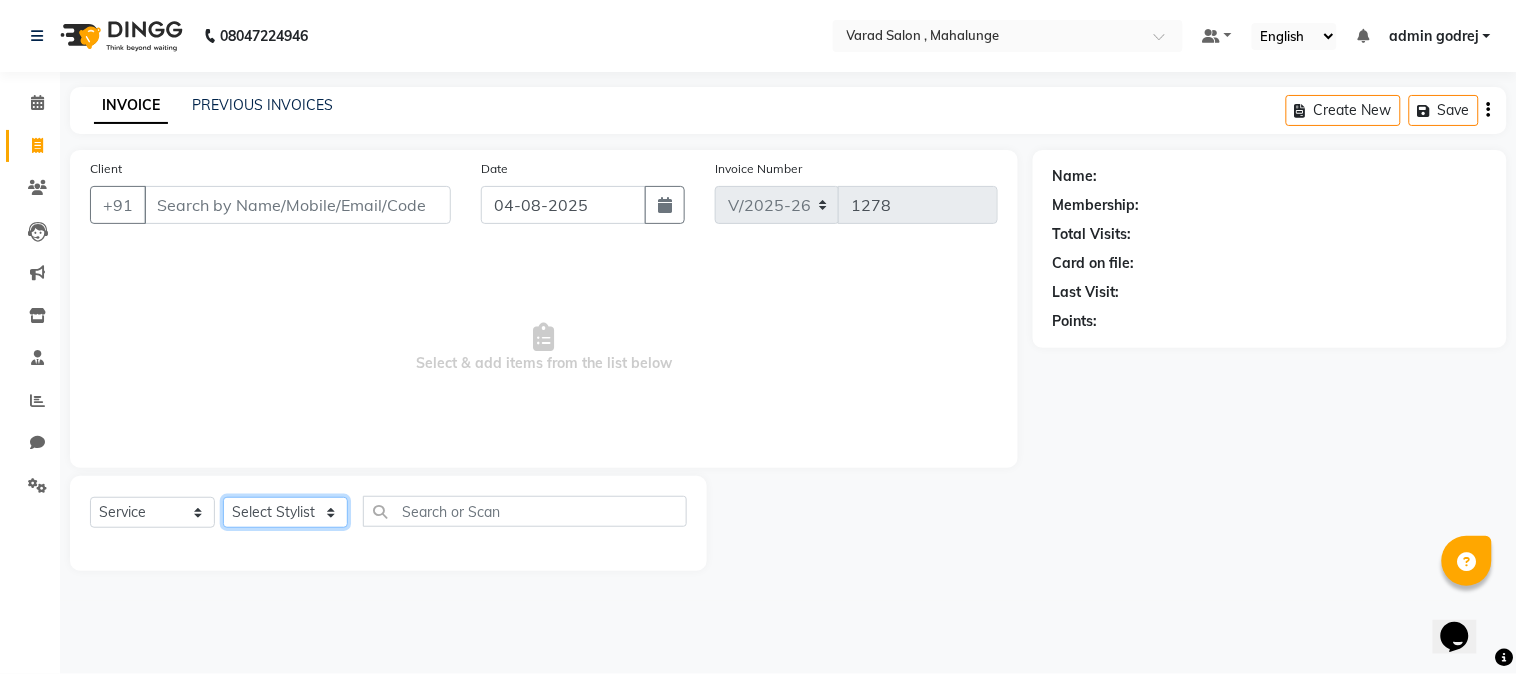 select on "78190" 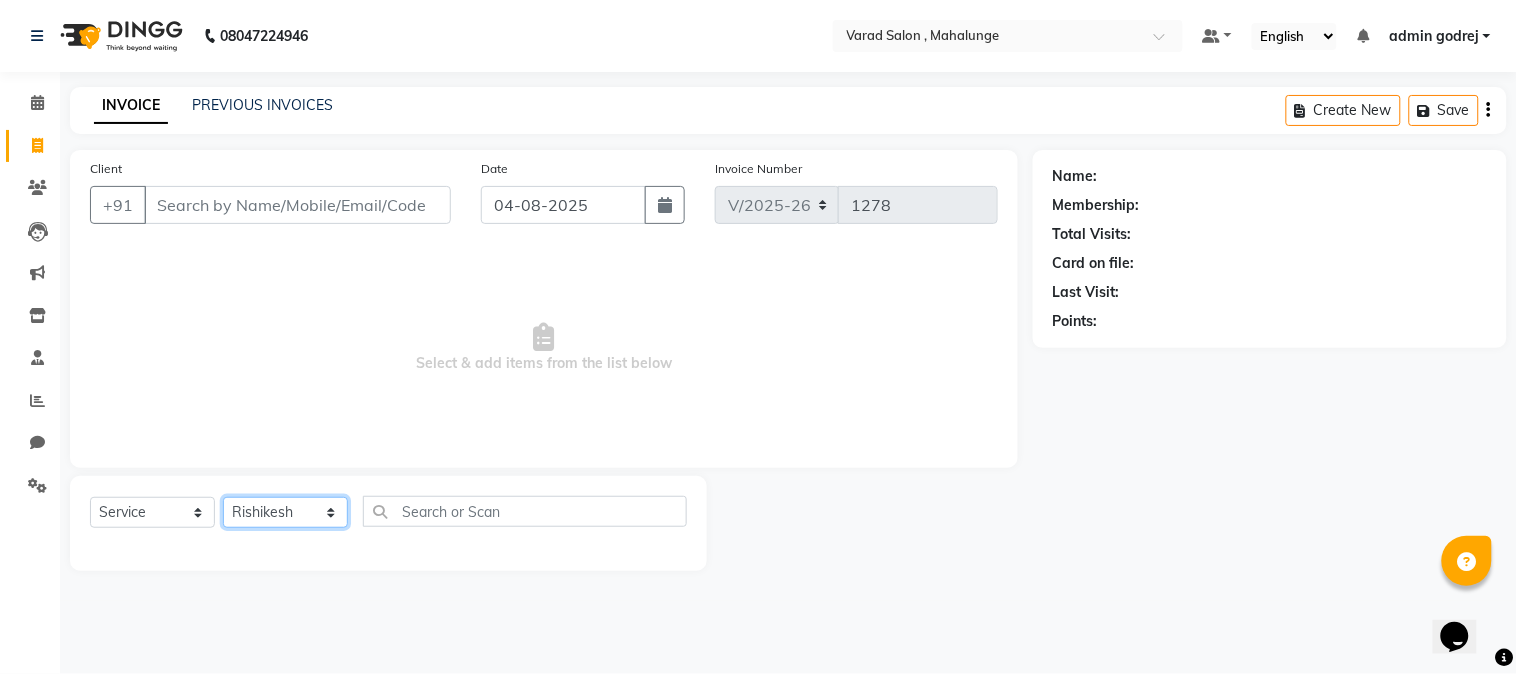 click on "Select Stylist admin godrej Dipak subhash ambhore krushna pandit megha mahajan priya kamble Rishi Gayke Rishikesh  sanket gaikwad shubham lingayat vijay bidve" 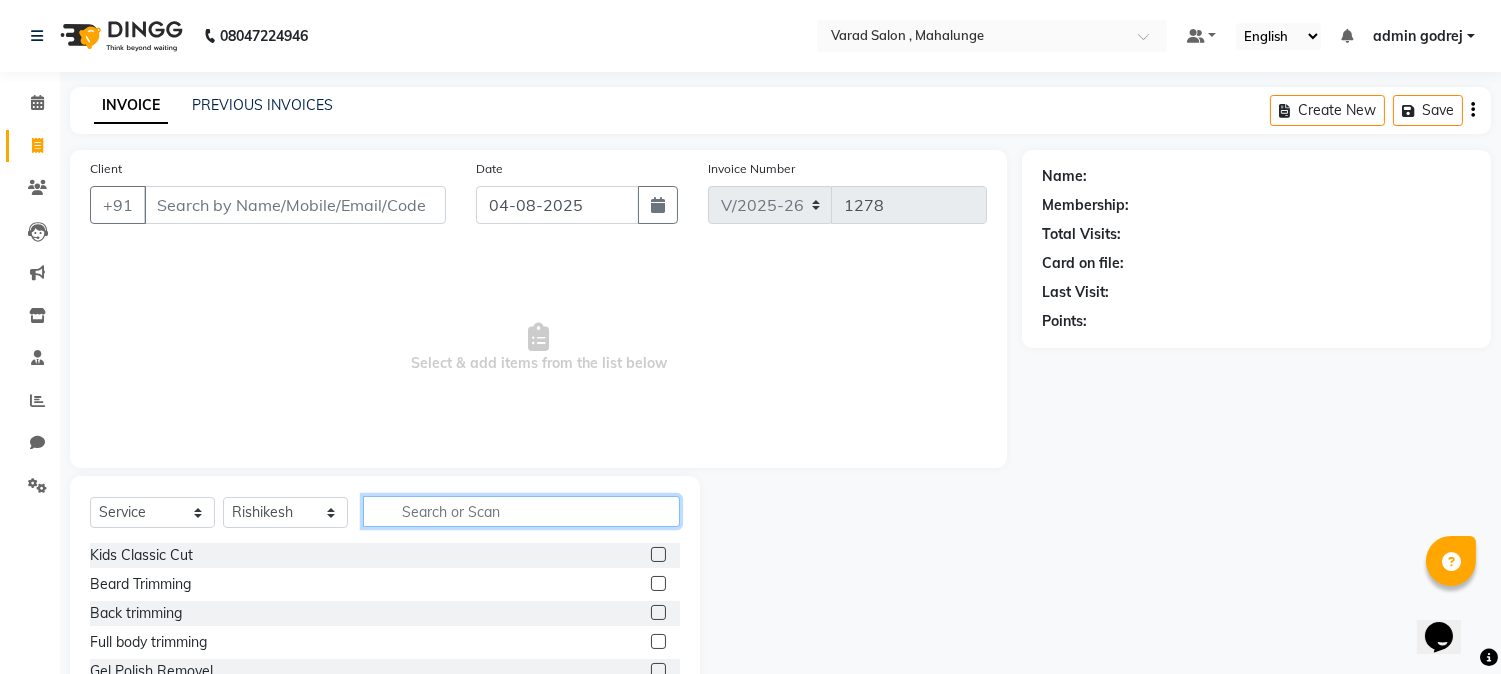click 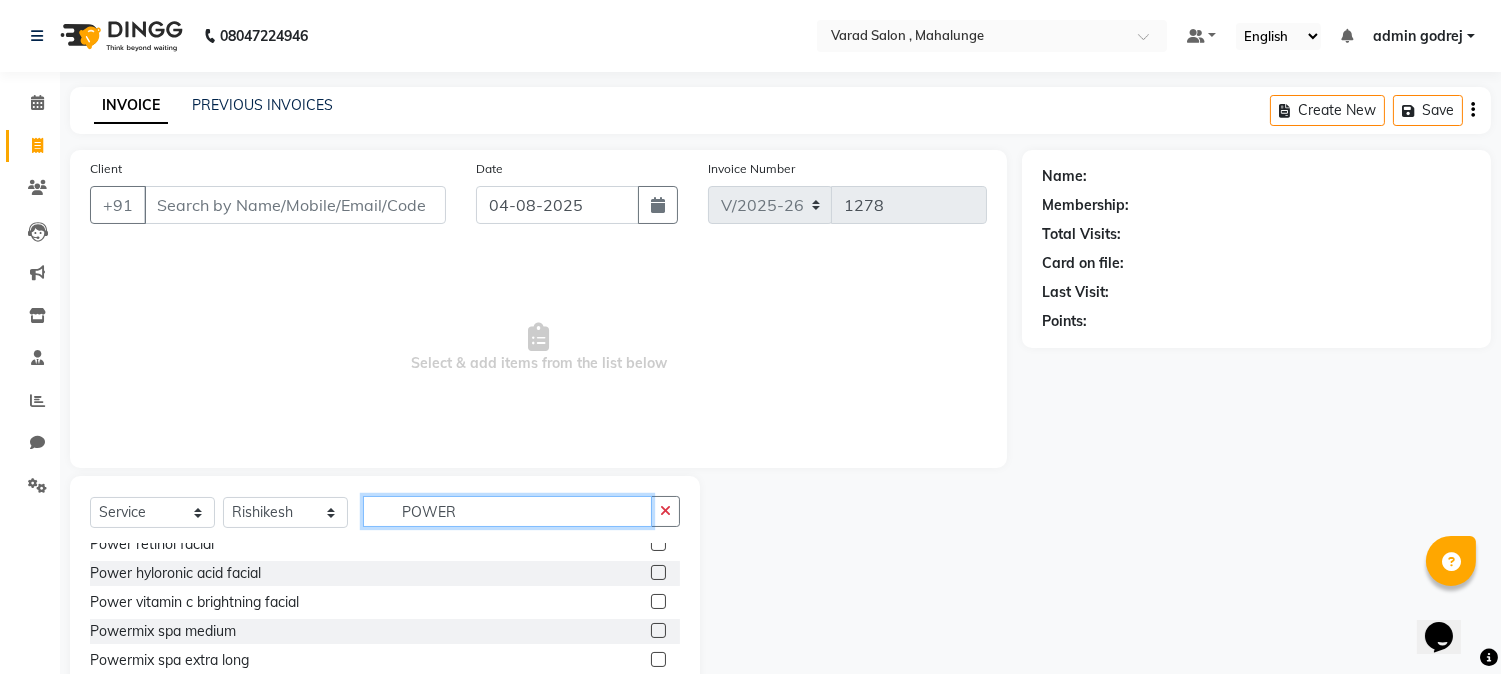 scroll, scrollTop: 61, scrollLeft: 0, axis: vertical 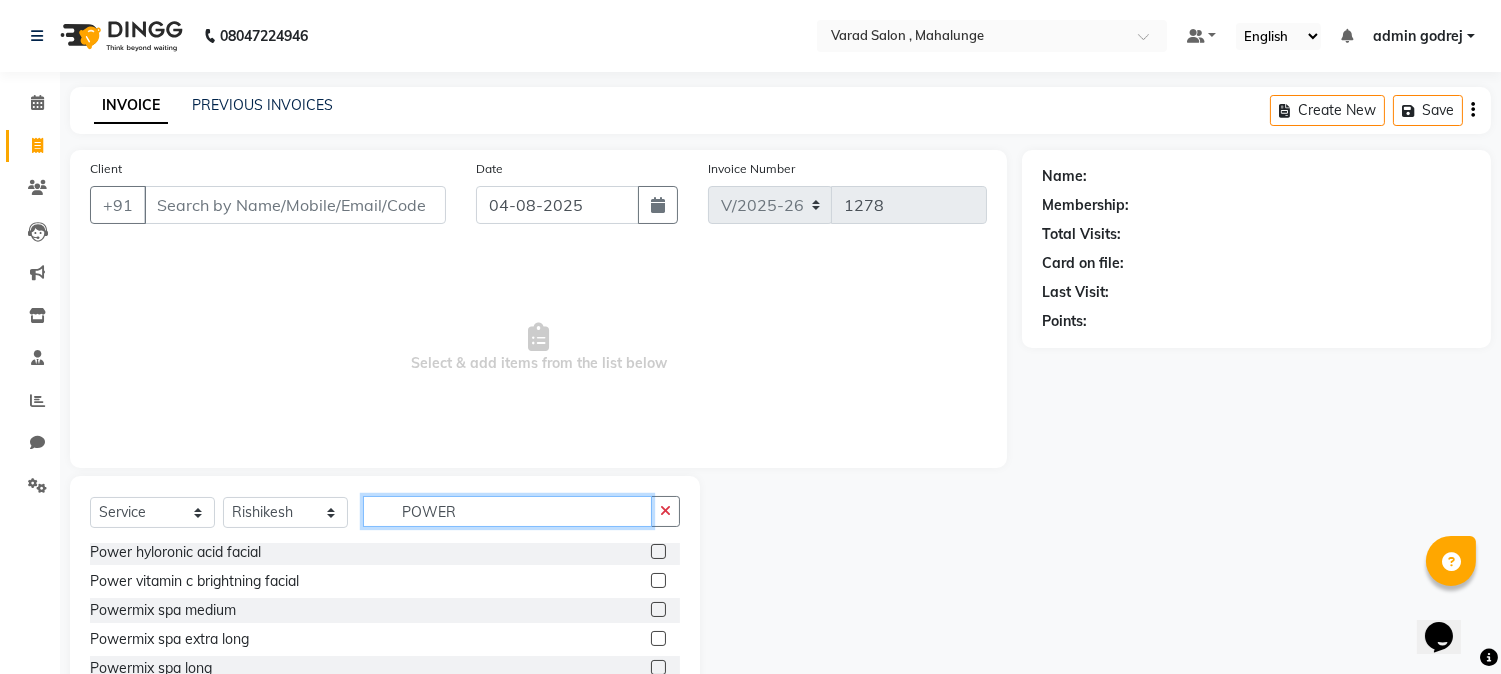 type on "POWER" 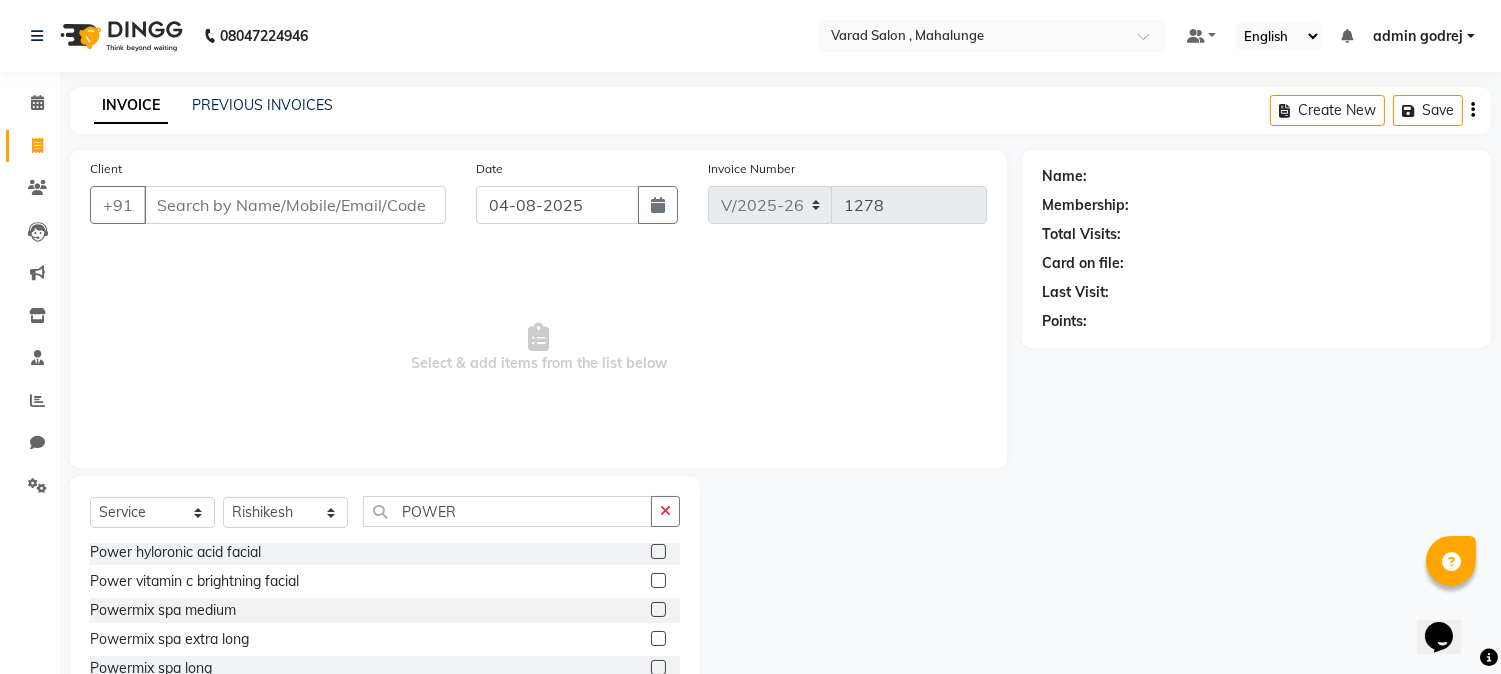 click 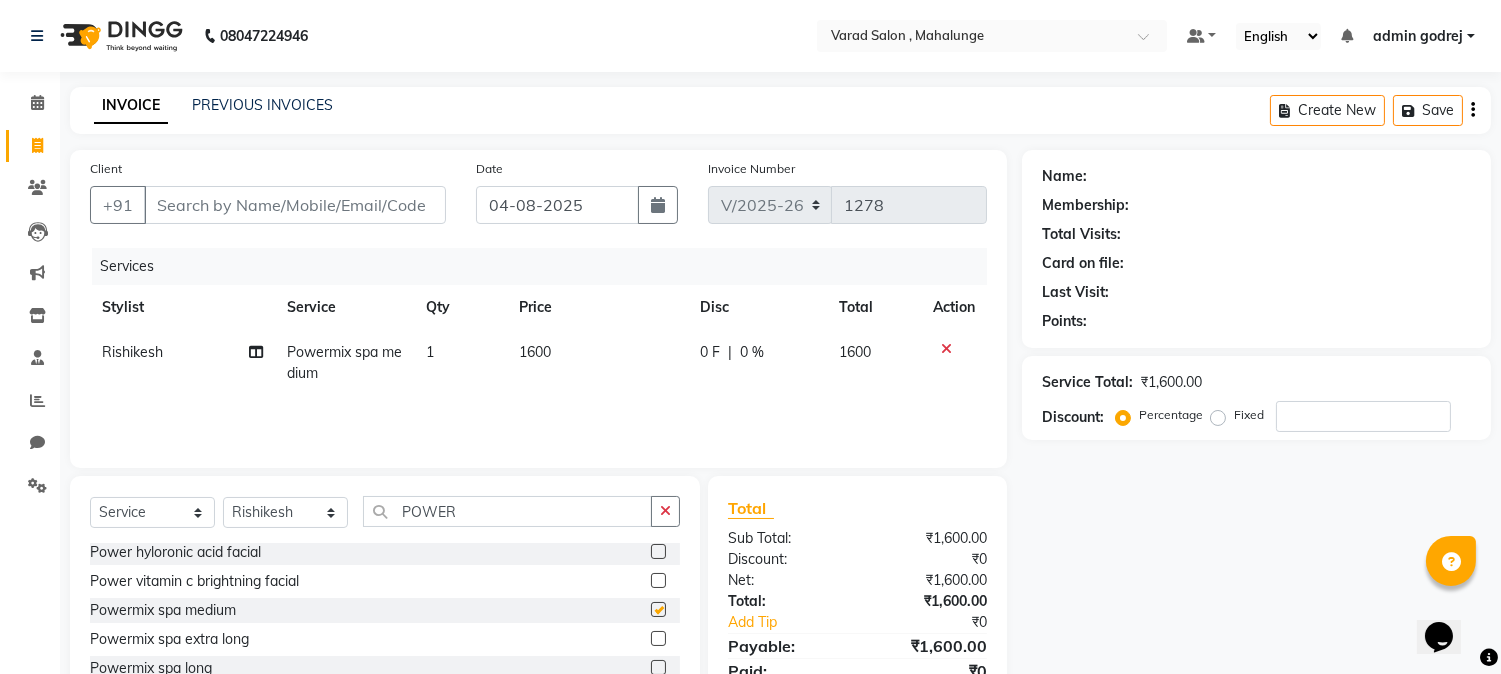 checkbox on "false" 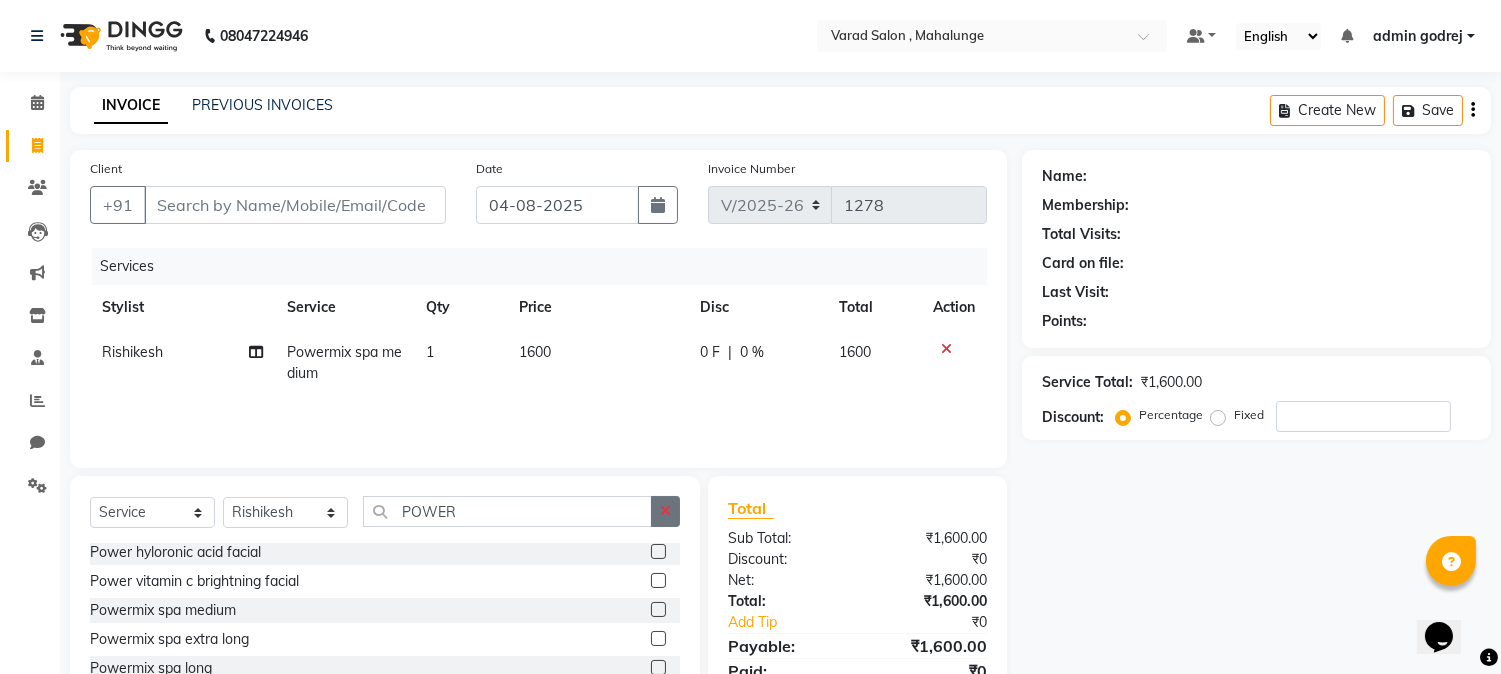 click 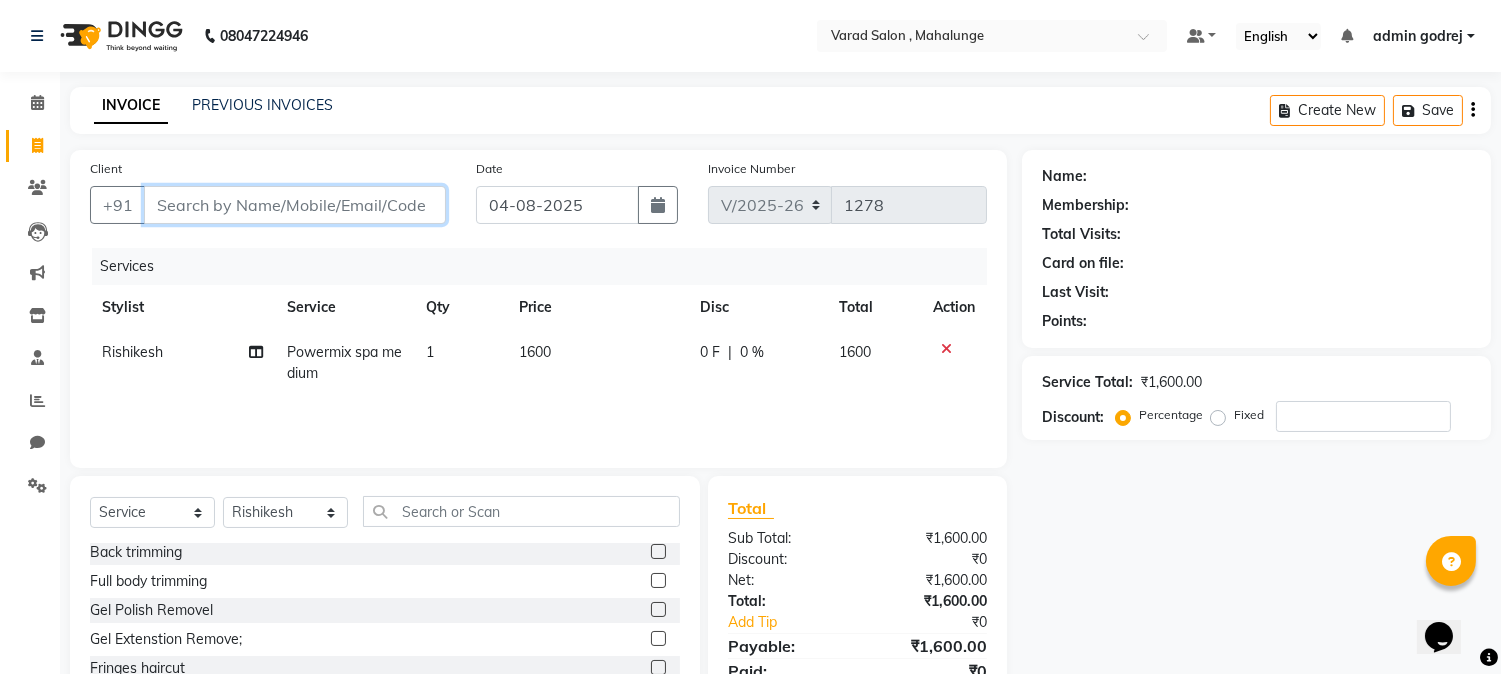click on "Client" at bounding box center [295, 205] 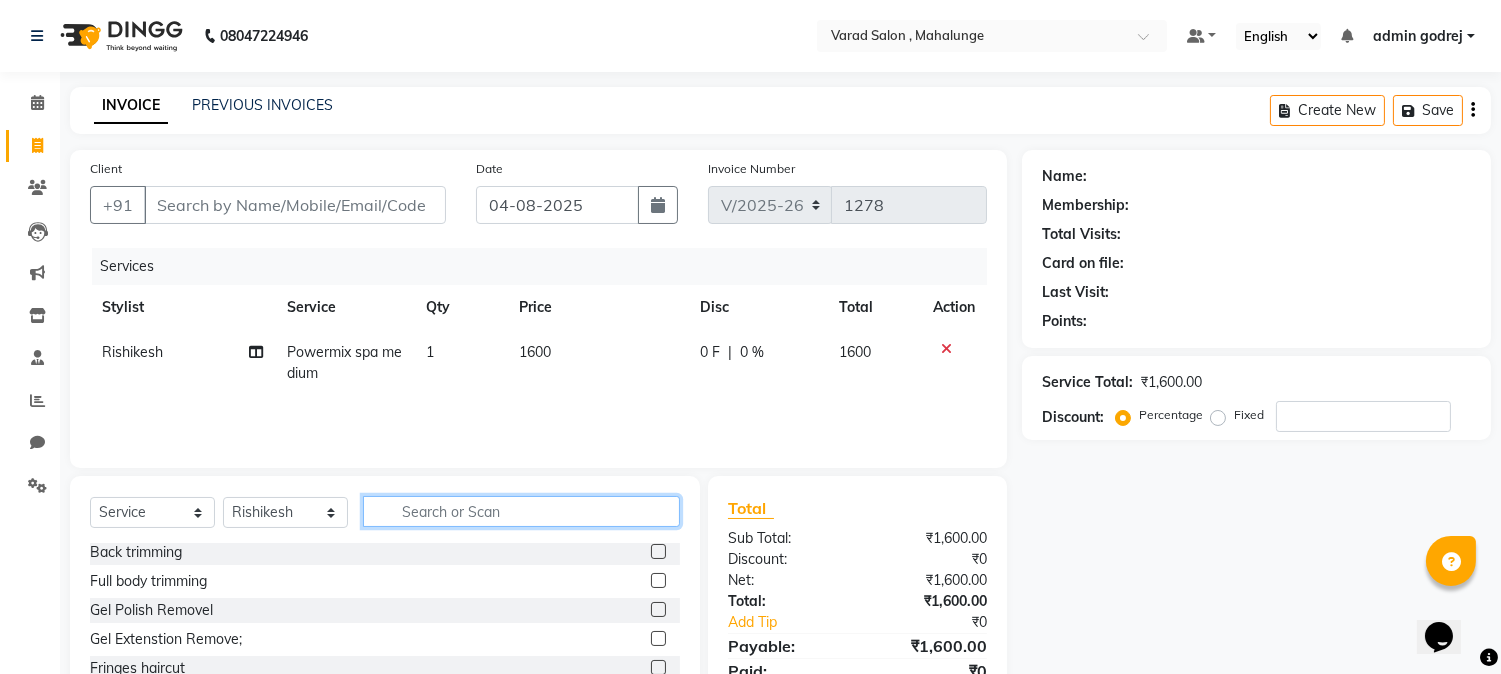 click 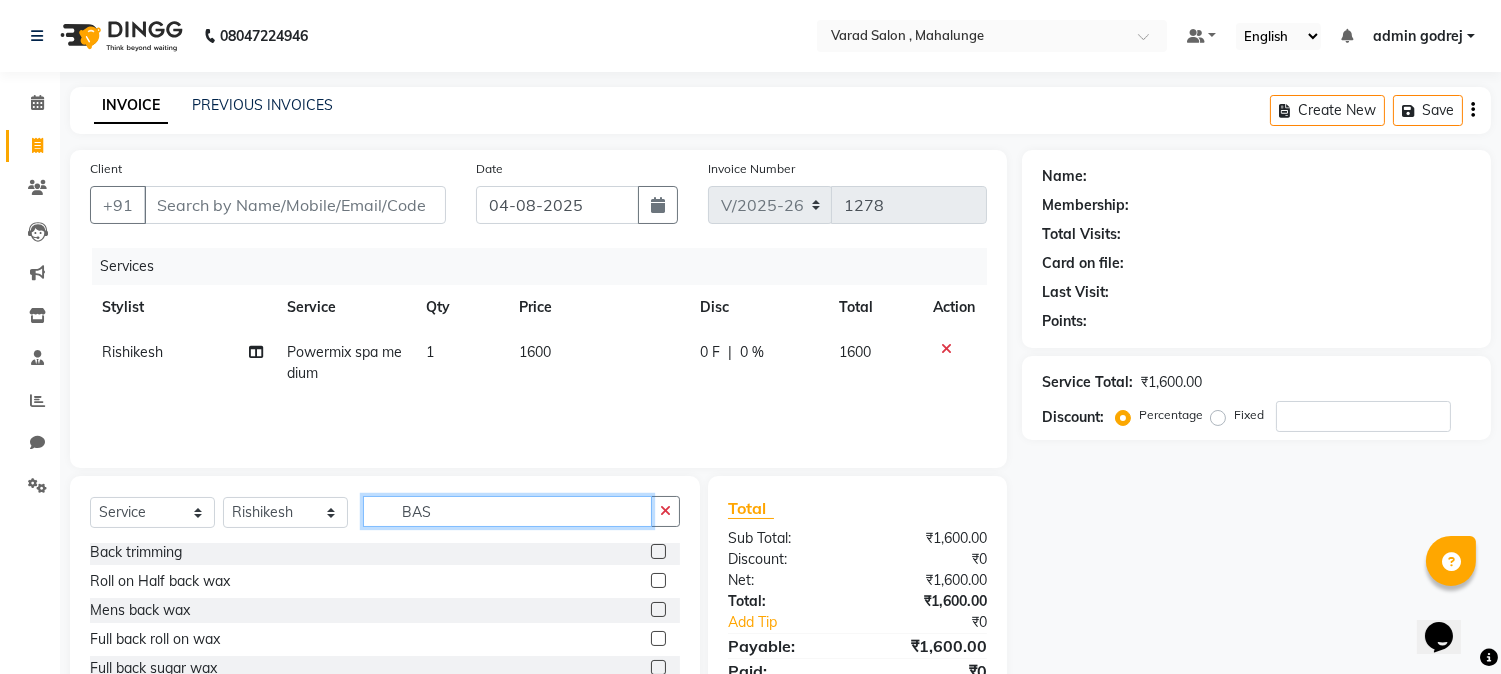 scroll, scrollTop: 0, scrollLeft: 0, axis: both 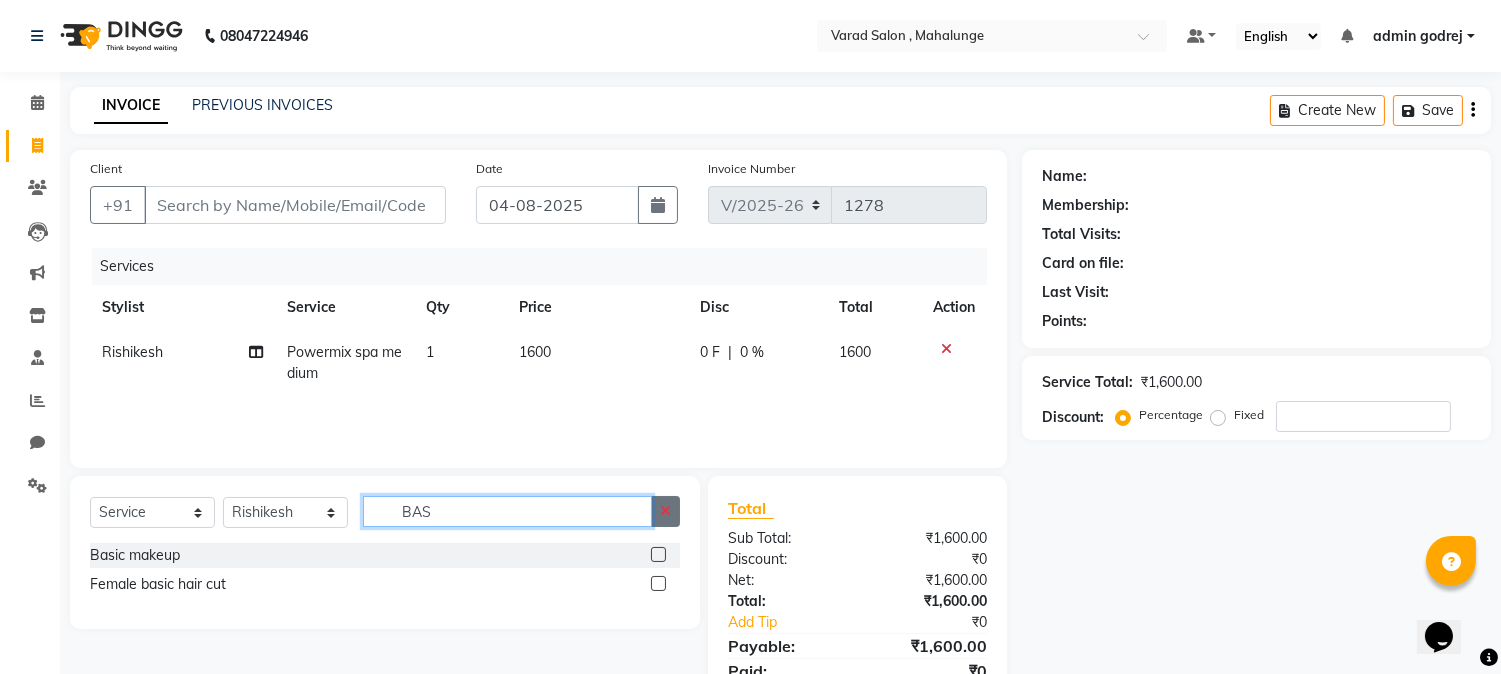 type on "BAS" 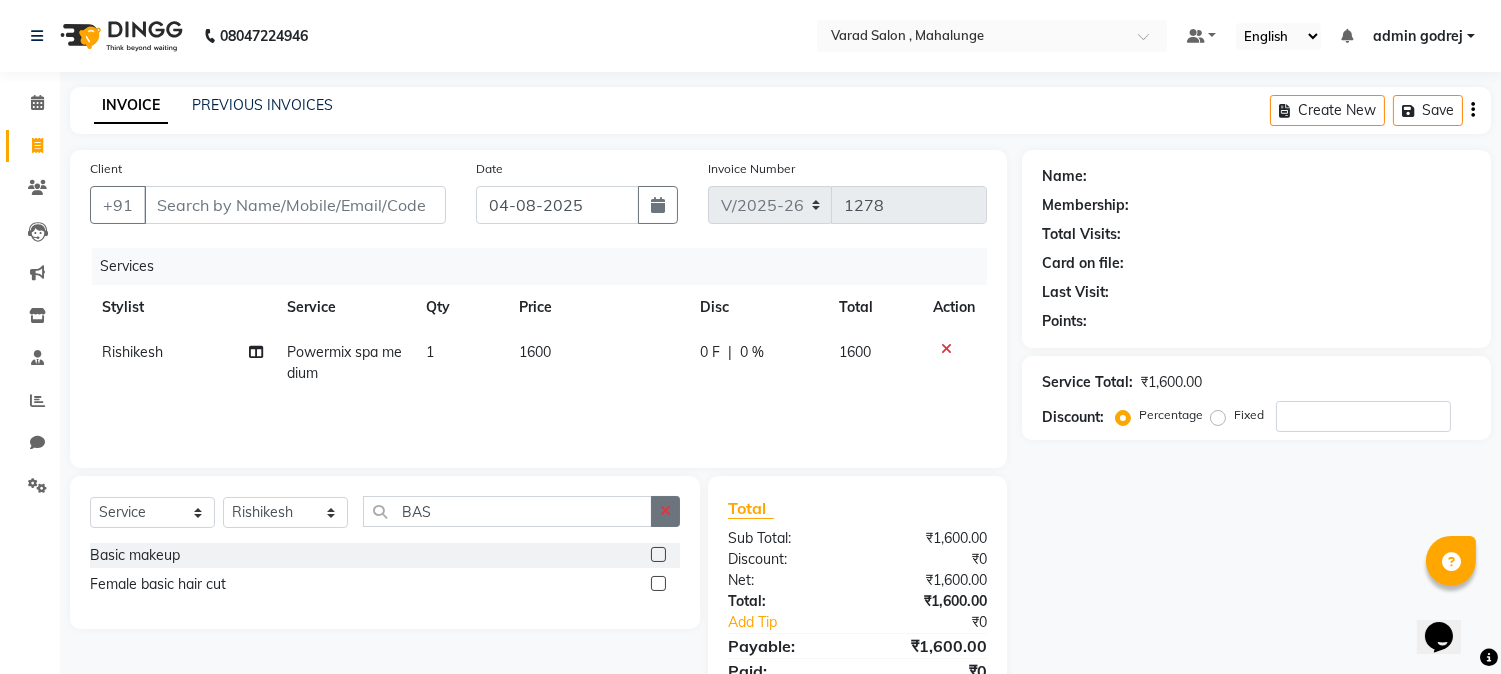click 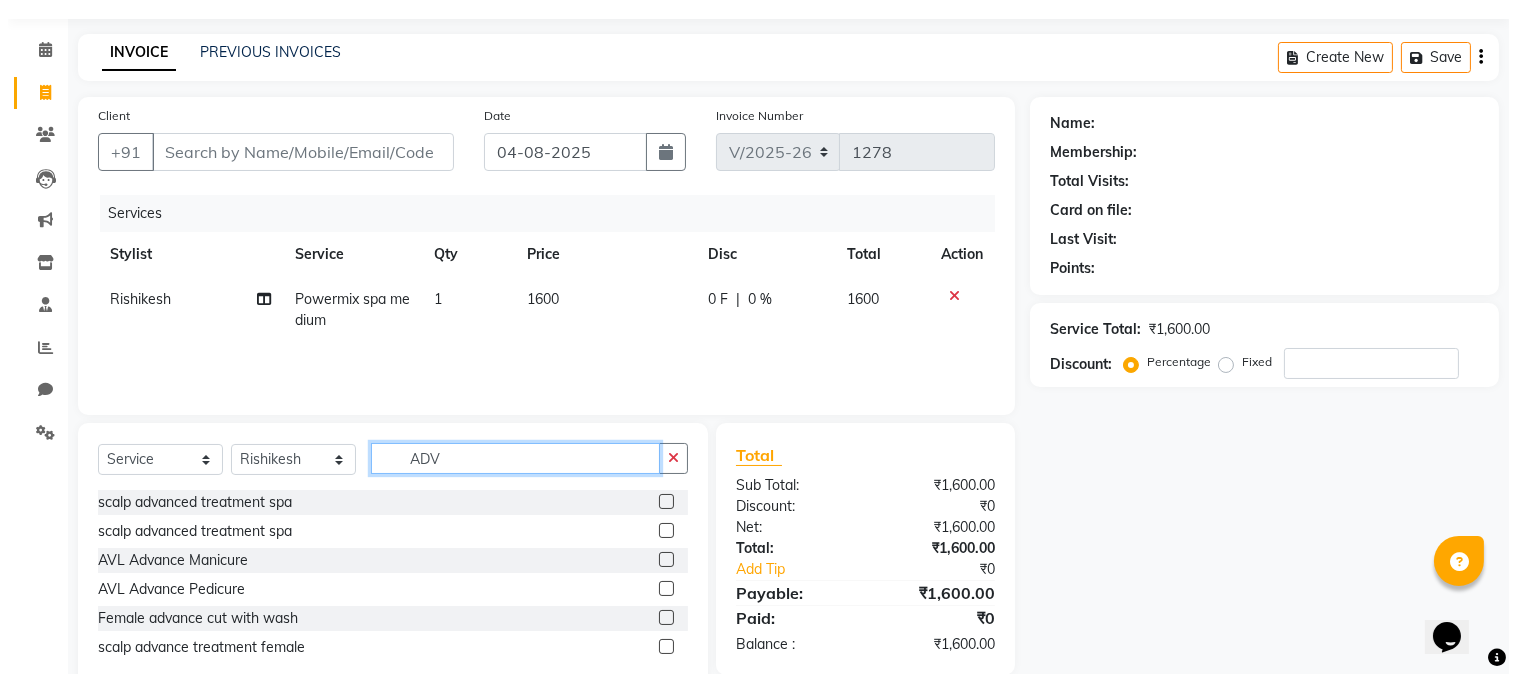 scroll, scrollTop: 101, scrollLeft: 0, axis: vertical 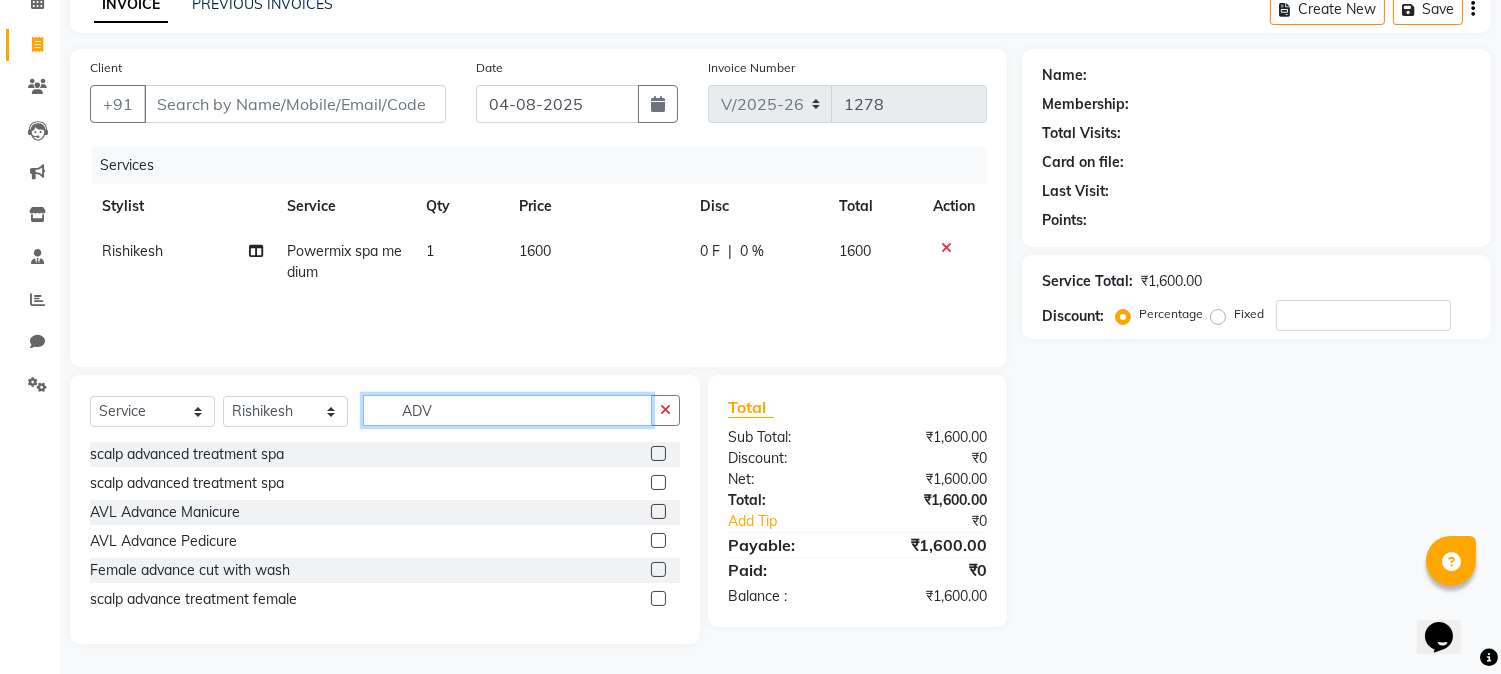 type on "ADV" 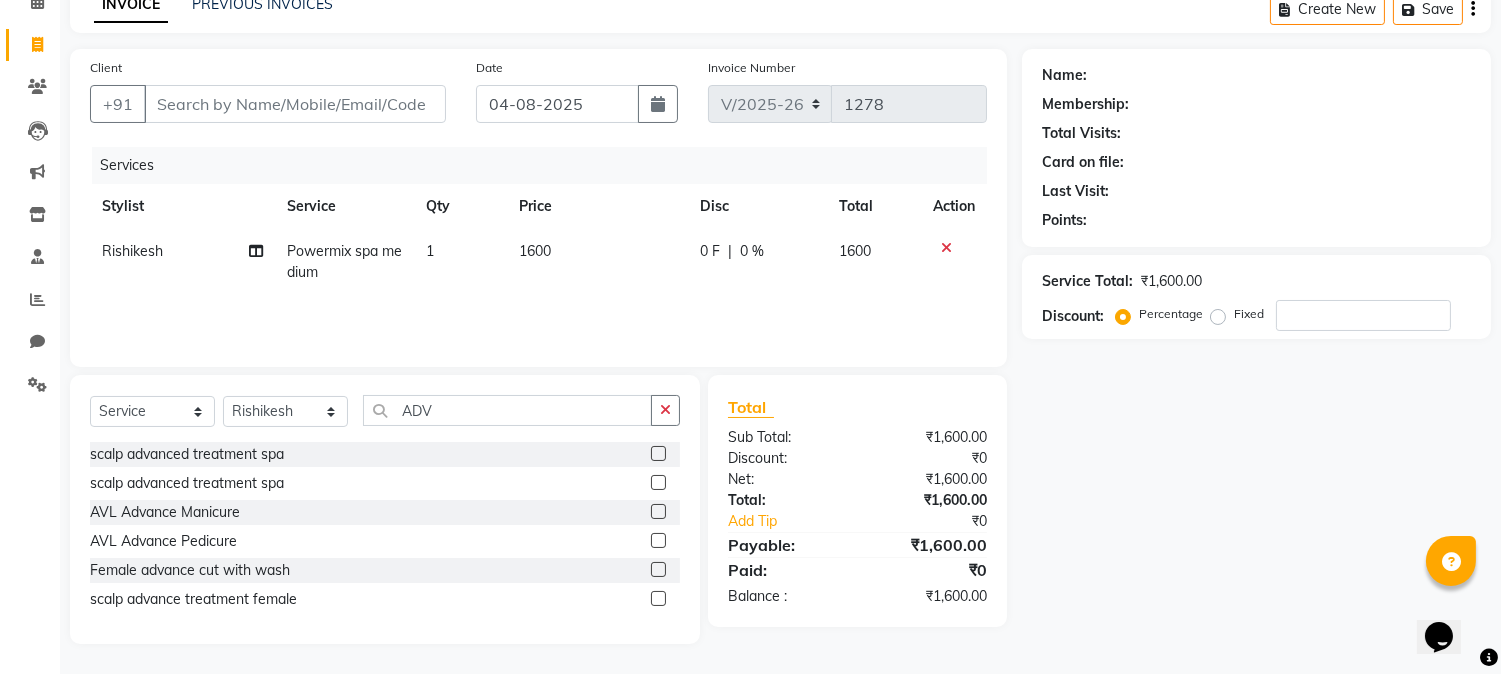 click 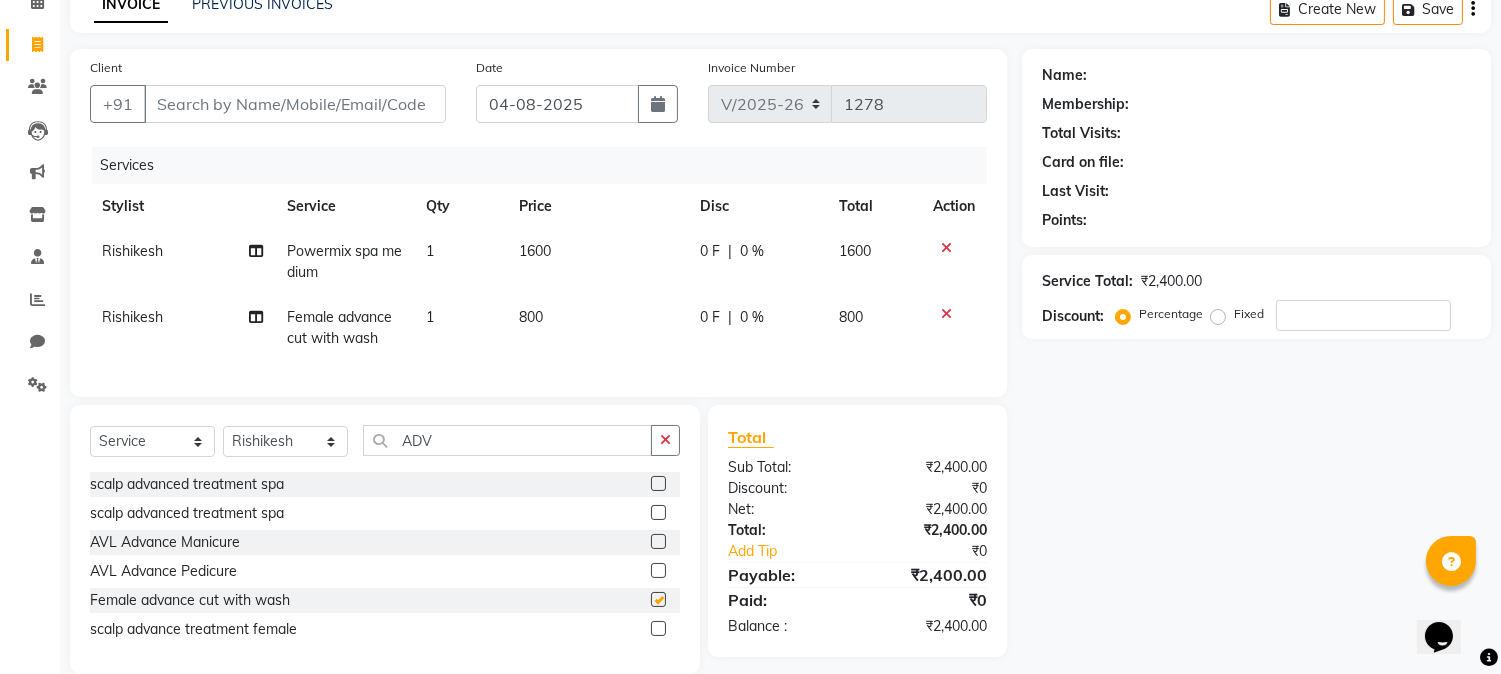 click 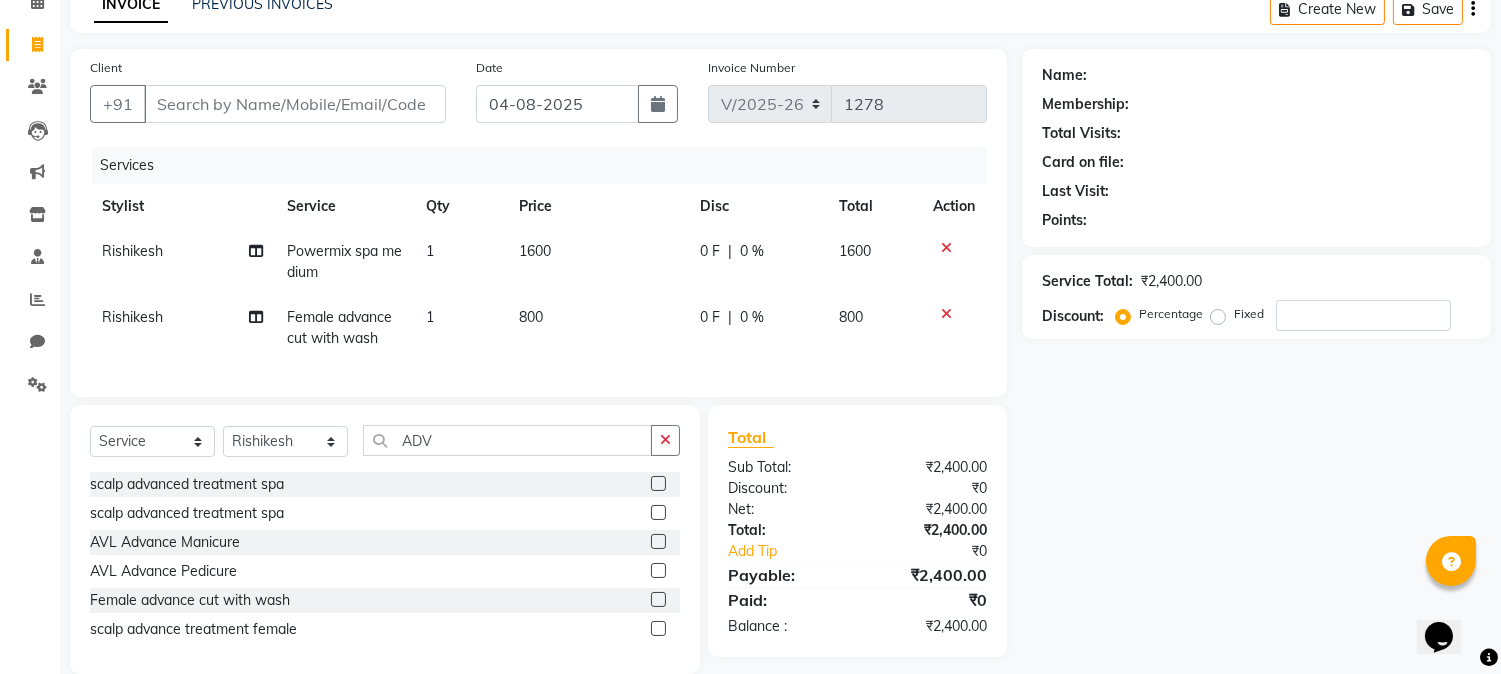 checkbox on "false" 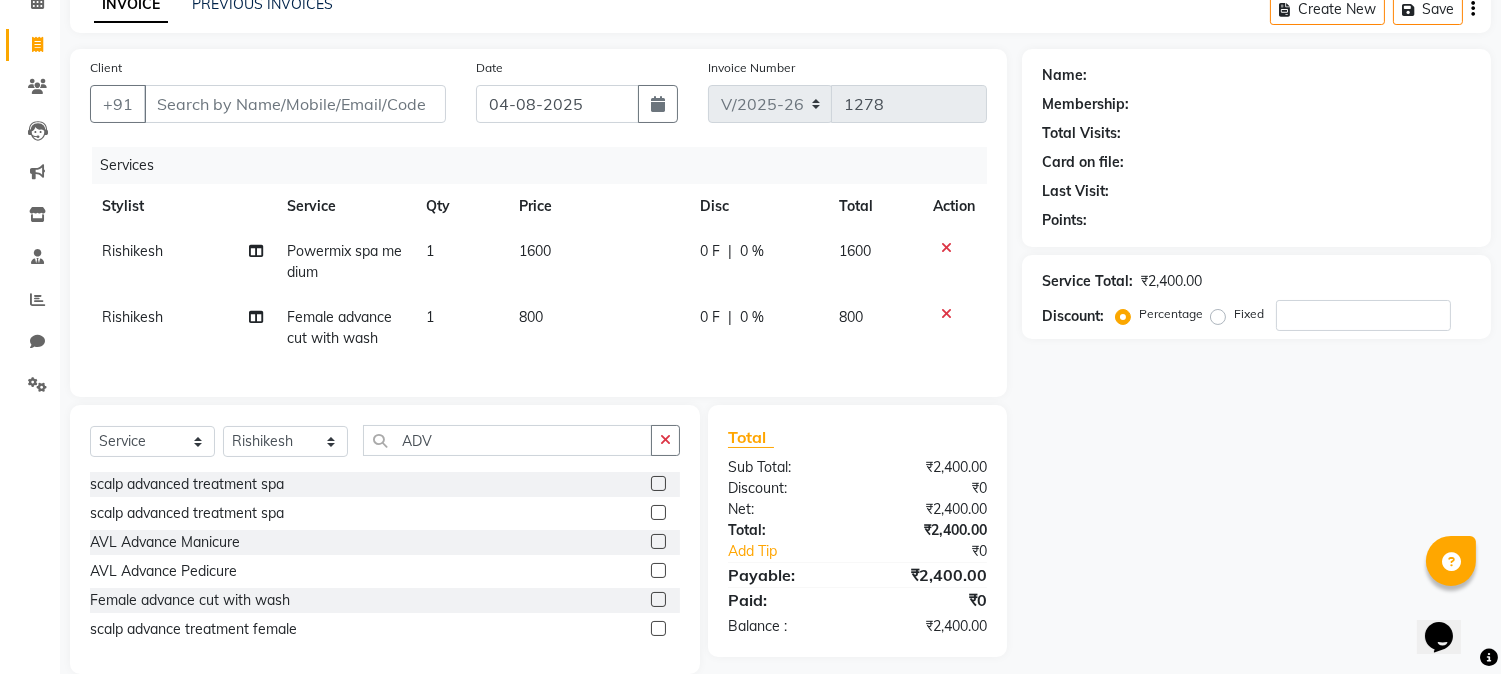 click on "0 F | 0 %" 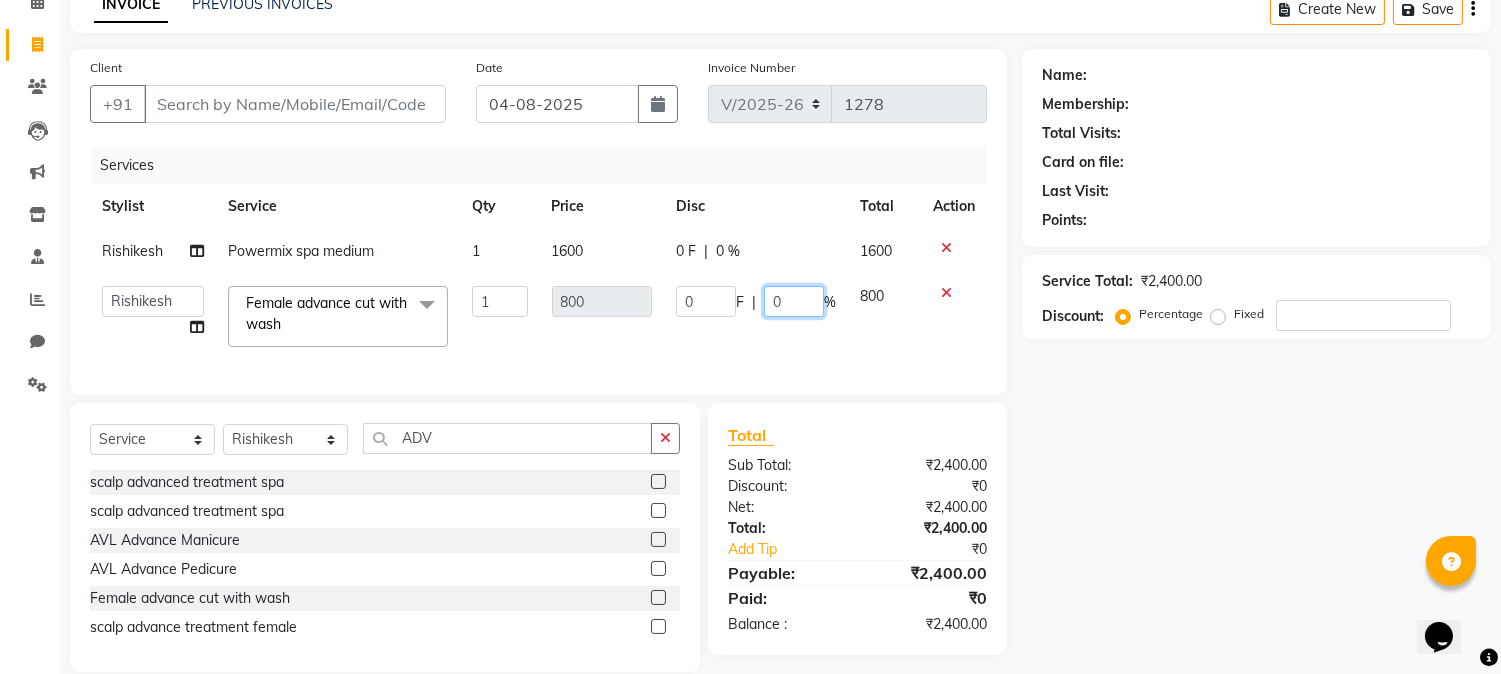 click on "0" 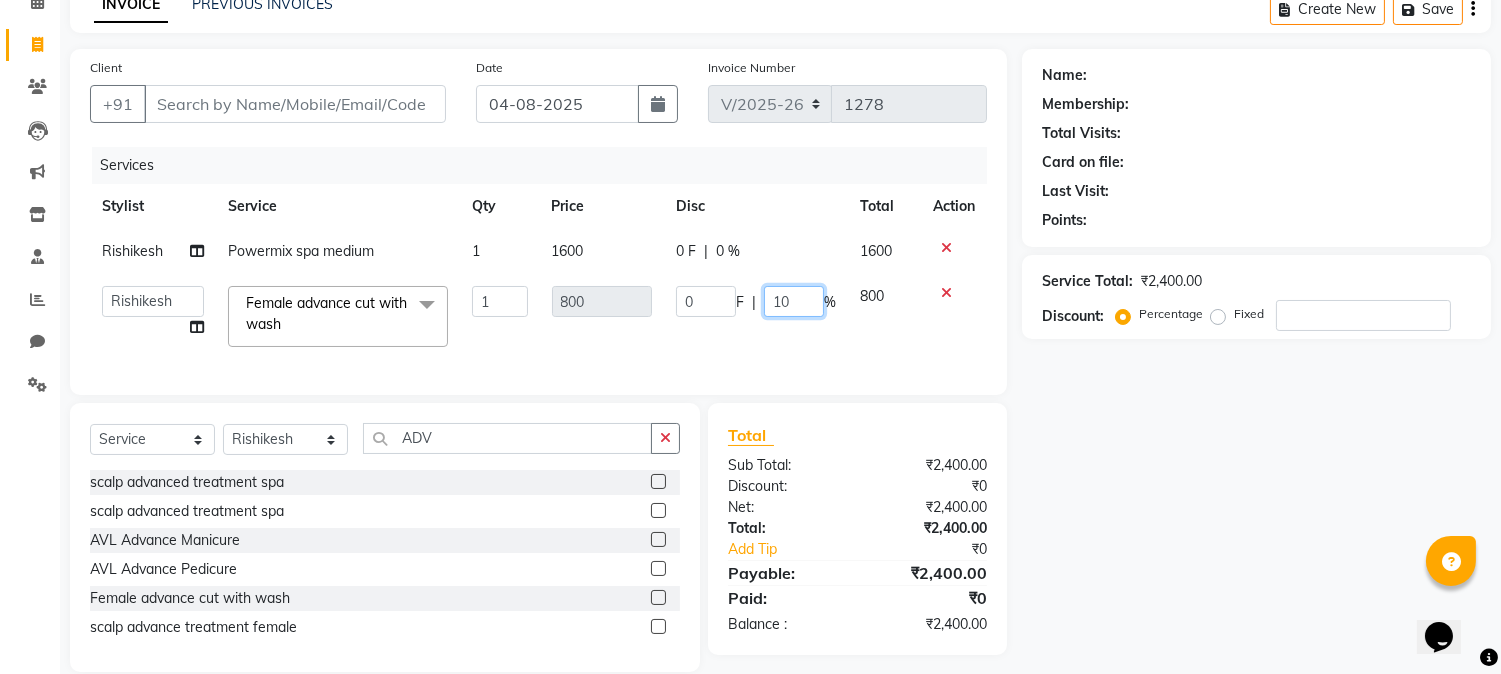 type on "1" 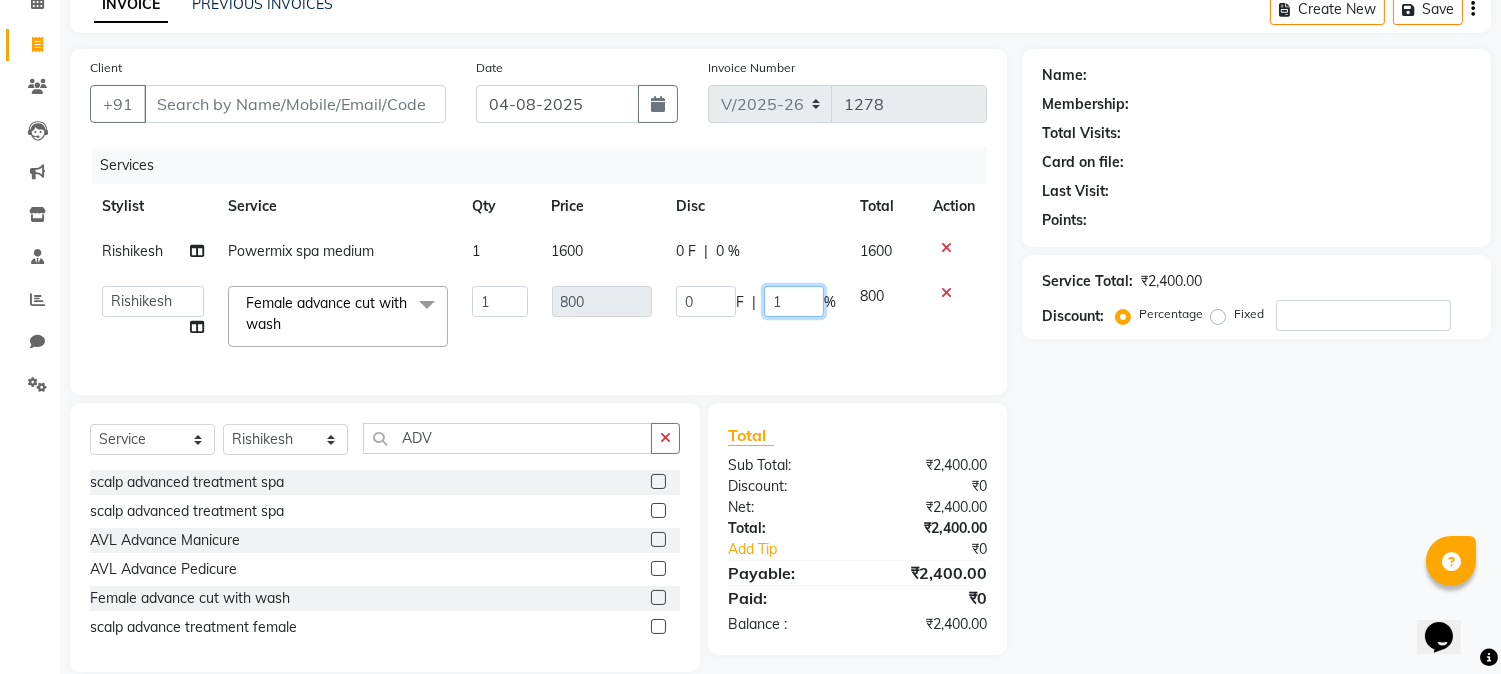 type 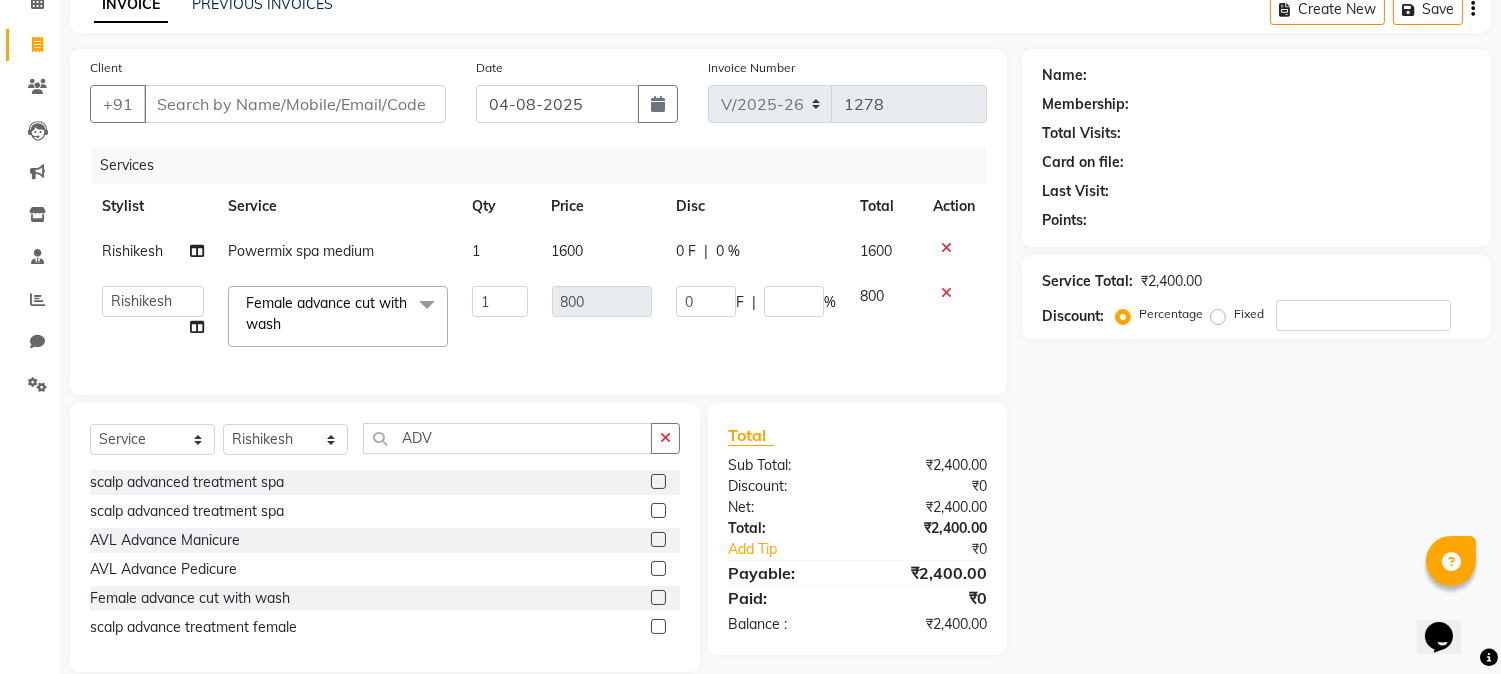 click on "Name: Membership: Total Visits: Card on file: Last Visit:  Points:  Service Total:  ₹2,400.00  Discount:  Percentage   Fixed" 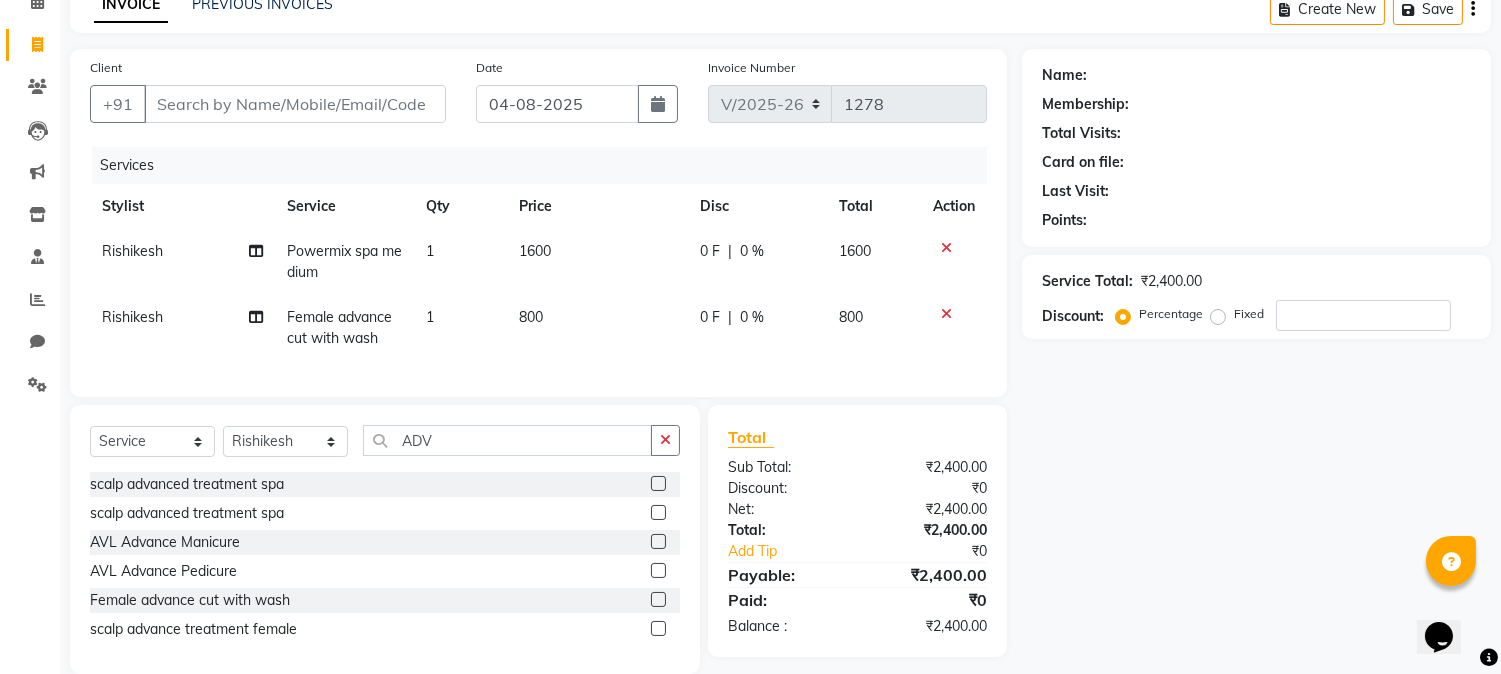 click on "Client +91" 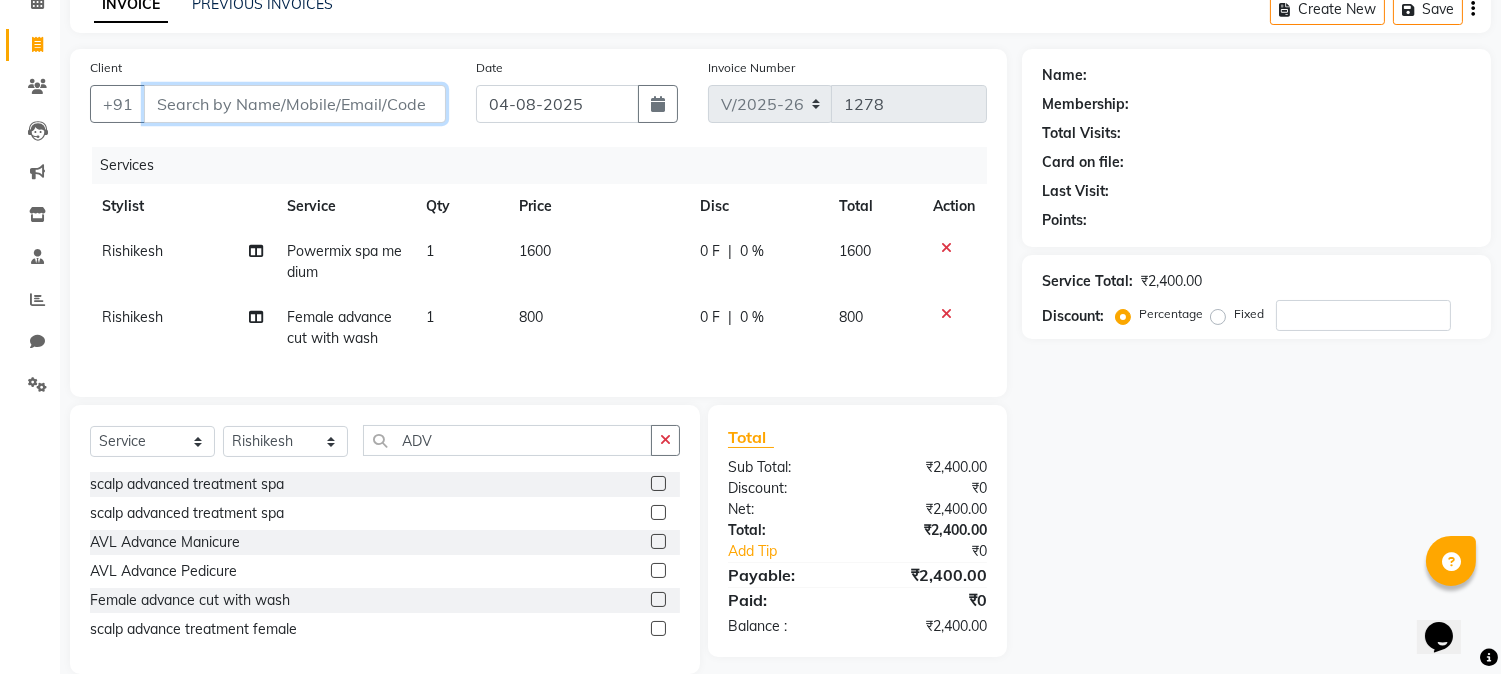 click on "Client" at bounding box center [295, 104] 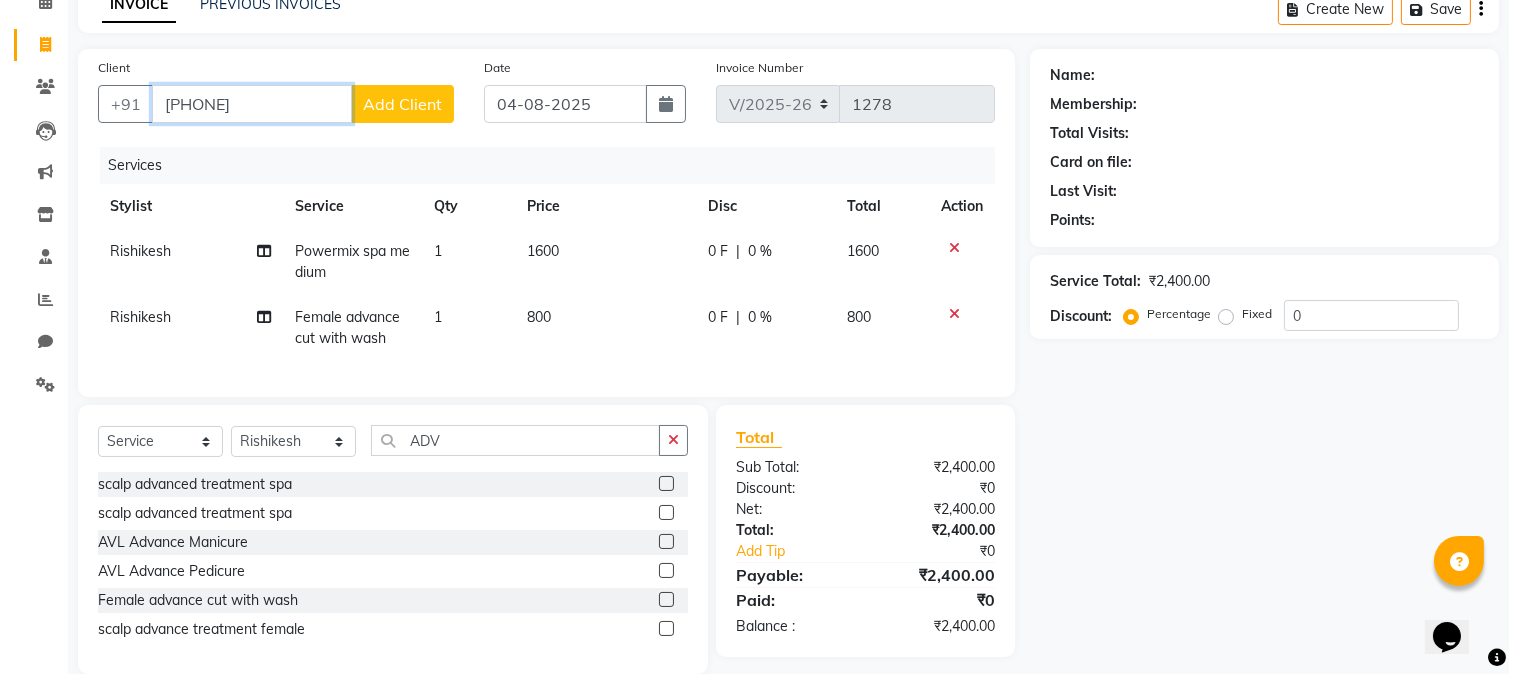 type 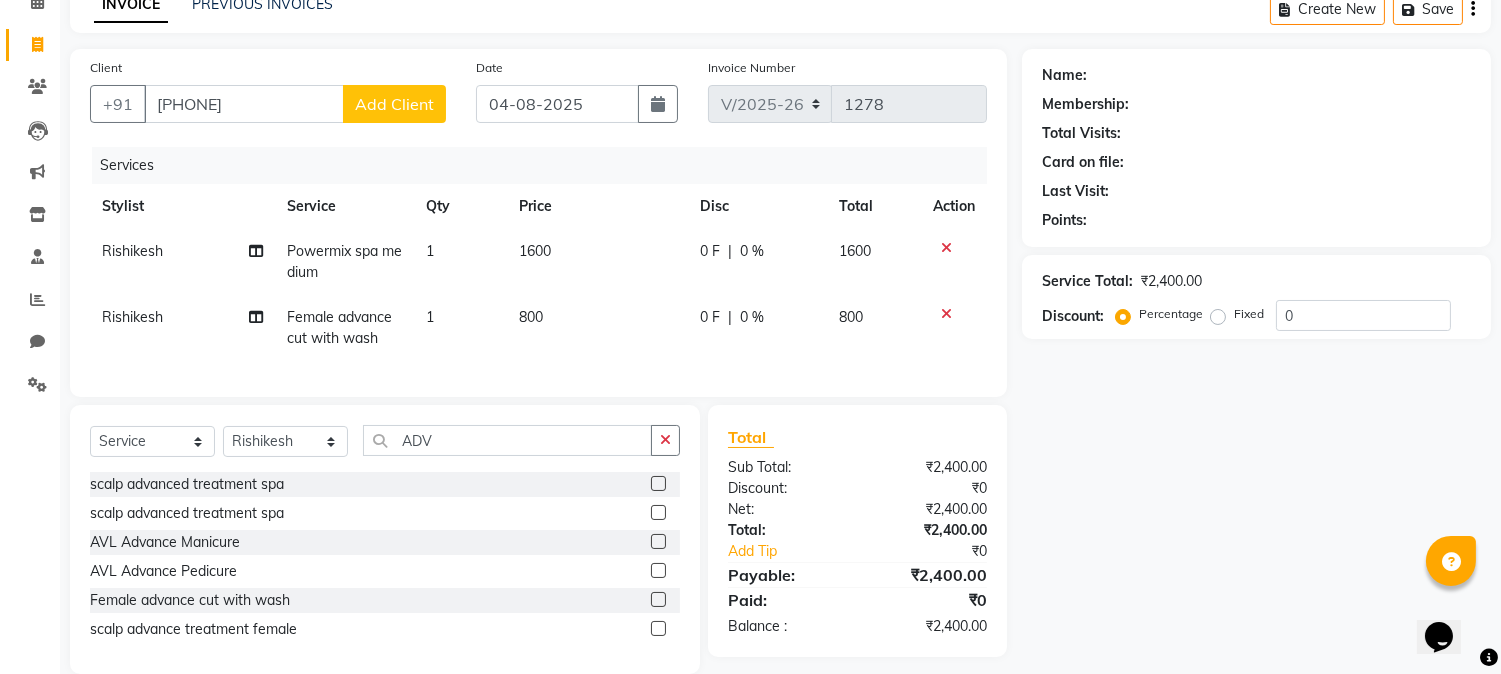 click on "Add Client" 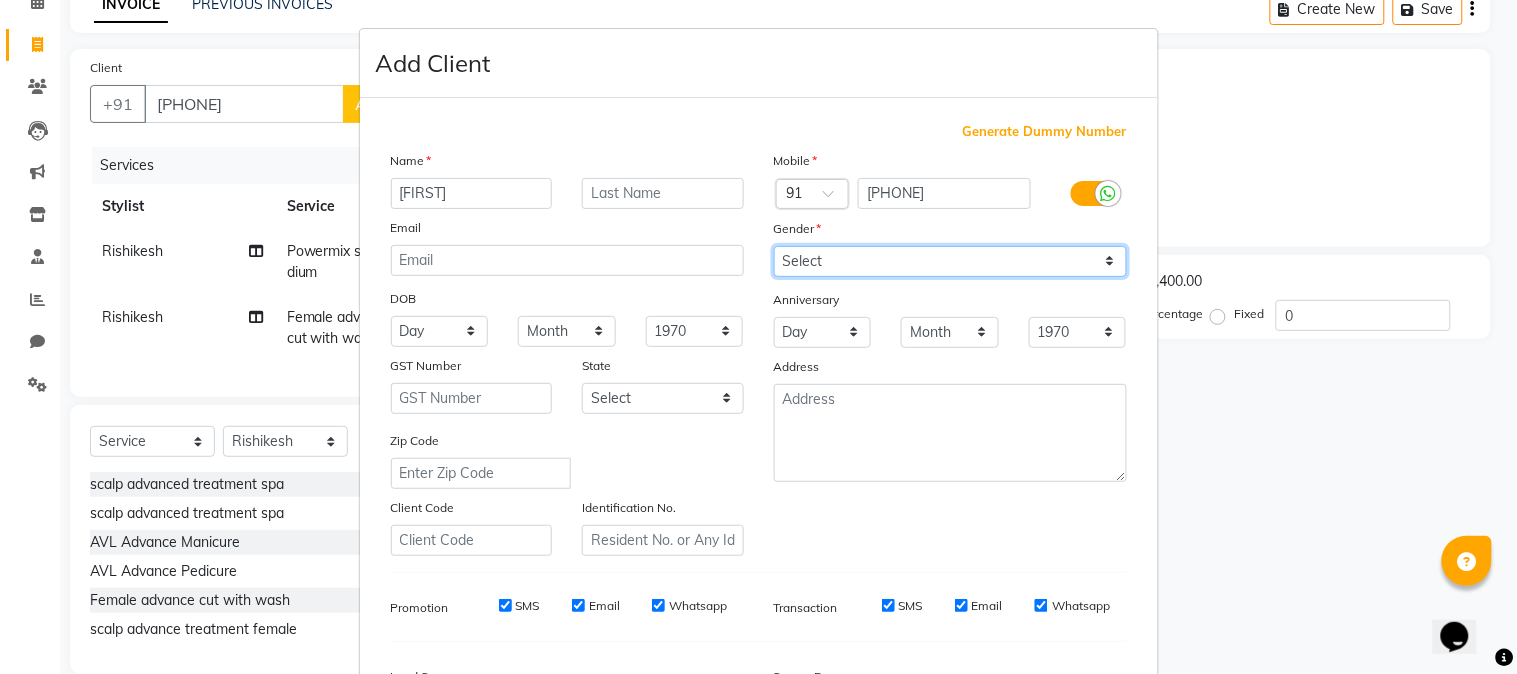 click on "Select Male Female Other Prefer Not To Say" at bounding box center (950, 261) 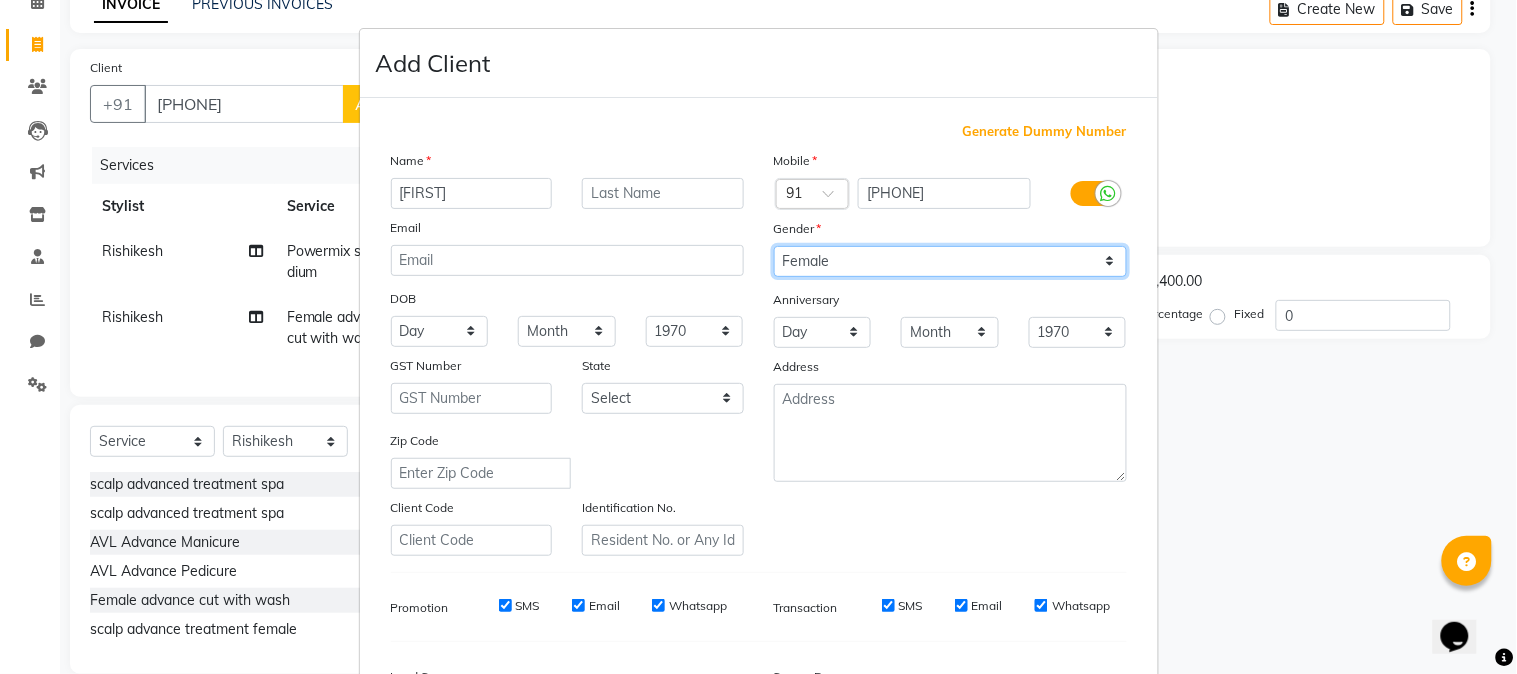 click on "Select Male Female Other Prefer Not To Say" at bounding box center [950, 261] 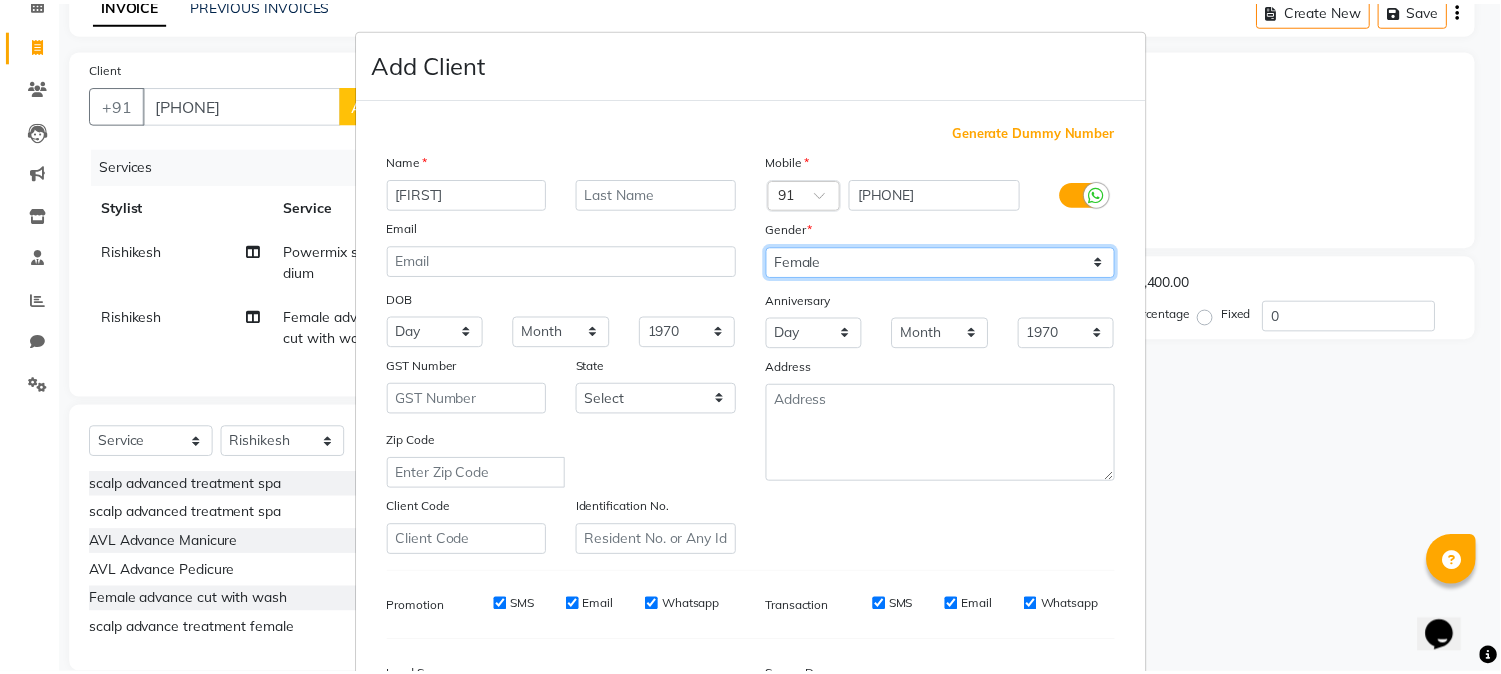 scroll, scrollTop: 250, scrollLeft: 0, axis: vertical 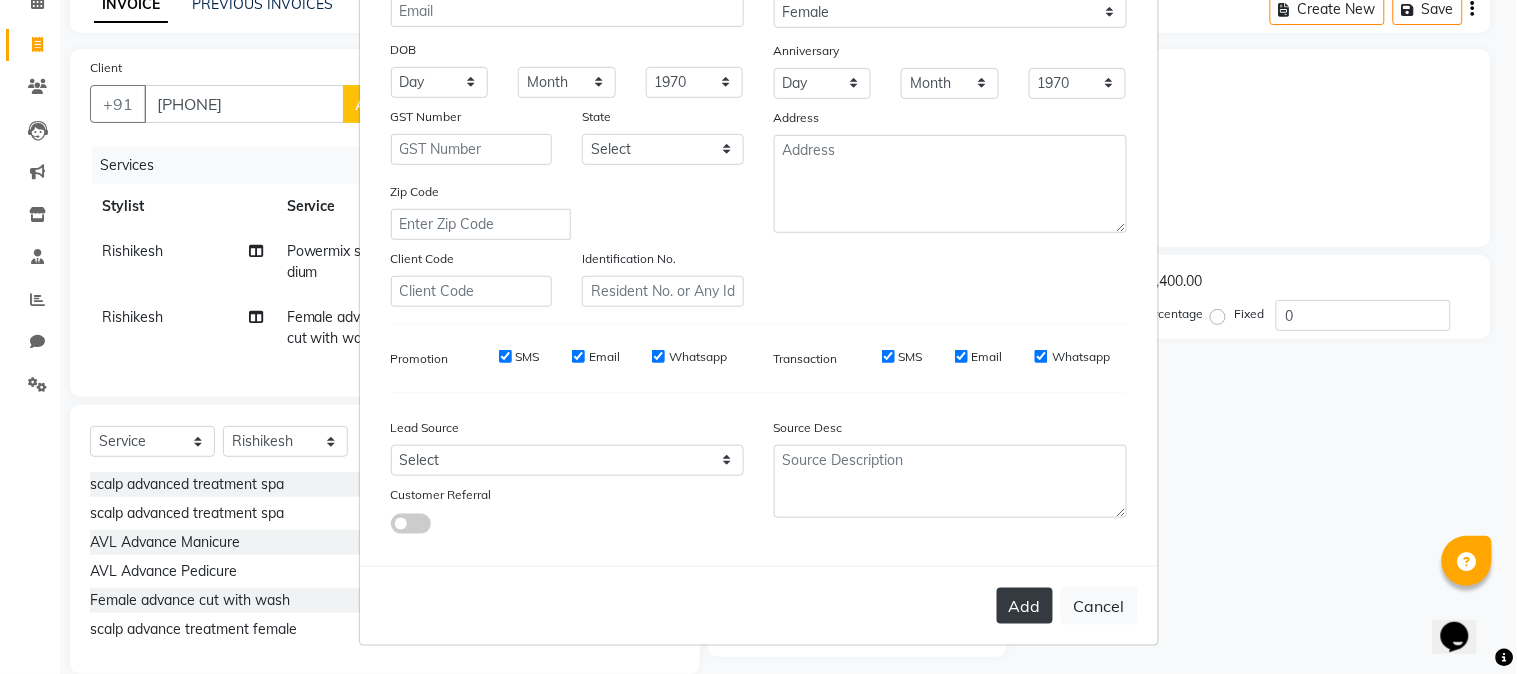 click on "Add" at bounding box center [1025, 606] 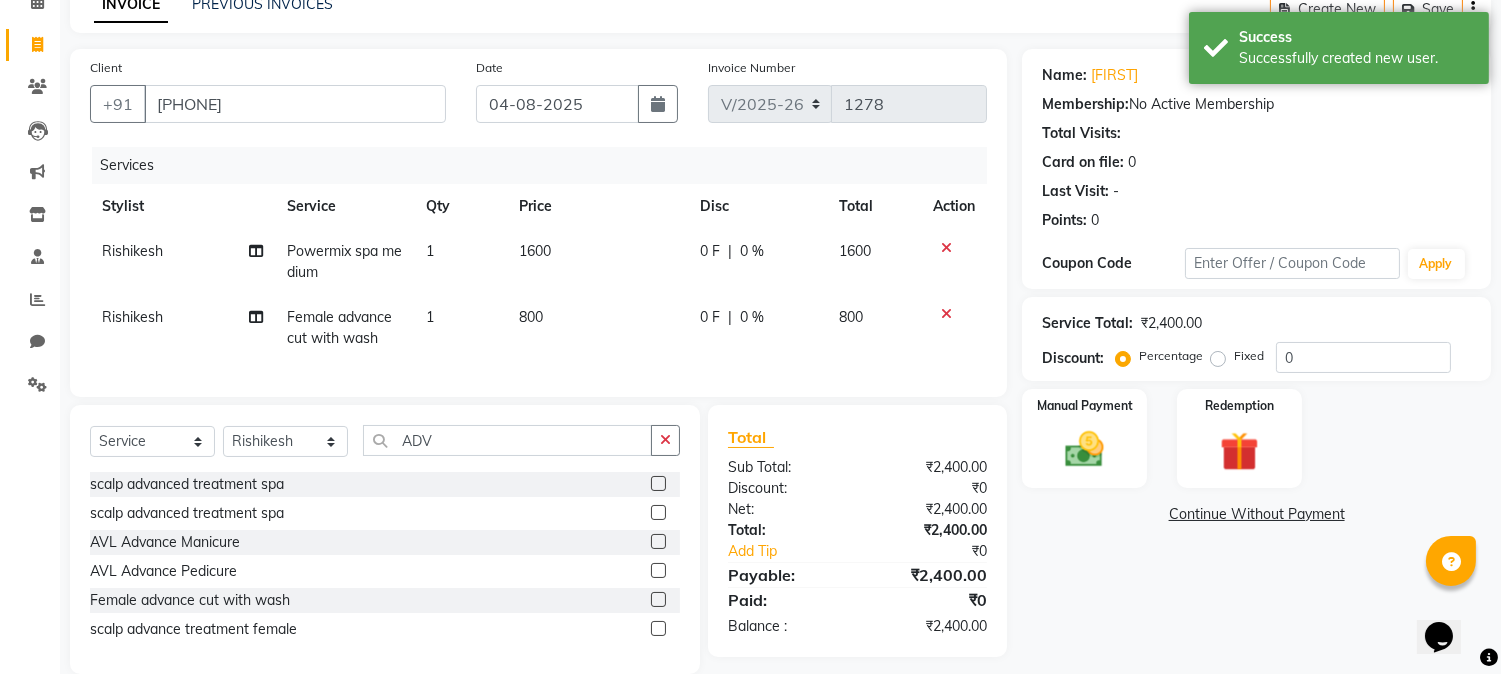 click on "0 F | 0 %" 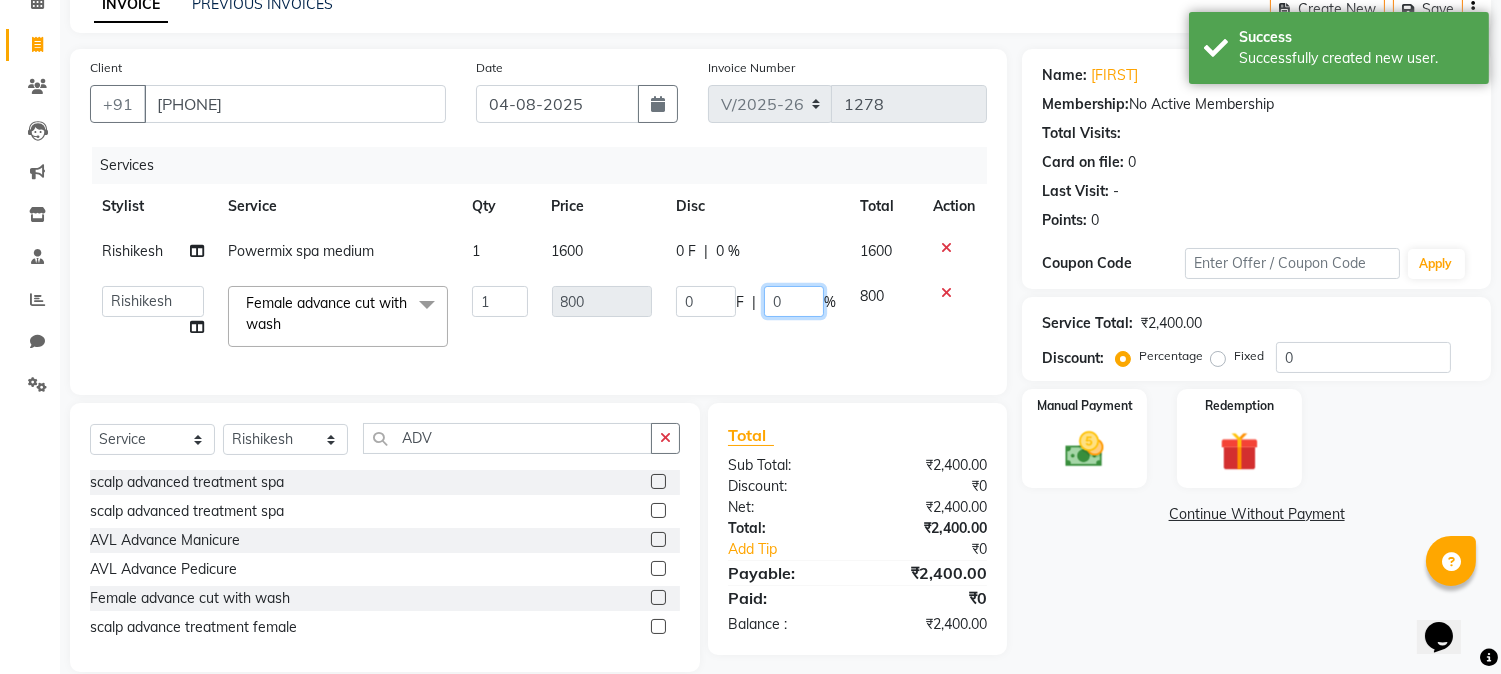 click on "0" 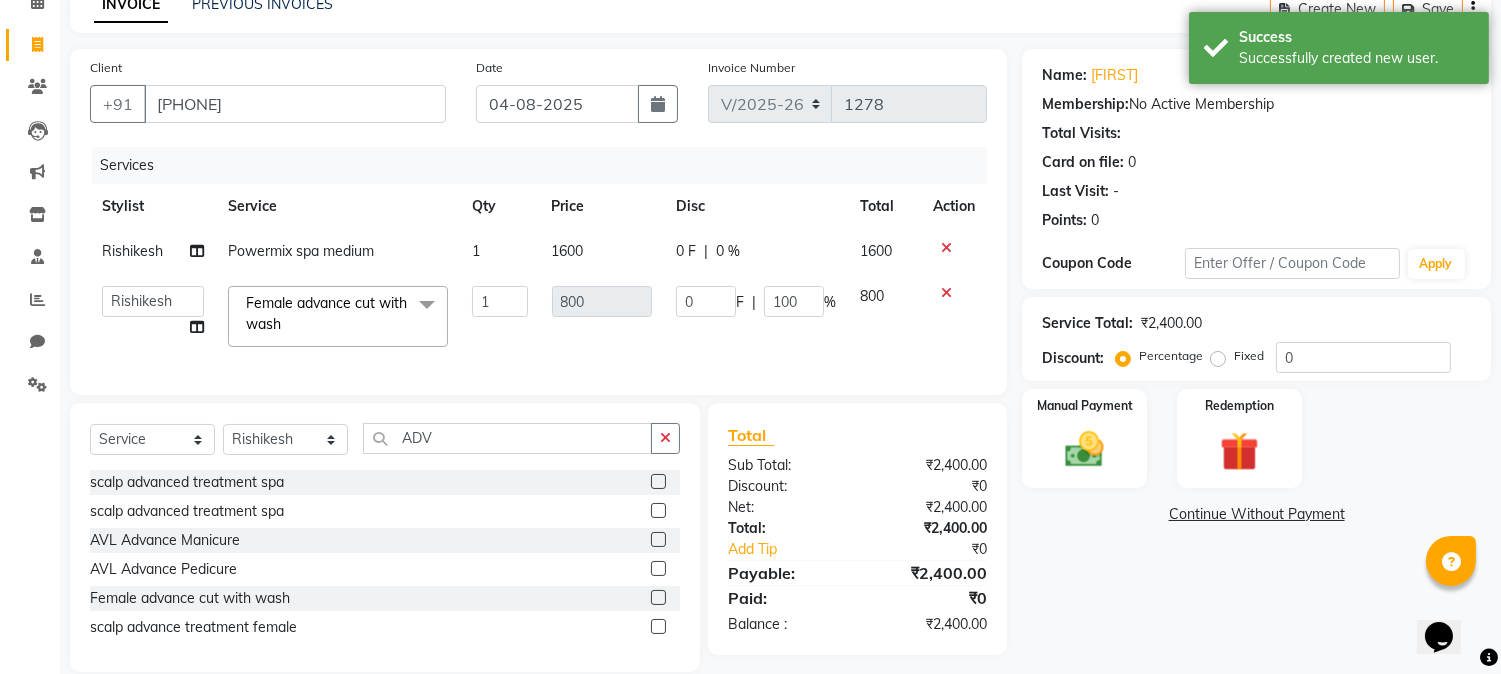 click on "Name: [FIRST]  Membership:  No Active Membership  Total Visits:   Card on file:  0 Last Visit:   - Points:   0  Coupon Code Apply Service Total:  ₹2,400.00  Discount:  Percentage   Fixed  0 Manual Payment Redemption  Continue Without Payment" 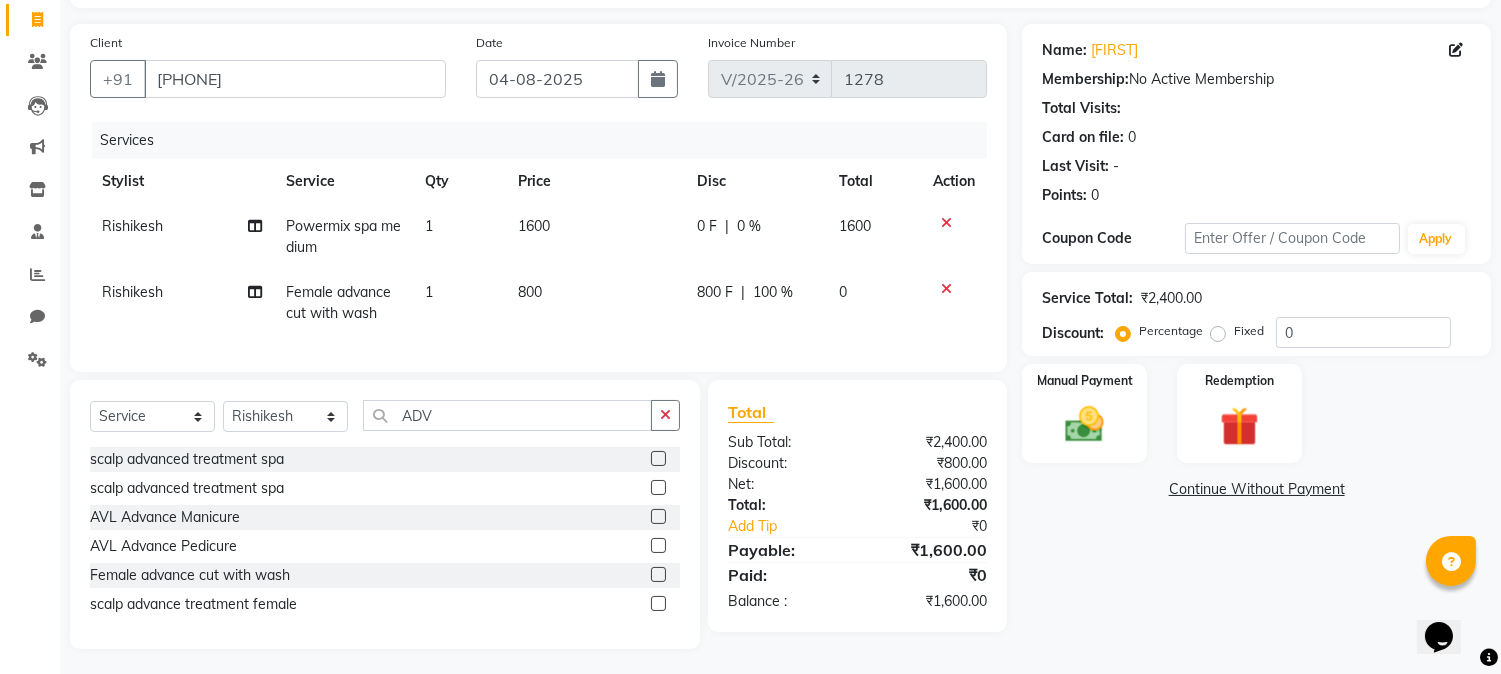 scroll, scrollTop: 147, scrollLeft: 0, axis: vertical 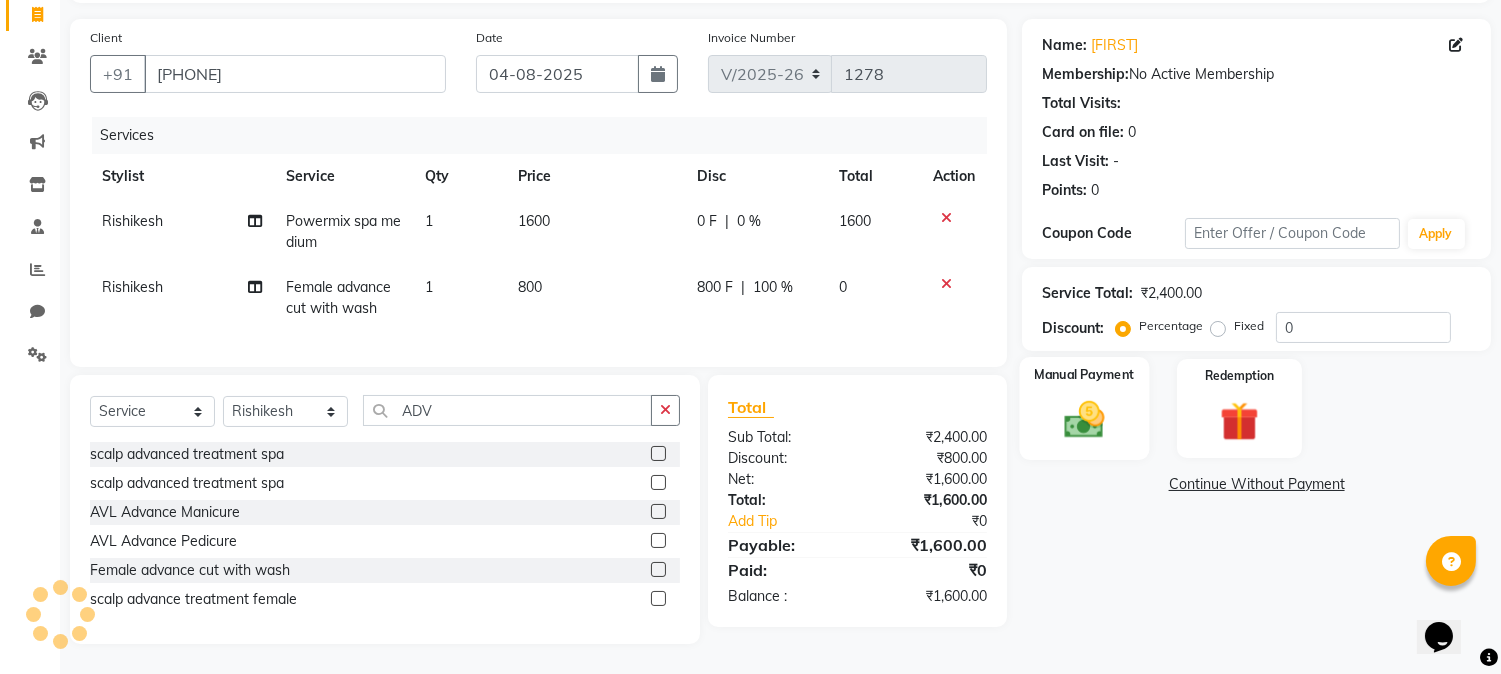 click 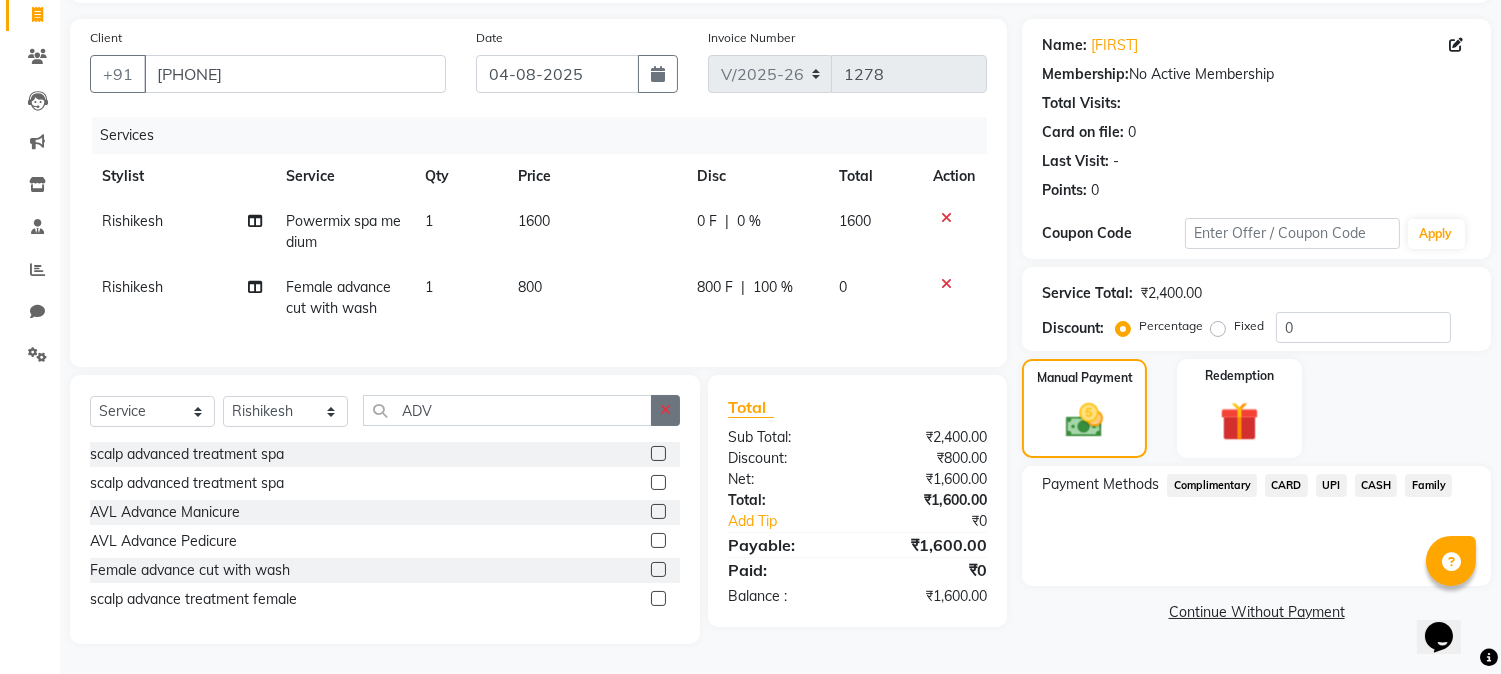 click 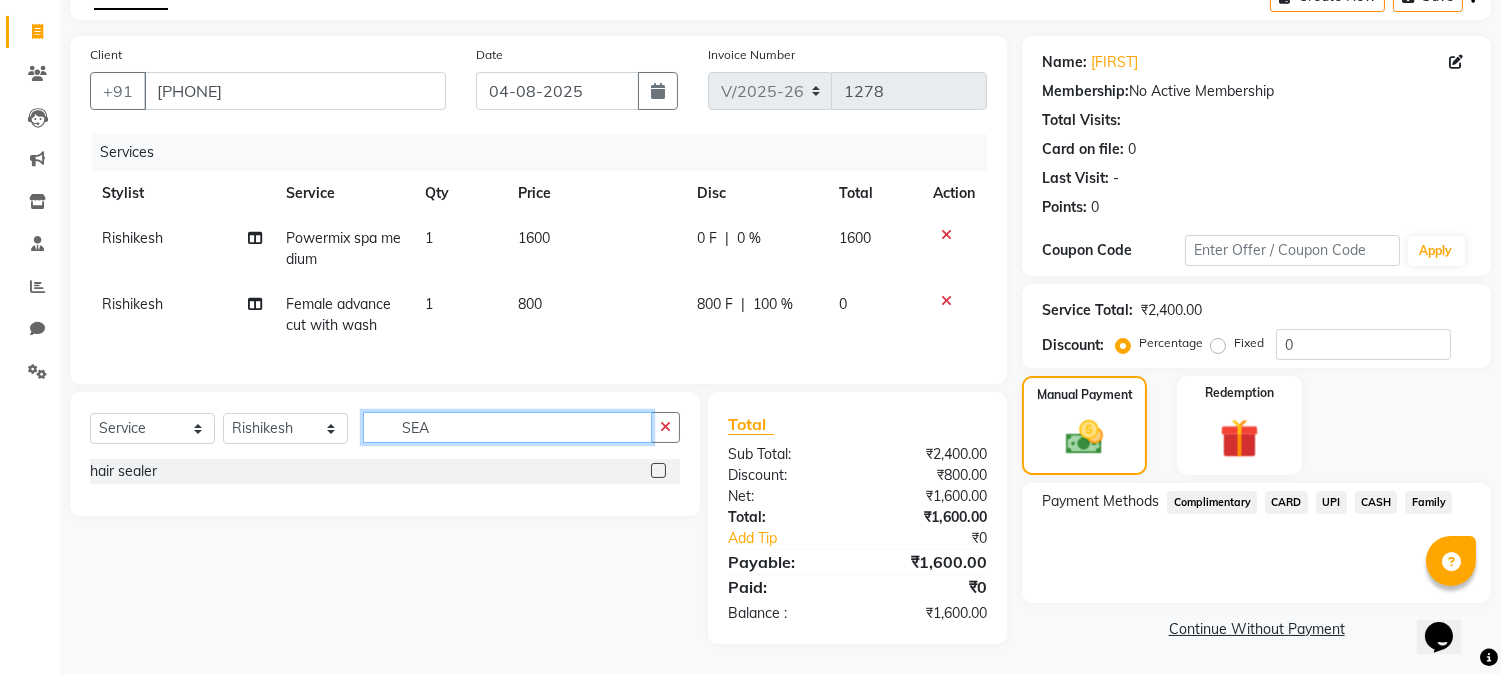 scroll, scrollTop: 130, scrollLeft: 0, axis: vertical 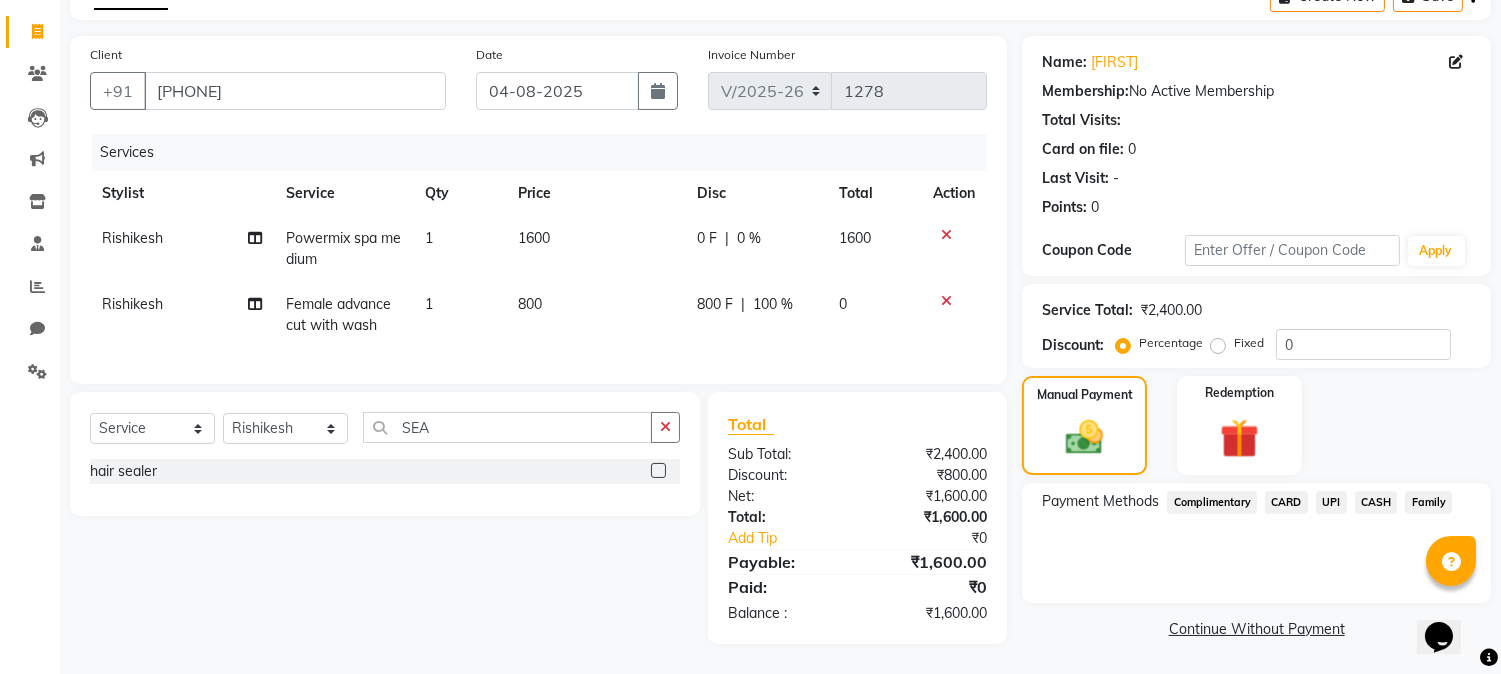 click 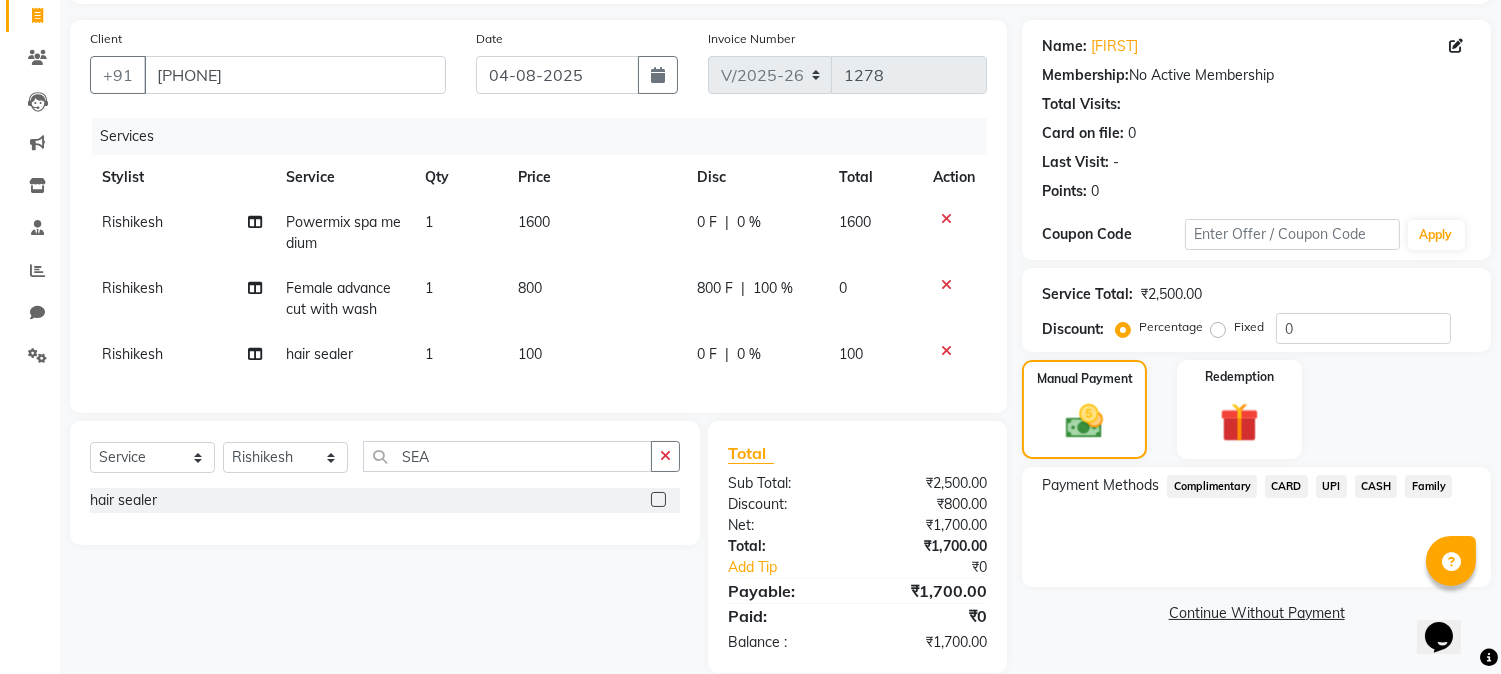 click on "UPI" 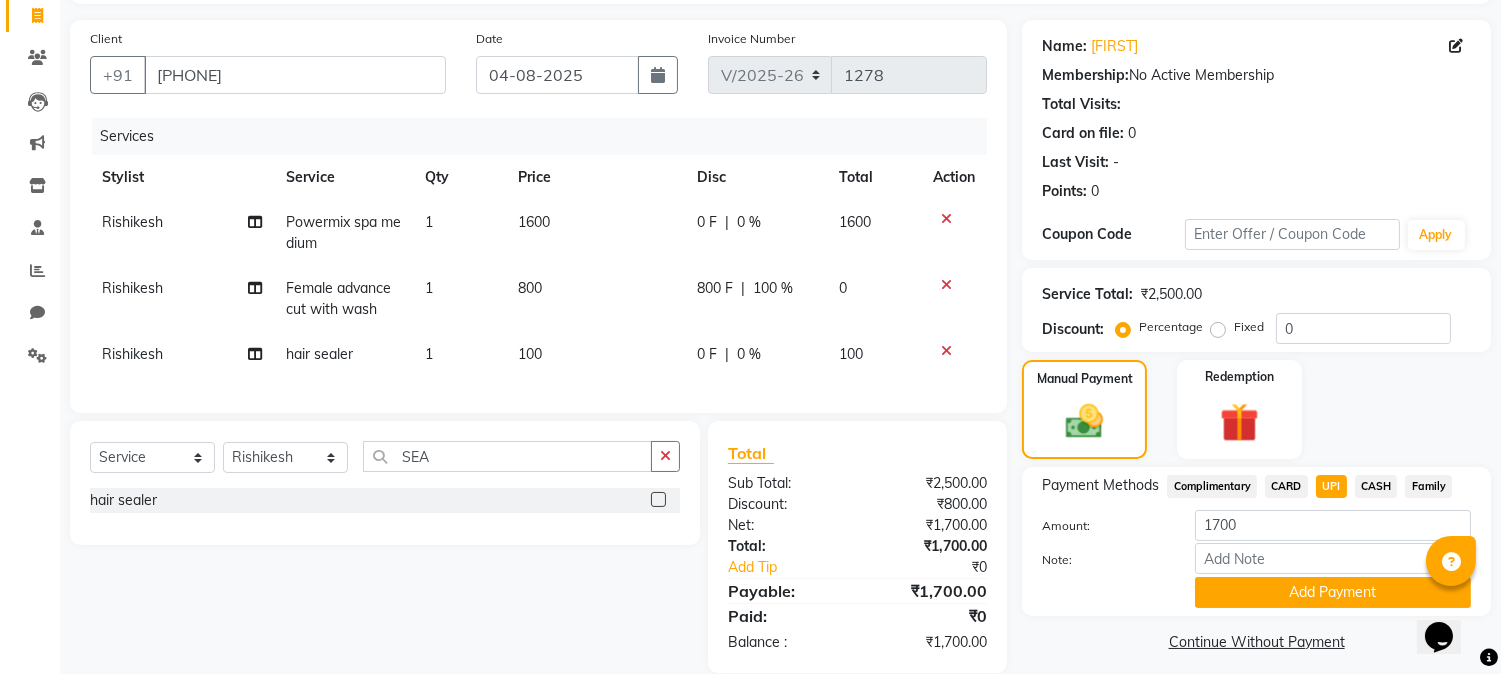 scroll, scrollTop: 175, scrollLeft: 0, axis: vertical 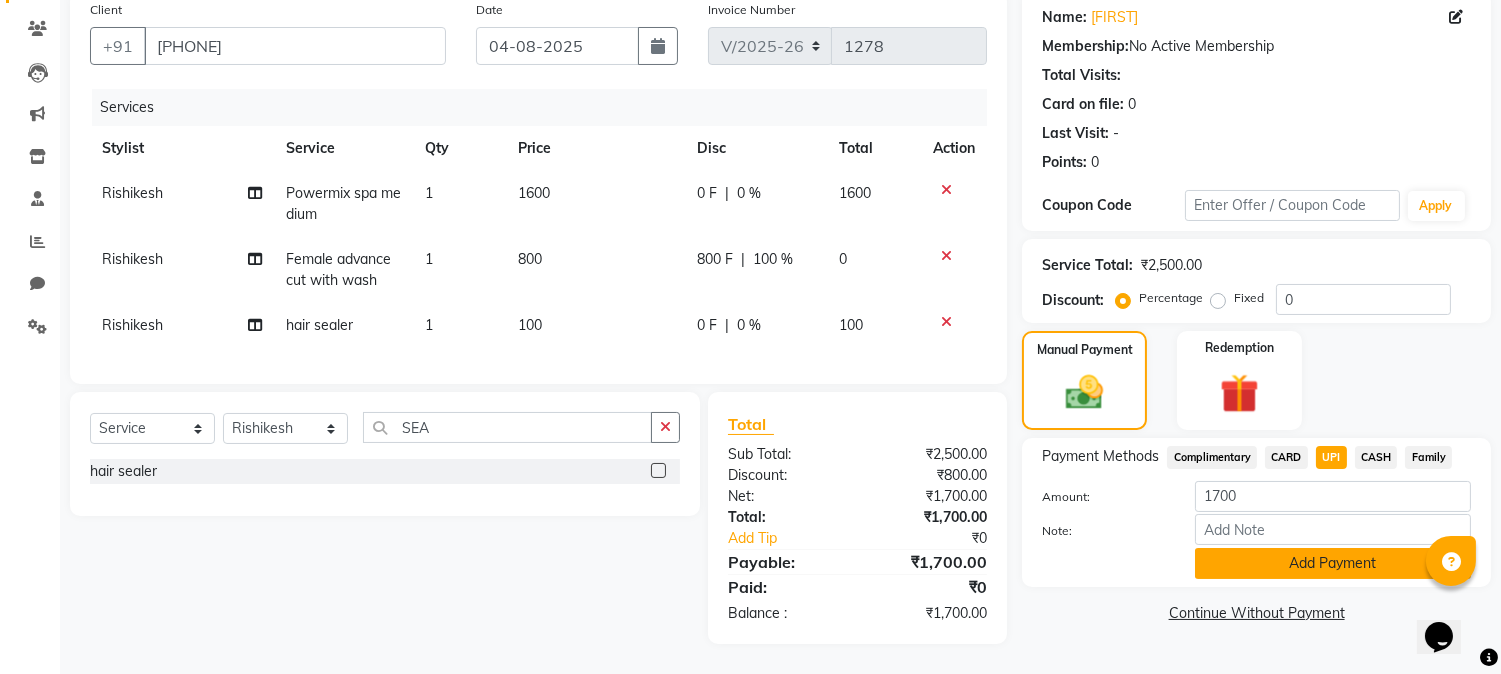 click on "Add Payment" 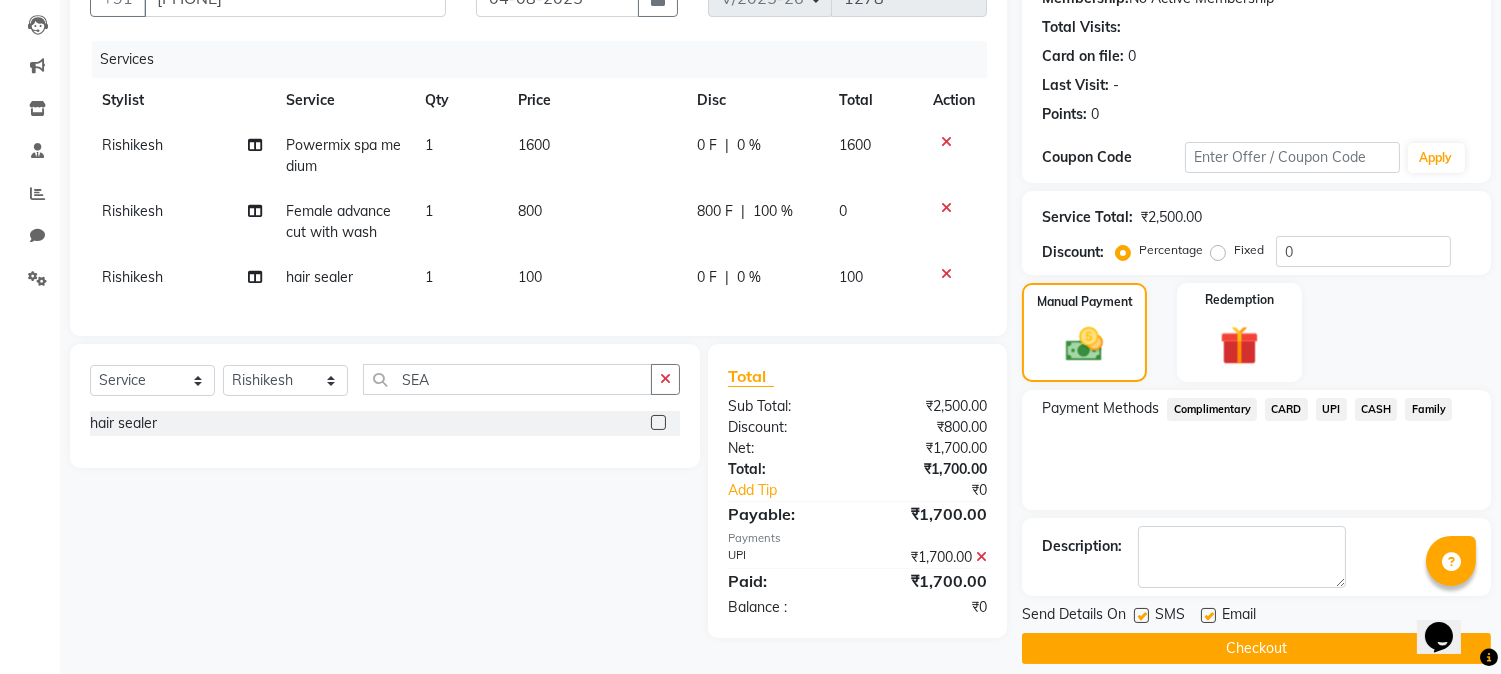 scroll, scrollTop: 225, scrollLeft: 0, axis: vertical 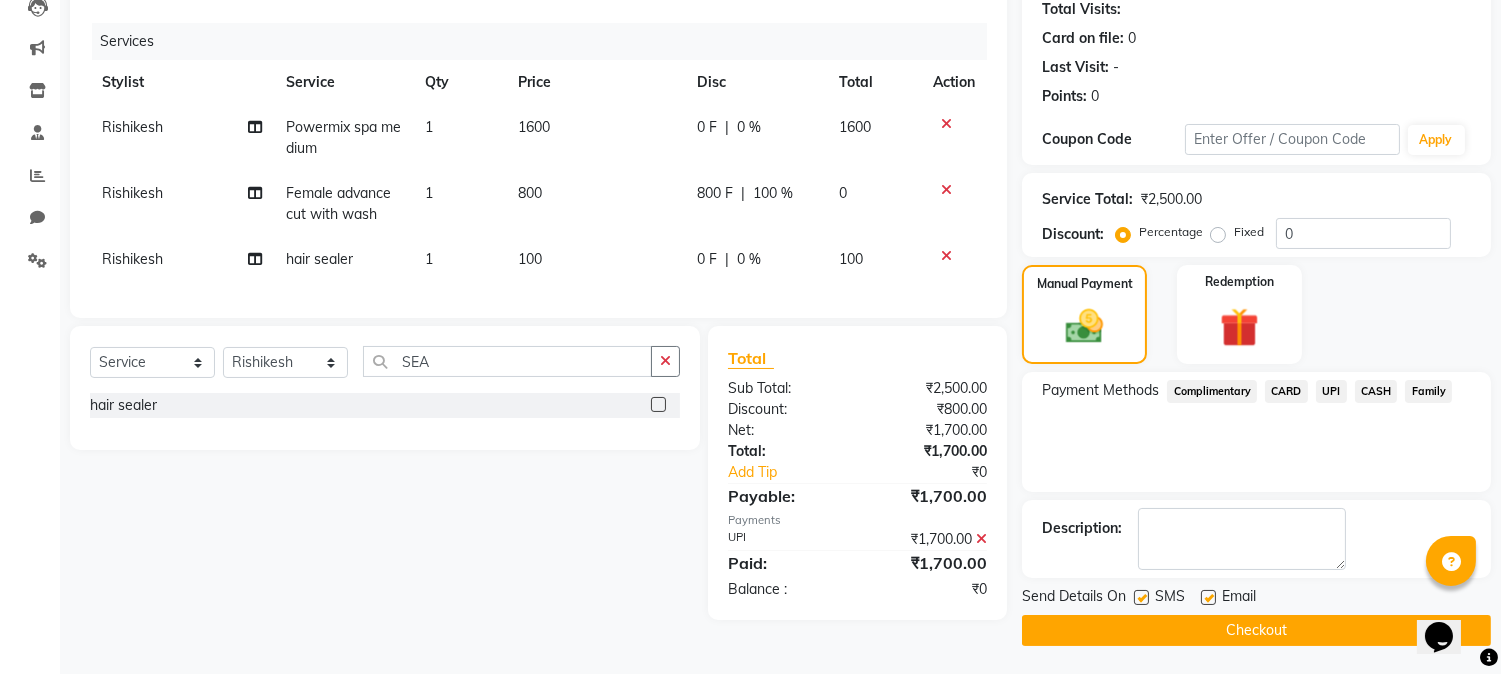 click on "Checkout" 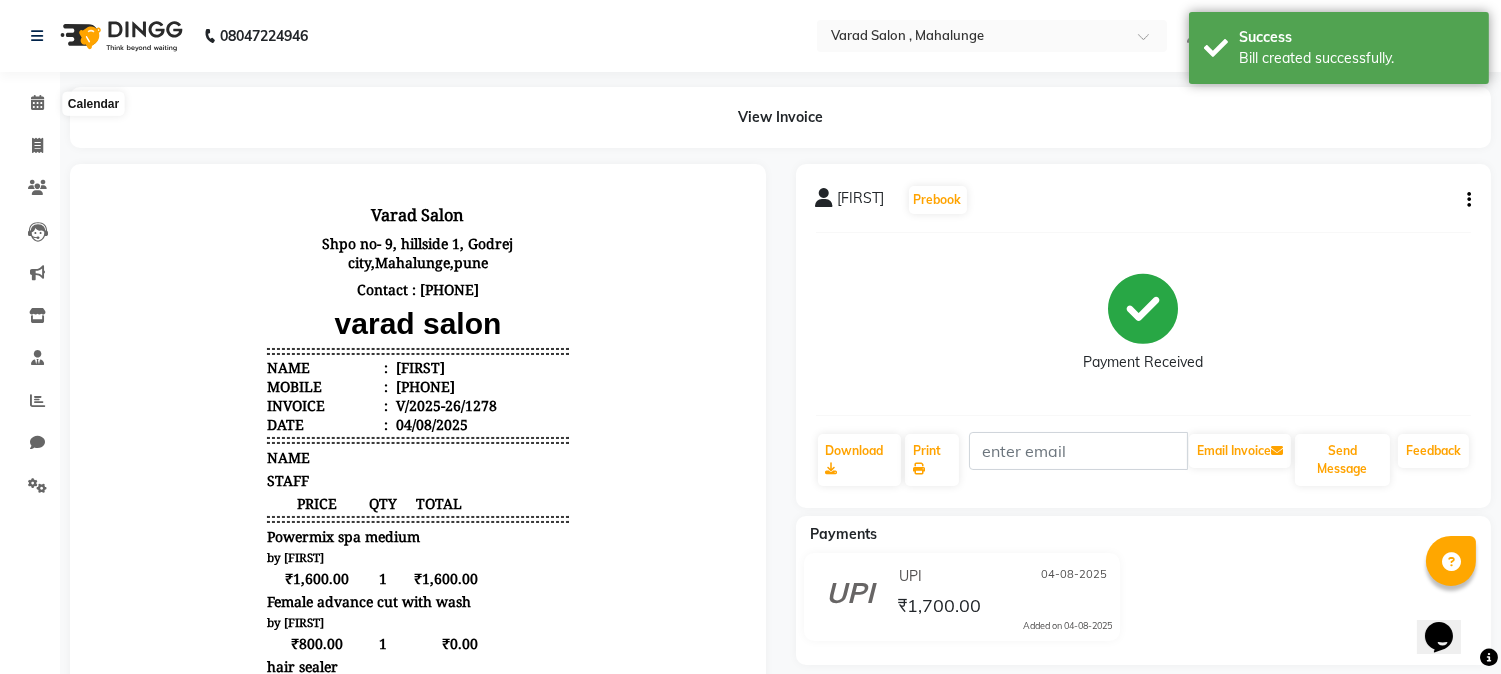 scroll, scrollTop: 0, scrollLeft: 0, axis: both 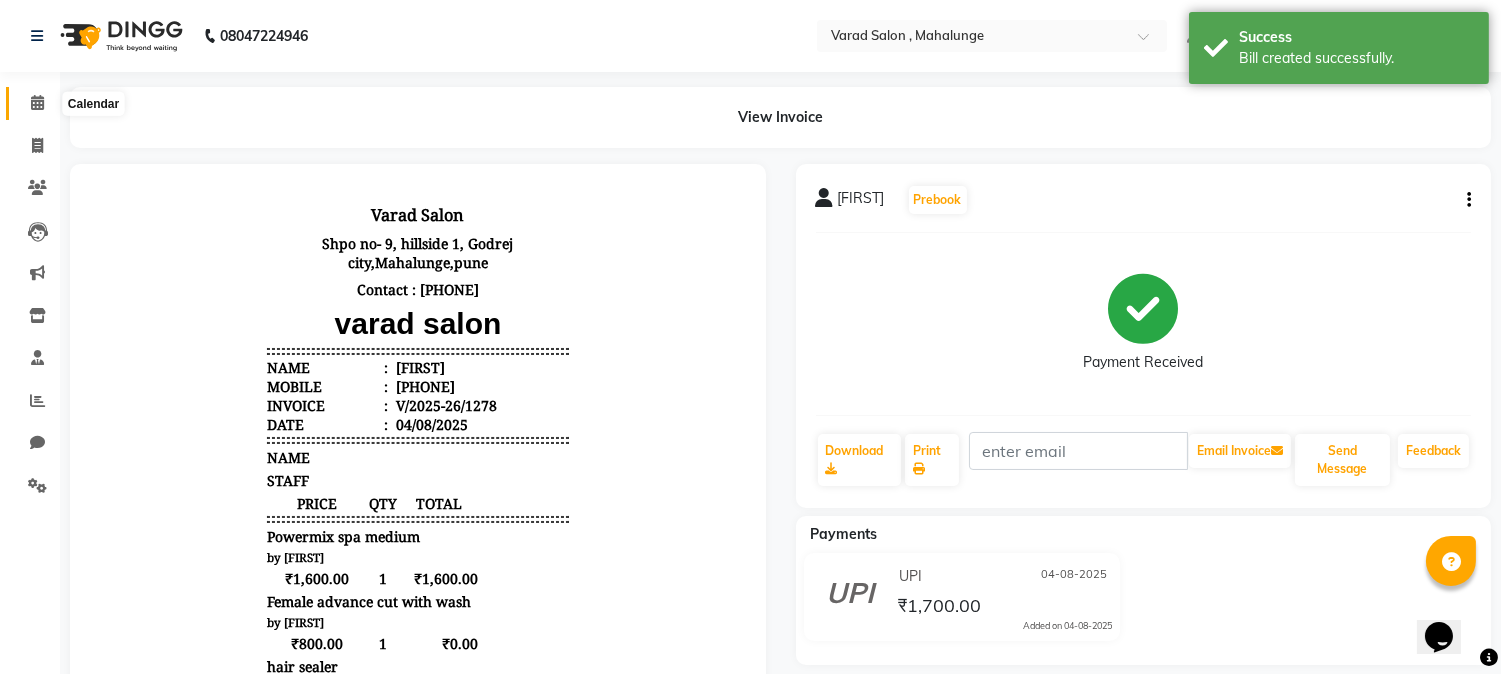 click 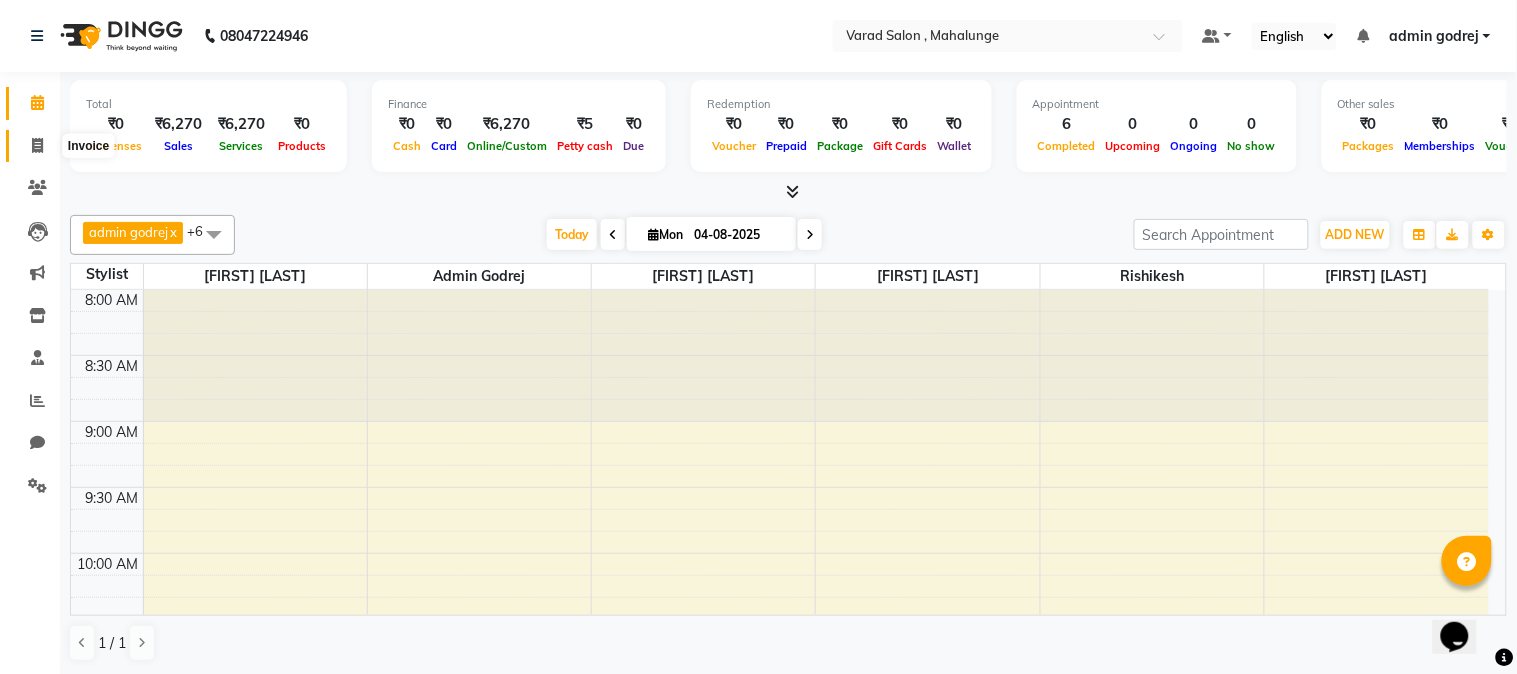 click 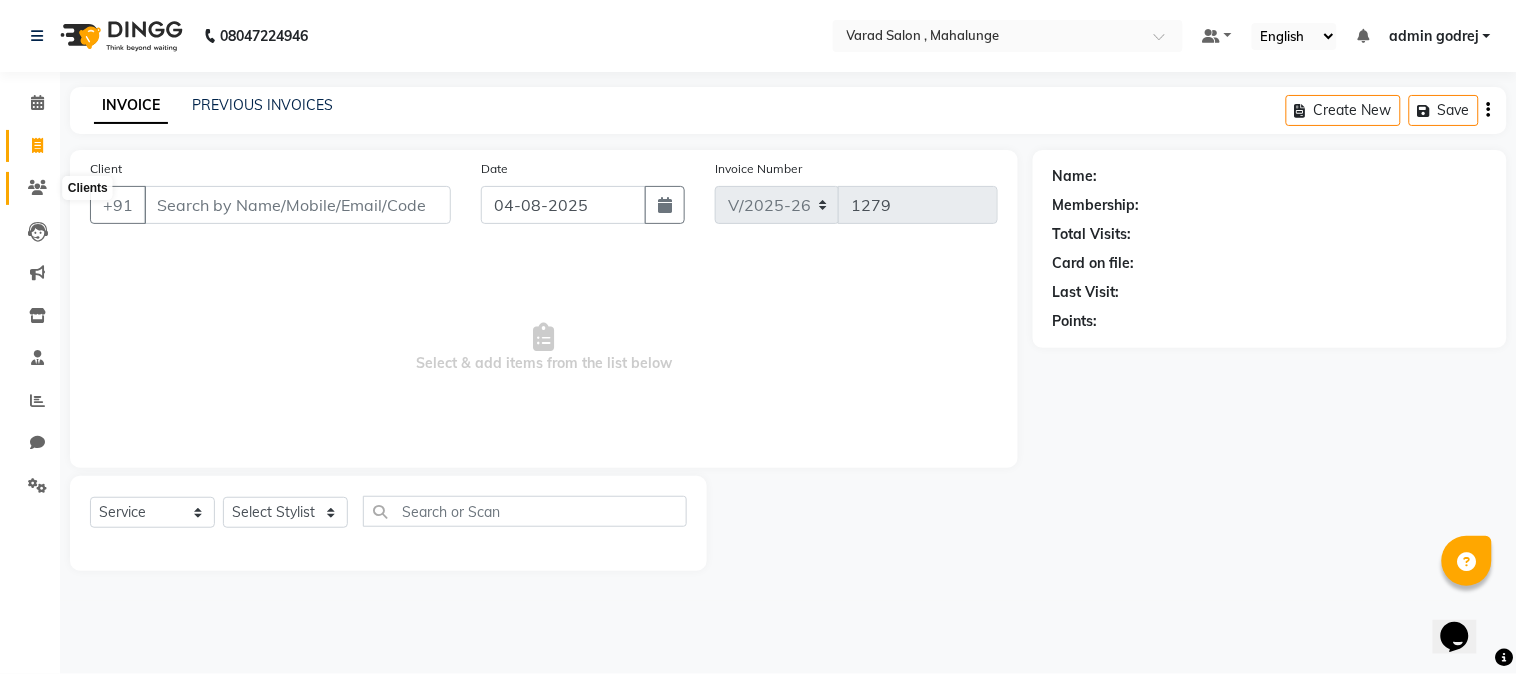 click 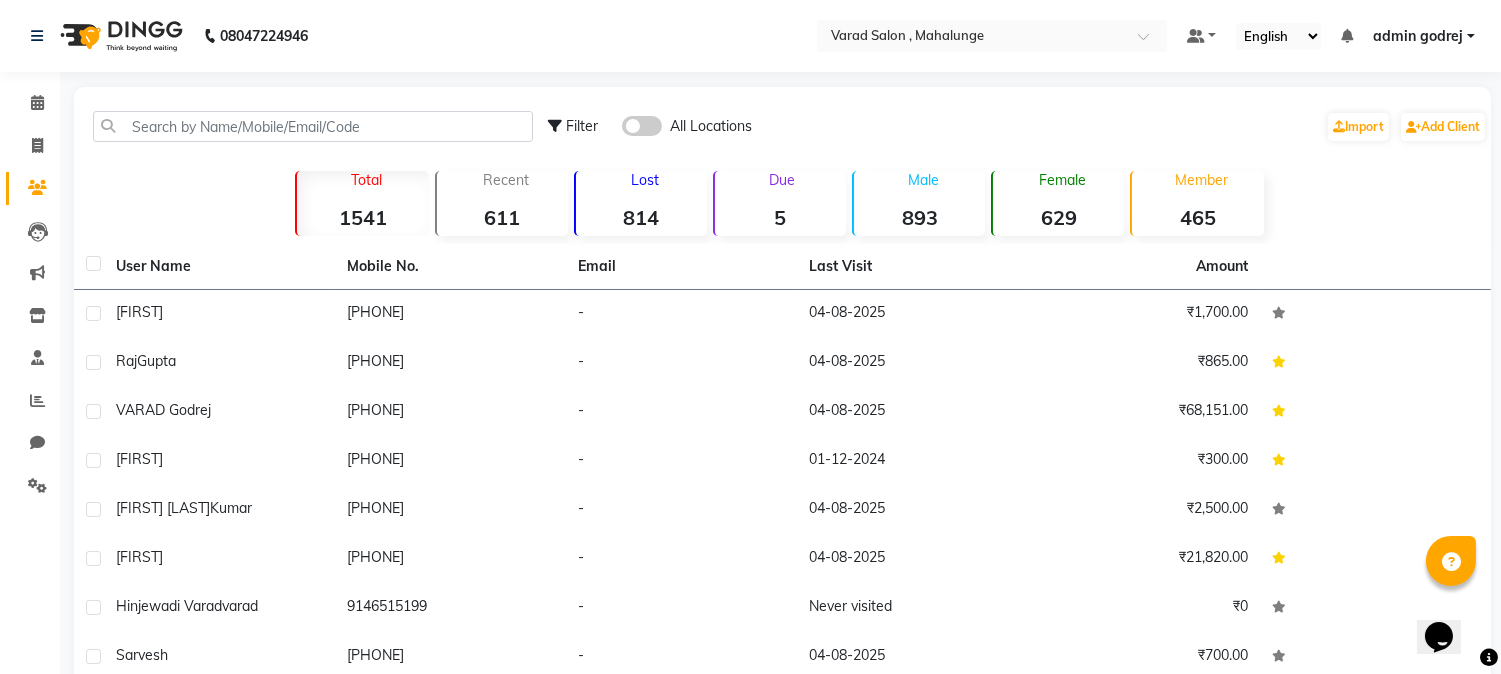 click on "Filter All Locations  Import   Add Client   Total  1541  Recent  611  Lost  814  Due  5  Male  893  Female  629  Member  465 User Name Mobile No. Email Last Visit Amount [FIRST]     [PHONE]   -   04-08-2025   ₹1,700.00  [FIRST]  [LAST]   [PHONE]   -   04-08-2025   ₹865.00  [FIRST] [LAST]     [PHONE]   -   04-08-2025   ₹68,151.00  [FIRST]     [PHONE]   -   01-12-2024   ₹300.00  [FIRST] [LAST]  [LAST]   [PHONE]   -   04-08-2025   ₹2,500.00  [FIRST]     [PHONE]   -   04-08-2025   ₹21,820.00  [FIRST] [LAST]  [LAST]   [PHONE]   -   Never visited   ₹0  [FIRST]     [PHONE]   -   04-08-2025   ₹700.00  [FIRST]  [LAST]   [PHONE]   -   03-08-2025   ₹27,212.00  [FIRST]     [PHONE]   -   03-08-2025   ₹2,400.00   Previous   Next   10   50   100" 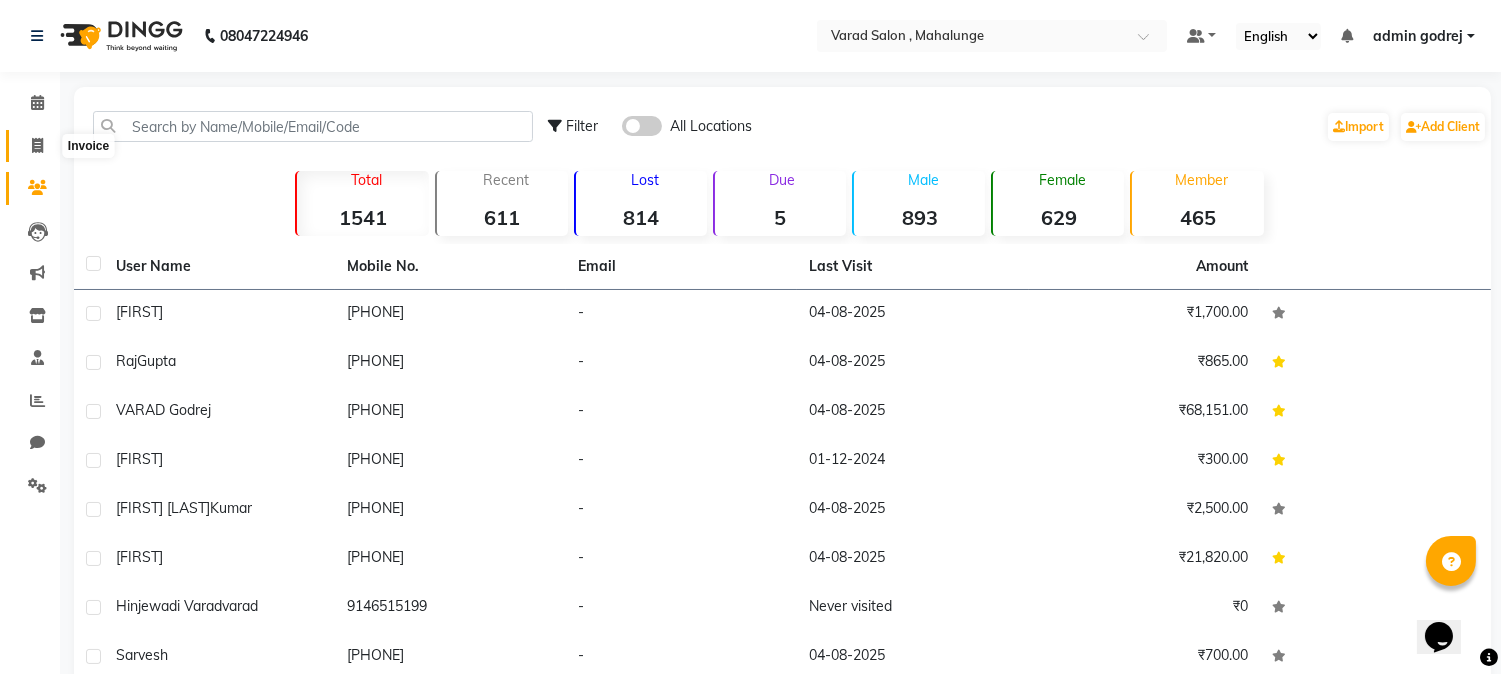 click 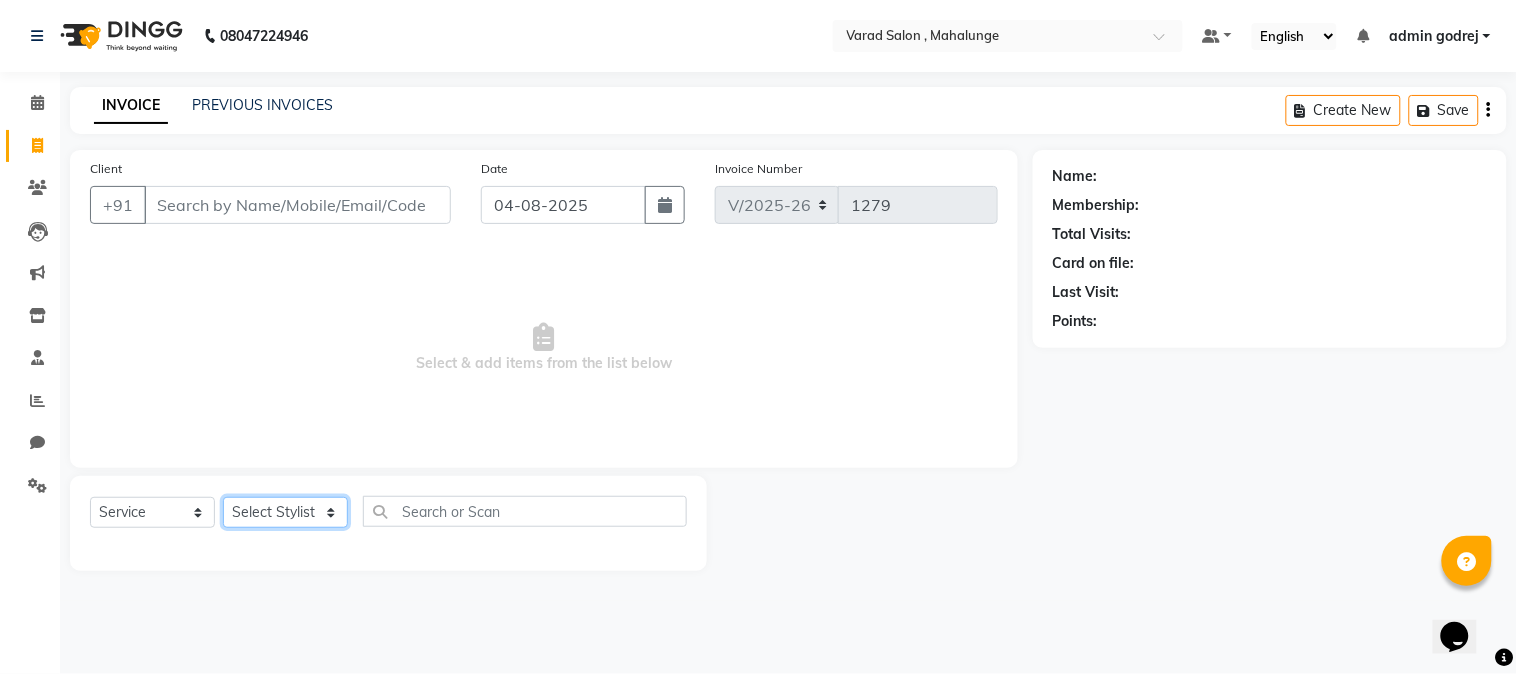 click on "Select Stylist admin godrej Dipak subhash ambhore krushna pandit megha mahajan priya kamble Rishi Gayke Rishikesh  sanket gaikwad shubham lingayat vijay bidve" 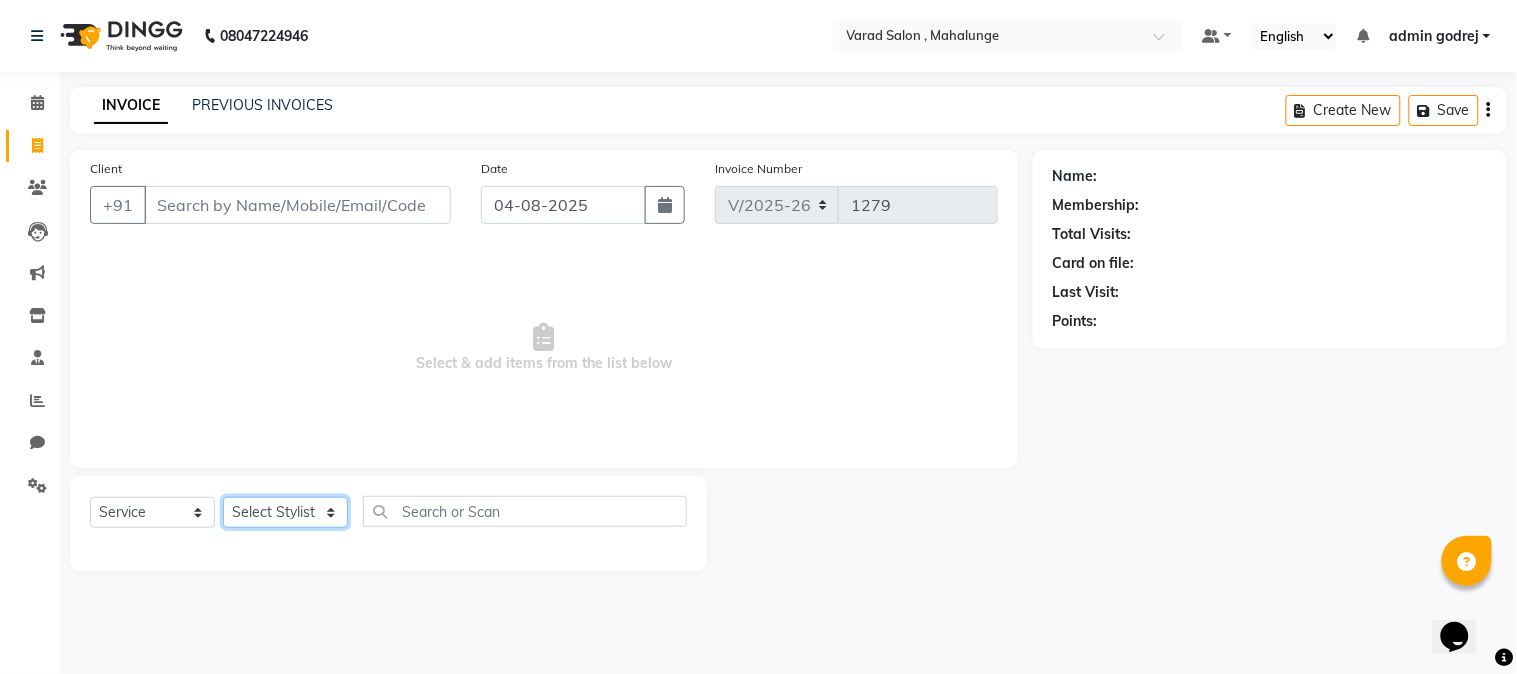 click on "Select Stylist admin godrej Dipak subhash ambhore krushna pandit megha mahajan priya kamble Rishi Gayke Rishikesh  sanket gaikwad shubham lingayat vijay bidve" 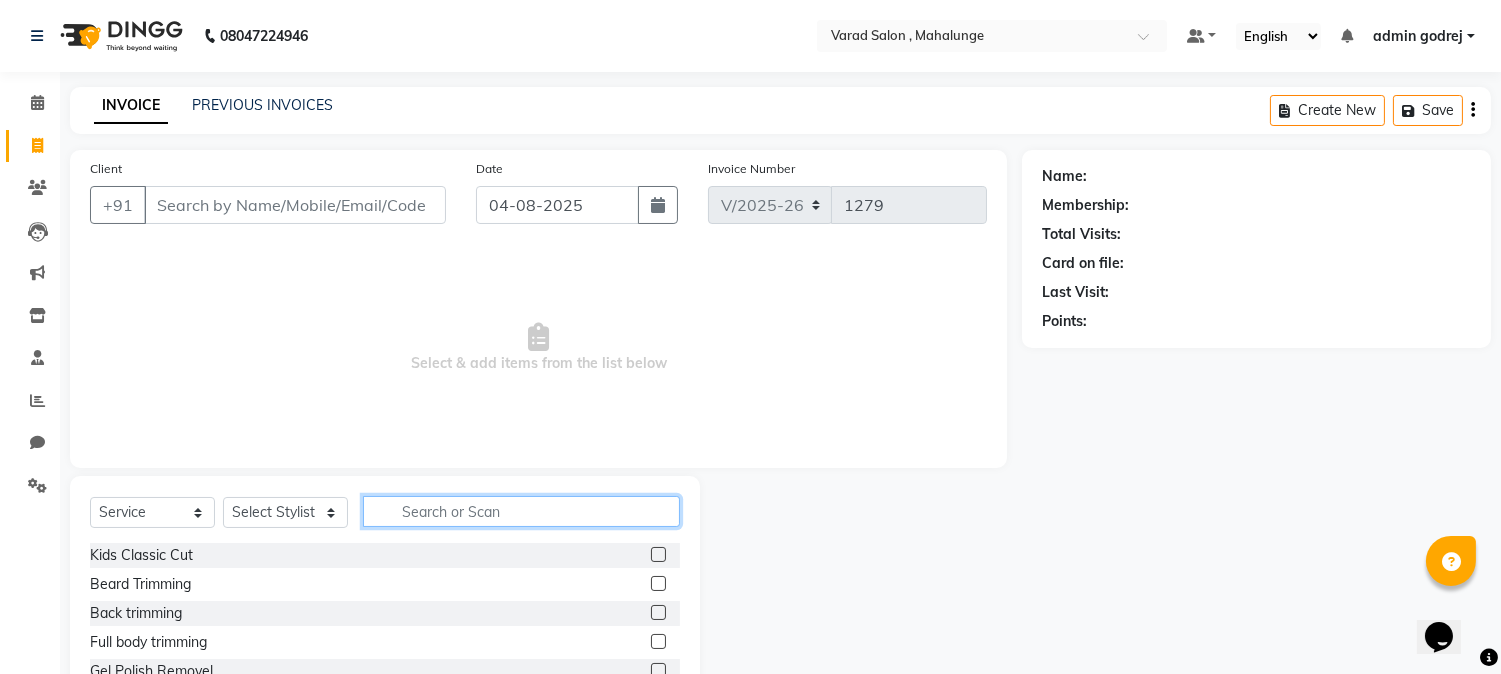 click 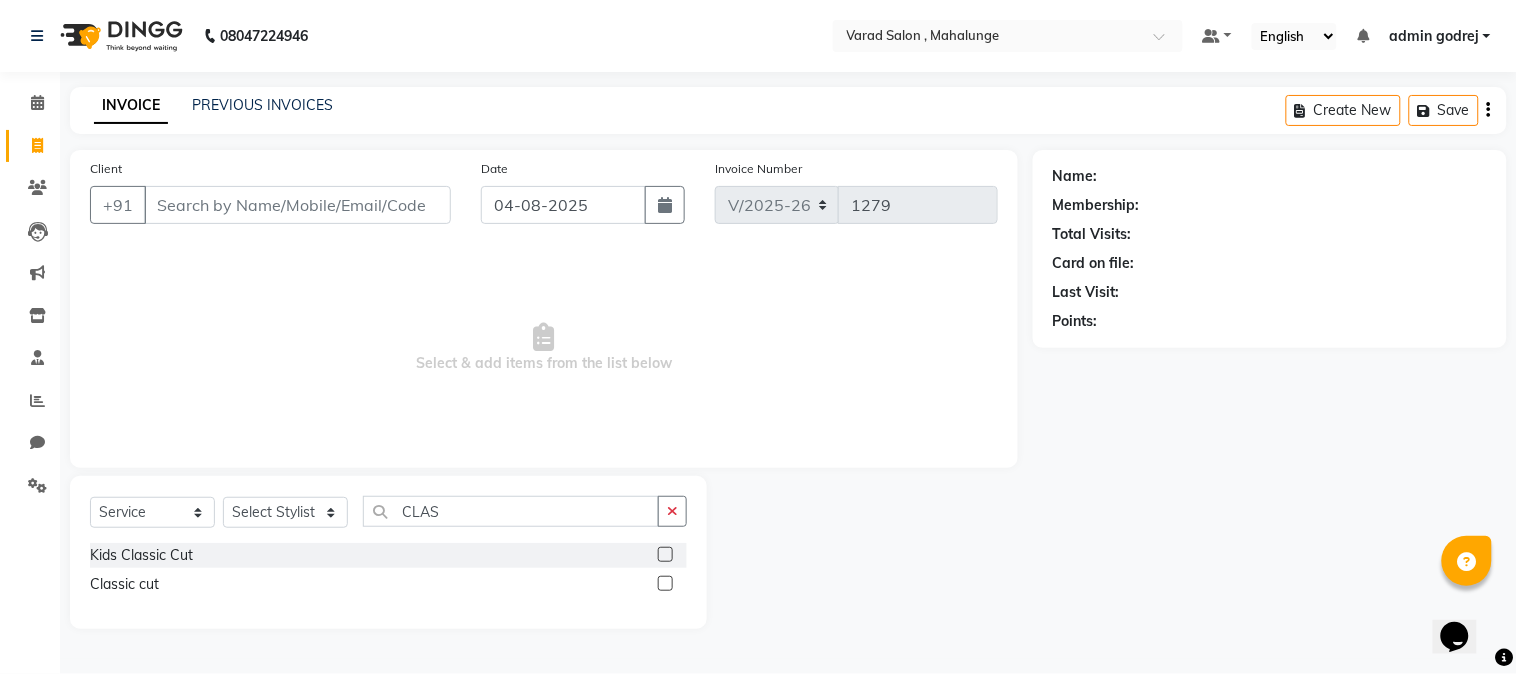 click 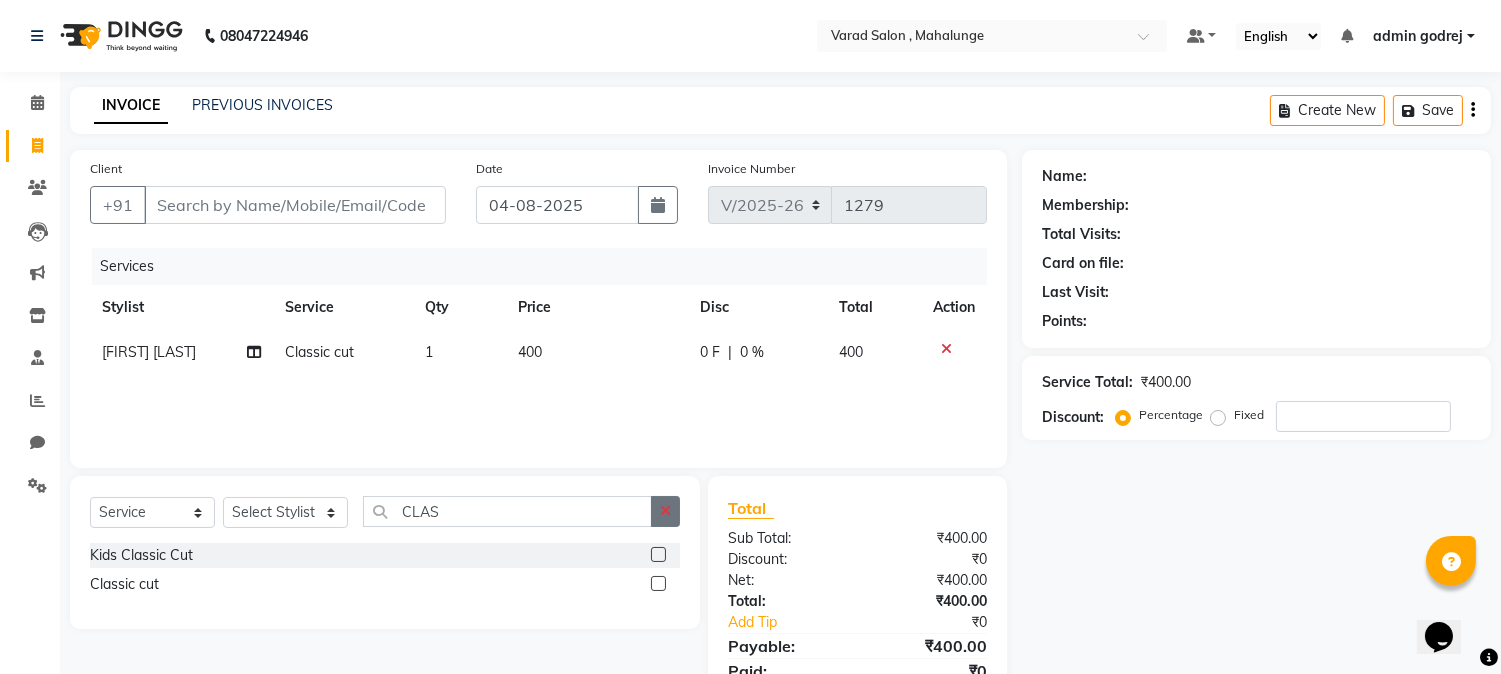 click 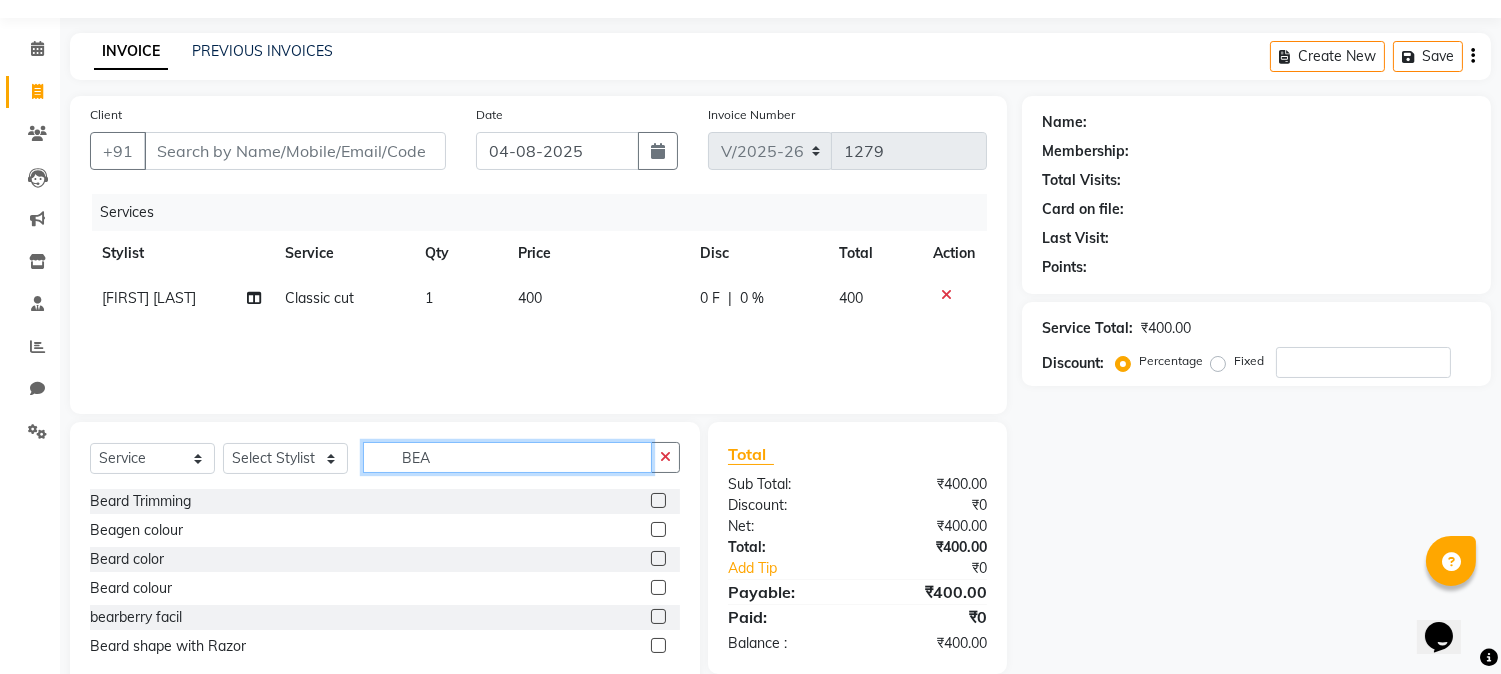 scroll, scrollTop: 101, scrollLeft: 0, axis: vertical 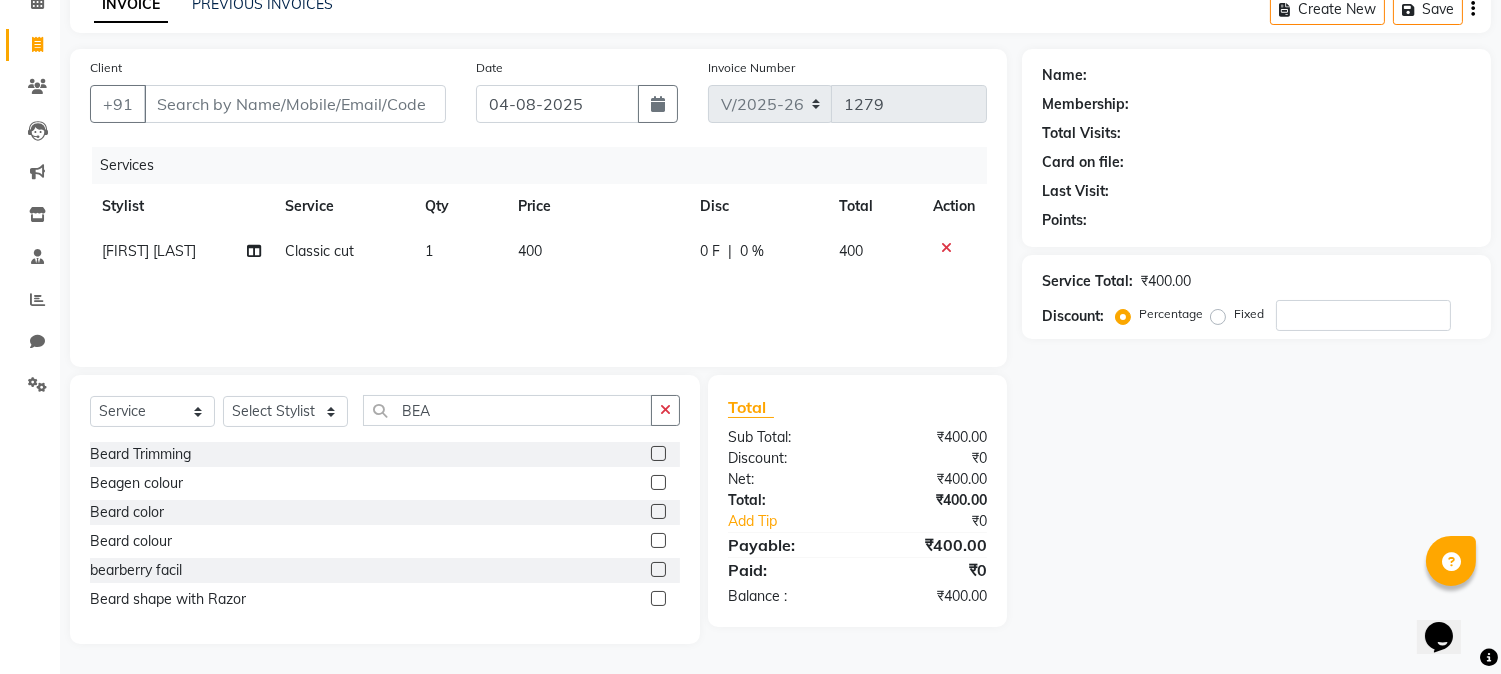 click 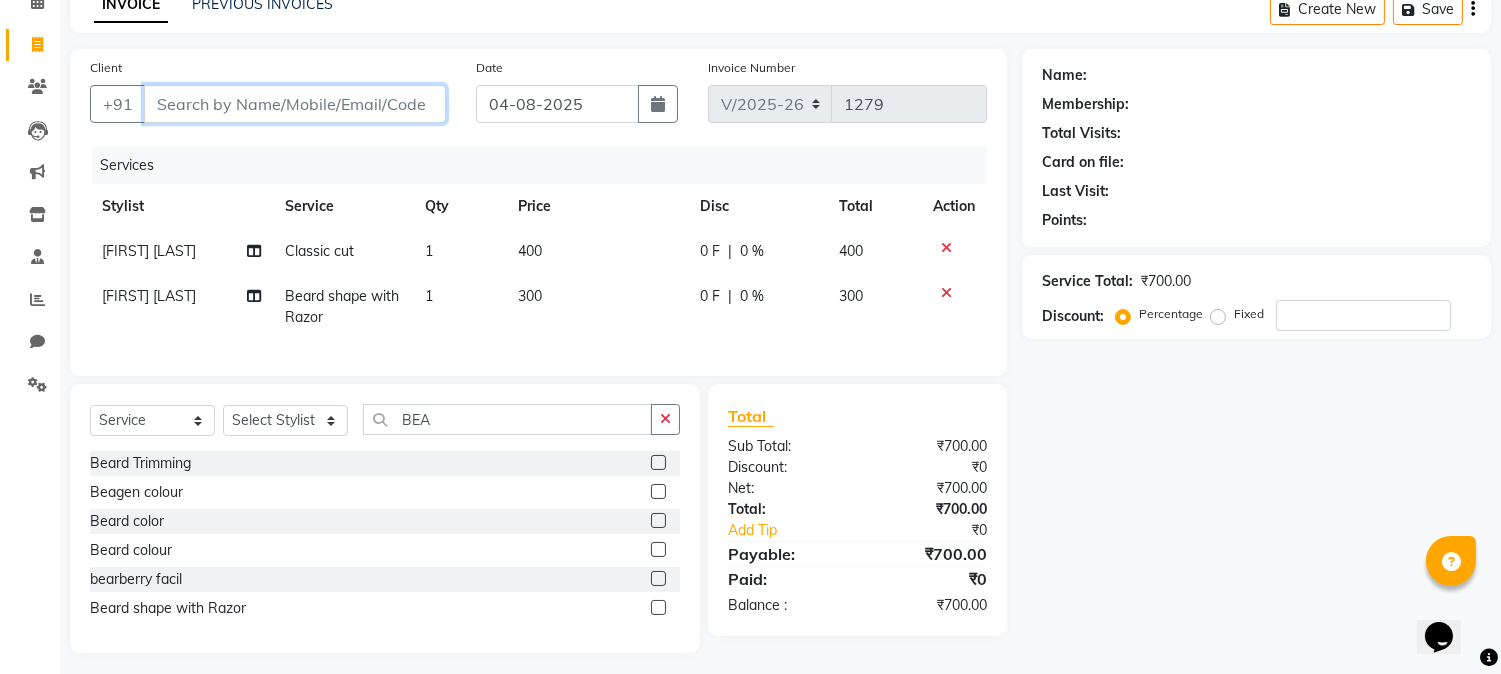 click on "Client" at bounding box center [295, 104] 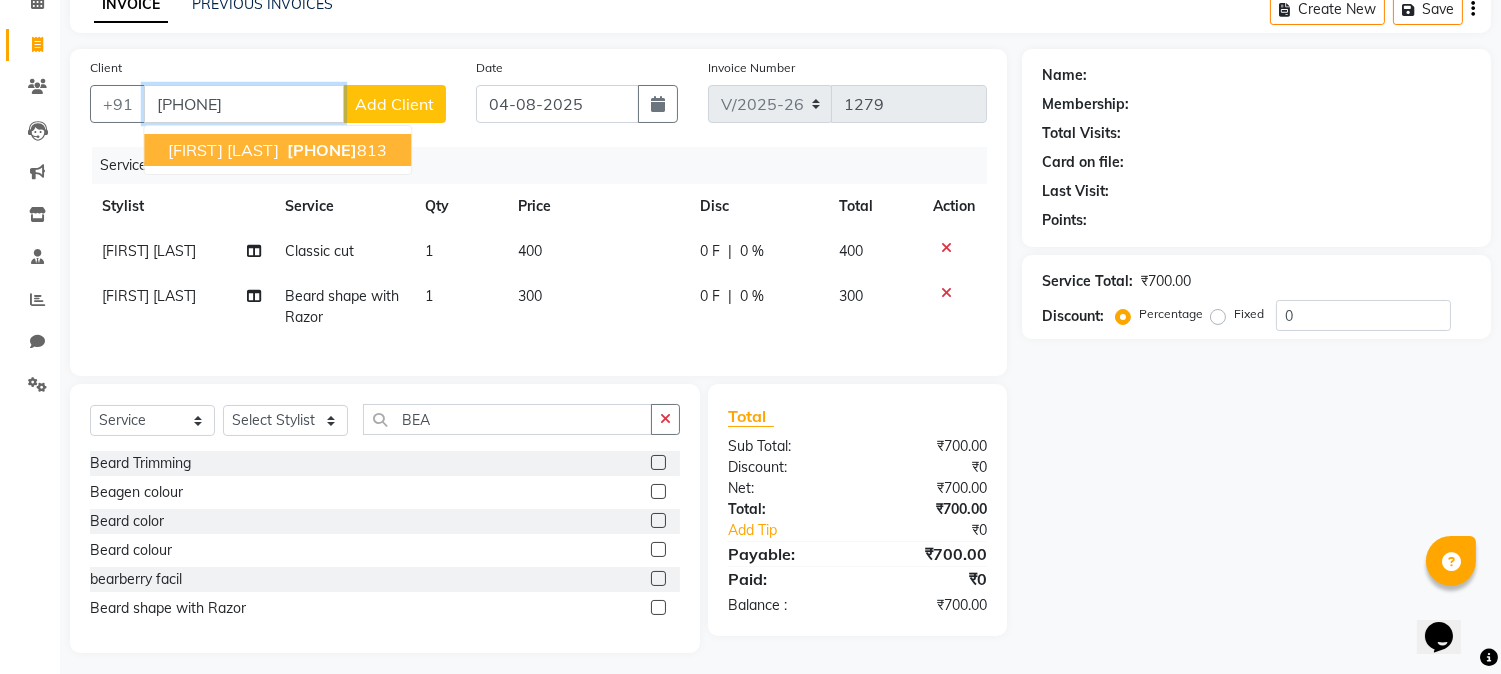 click on "[PHONE]" at bounding box center [322, 150] 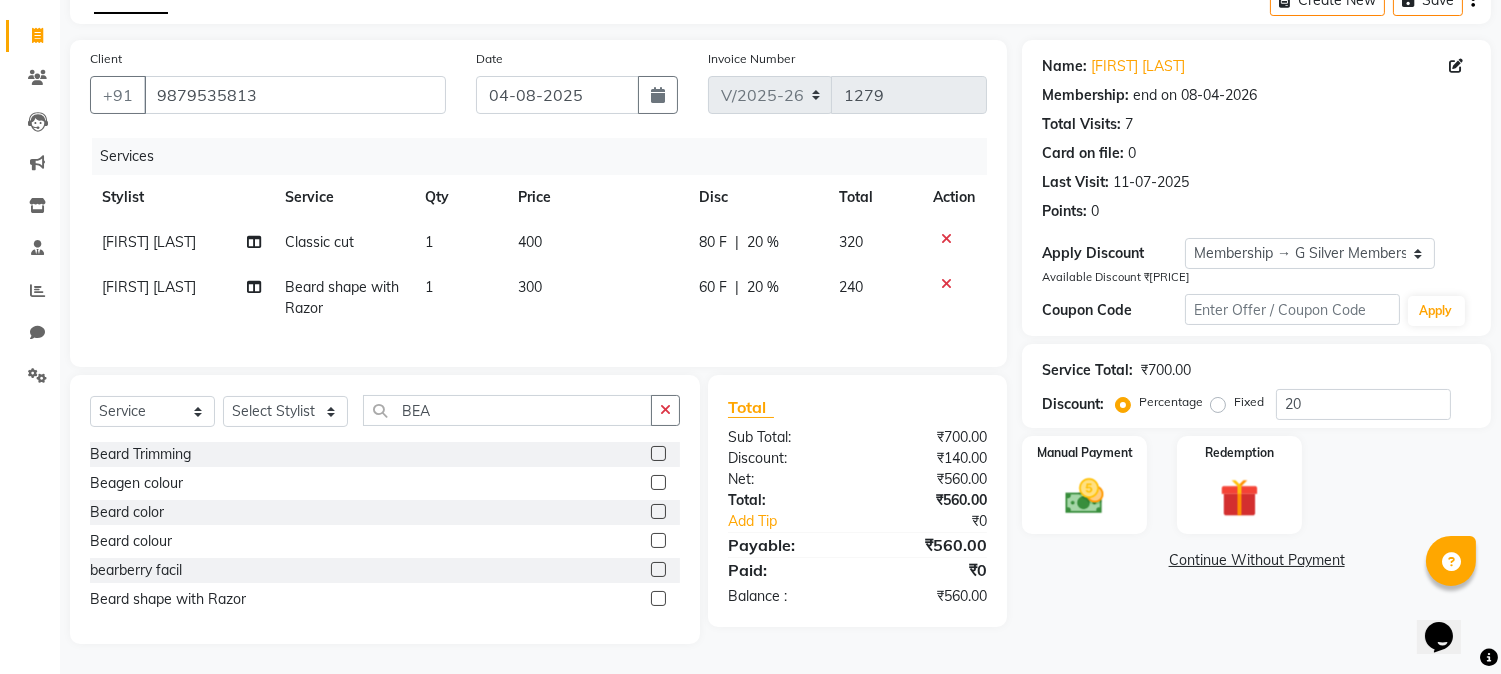 scroll, scrollTop: 126, scrollLeft: 0, axis: vertical 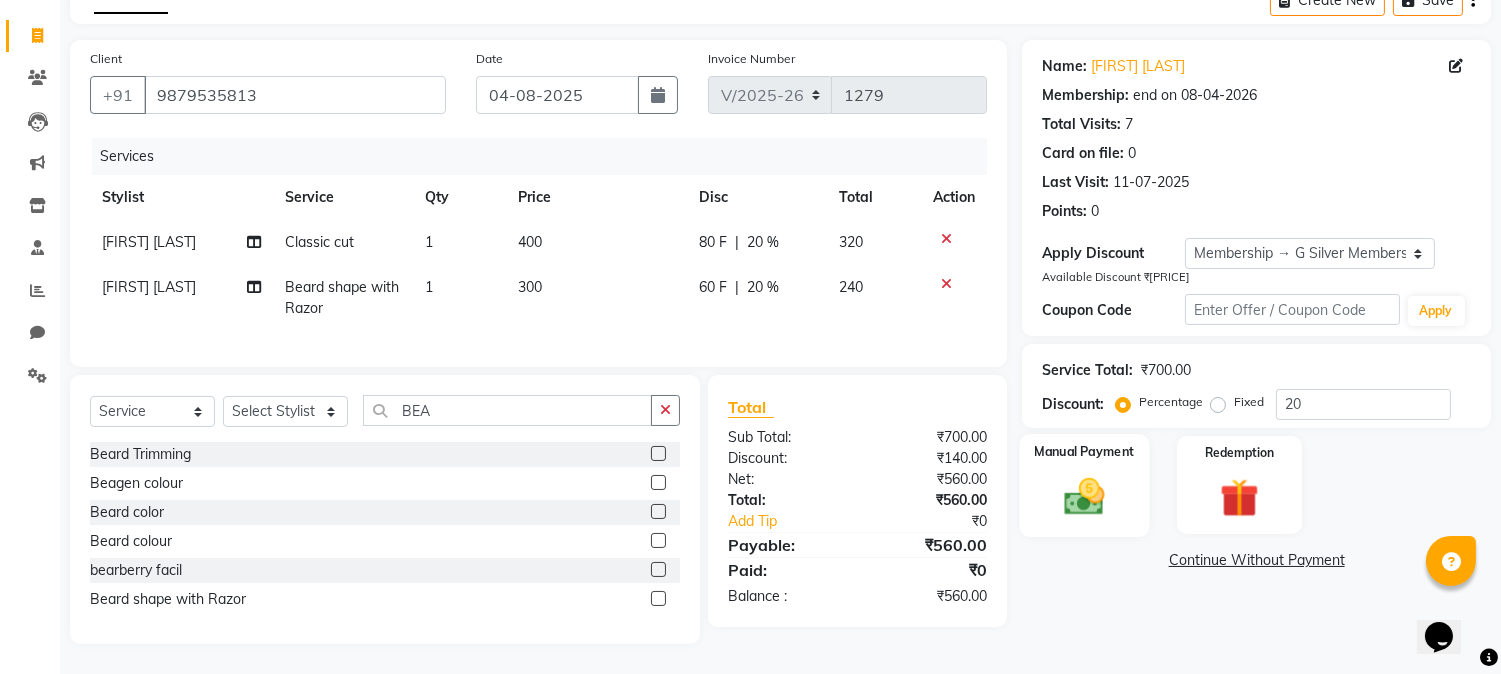 click 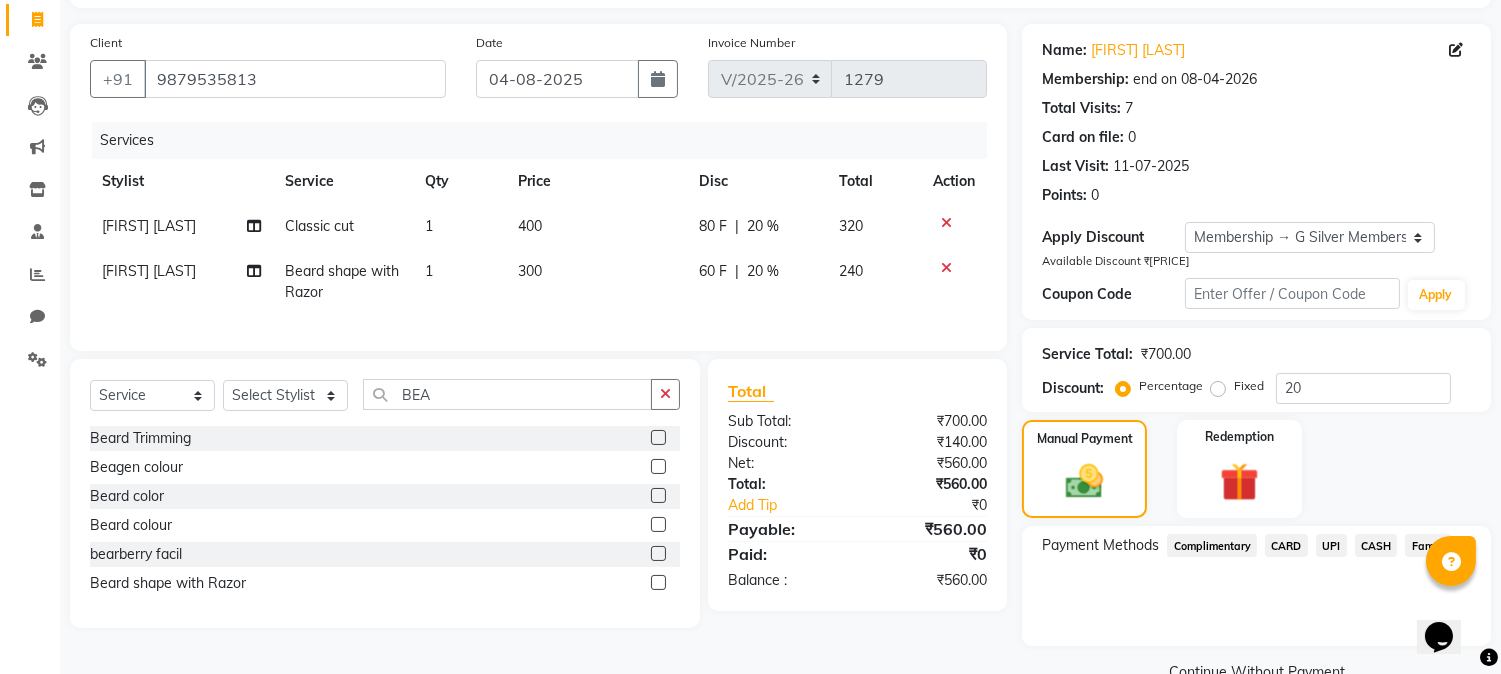 click on "UPI" 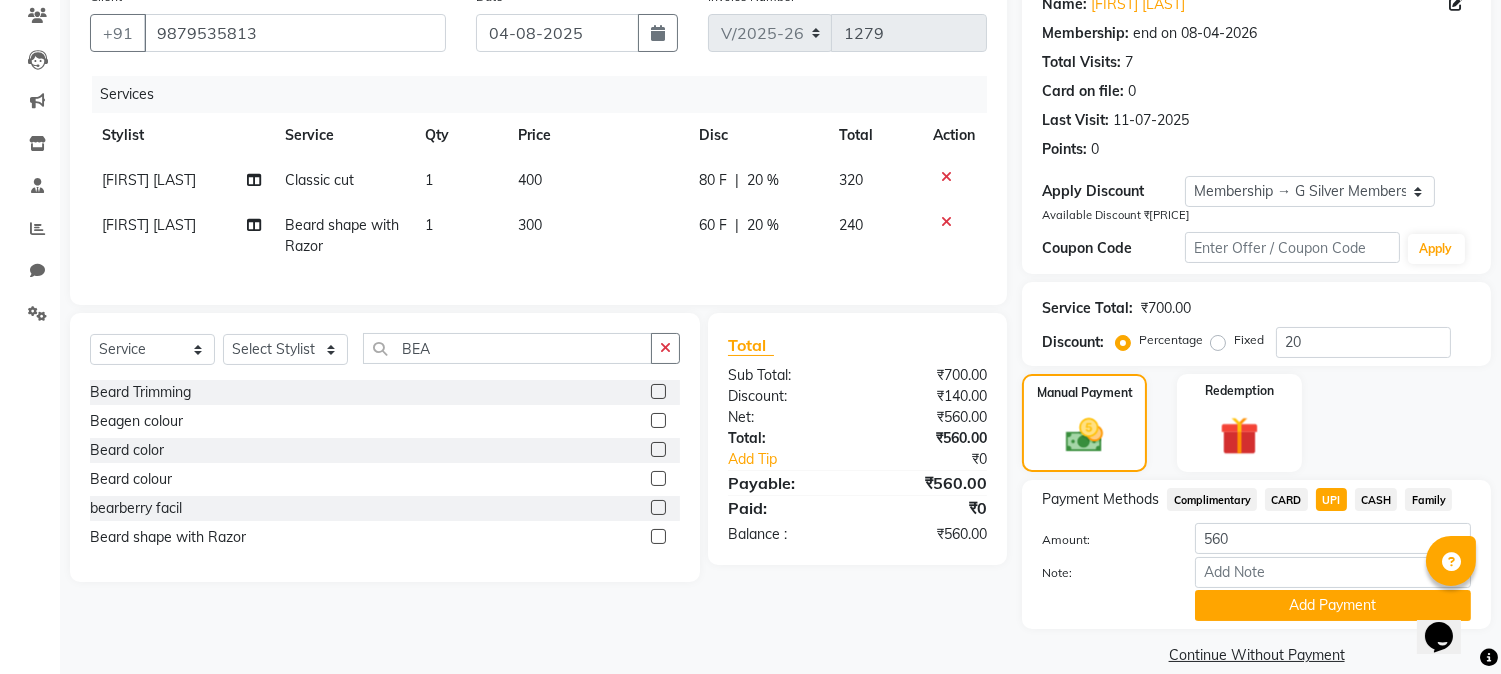 scroll, scrollTop: 197, scrollLeft: 0, axis: vertical 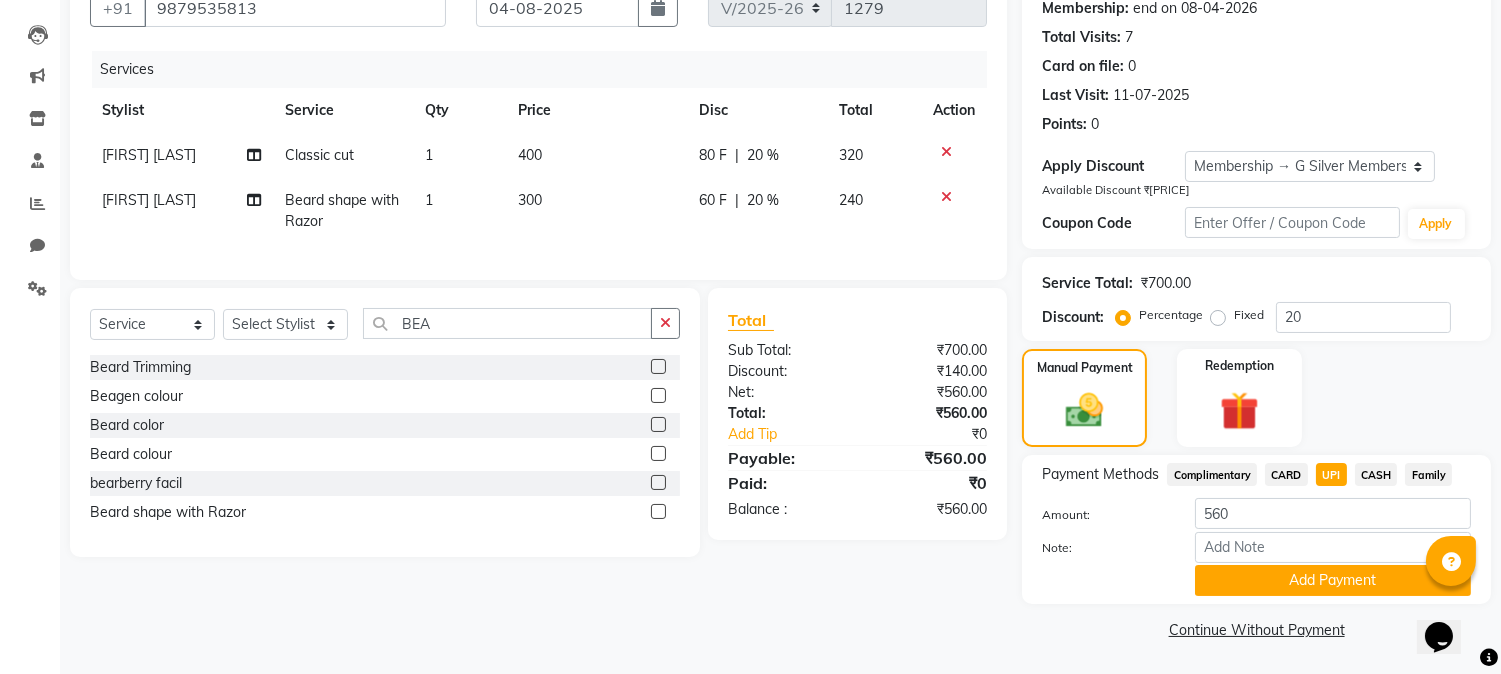 click on "Payment Methods  Complimentary   CARD   UPI   CASH   Family  Amount: 560 Note: Add Payment" 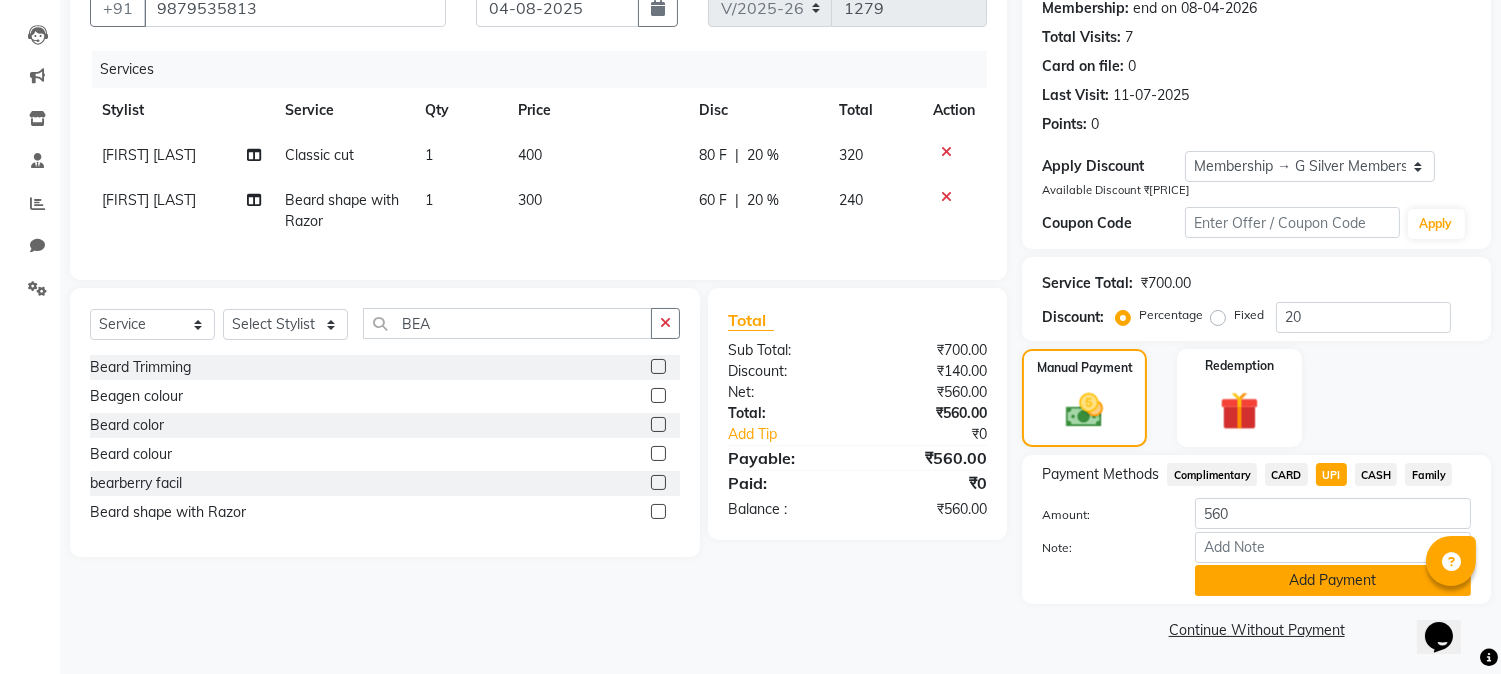 click on "Add Payment" 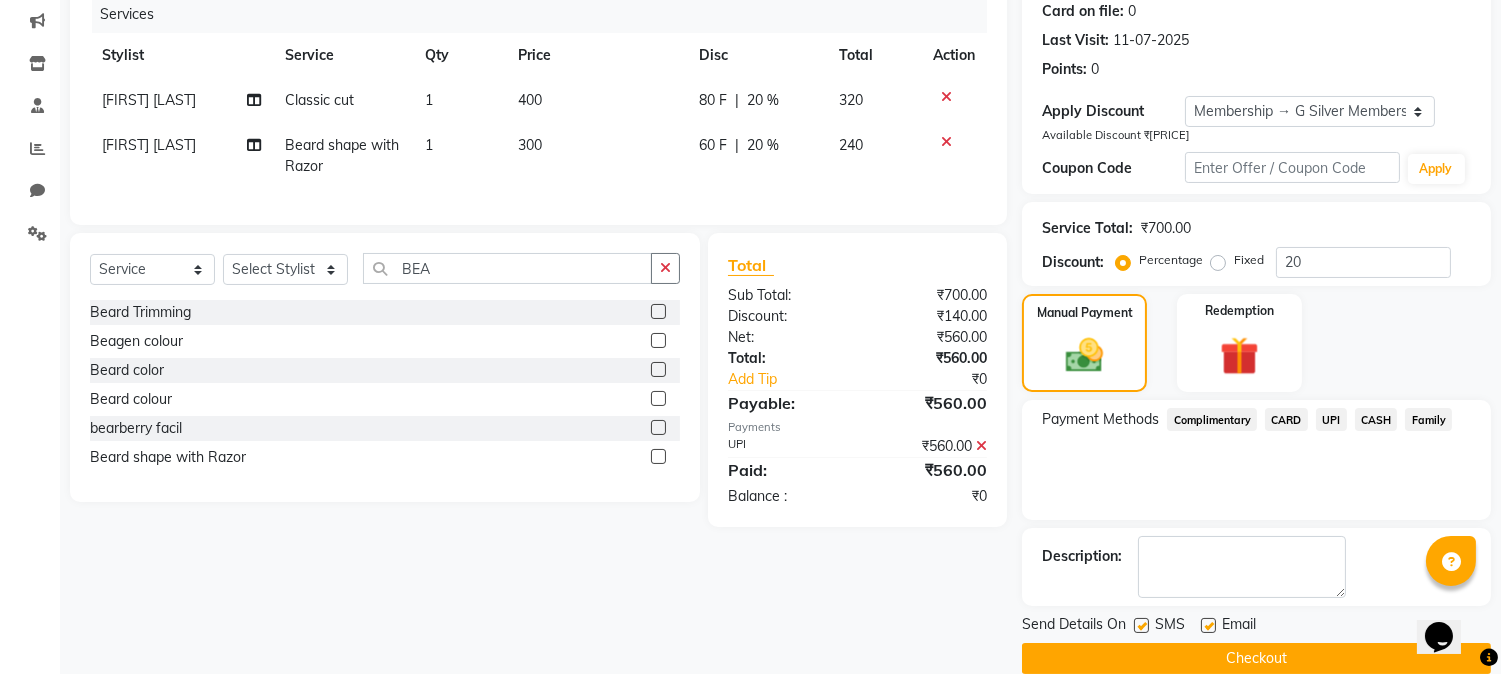 scroll, scrollTop: 282, scrollLeft: 0, axis: vertical 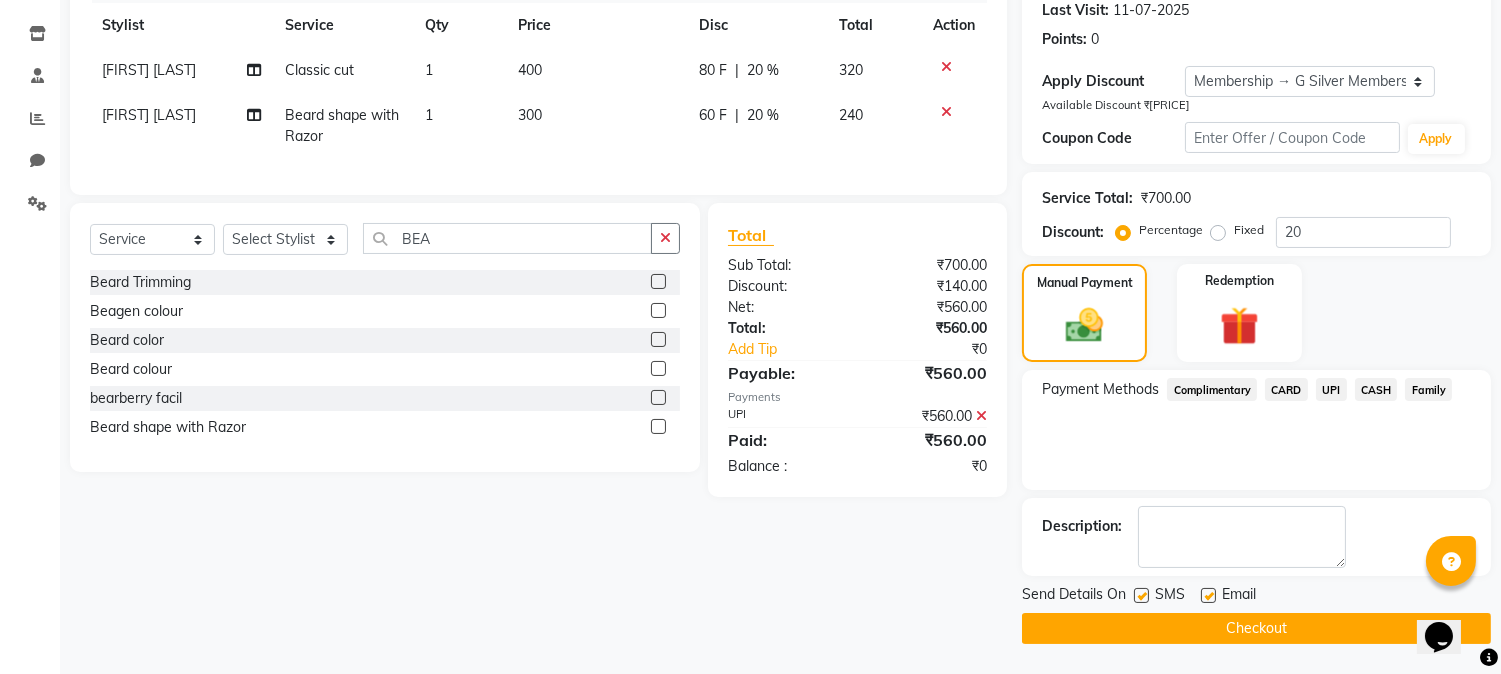 click on "Checkout" 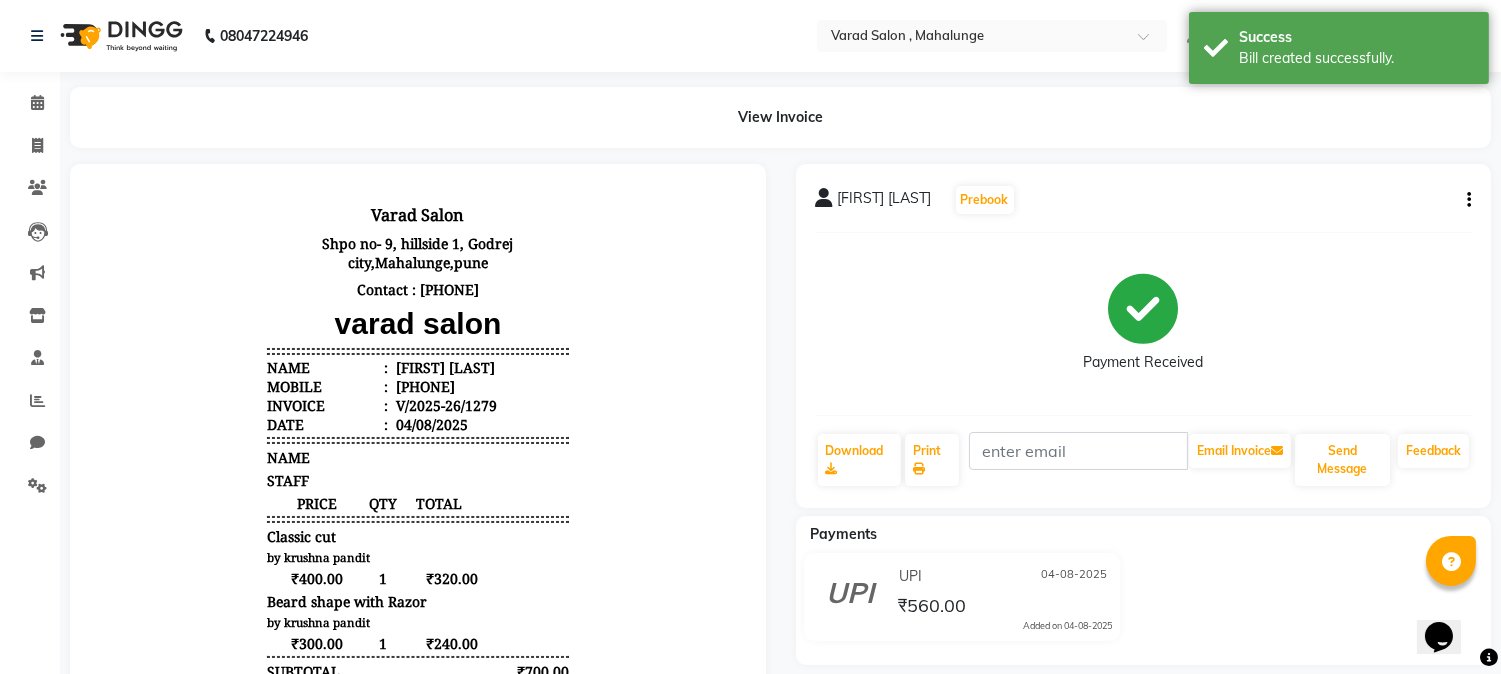 scroll, scrollTop: 0, scrollLeft: 0, axis: both 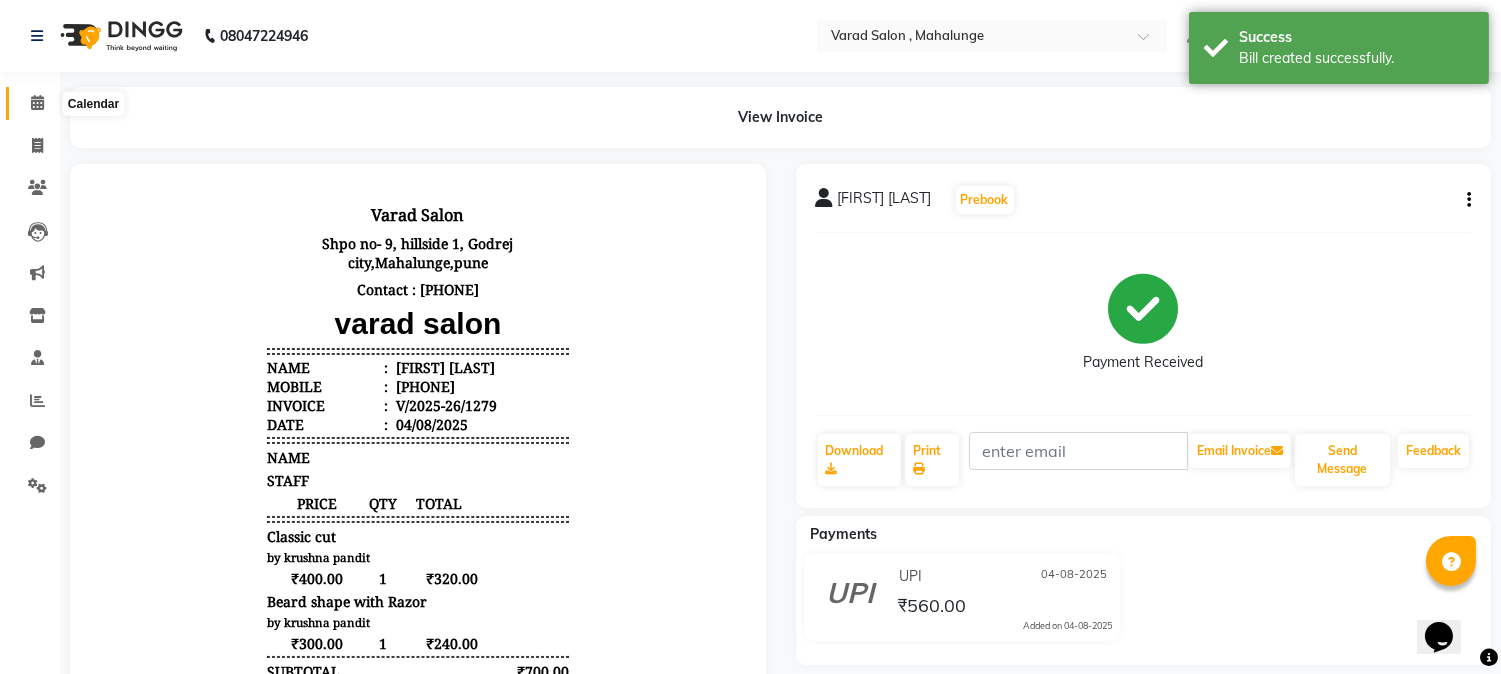 click 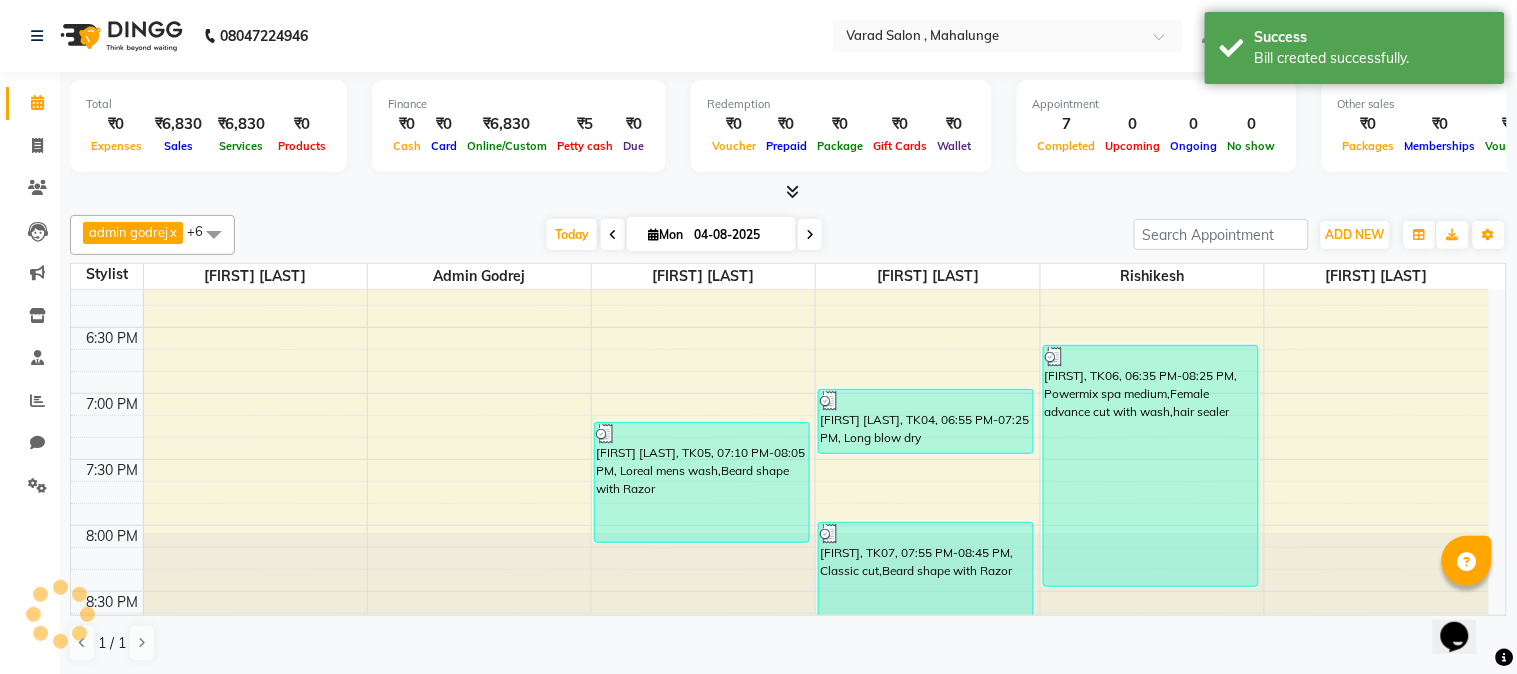 scroll, scrollTop: 0, scrollLeft: 0, axis: both 